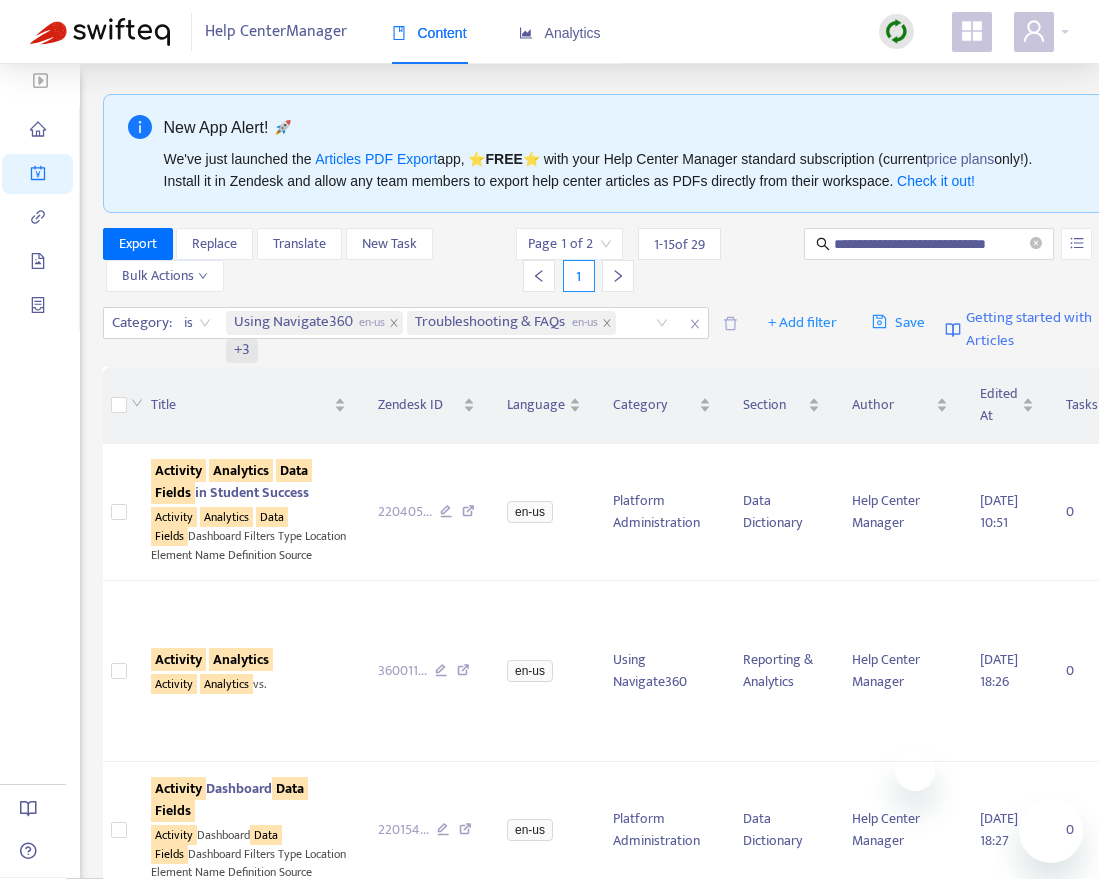 scroll, scrollTop: 0, scrollLeft: 0, axis: both 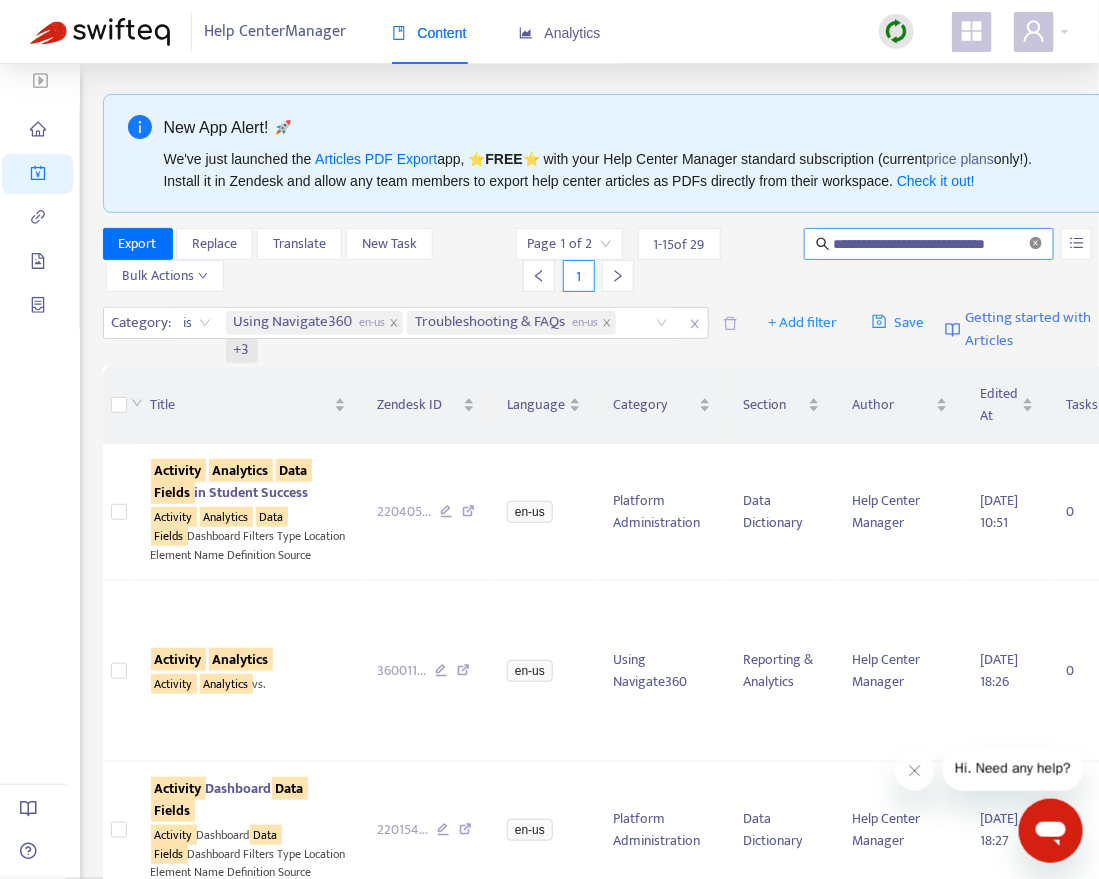 click 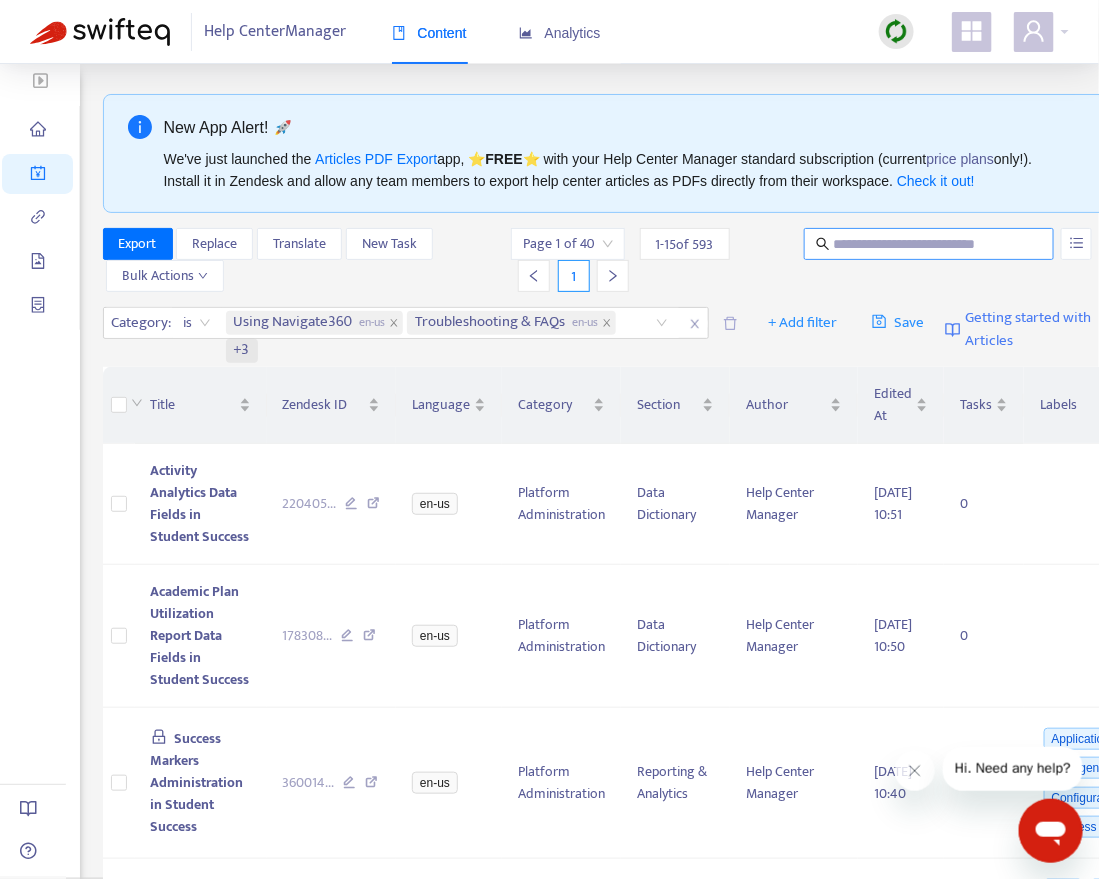 click at bounding box center (930, 244) 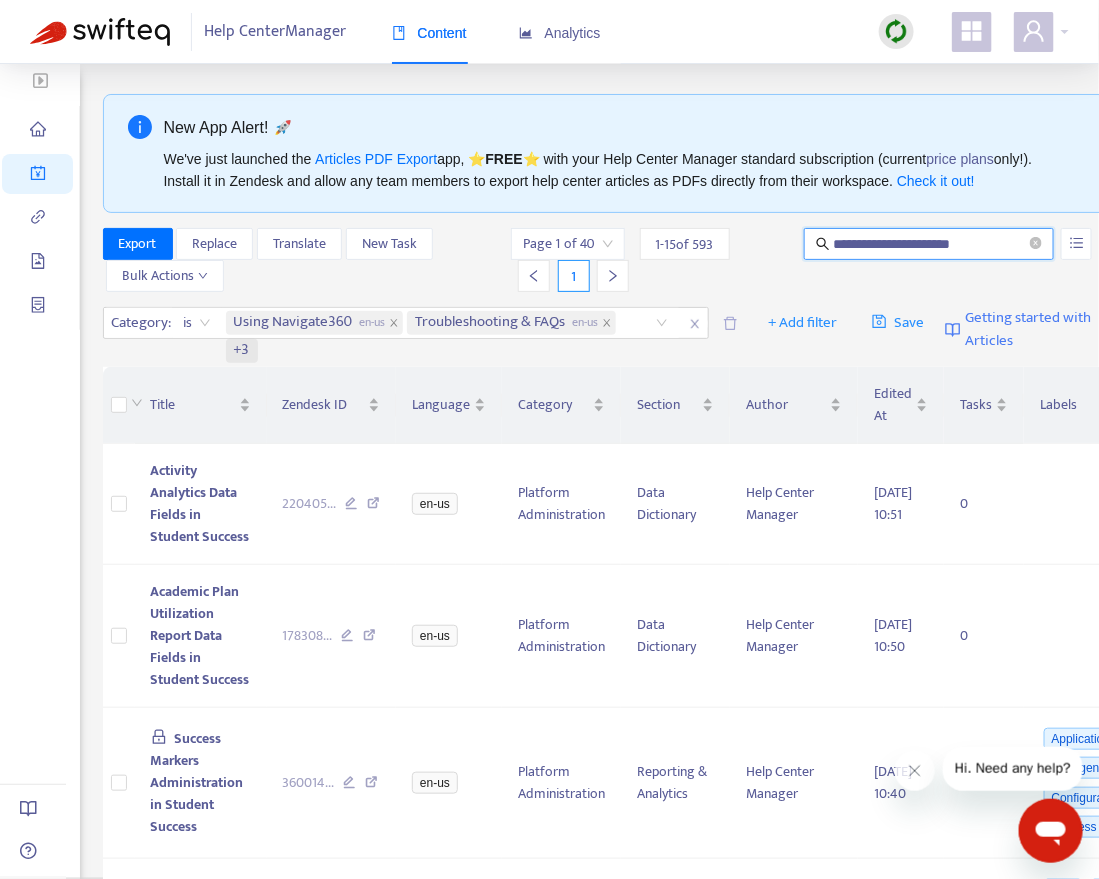type on "**********" 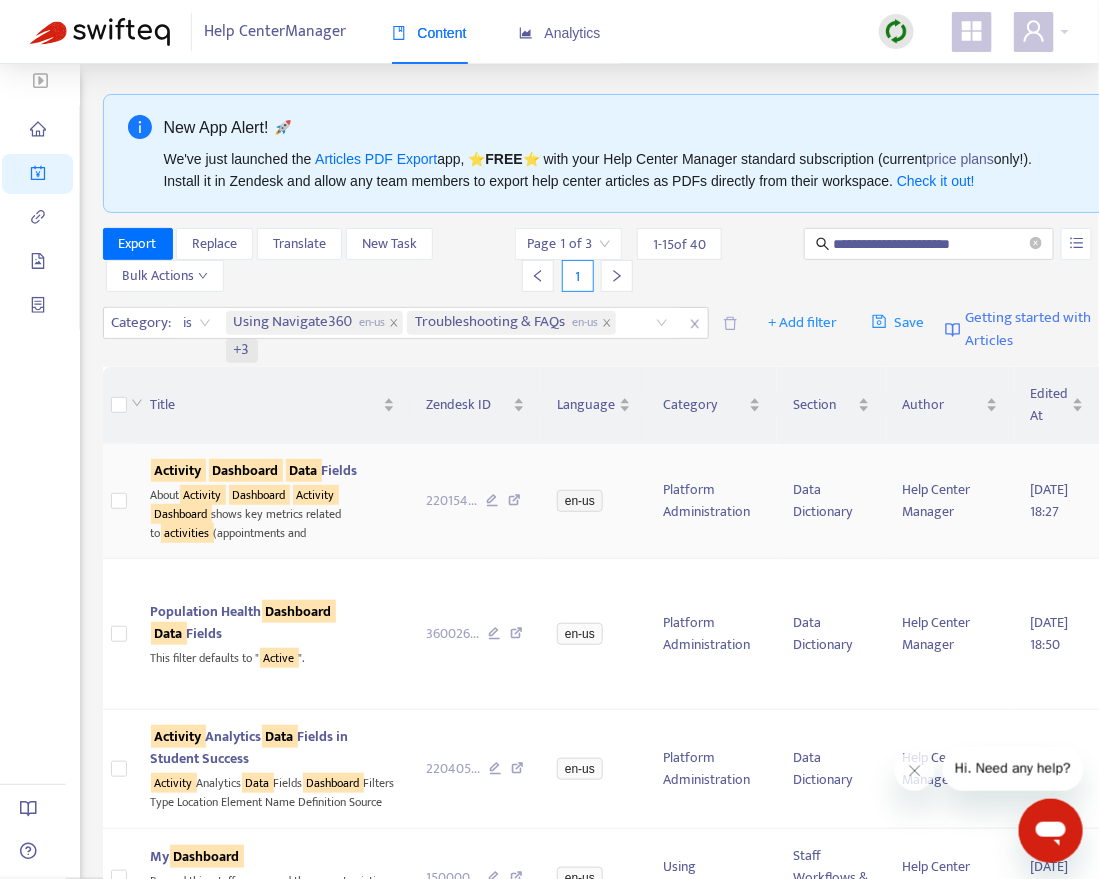 click on "Dashboard" at bounding box center [246, 470] 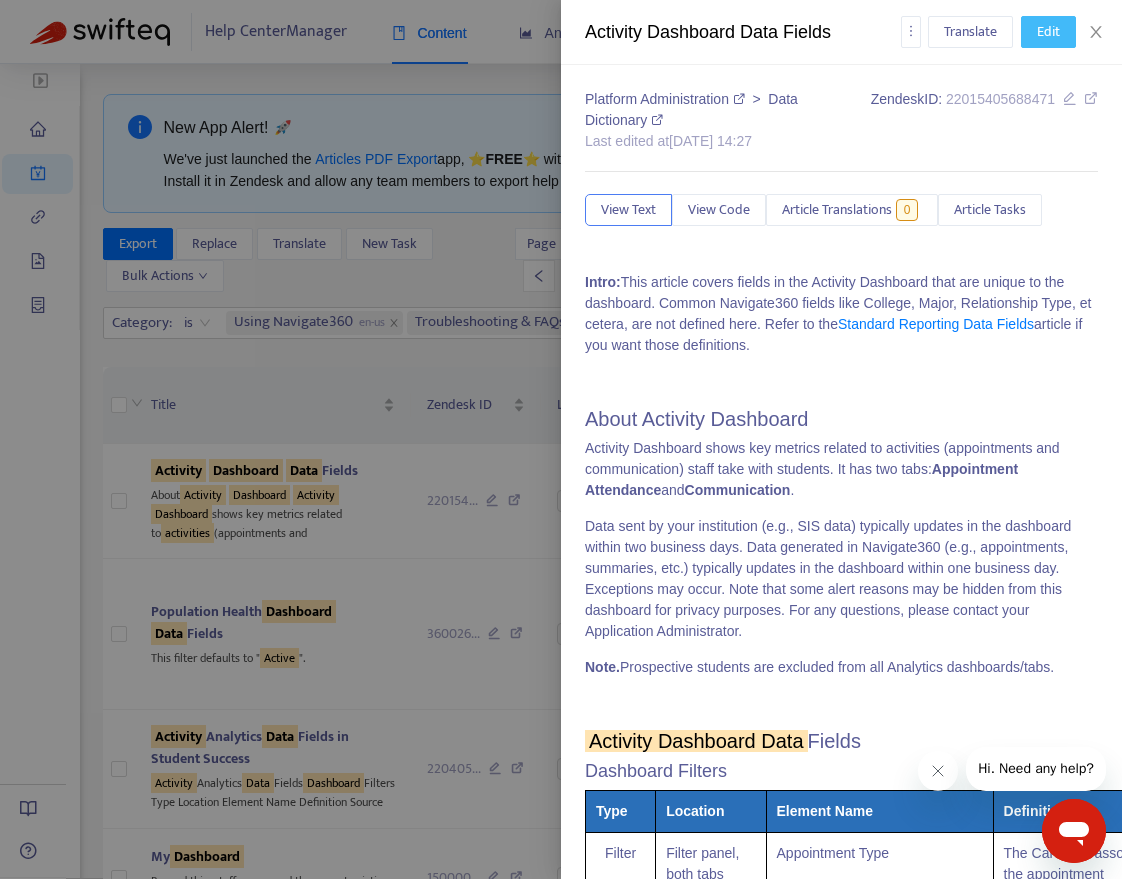 click on "Edit" at bounding box center [1048, 32] 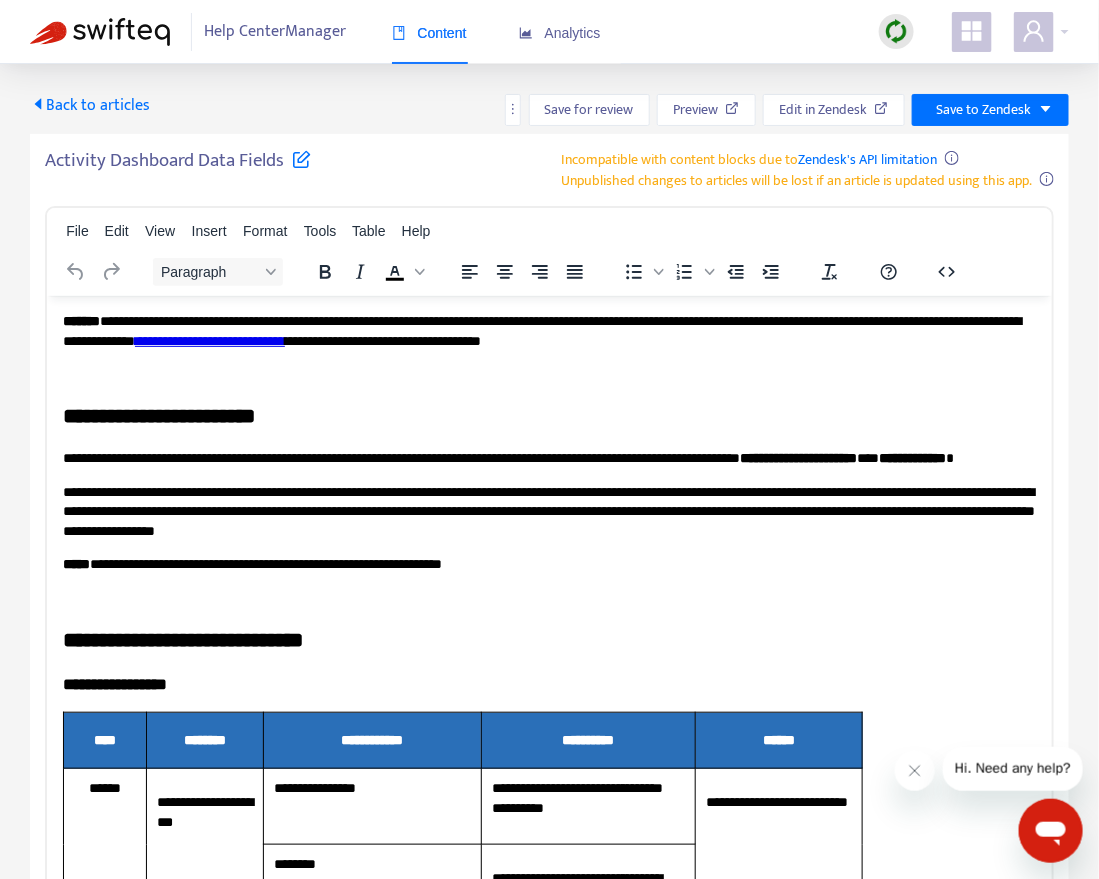 scroll, scrollTop: 0, scrollLeft: 0, axis: both 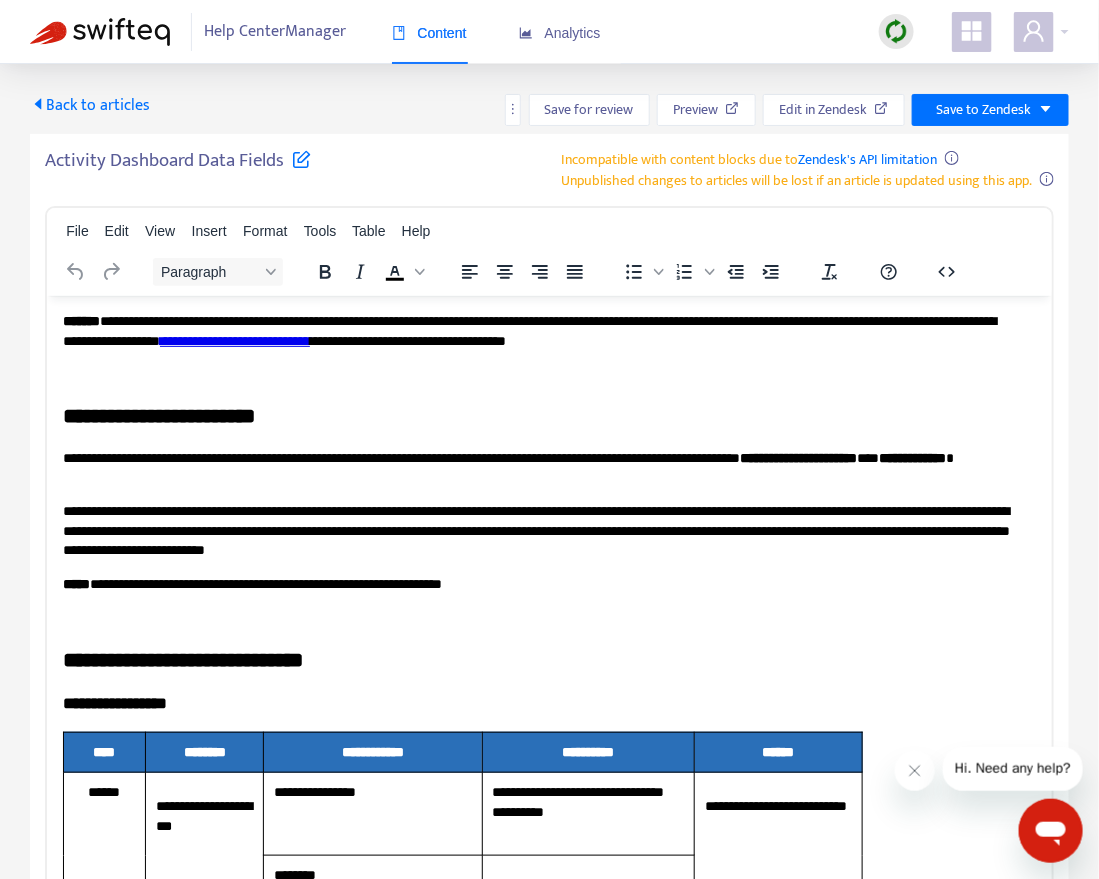click at bounding box center (301, 158) 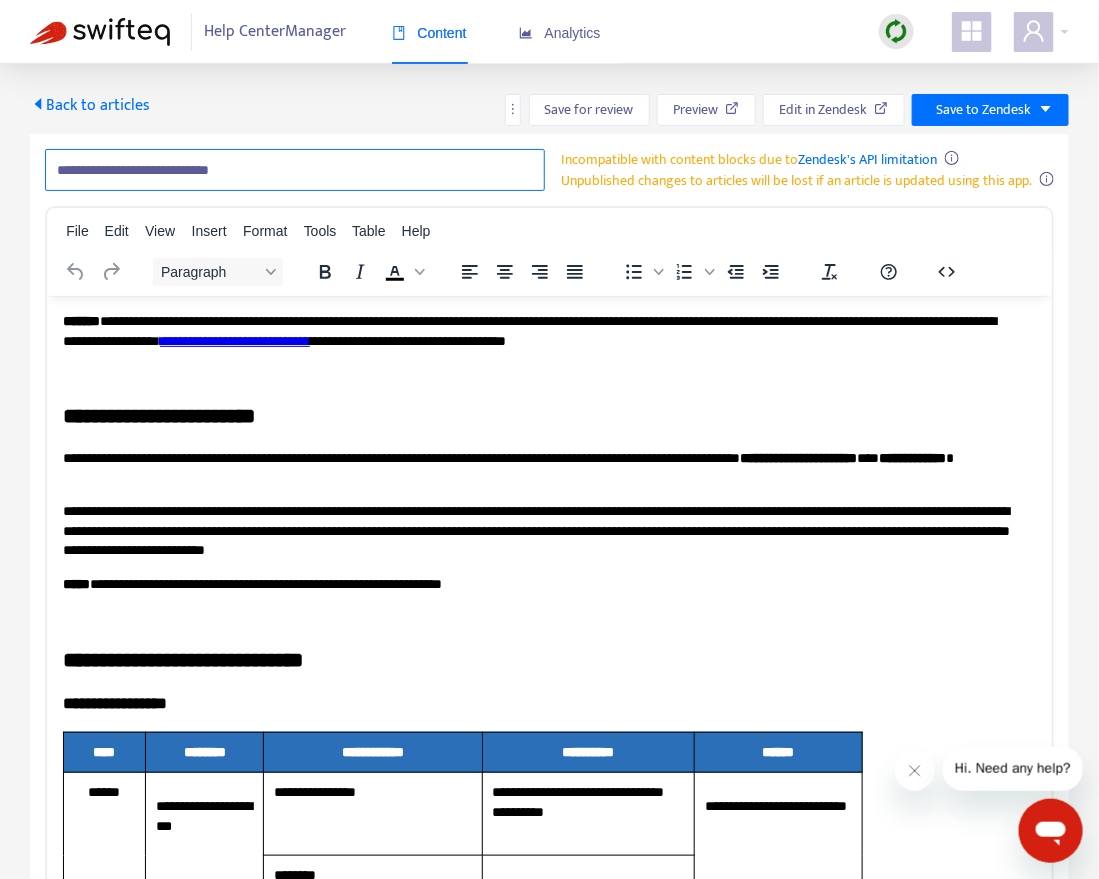 click on "**********" at bounding box center (295, 170) 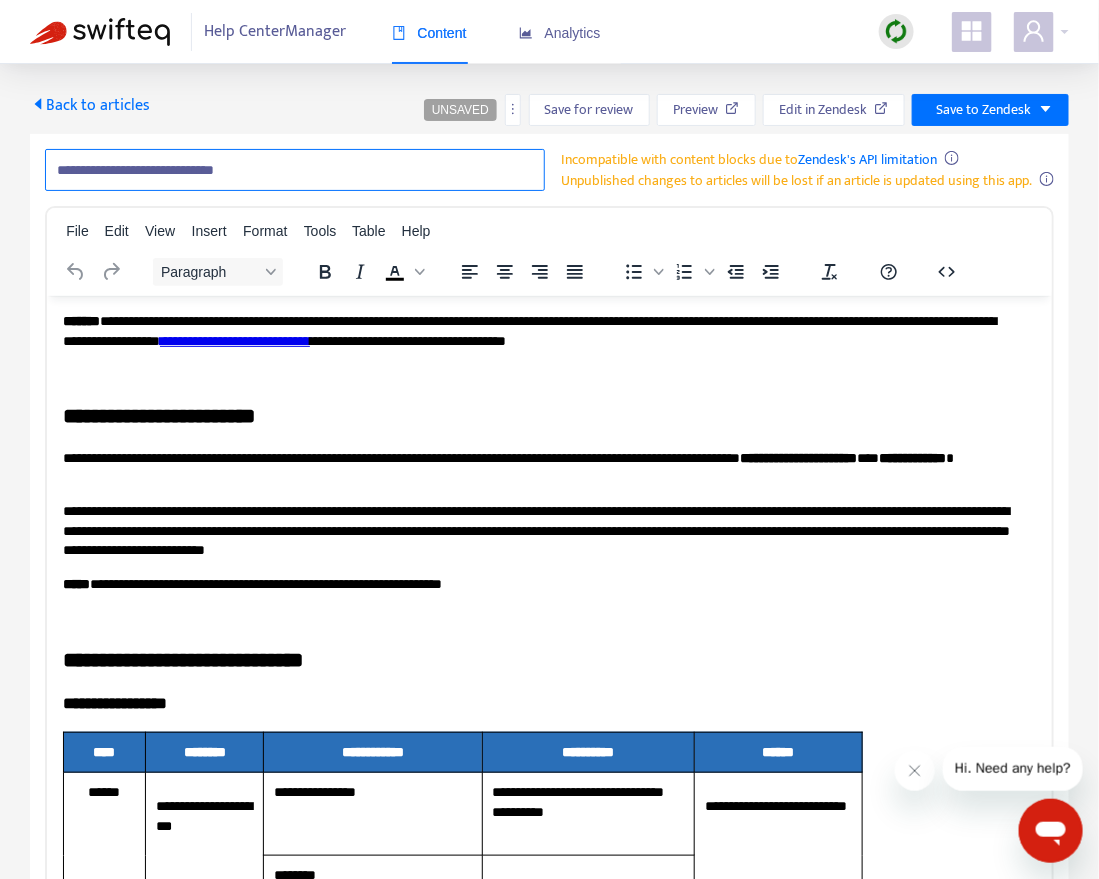 paste on "**********" 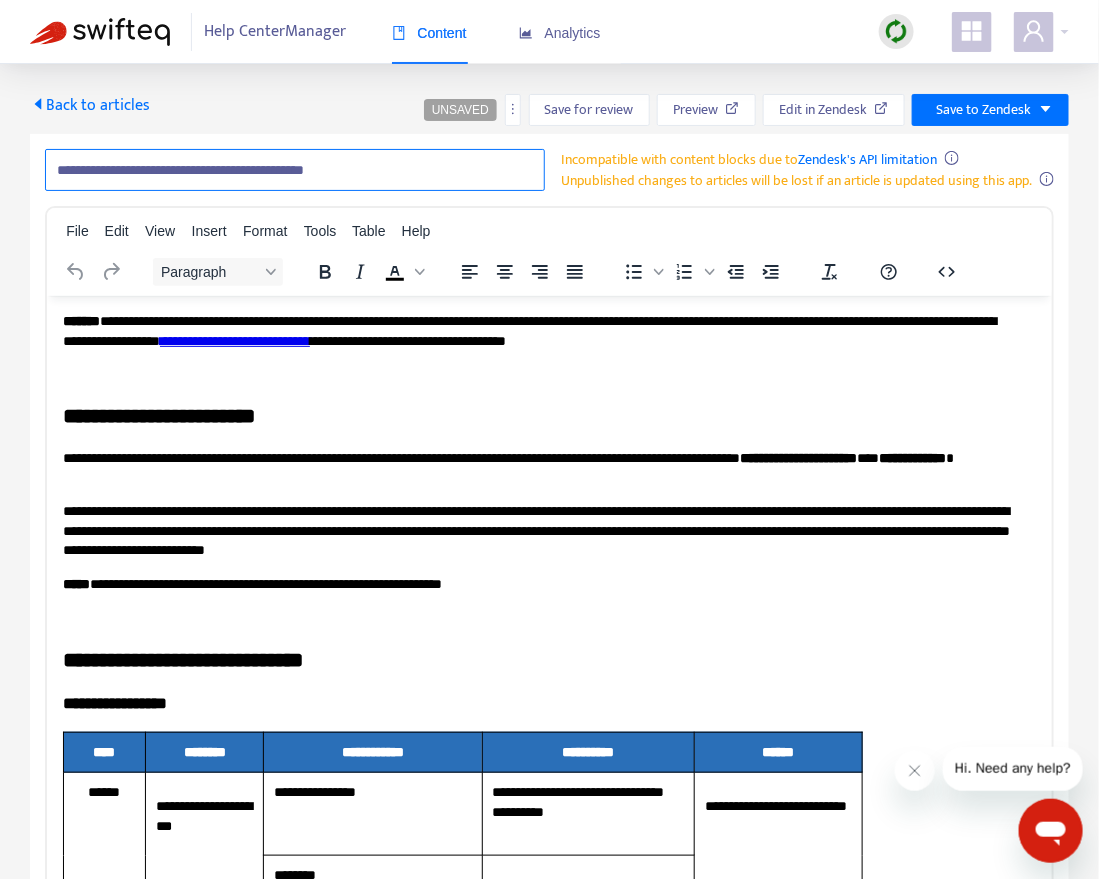 type on "**********" 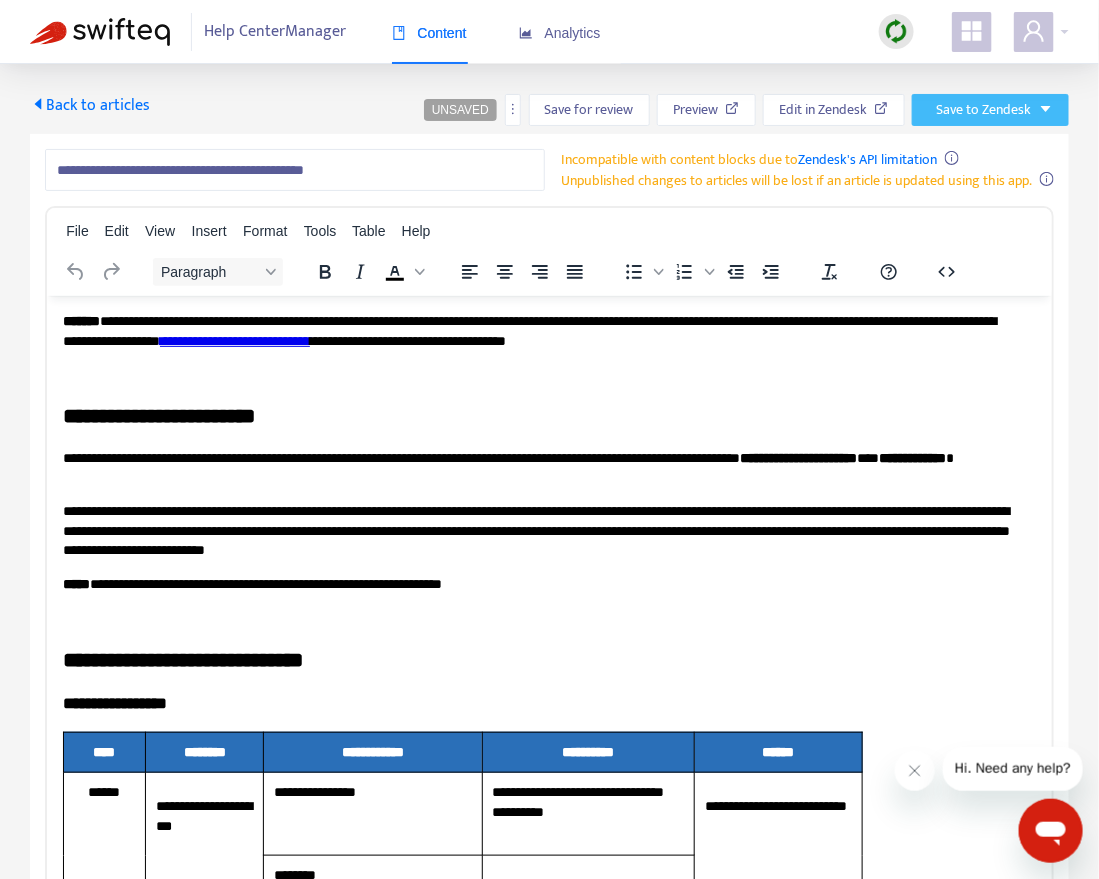 drag, startPoint x: 989, startPoint y: 90, endPoint x: 980, endPoint y: 99, distance: 12.727922 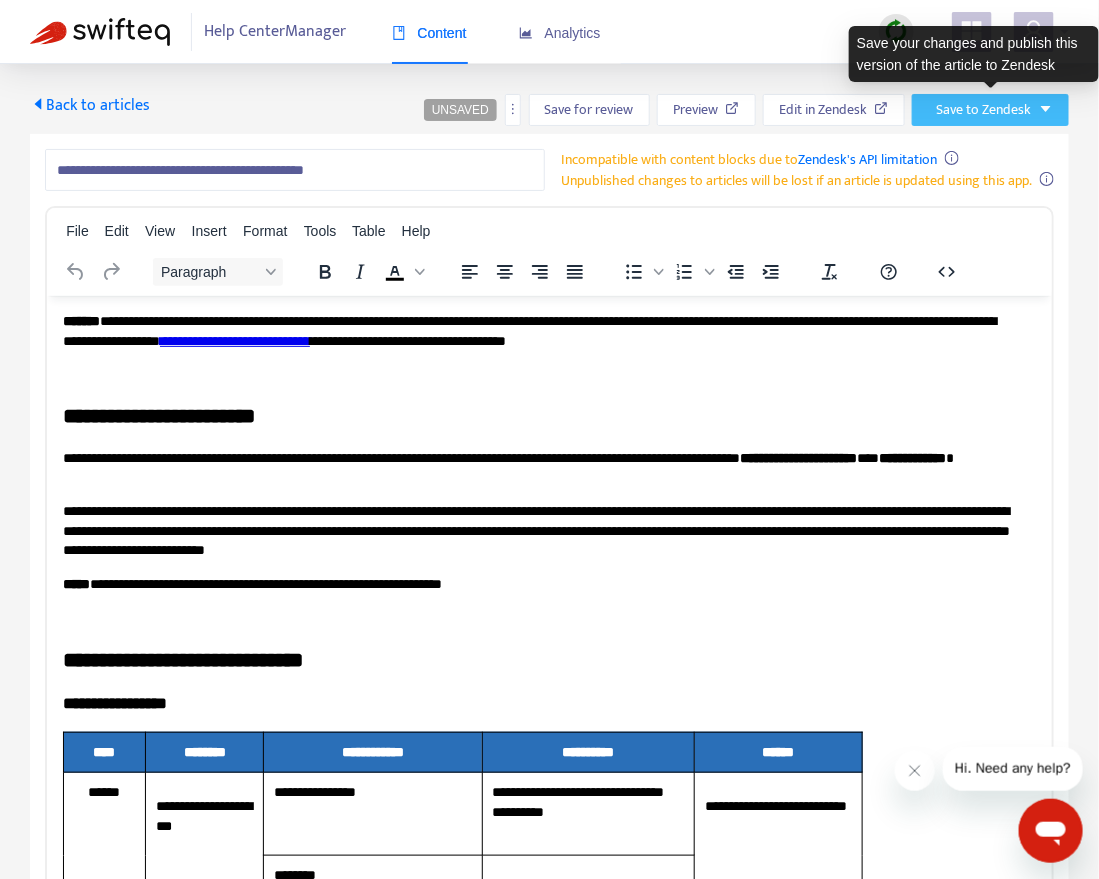 click on "Save to Zendesk" at bounding box center [983, 110] 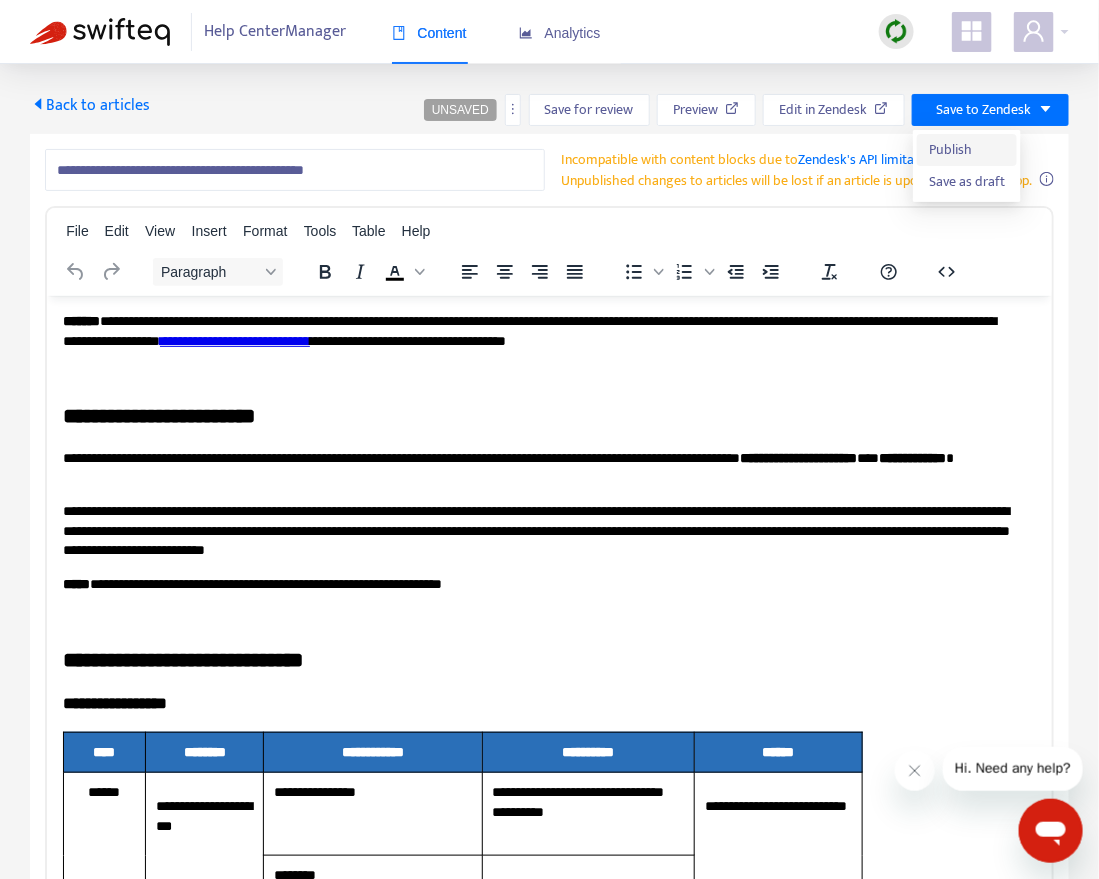 click on "Publish" at bounding box center (967, 150) 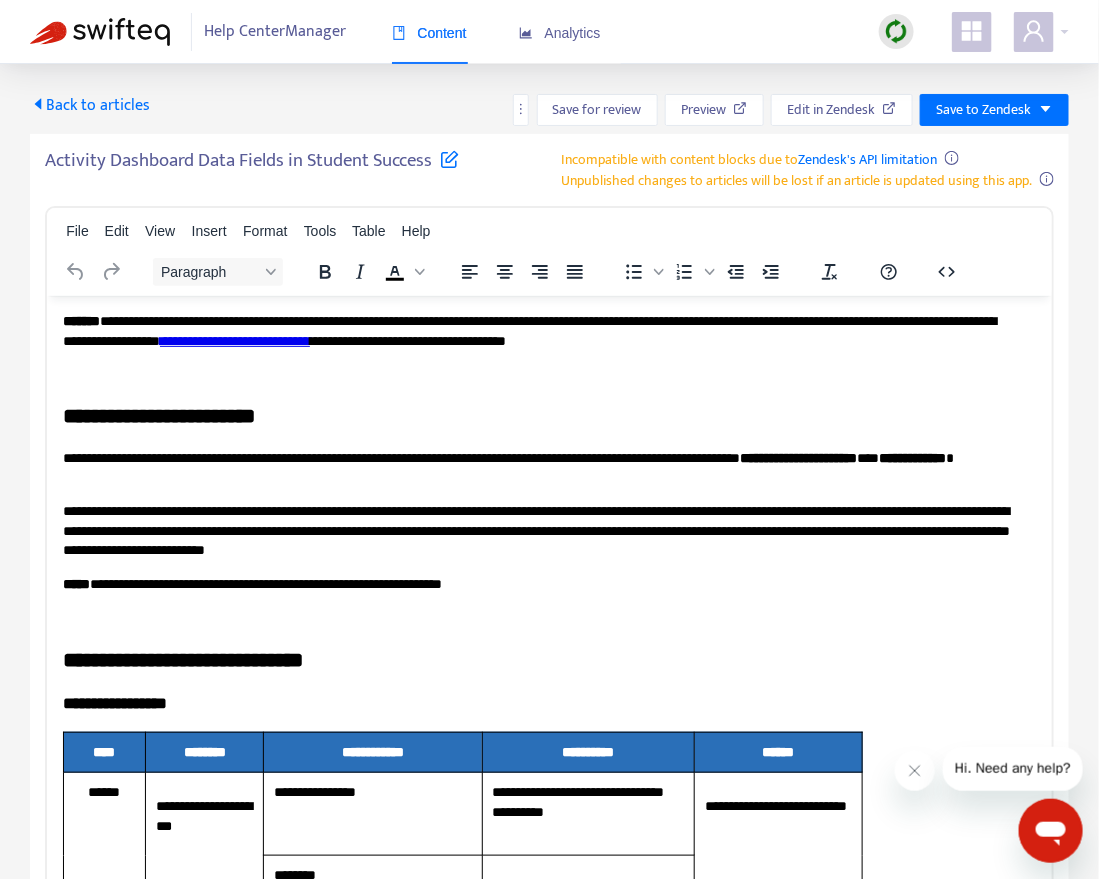 click on "Back to articles" at bounding box center [90, 105] 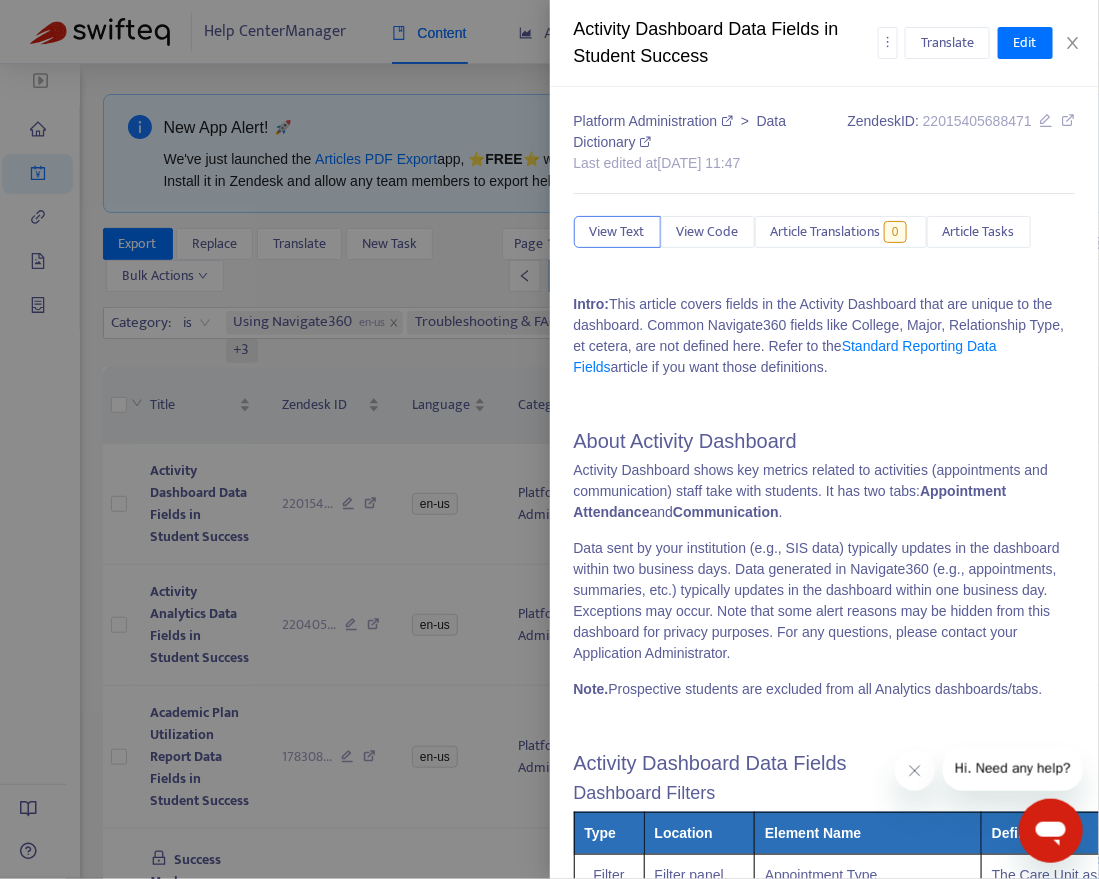 type on "**********" 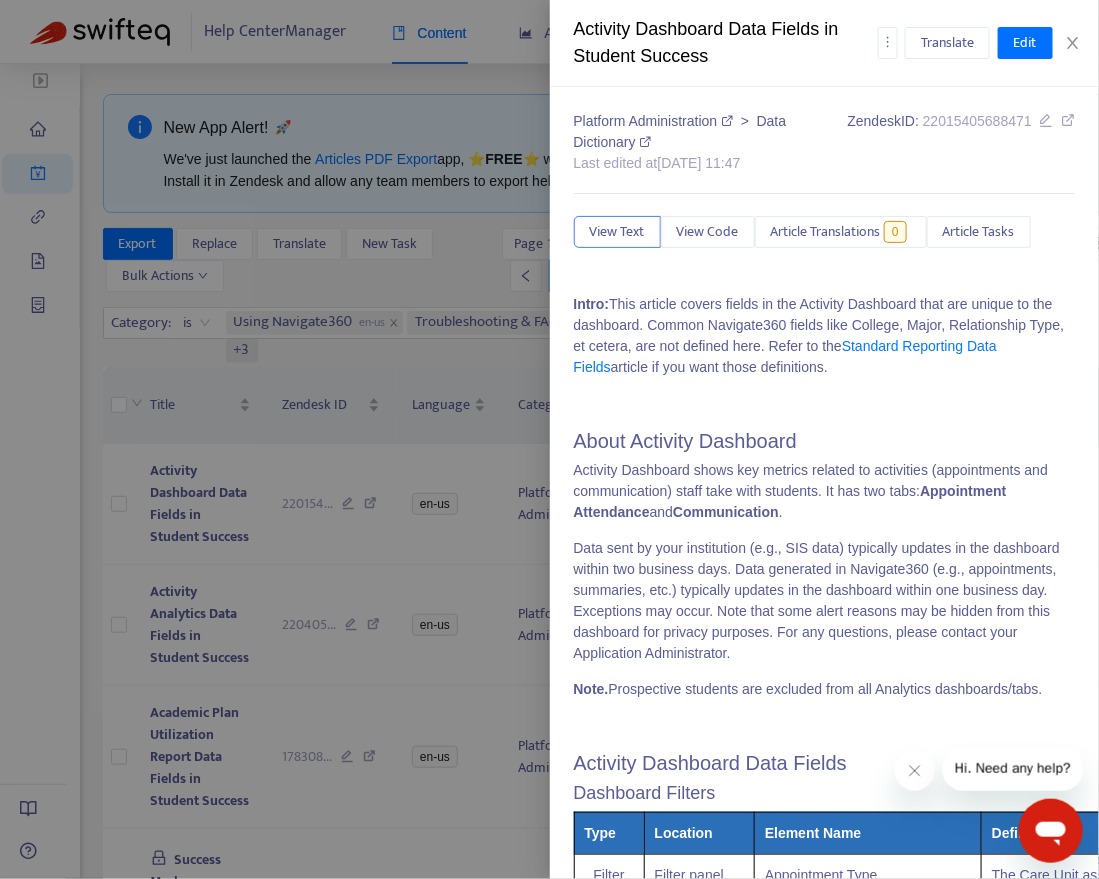 click at bounding box center [549, 439] 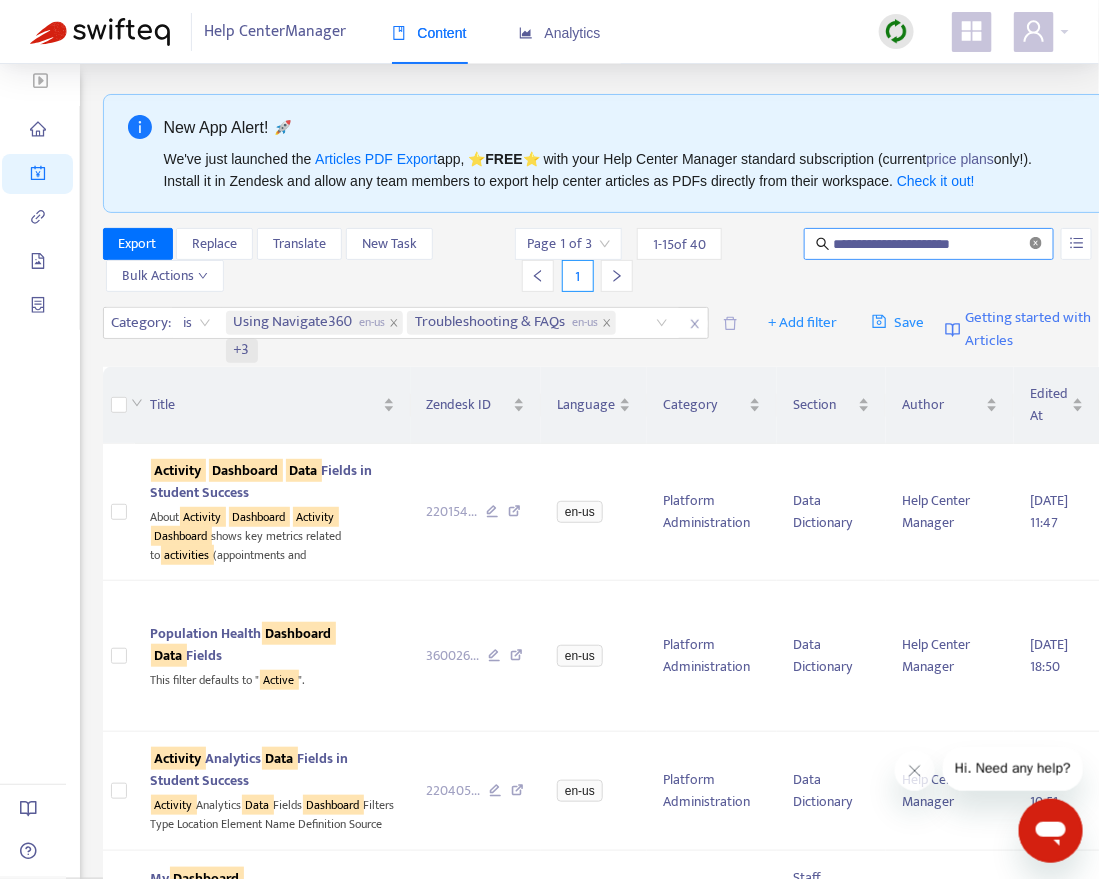 click at bounding box center [1036, 244] 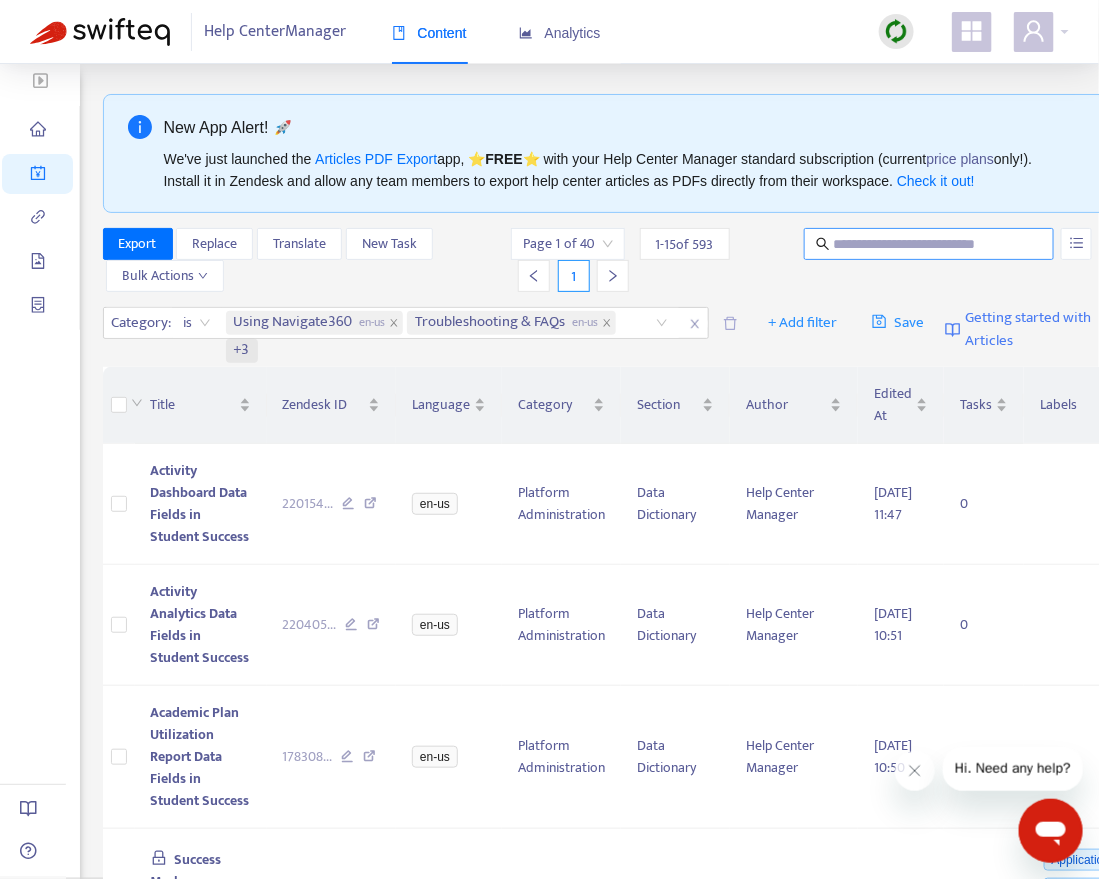 click at bounding box center (930, 244) 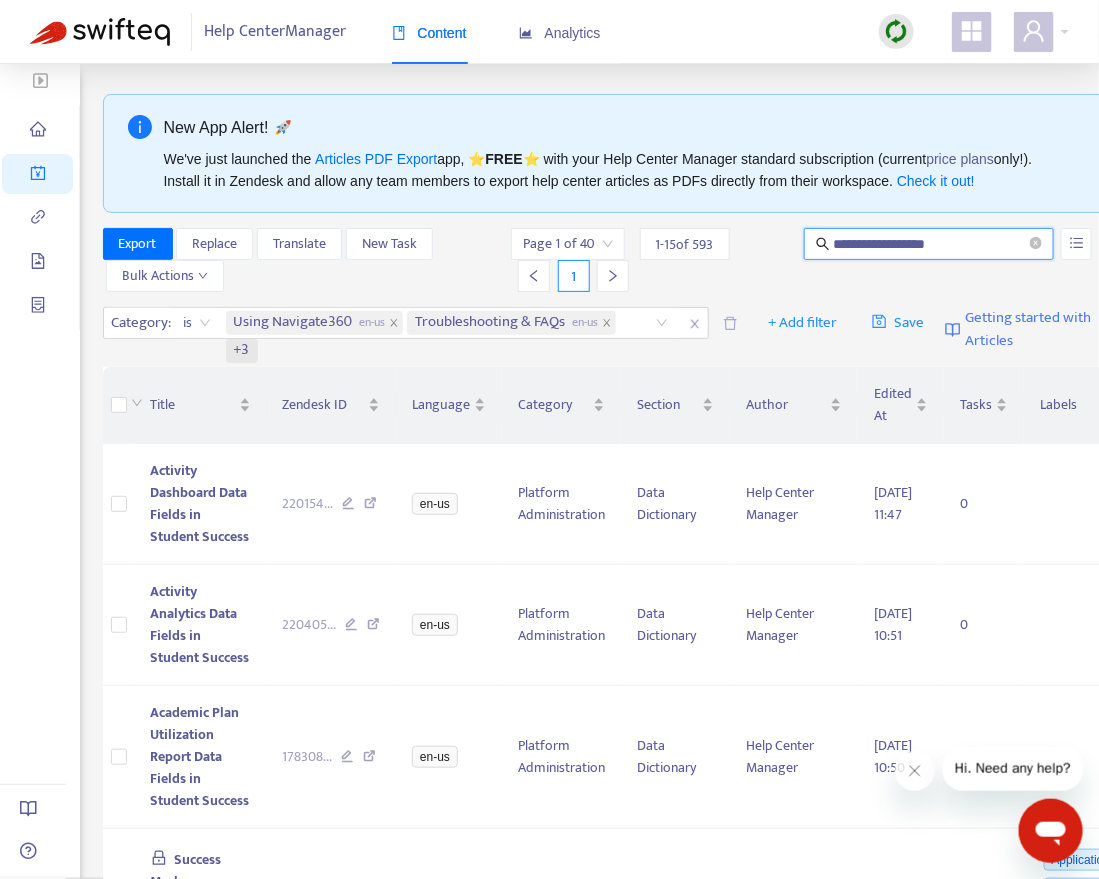 type on "**********" 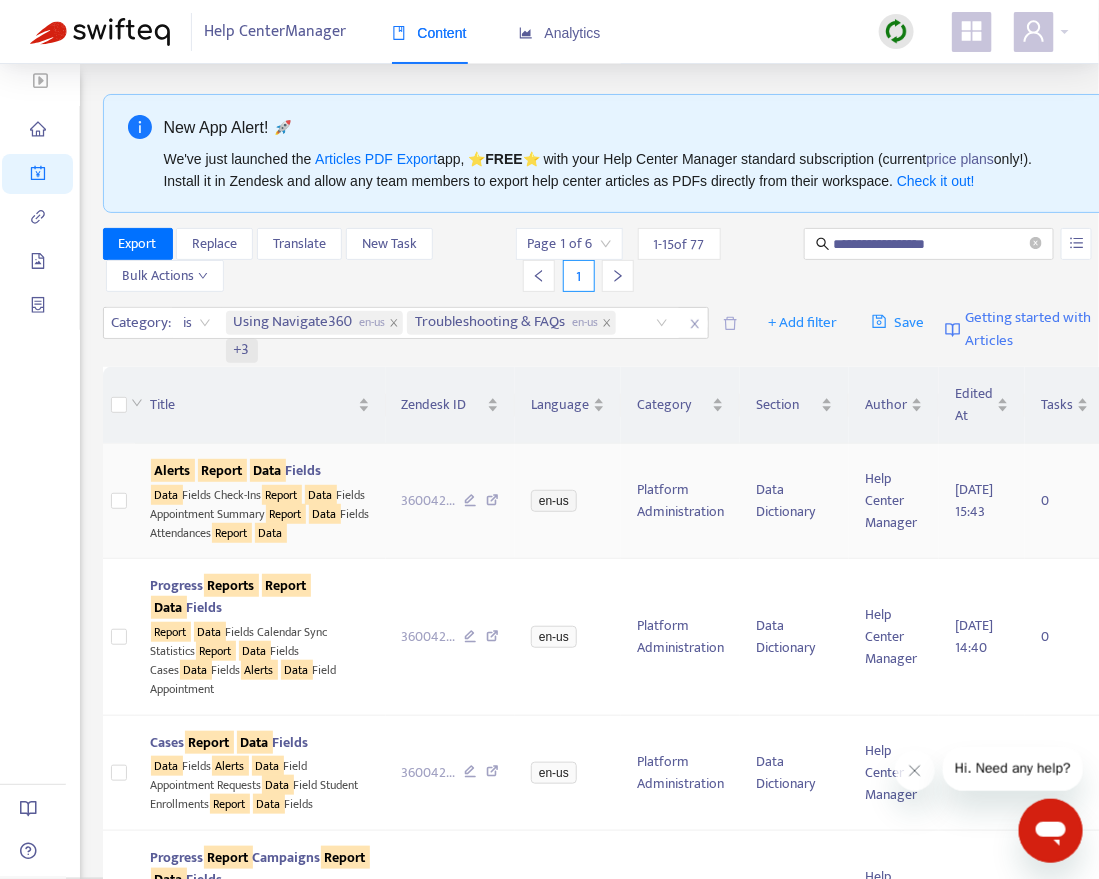 click on "Report" at bounding box center [222, 470] 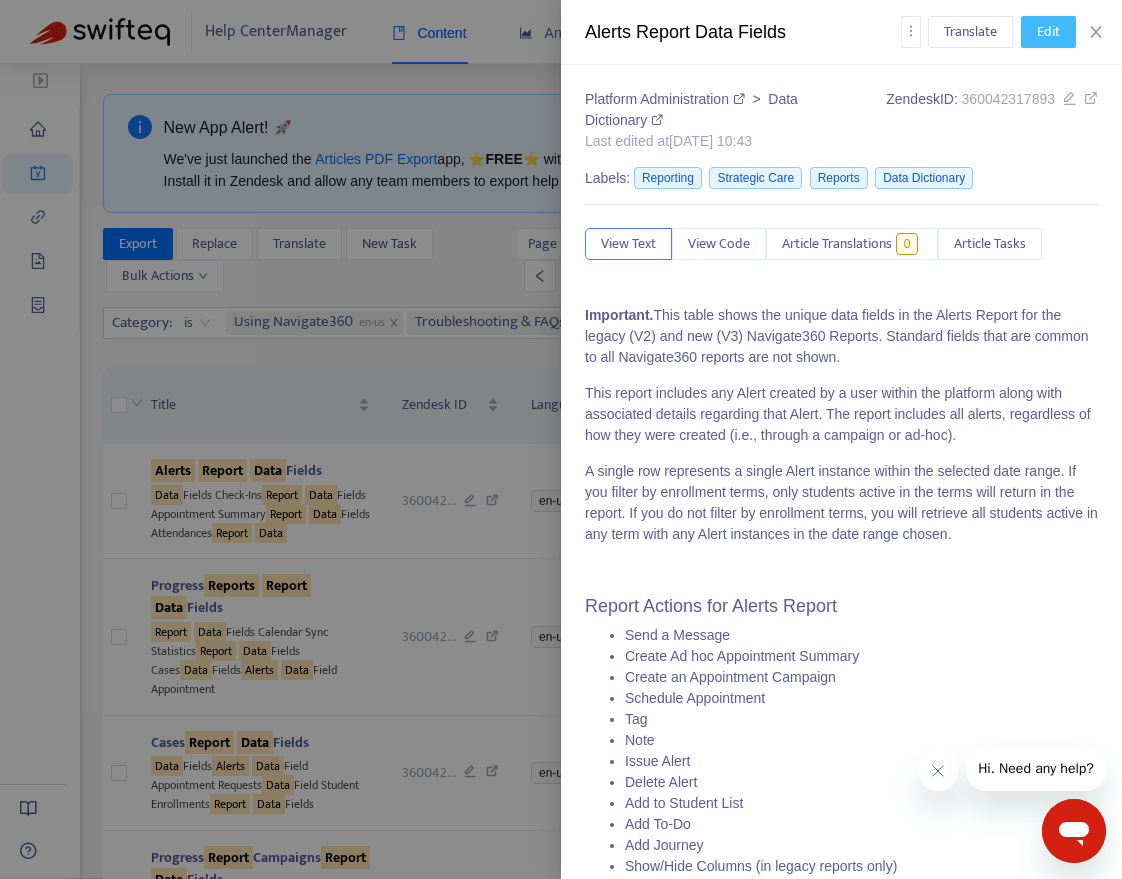 click on "Edit" at bounding box center (1048, 32) 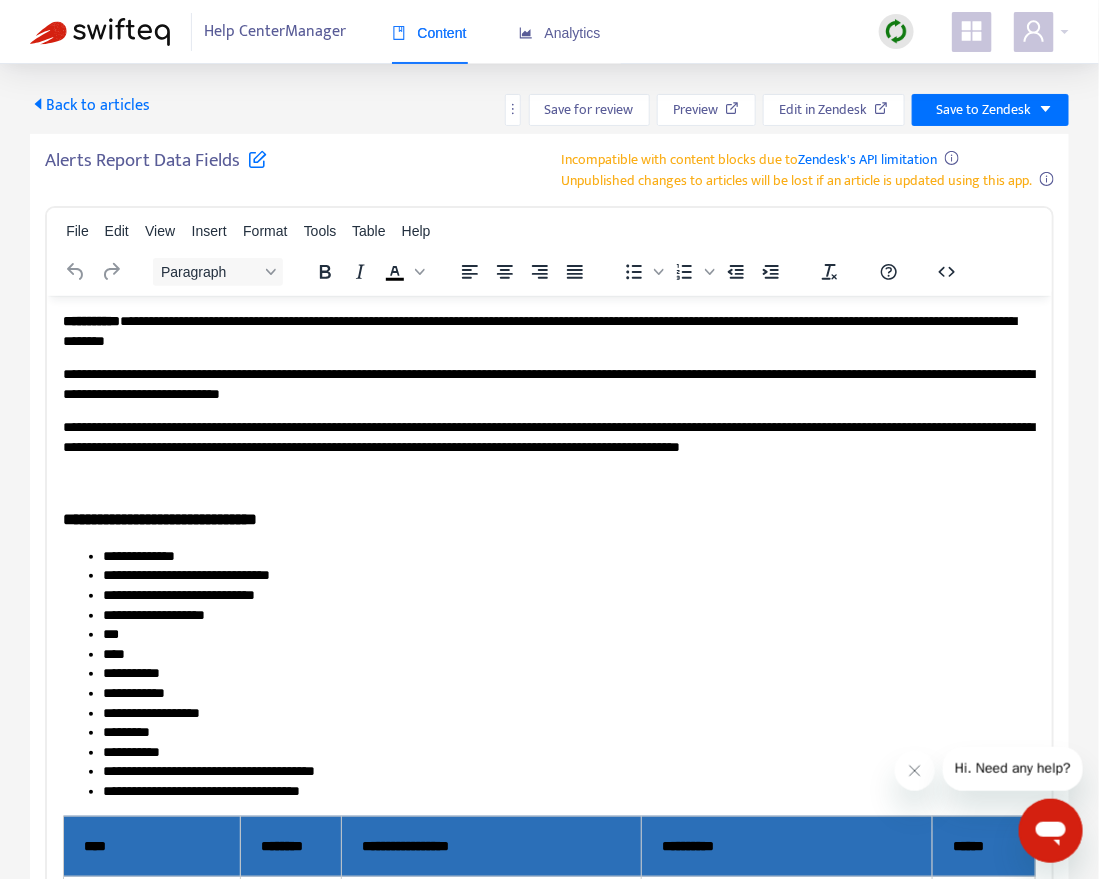 scroll, scrollTop: 0, scrollLeft: 0, axis: both 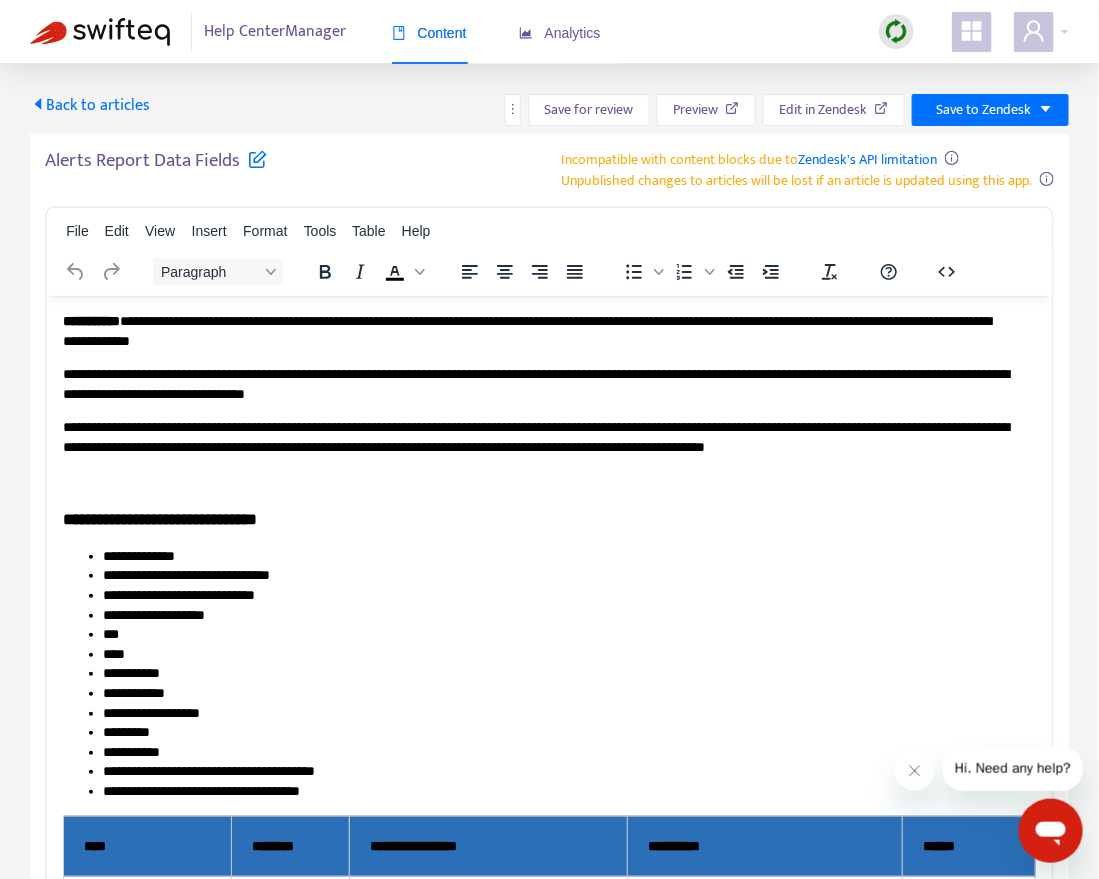 click at bounding box center (257, 158) 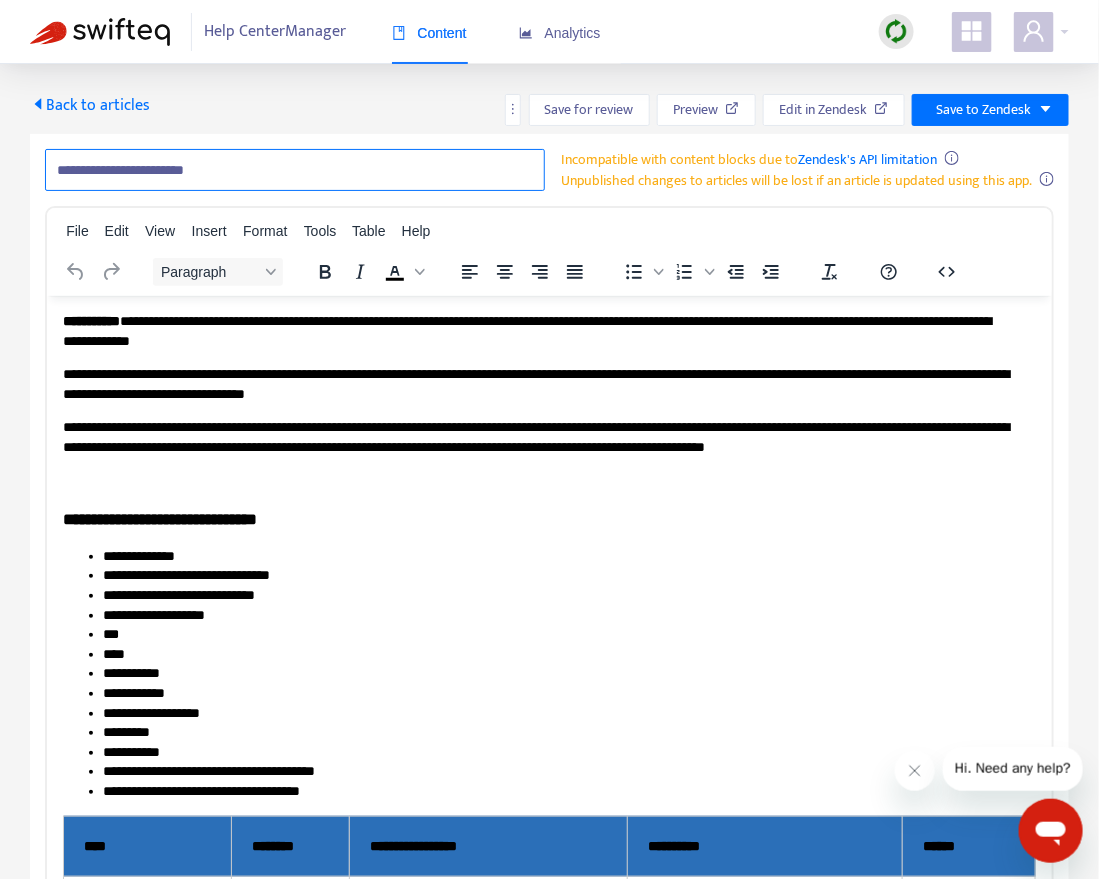 click on "**********" at bounding box center [295, 170] 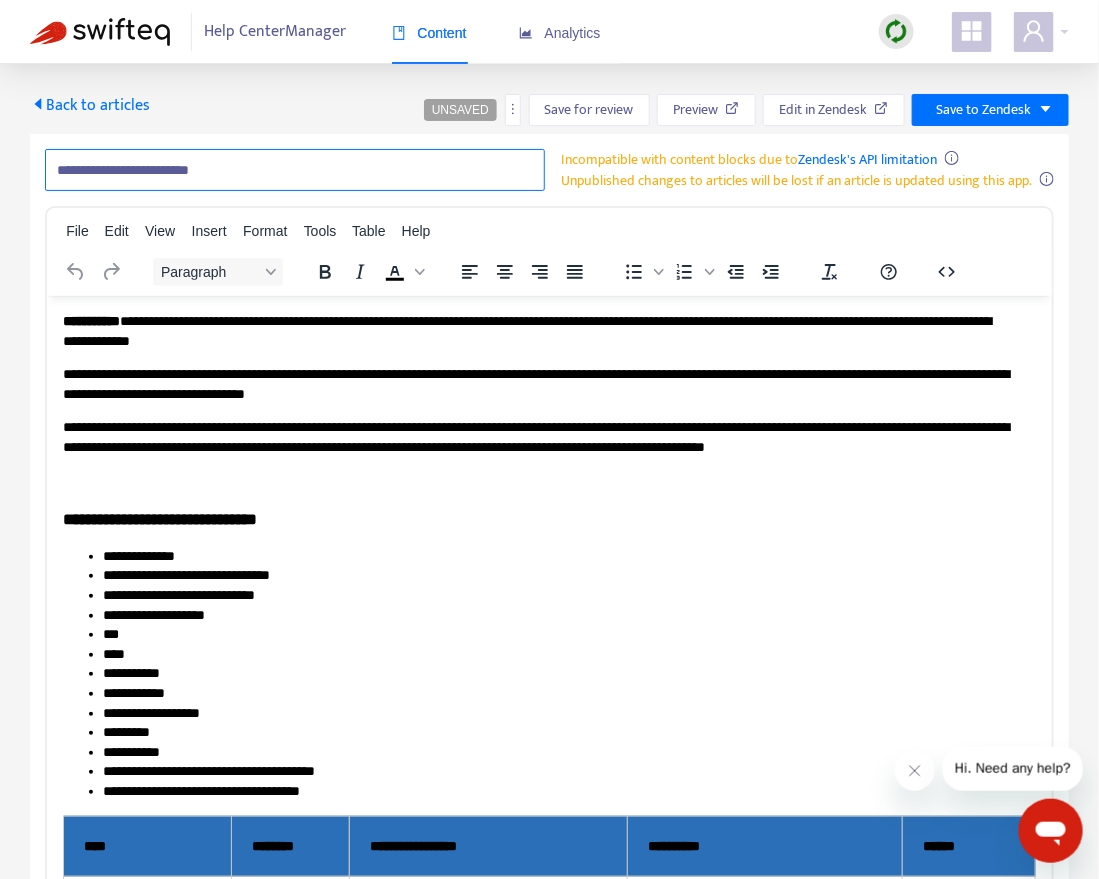 paste on "**********" 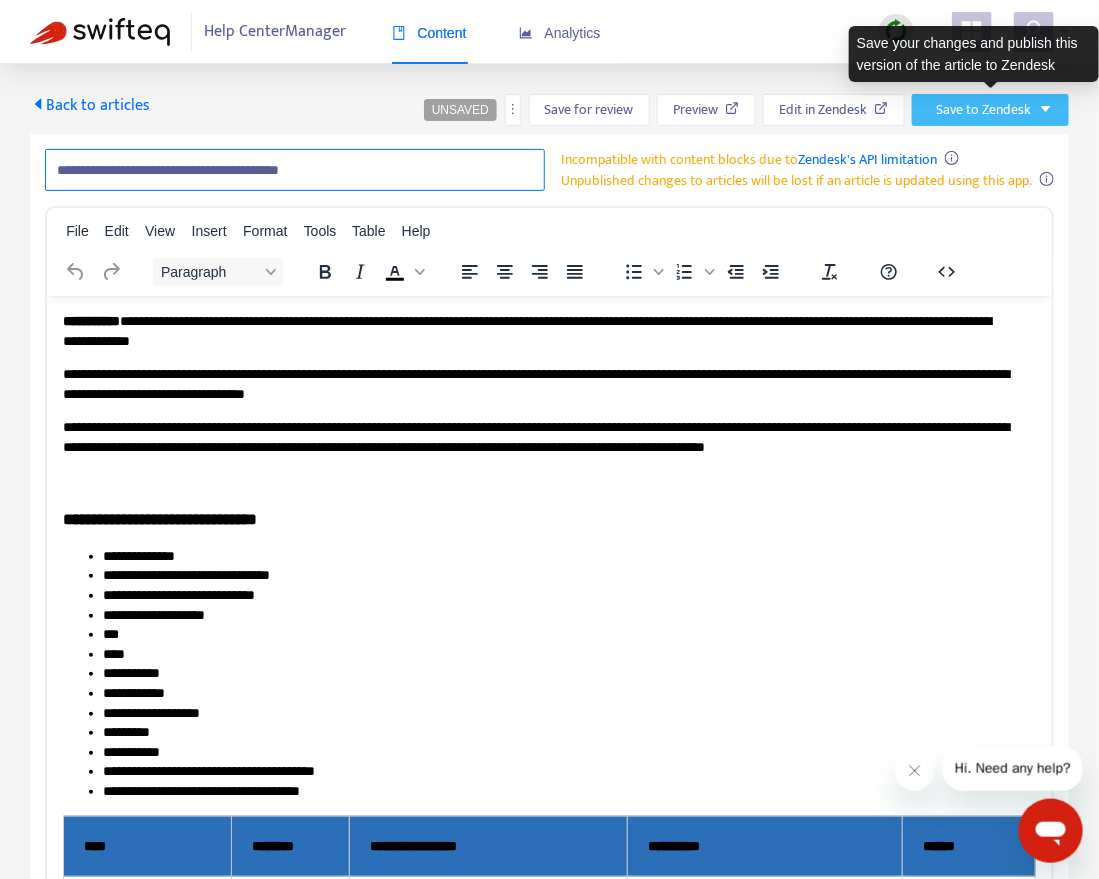 type on "**********" 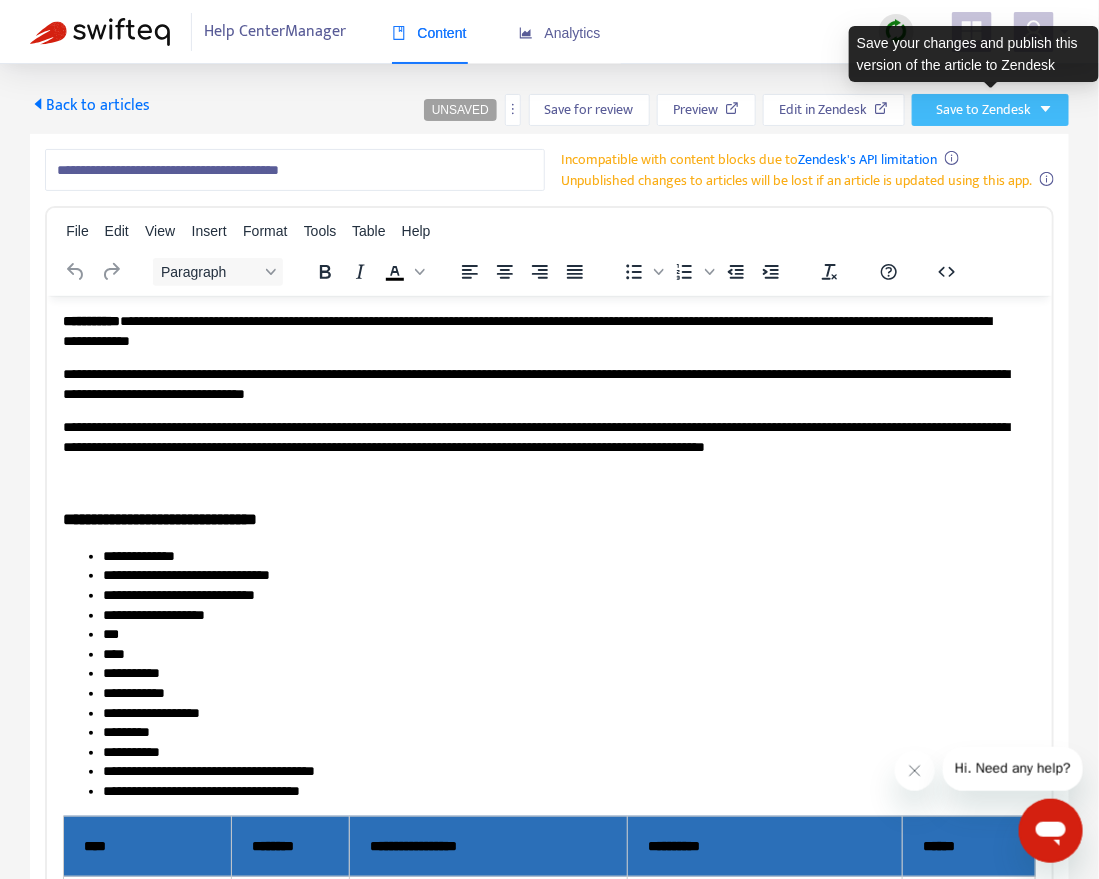 click on "Save to Zendesk" at bounding box center [983, 110] 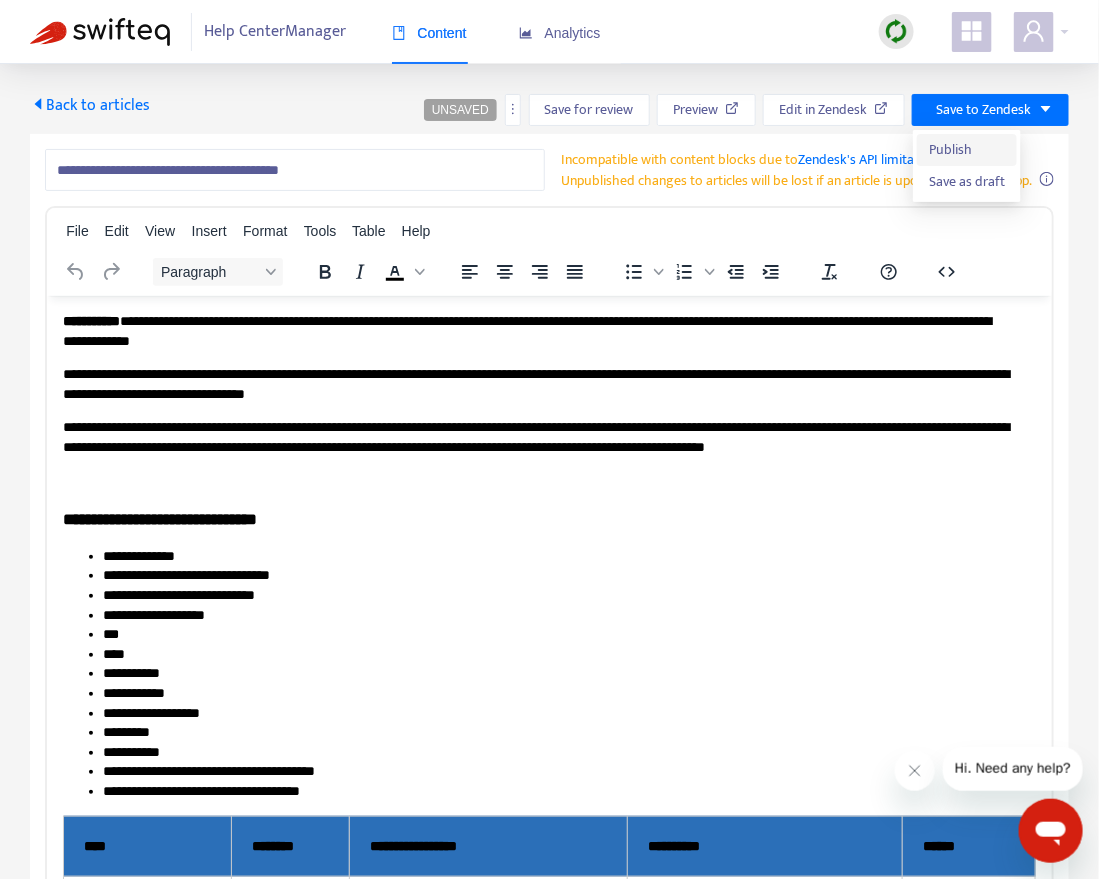 click on "Publish" at bounding box center (967, 150) 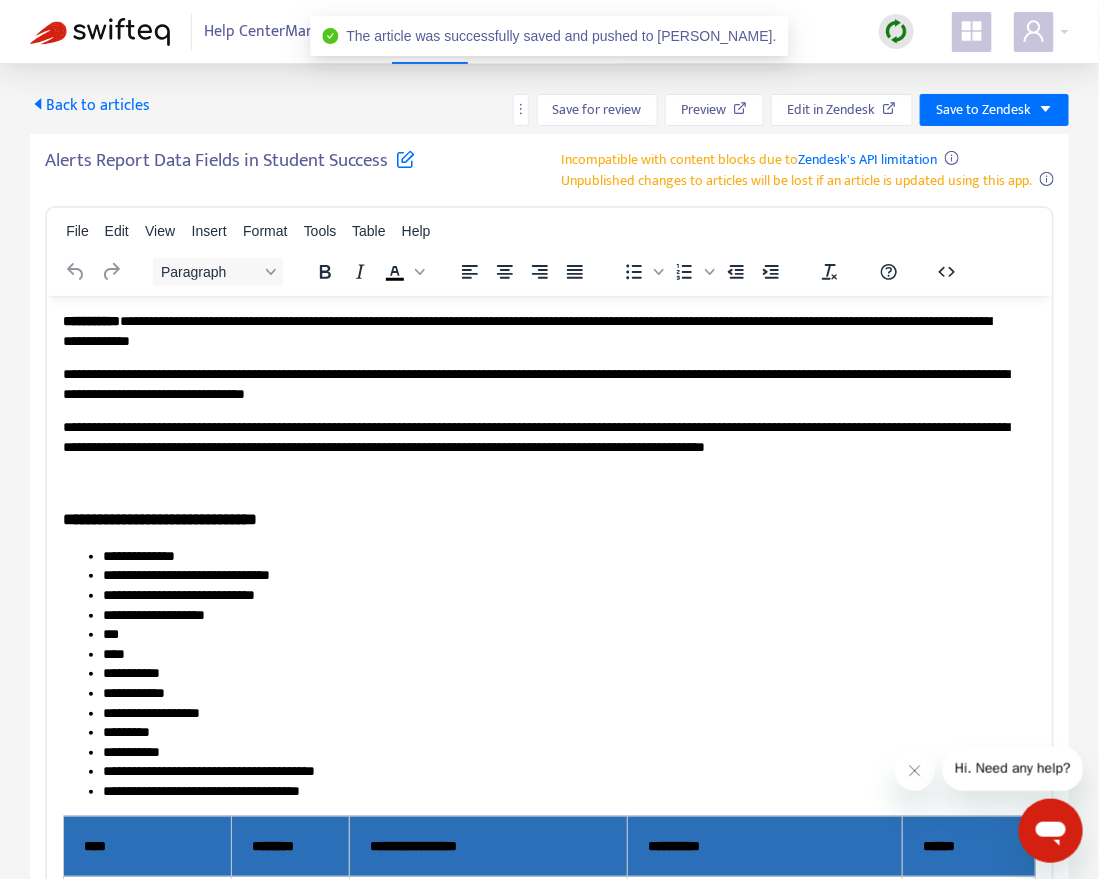 click on "Back to articles" at bounding box center (90, 105) 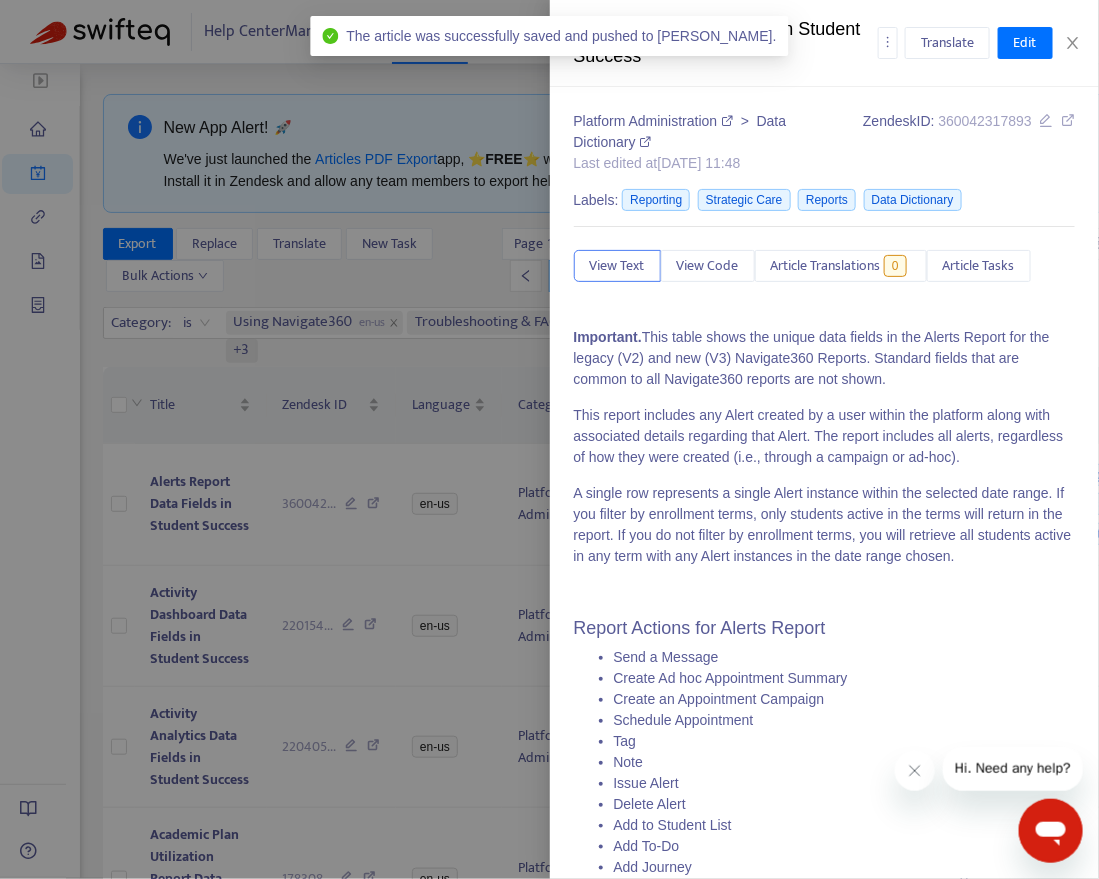 type on "**********" 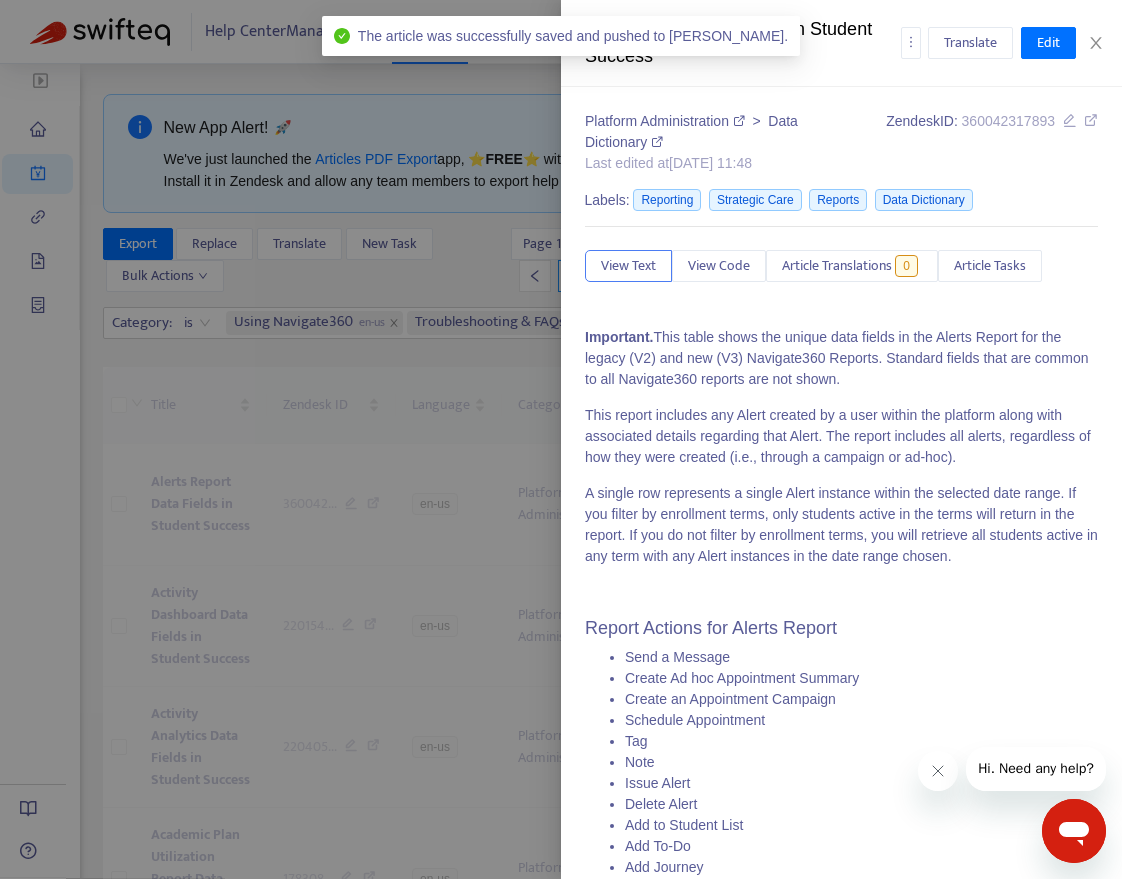 click at bounding box center [561, 439] 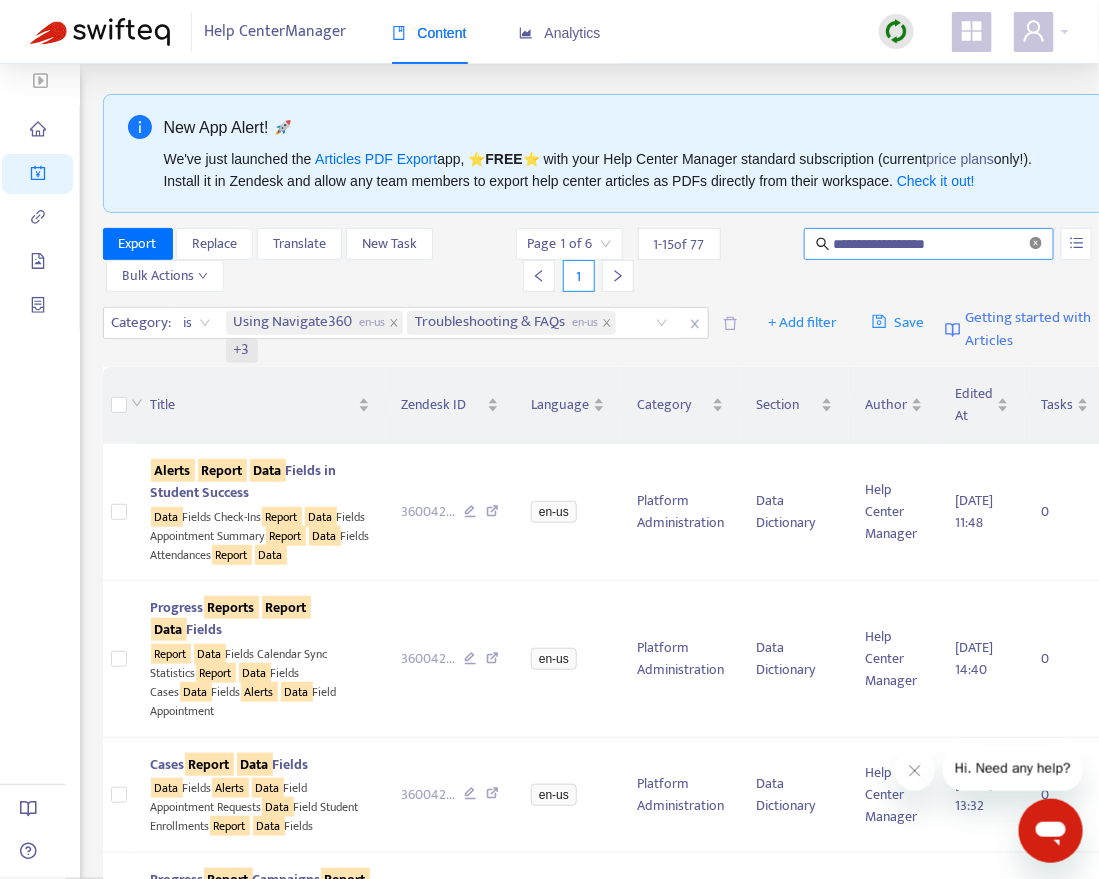 click 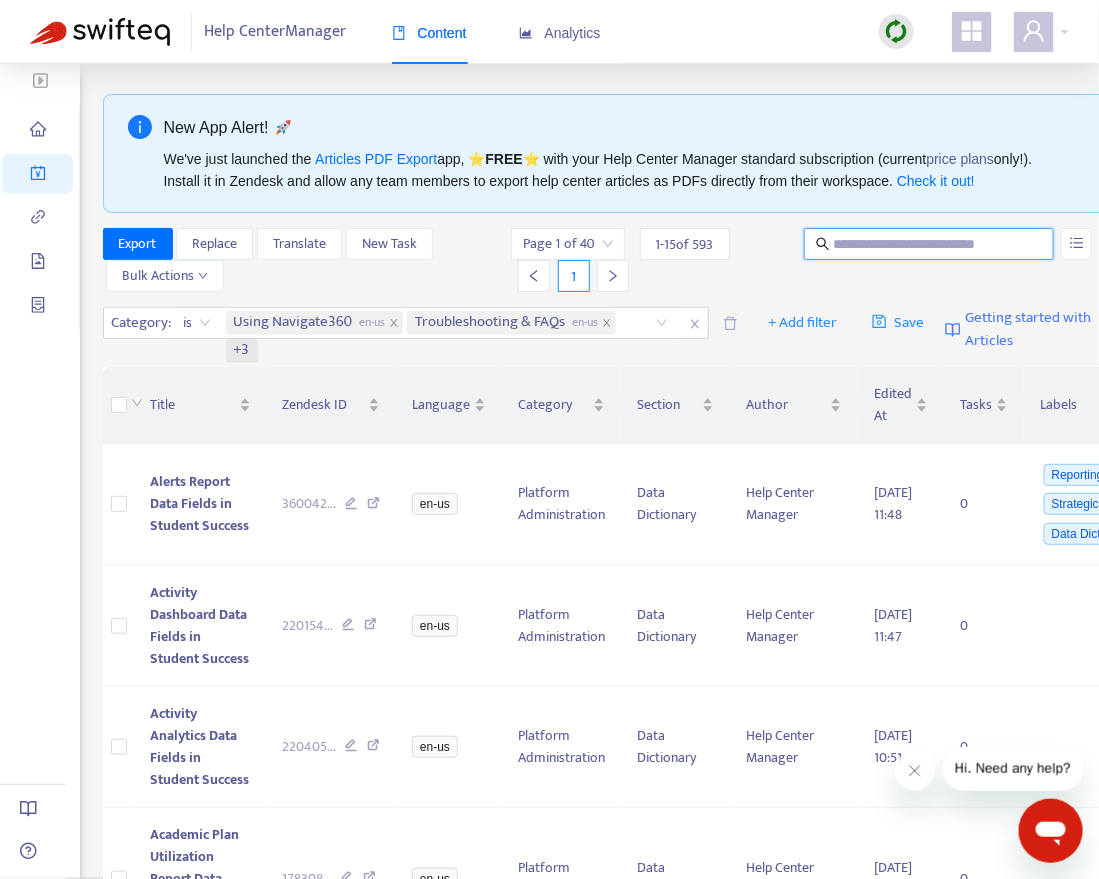 click at bounding box center [930, 244] 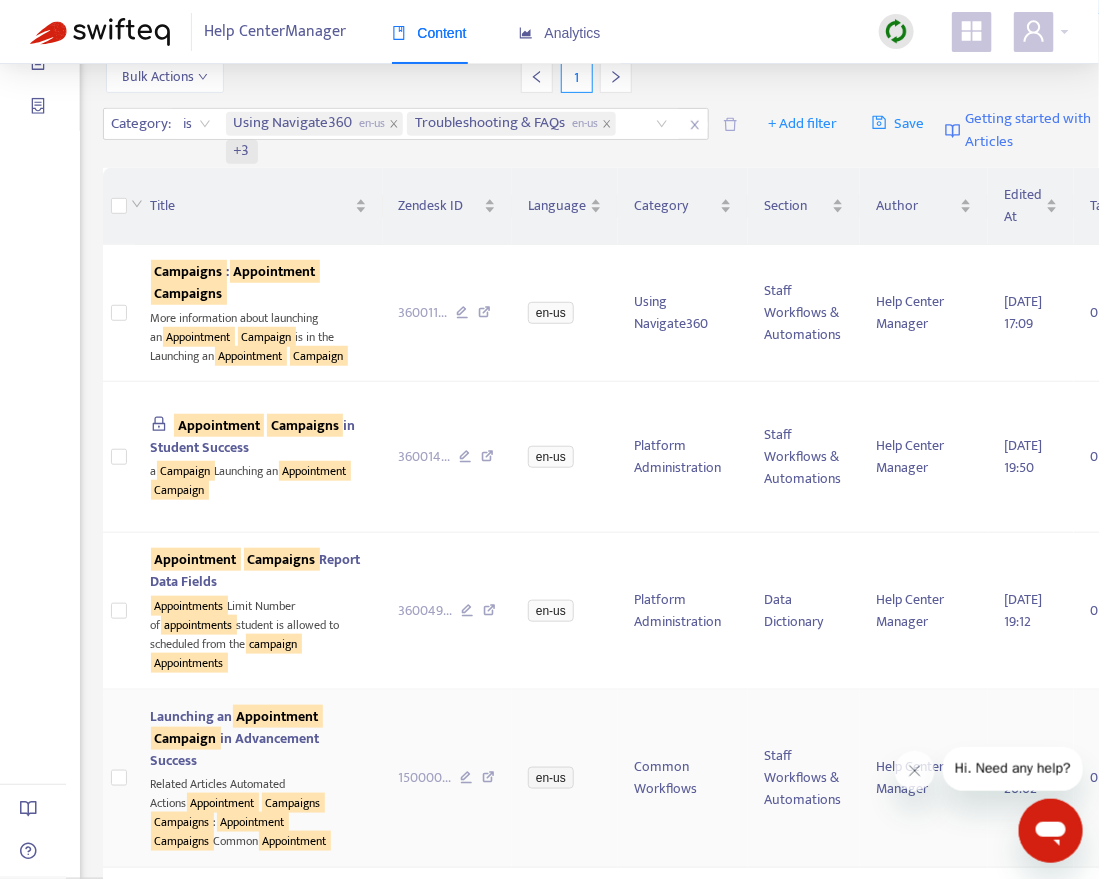 scroll, scrollTop: 0, scrollLeft: 0, axis: both 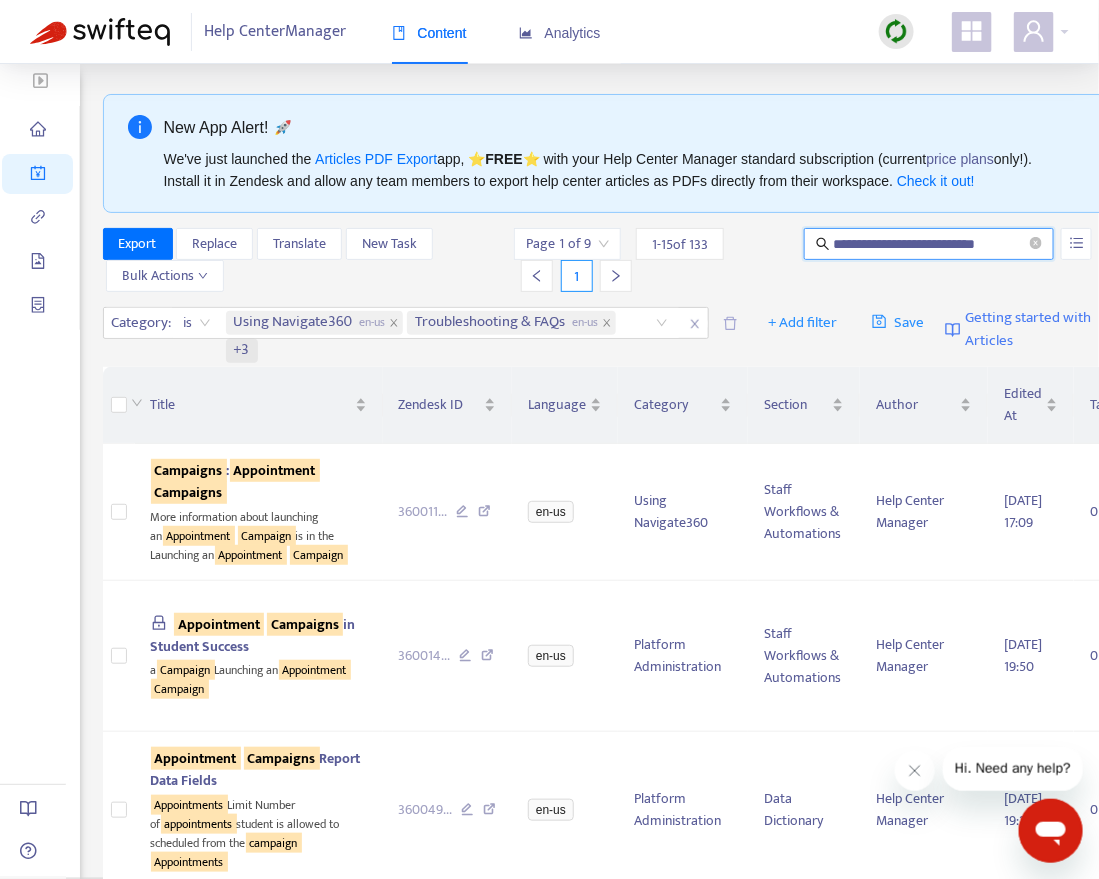 type on "**********" 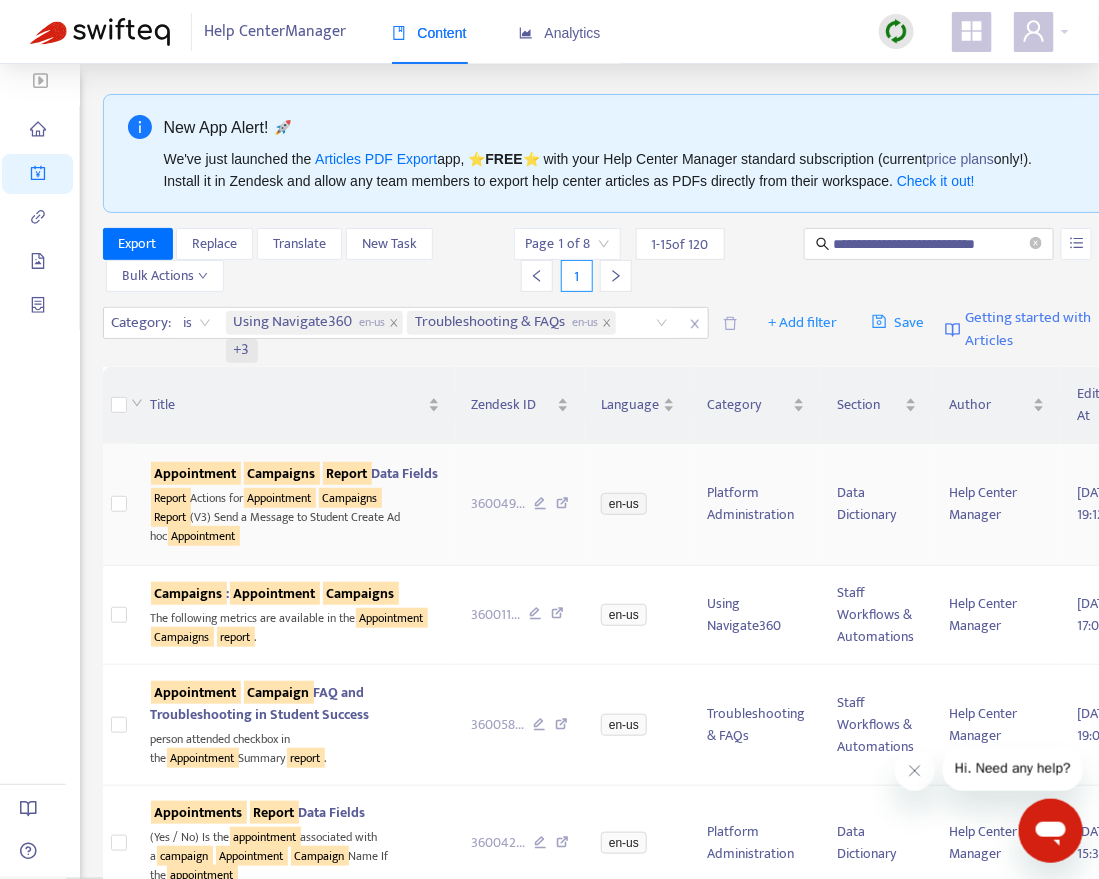 scroll, scrollTop: 0, scrollLeft: 0, axis: both 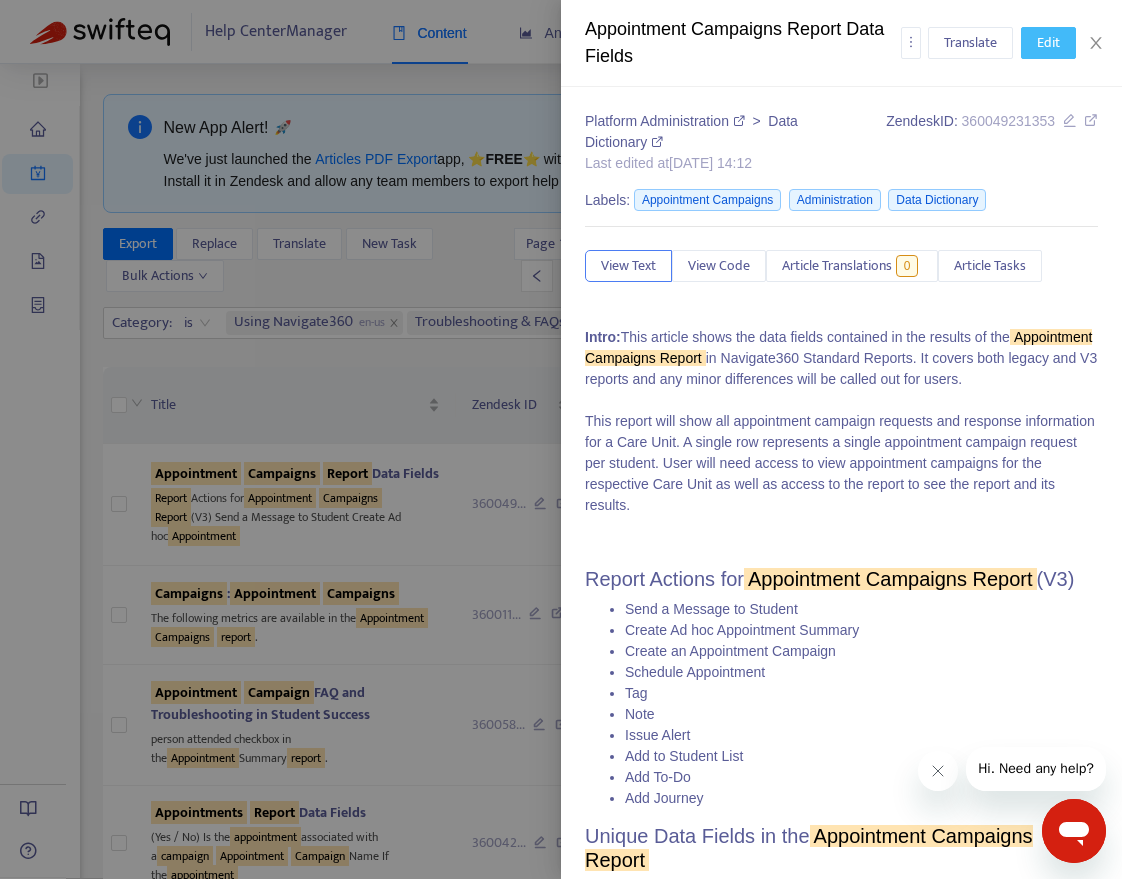 click on "Edit" at bounding box center (1048, 43) 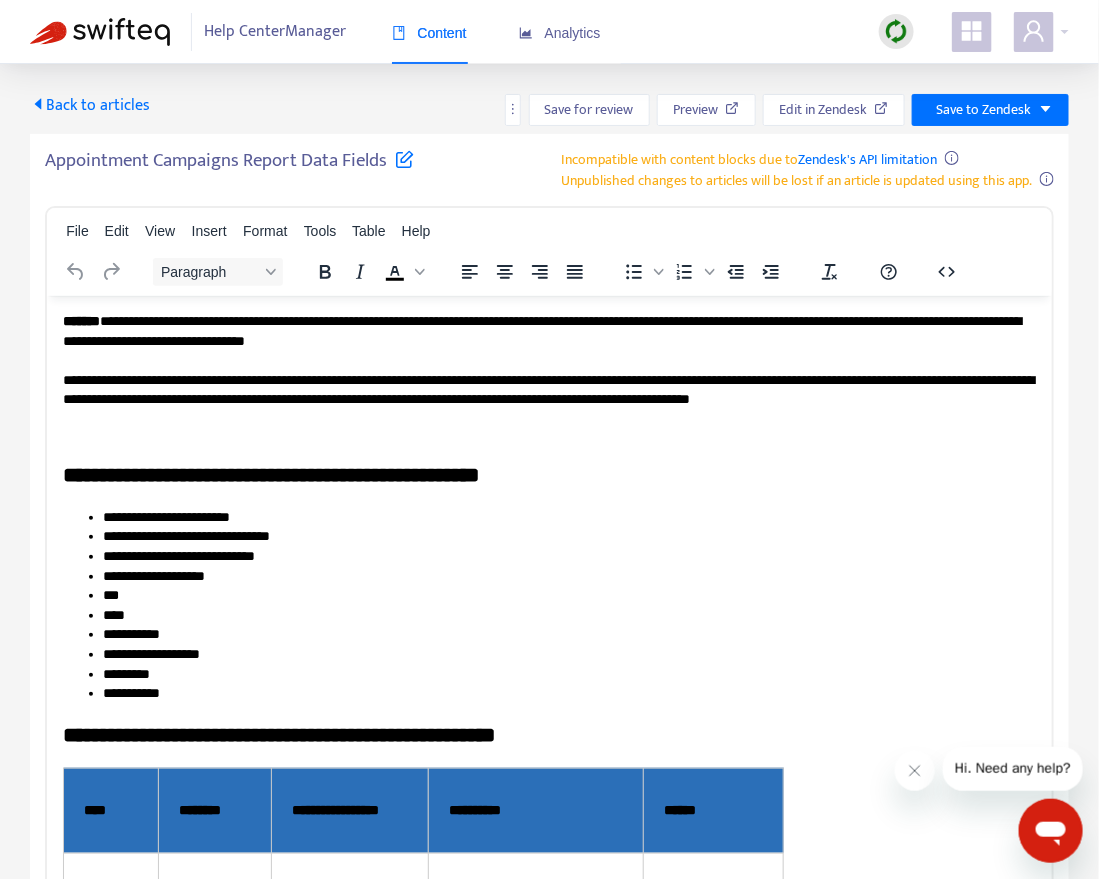 scroll, scrollTop: 0, scrollLeft: 0, axis: both 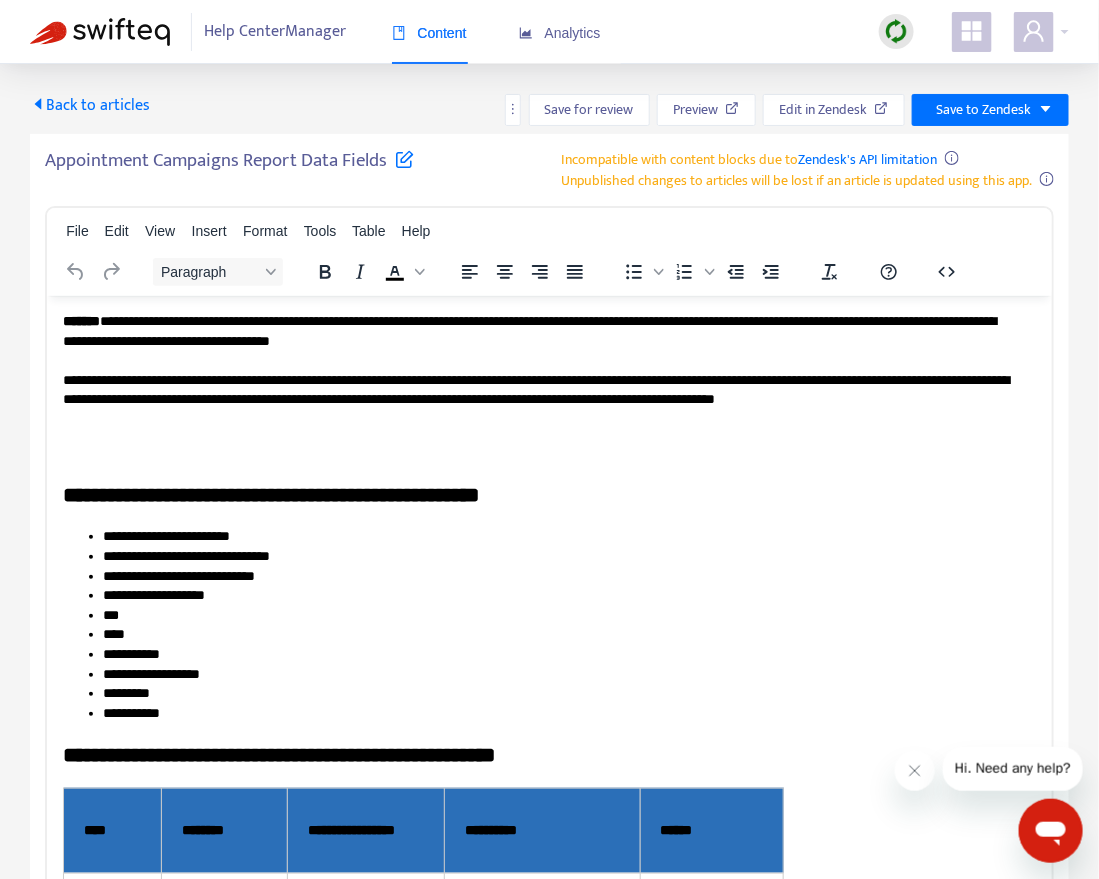 click at bounding box center (404, 158) 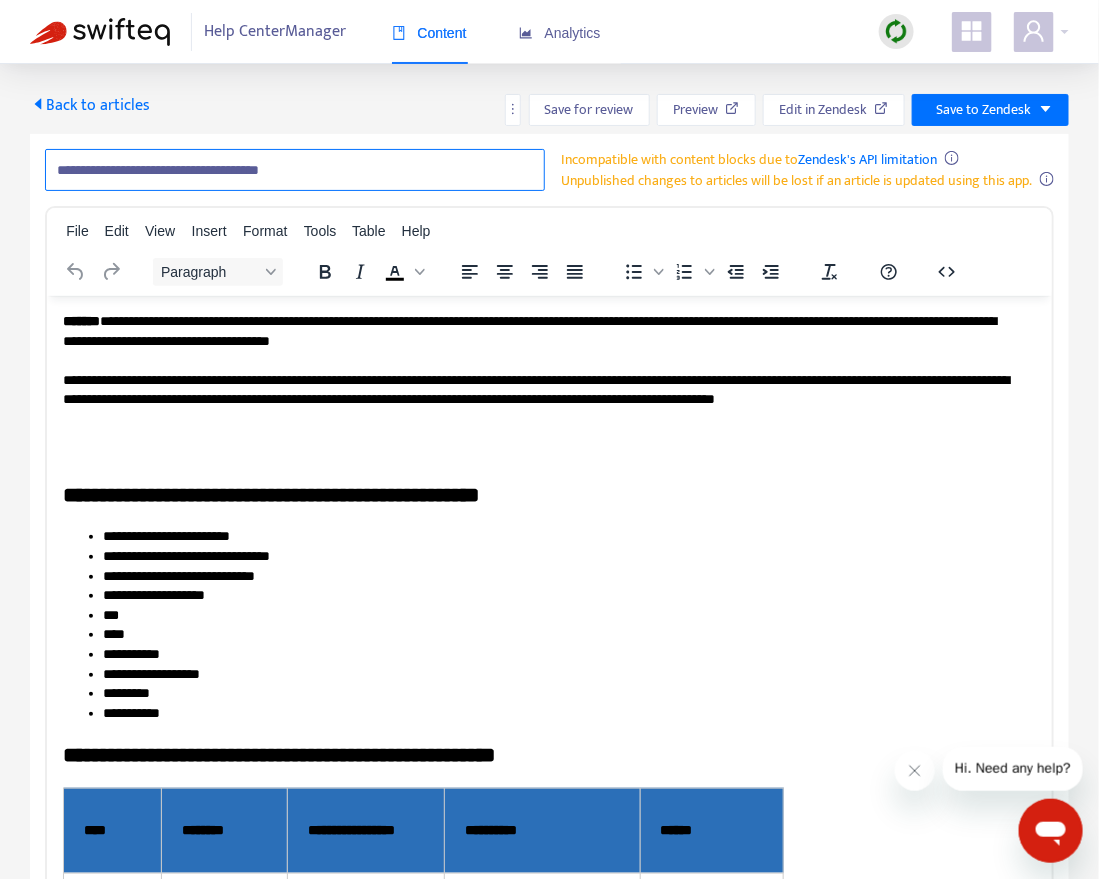 click on "**********" at bounding box center [295, 170] 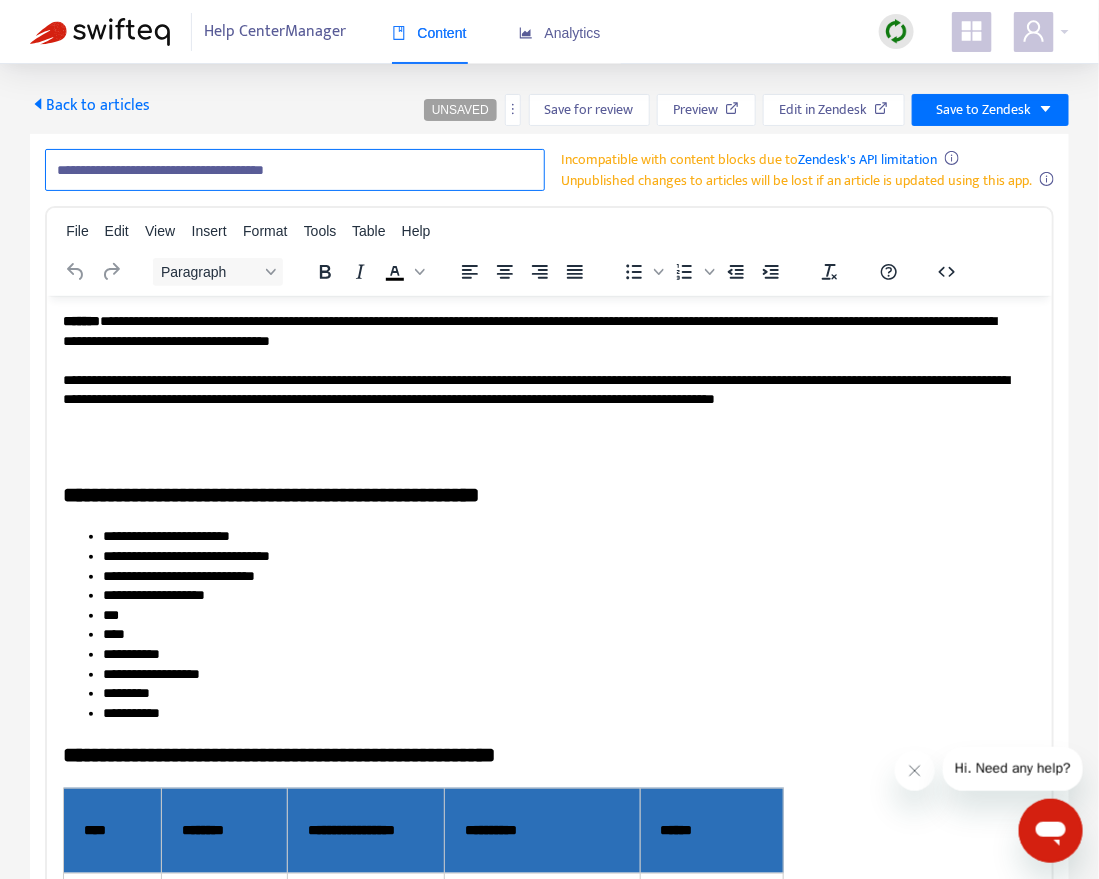 paste on "**********" 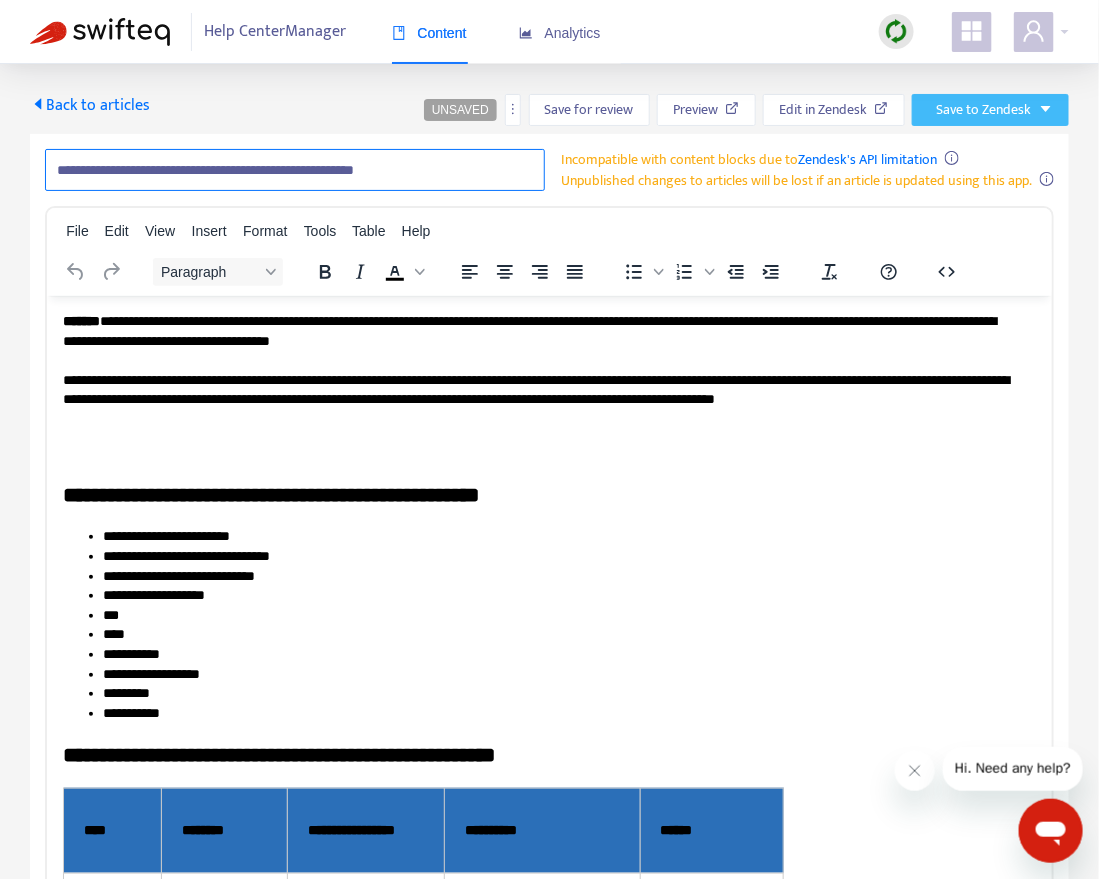 type on "**********" 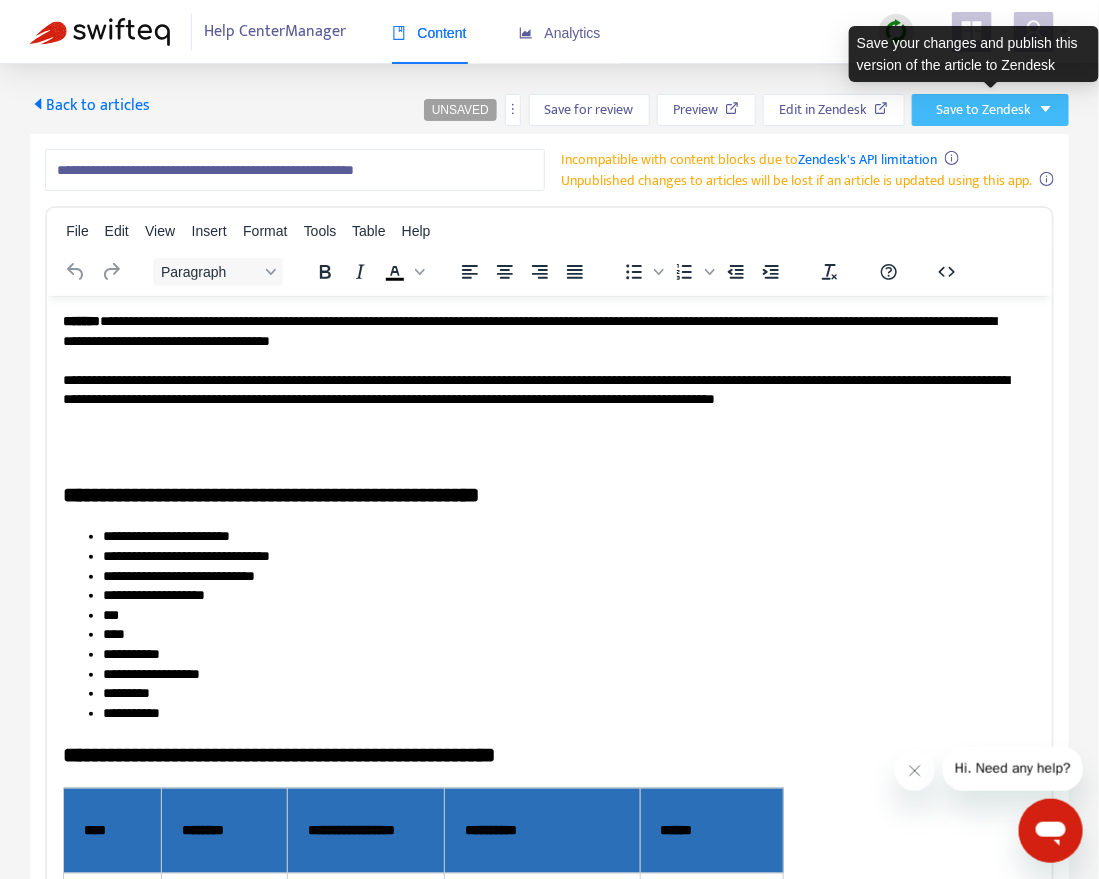 click on "Save to Zendesk" at bounding box center (983, 110) 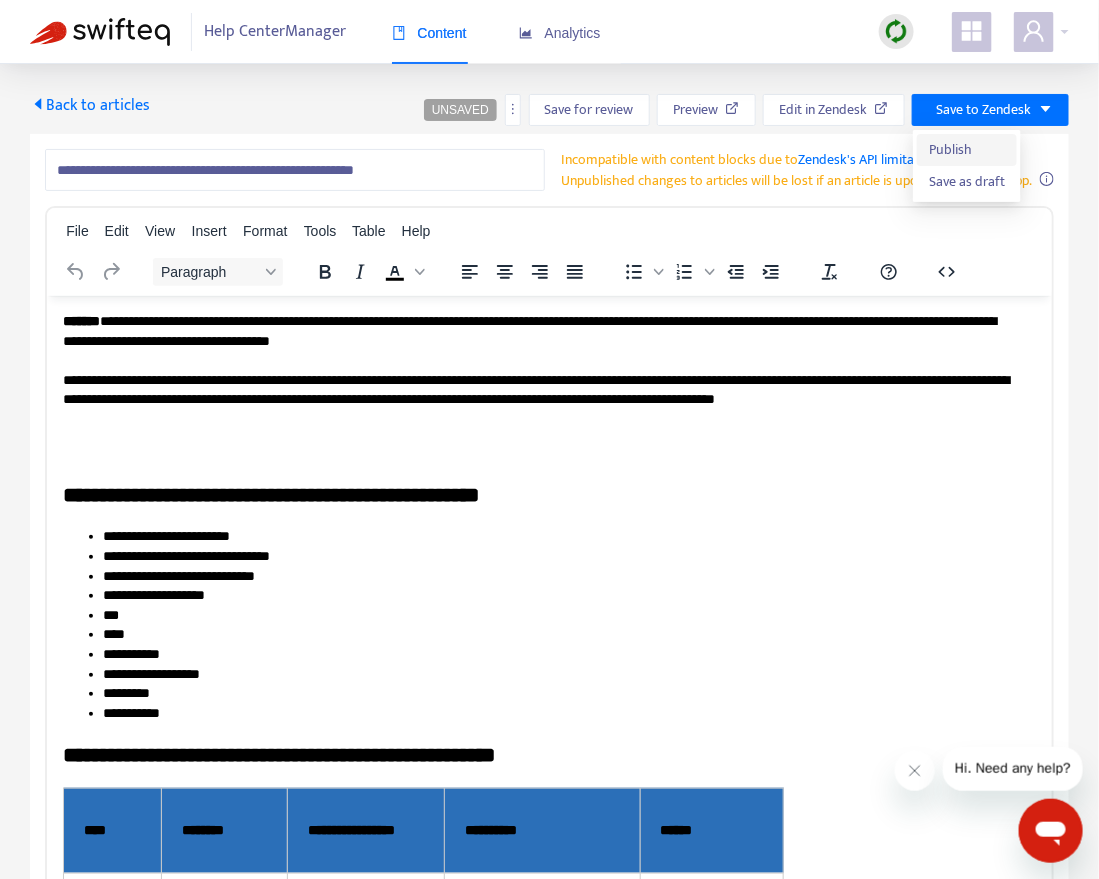 click on "Publish" at bounding box center (967, 150) 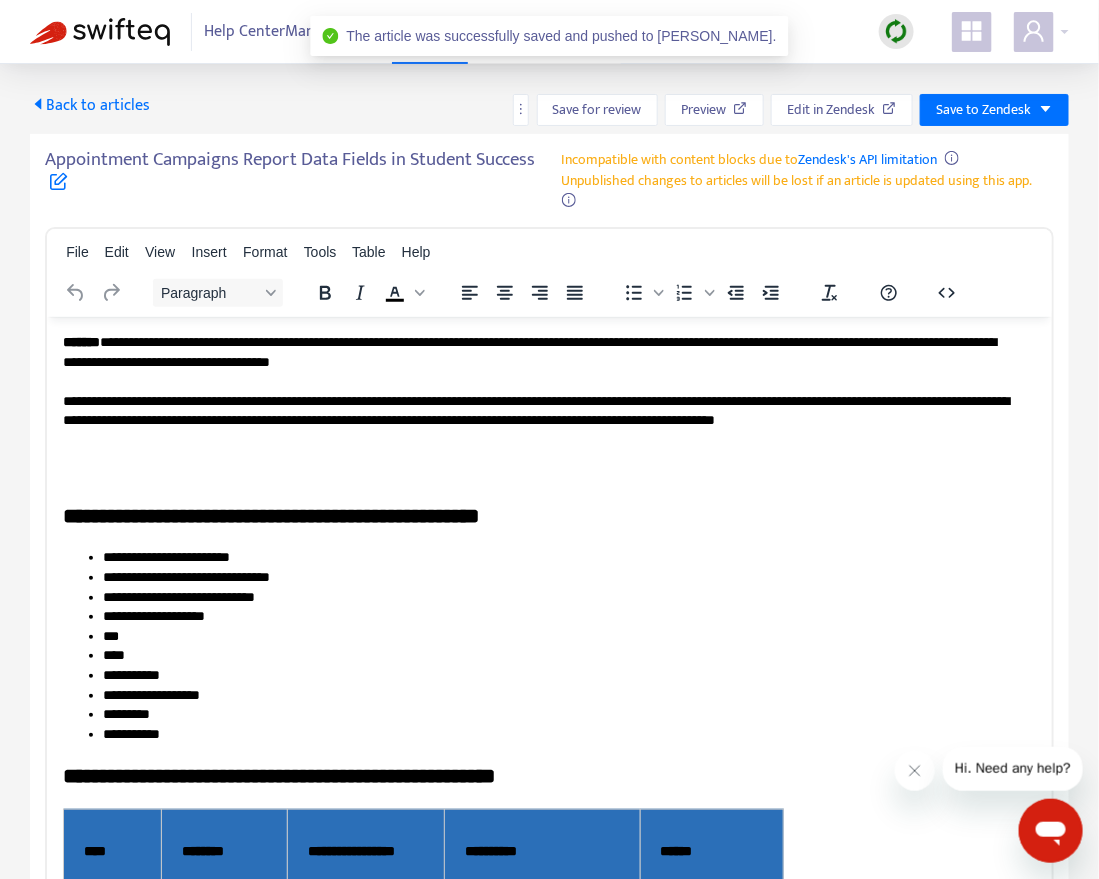 click on "Back to articles" at bounding box center (90, 105) 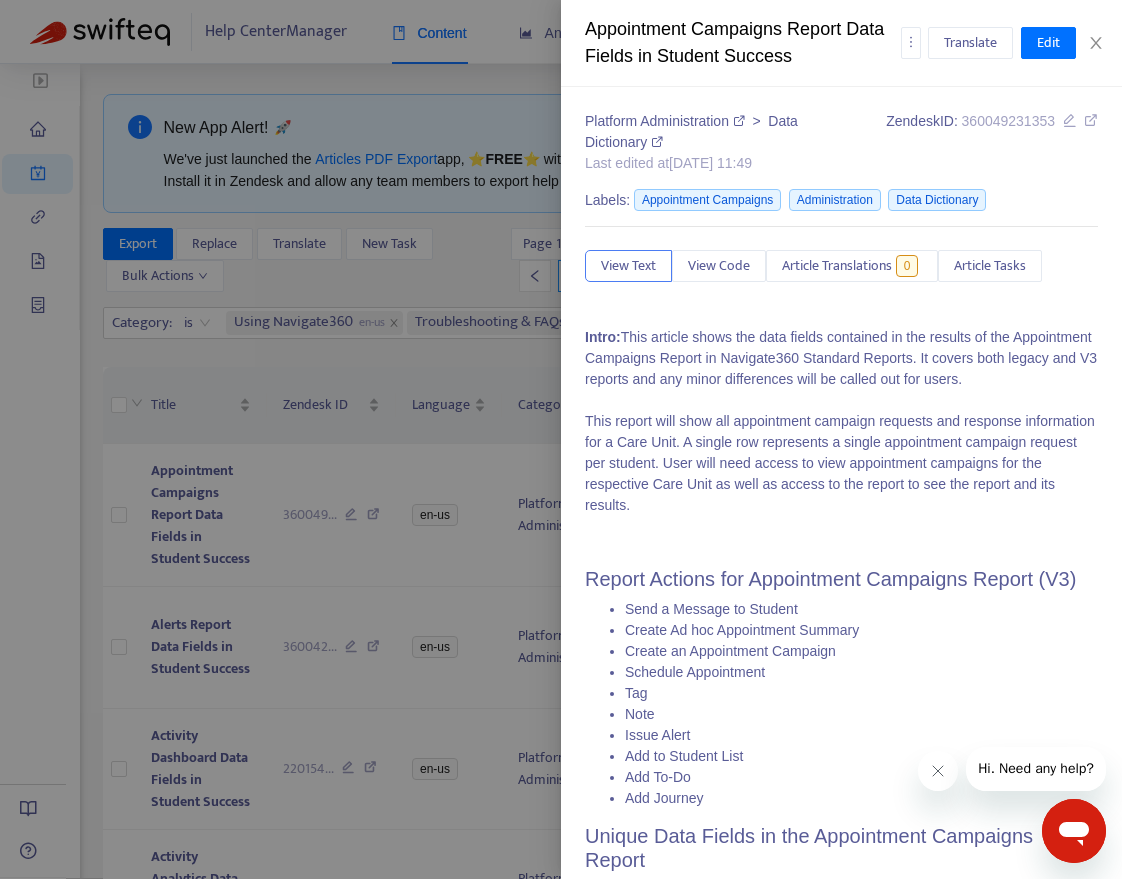 type on "**********" 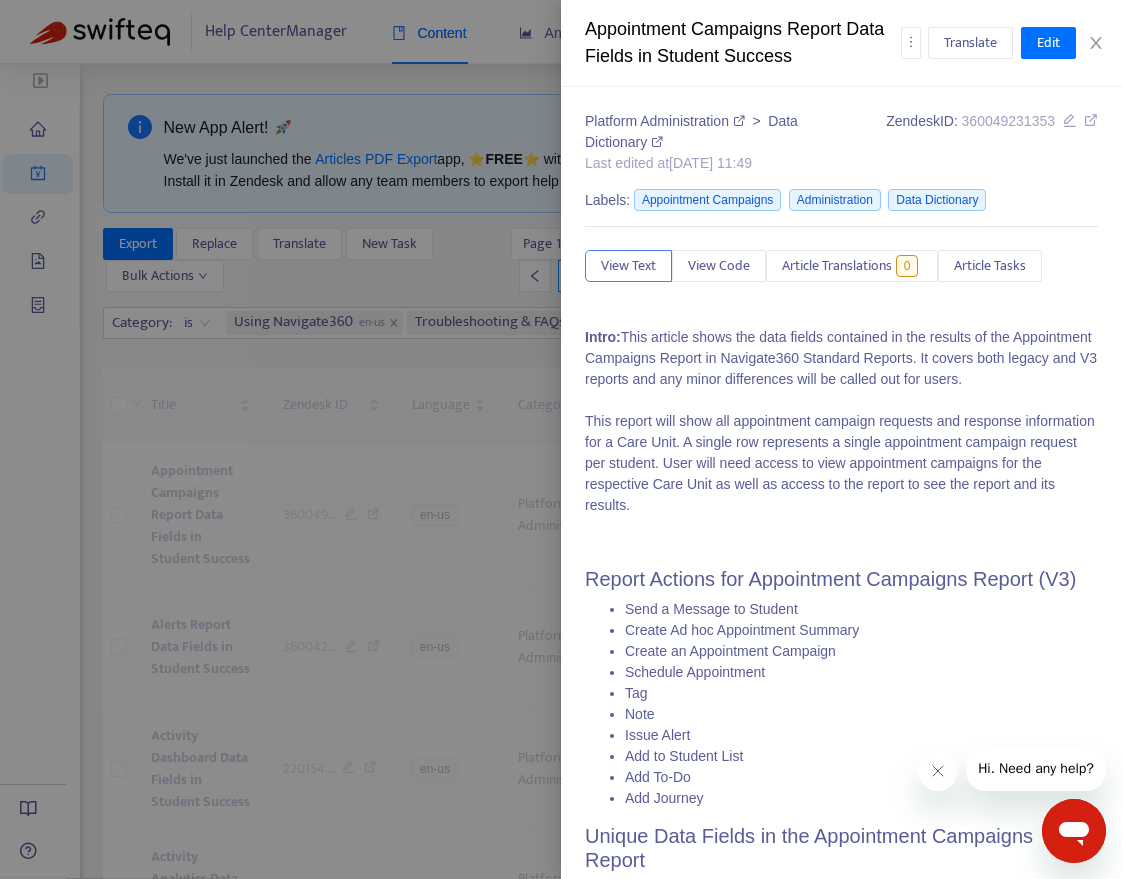 click at bounding box center [561, 439] 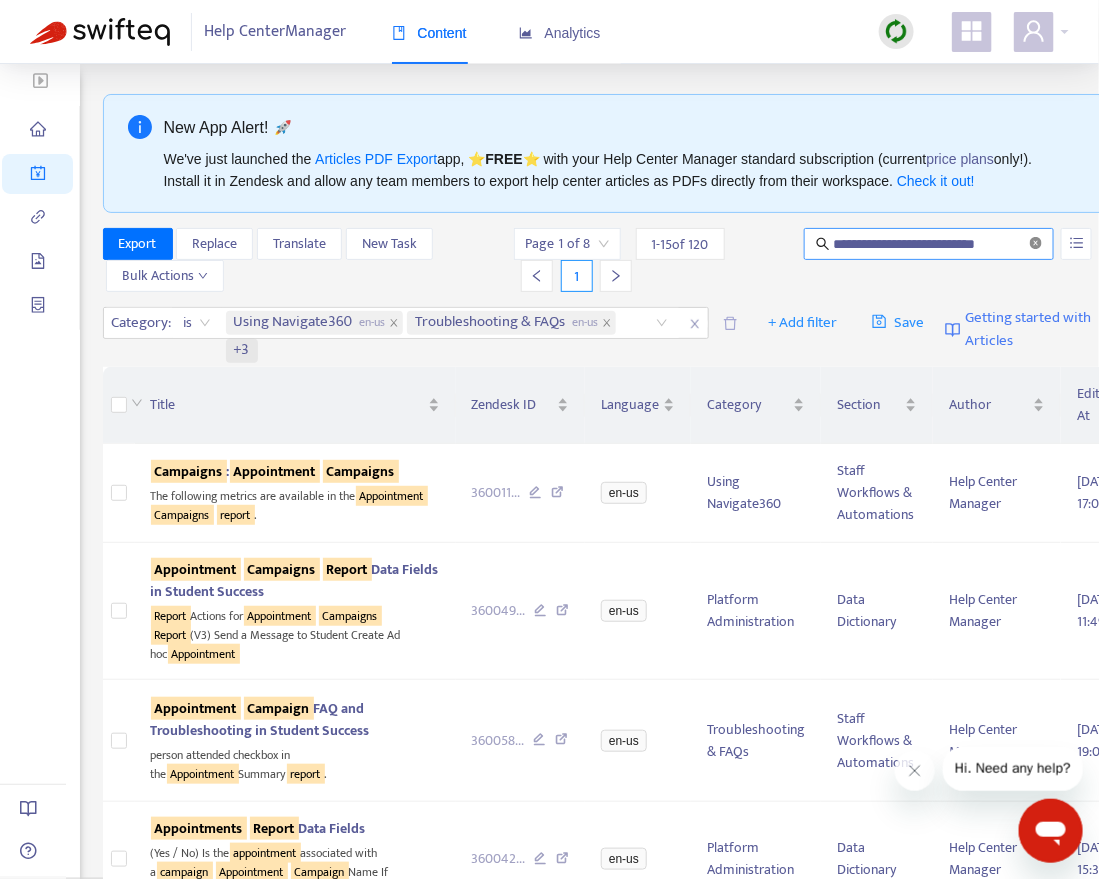 click at bounding box center [1036, 244] 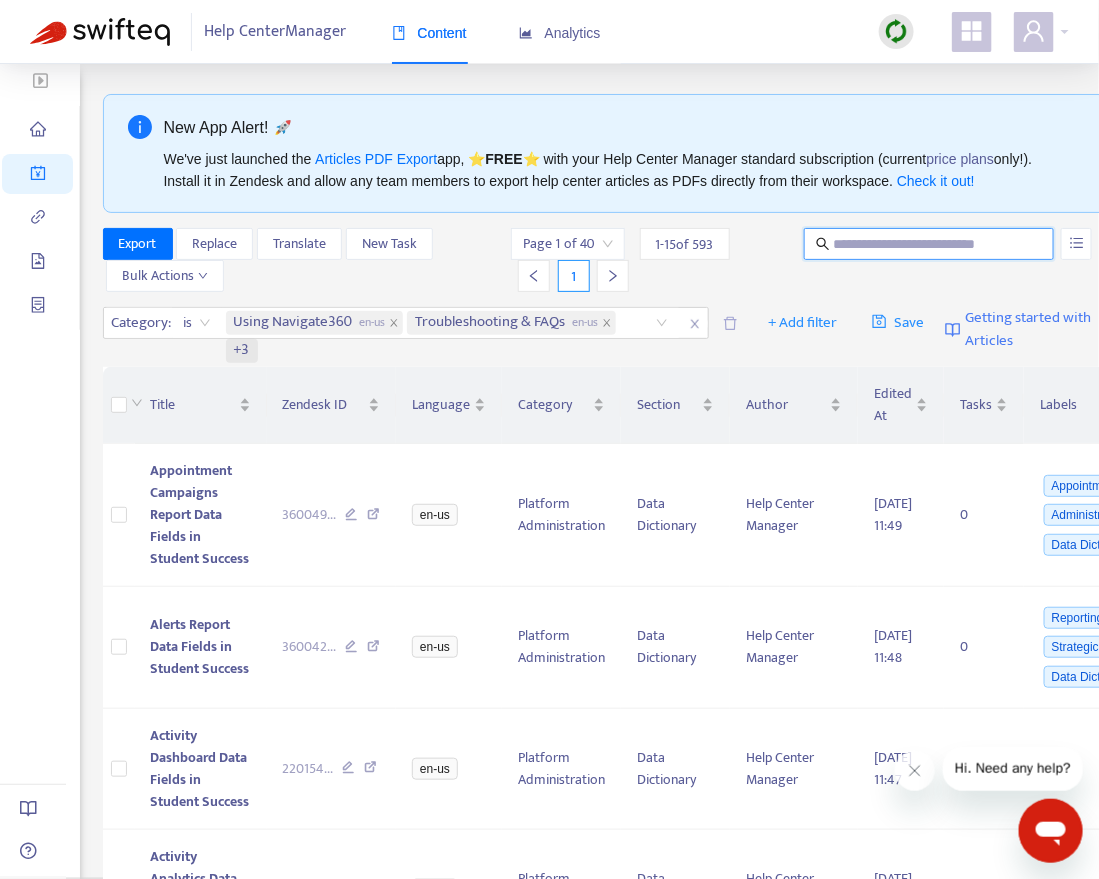 click at bounding box center [930, 244] 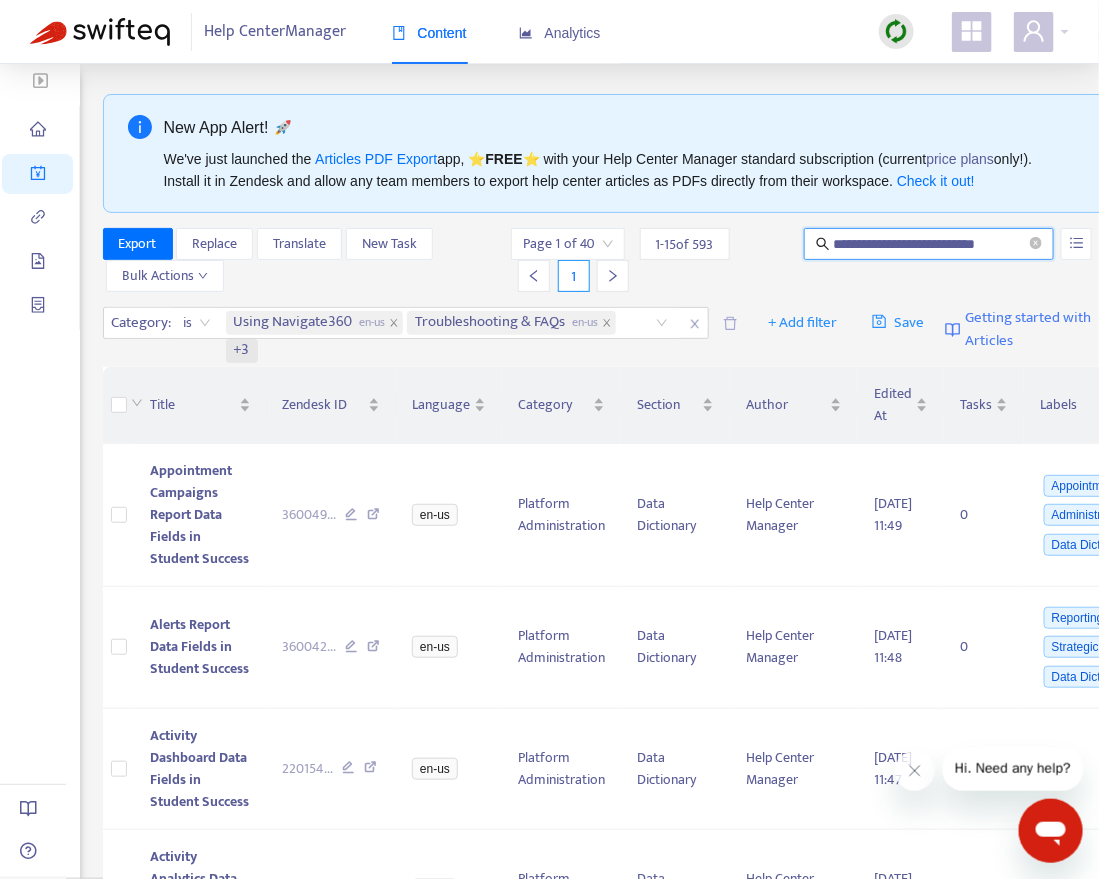 type on "**********" 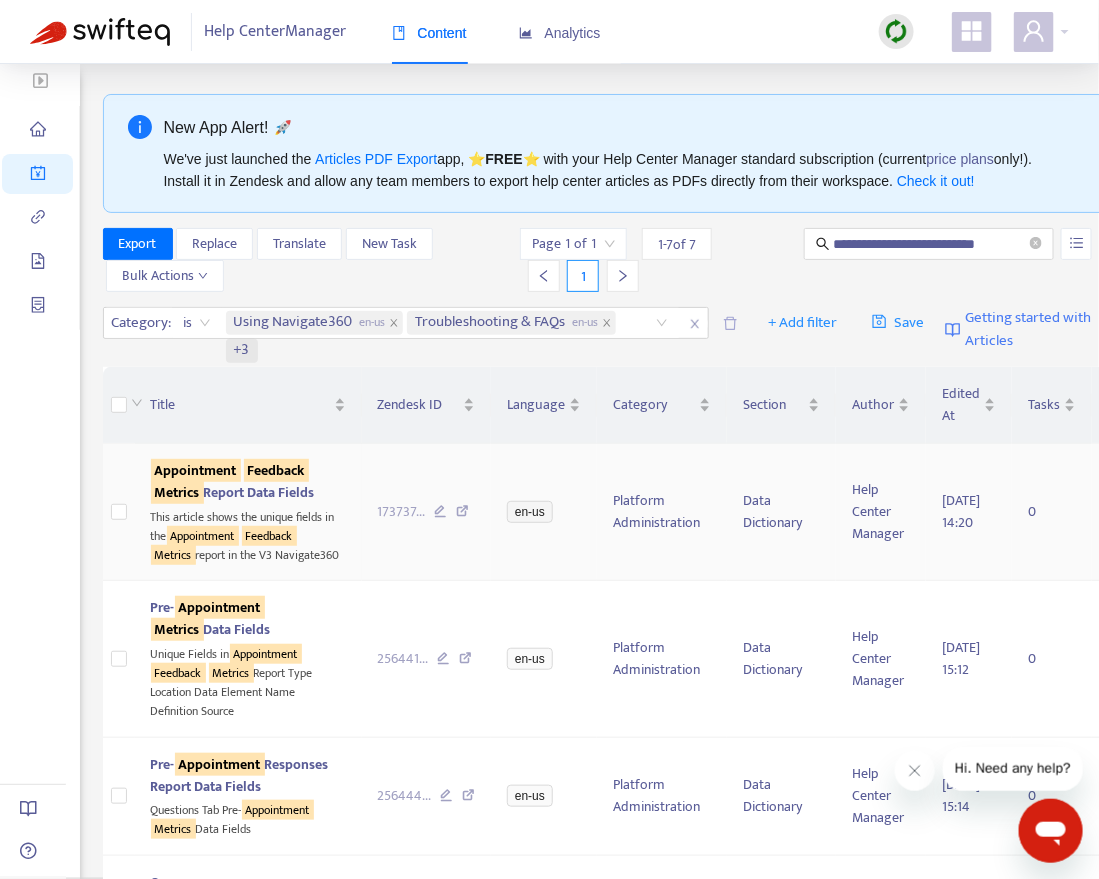 click on "Feedback" at bounding box center [276, 470] 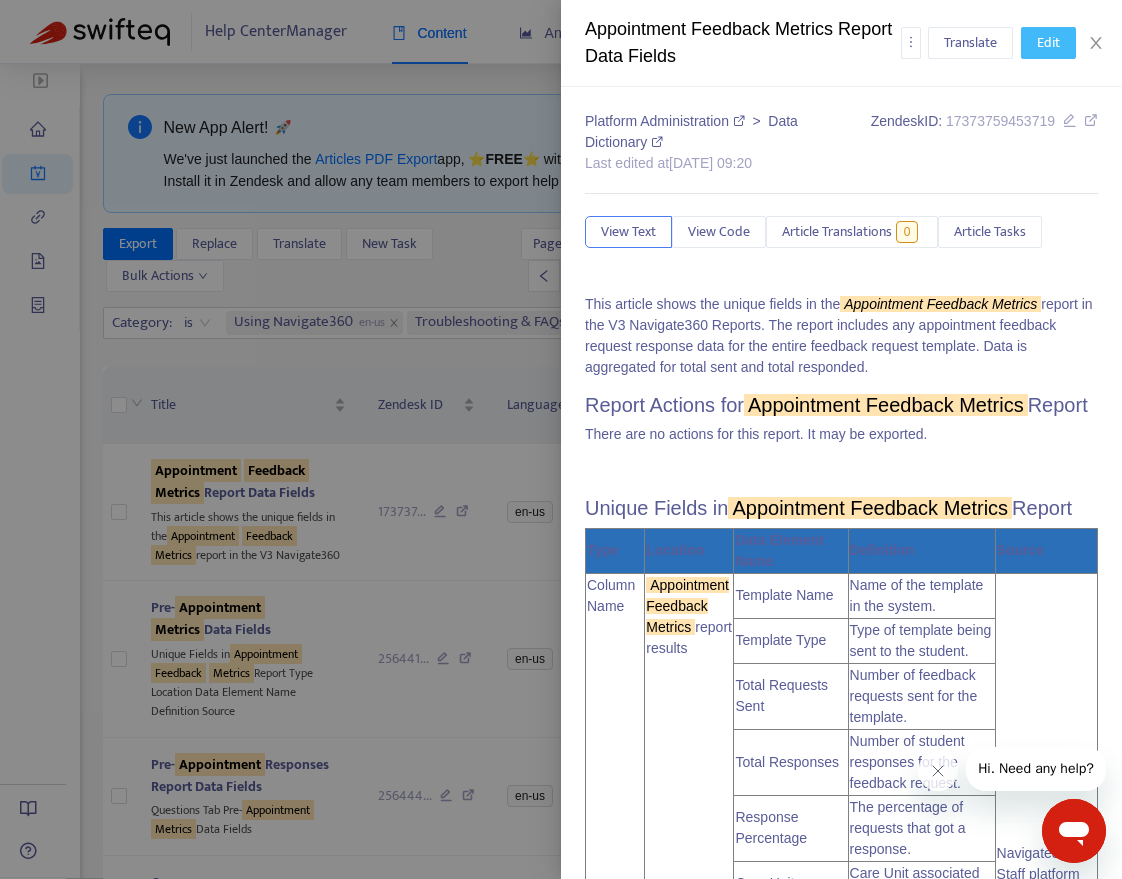 click on "Edit" at bounding box center (1048, 43) 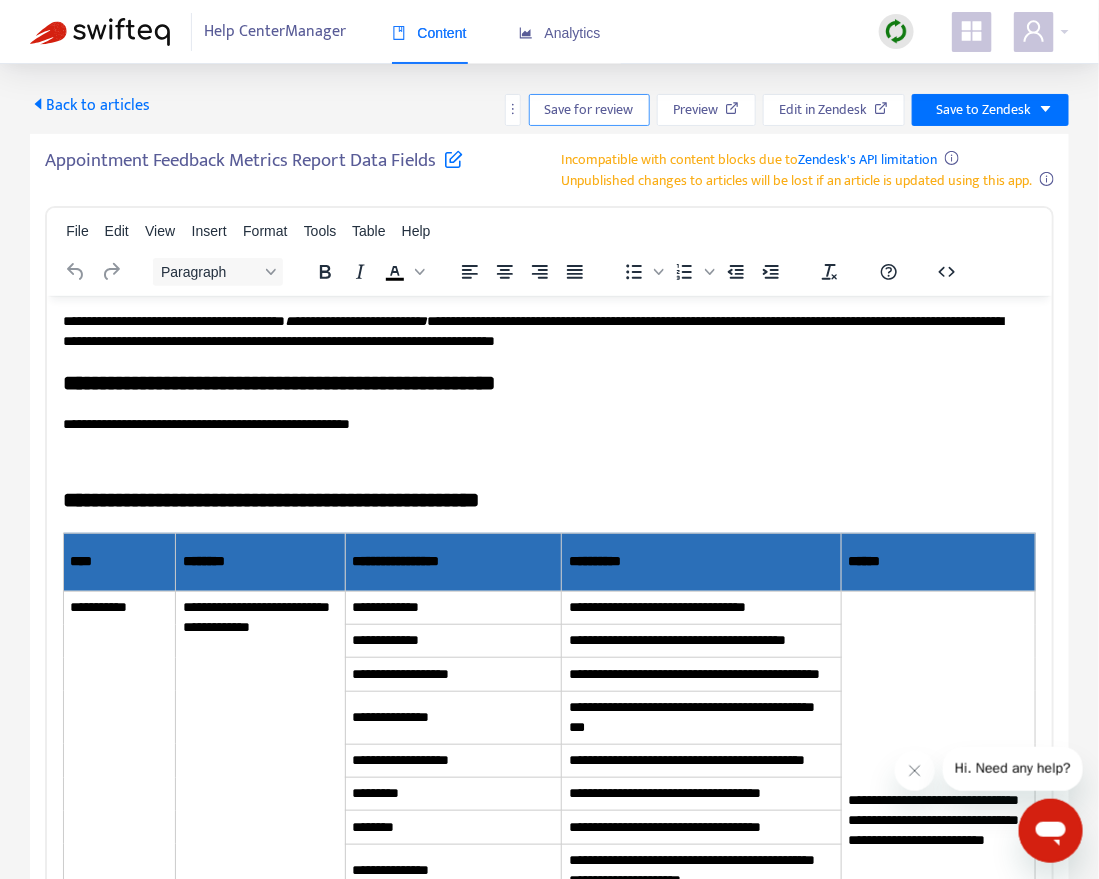scroll, scrollTop: 0, scrollLeft: 0, axis: both 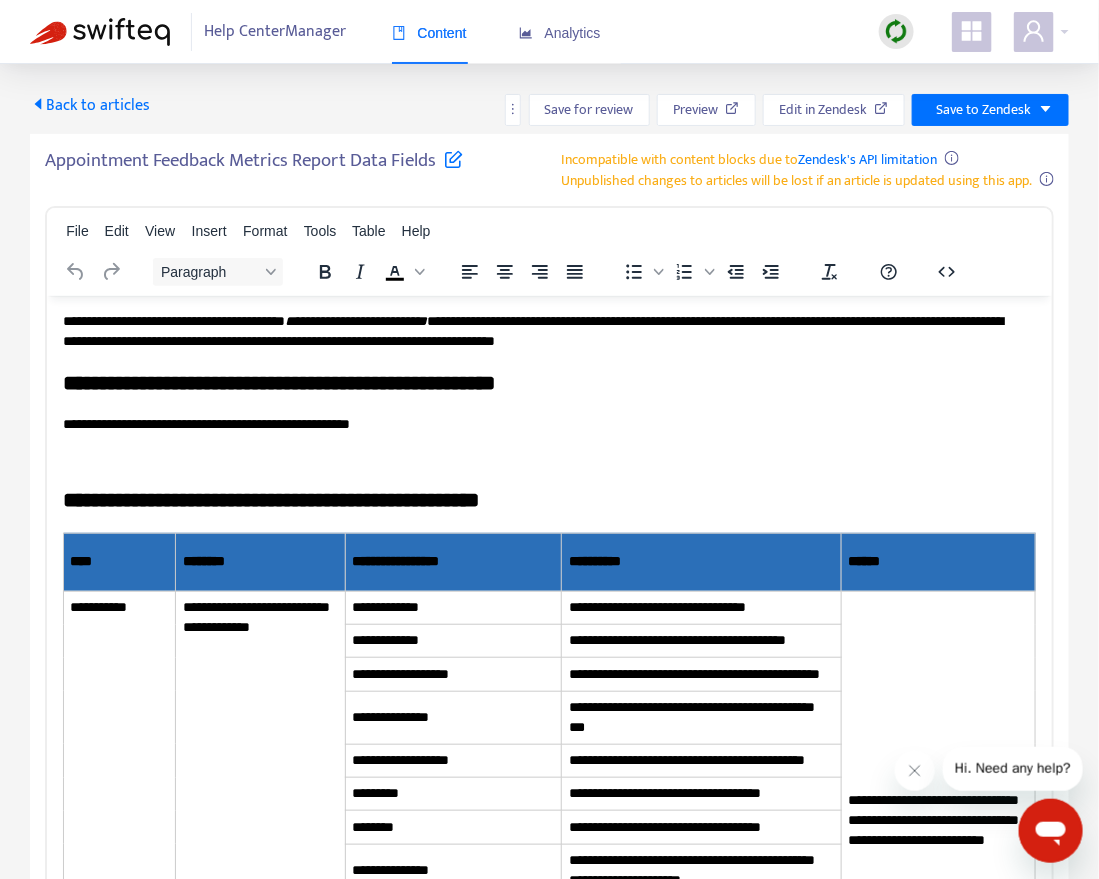 click at bounding box center [453, 158] 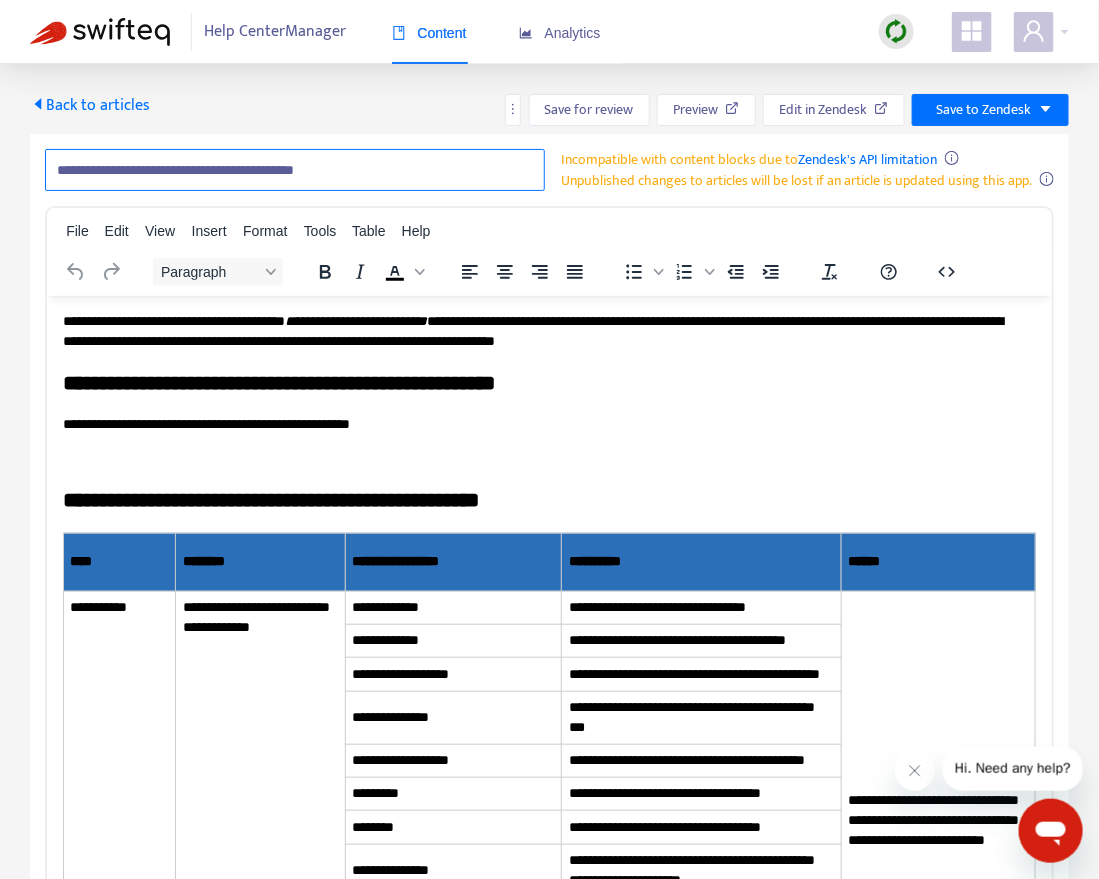 click on "**********" at bounding box center [295, 170] 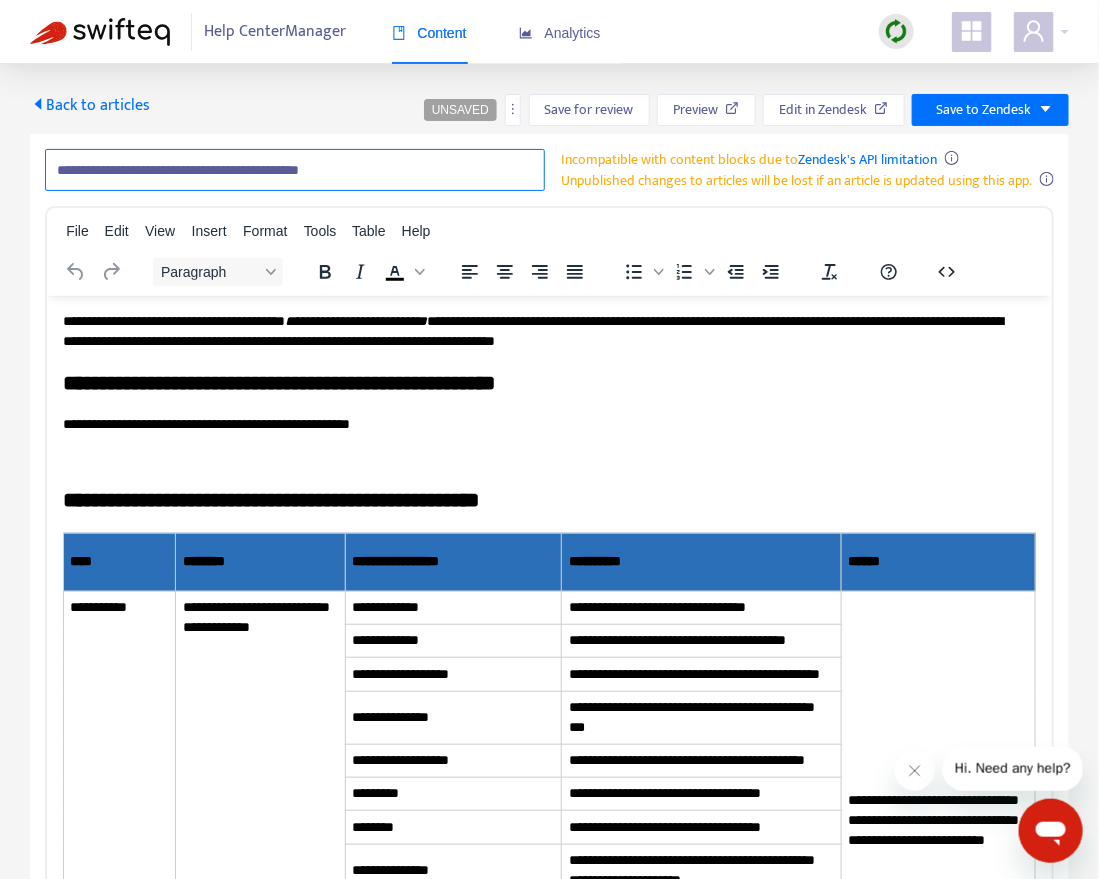 paste on "**********" 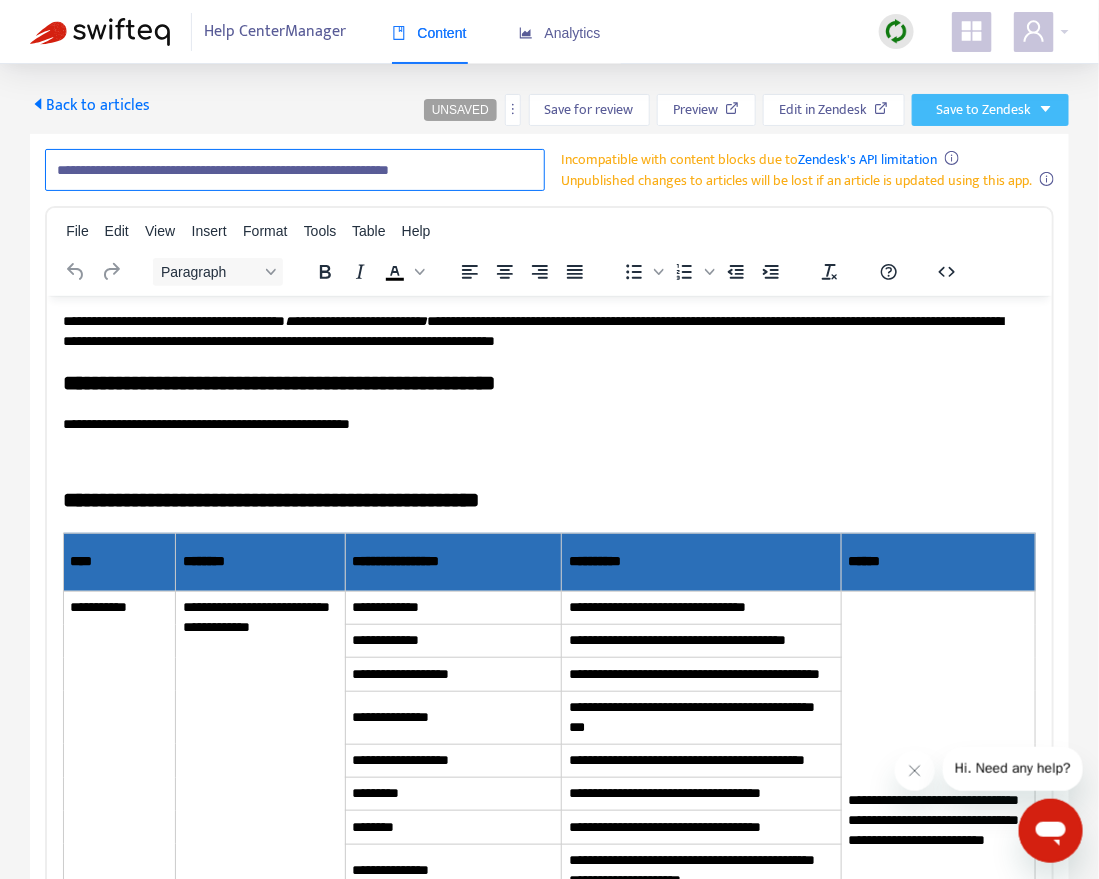 type on "**********" 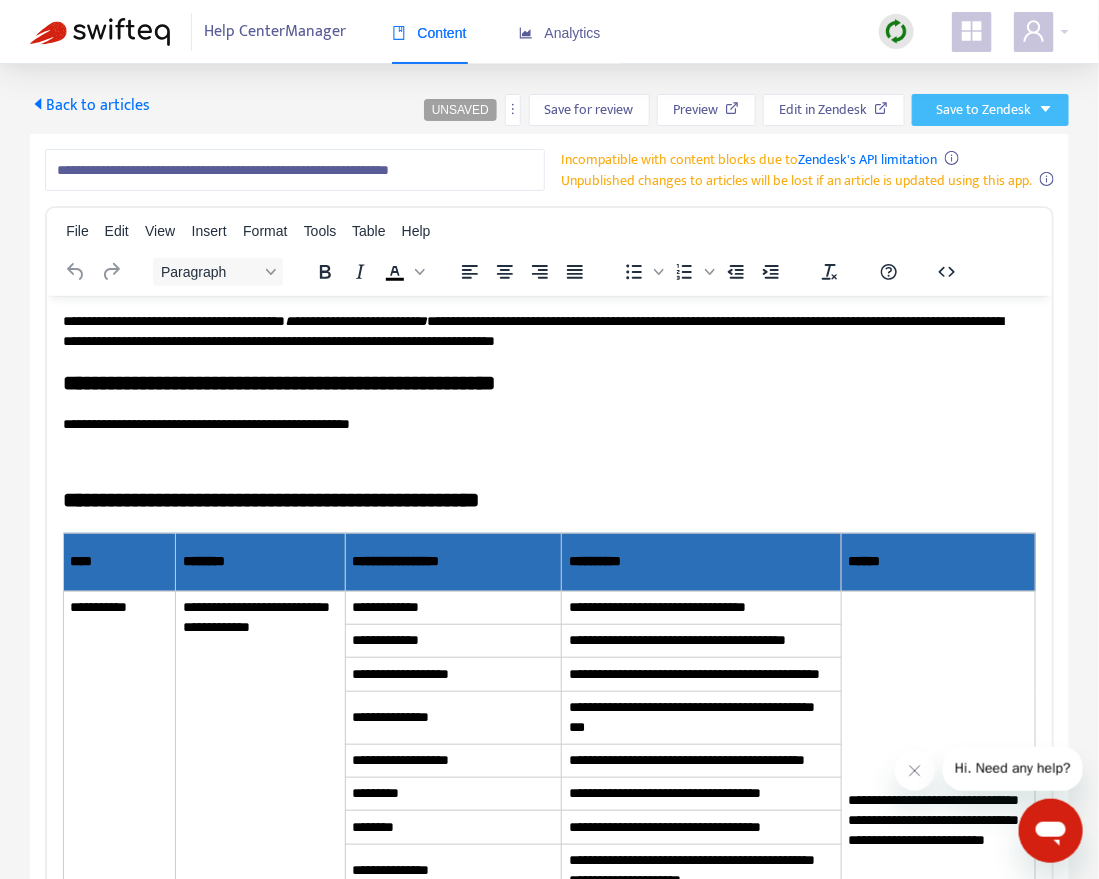 click on "Save to Zendesk" at bounding box center (983, 110) 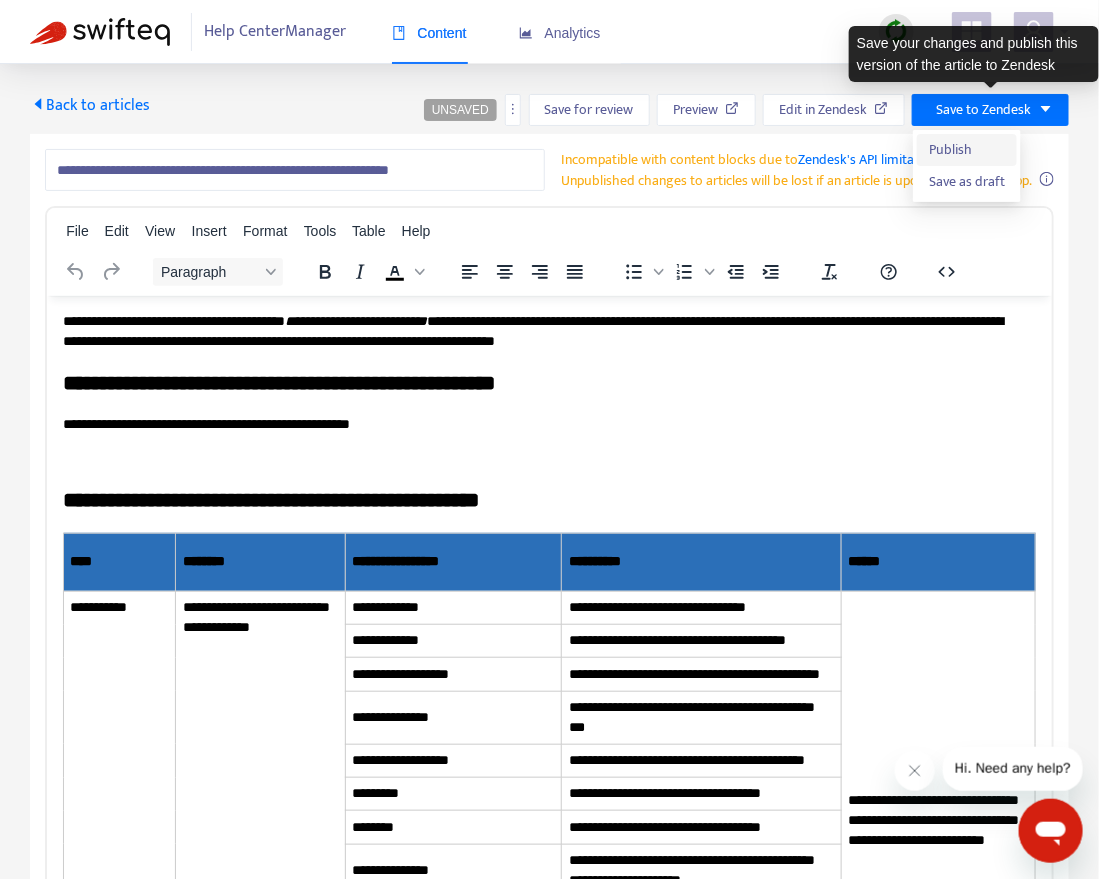 click on "Publish" at bounding box center (967, 150) 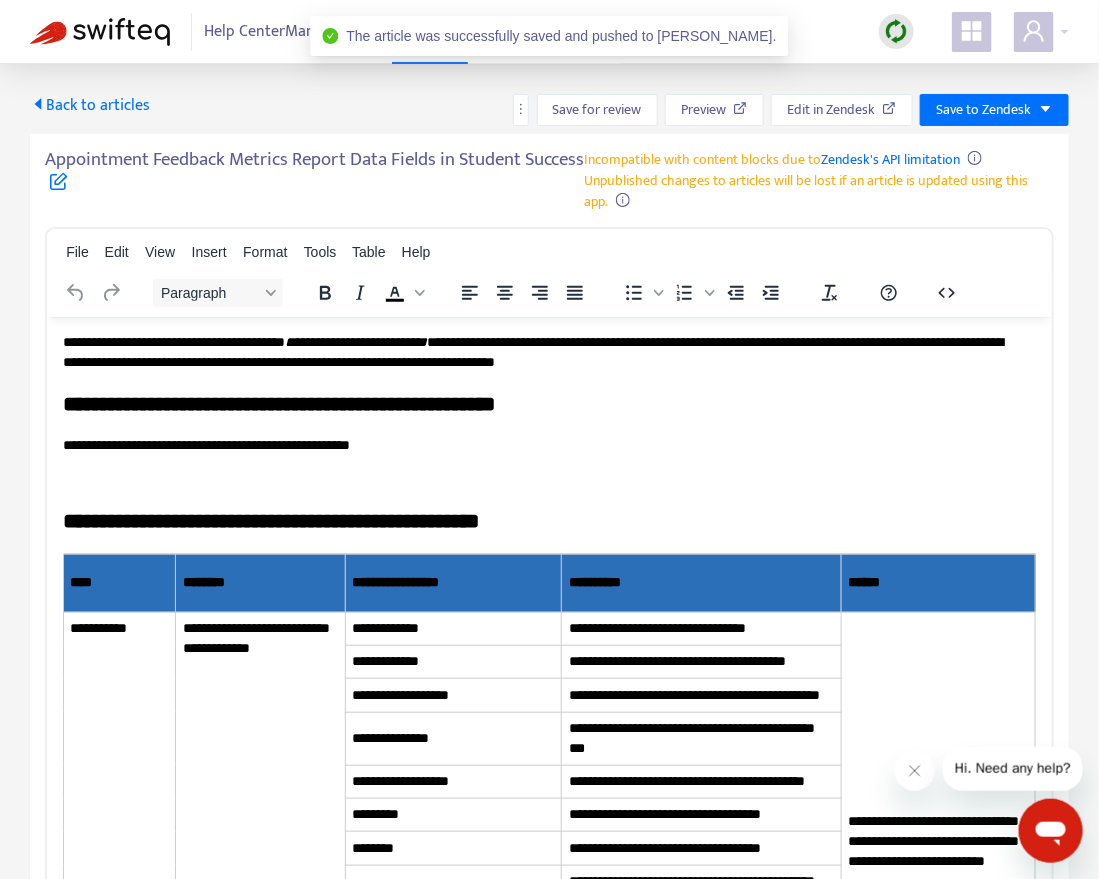 click on "Back to articles" at bounding box center [90, 105] 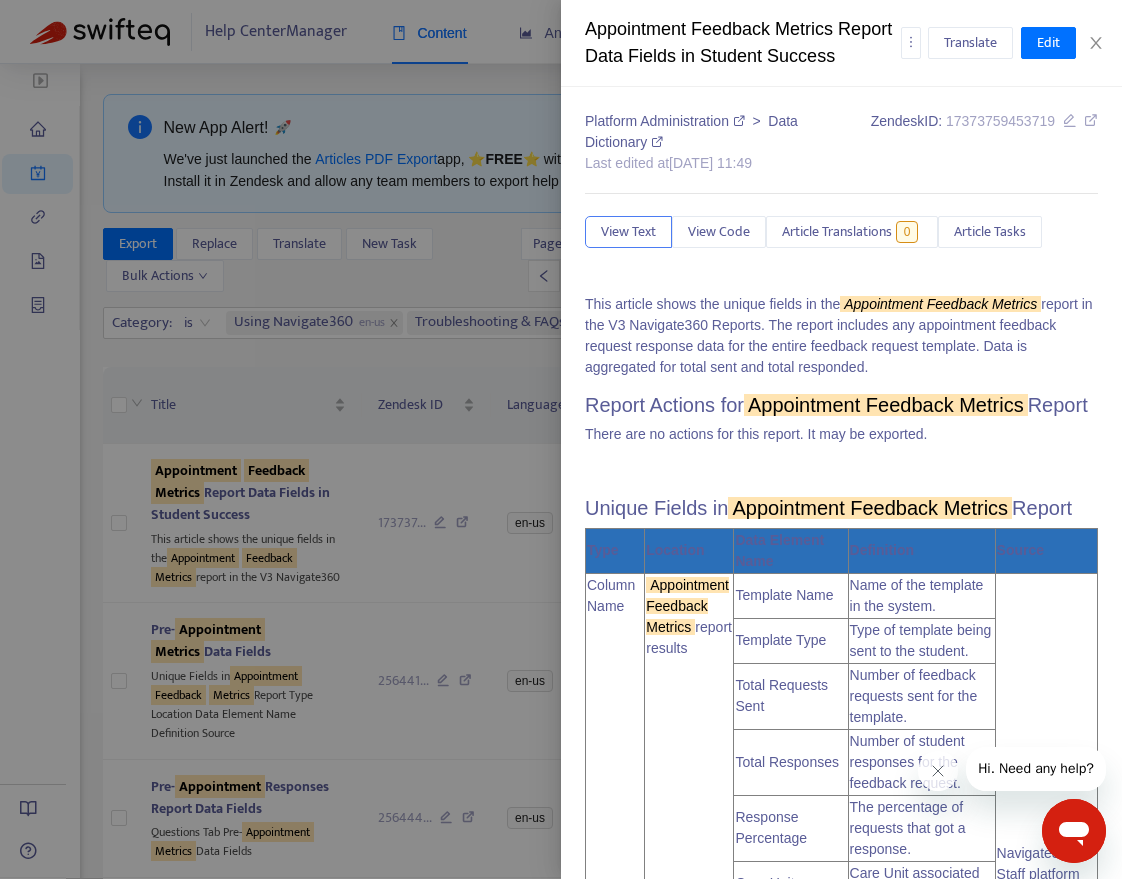 click at bounding box center (561, 439) 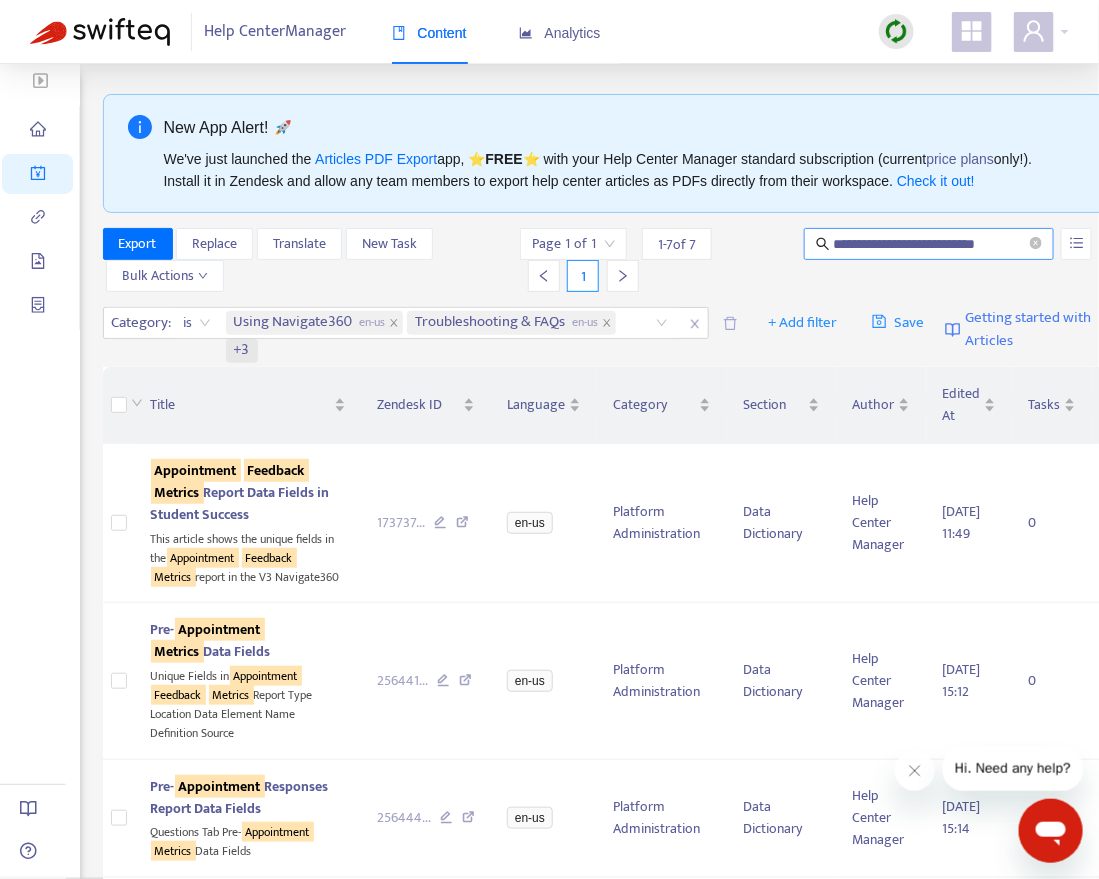 click on "**********" at bounding box center (930, 244) 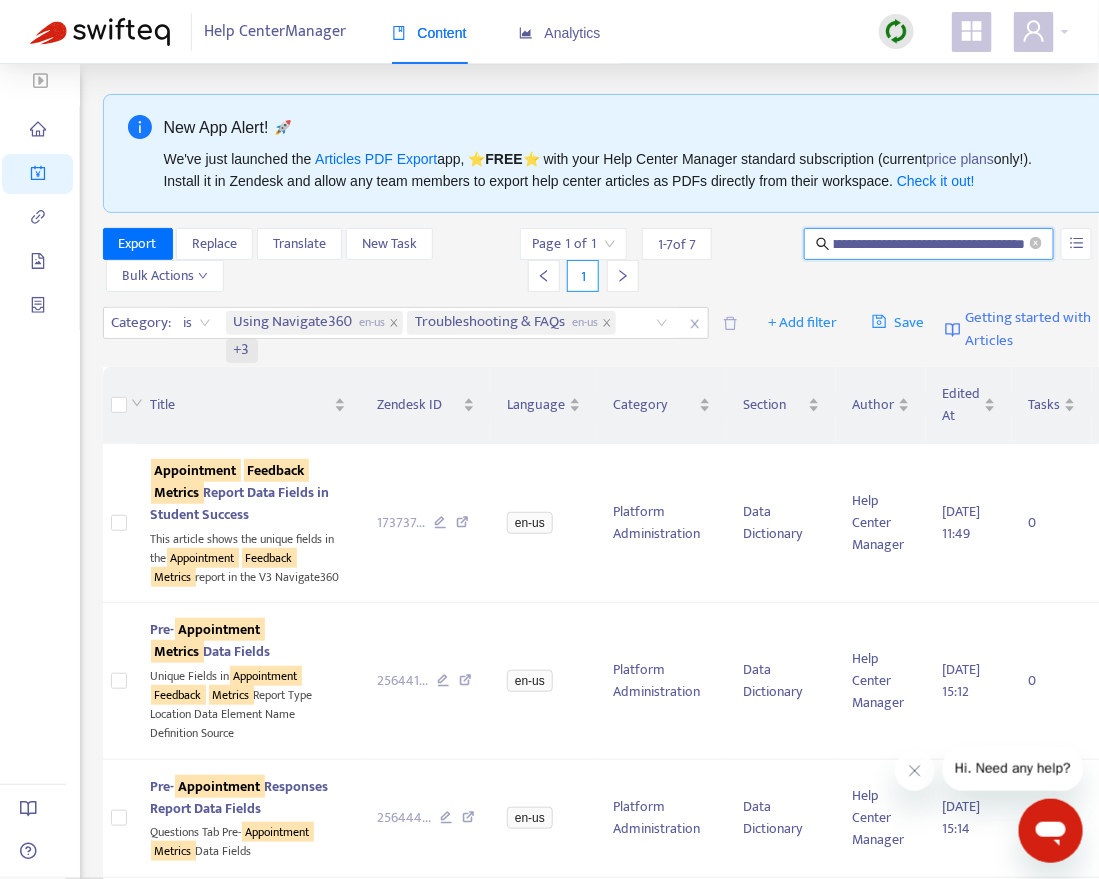 scroll, scrollTop: 0, scrollLeft: 123, axis: horizontal 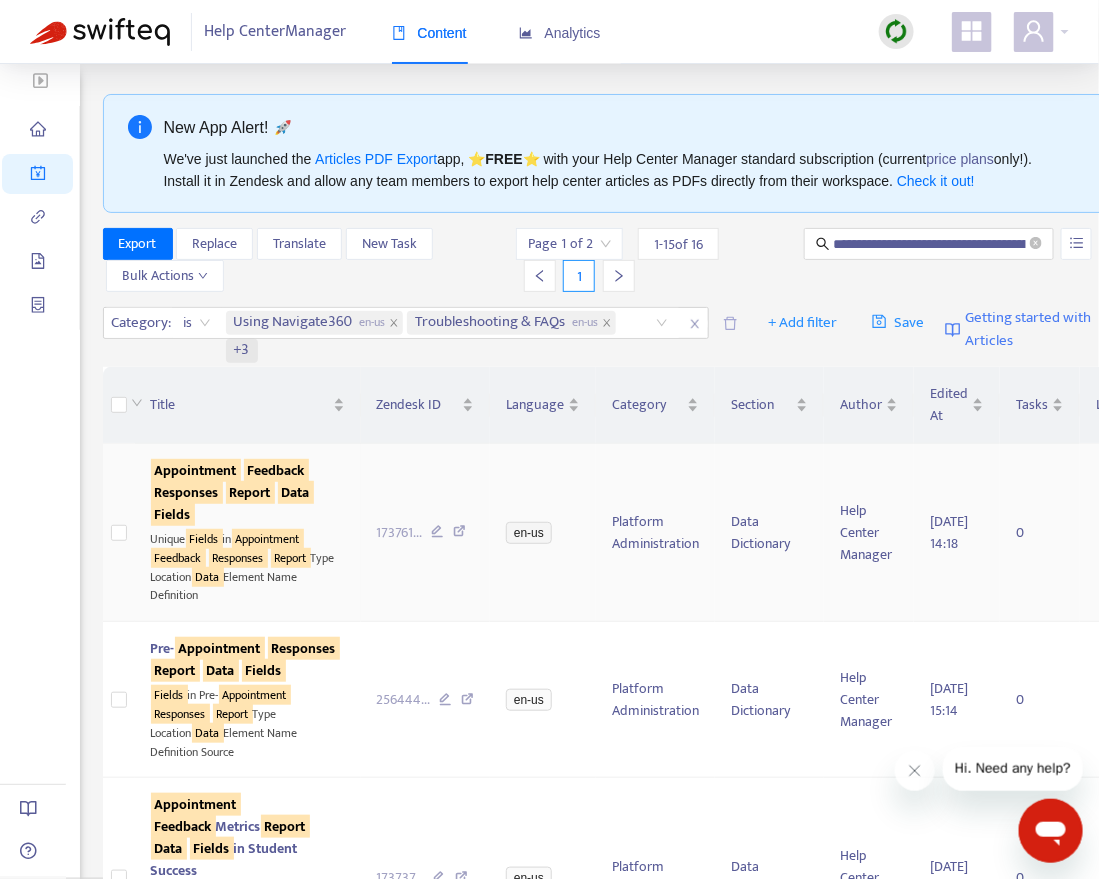 click on "Responses" at bounding box center [187, 492] 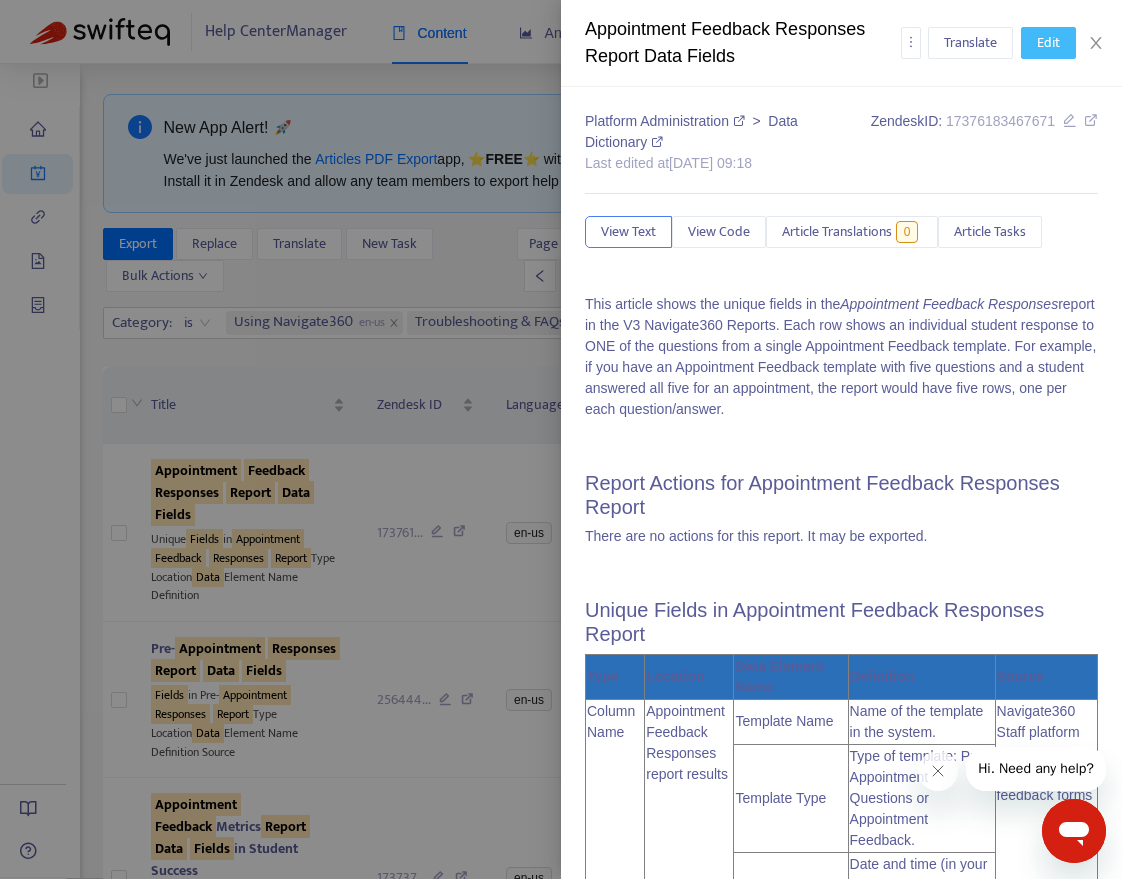 click on "Edit" at bounding box center [1048, 43] 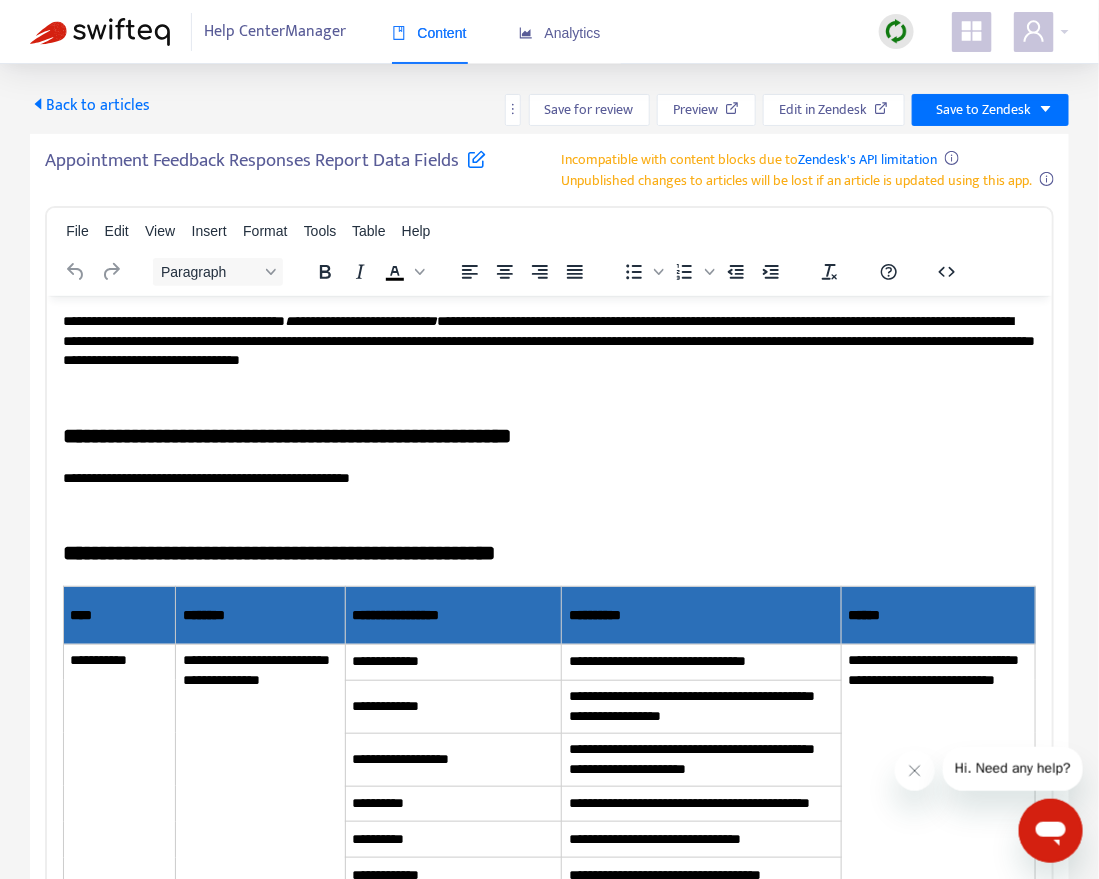 scroll, scrollTop: 0, scrollLeft: 0, axis: both 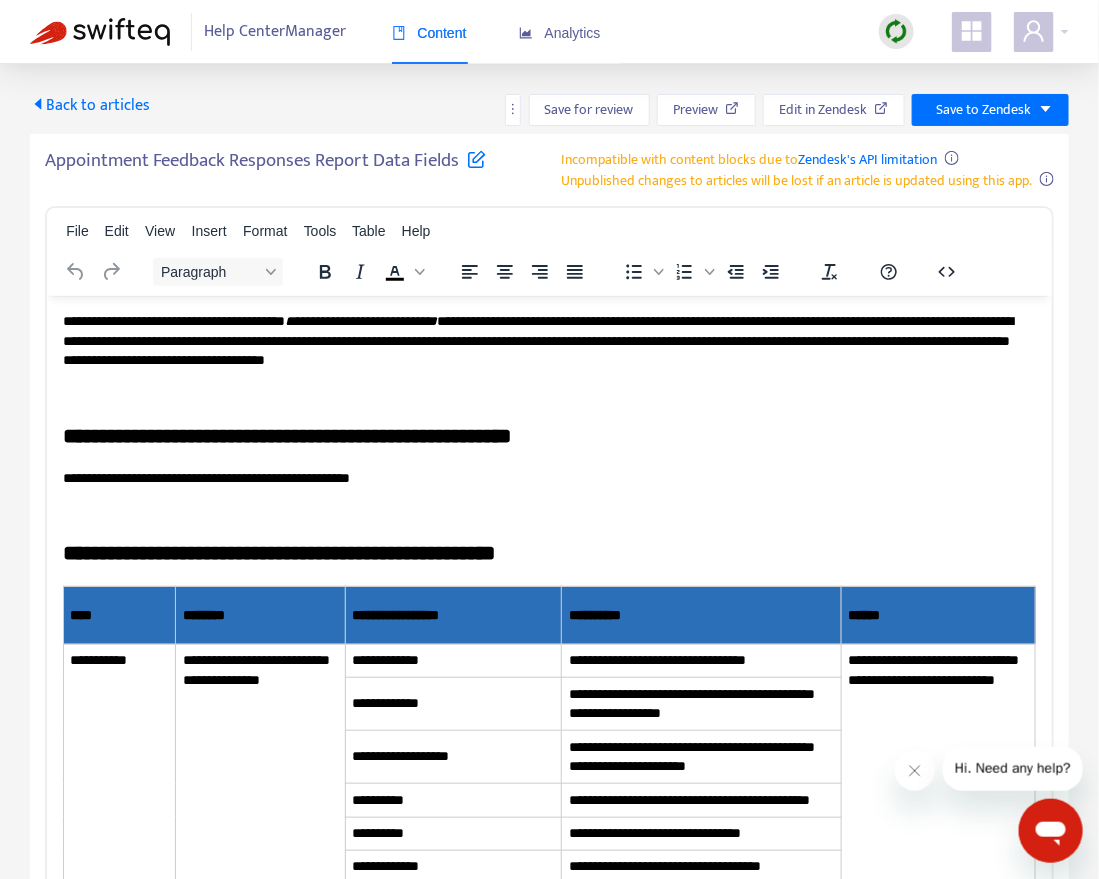 click at bounding box center (476, 158) 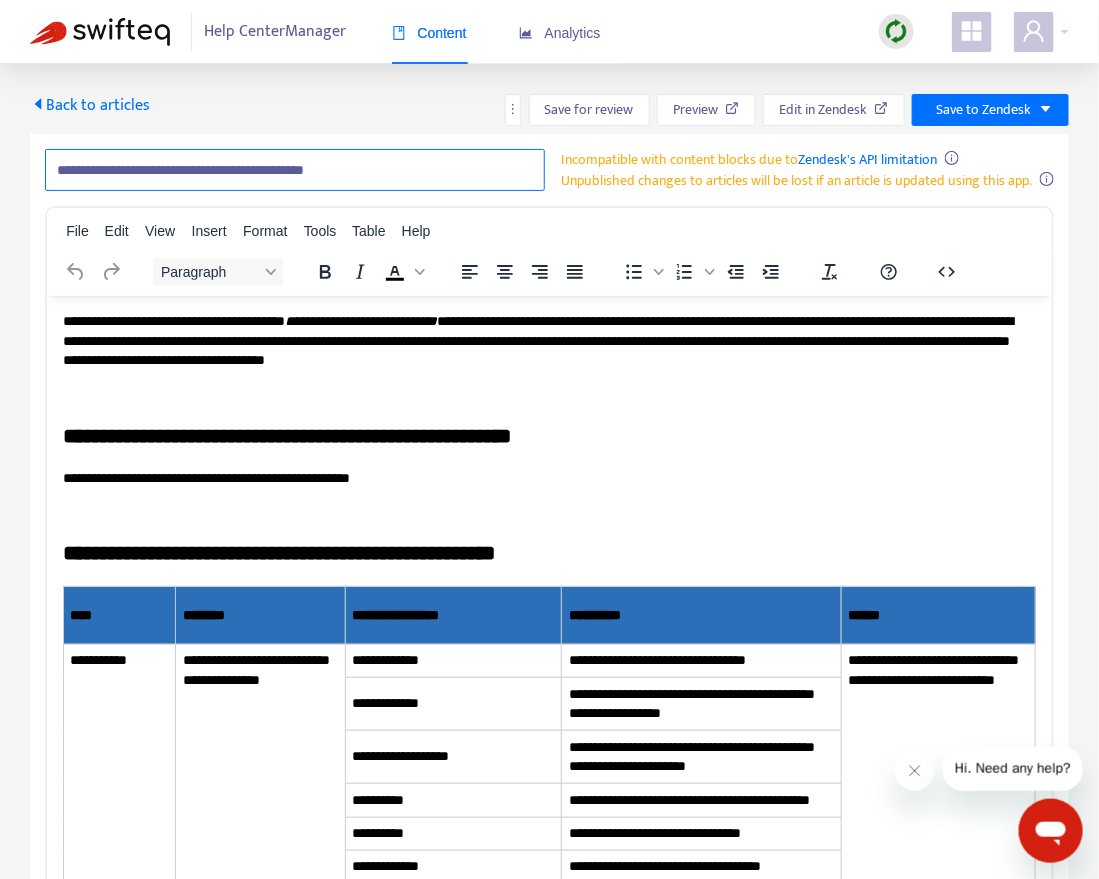 click on "**********" at bounding box center [295, 170] 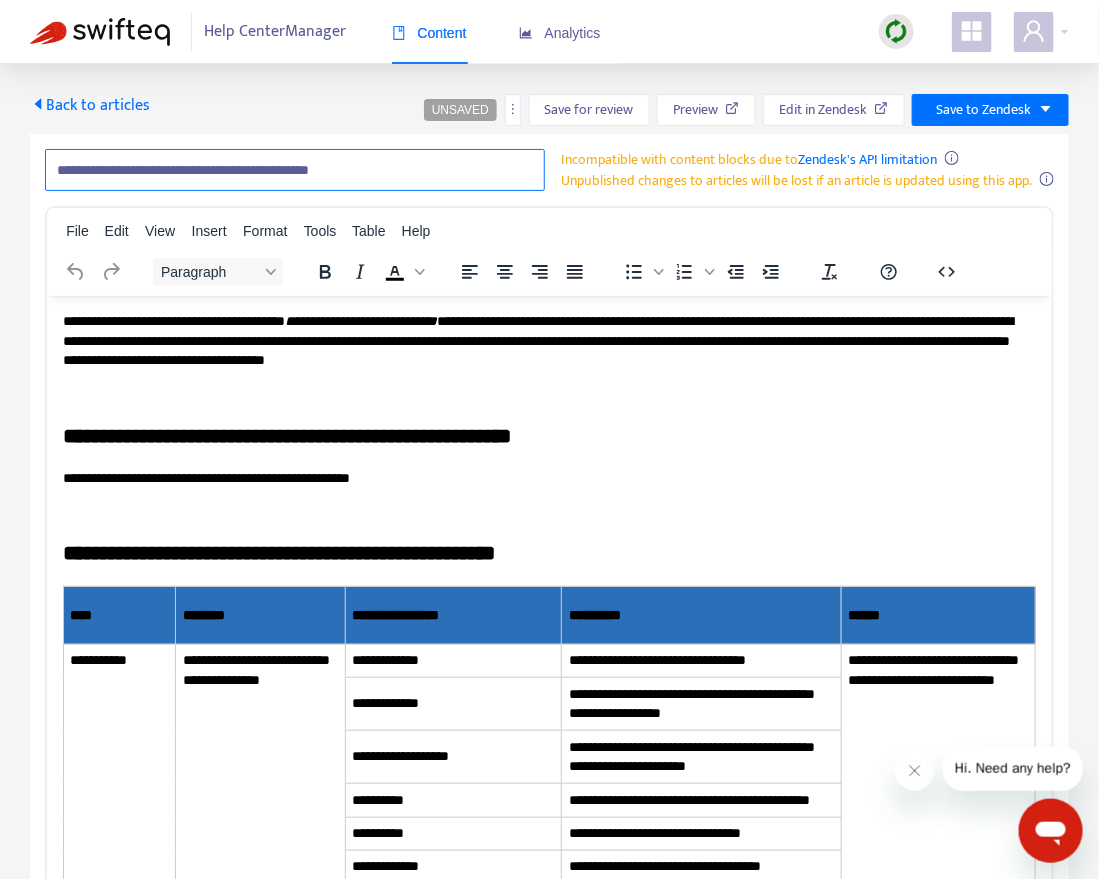 paste on "**********" 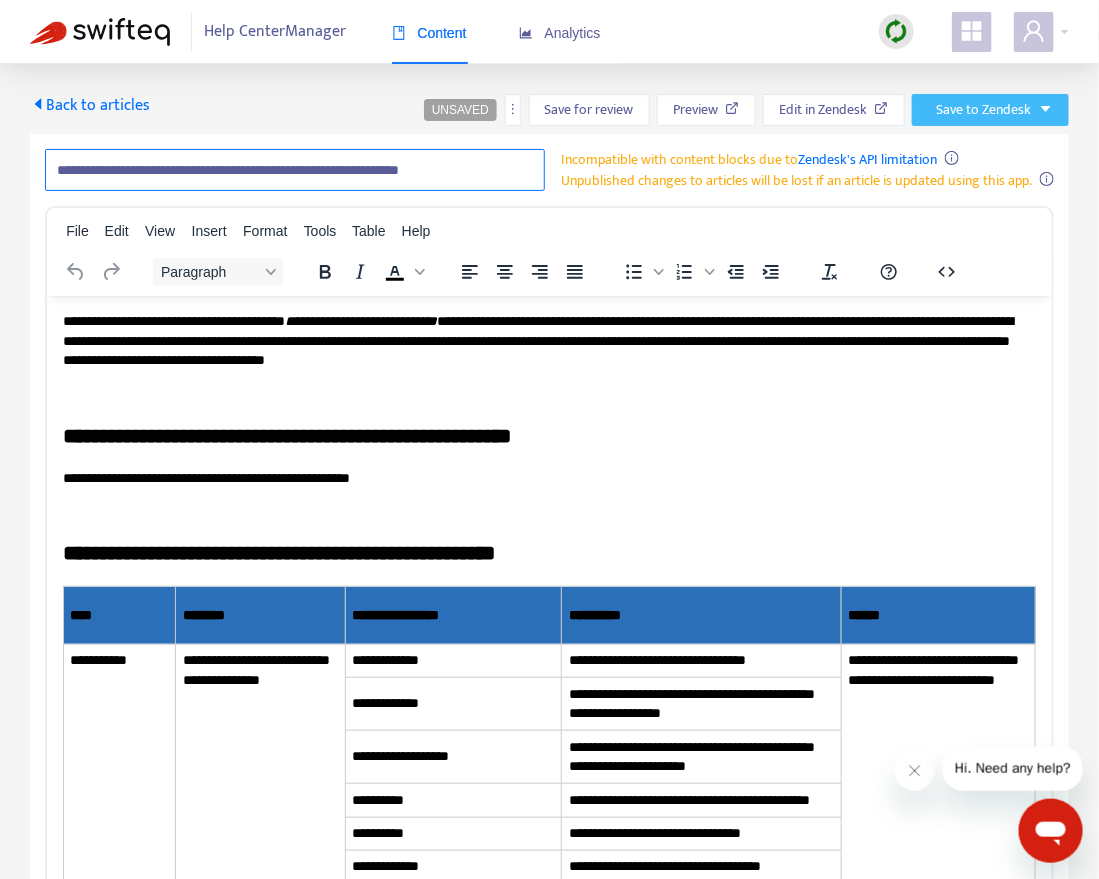 type on "**********" 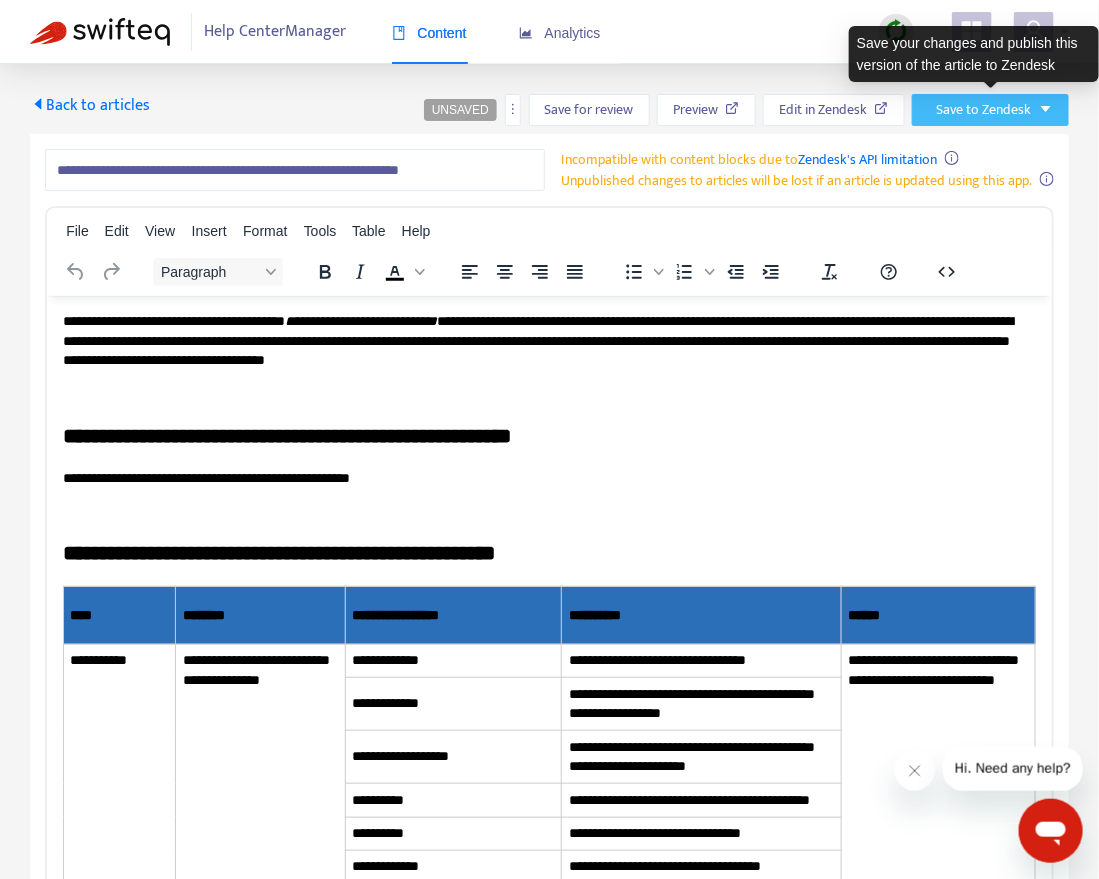 click on "Save to Zendesk" at bounding box center [983, 110] 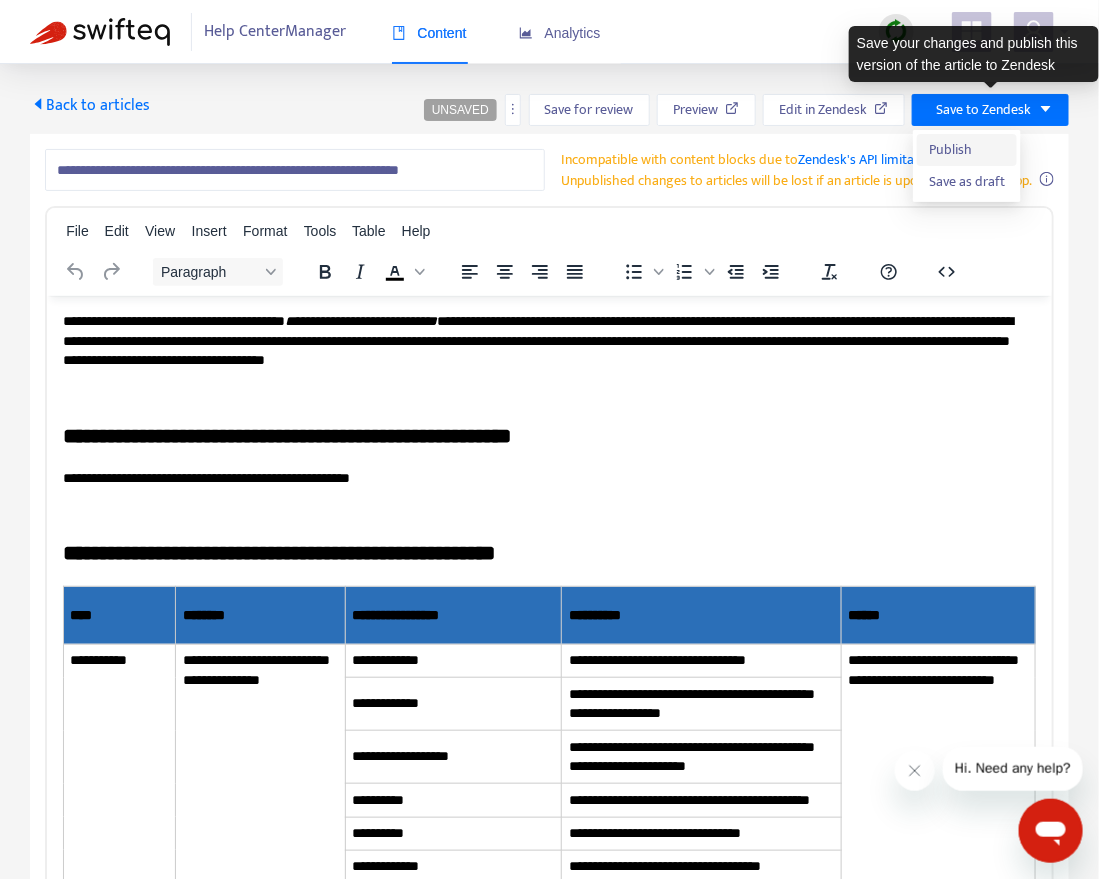 click on "Publish" at bounding box center [967, 150] 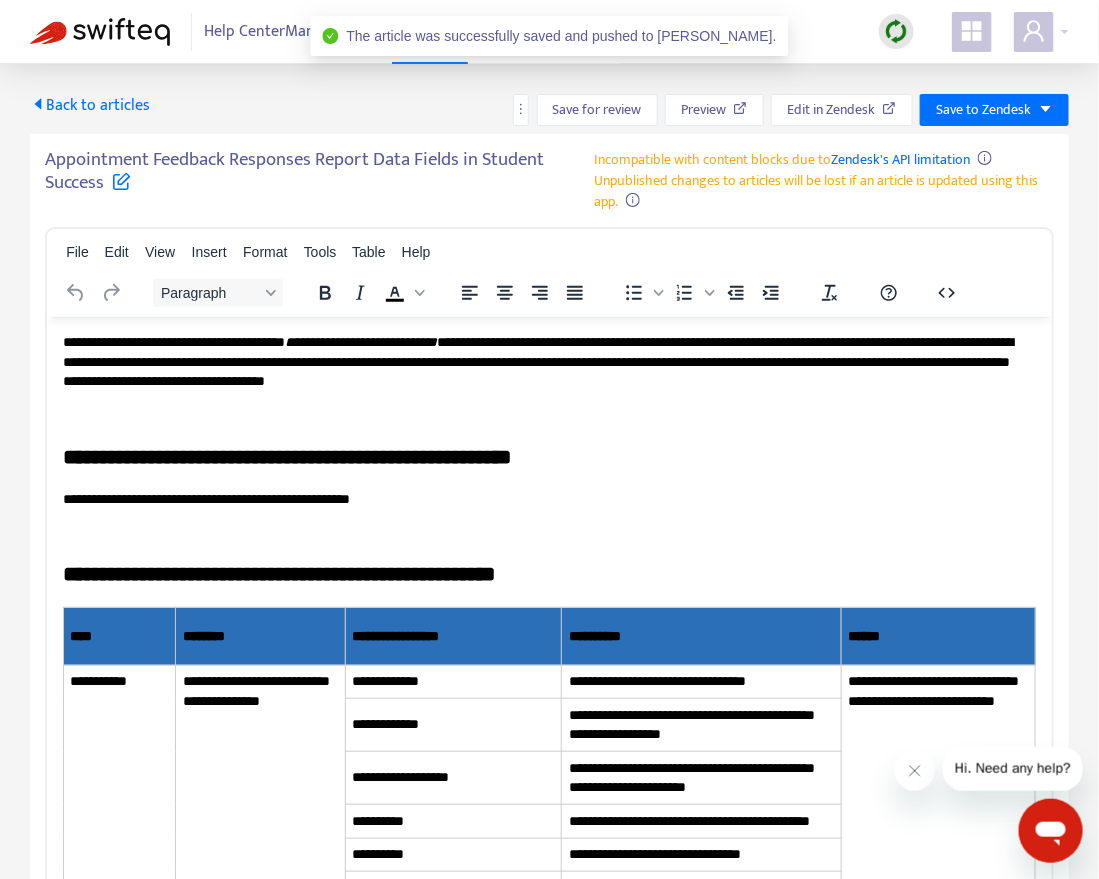 click on "Back to articles" at bounding box center (90, 105) 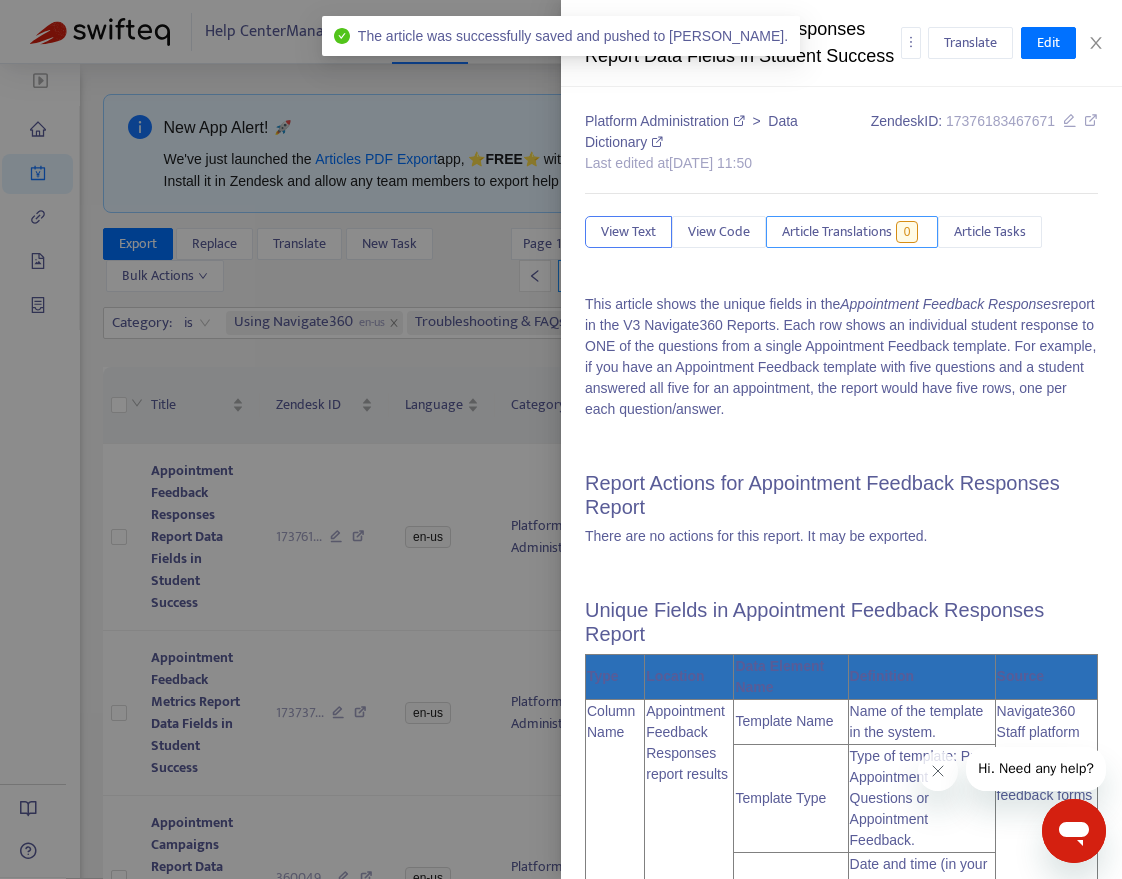 type on "**********" 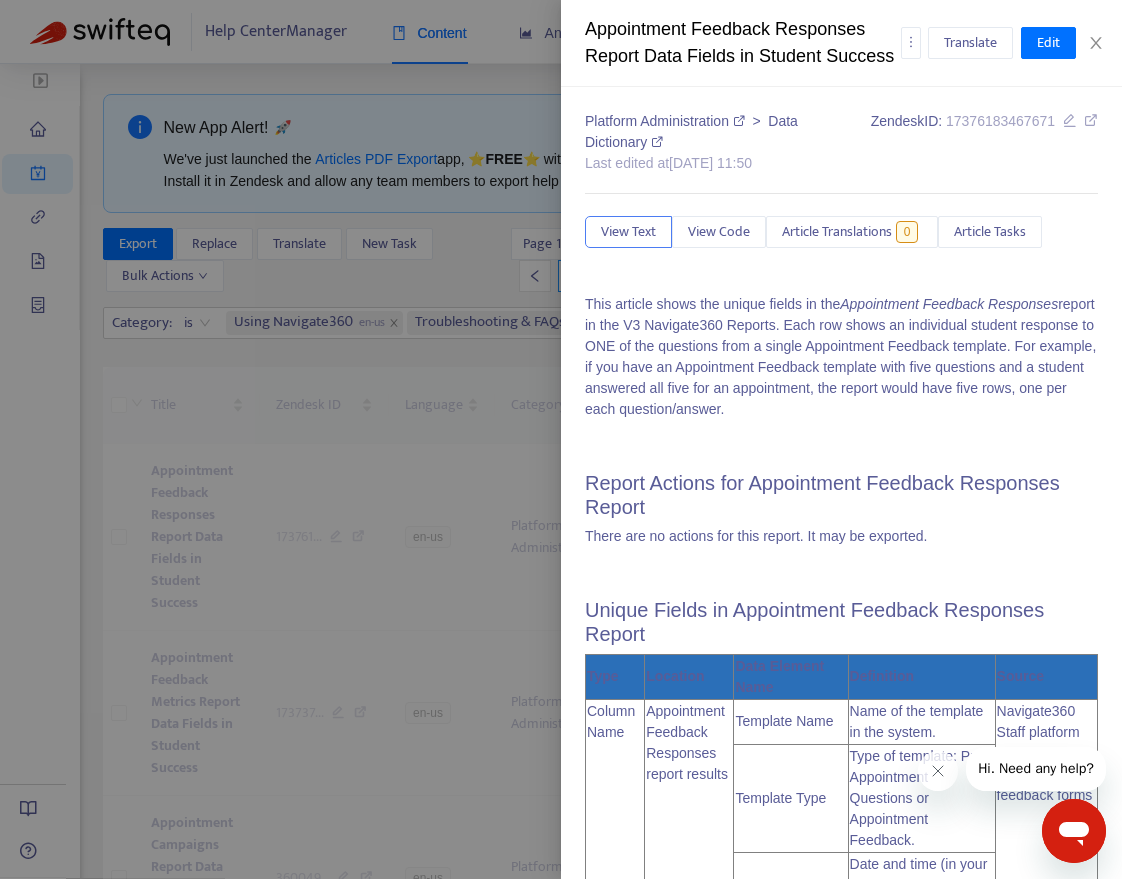 click at bounding box center (561, 439) 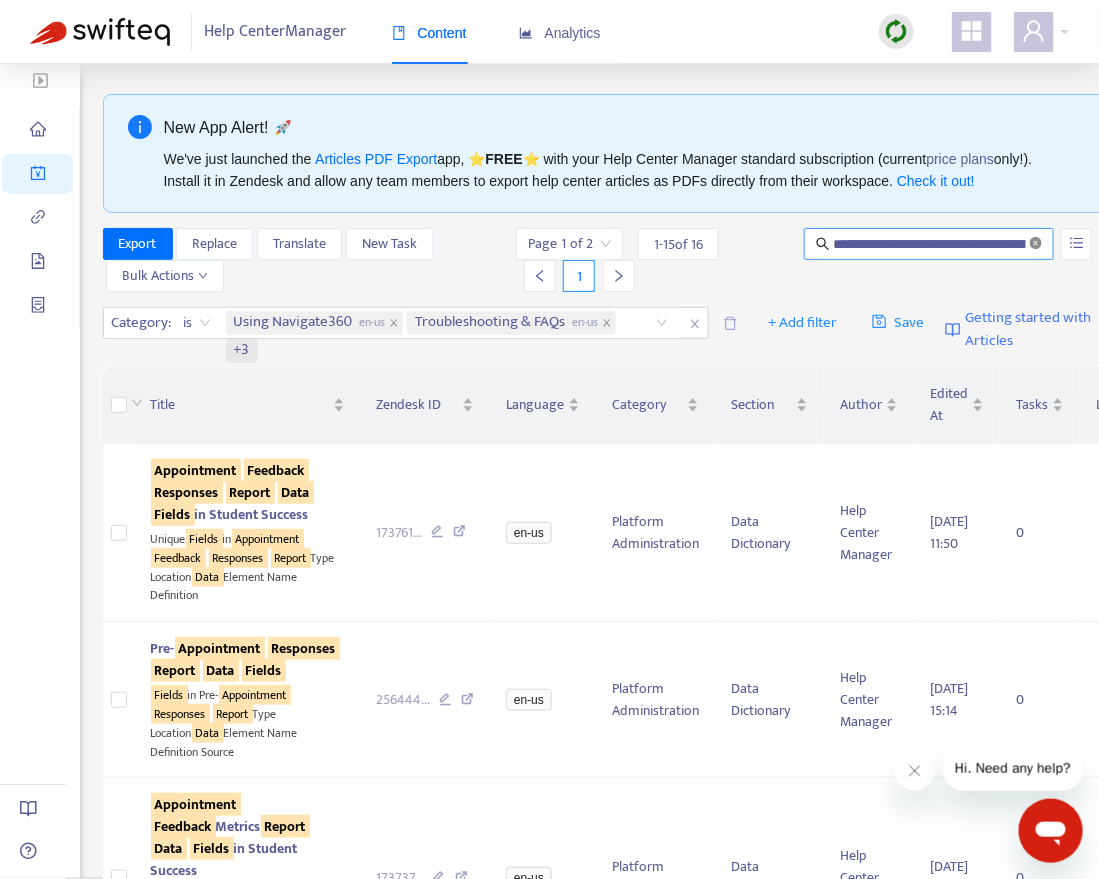 click 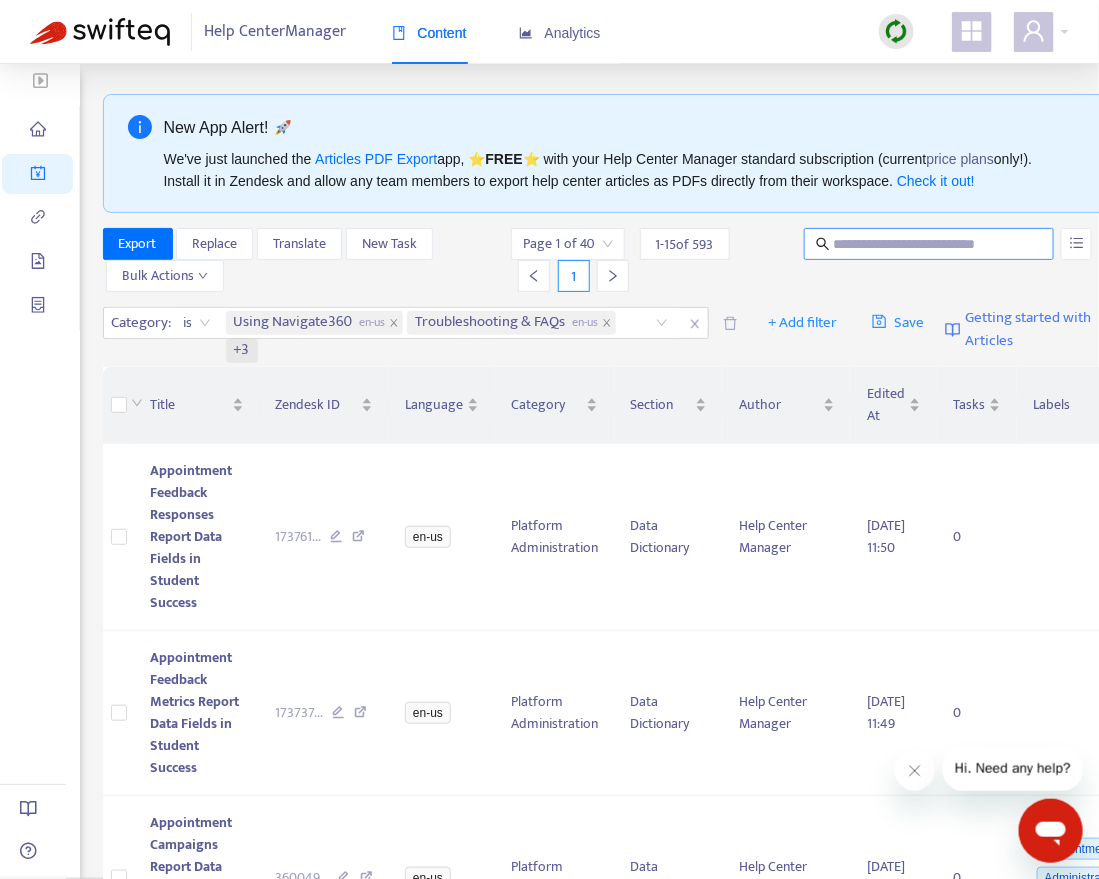 click at bounding box center [930, 244] 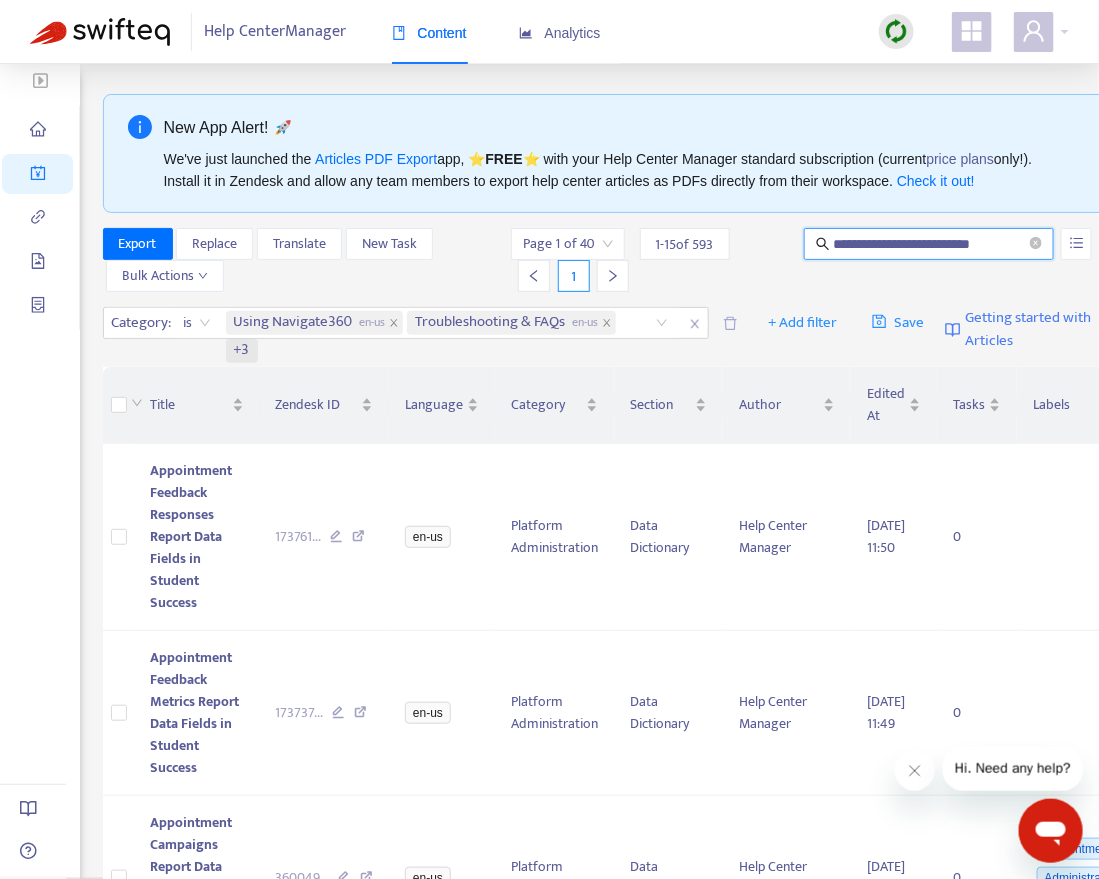 type on "**********" 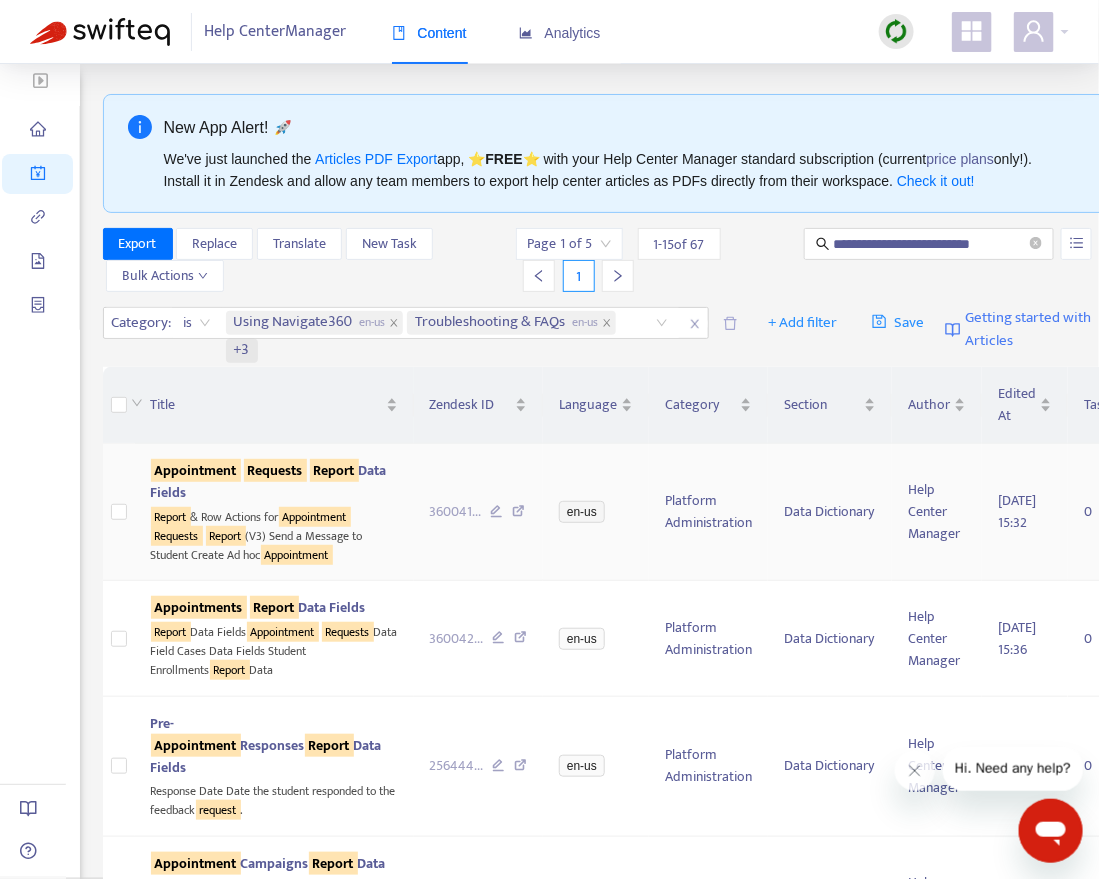 click on "Appointment   Requests   Report  Data Fields" at bounding box center (274, 482) 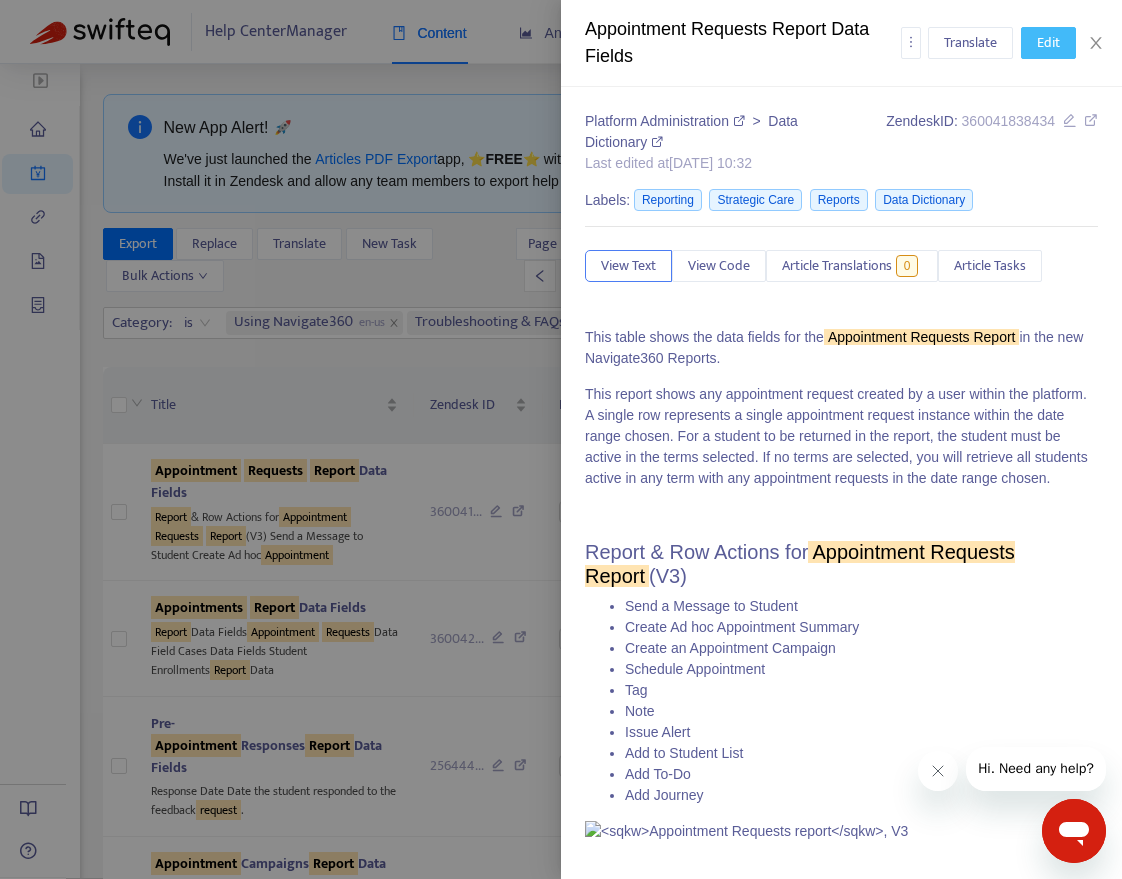click on "Edit" at bounding box center [1048, 43] 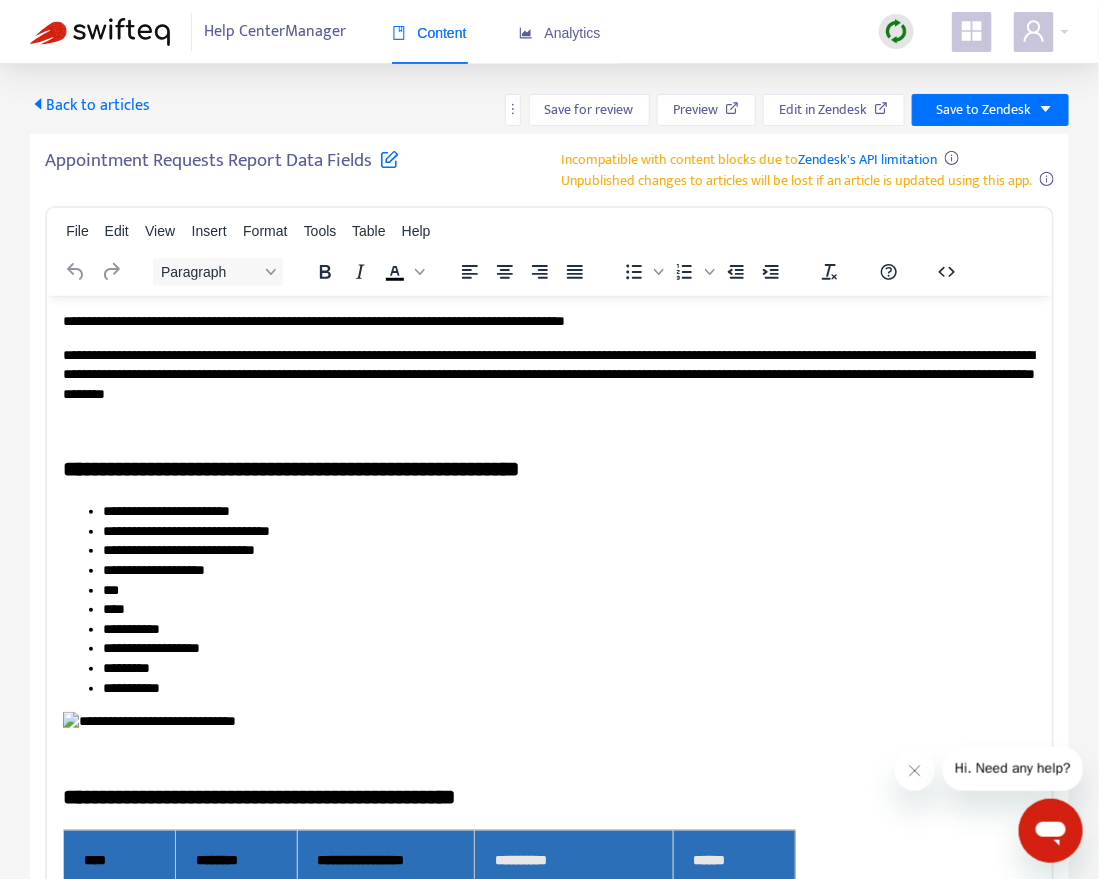 scroll, scrollTop: 0, scrollLeft: 0, axis: both 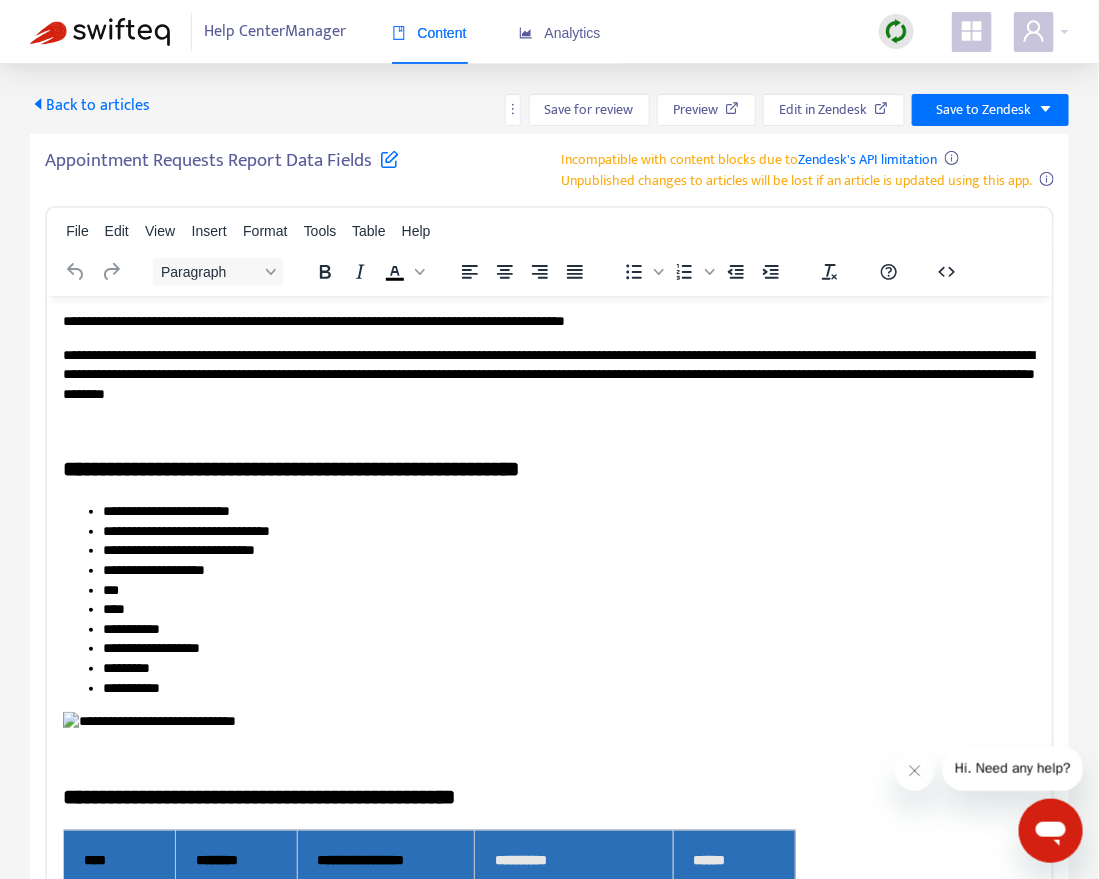 click at bounding box center (389, 158) 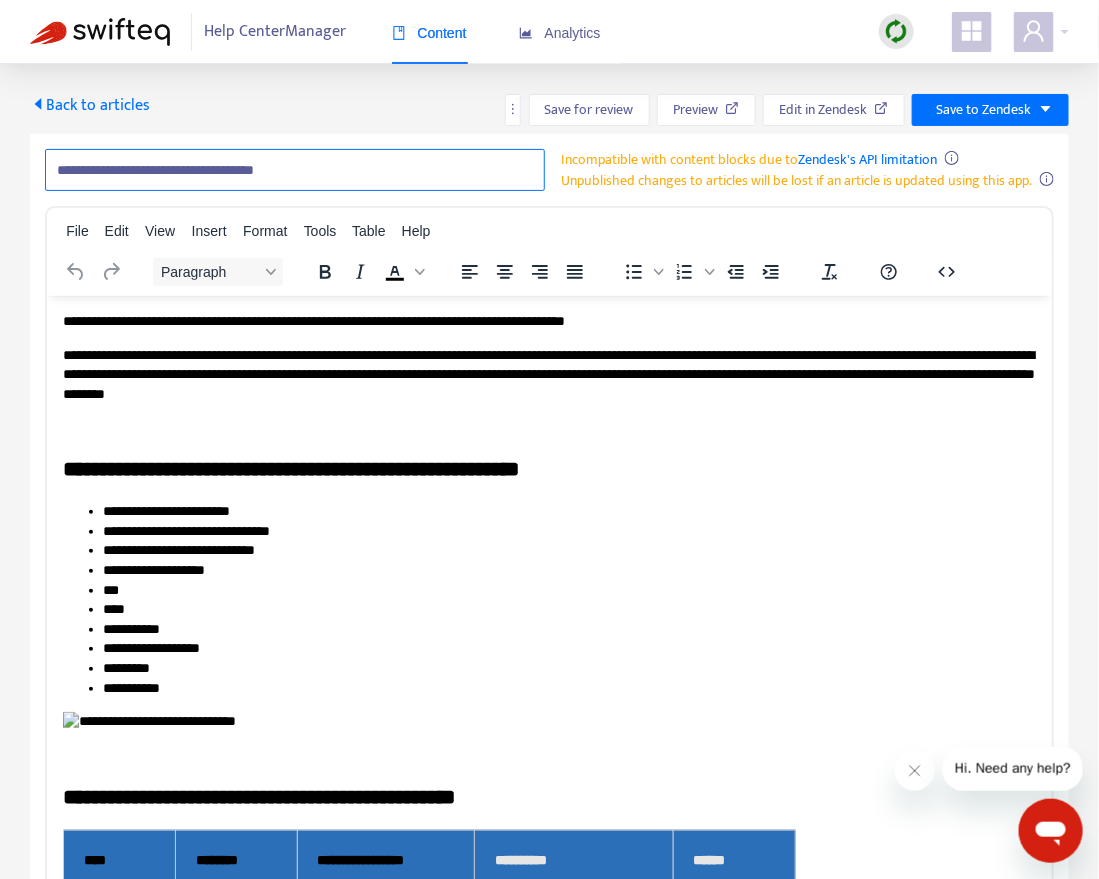 click on "**********" at bounding box center (295, 170) 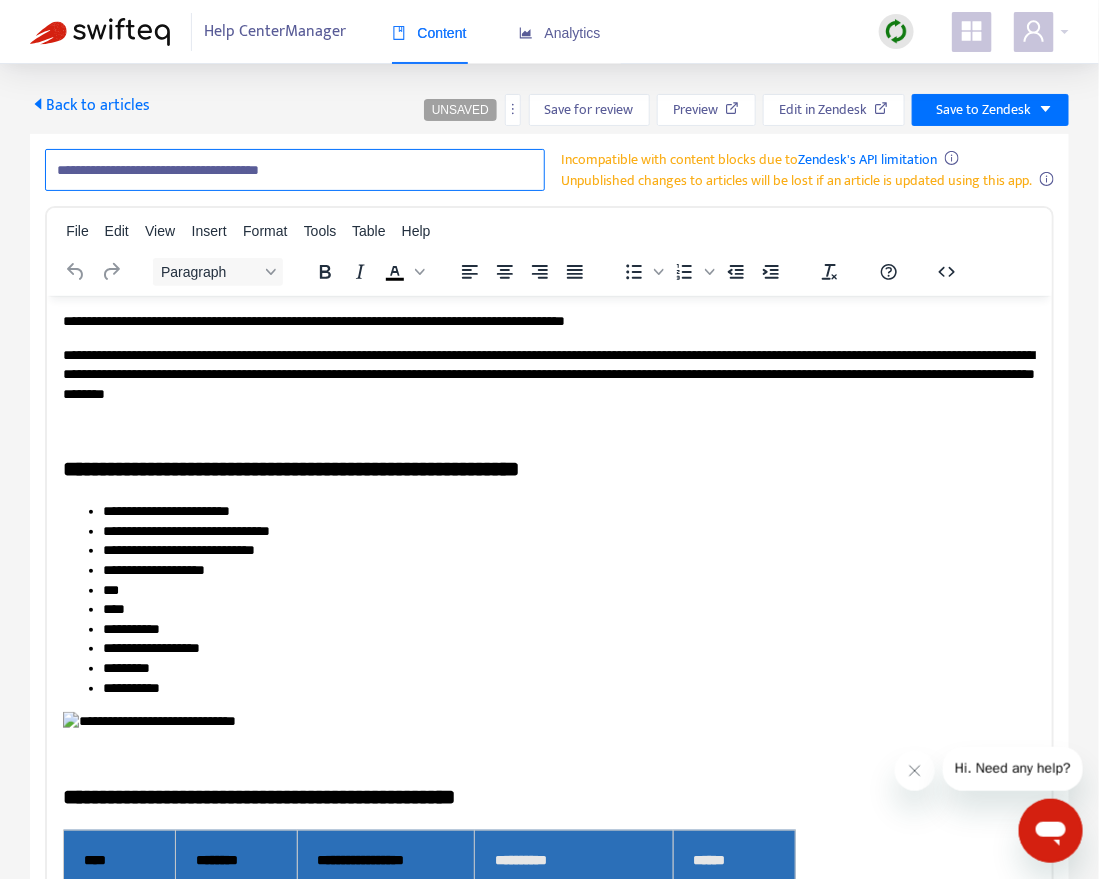 paste on "**********" 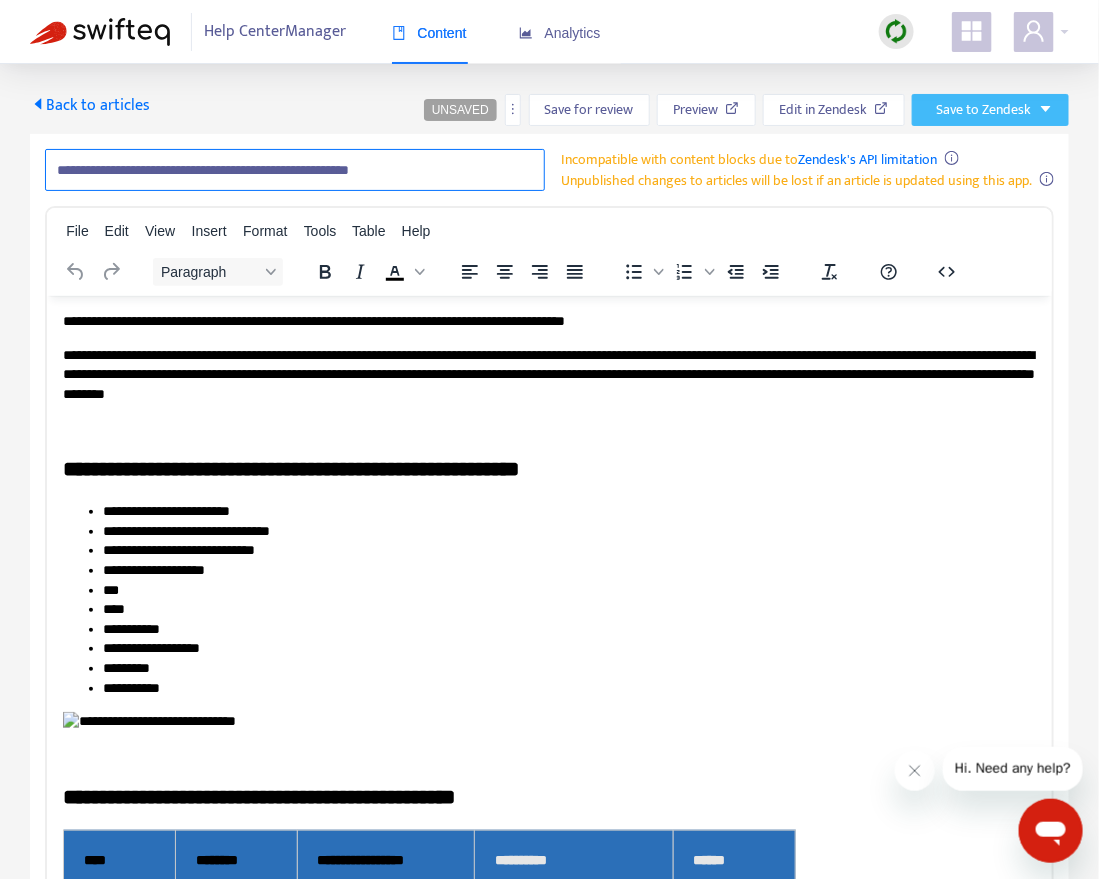 type on "**********" 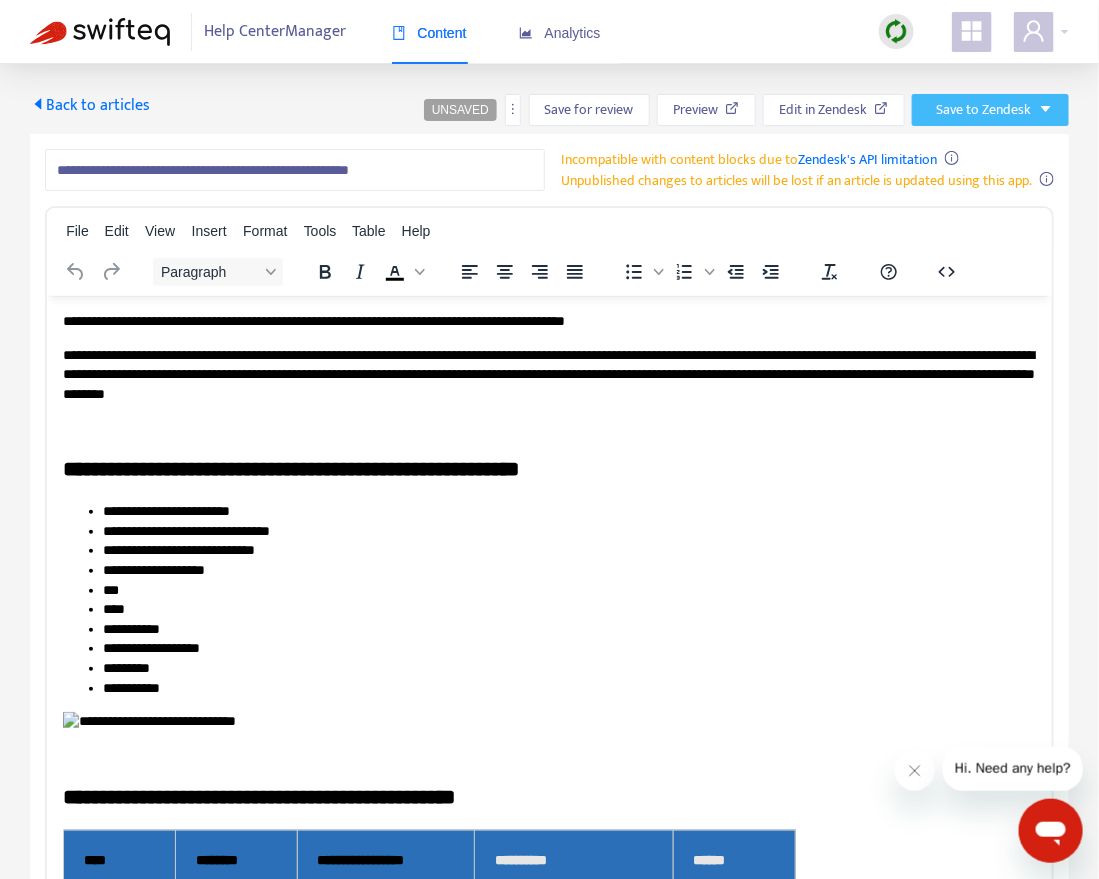 click on "Save to Zendesk" at bounding box center (983, 110) 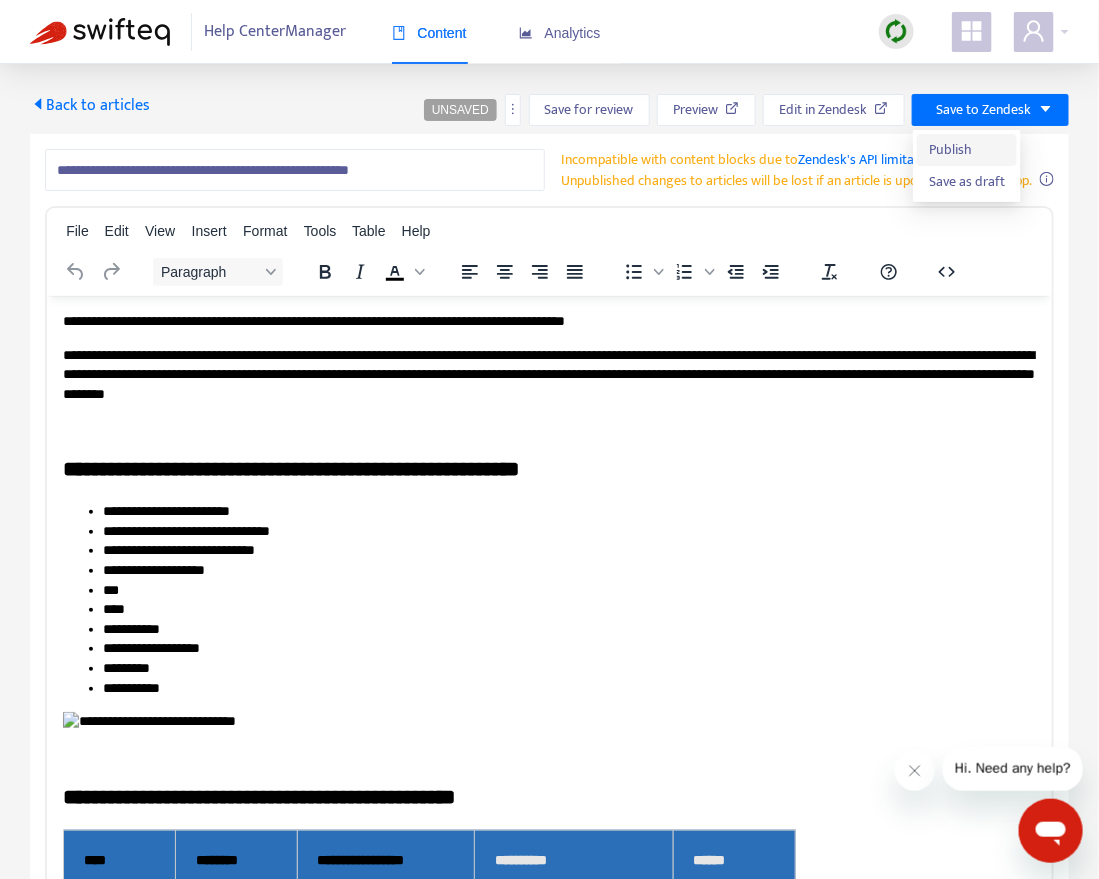 click on "Publish" at bounding box center (967, 150) 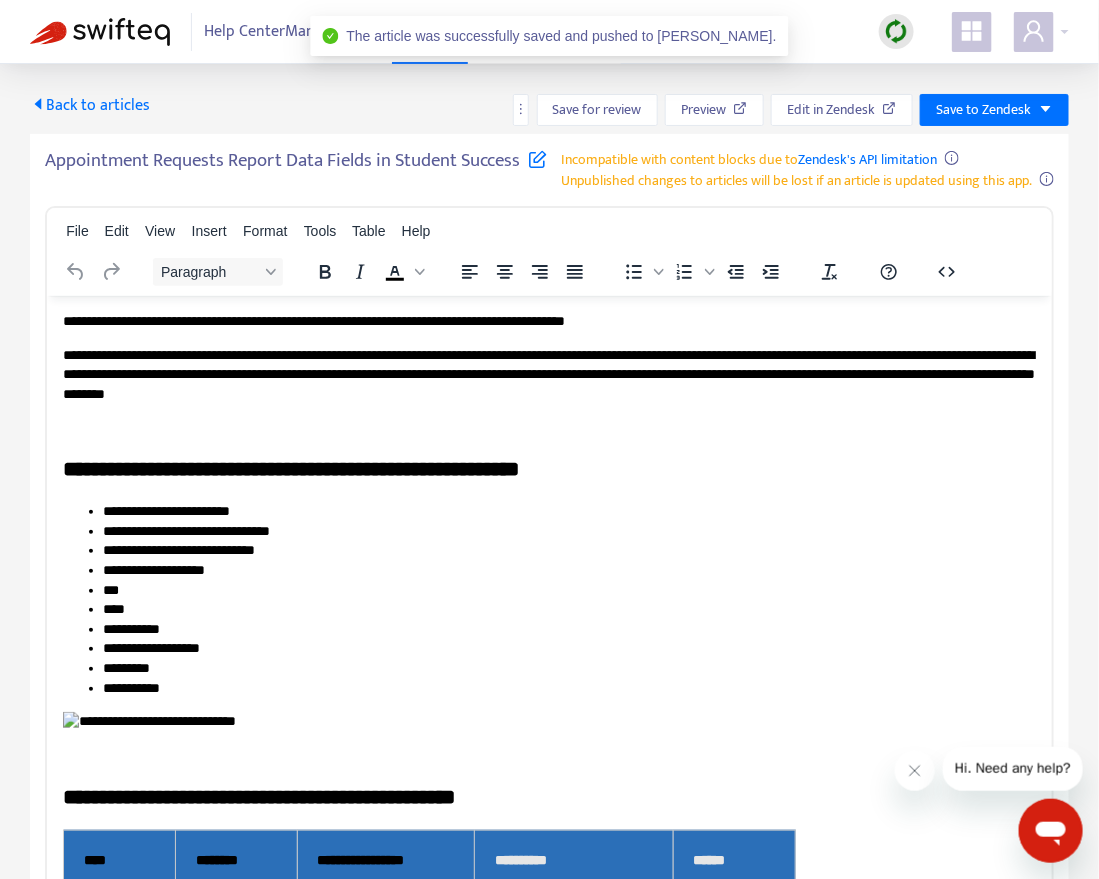 drag, startPoint x: 152, startPoint y: 98, endPoint x: 130, endPoint y: 112, distance: 26.076809 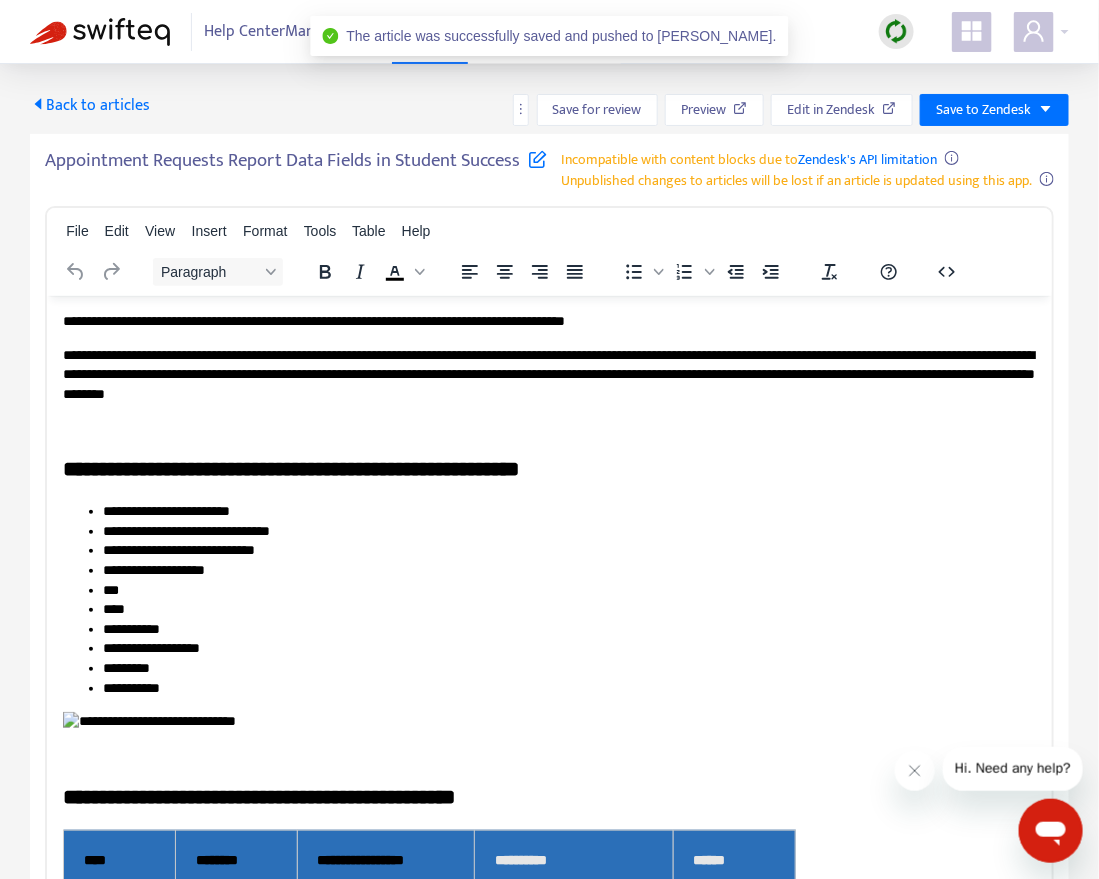 click on "Back to articles Save for review Preview  Edit in Zendesk  Save to Zendesk" at bounding box center (549, 110) 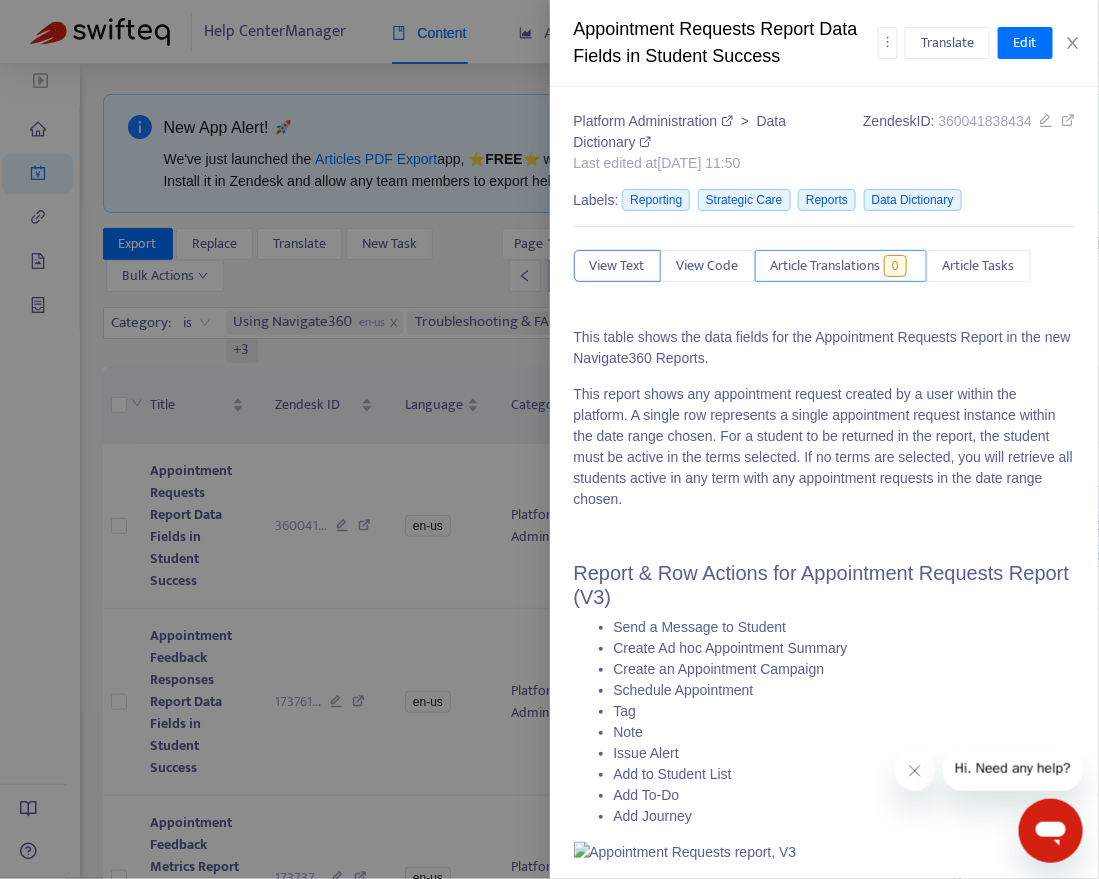 type on "**********" 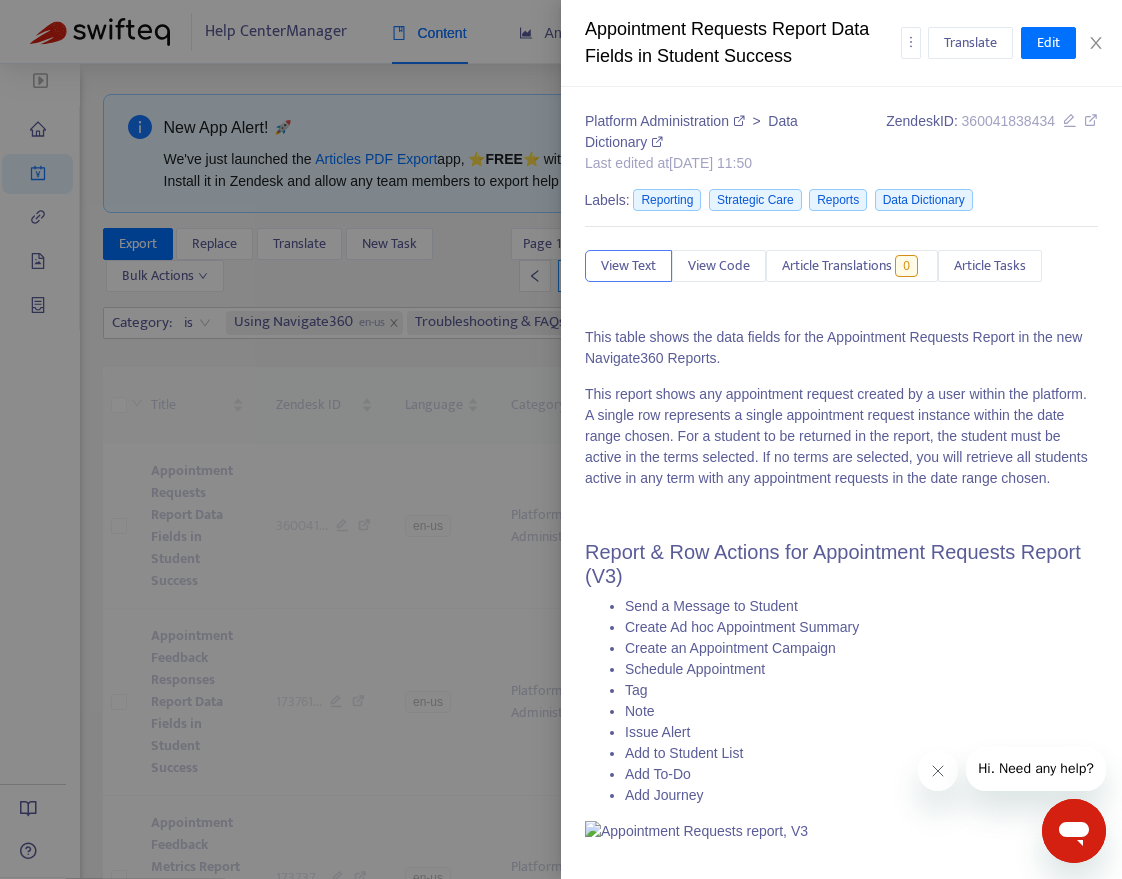 click at bounding box center [561, 439] 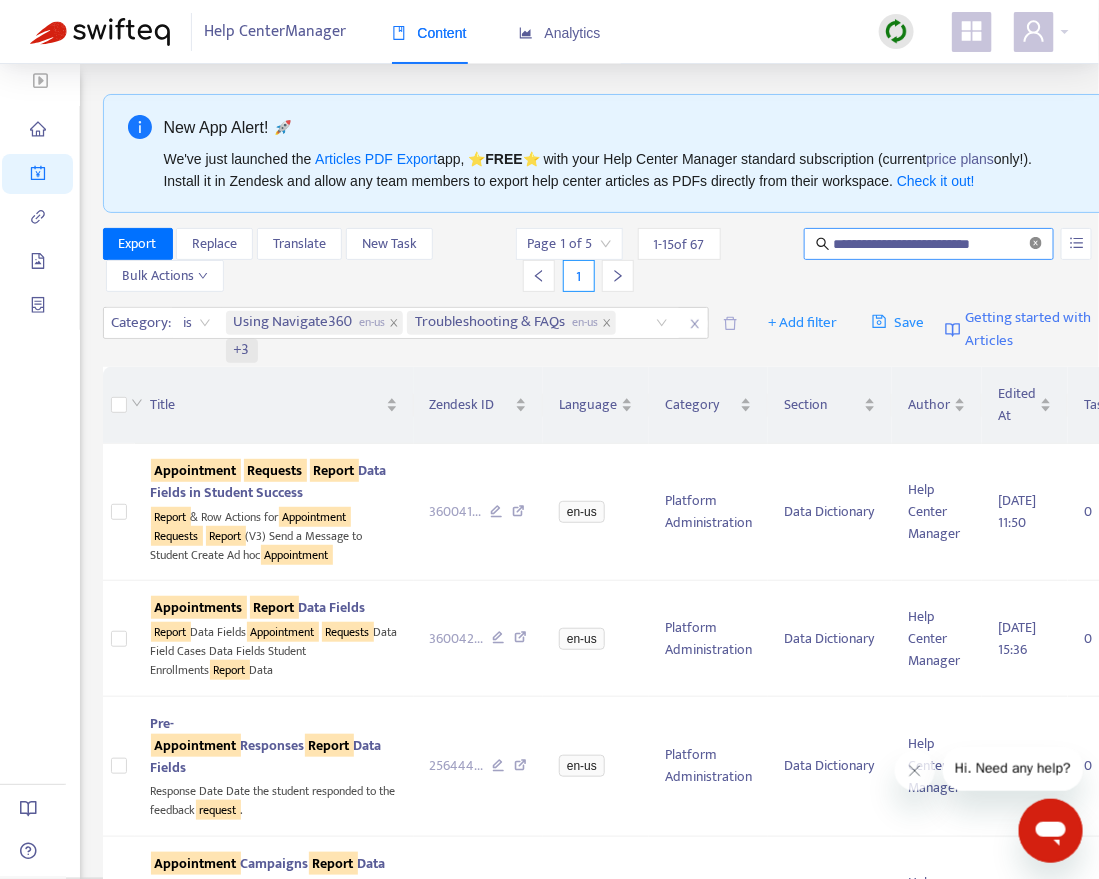 click 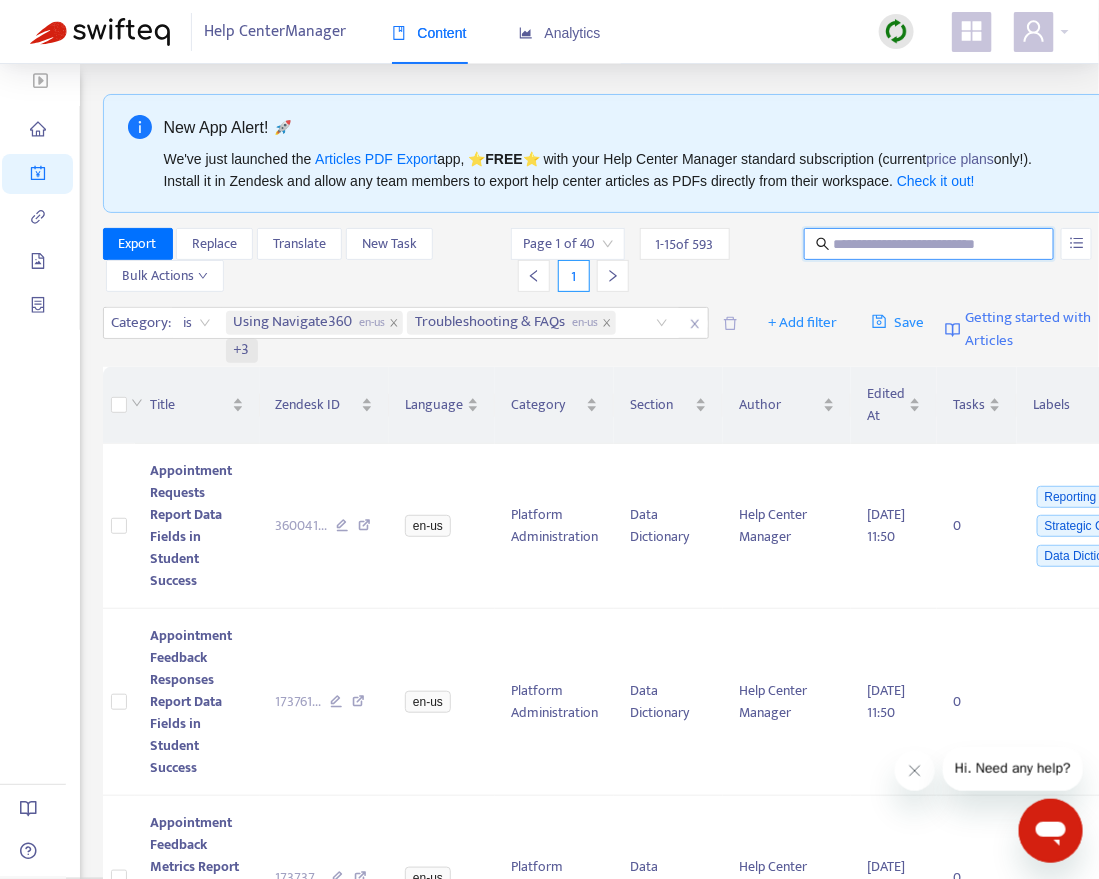 click at bounding box center [930, 244] 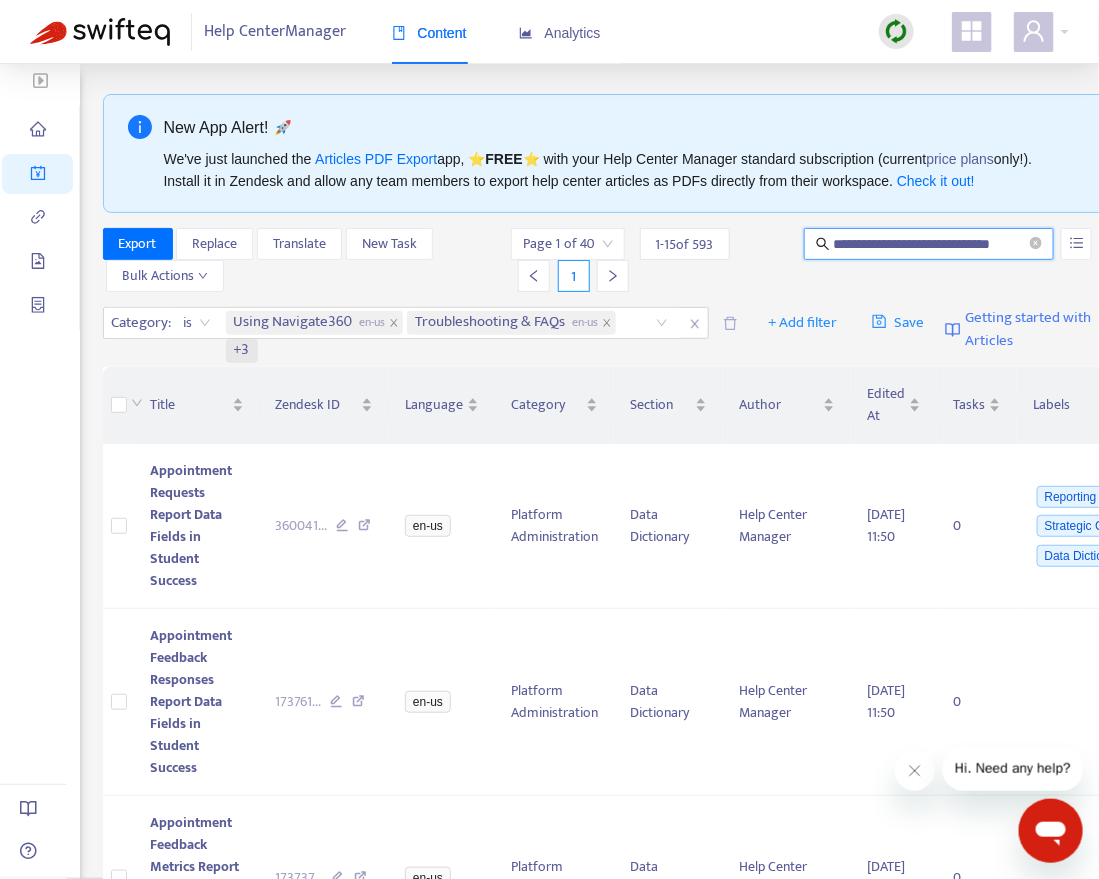 scroll, scrollTop: 0, scrollLeft: 21, axis: horizontal 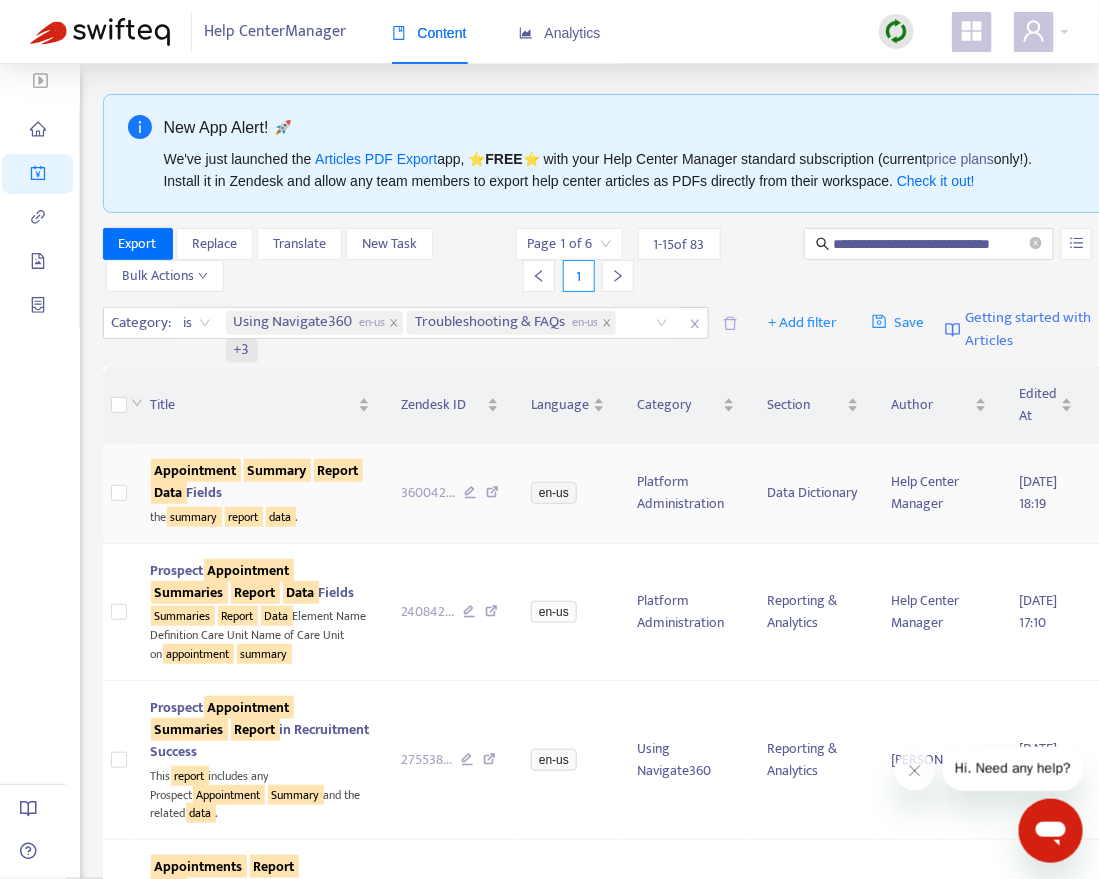 click on "Summary" at bounding box center (277, 470) 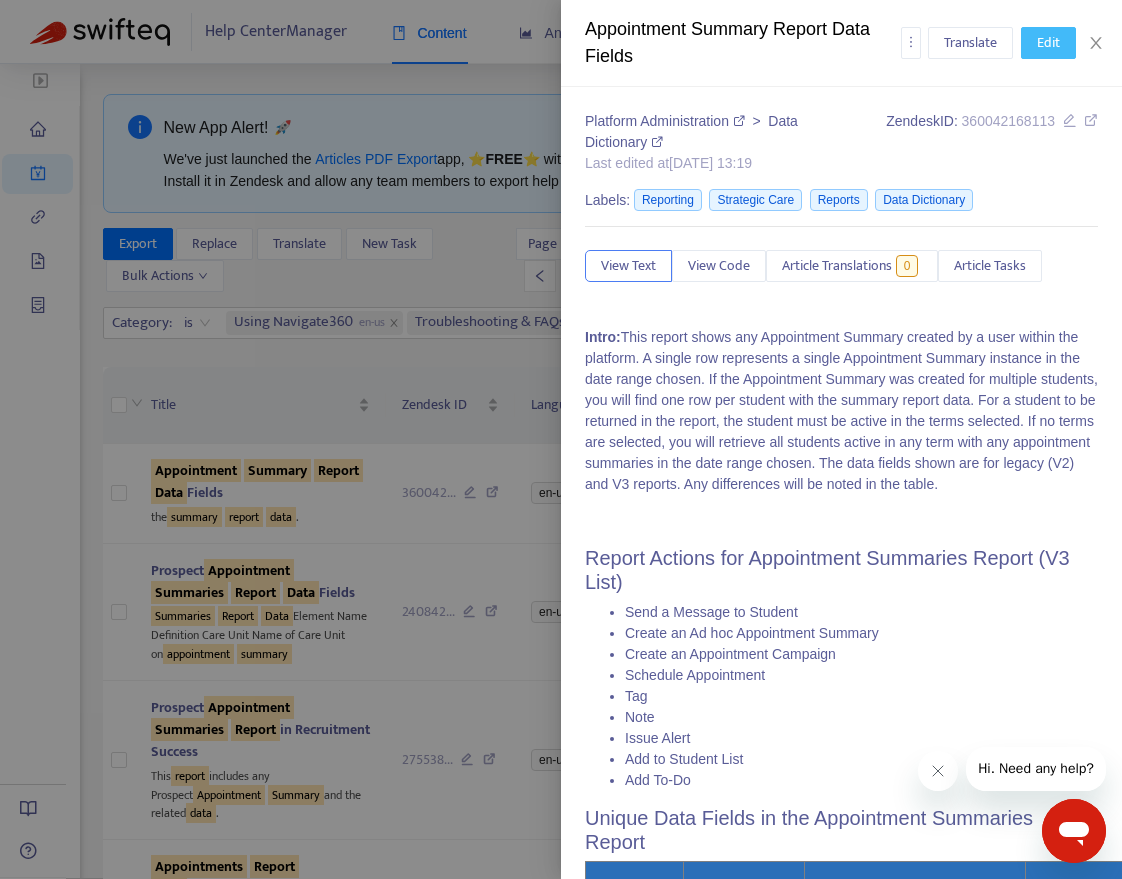 click on "Edit" at bounding box center [1048, 43] 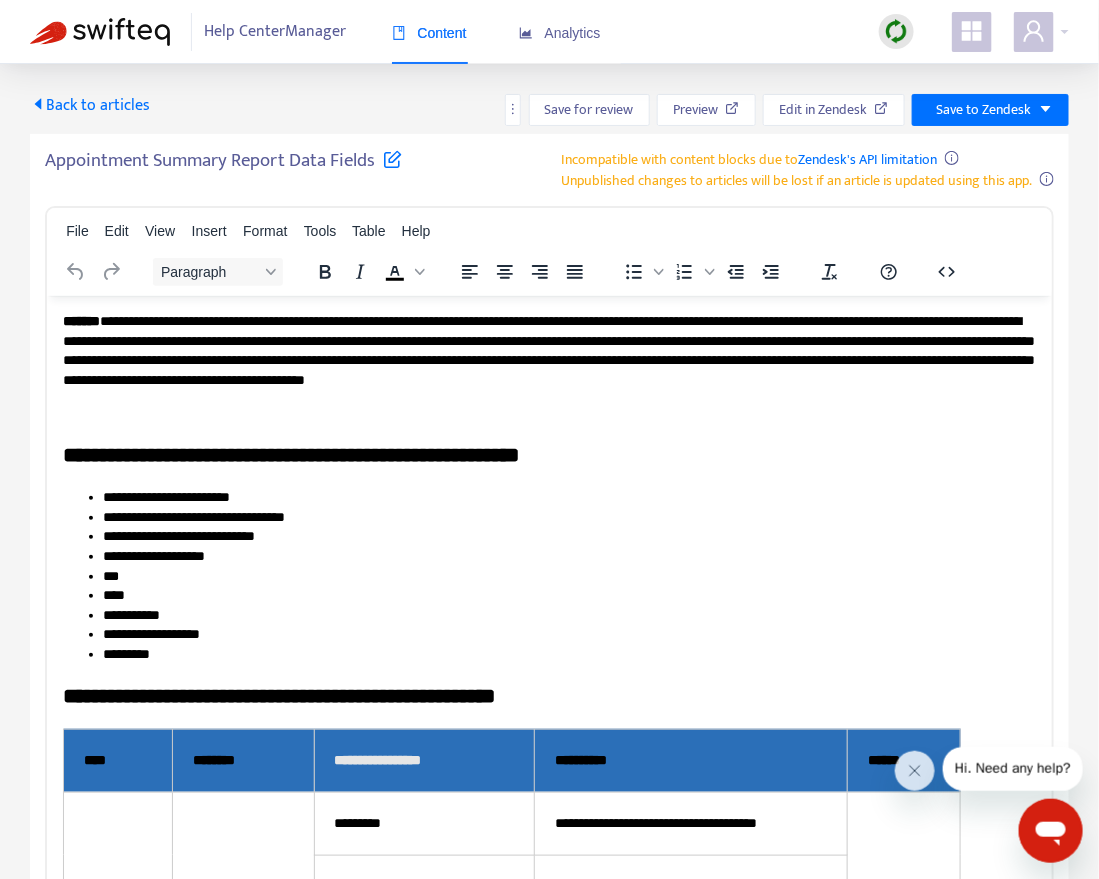 scroll, scrollTop: 0, scrollLeft: 0, axis: both 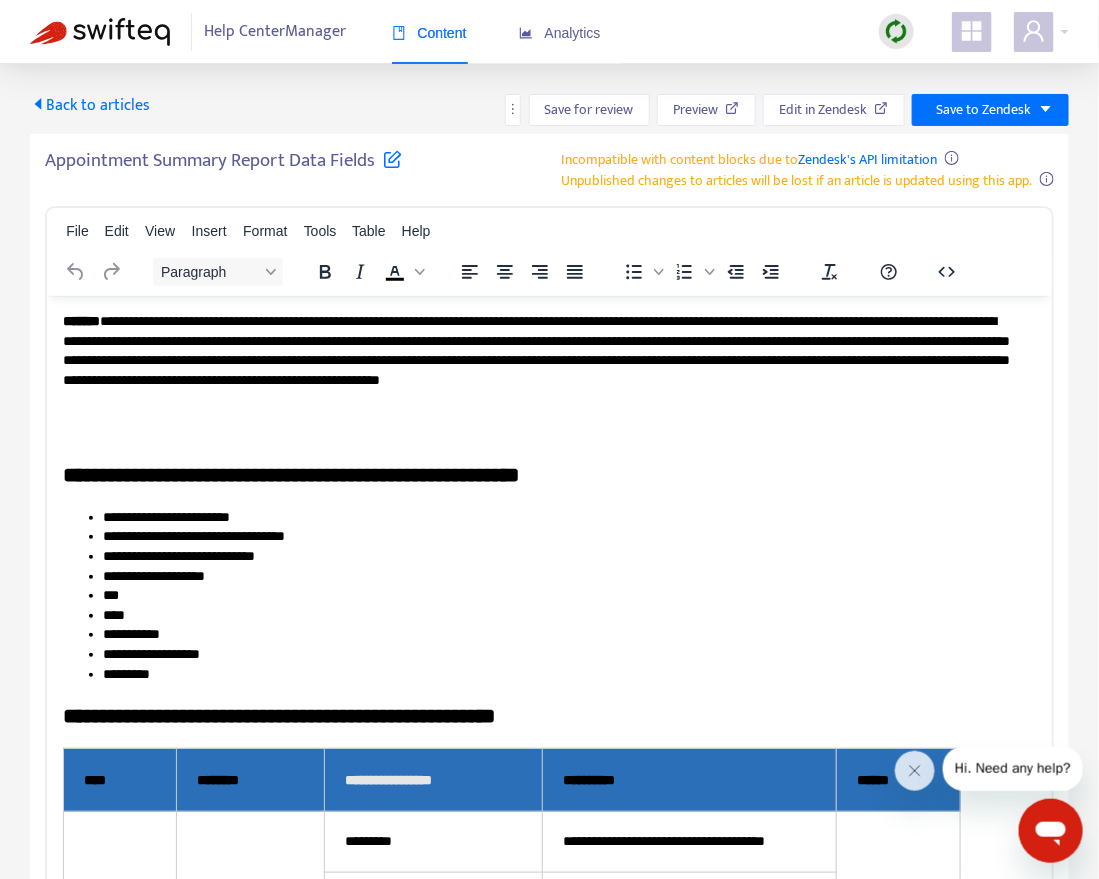 click at bounding box center (392, 158) 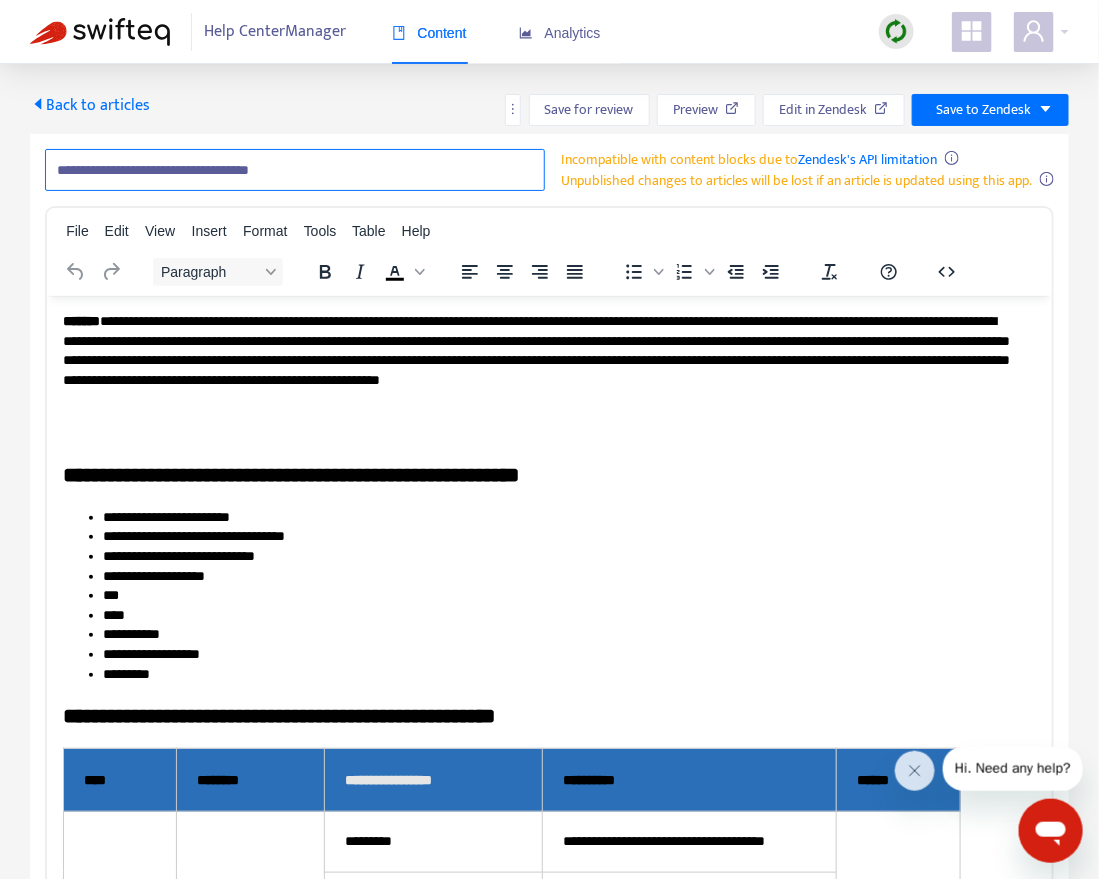click on "**********" at bounding box center (295, 170) 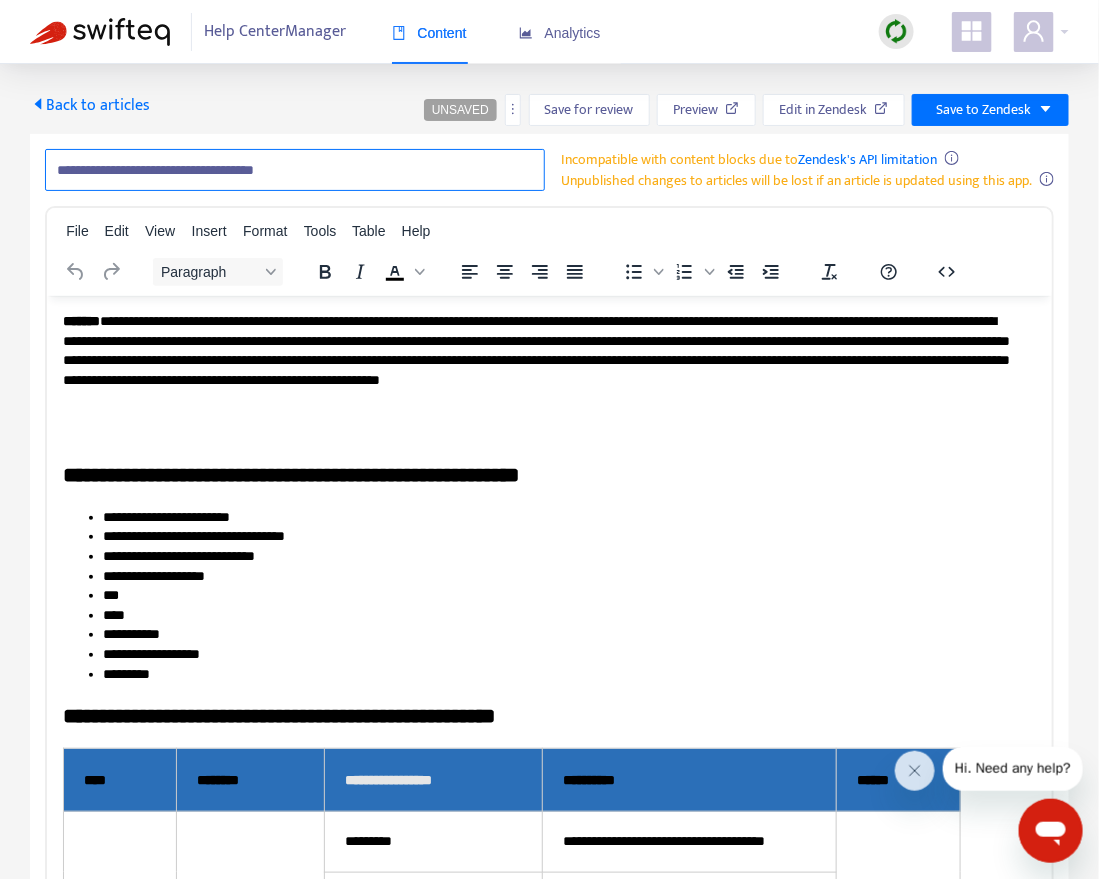paste on "**********" 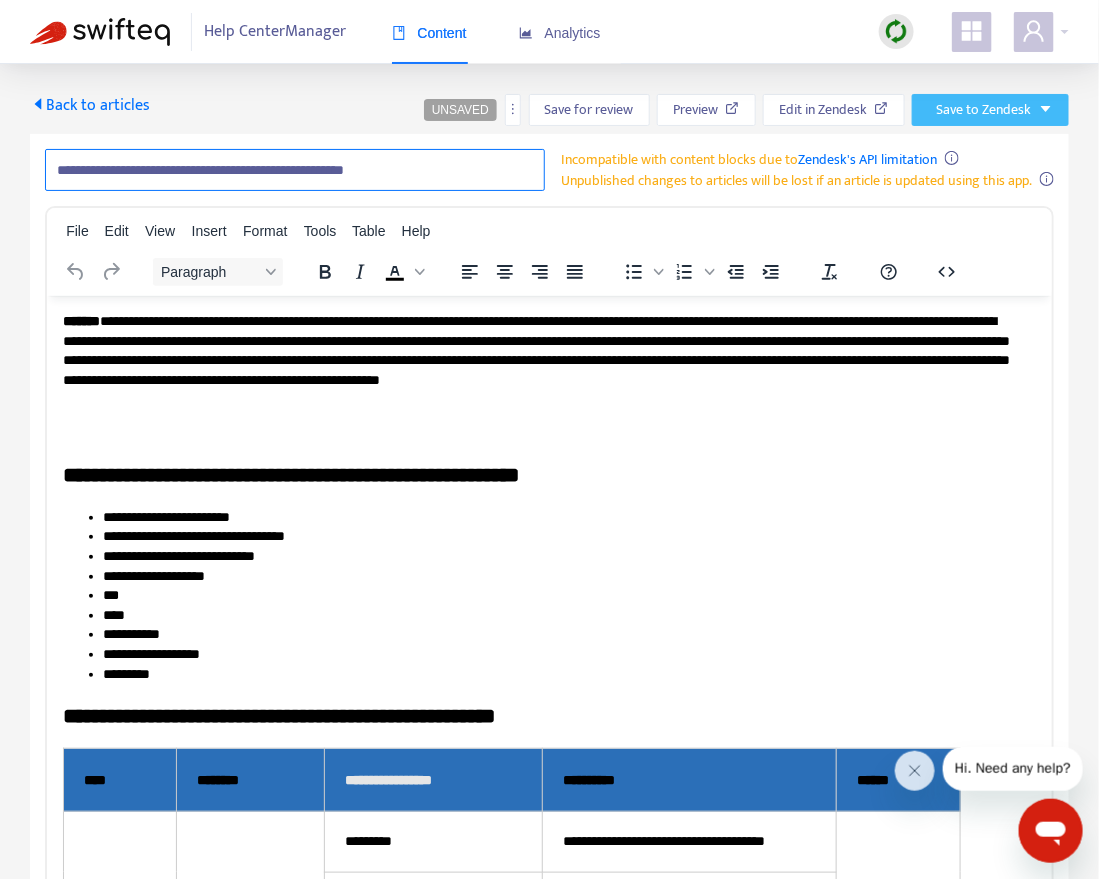 type on "**********" 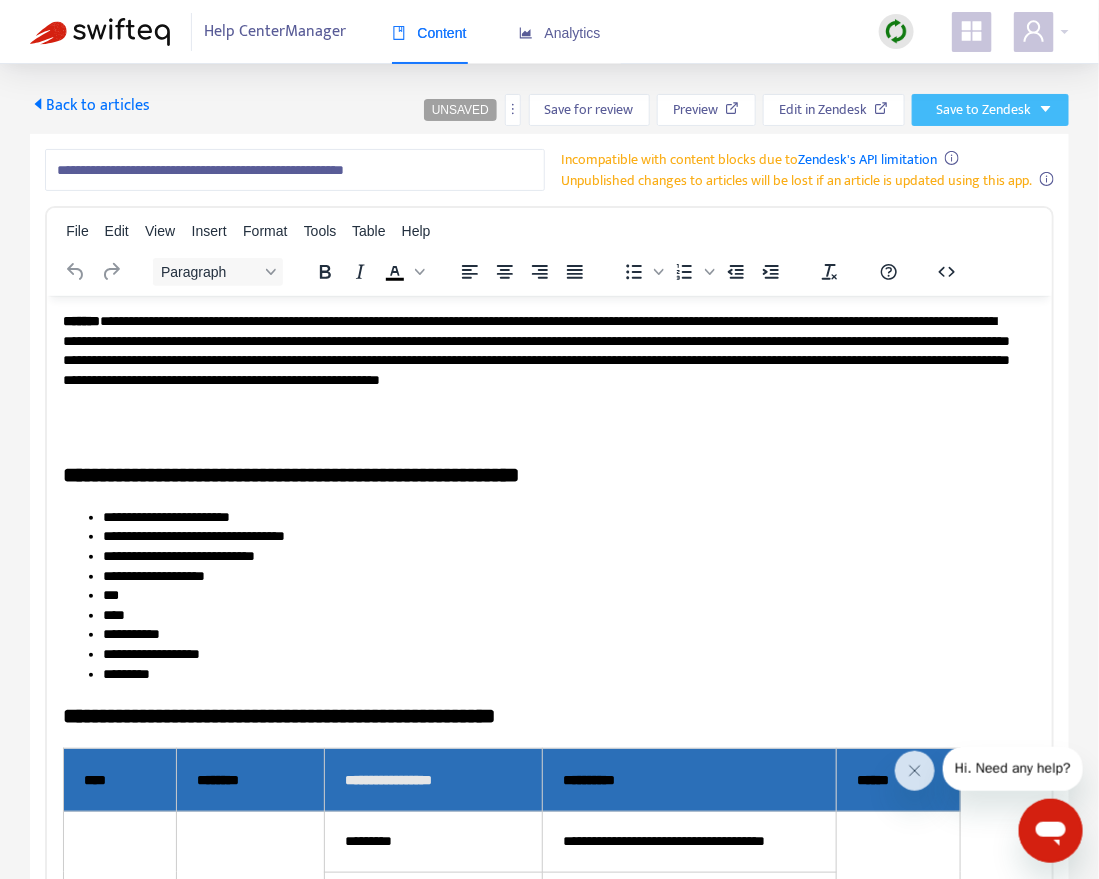 click on "Save to Zendesk" at bounding box center (983, 110) 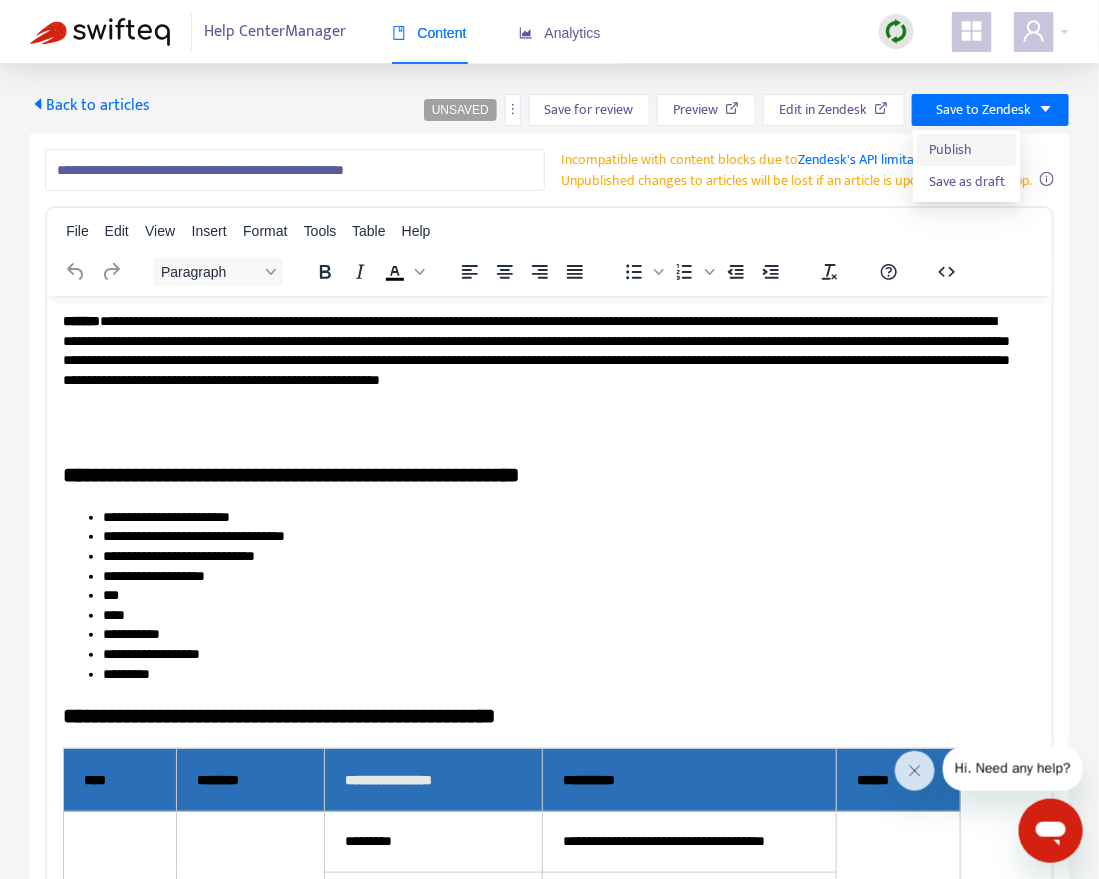 click on "Publish" at bounding box center [967, 150] 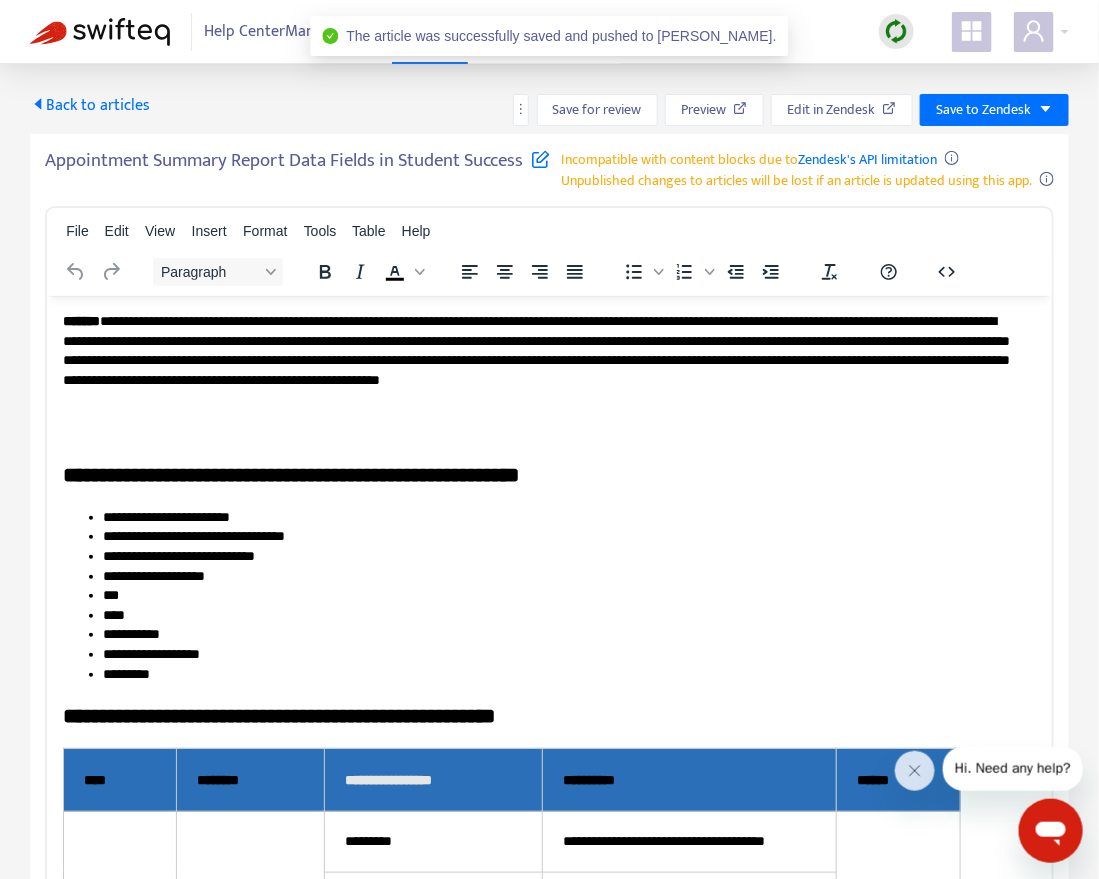 click on "Back to articles" at bounding box center [90, 105] 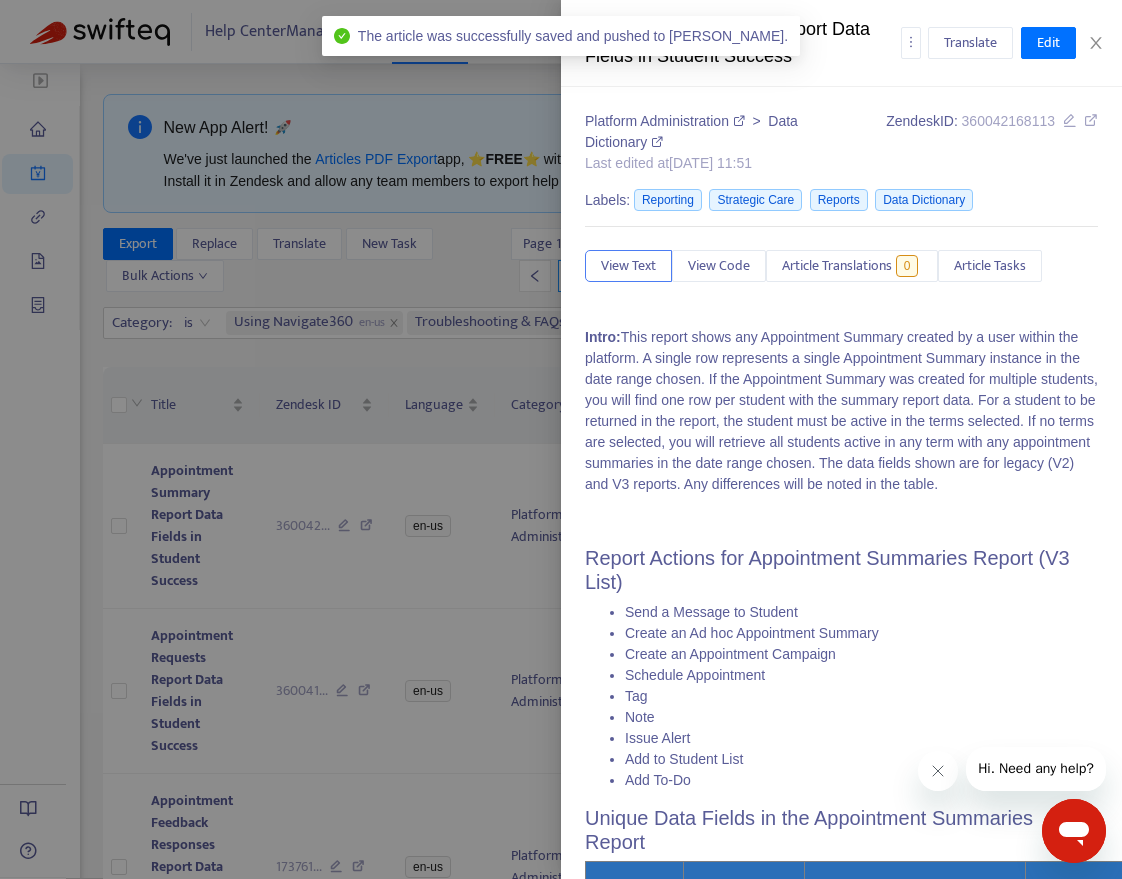 type on "**********" 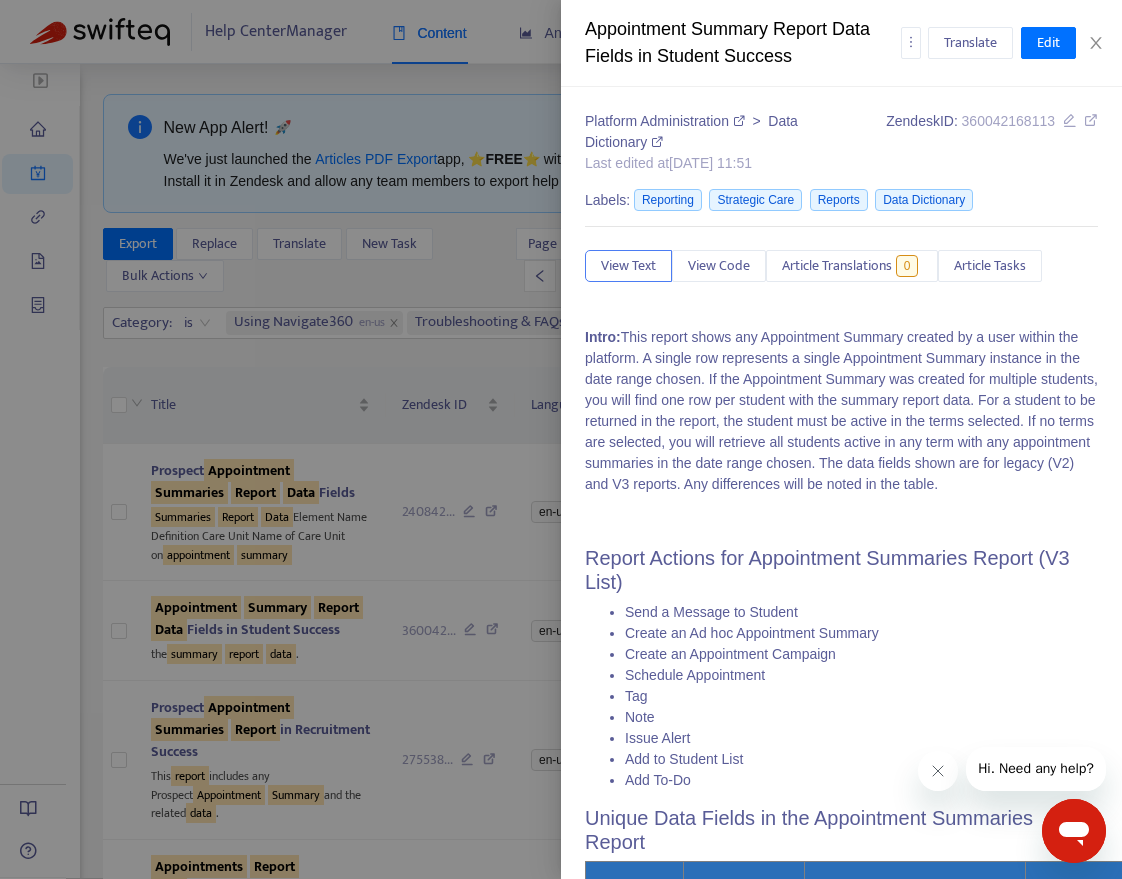 click at bounding box center (561, 439) 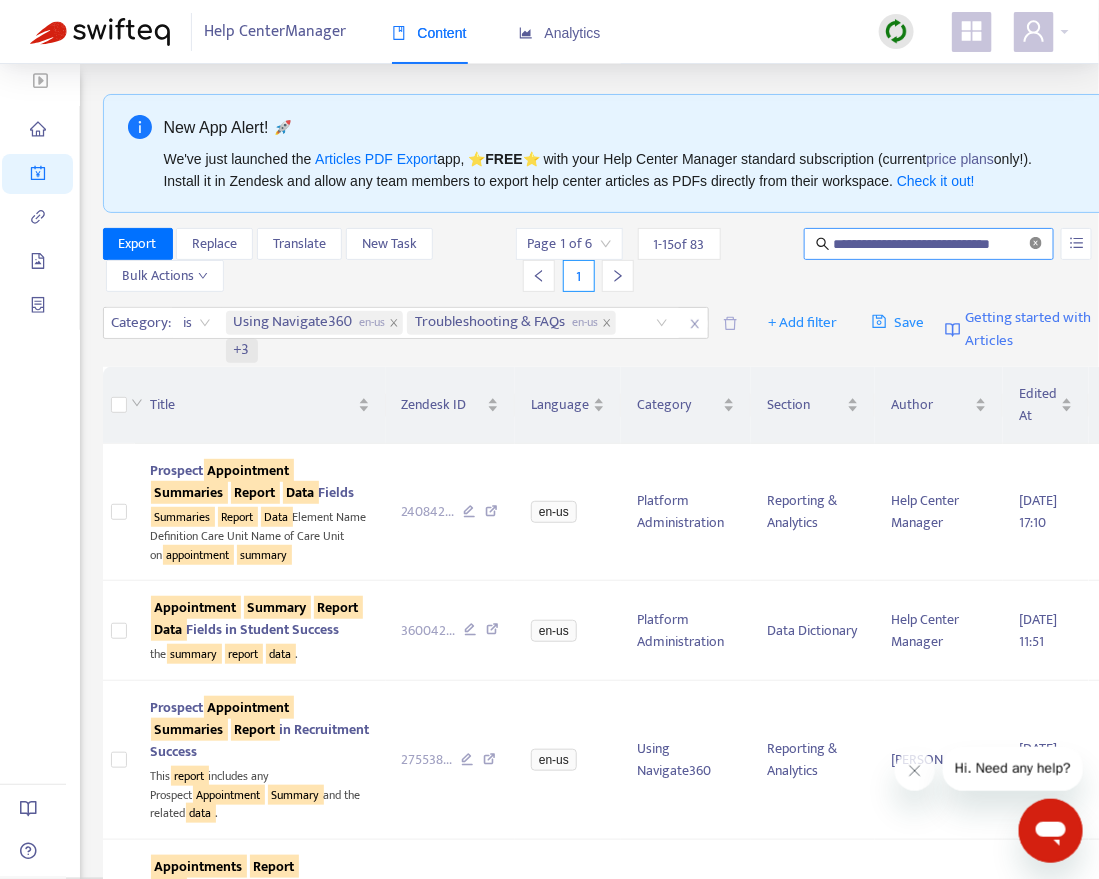 click 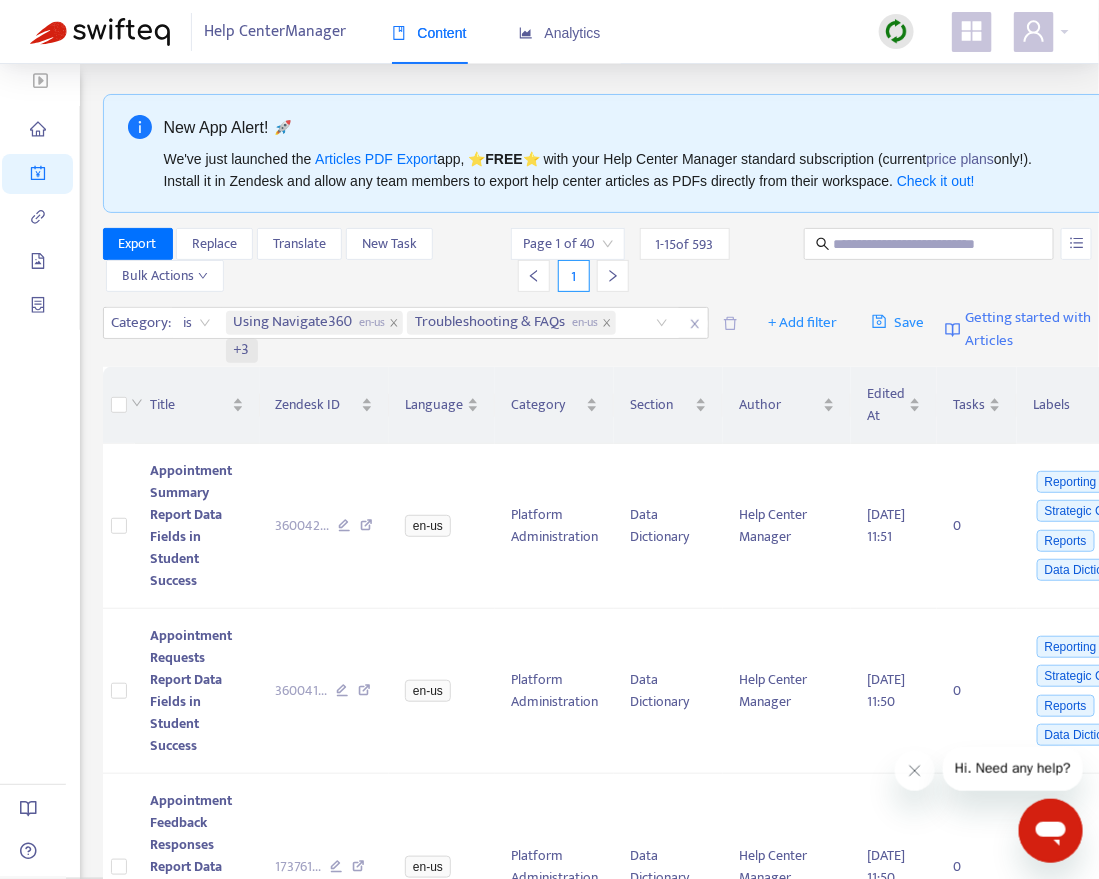 click at bounding box center [1036, 244] 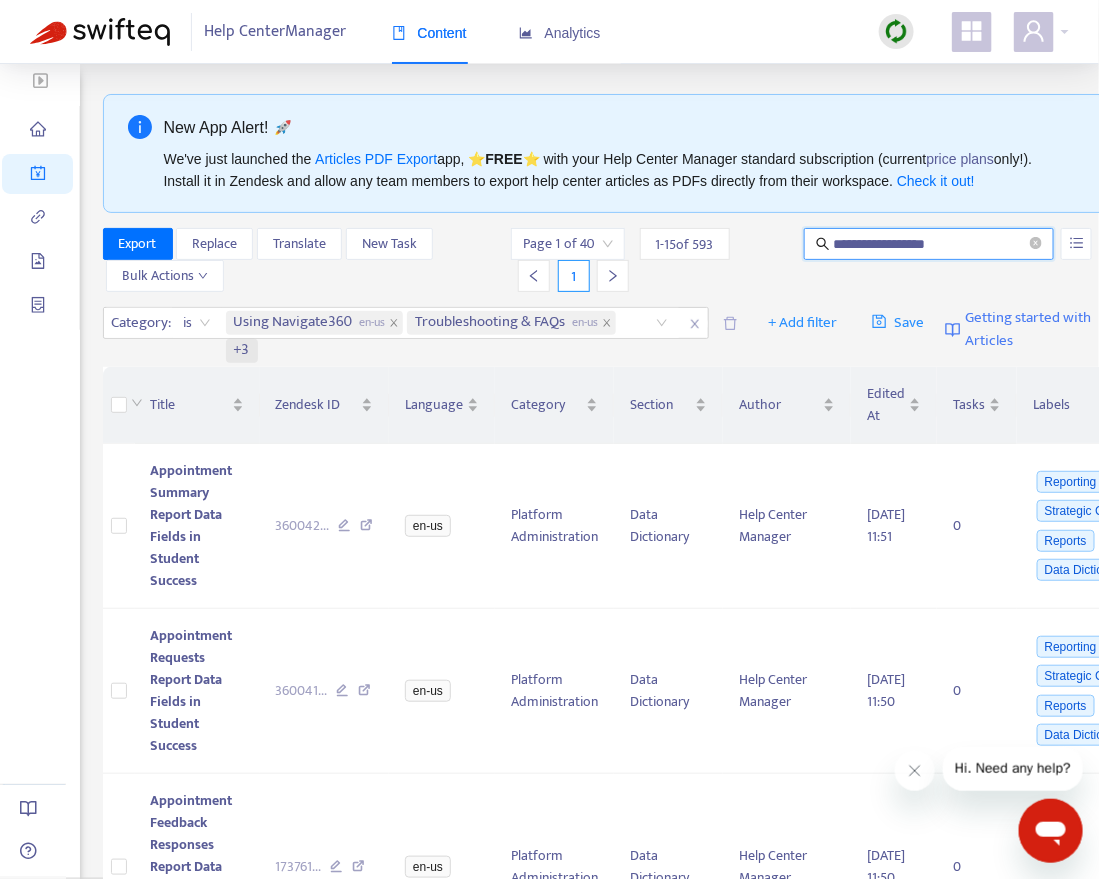 type on "**********" 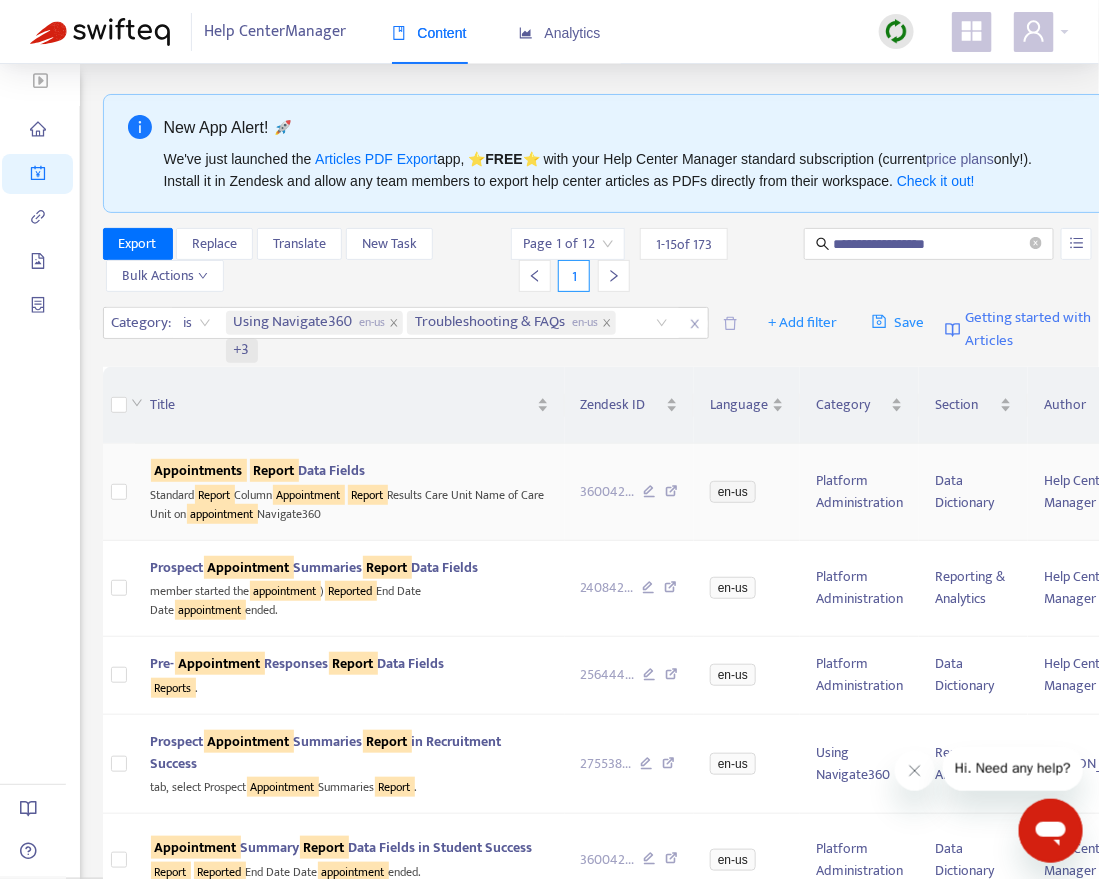 click on "Appointments" at bounding box center [199, 470] 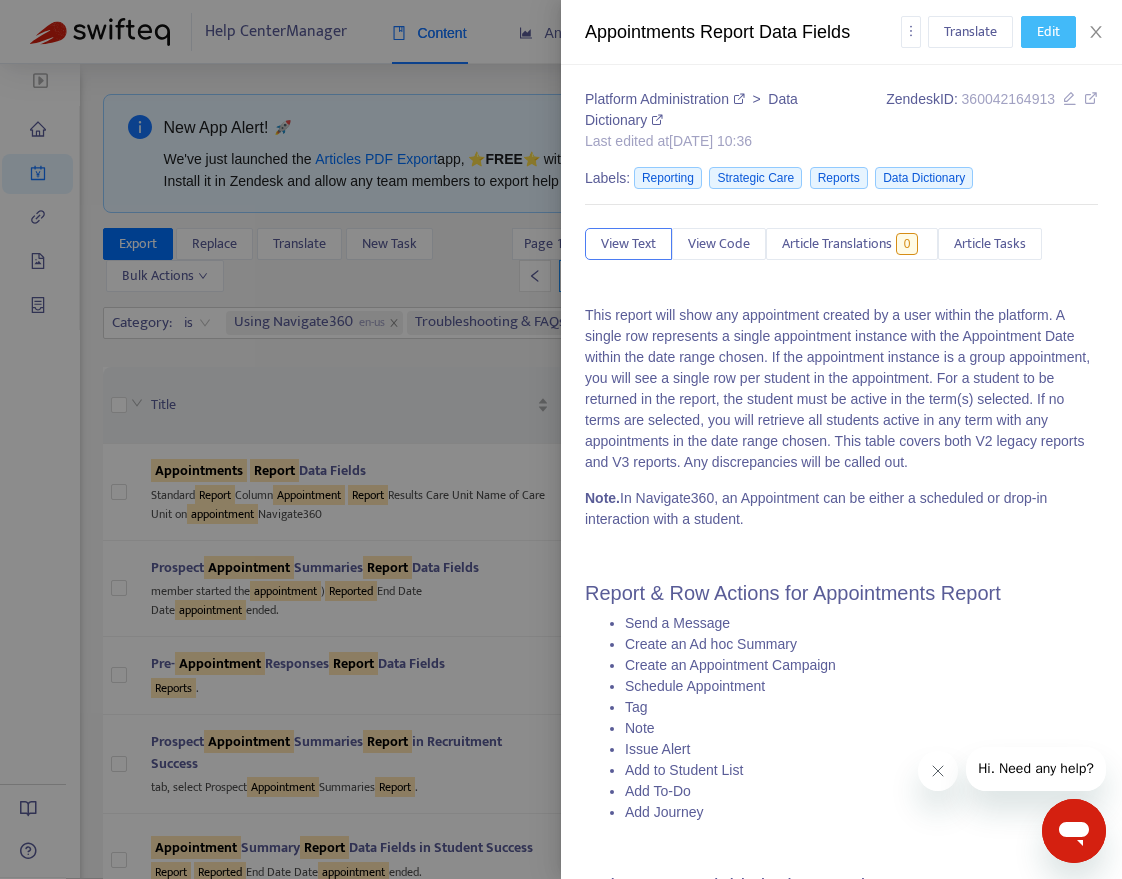 click on "Edit" at bounding box center (1048, 32) 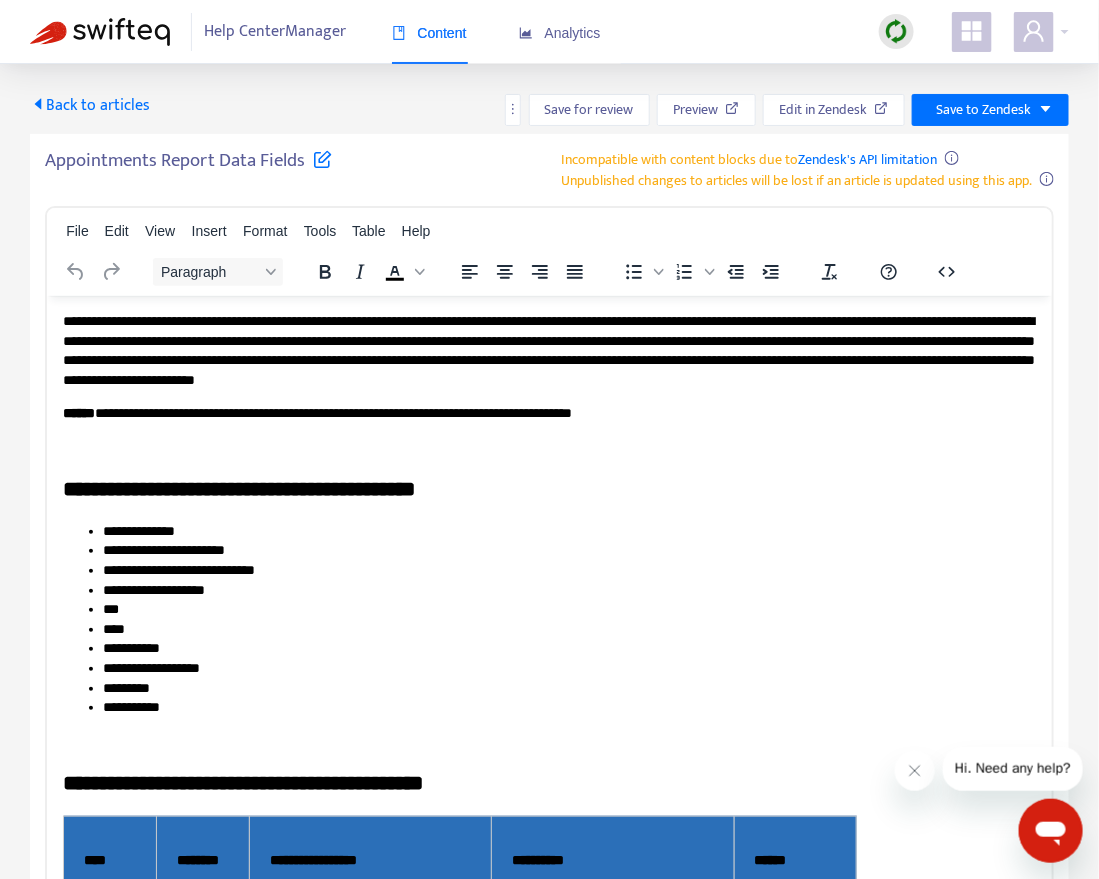 scroll, scrollTop: 0, scrollLeft: 0, axis: both 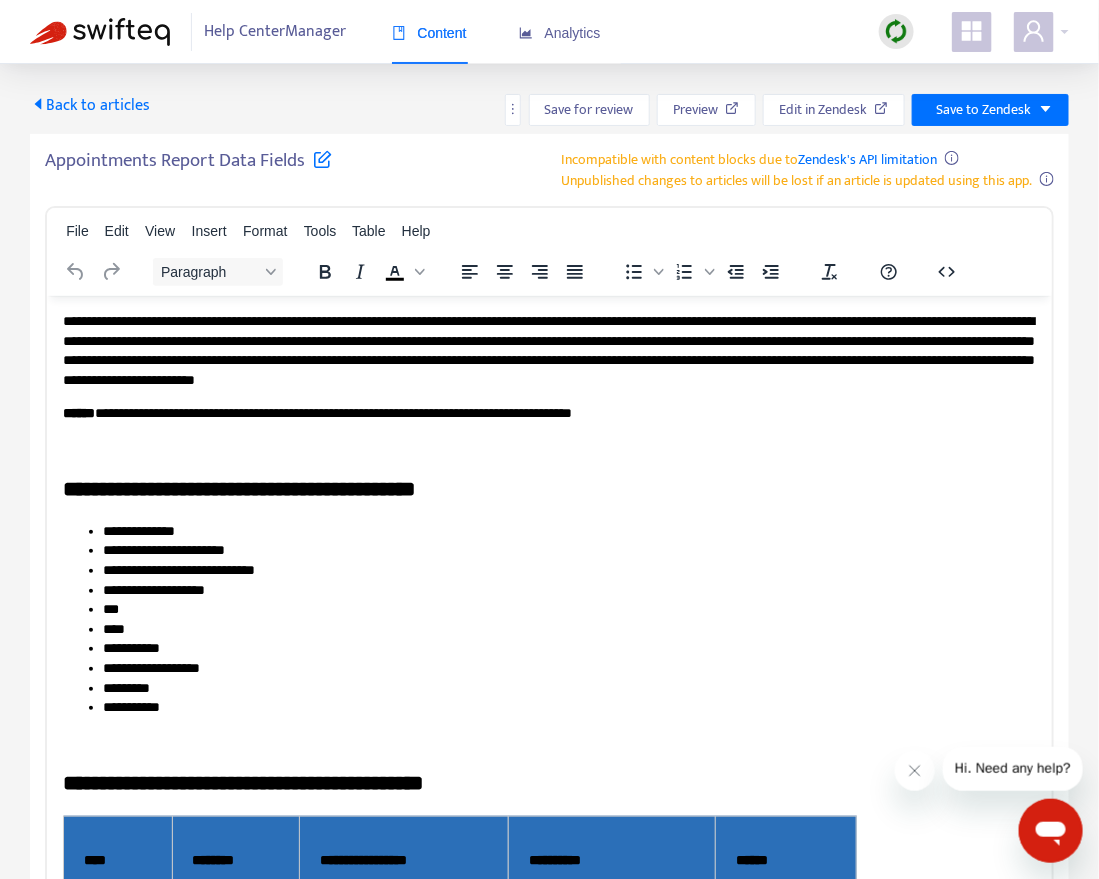 click at bounding box center (322, 158) 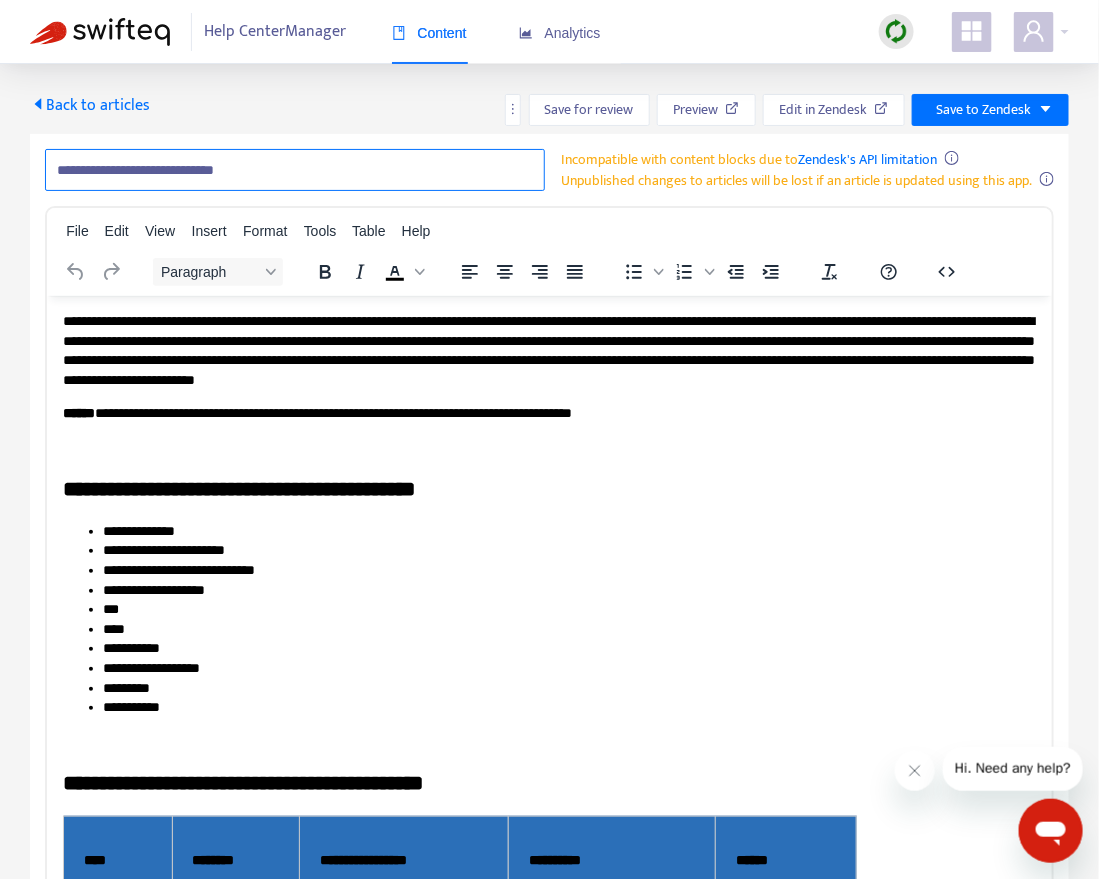 click on "**********" at bounding box center (295, 170) 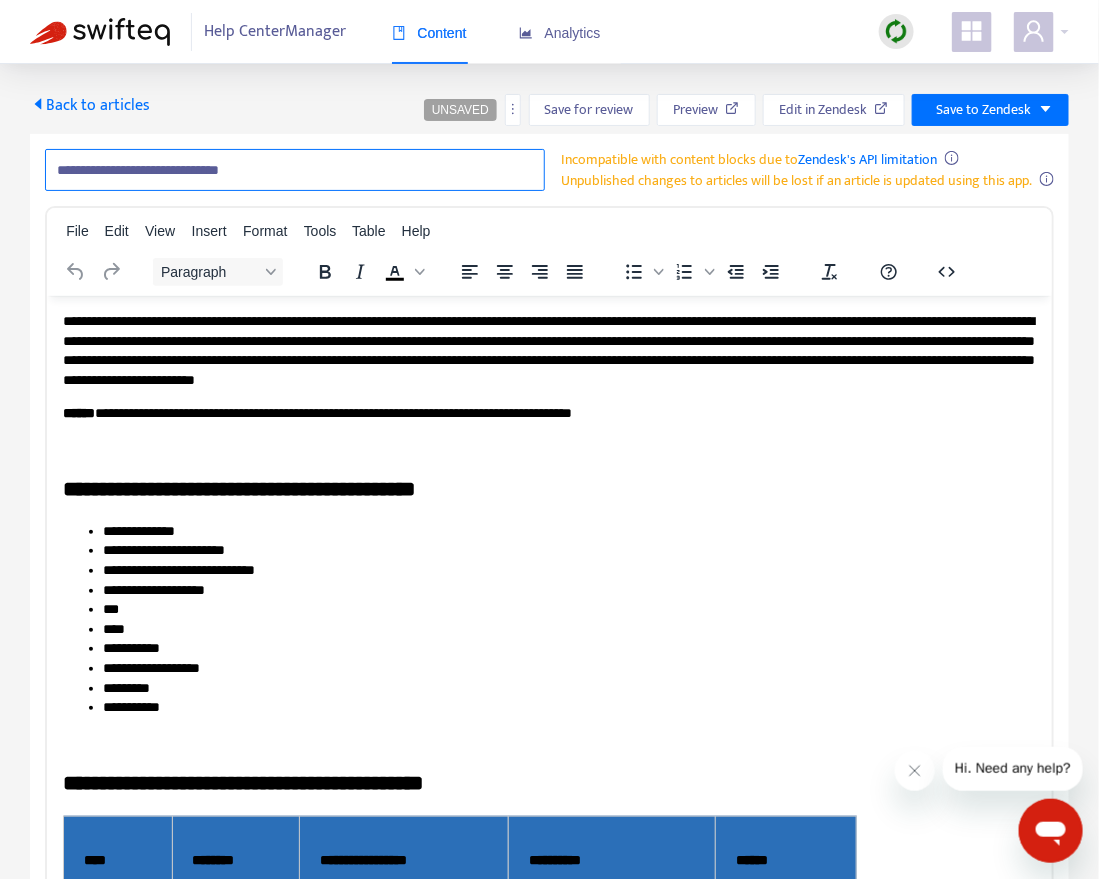 paste on "**********" 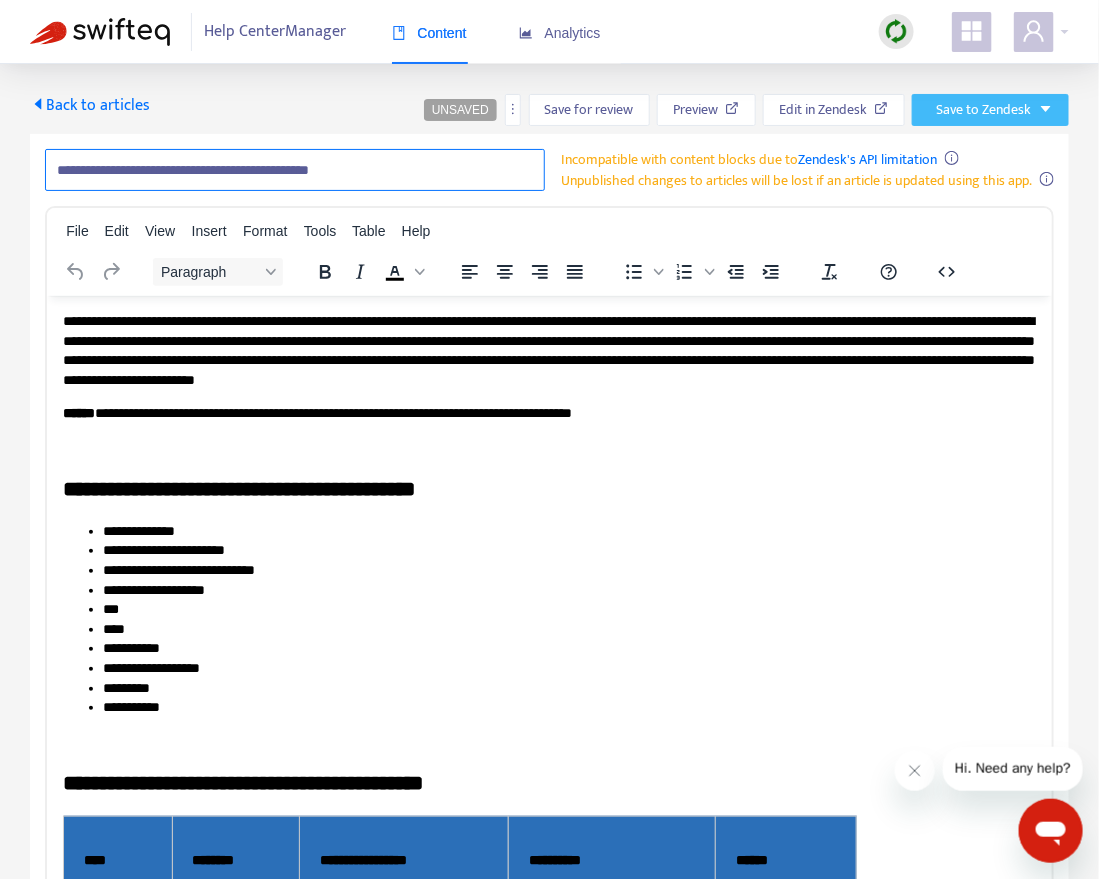 type on "**********" 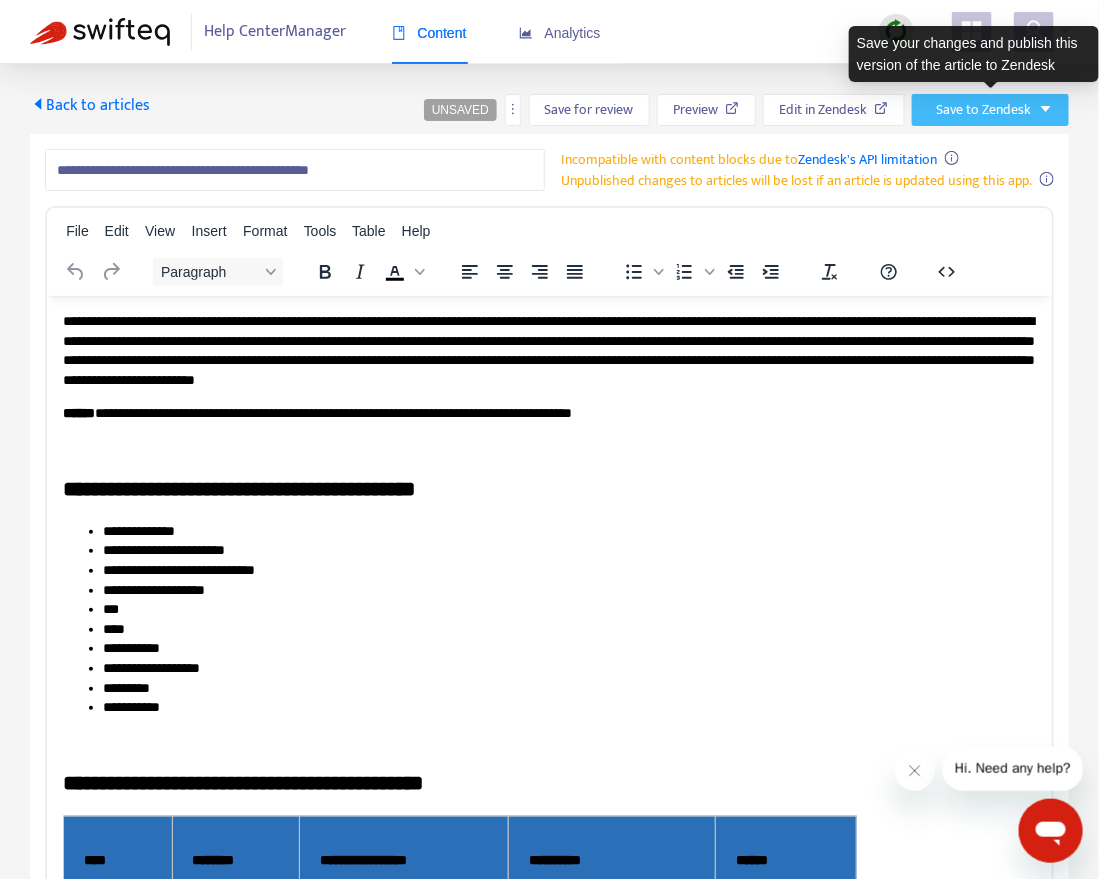 click on "Save to Zendesk" at bounding box center [983, 110] 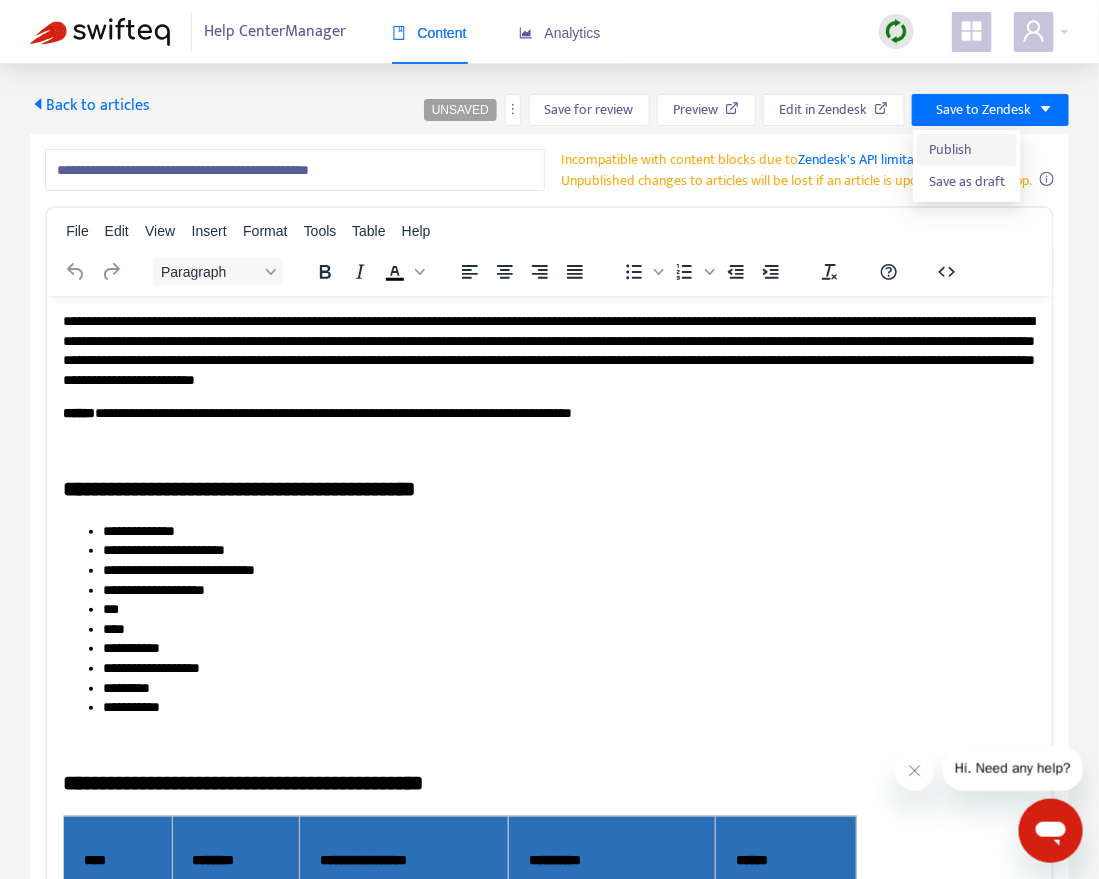 click on "Publish" at bounding box center (967, 150) 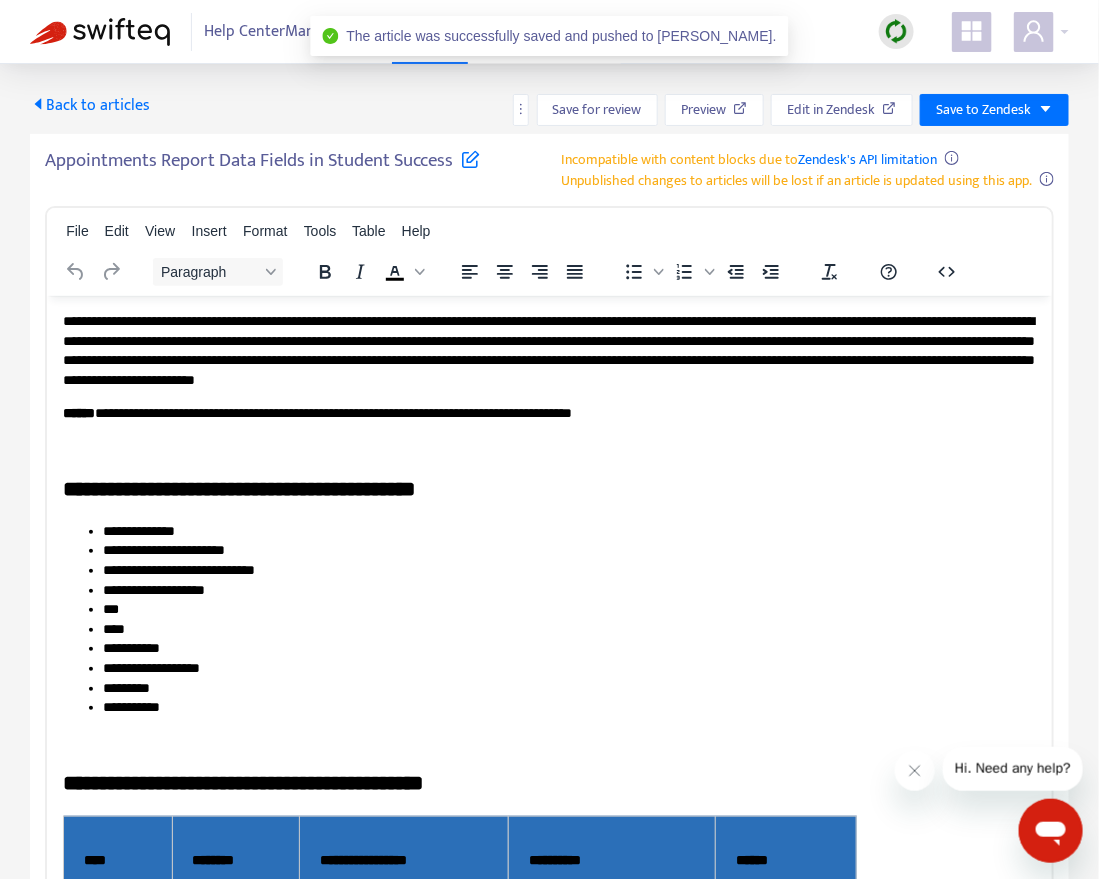 click on "Back to articles" at bounding box center [90, 105] 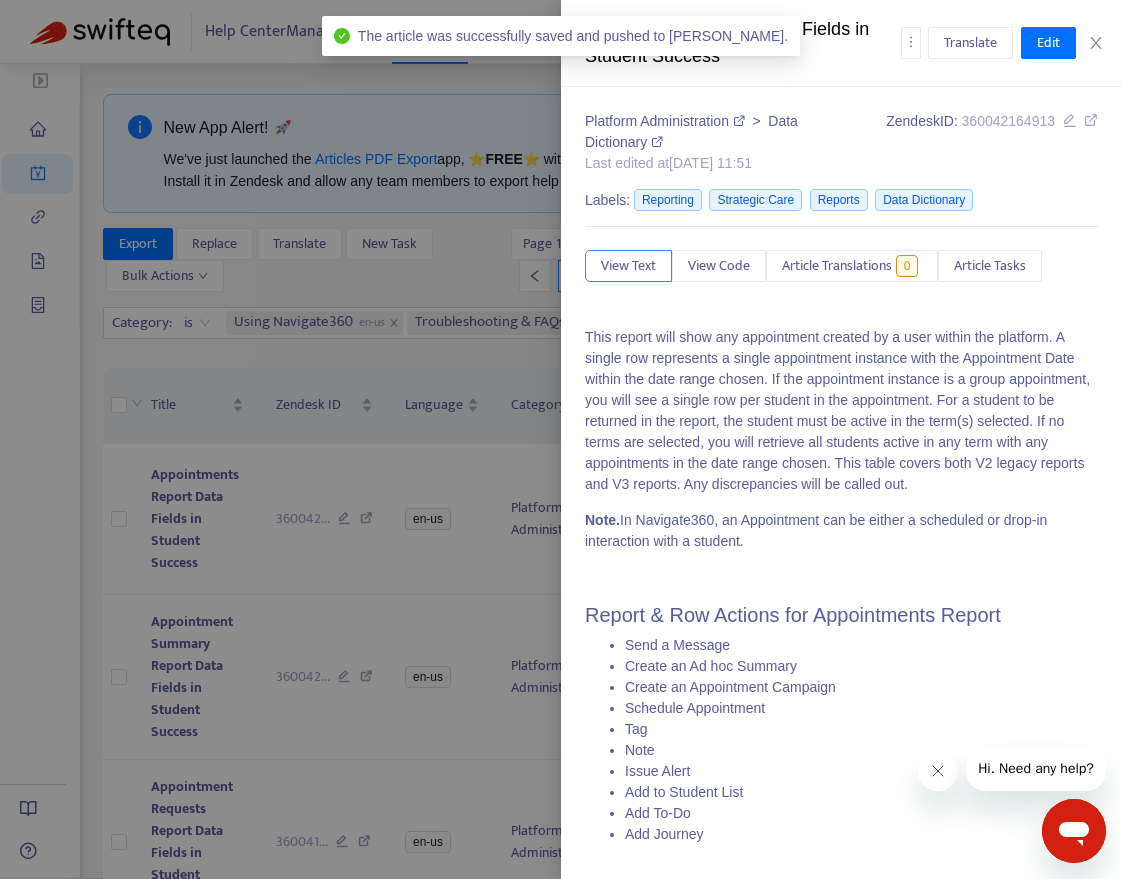 type on "**********" 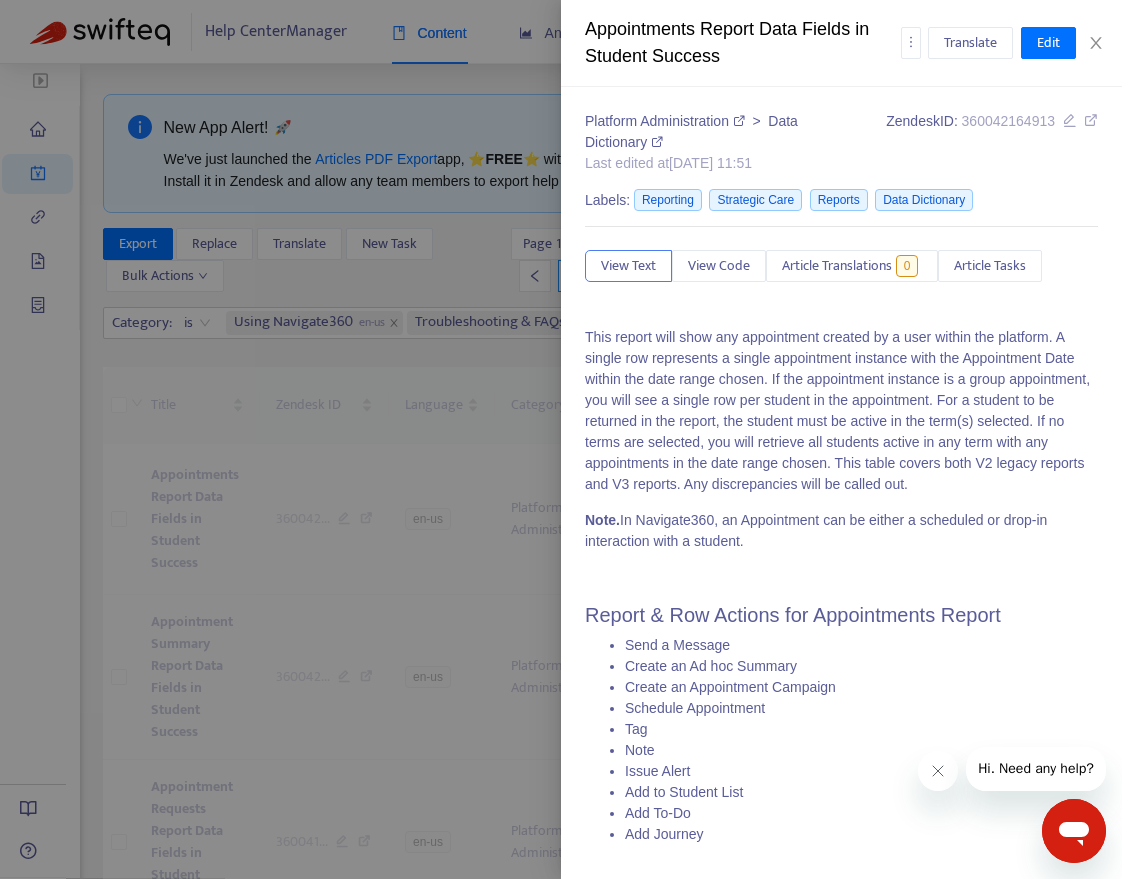 click at bounding box center (561, 439) 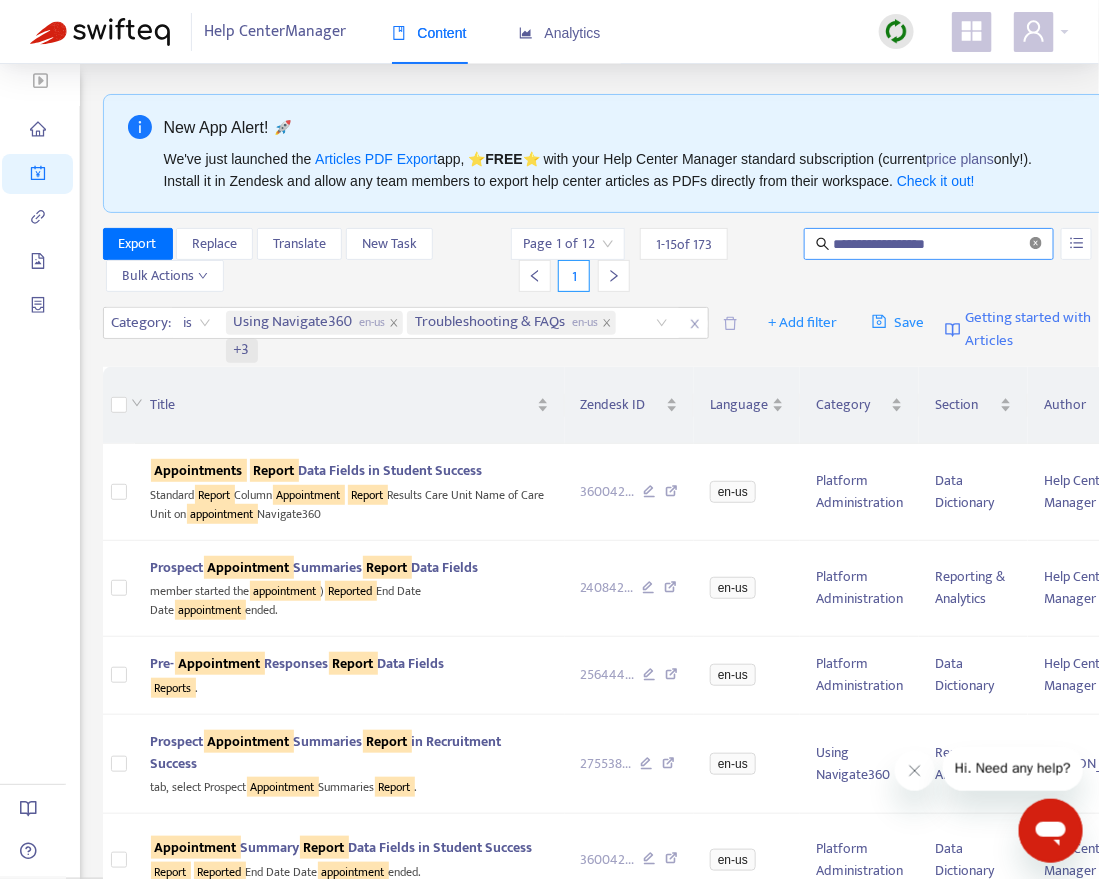 click 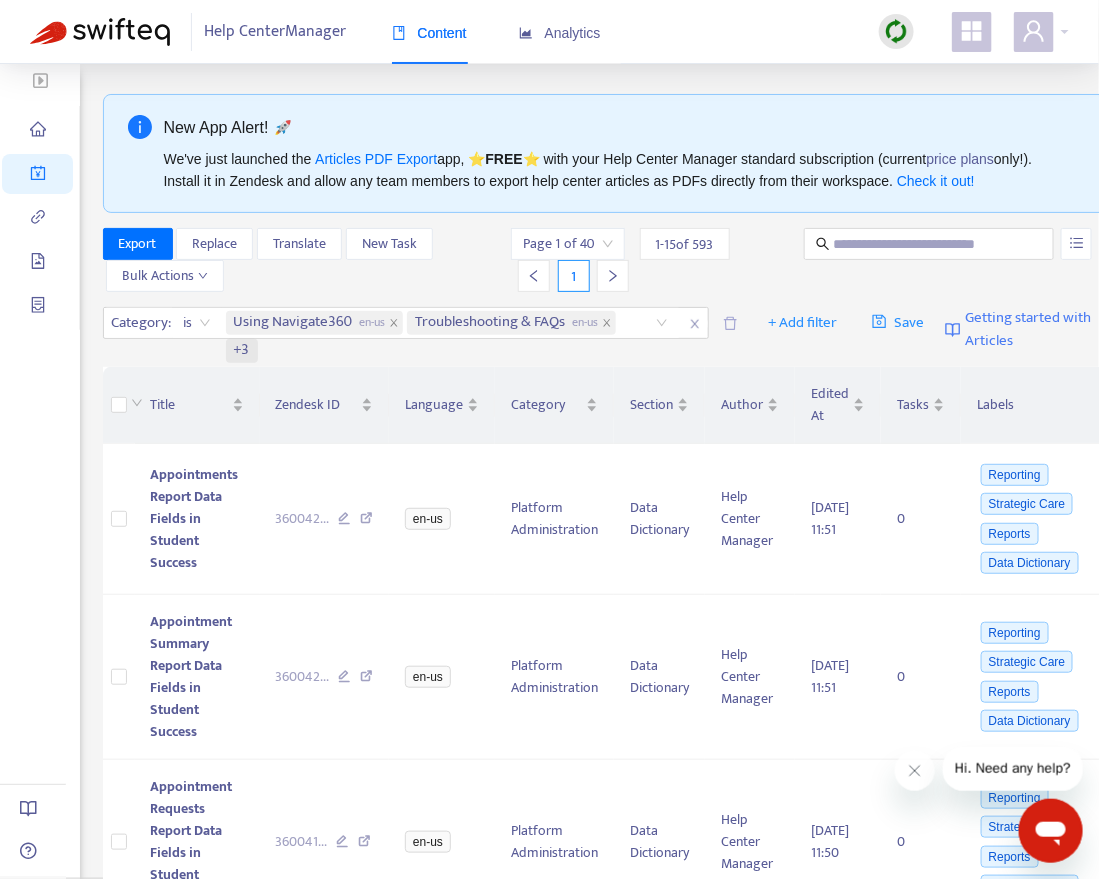 click at bounding box center (1036, 244) 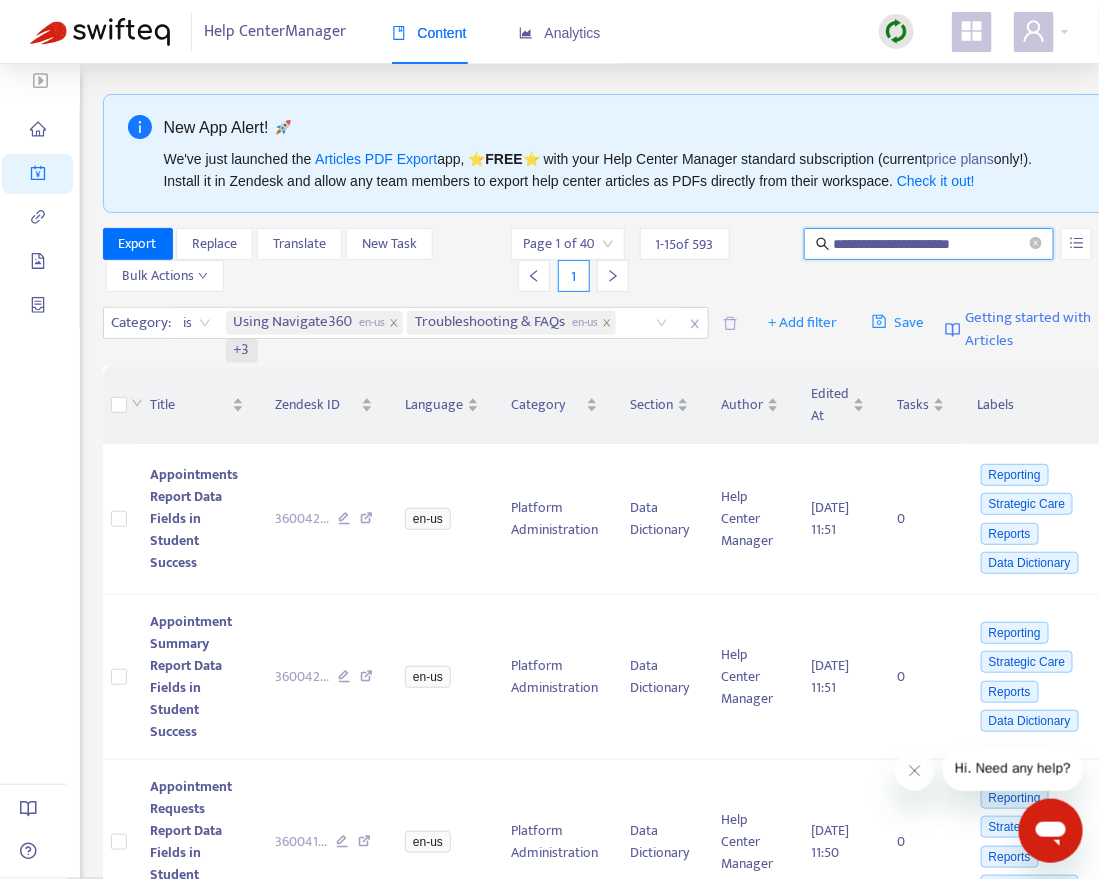 type on "**********" 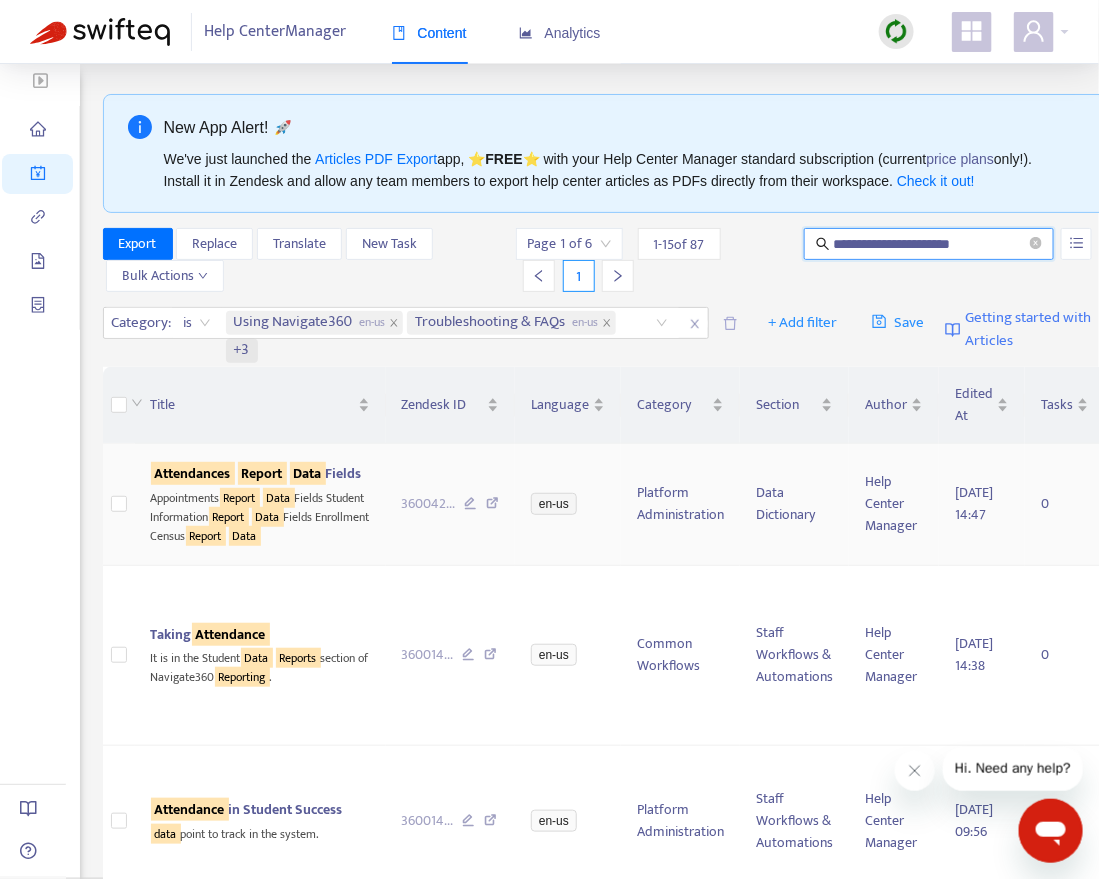 click on "Report" at bounding box center [262, 473] 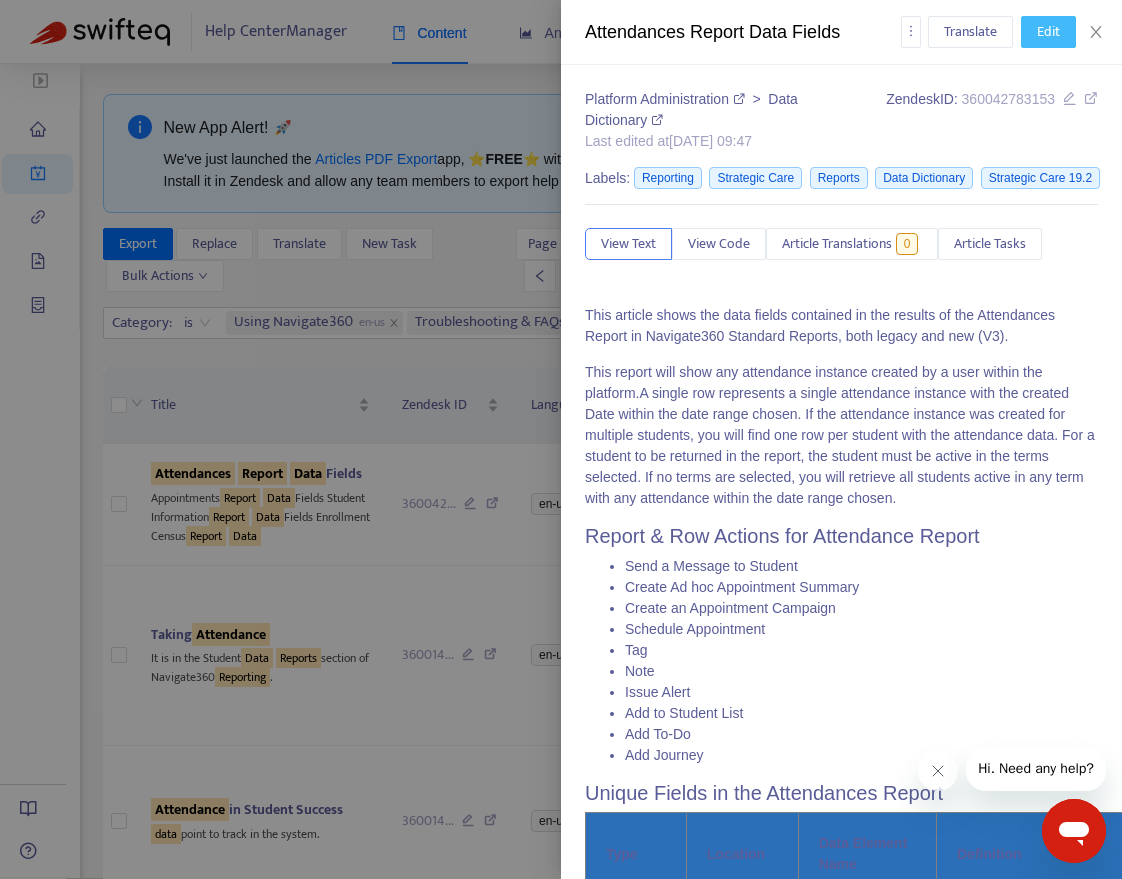 click on "Edit" at bounding box center (1048, 32) 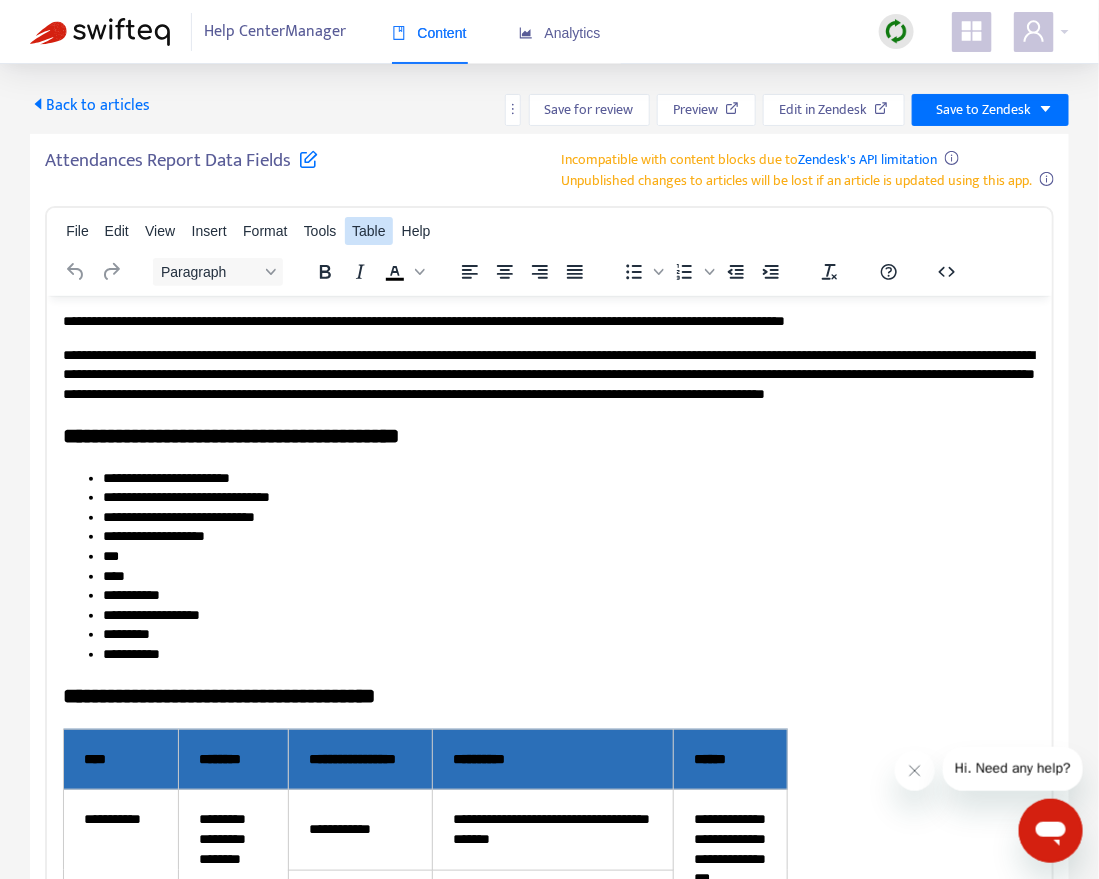 scroll, scrollTop: 0, scrollLeft: 0, axis: both 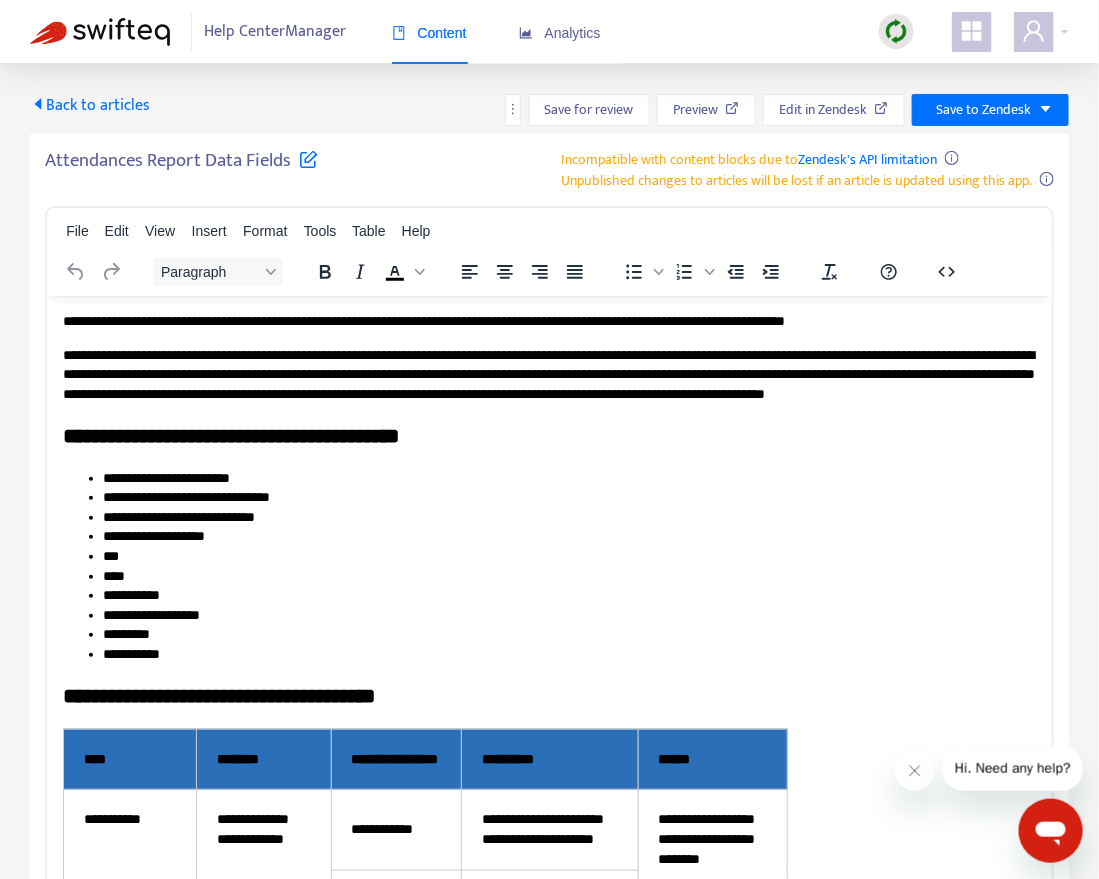 click at bounding box center (308, 158) 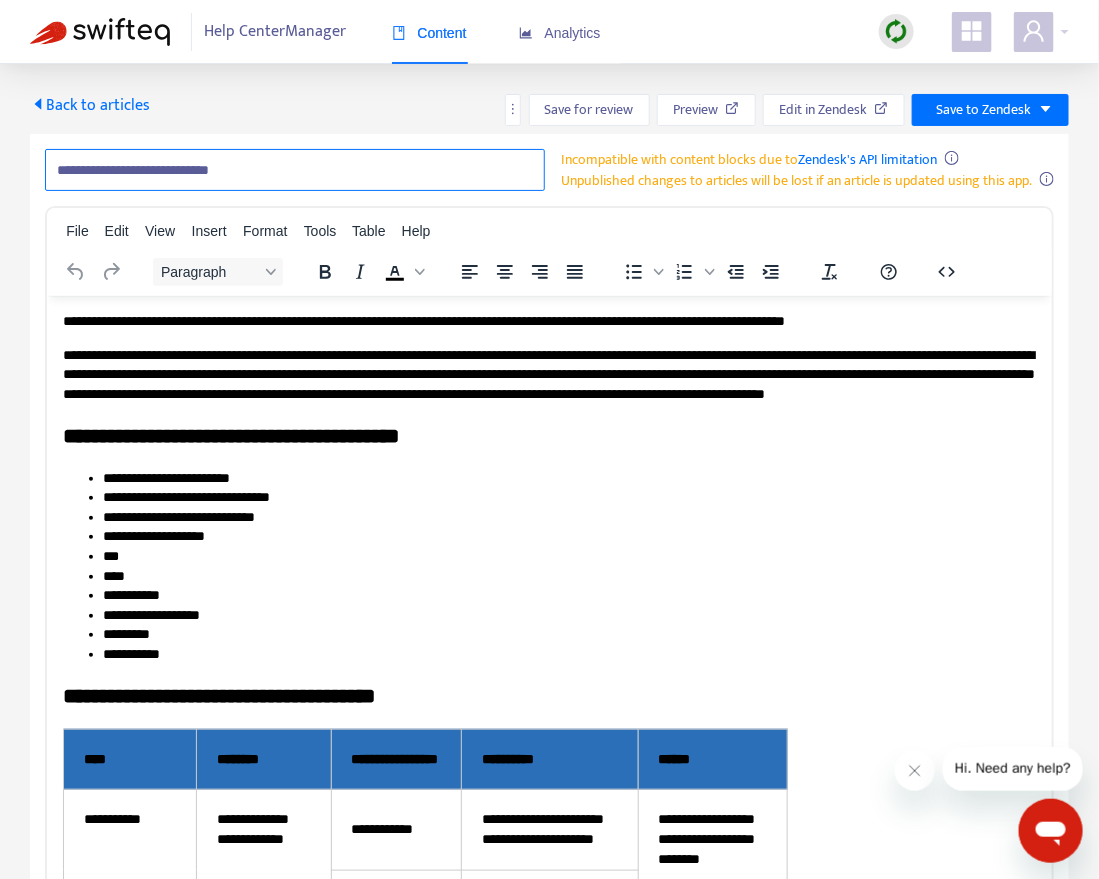 click on "**********" at bounding box center (295, 170) 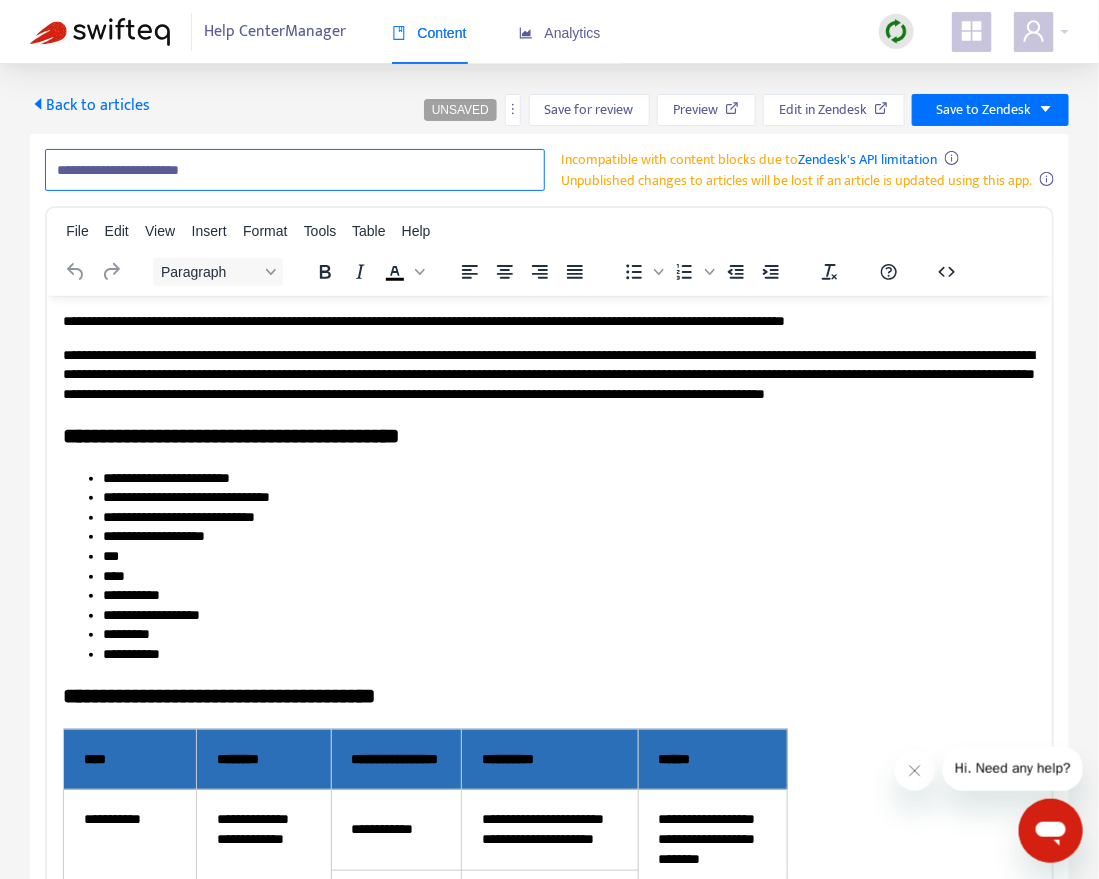 type on "**********" 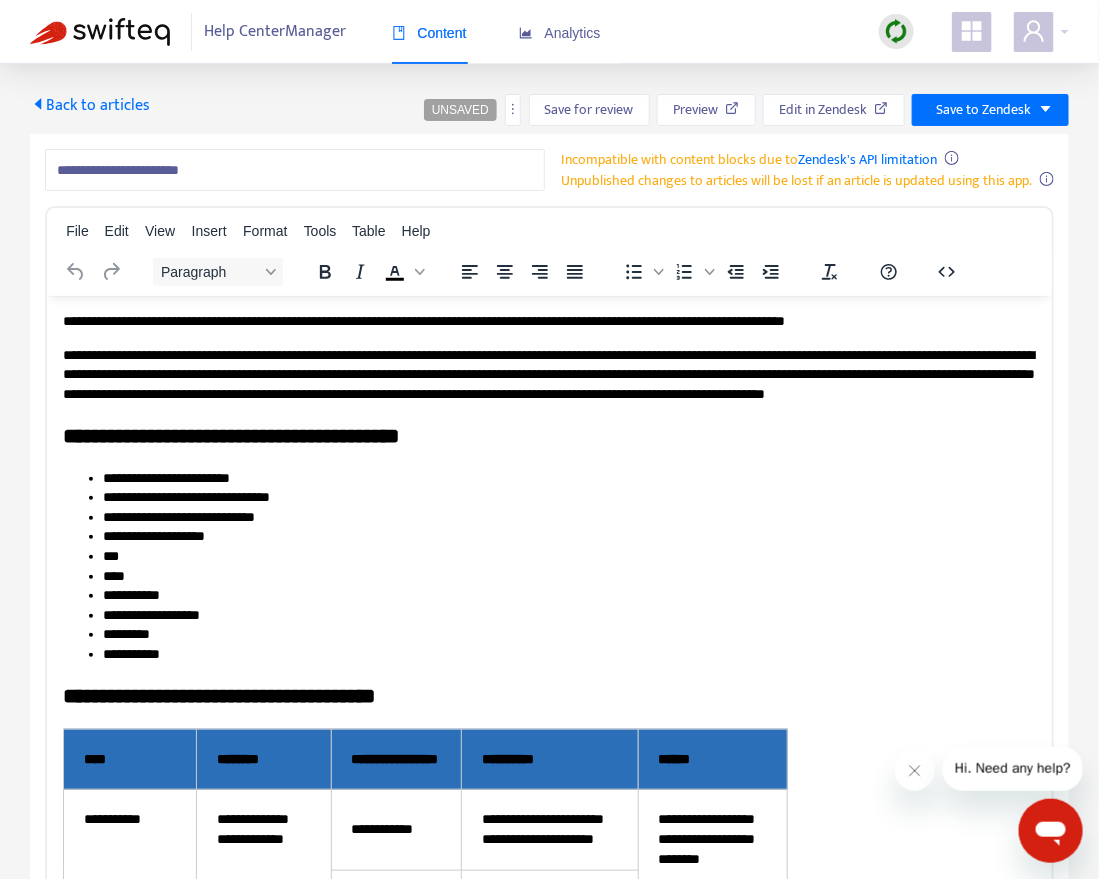 click on "Back to articles" at bounding box center (90, 105) 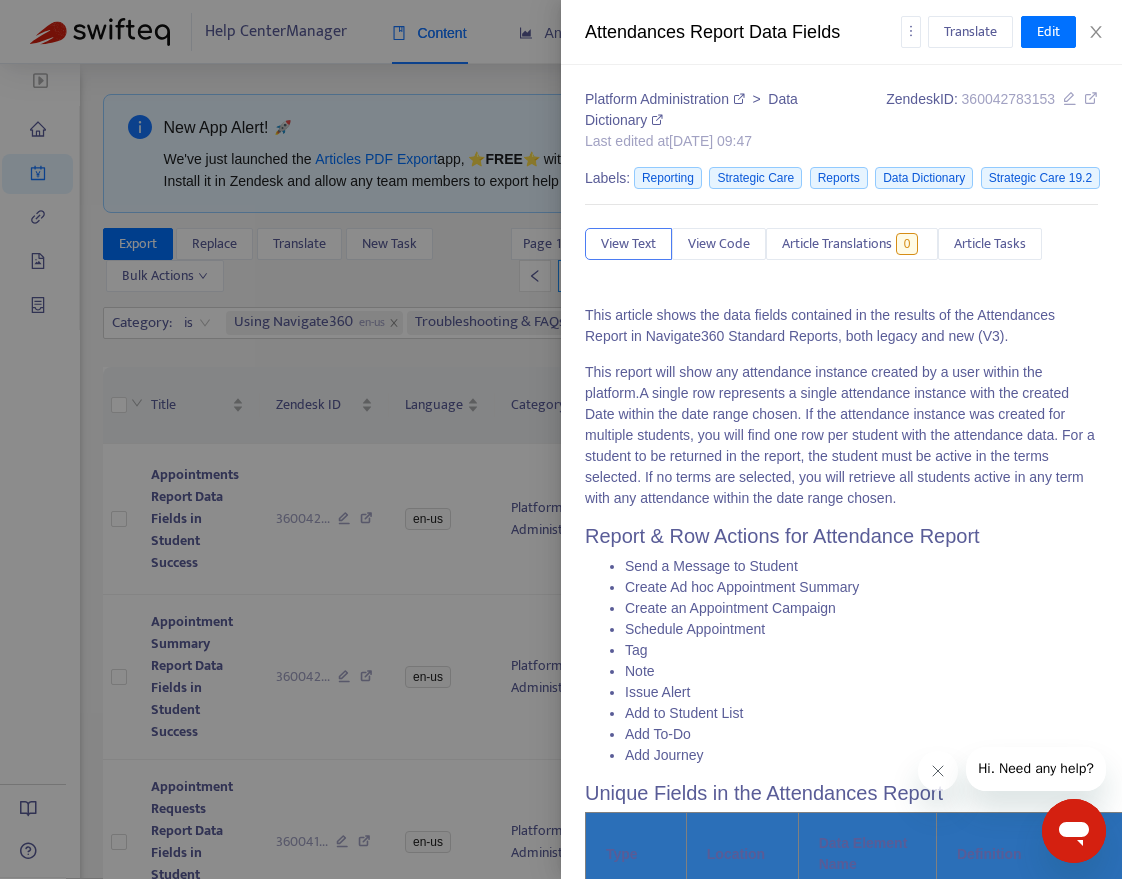 type on "**********" 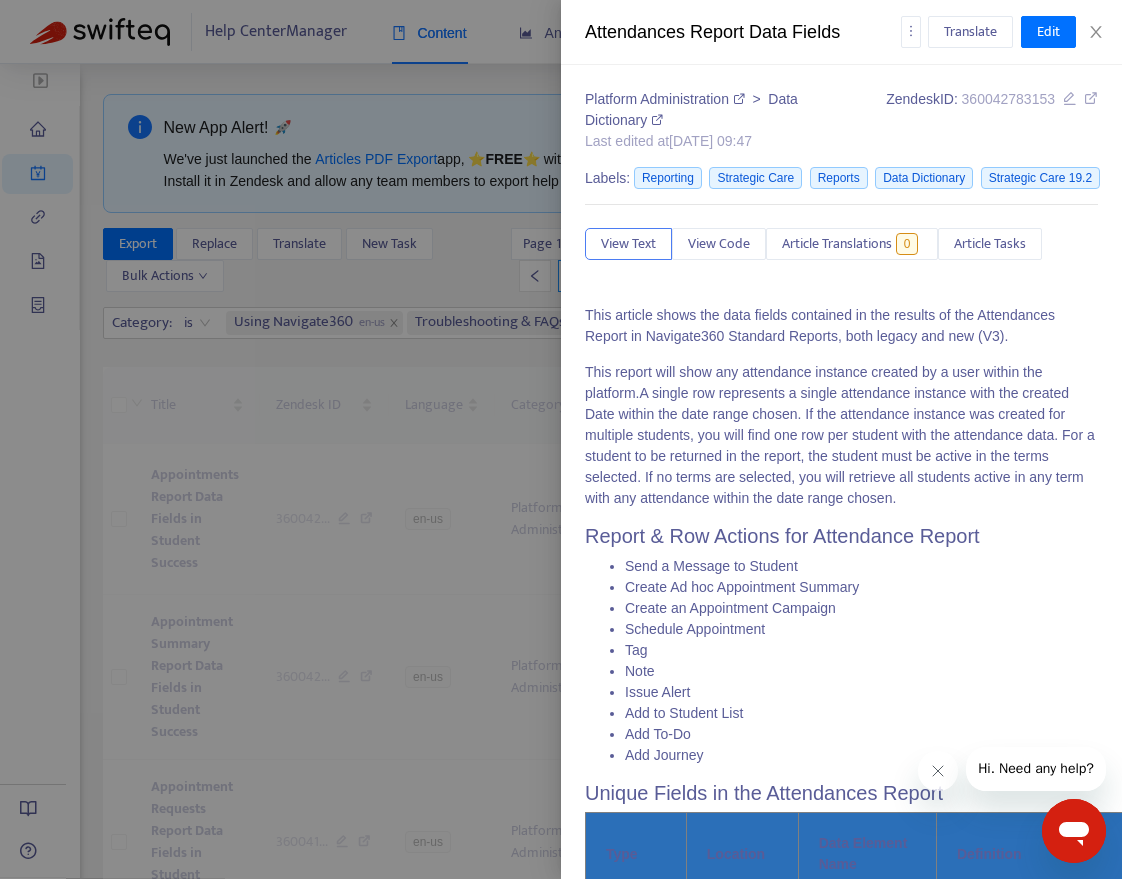 click at bounding box center [561, 439] 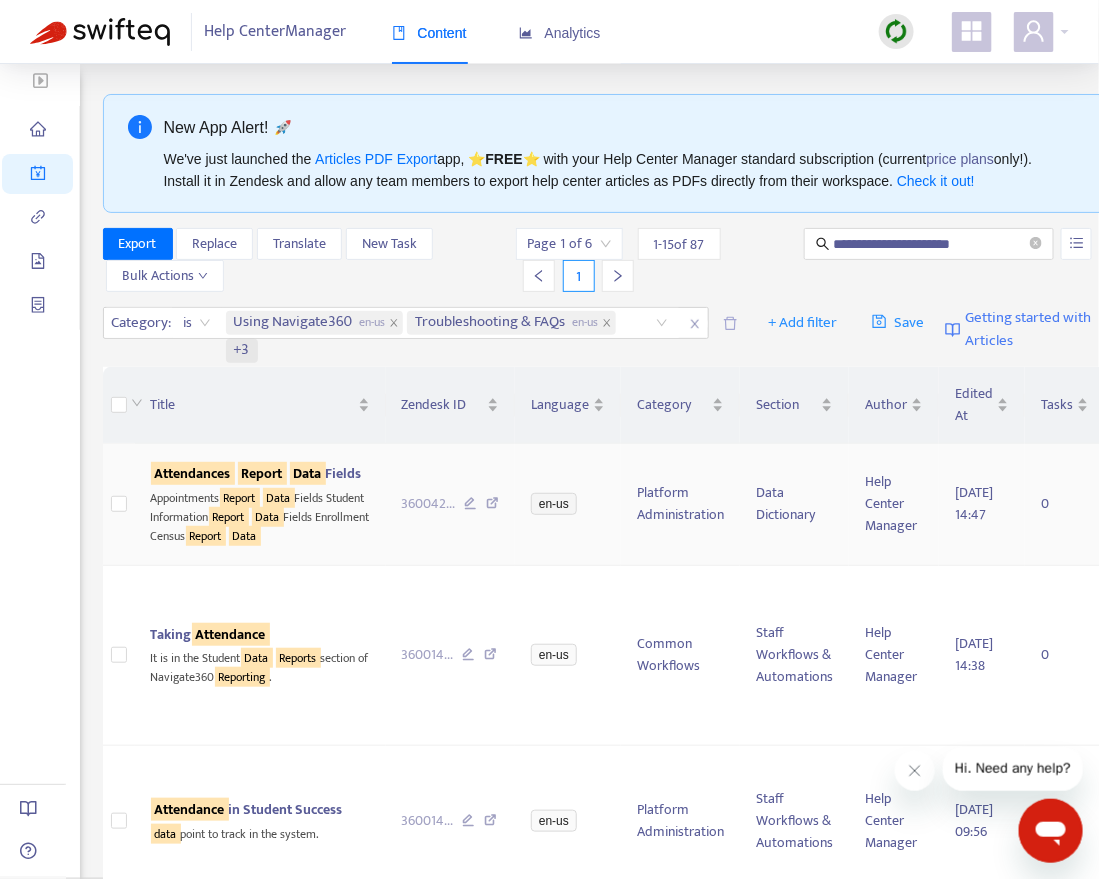 click on "Attendances   Report   Data  Fields" at bounding box center (260, 474) 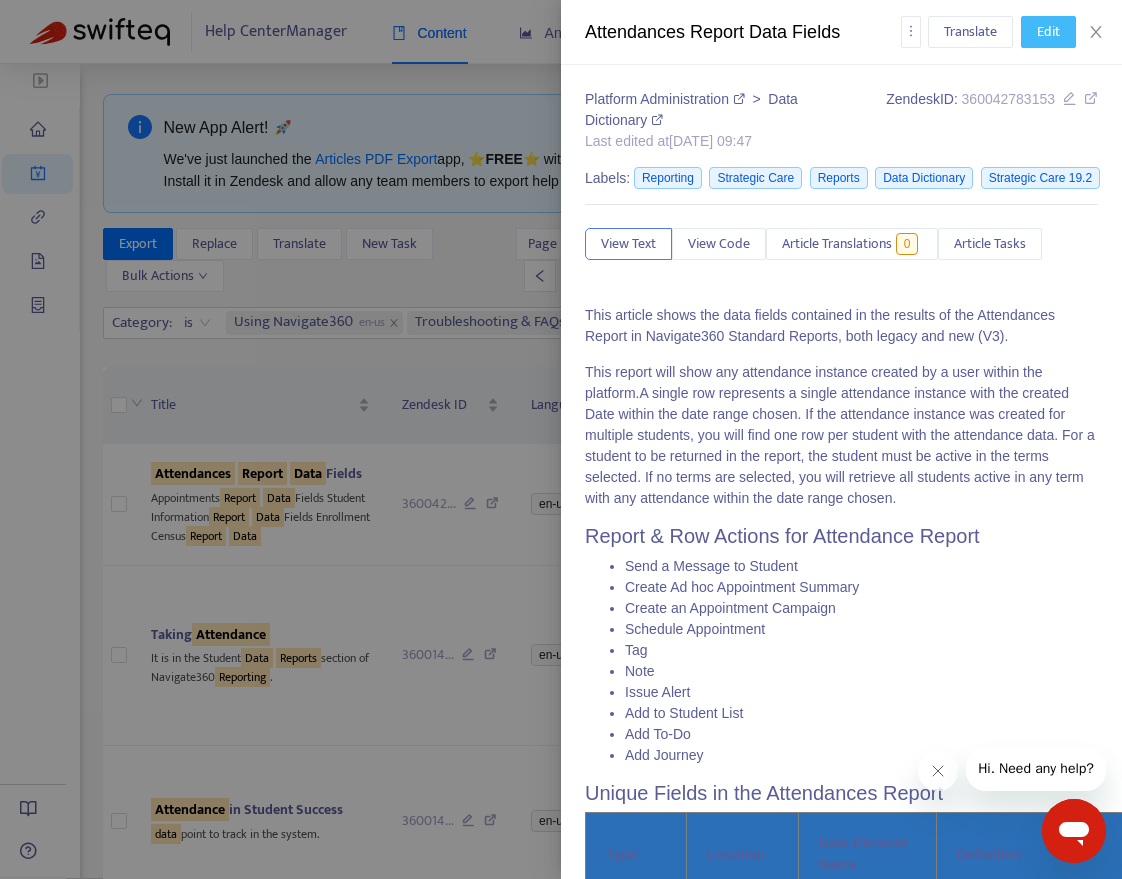click on "Edit" at bounding box center [1048, 32] 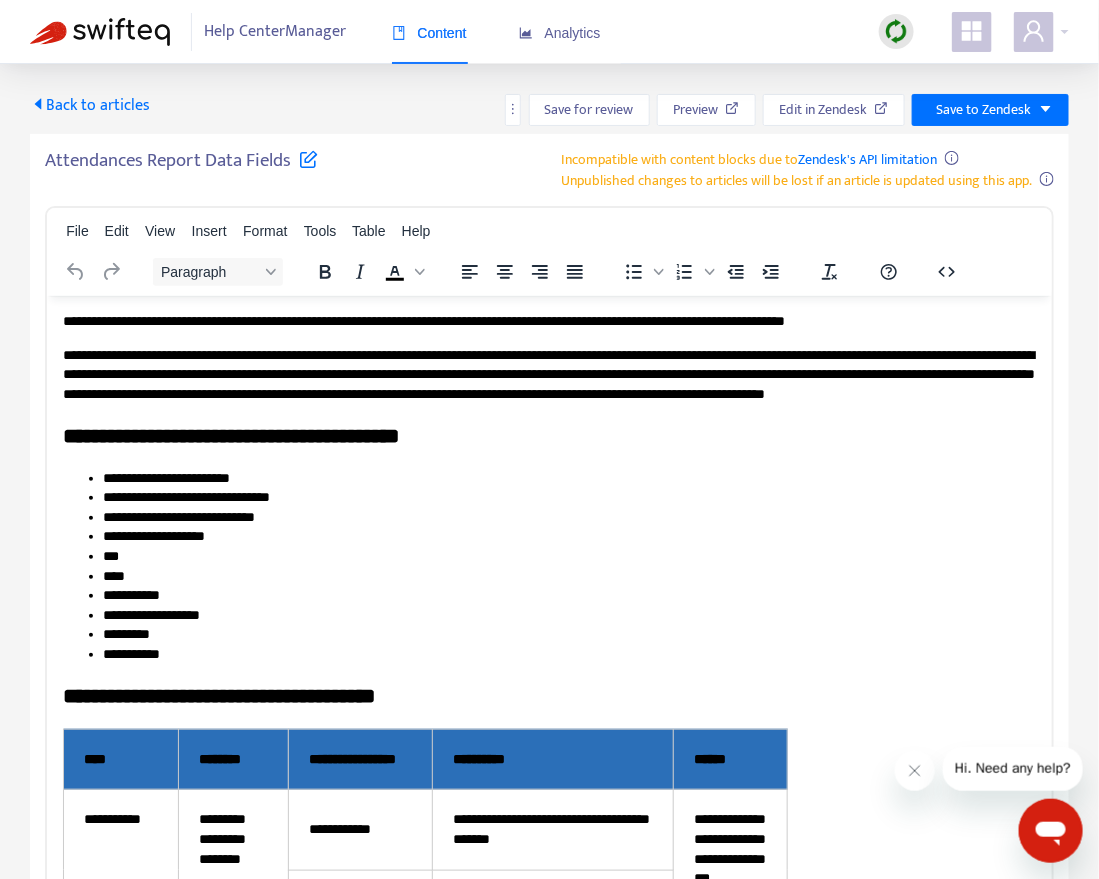 scroll, scrollTop: 0, scrollLeft: 0, axis: both 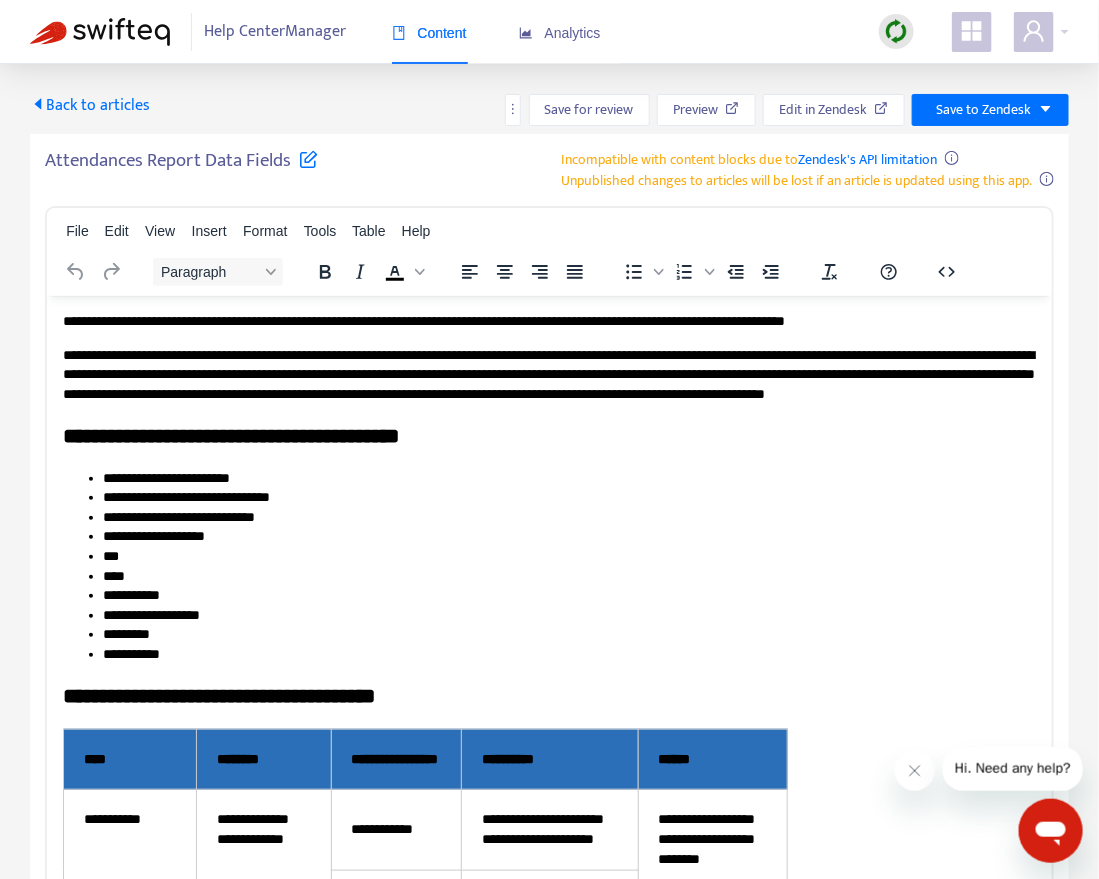click at bounding box center [308, 158] 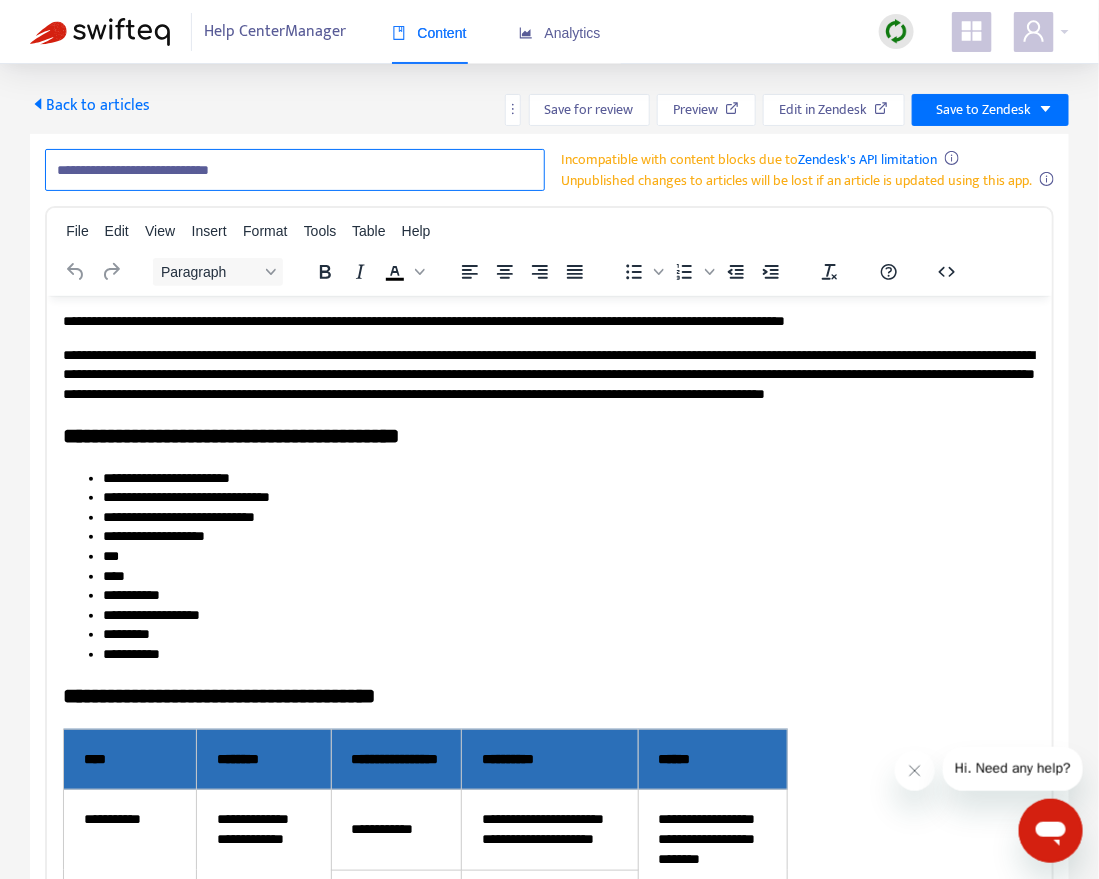 click on "**********" at bounding box center (295, 170) 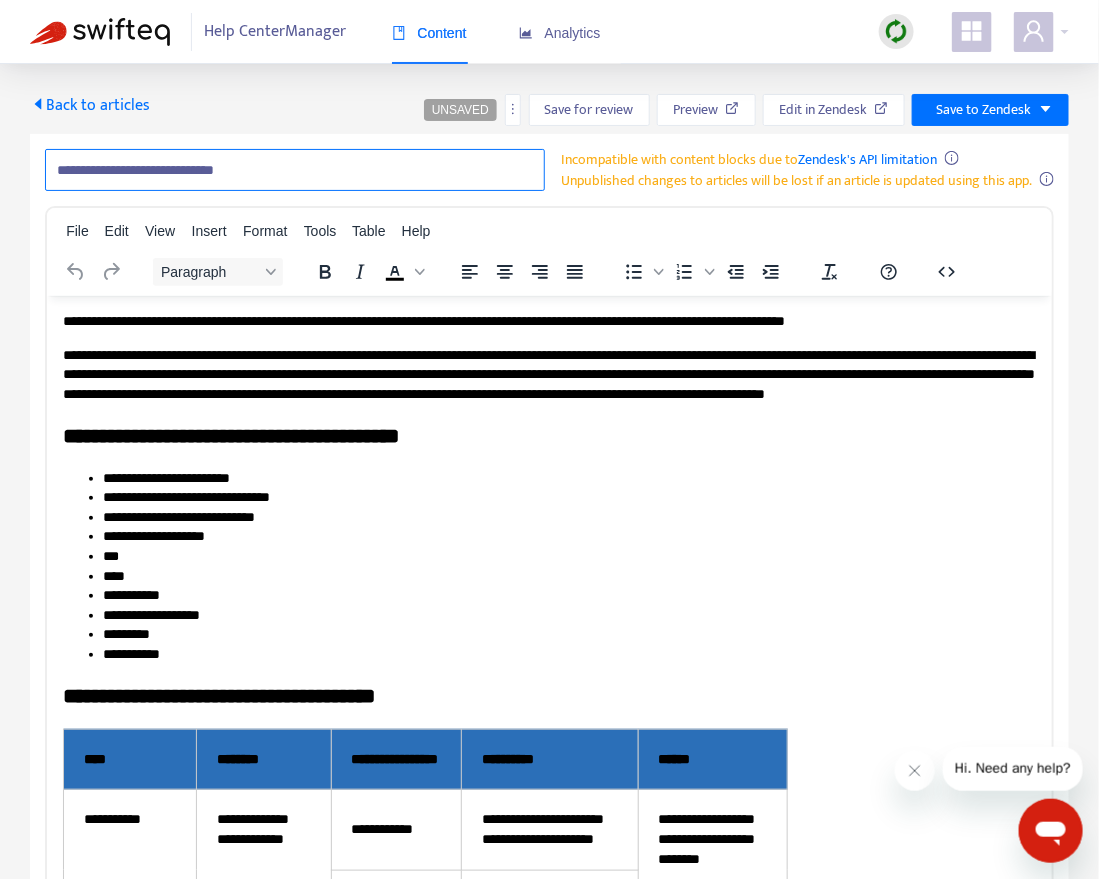 paste on "**********" 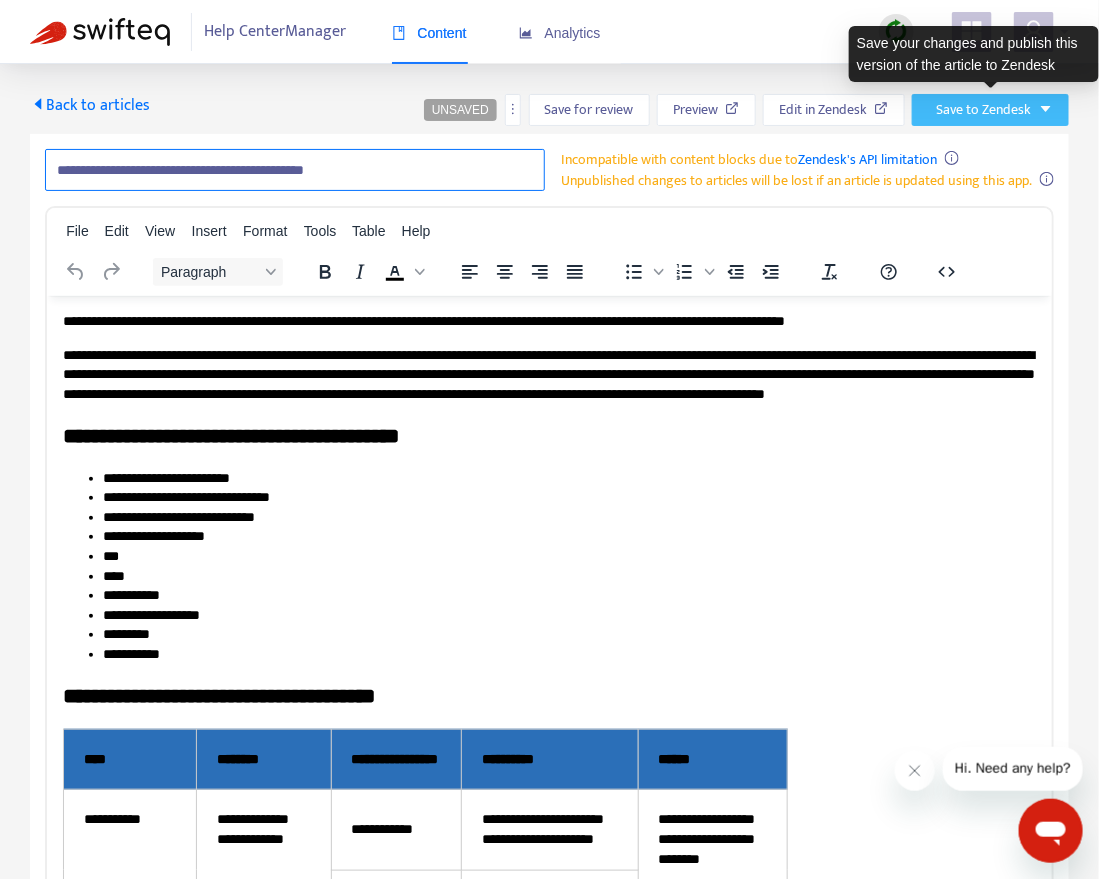 type on "**********" 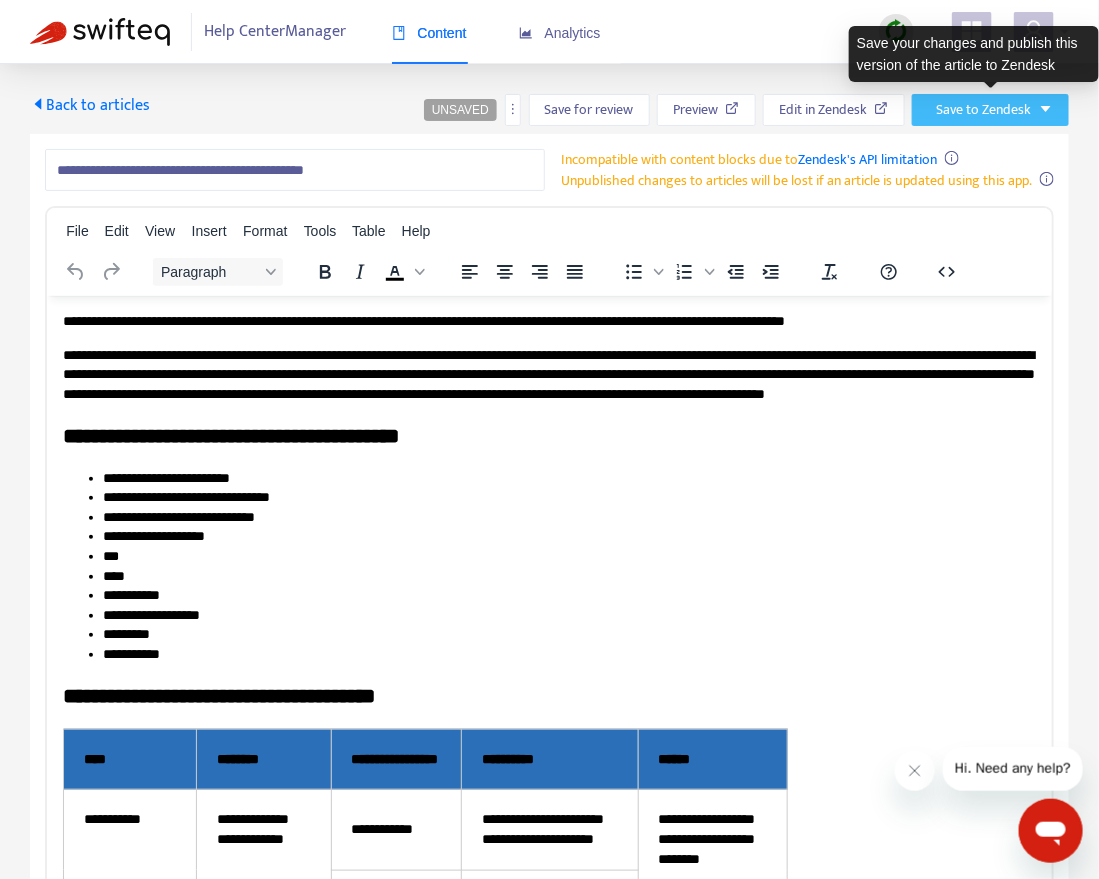 click on "Save to Zendesk" at bounding box center [983, 110] 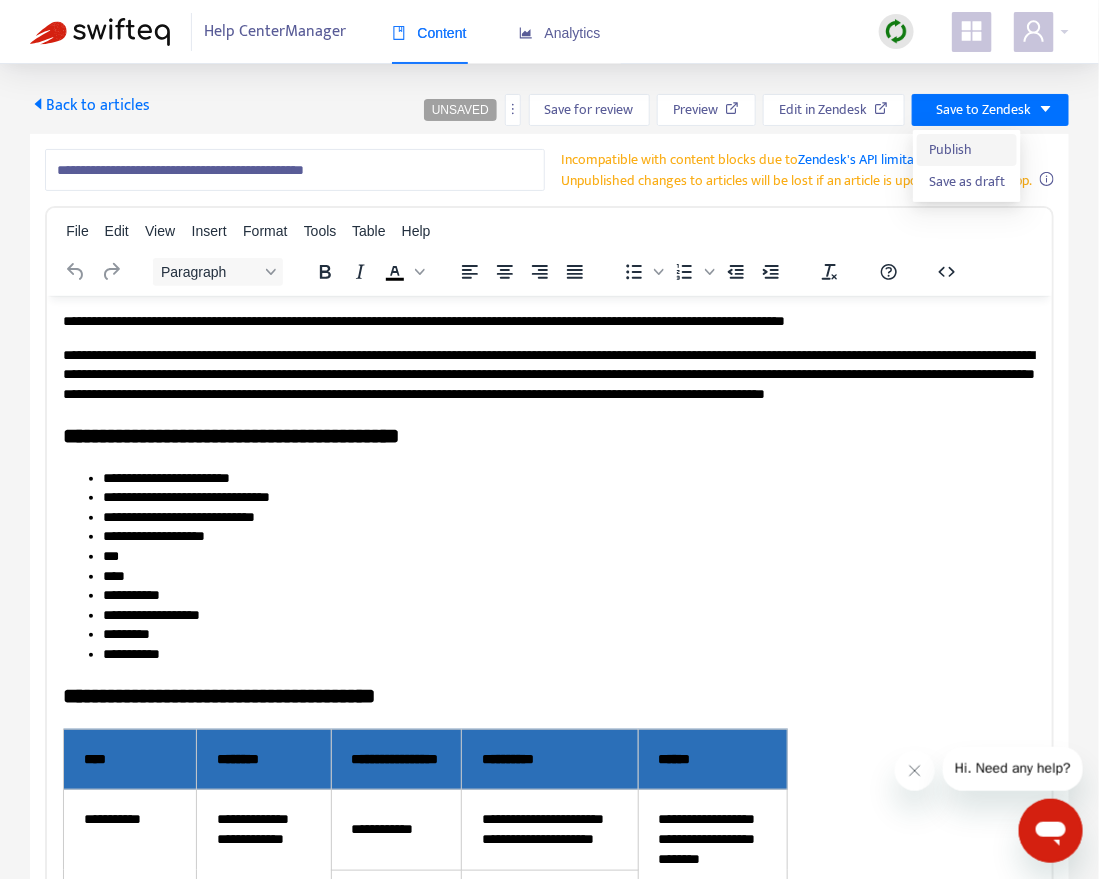 click on "Publish" at bounding box center [967, 150] 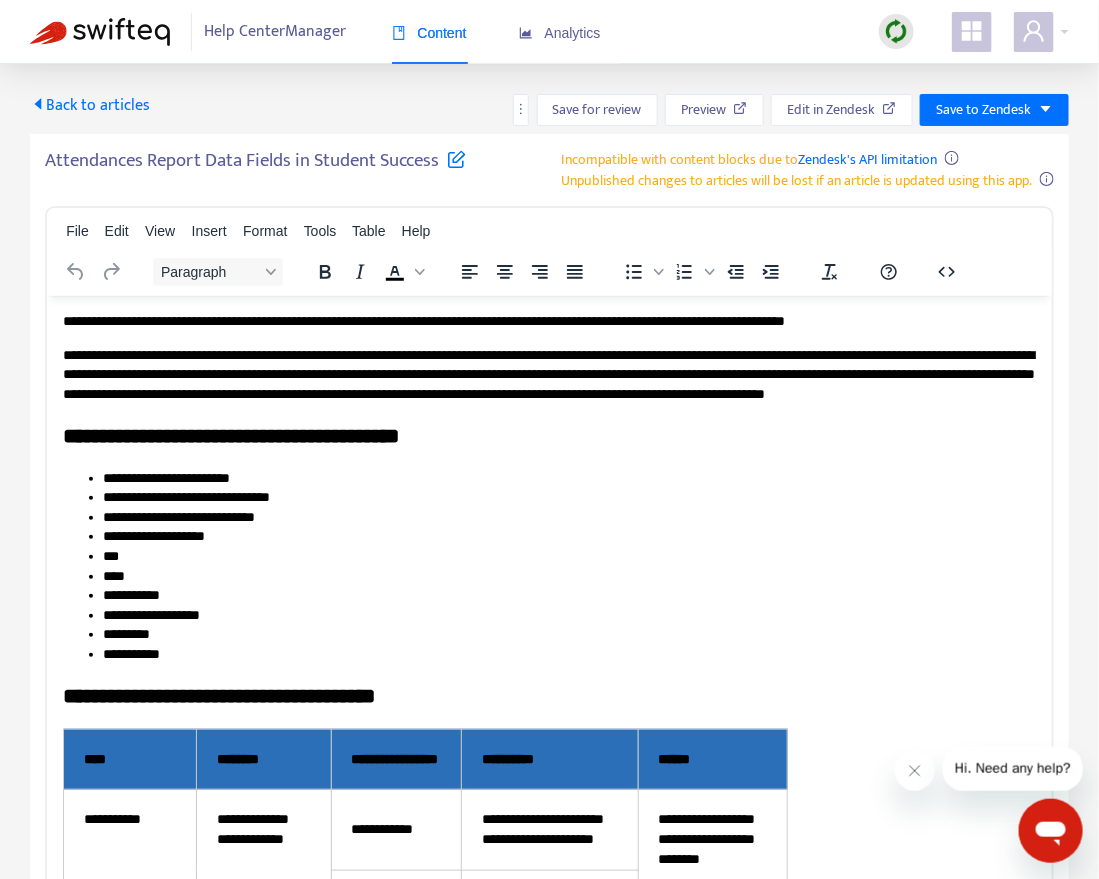 click on "Back to articles" at bounding box center [90, 105] 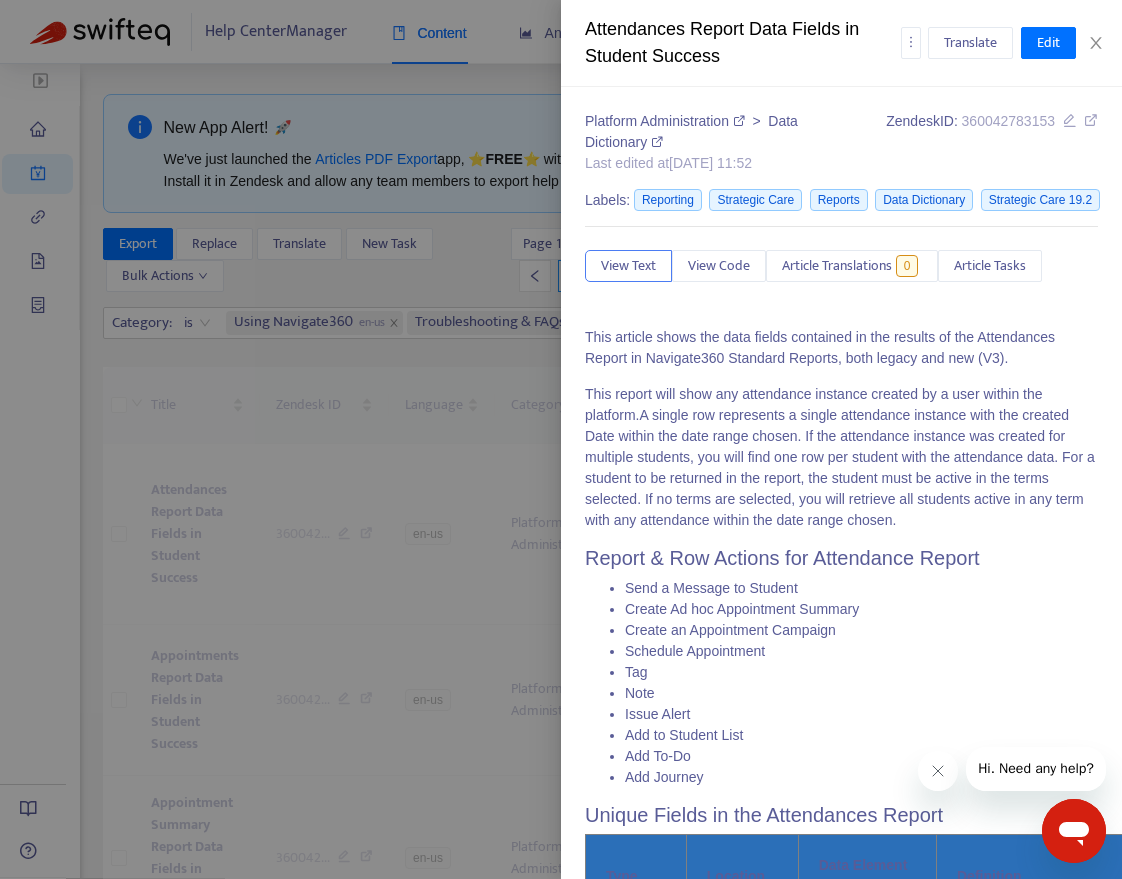 click at bounding box center [561, 439] 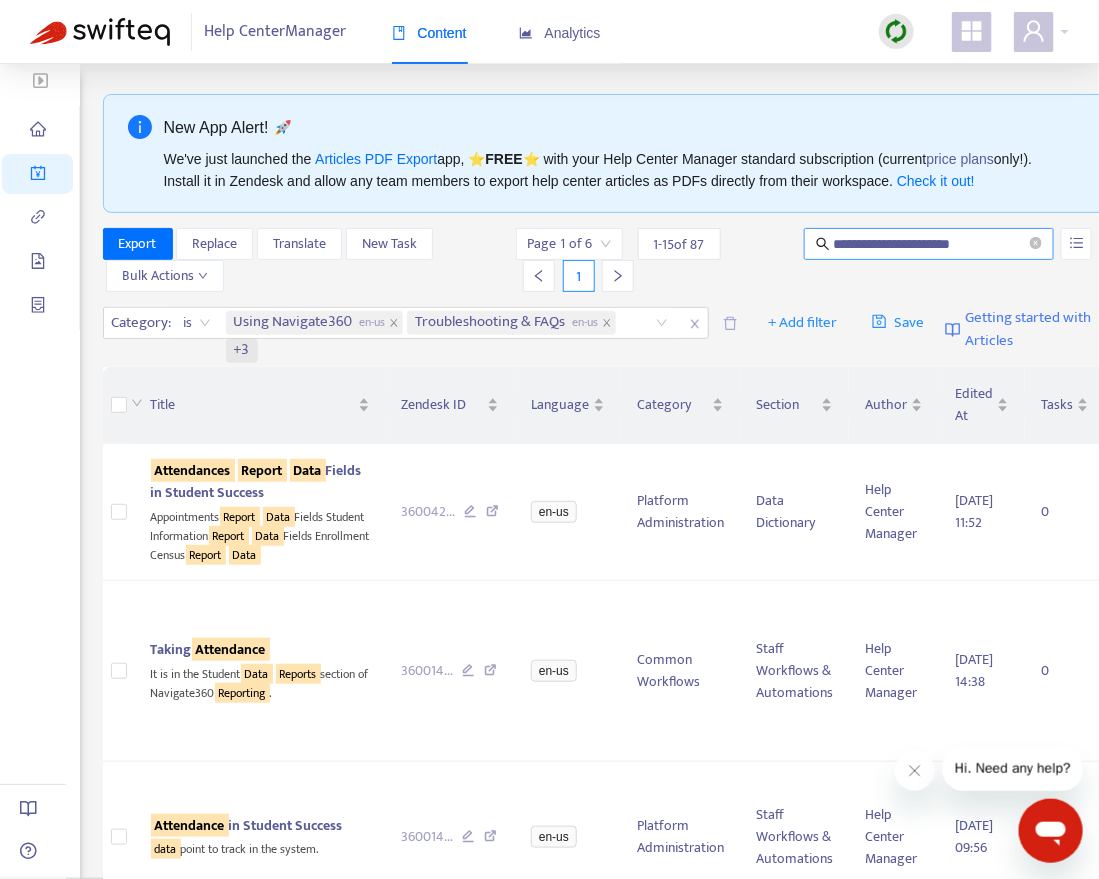 click on "**********" at bounding box center [930, 244] 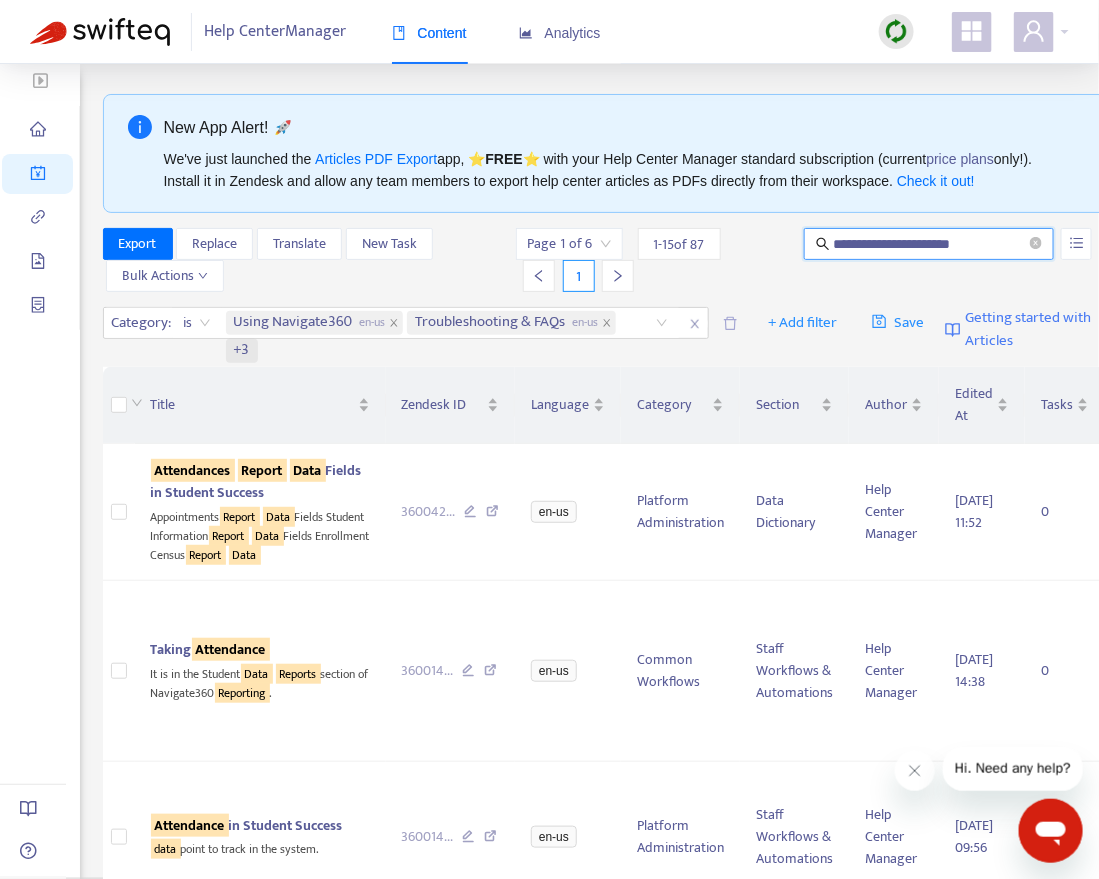 type on "**********" 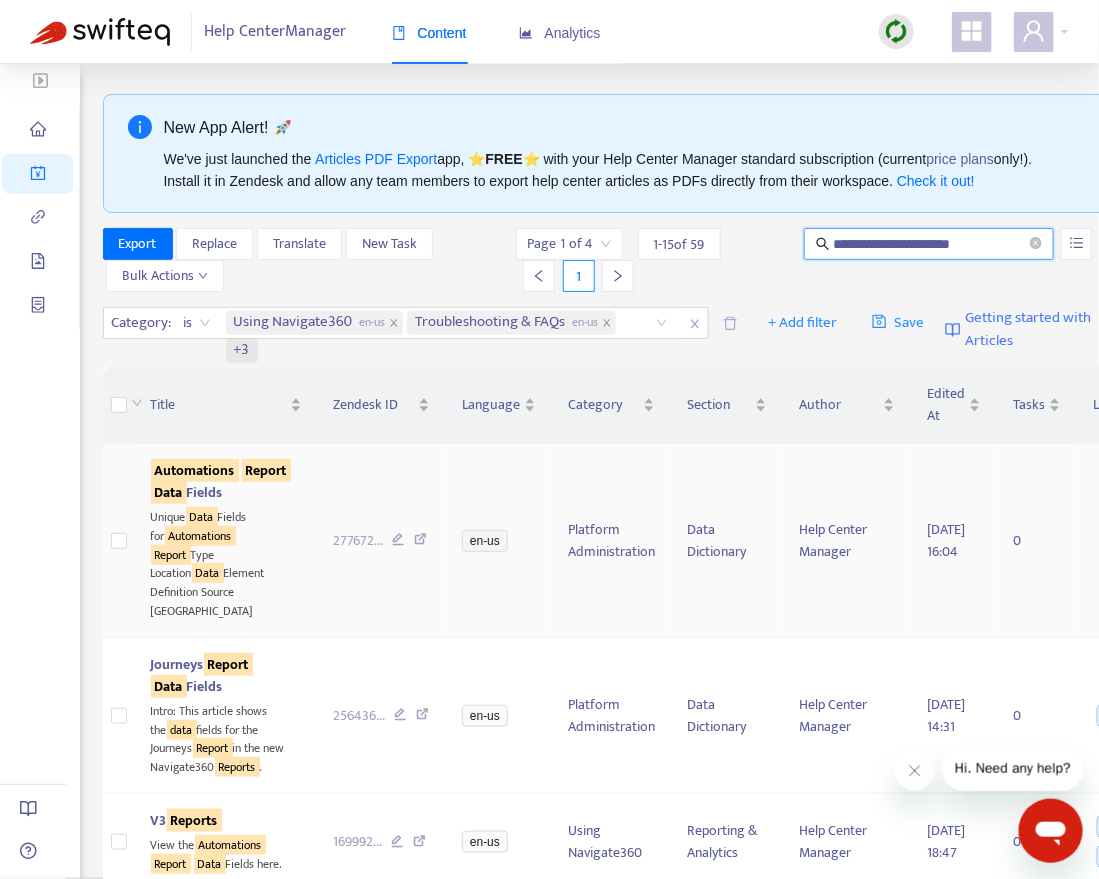 click on "Automations   Report   Data  Fields" at bounding box center (226, 482) 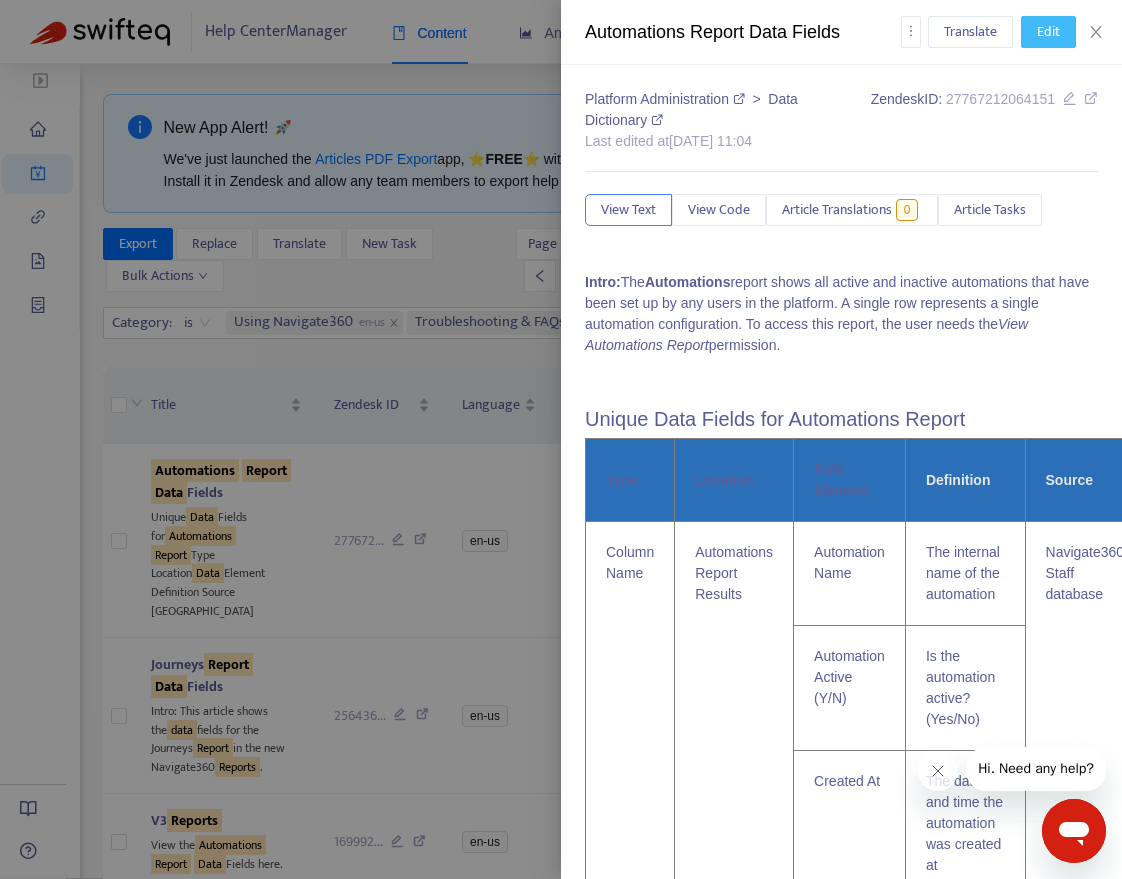 click on "Edit" at bounding box center [1048, 32] 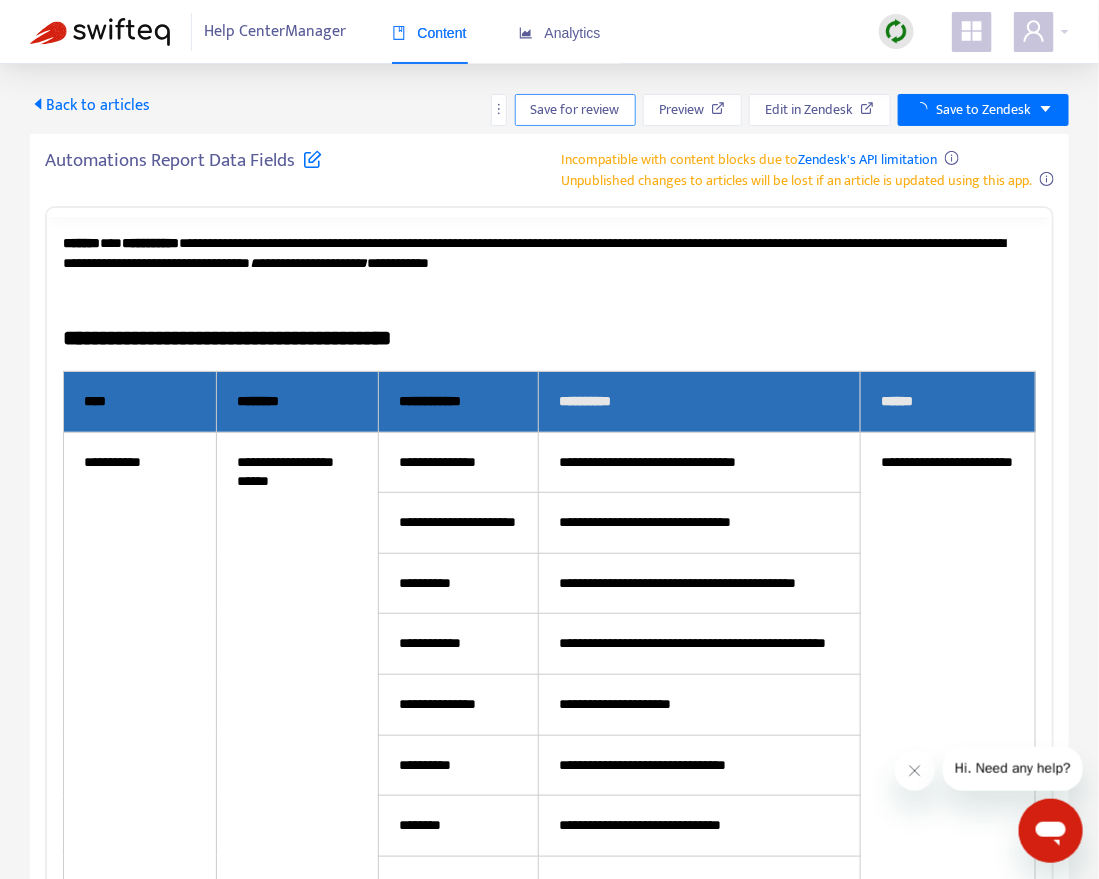 scroll, scrollTop: 0, scrollLeft: 0, axis: both 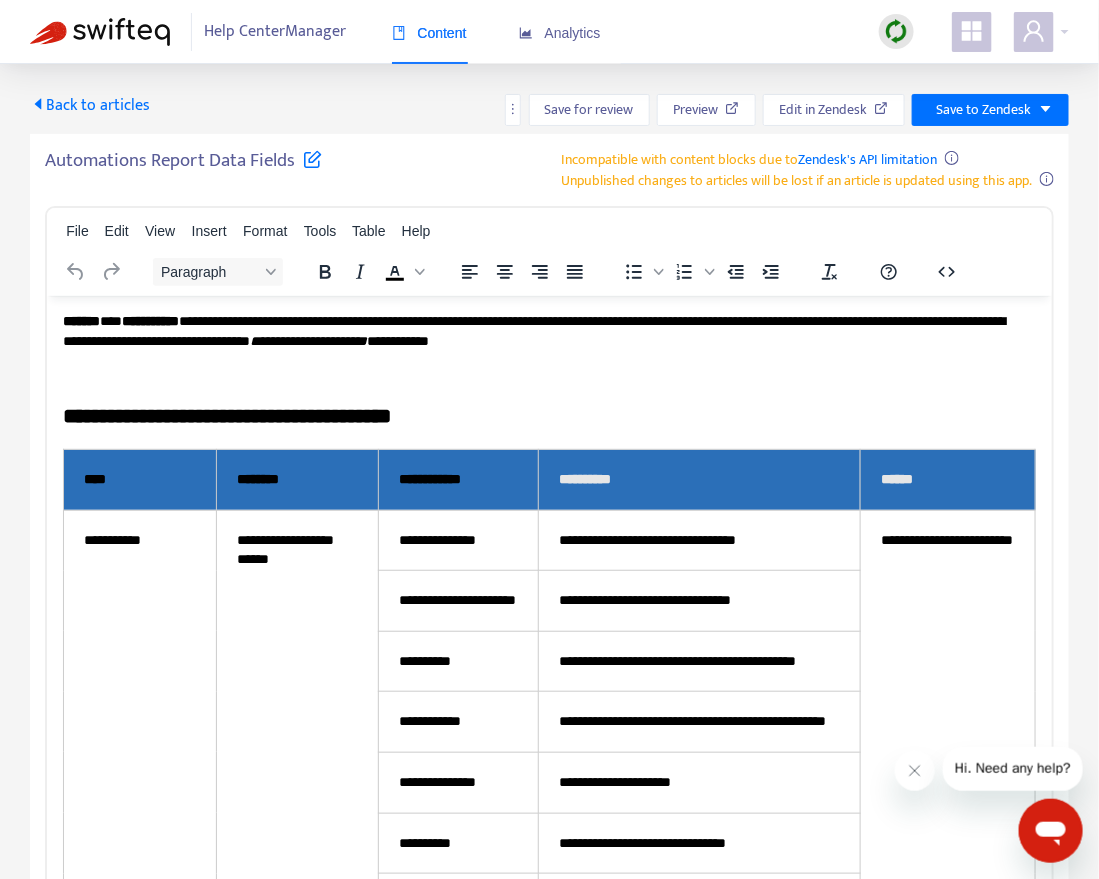 click at bounding box center [312, 158] 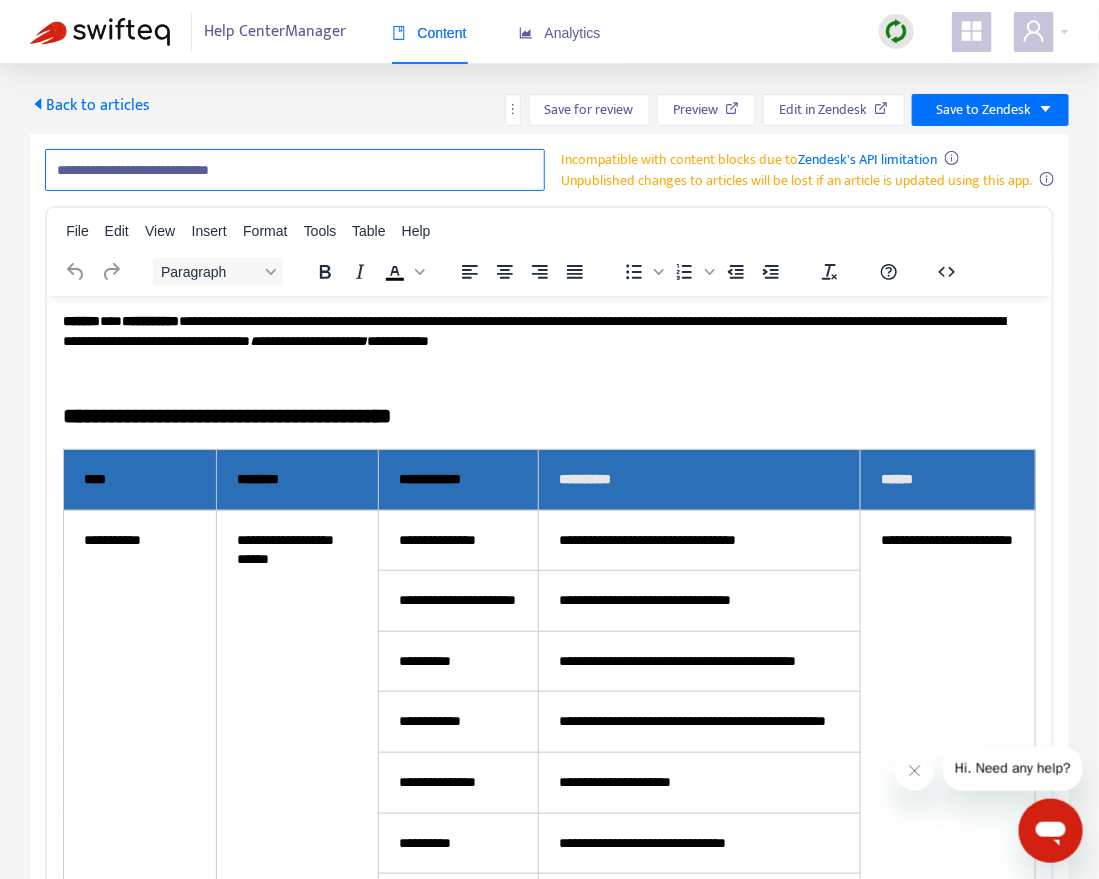 click on "**********" at bounding box center (295, 170) 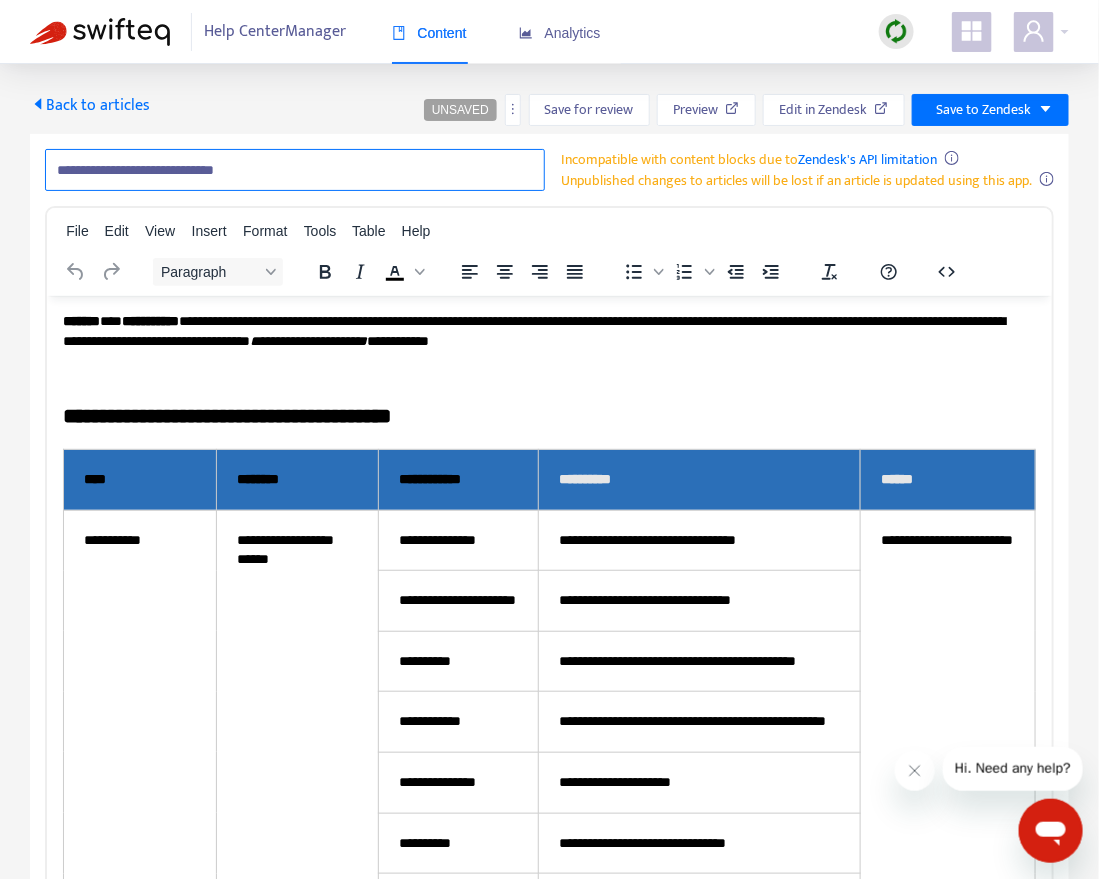 paste on "**********" 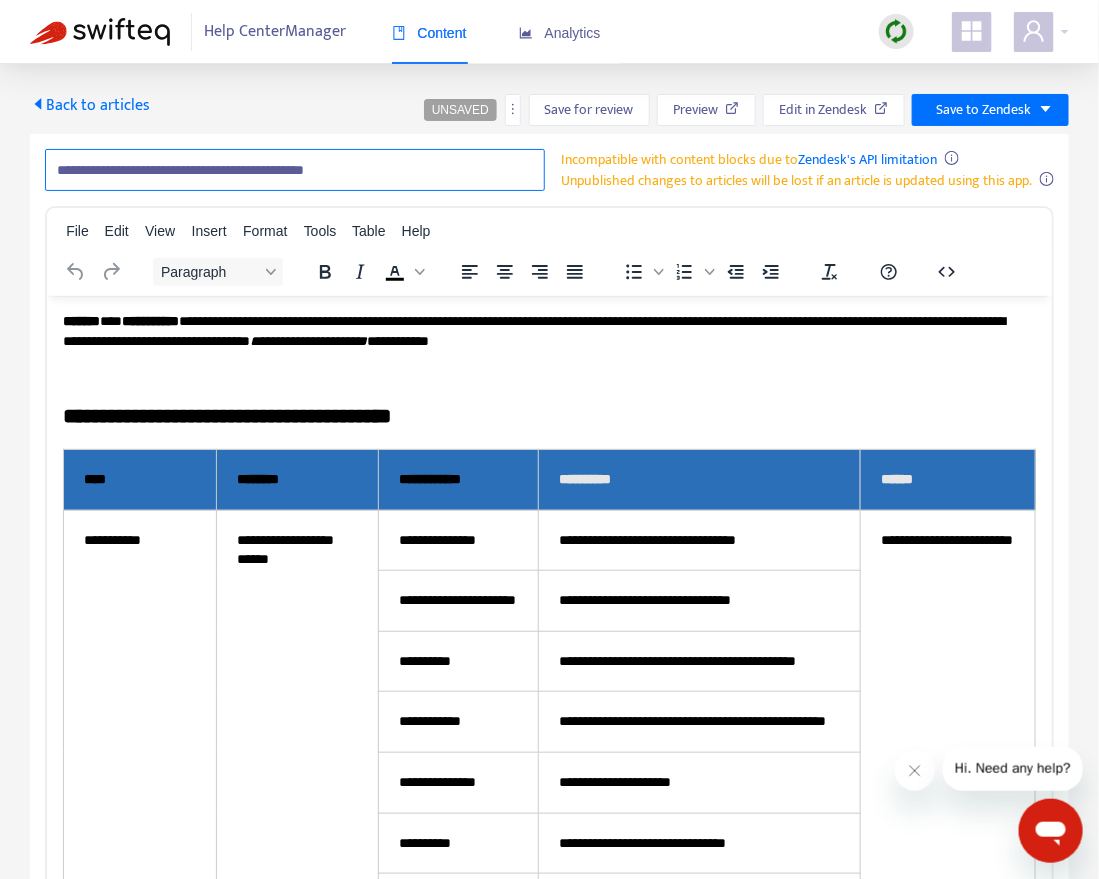 type on "**********" 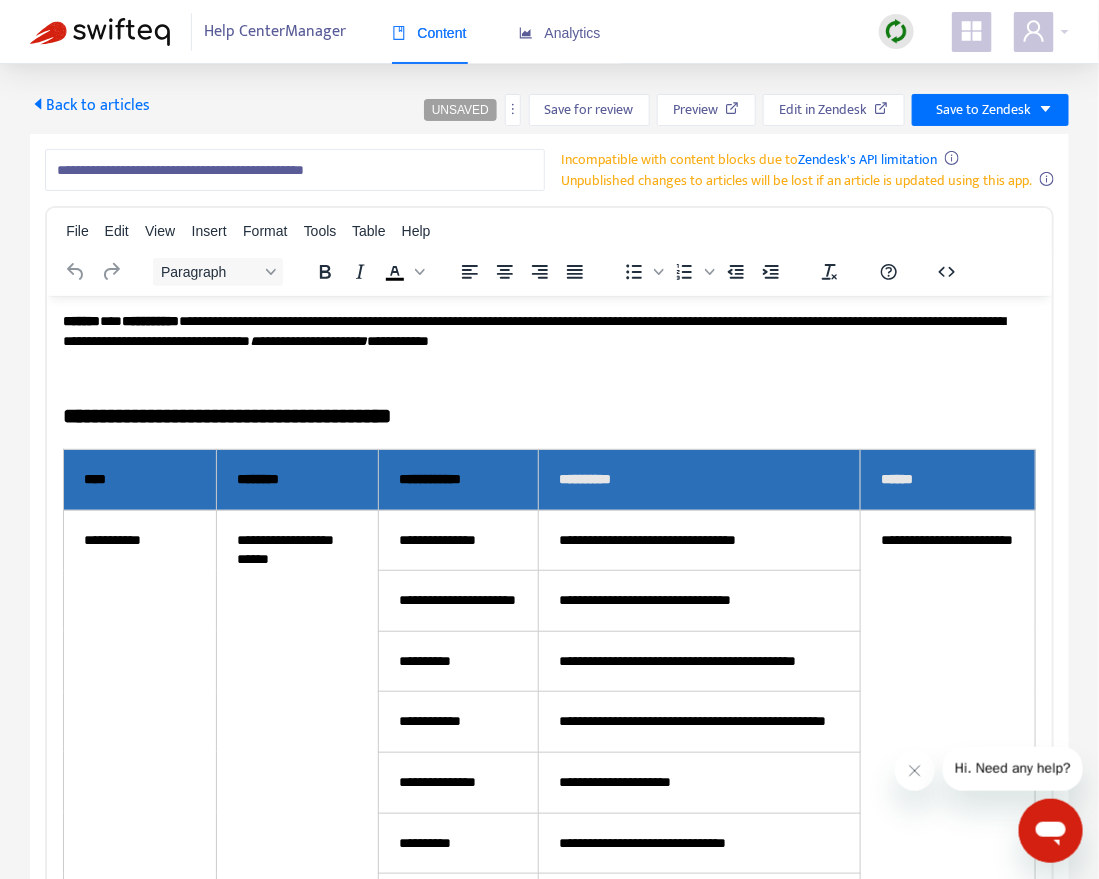 click on "**********" at bounding box center [549, 557] 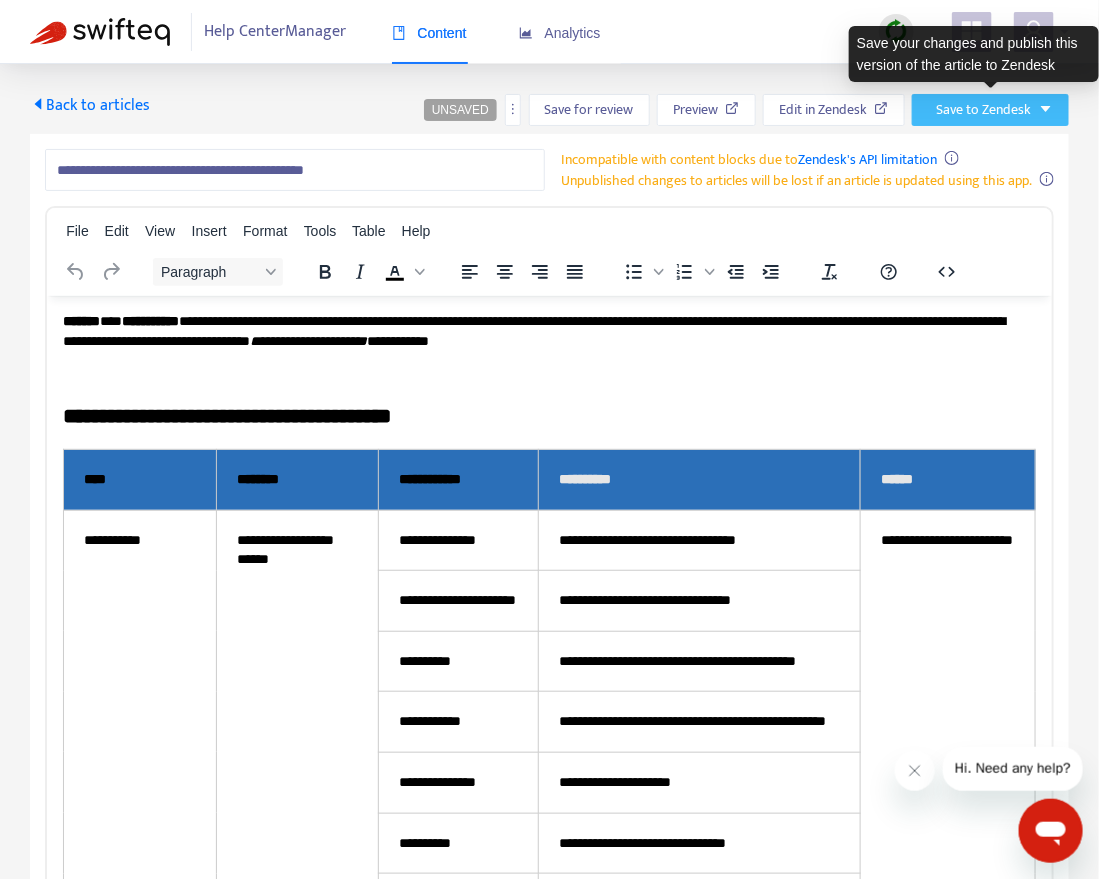 click on "Save to Zendesk" at bounding box center (990, 110) 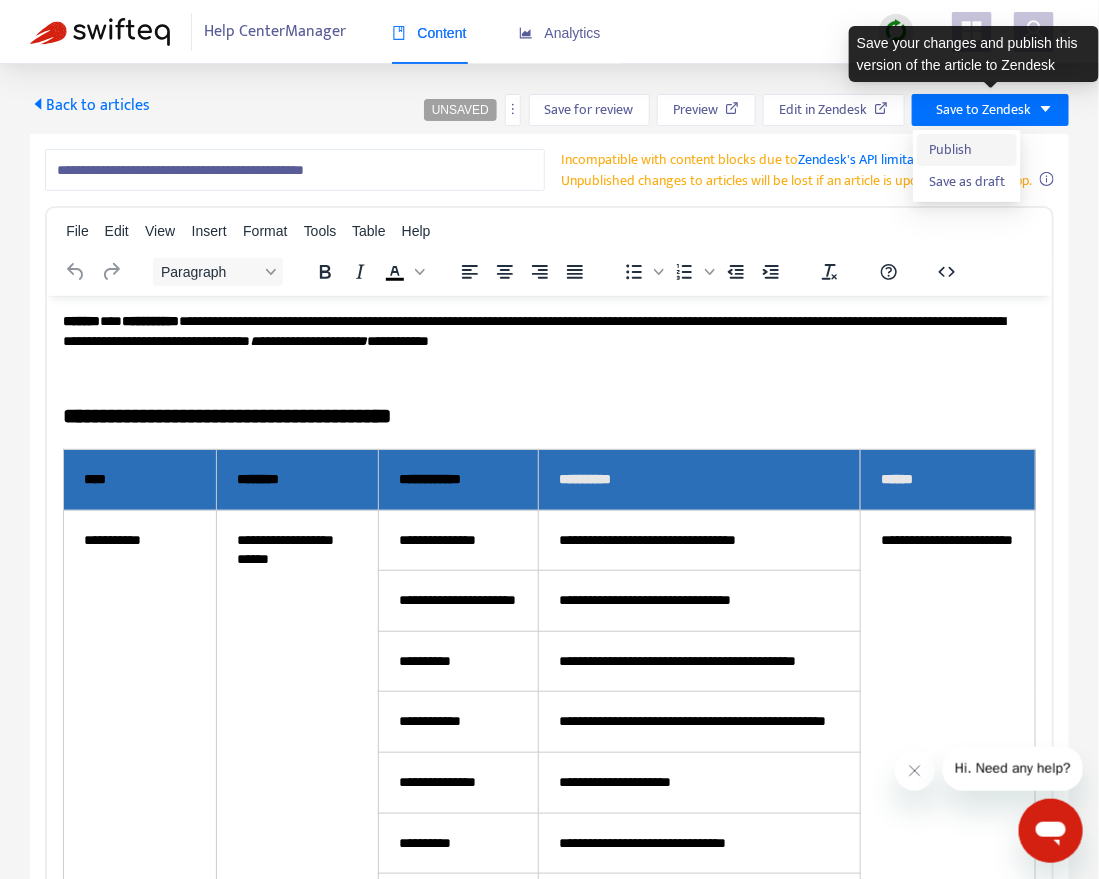 click on "Publish" at bounding box center [967, 150] 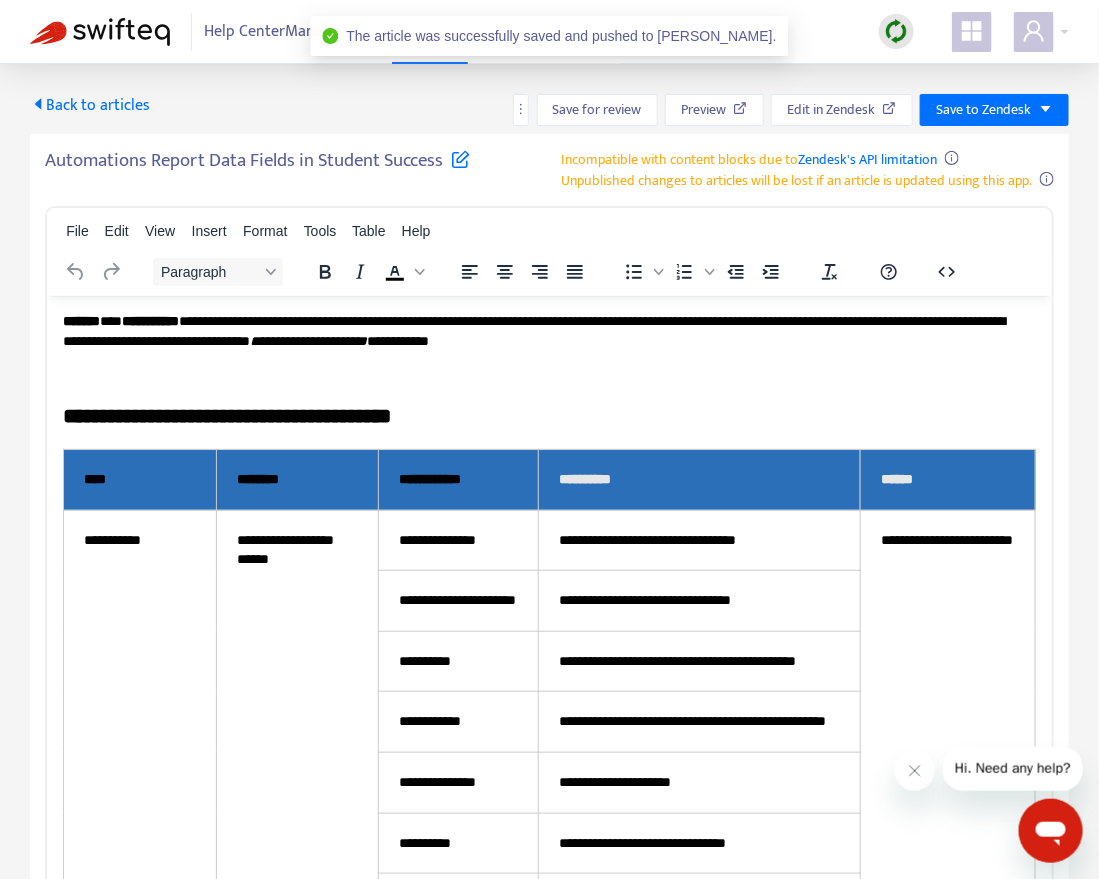click on "Back to articles" at bounding box center (90, 105) 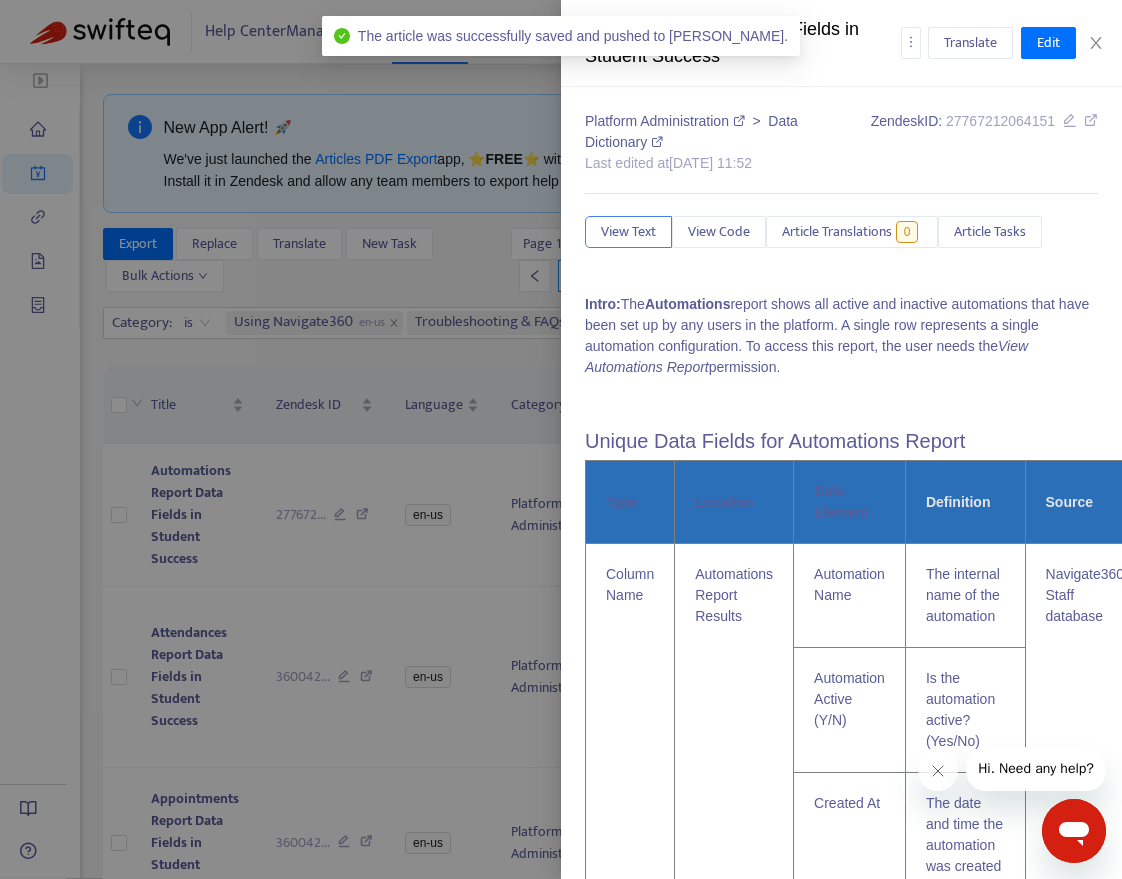 type on "**********" 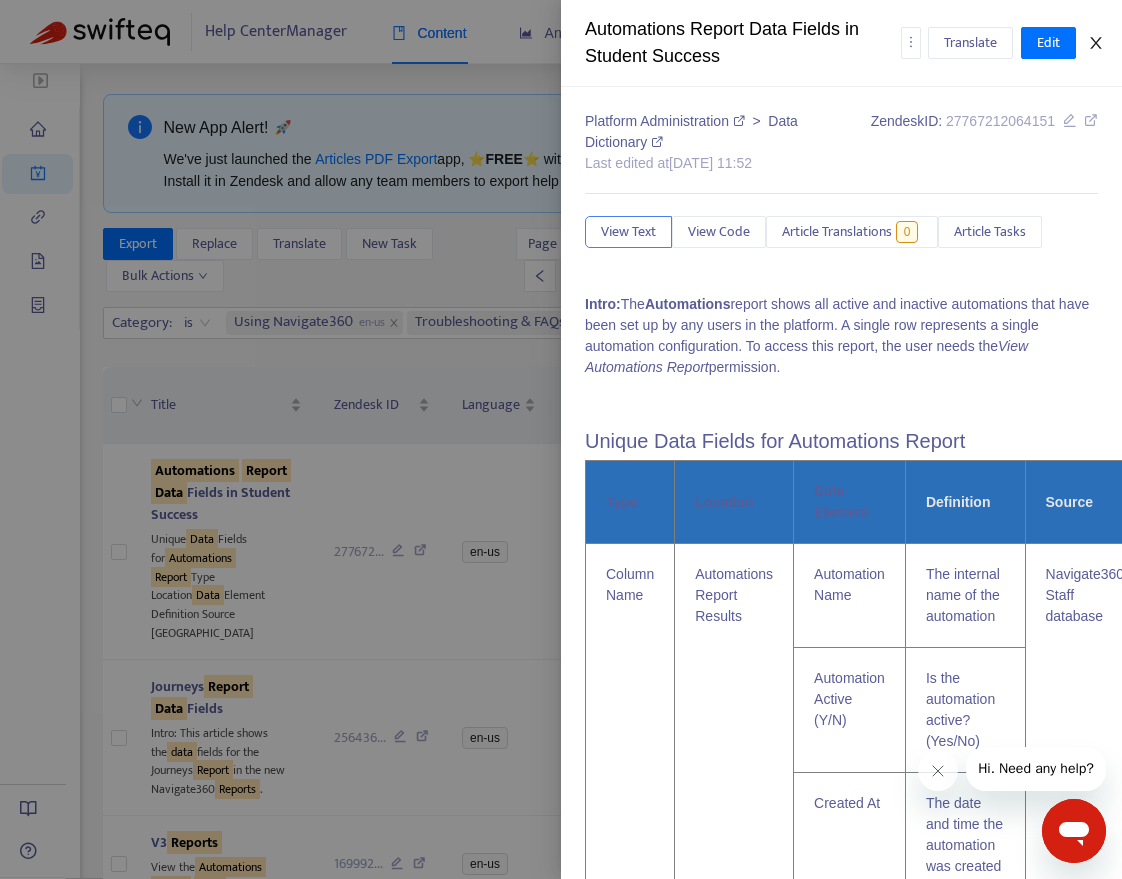 click 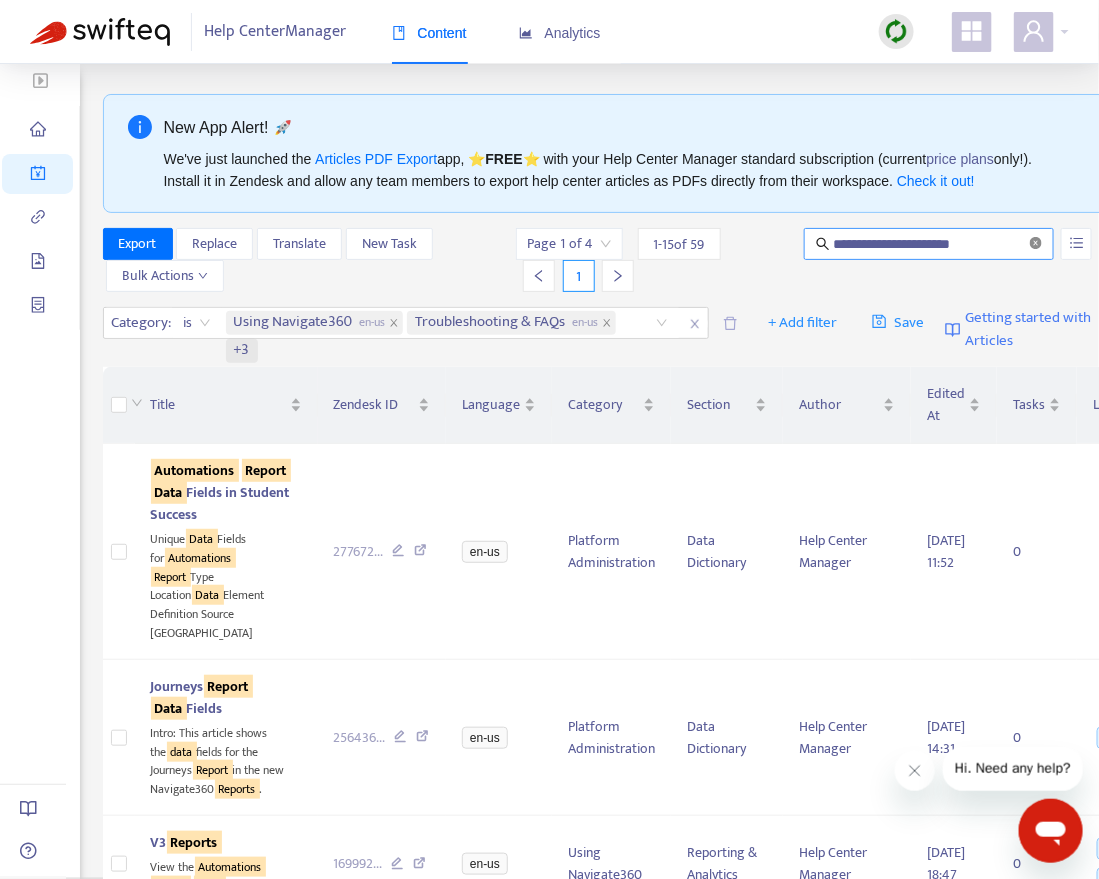 click 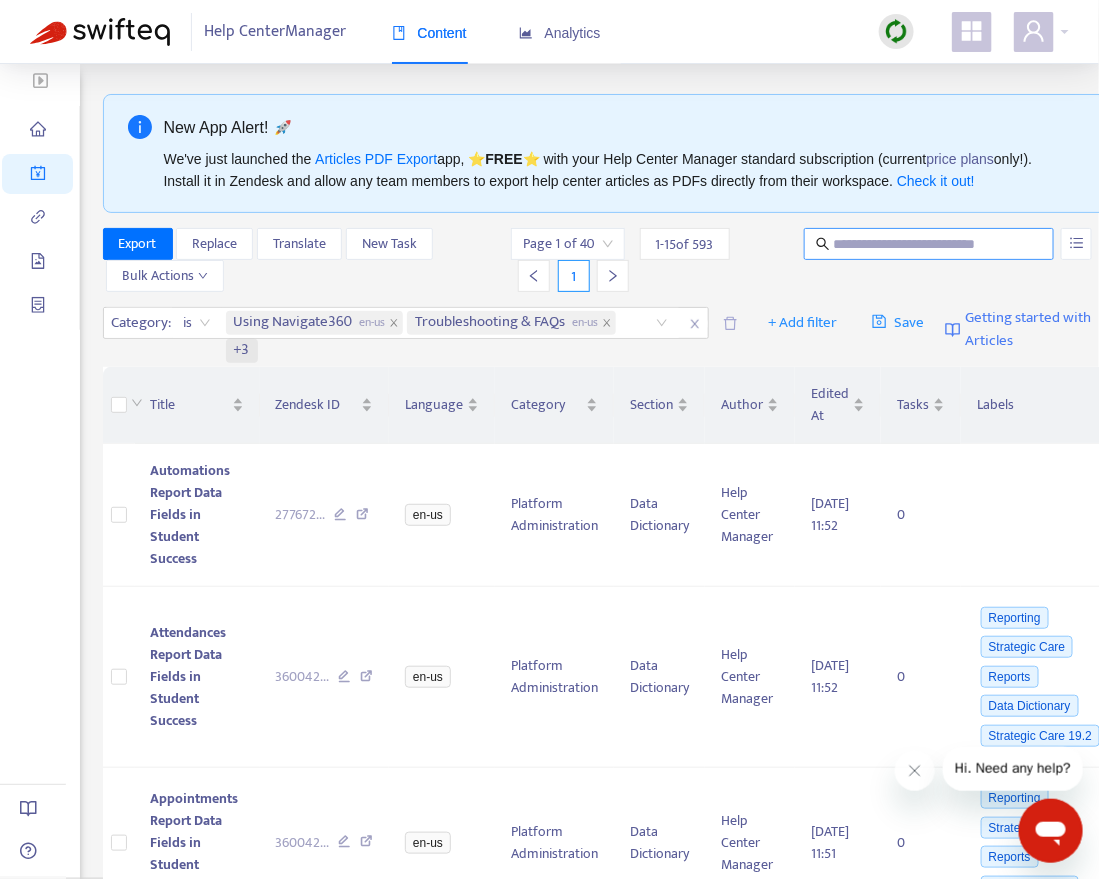 drag, startPoint x: 931, startPoint y: 260, endPoint x: 950, endPoint y: 243, distance: 25.495098 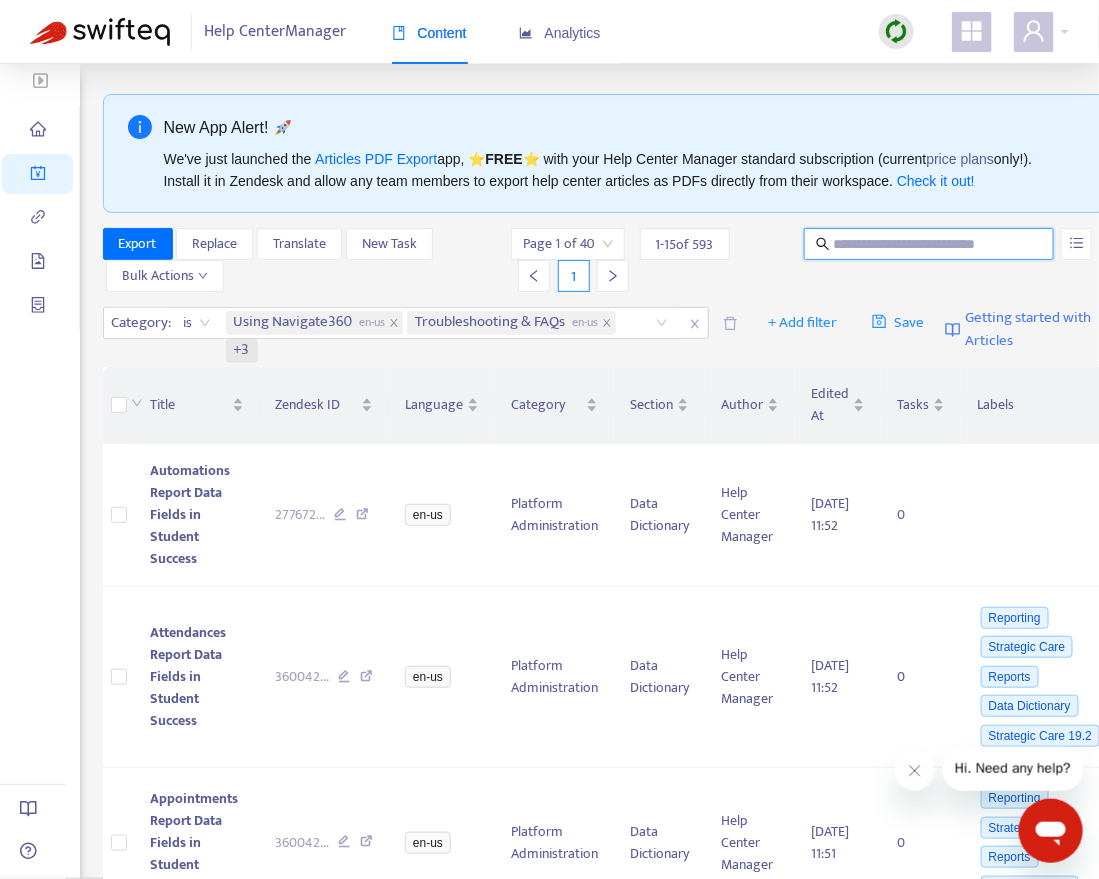 click at bounding box center [930, 244] 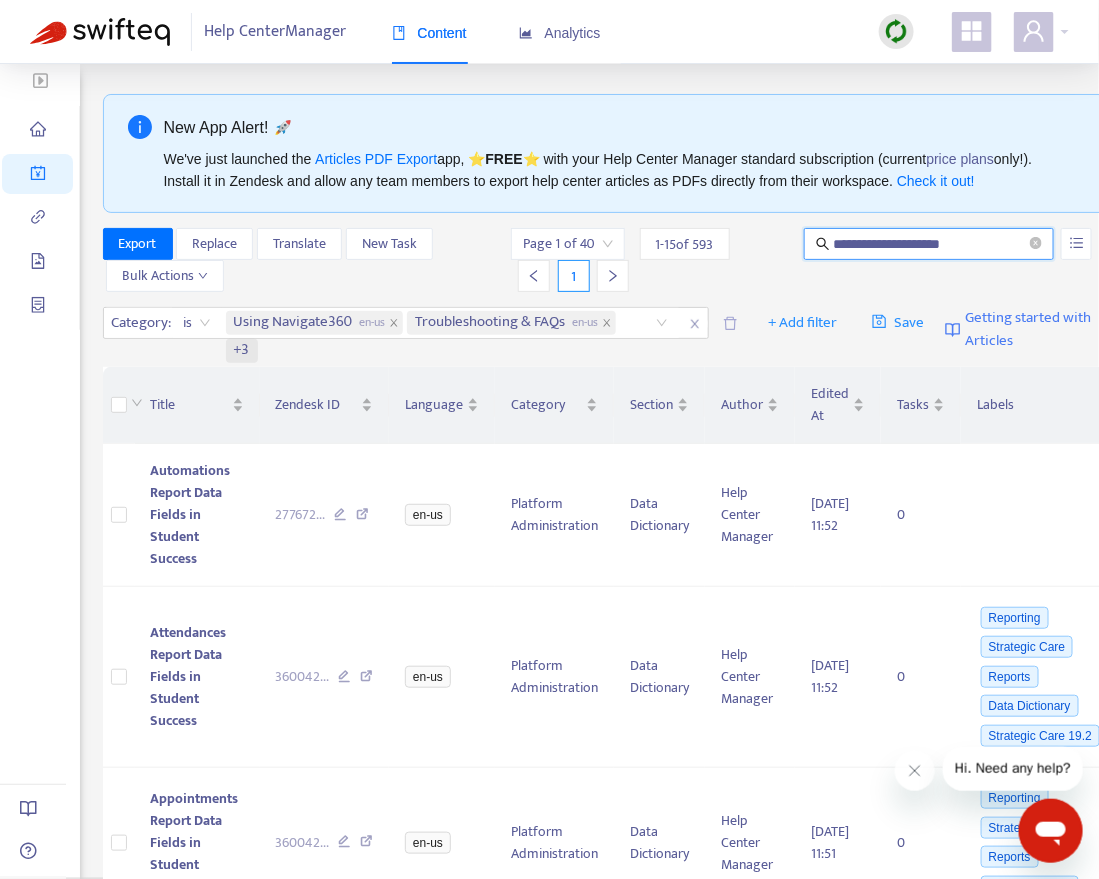 type on "**********" 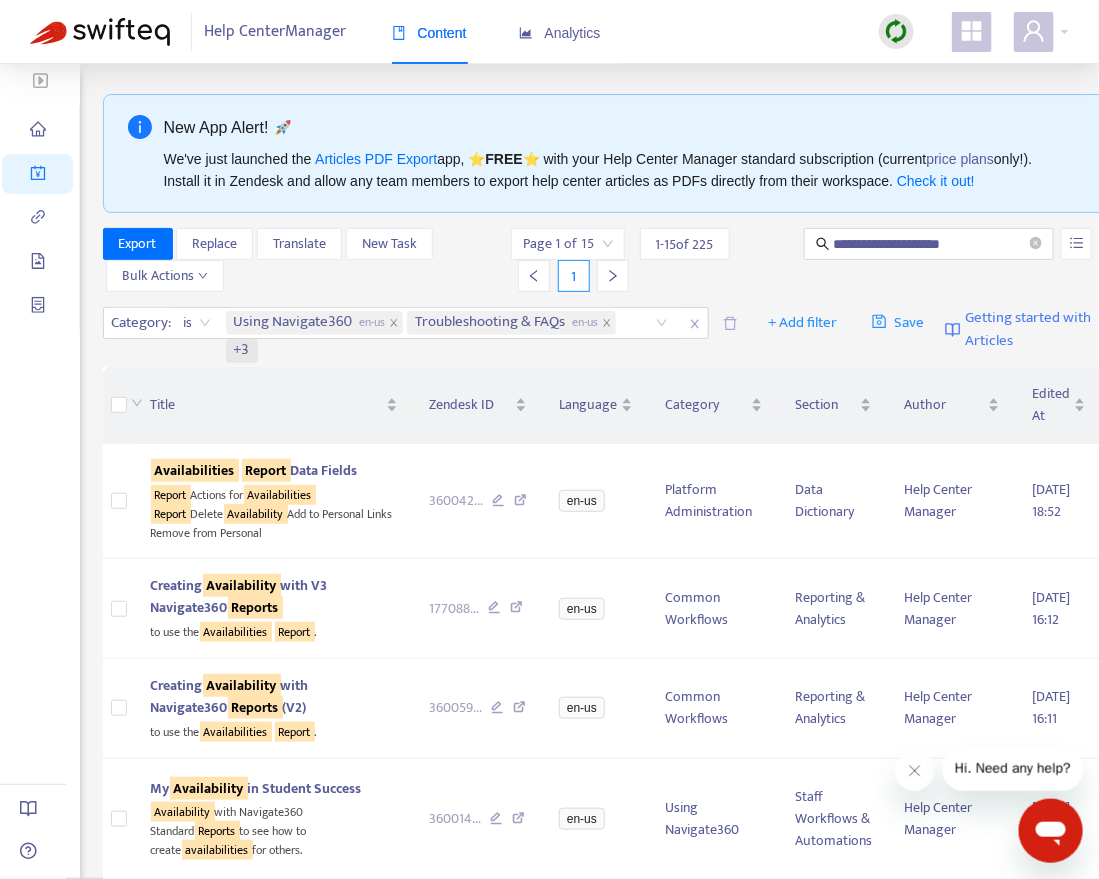 click on "Availabilities   Report  Data Fields" at bounding box center (254, 470) 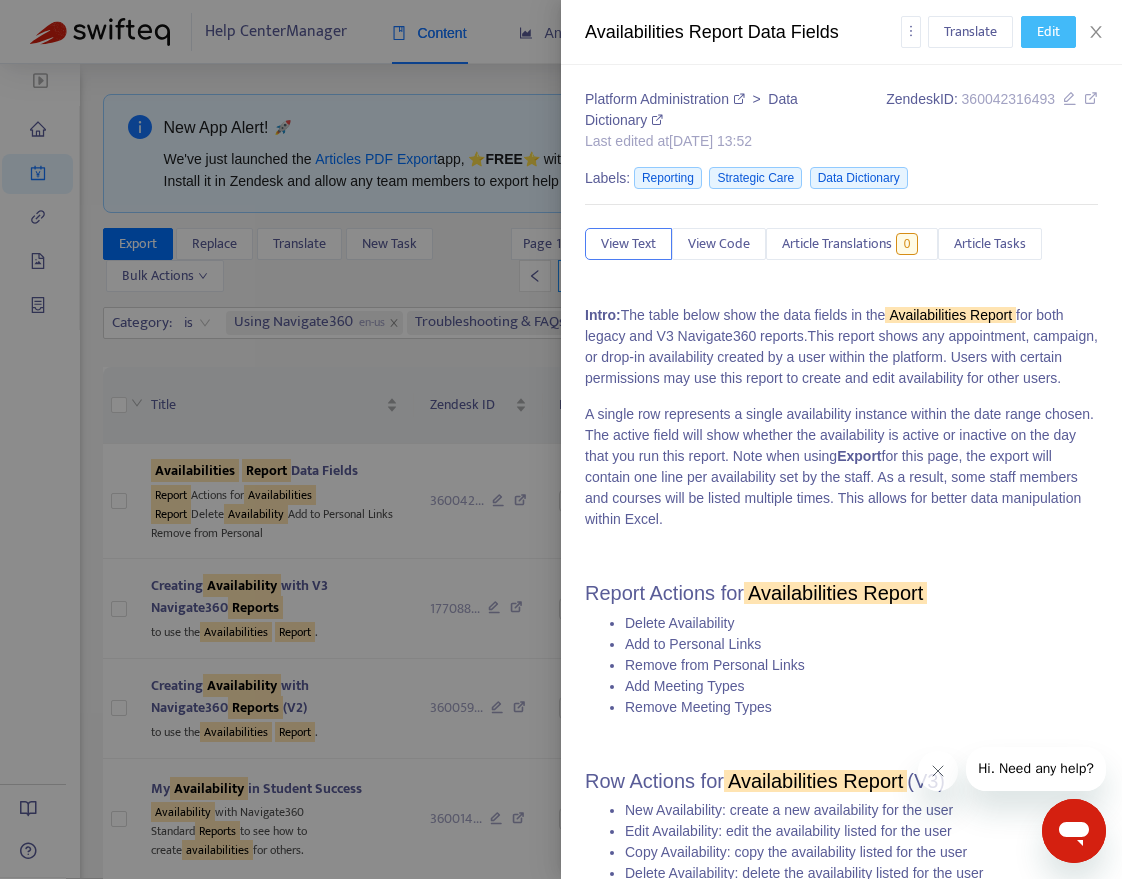 click on "Edit" at bounding box center [1048, 32] 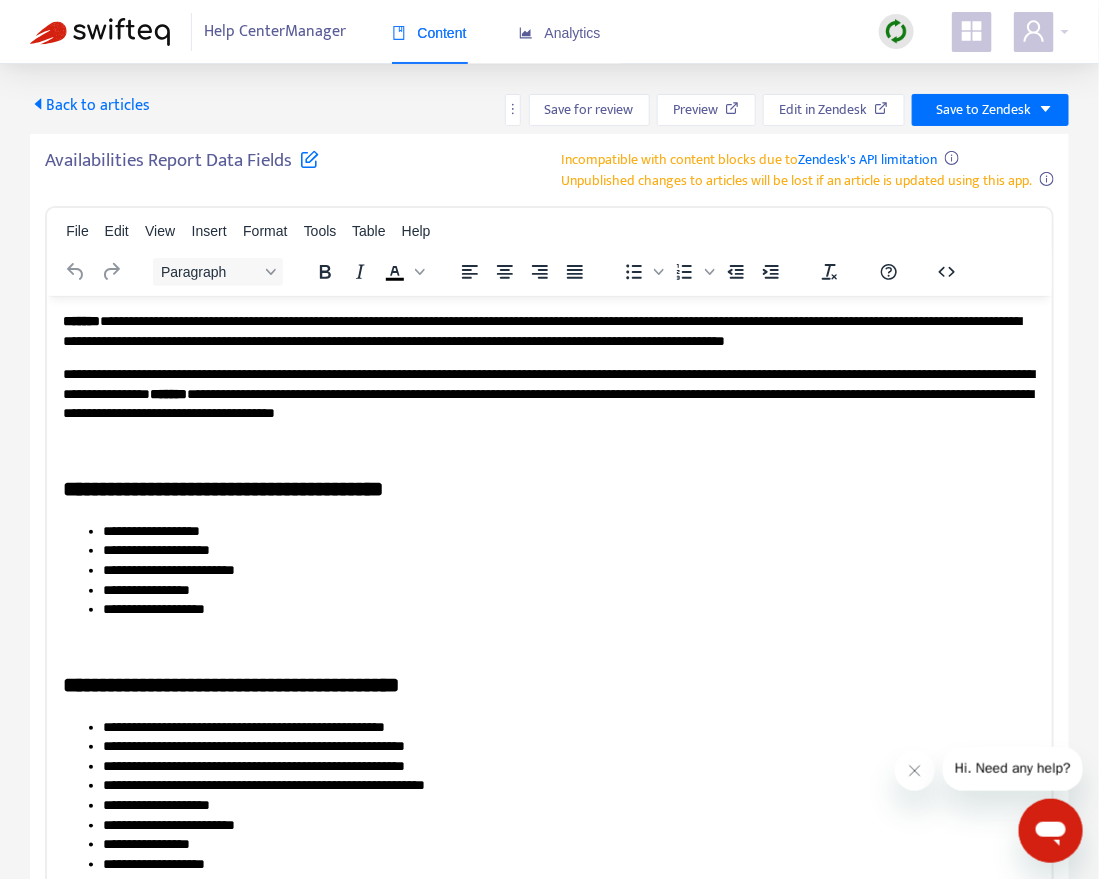 scroll, scrollTop: 0, scrollLeft: 0, axis: both 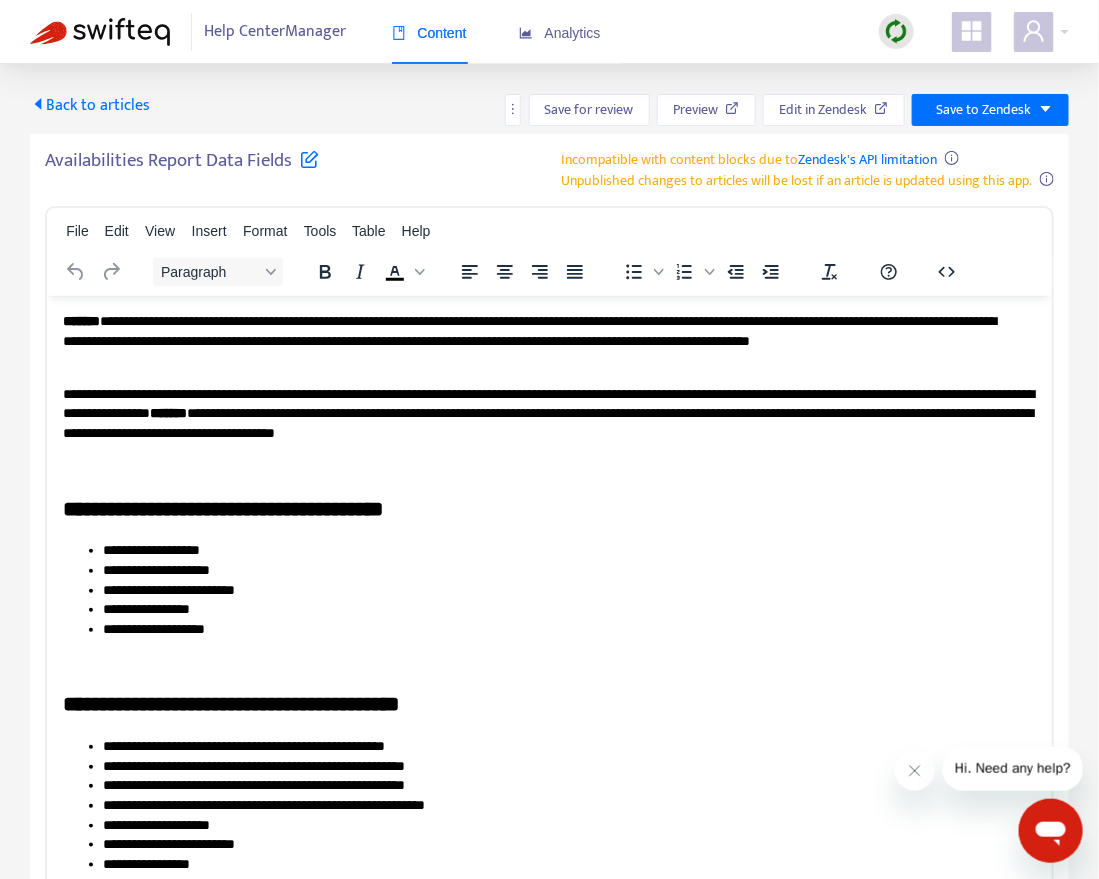 click on "Availabilities Report Data Fields   Incompatible with content blocks due to  Zendesk's API limitation Unpublished changes to articles will be lost if an article is updated using this app. File Edit View Insert Format Tools Table Help Paragraph To open the popup, press Shift+Enter To open the popup, press Shift+Enter To open the popup, press Shift+Enter Press Alt+0 for help 0 words" at bounding box center [549, 577] 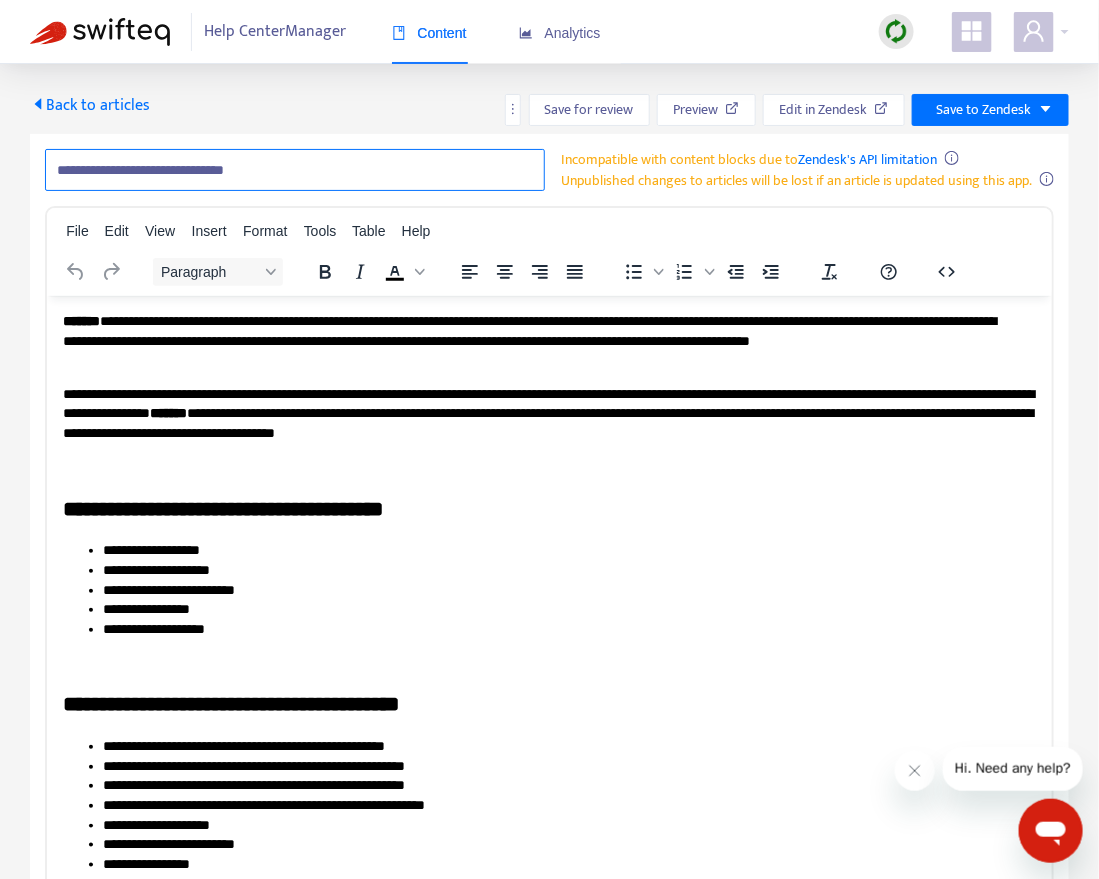 click on "**********" at bounding box center (295, 170) 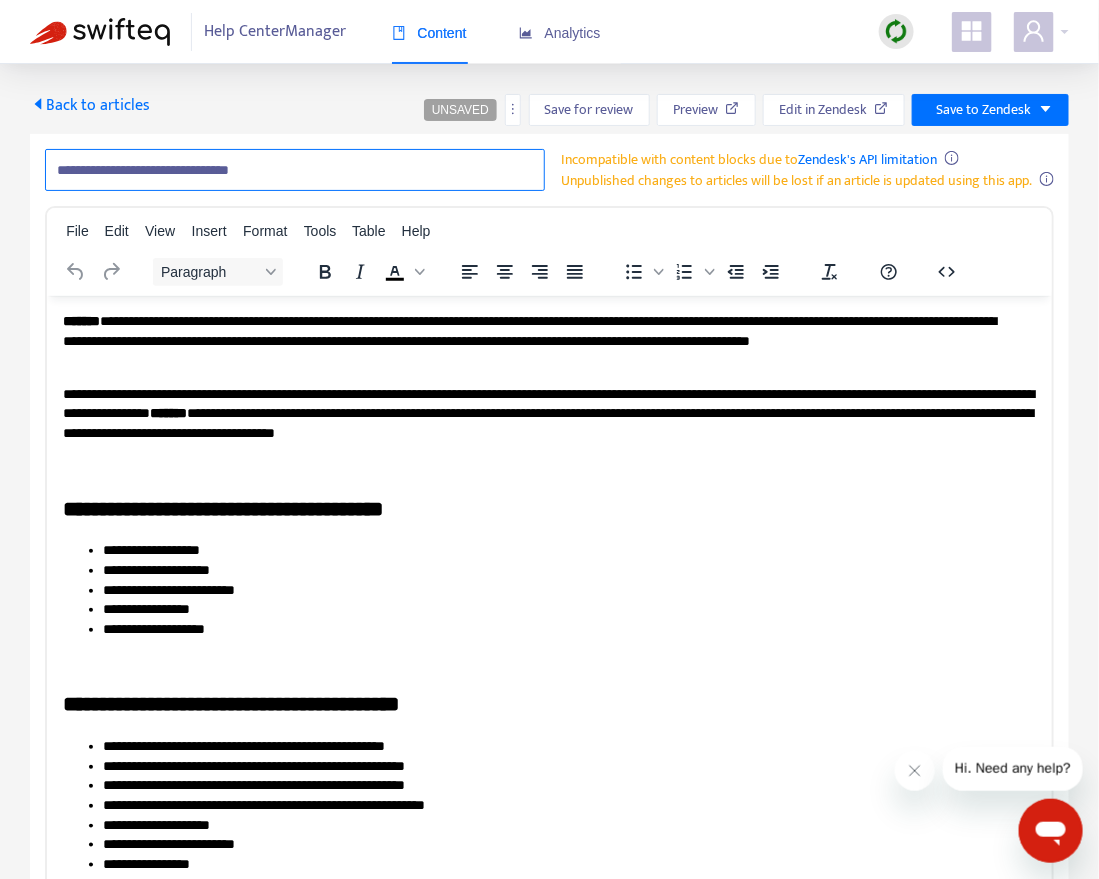paste on "**********" 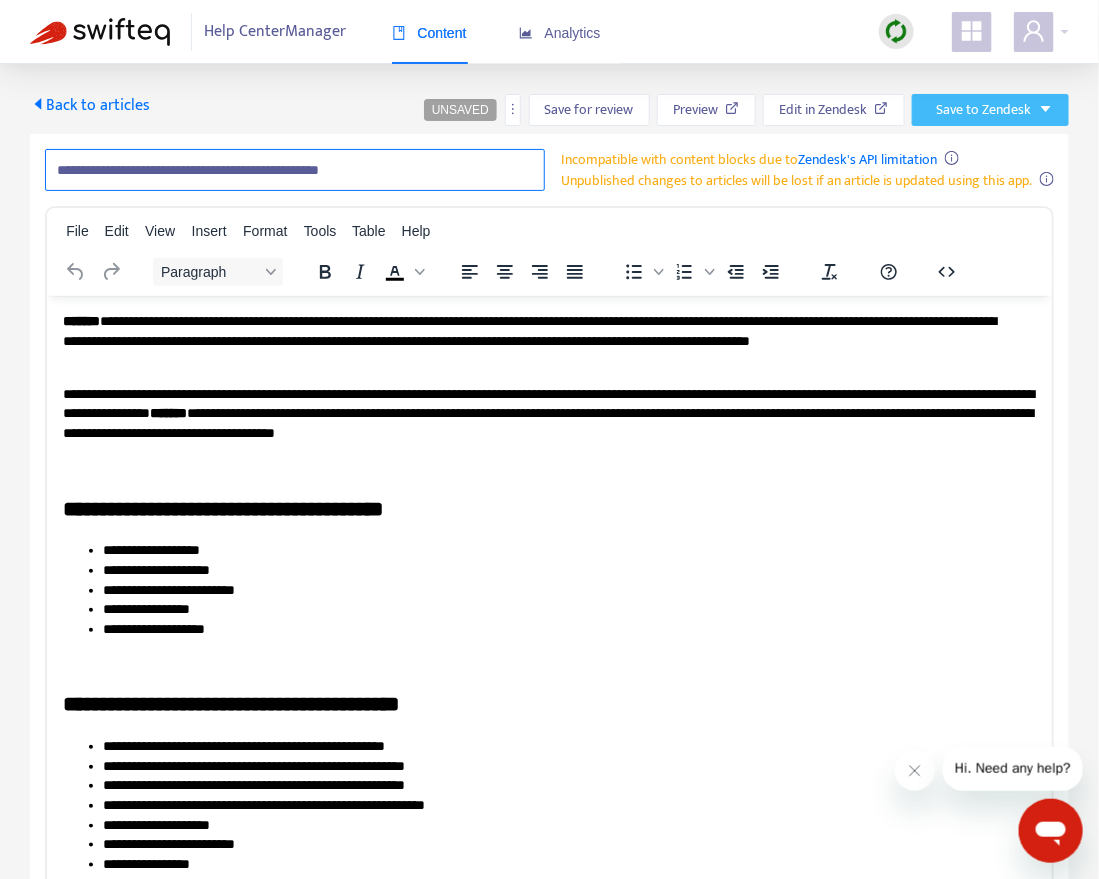type on "**********" 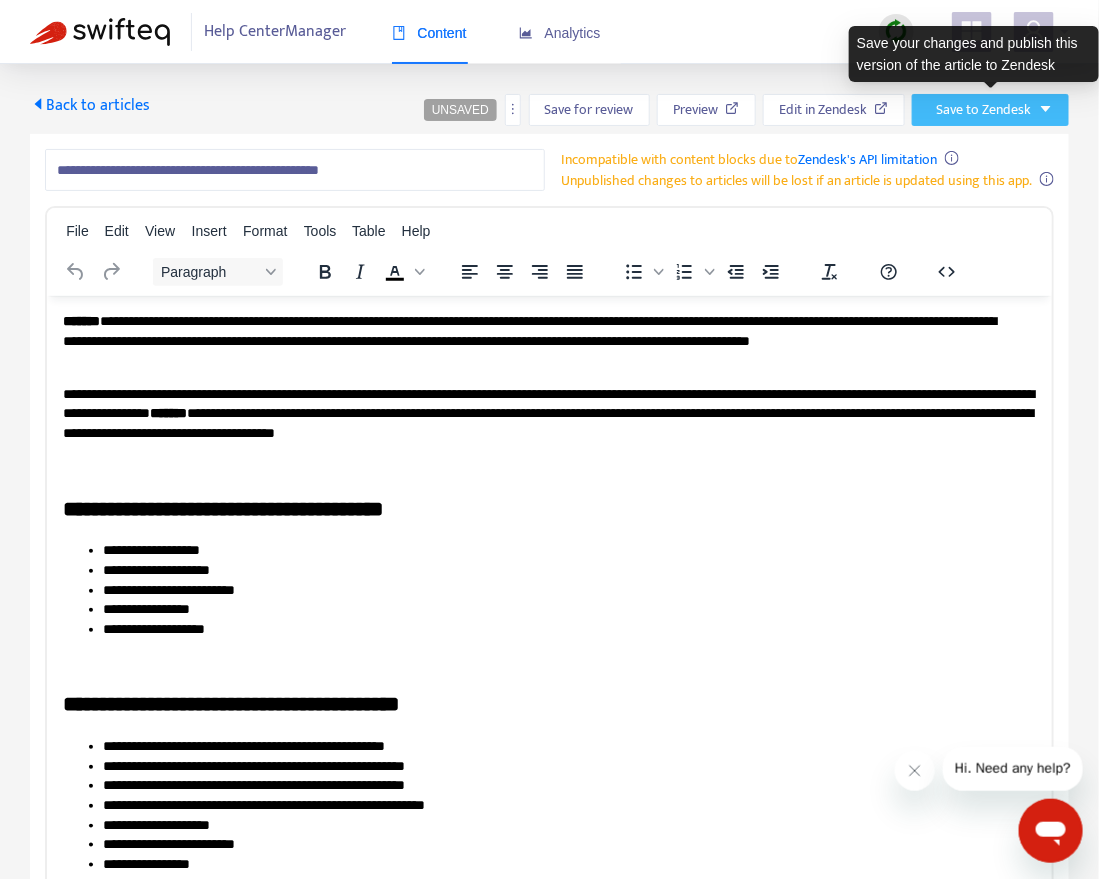 click on "Save to Zendesk" at bounding box center (983, 110) 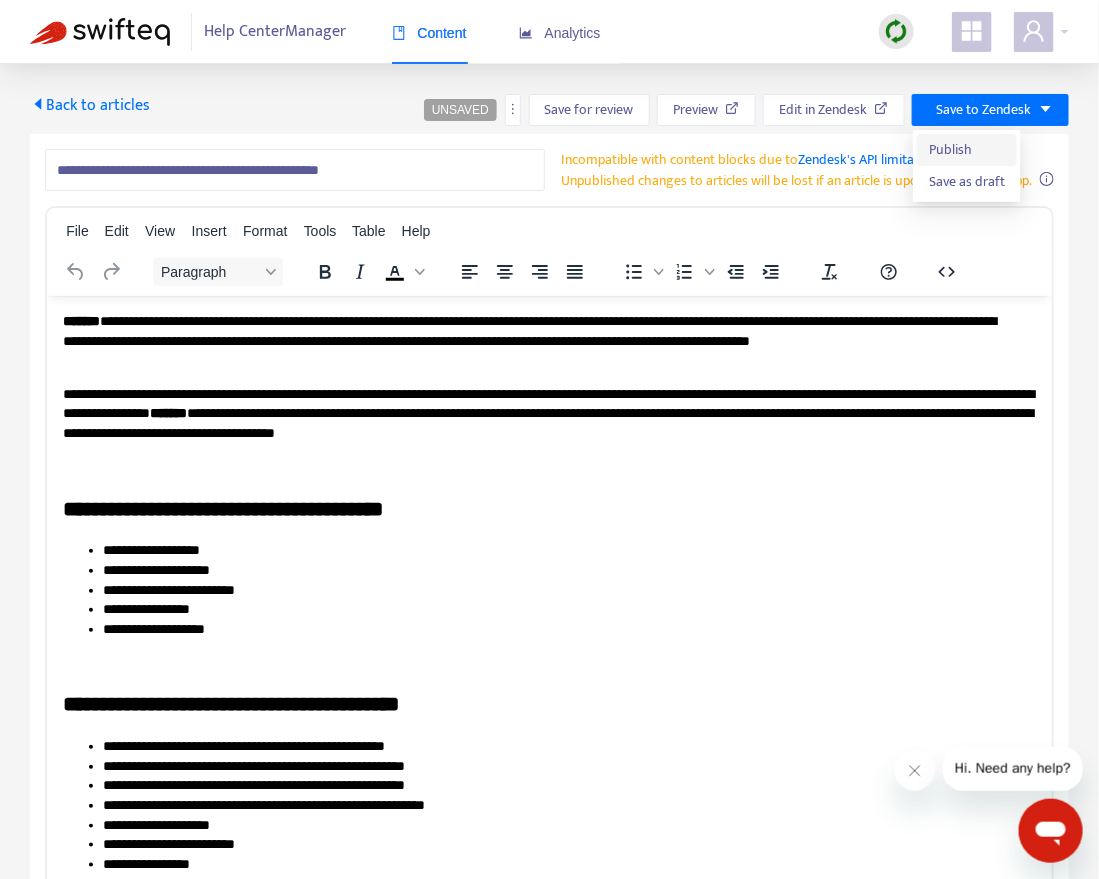 click on "Publish" at bounding box center [967, 150] 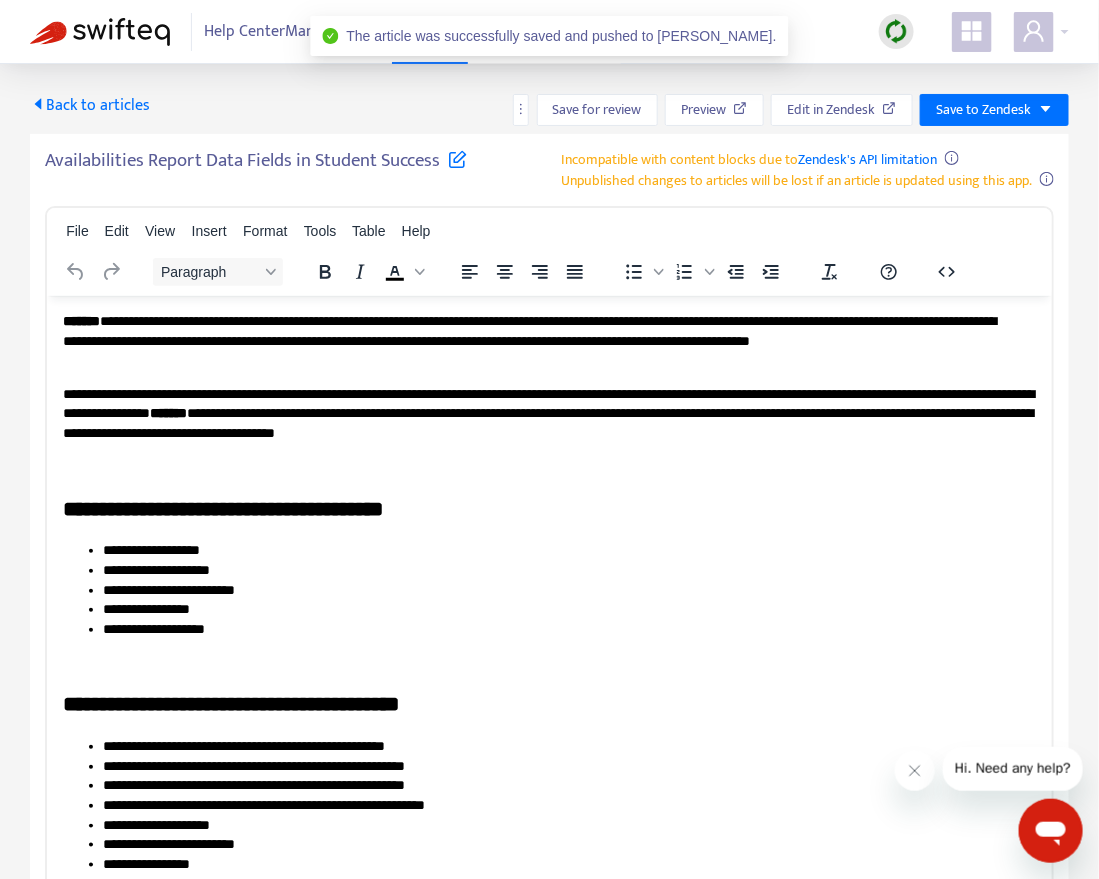 click on "Back to articles" at bounding box center (90, 105) 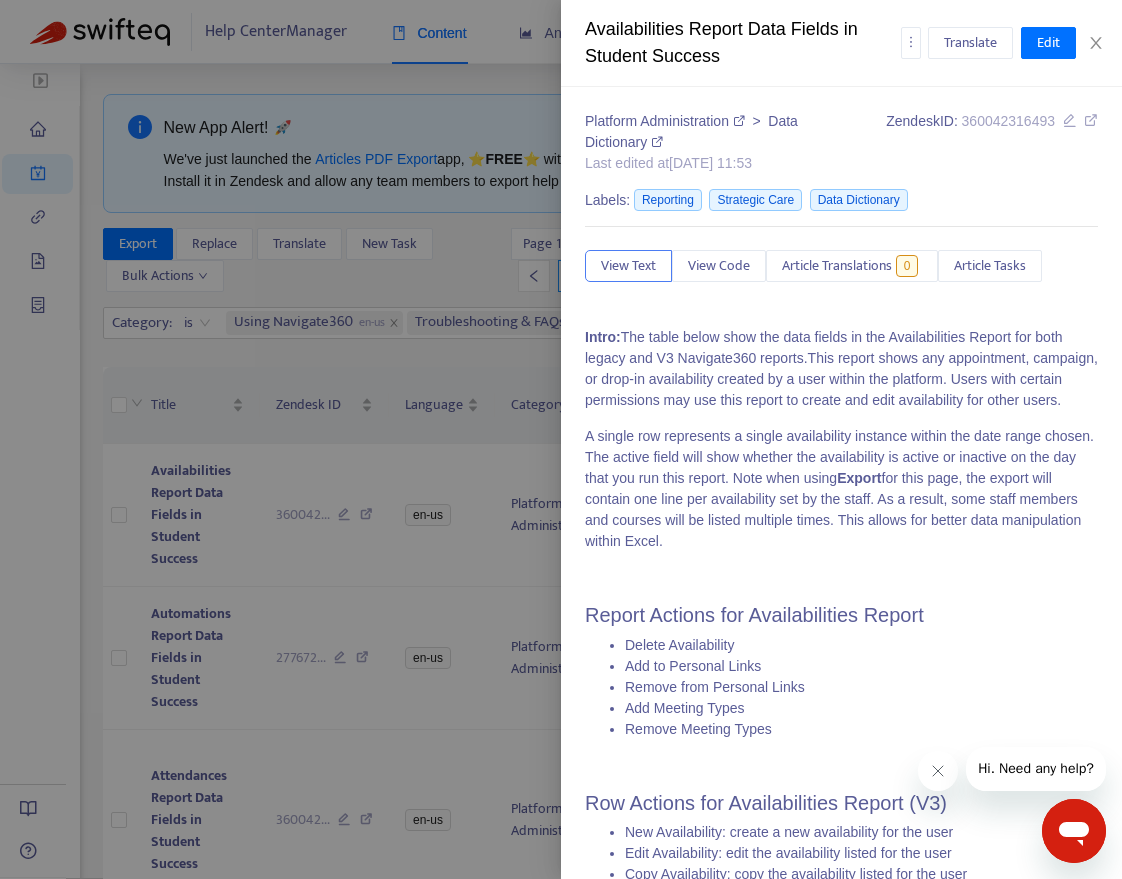 type on "**********" 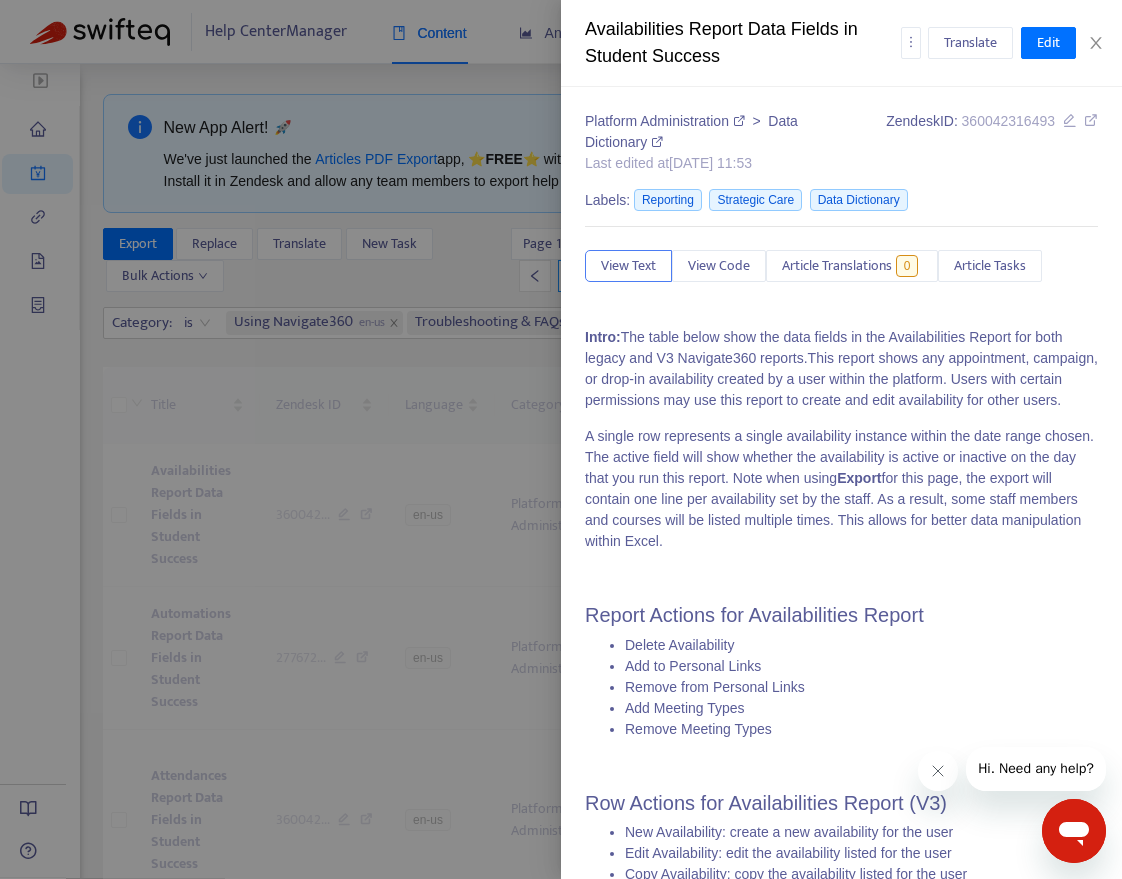 click at bounding box center (561, 439) 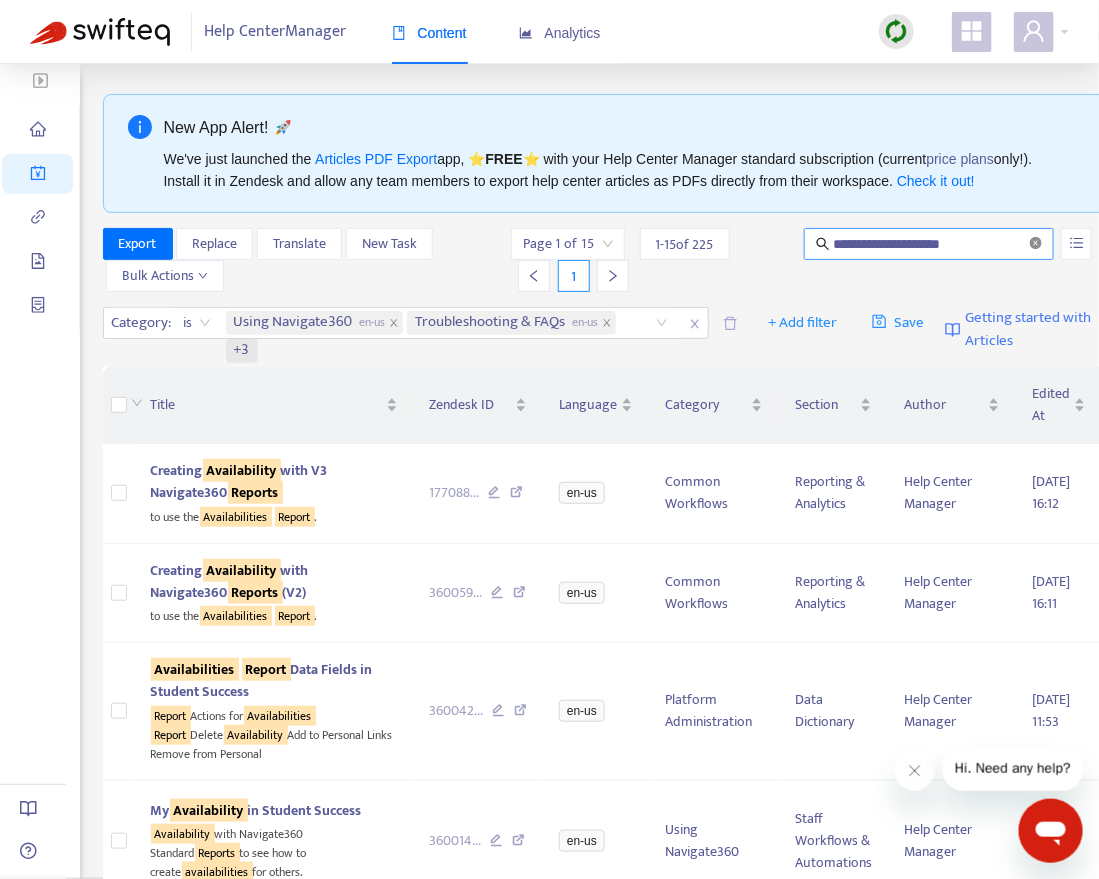 click 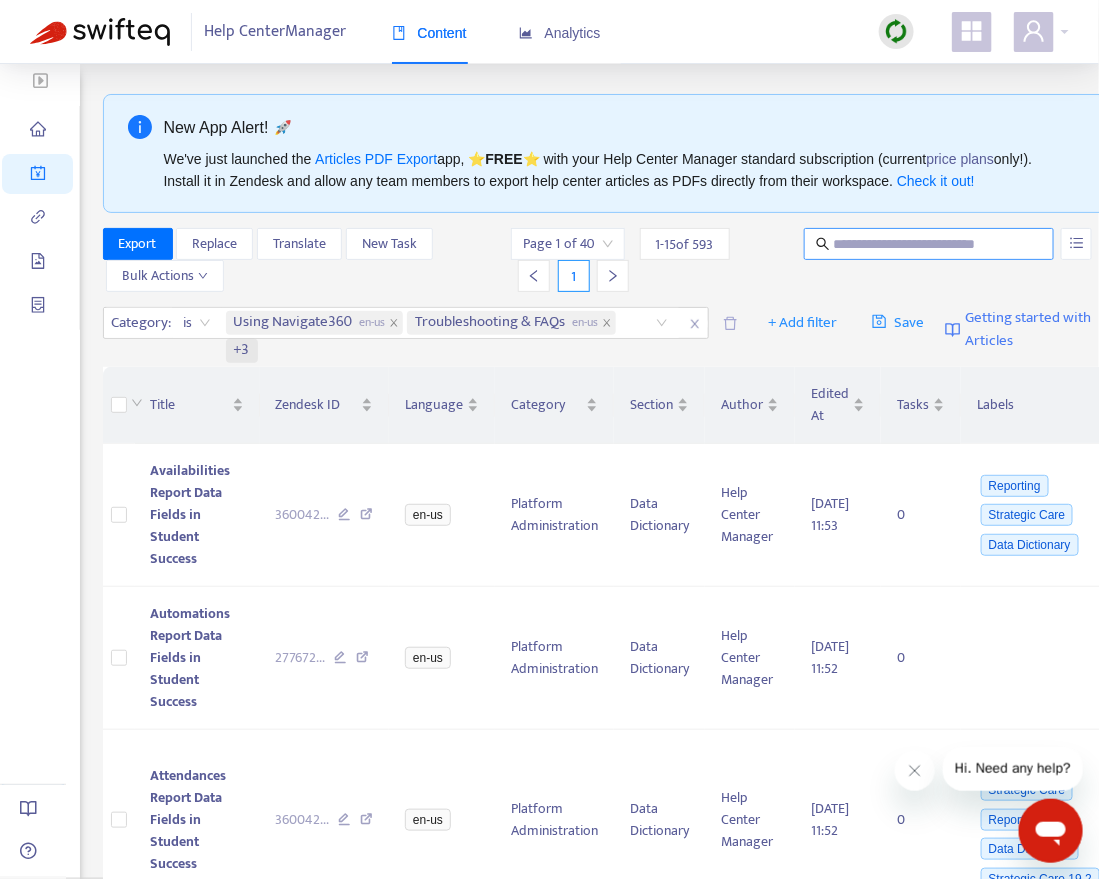 click at bounding box center [930, 244] 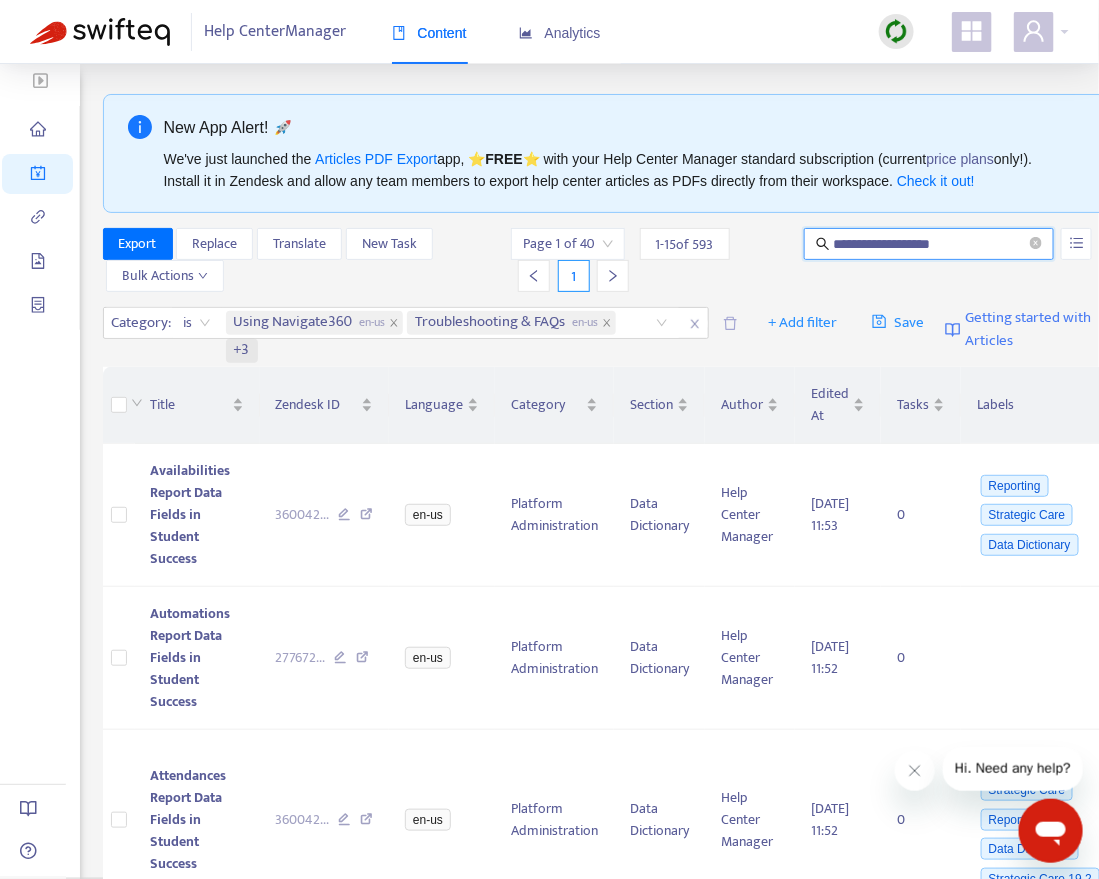 type on "**********" 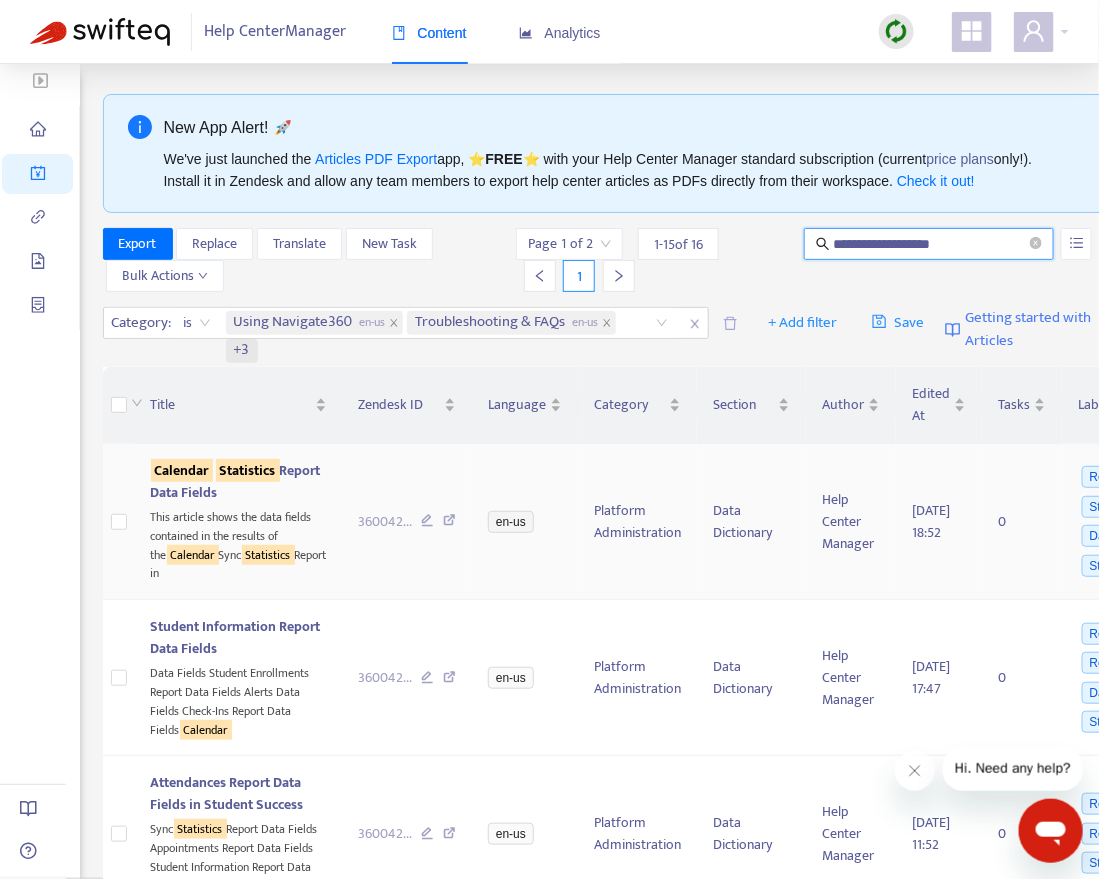click on "Statistics" at bounding box center [248, 470] 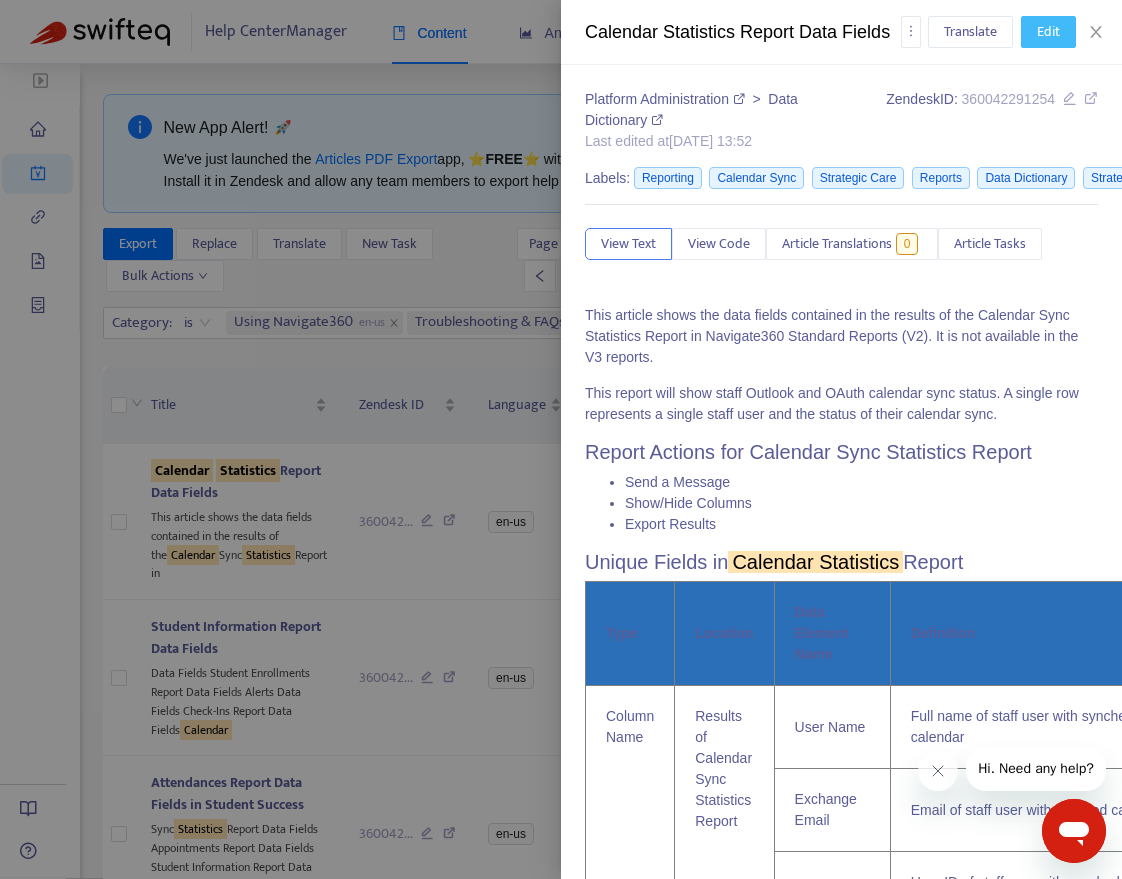 click on "Edit" at bounding box center (1048, 32) 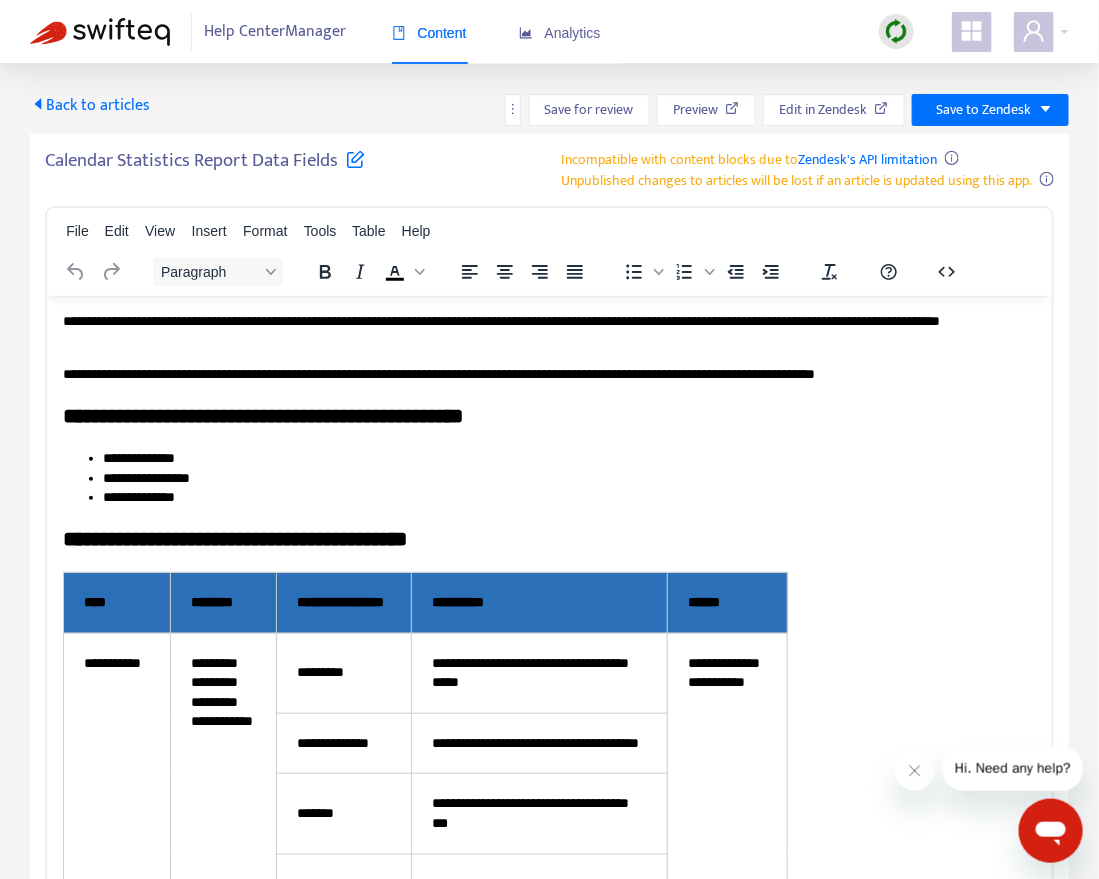scroll, scrollTop: 0, scrollLeft: 0, axis: both 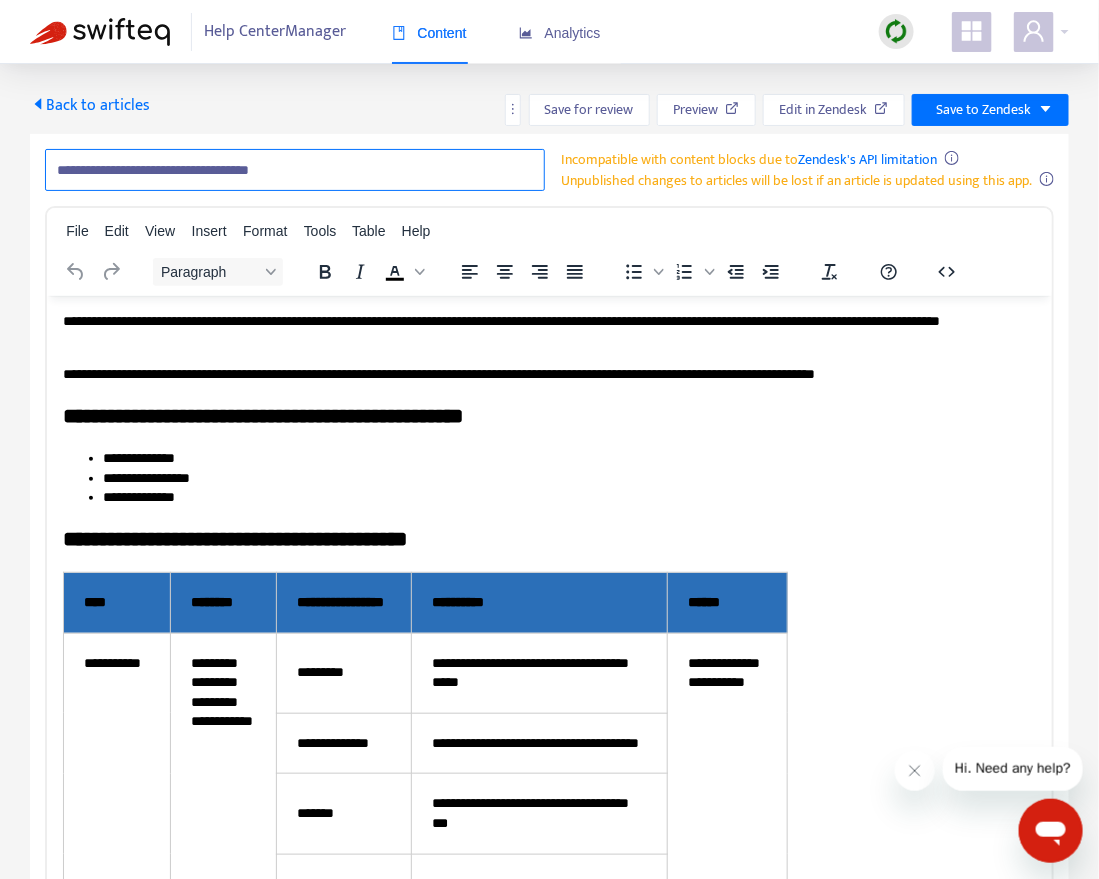 click on "**********" at bounding box center [295, 170] 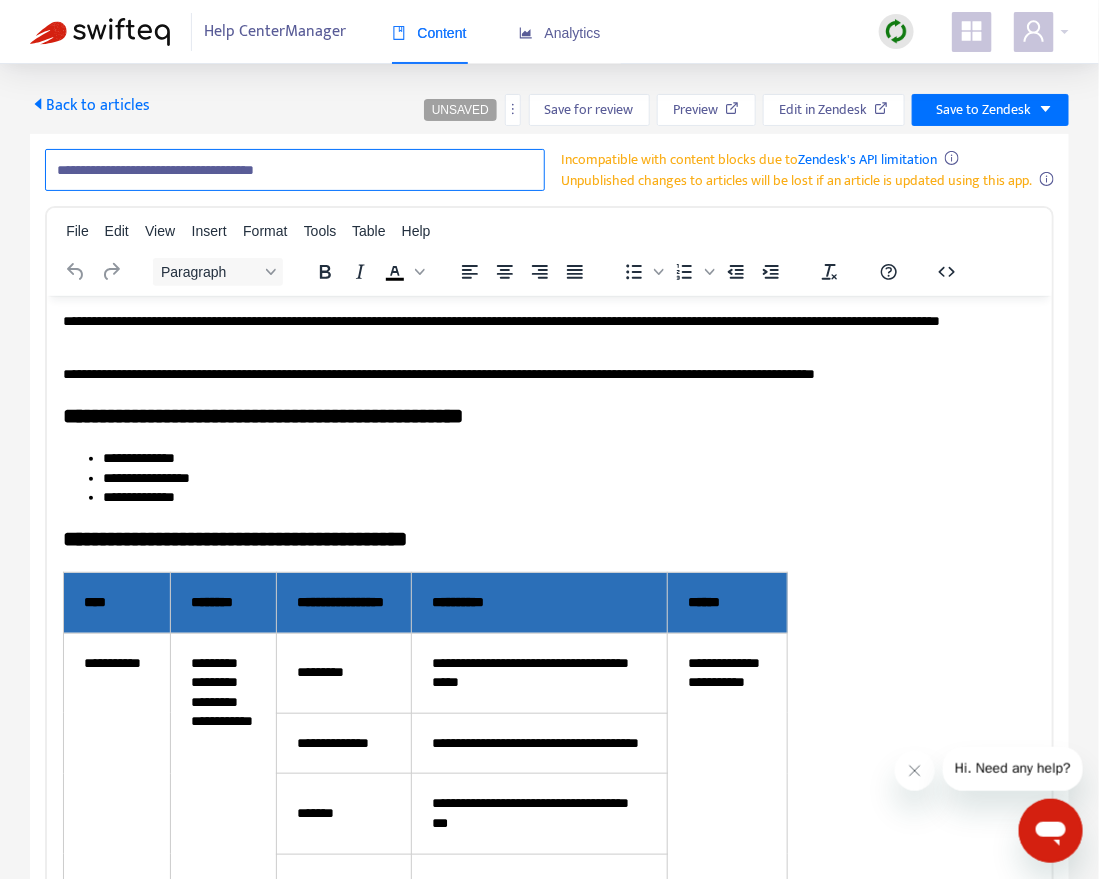 paste on "**********" 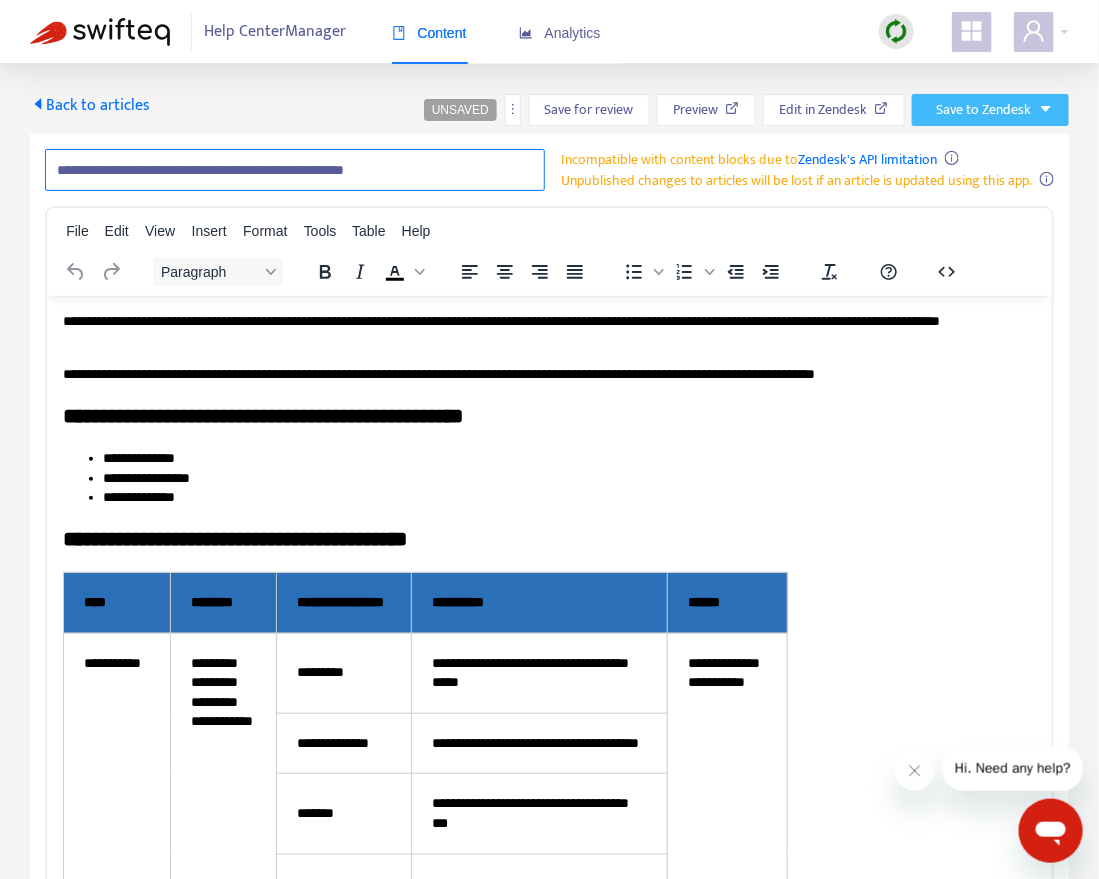 type on "**********" 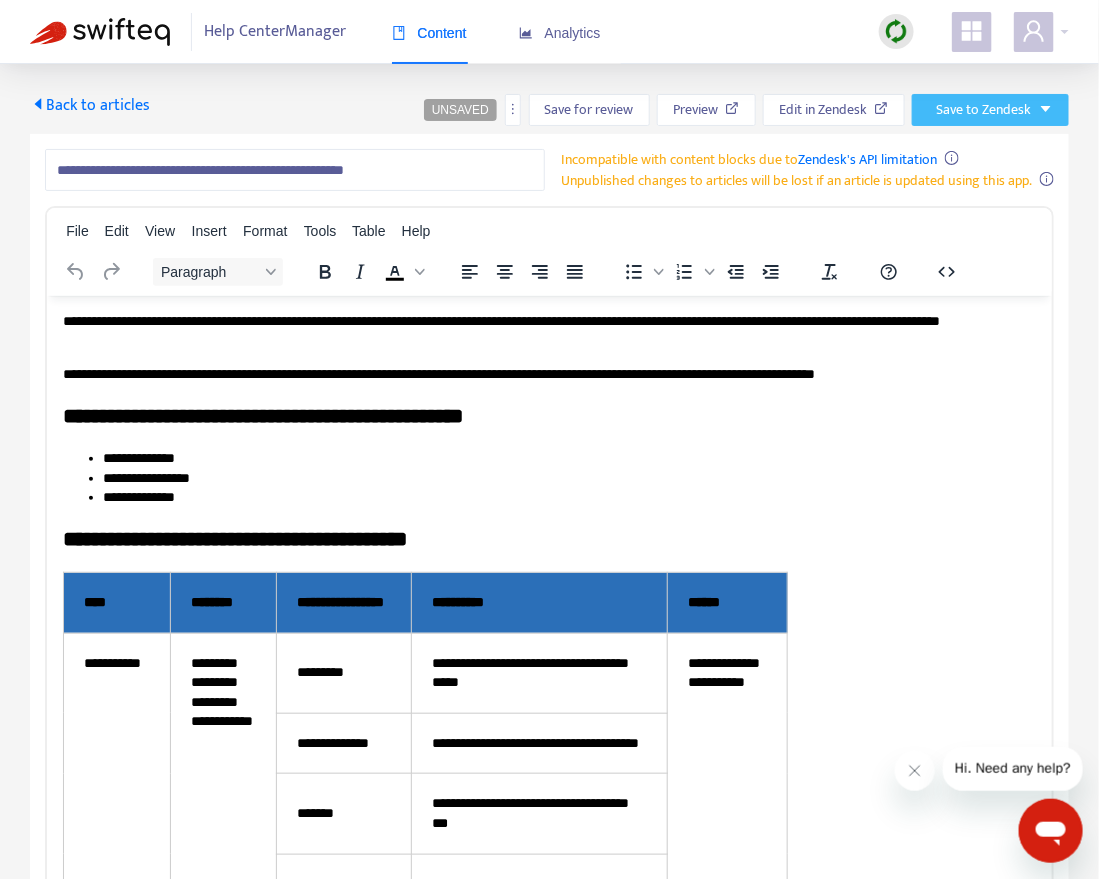 click on "Save to Zendesk" at bounding box center [983, 110] 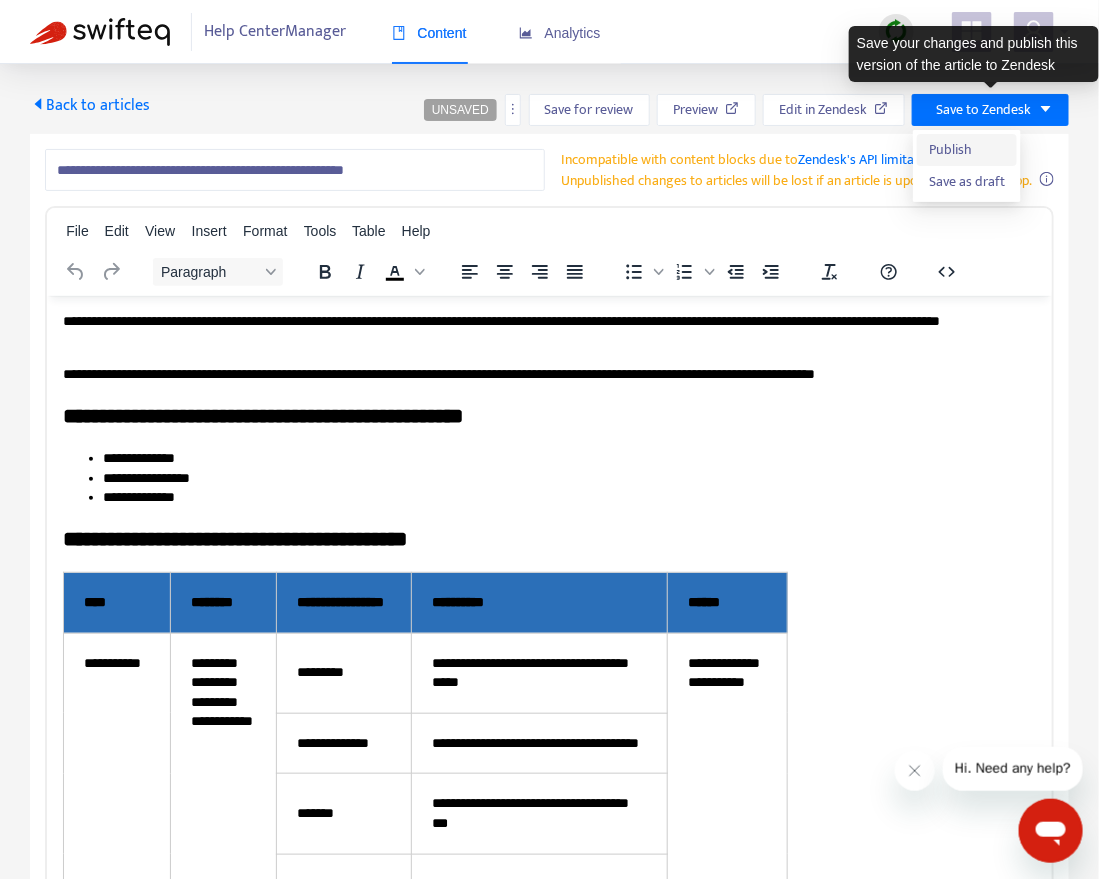 click on "Publish" at bounding box center (967, 150) 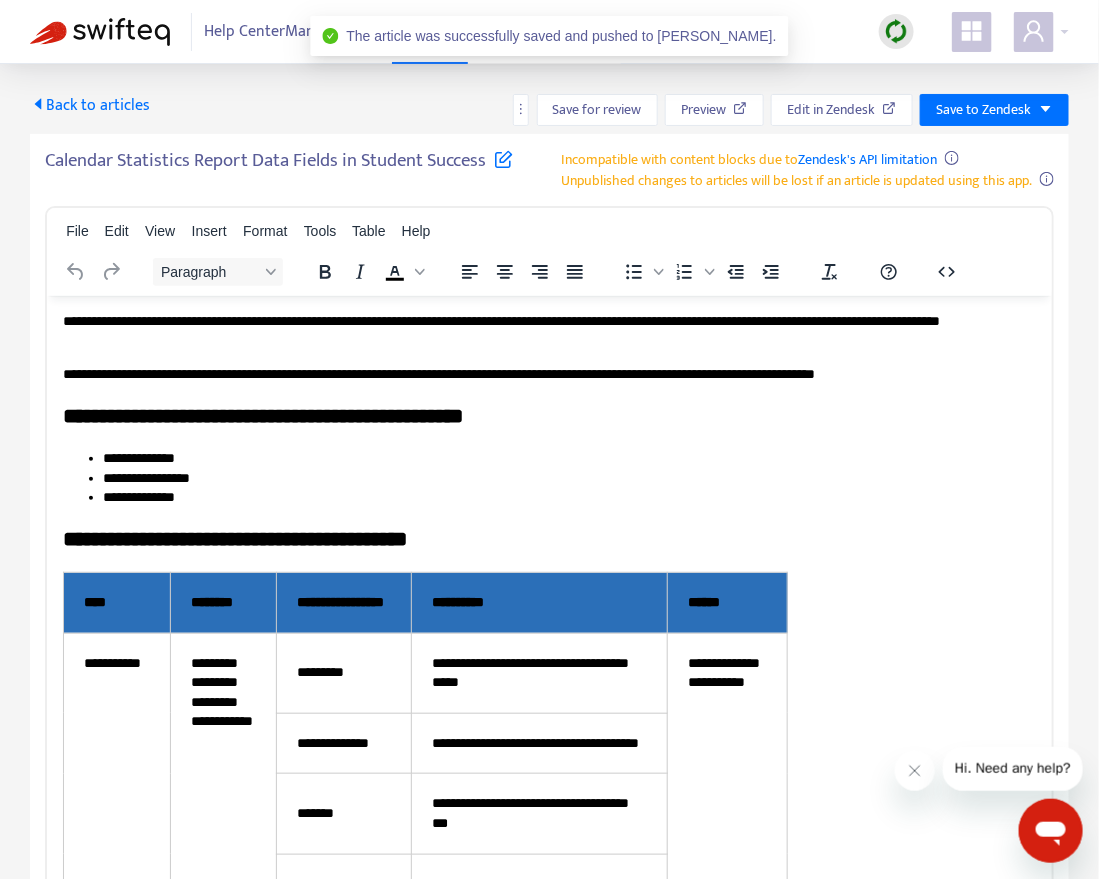 click on "Back to articles" at bounding box center [90, 105] 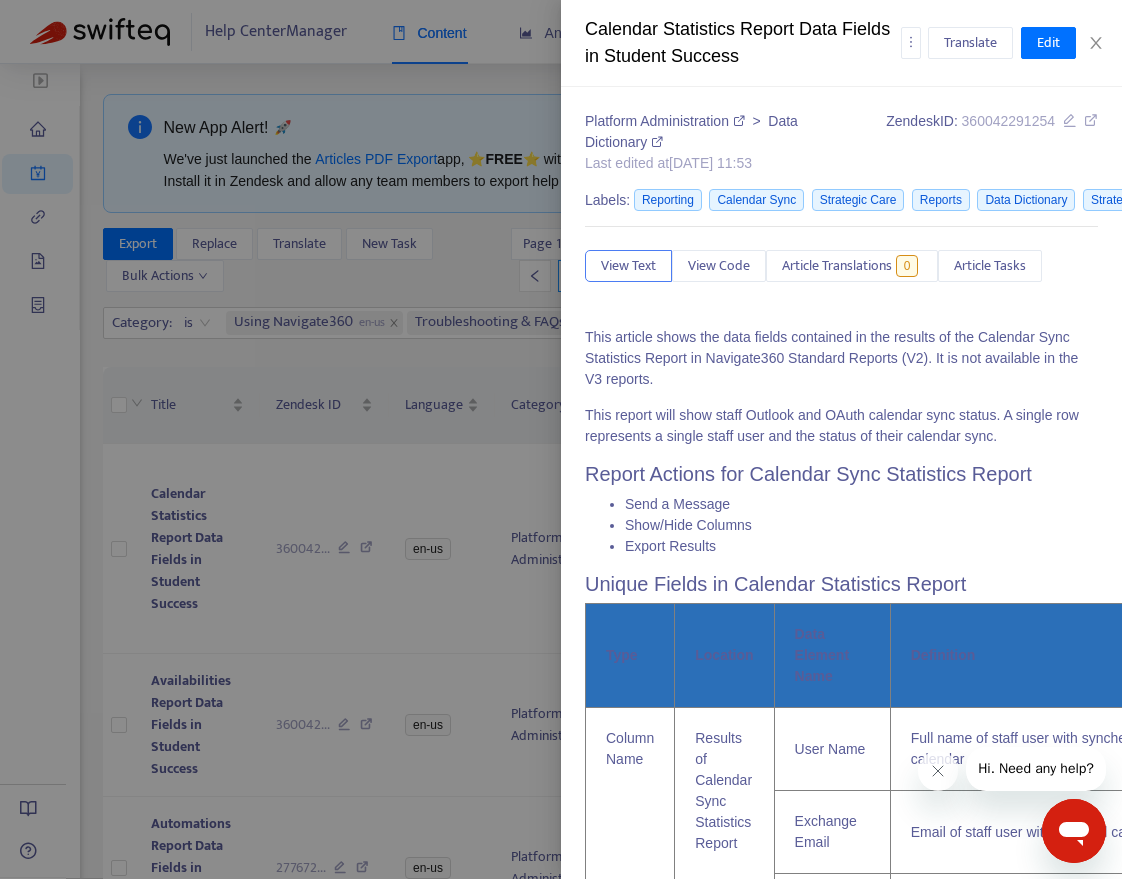 type on "**********" 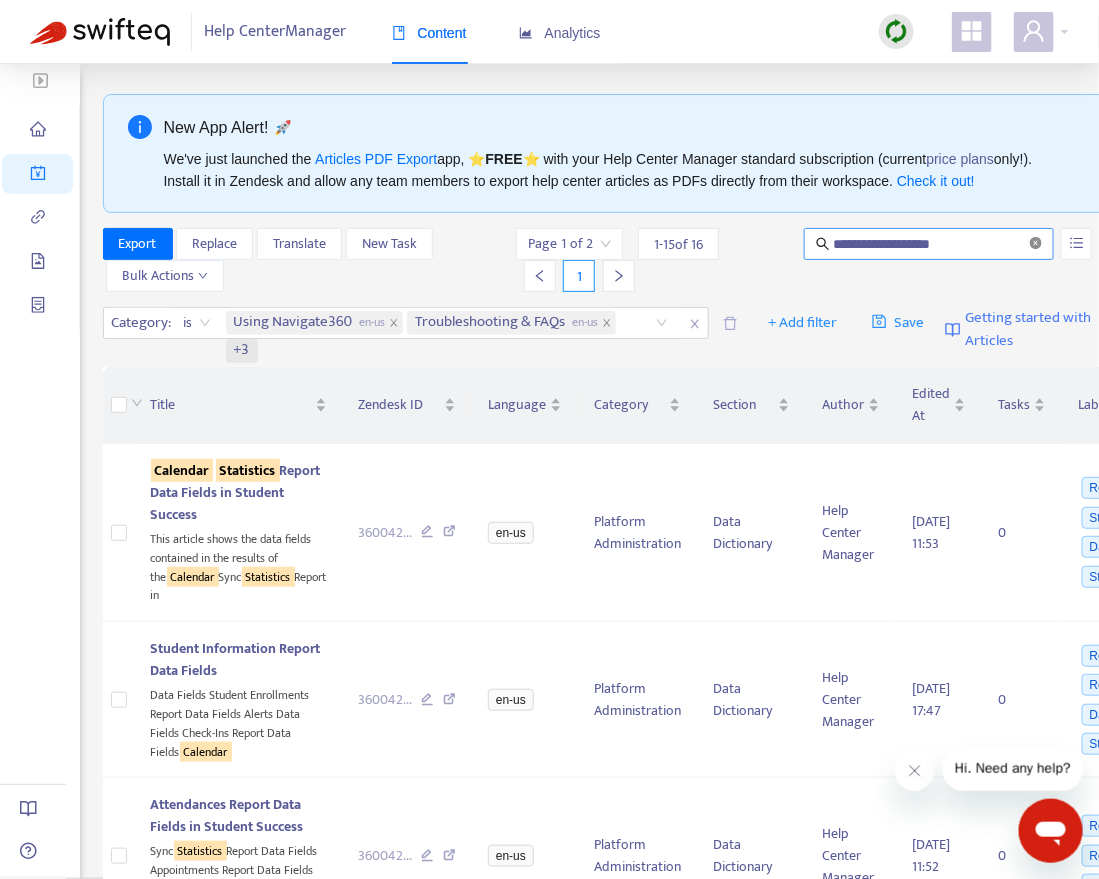click 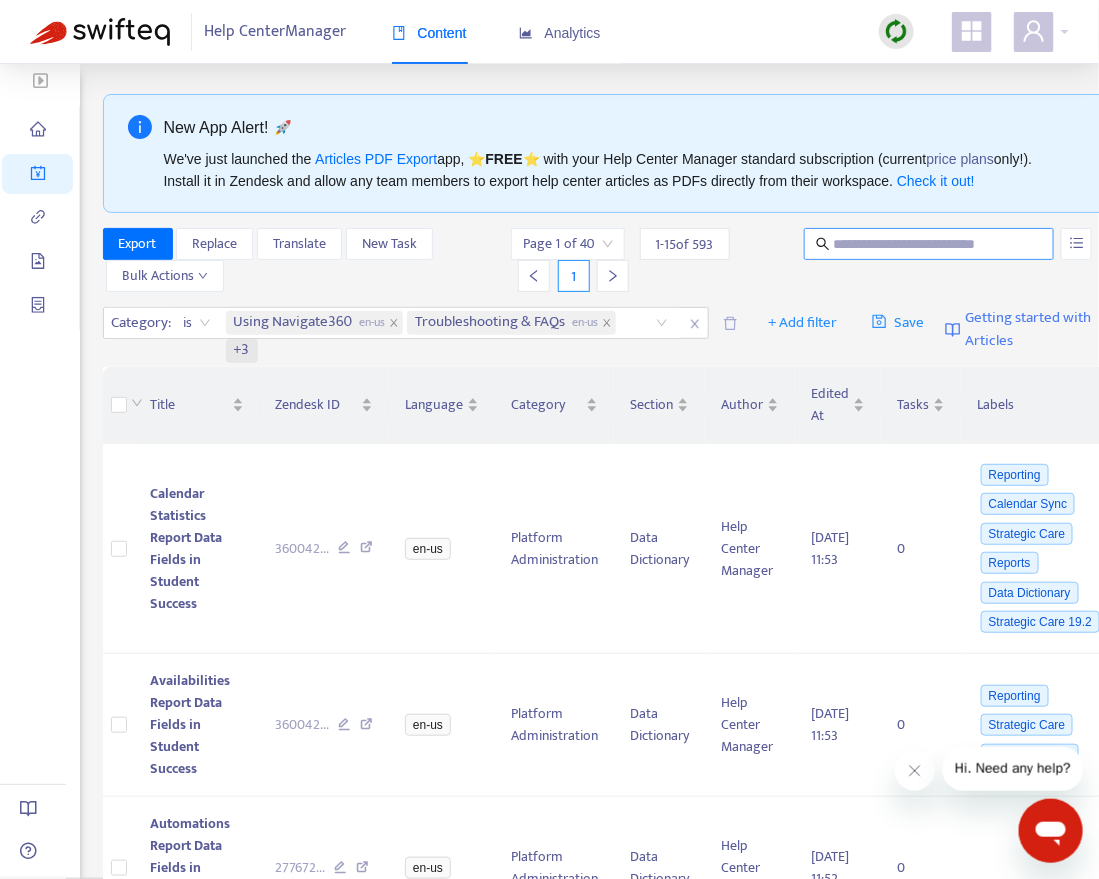 click at bounding box center (930, 244) 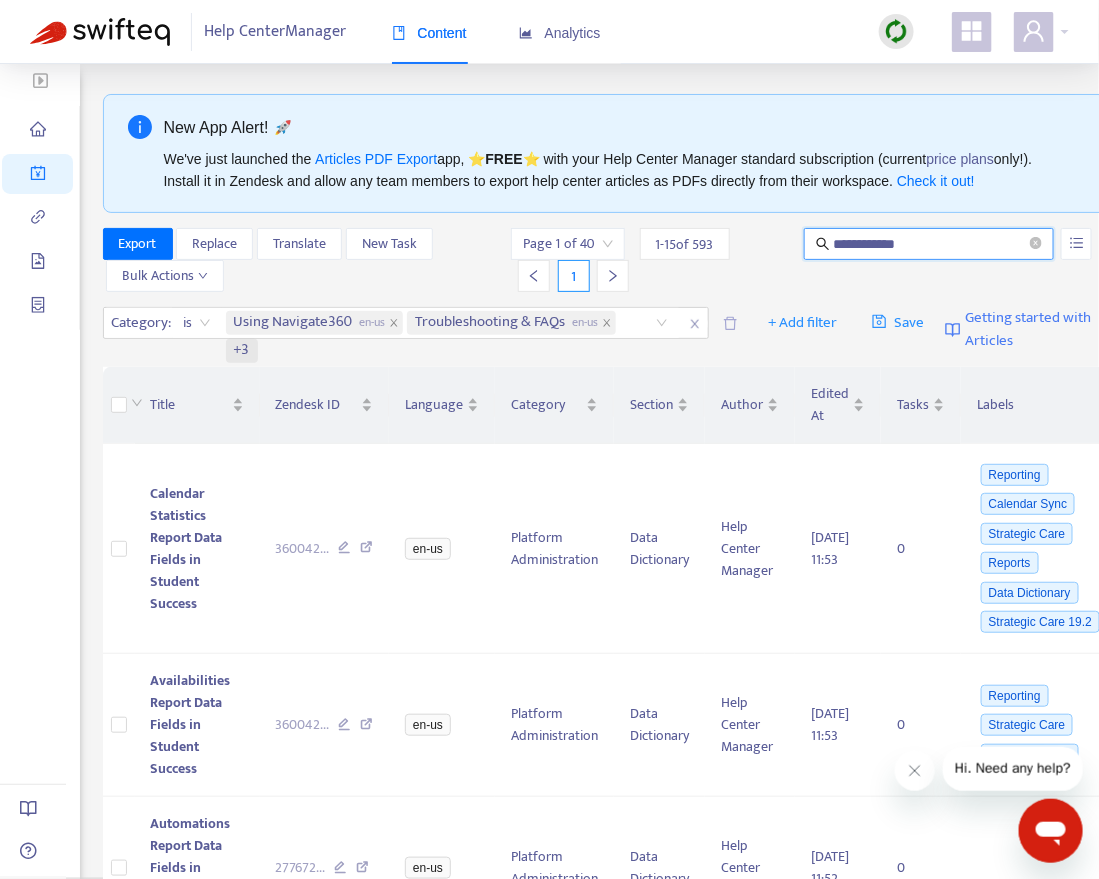 type on "**********" 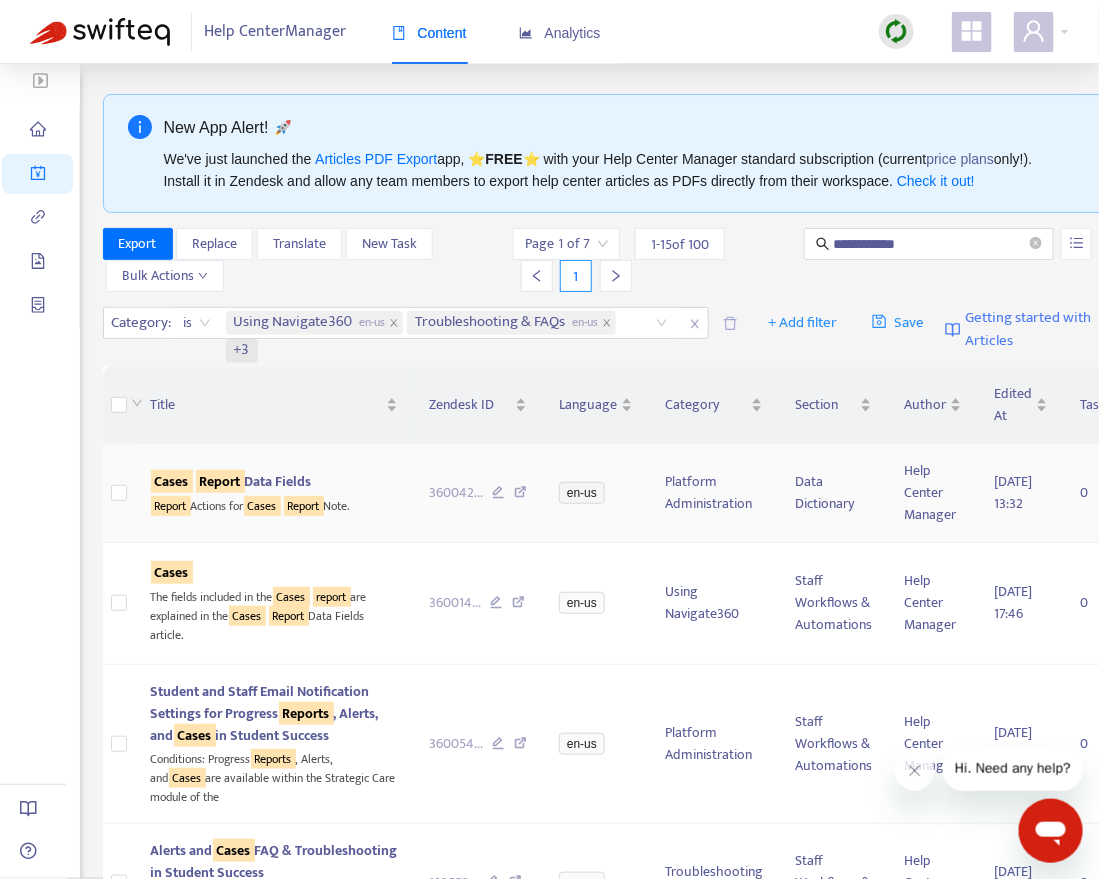 click on "Cases   Report  Data Fields" at bounding box center [231, 481] 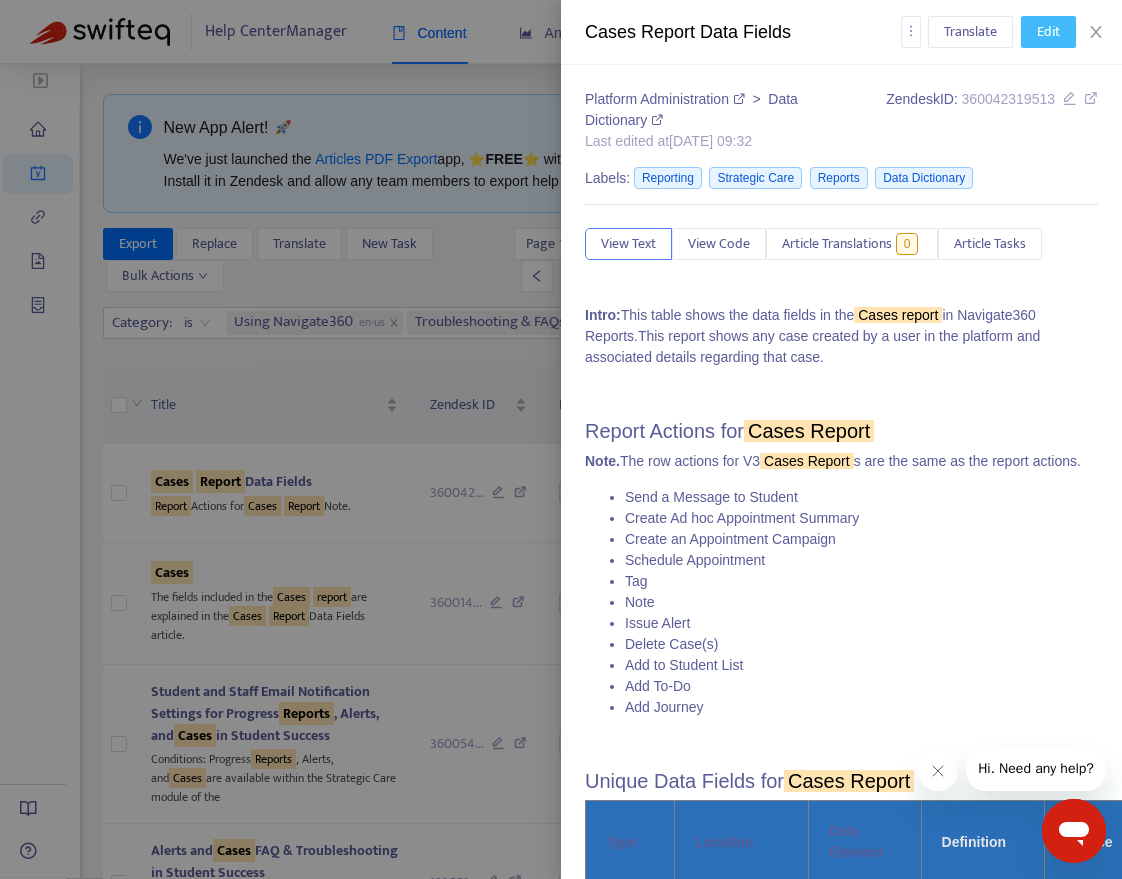 click on "Edit" at bounding box center [1048, 32] 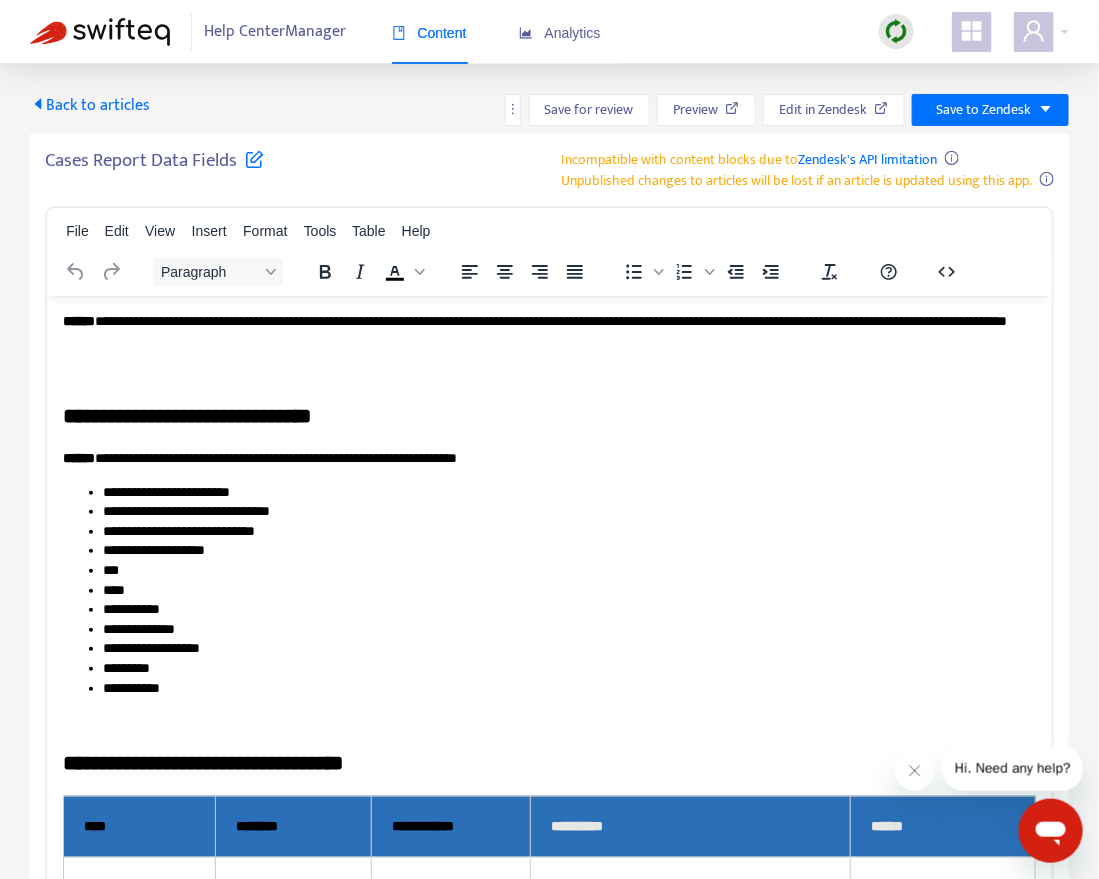 scroll, scrollTop: 0, scrollLeft: 0, axis: both 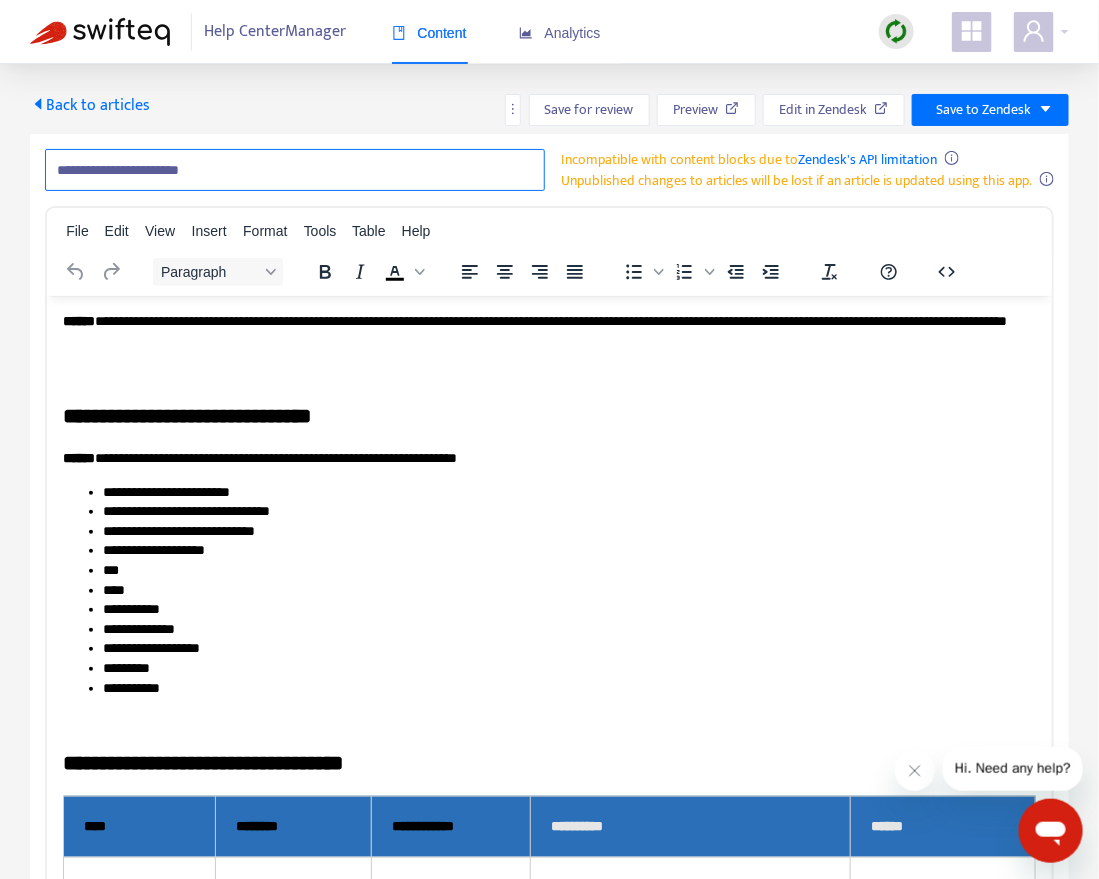 click on "**********" at bounding box center (295, 170) 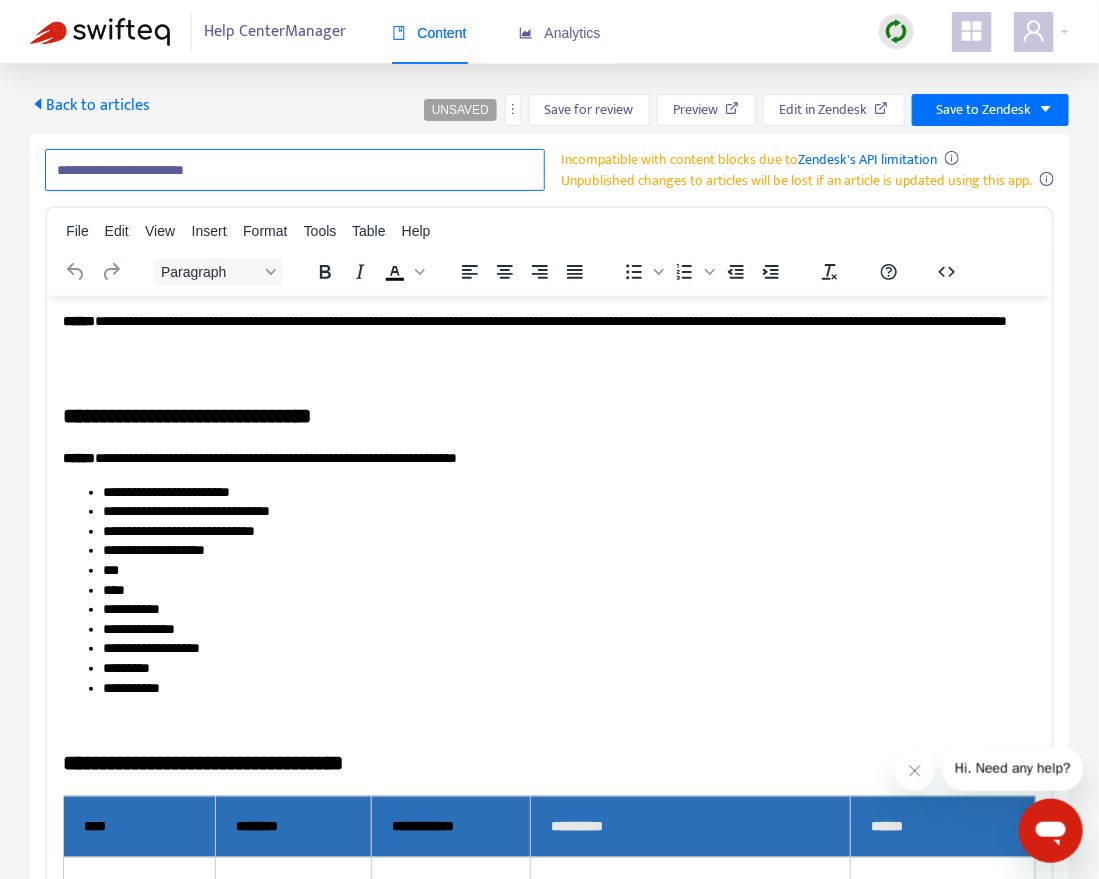 paste on "**********" 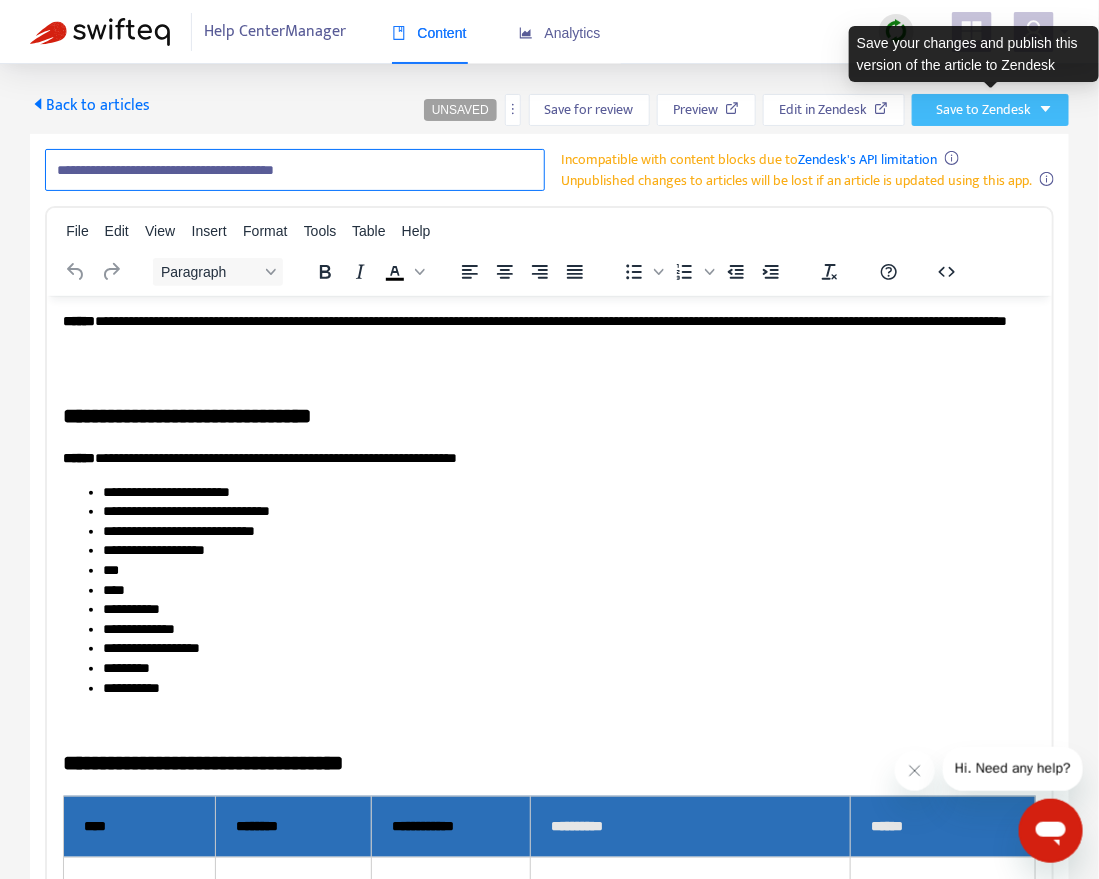 type on "**********" 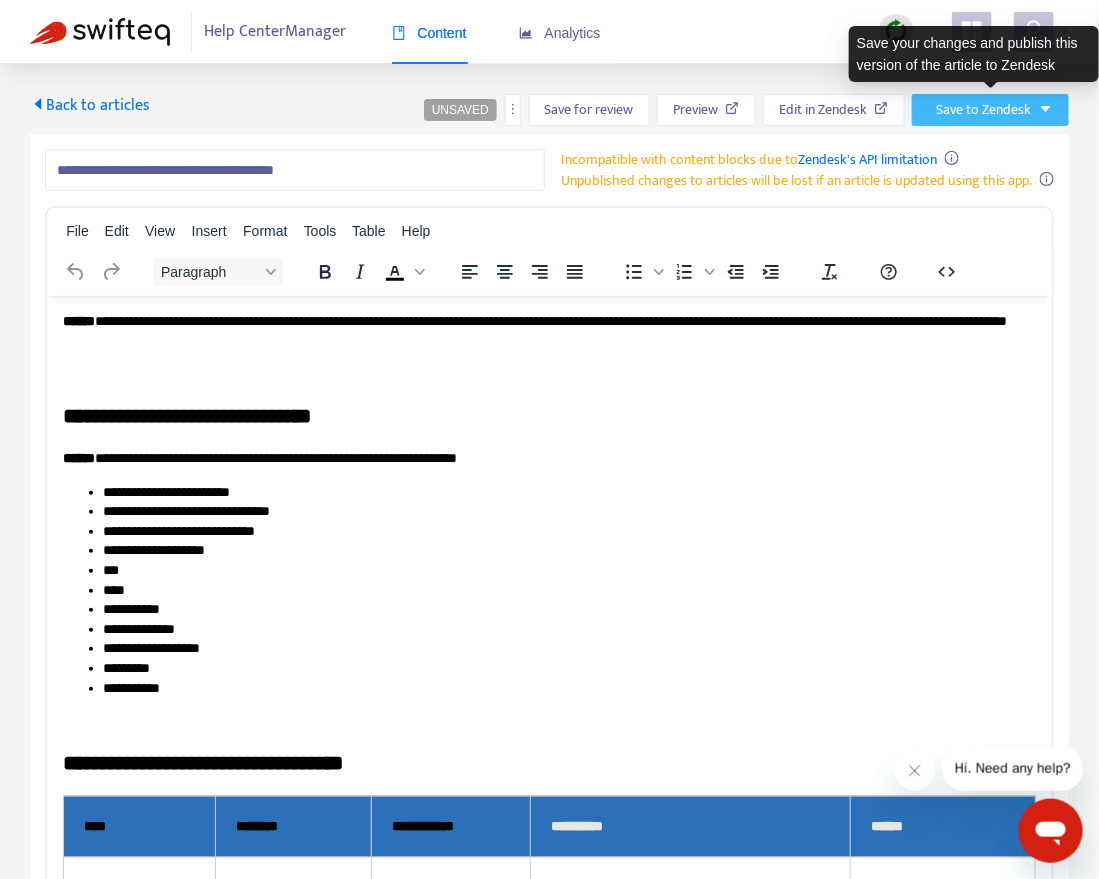 click on "Save to Zendesk" at bounding box center (983, 110) 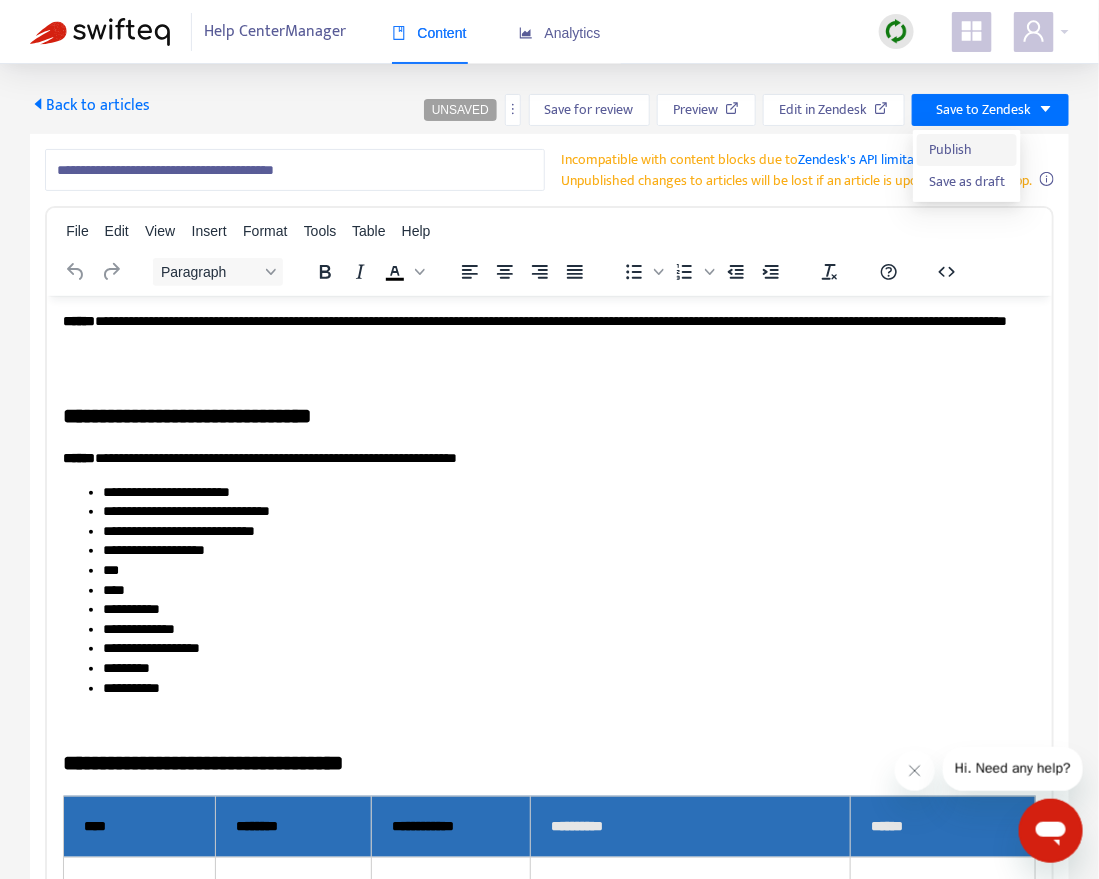 click on "Publish" at bounding box center (967, 150) 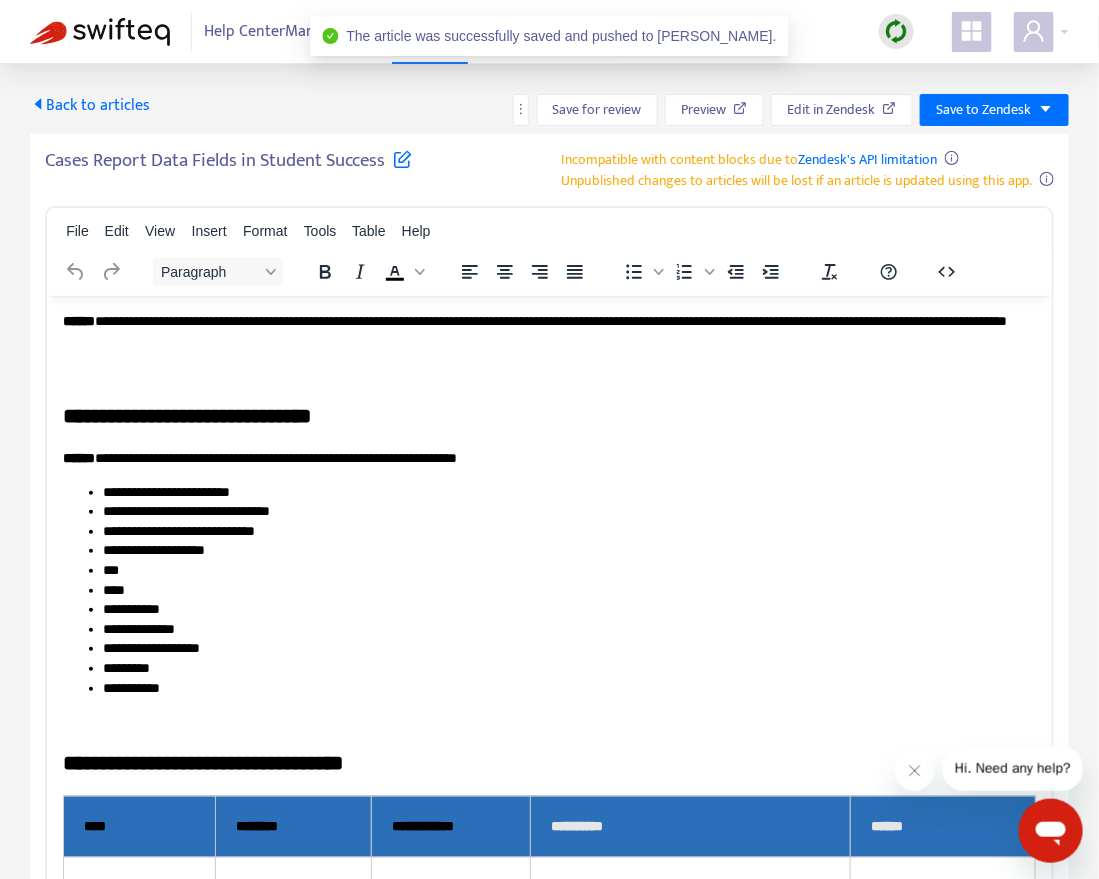 click on "Back to articles" at bounding box center (90, 105) 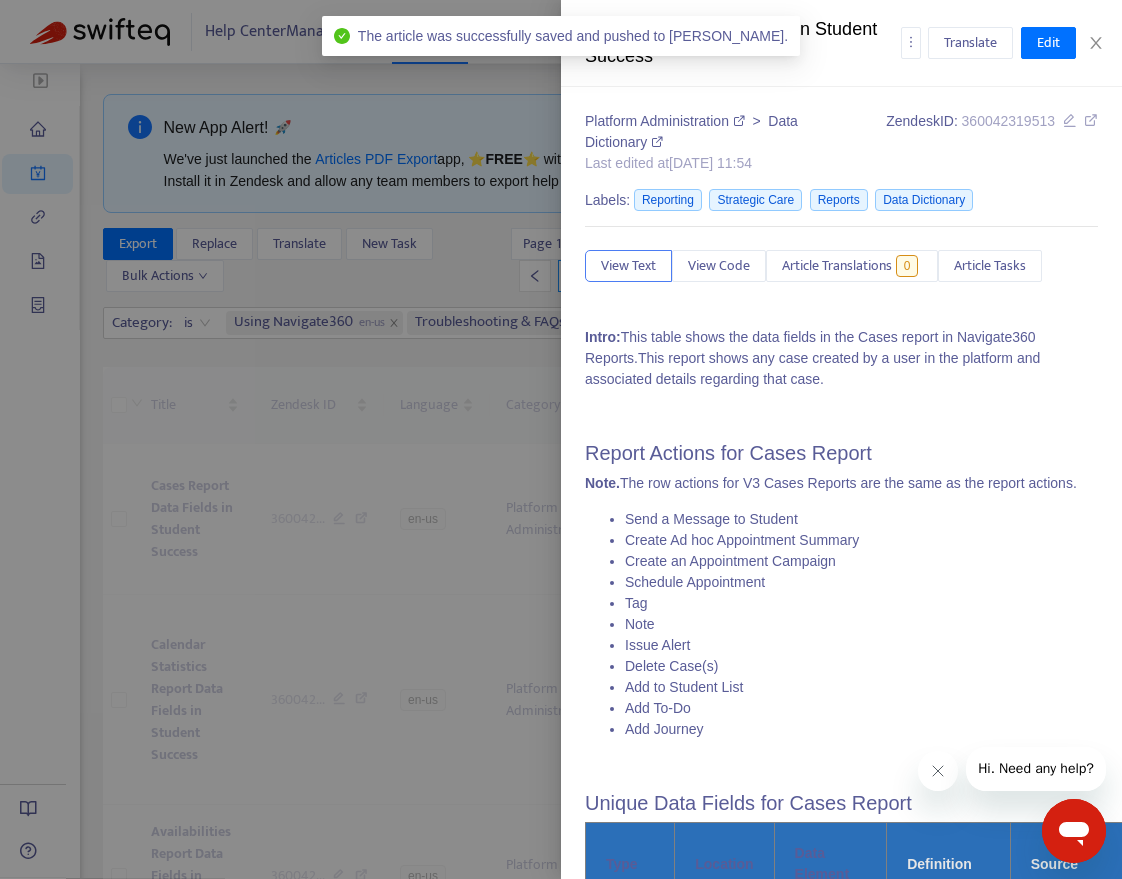 click at bounding box center [561, 439] 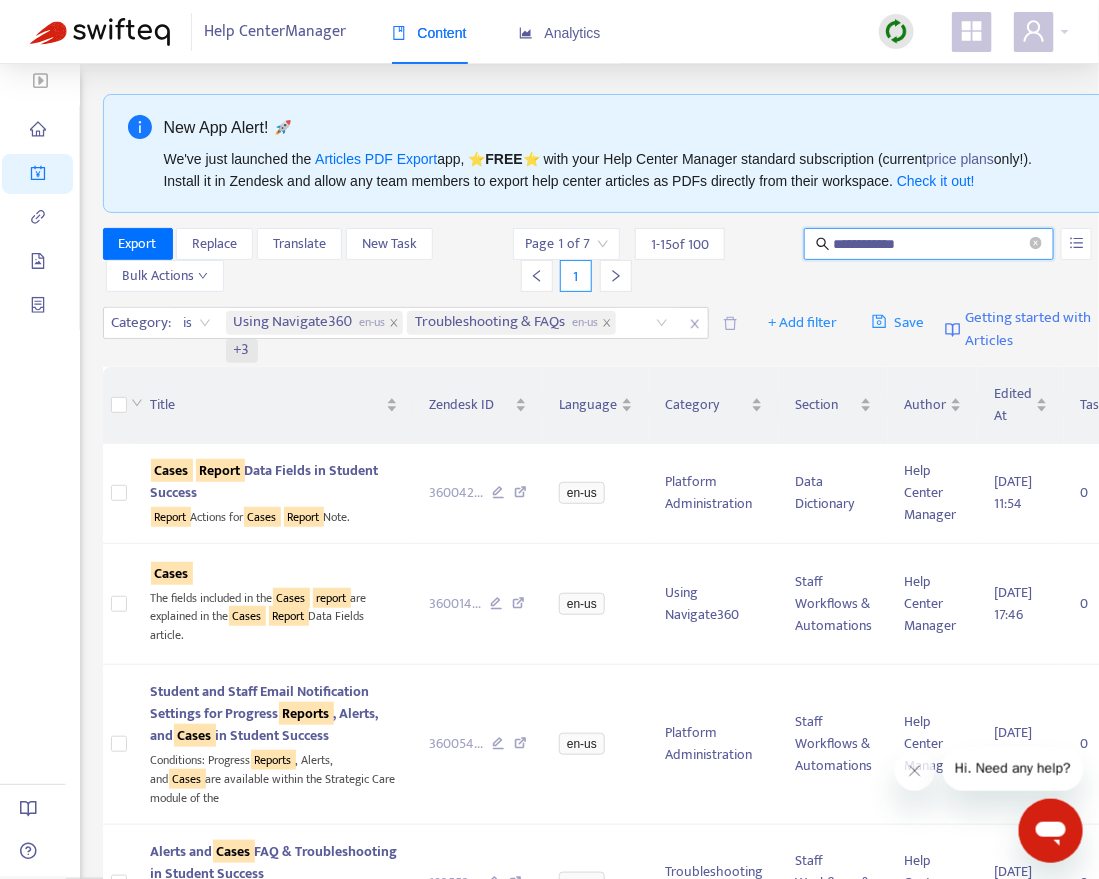 click on "**********" at bounding box center (930, 244) 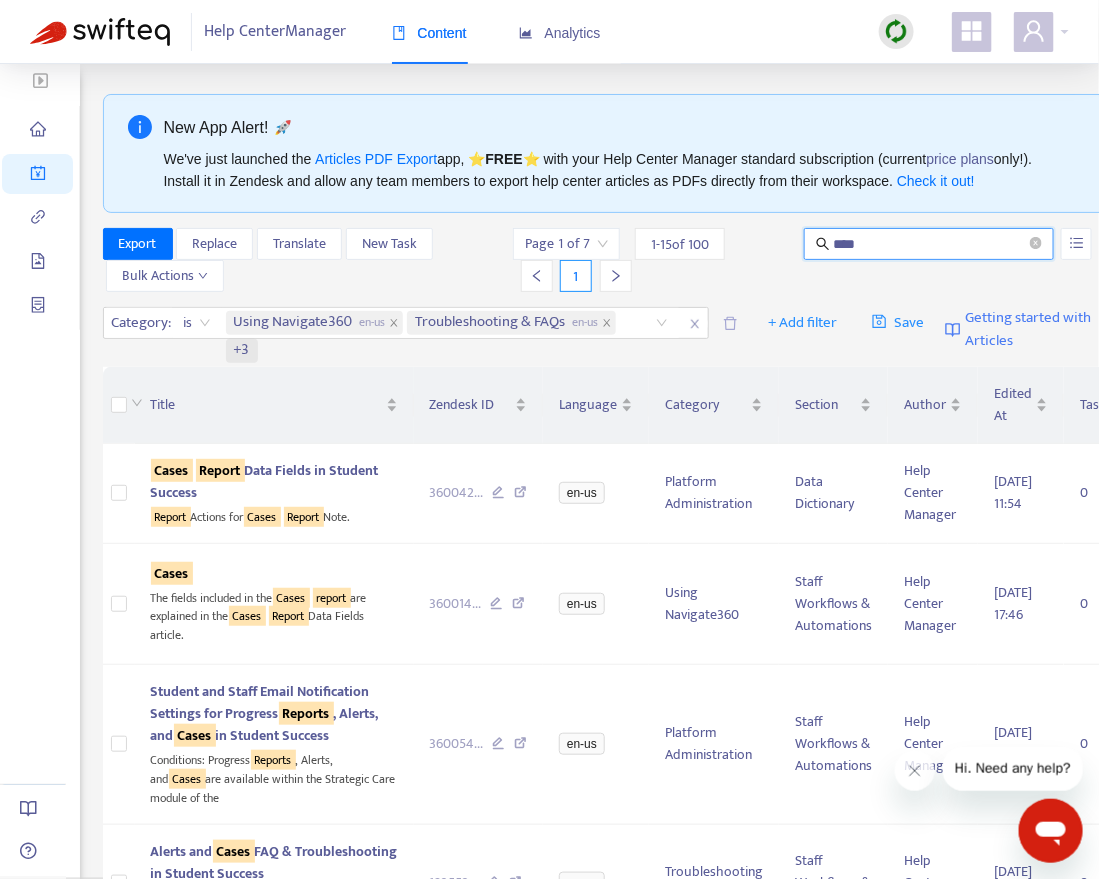 type on "***" 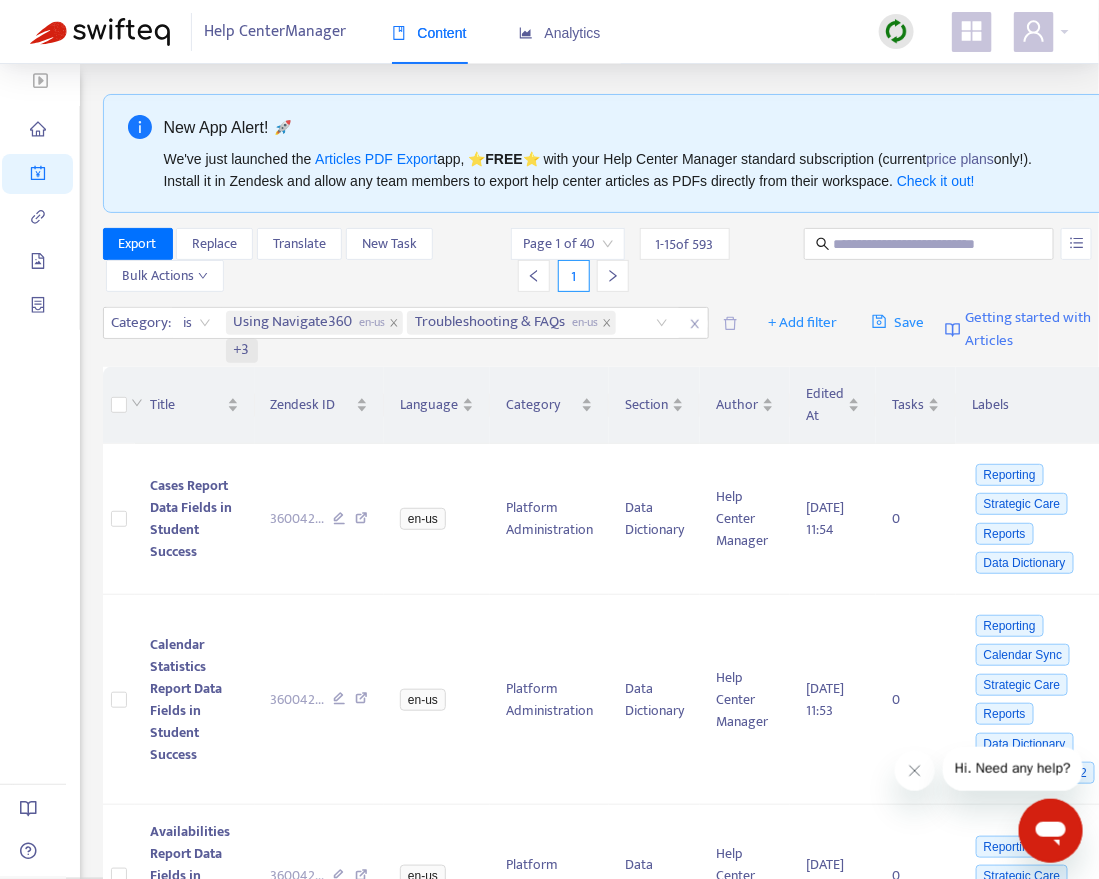click at bounding box center (930, 244) 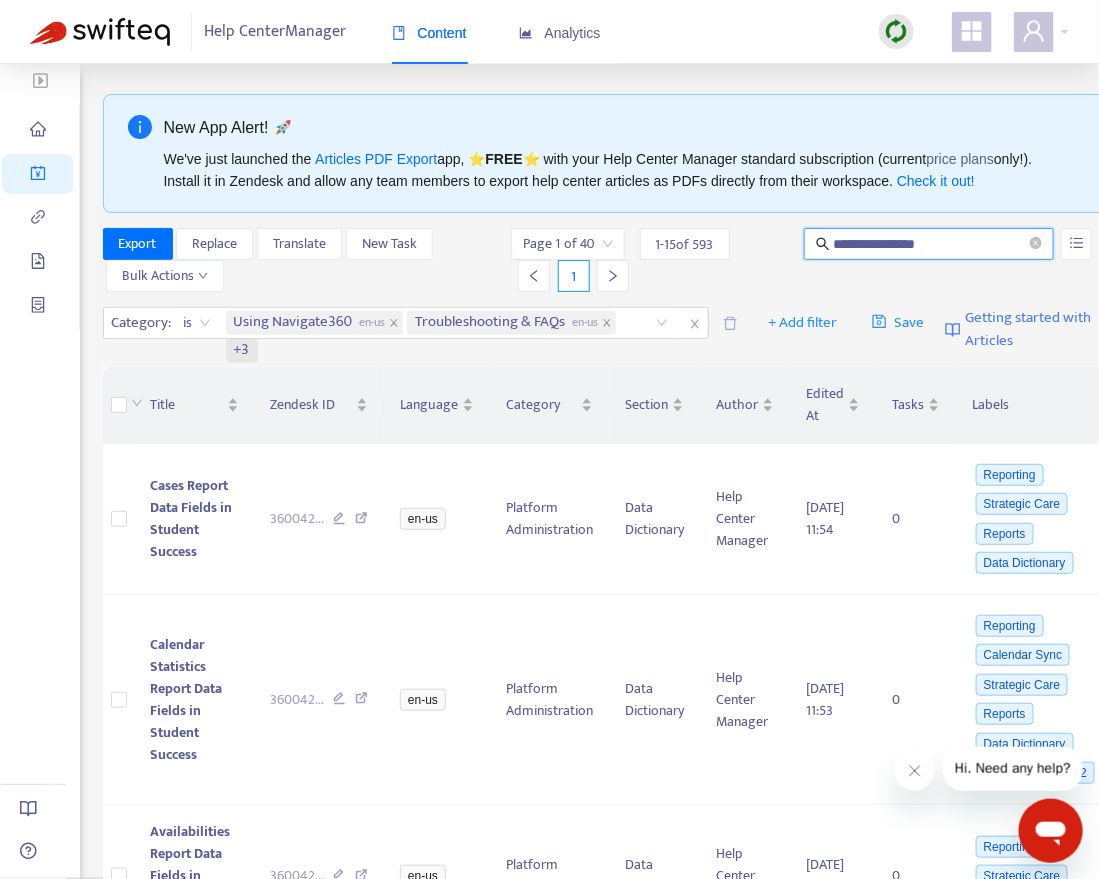 type on "**********" 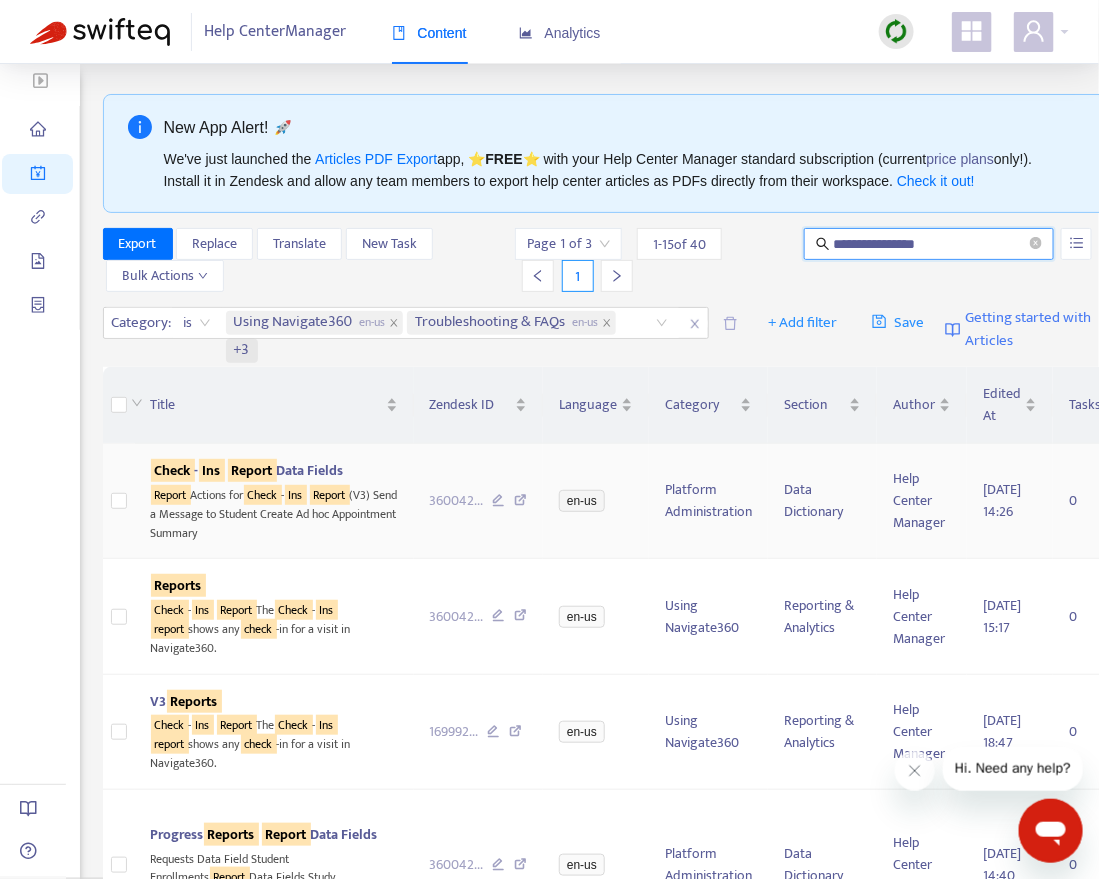 click on "Report" at bounding box center (252, 470) 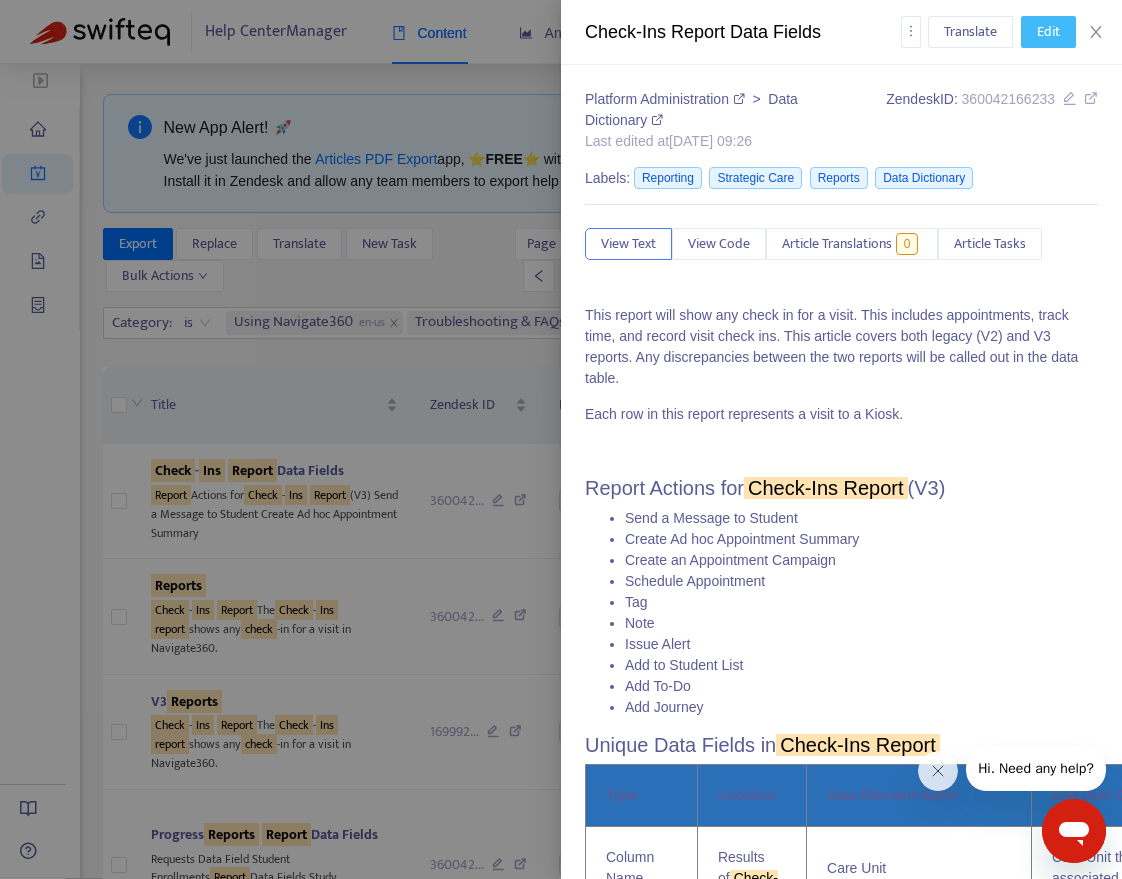 click on "Edit" at bounding box center [1048, 32] 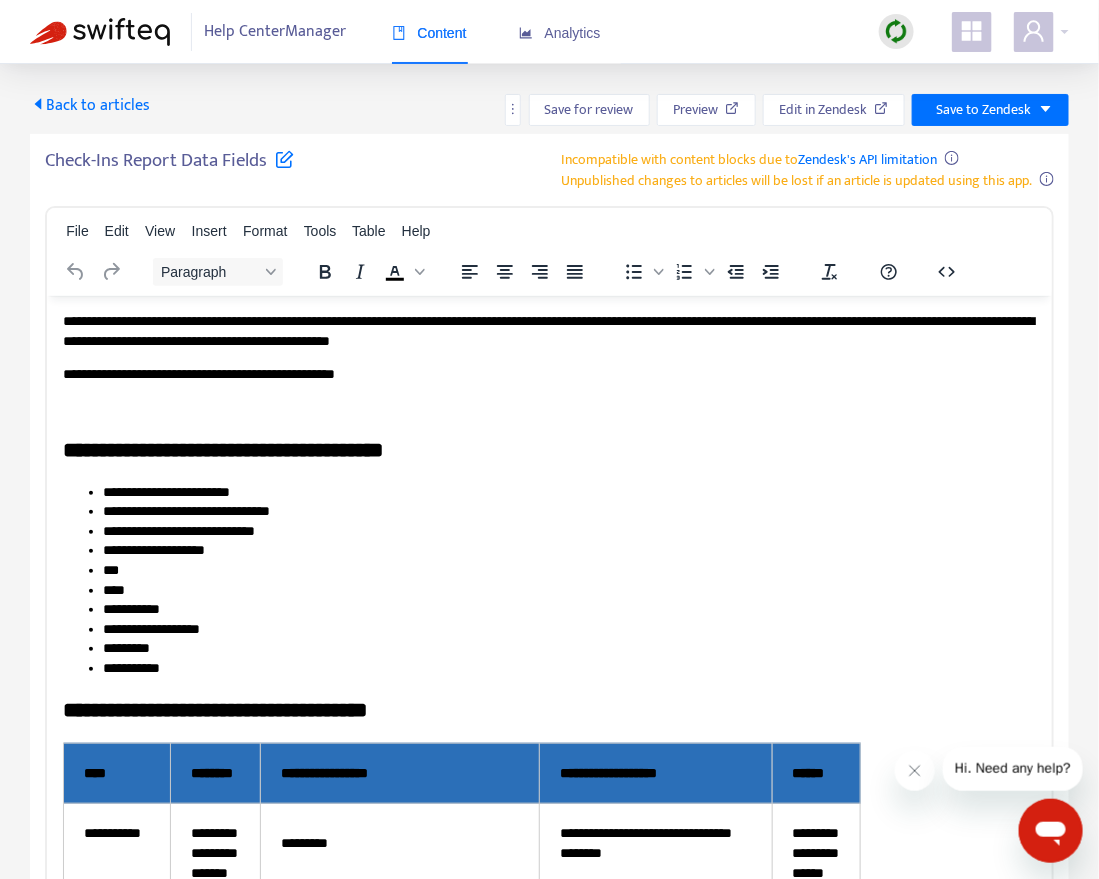scroll, scrollTop: 0, scrollLeft: 0, axis: both 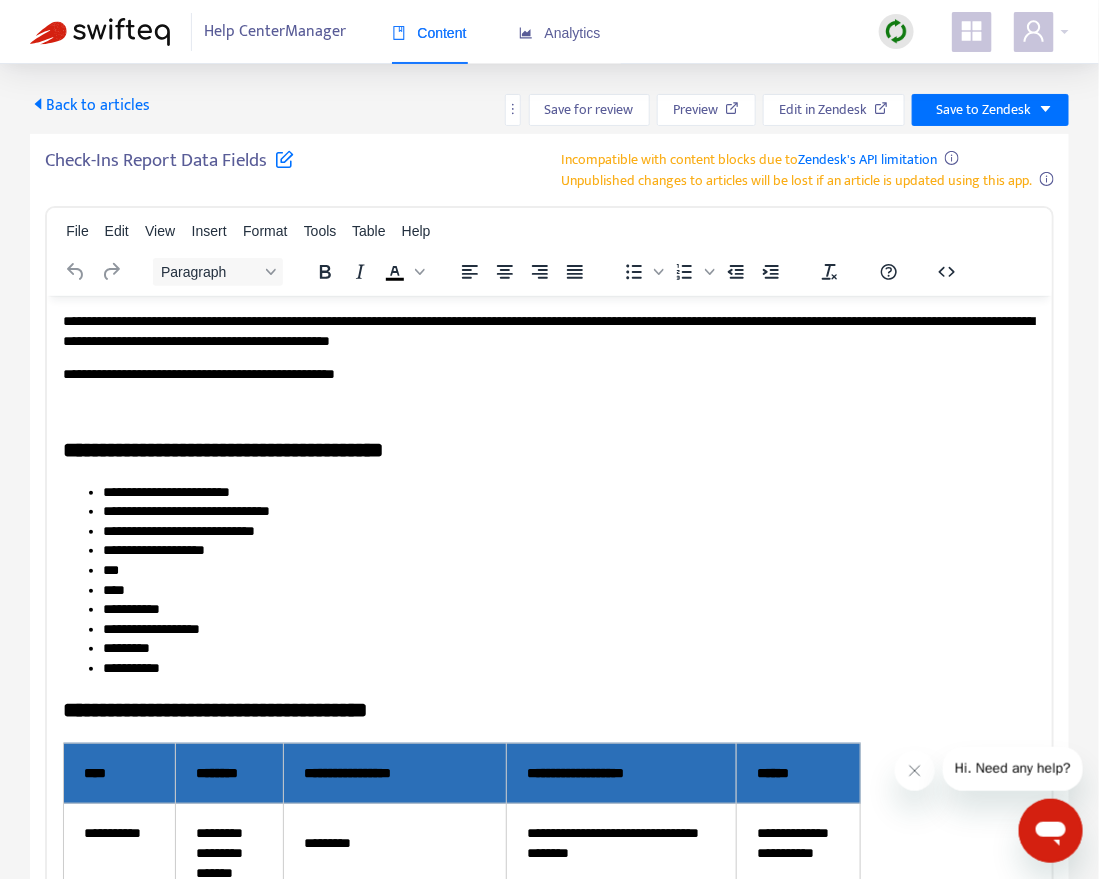 click at bounding box center [284, 158] 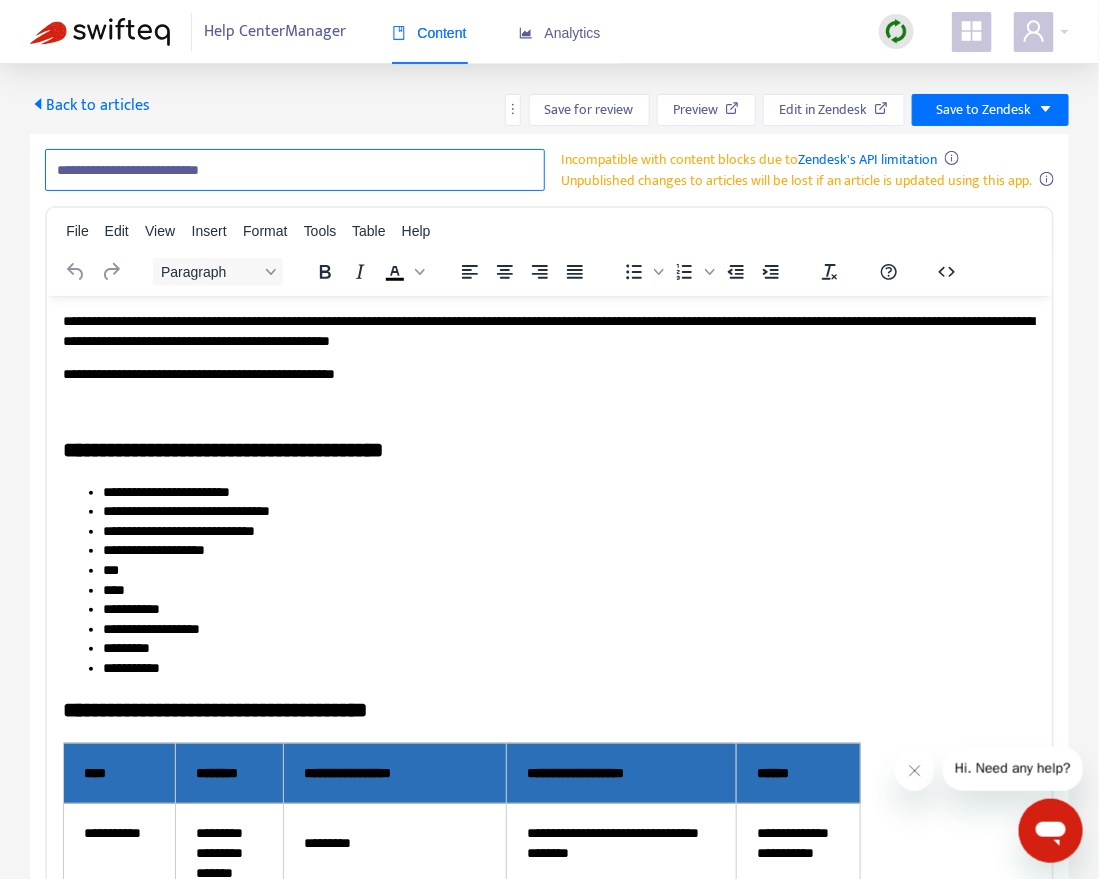 click on "**********" at bounding box center (295, 170) 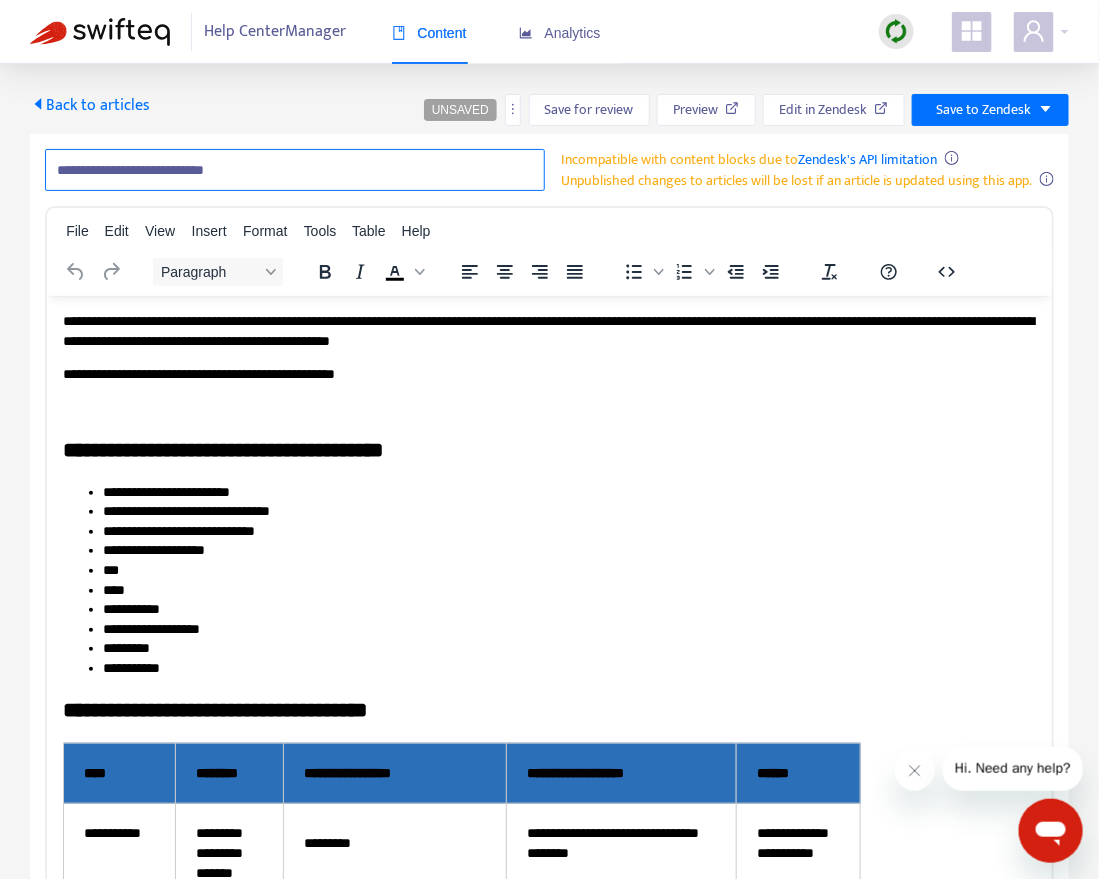 paste on "**********" 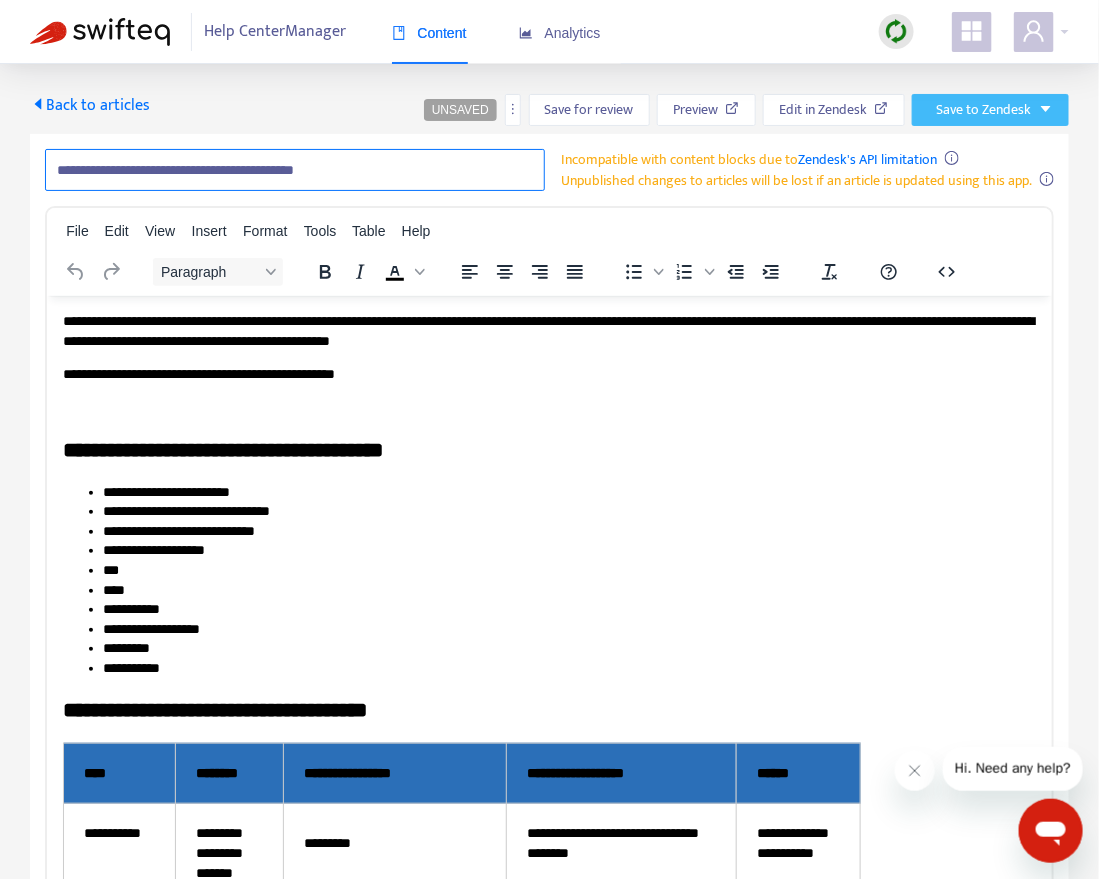 type on "**********" 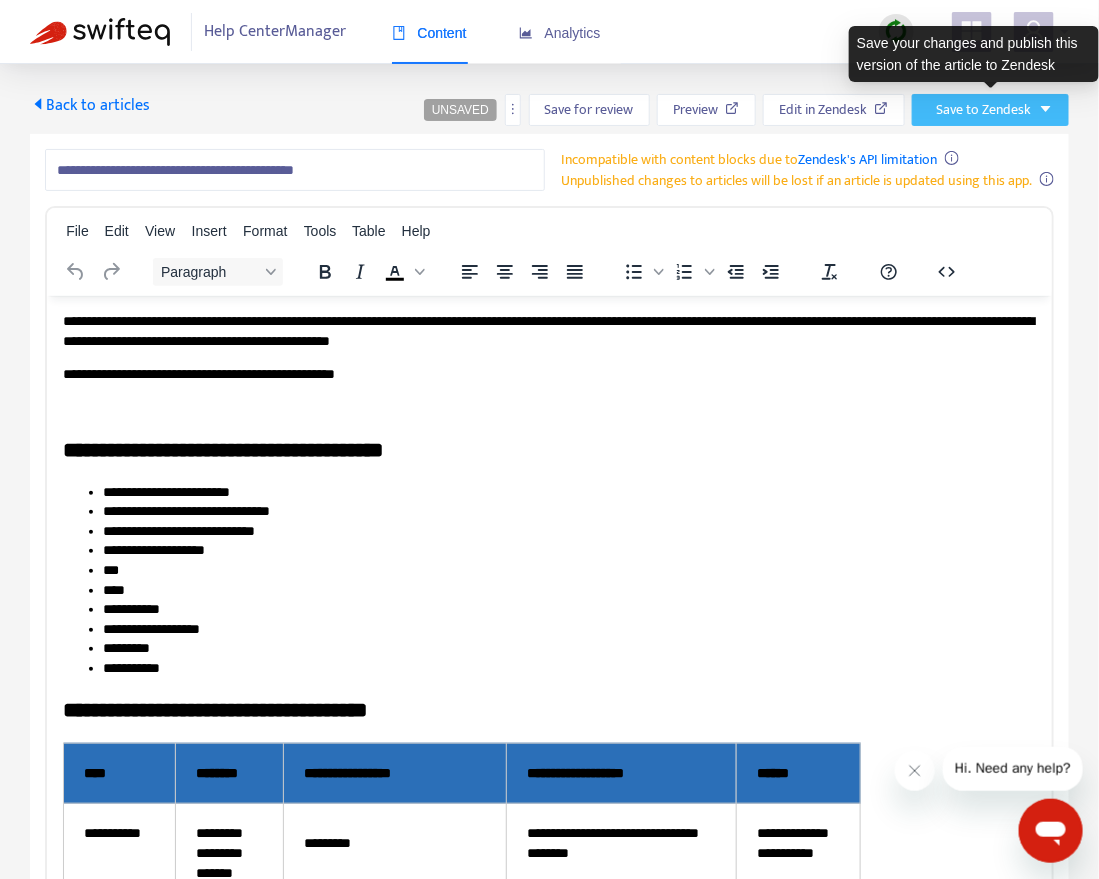 click on "Save to Zendesk" at bounding box center [990, 110] 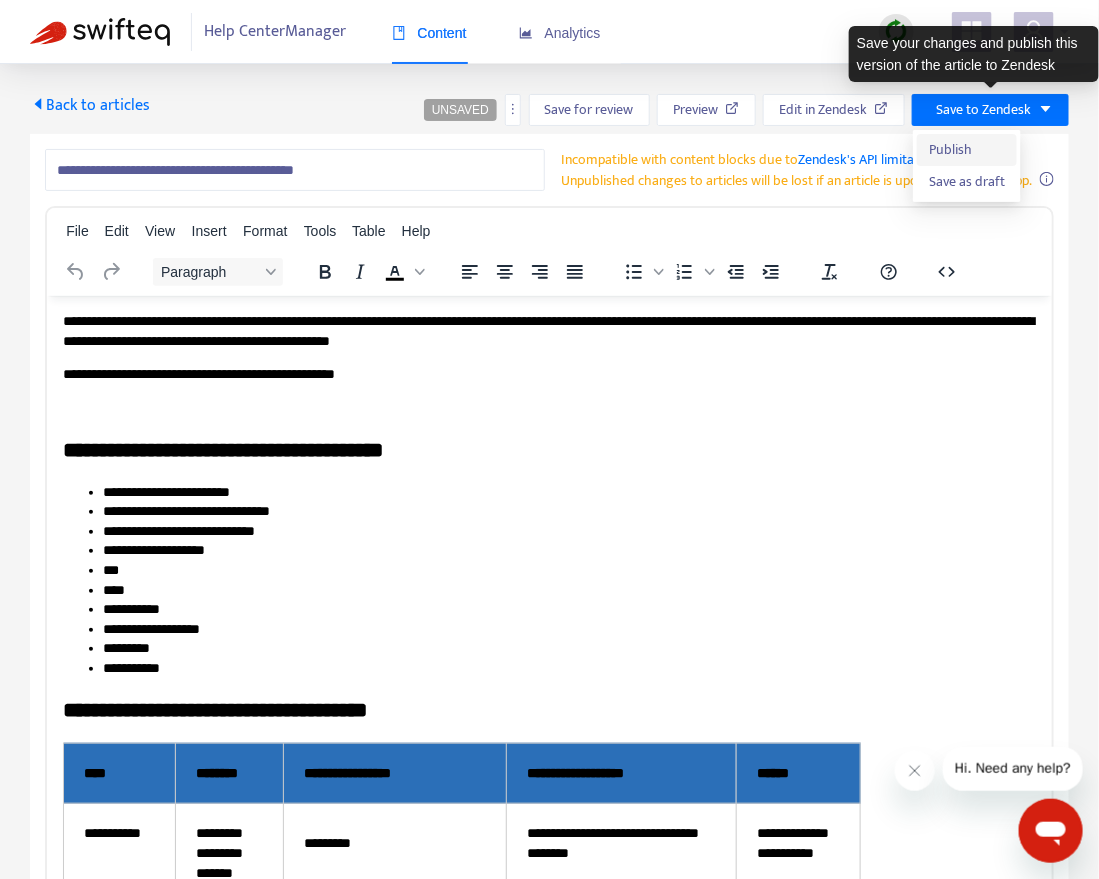 click on "Publish" at bounding box center [967, 150] 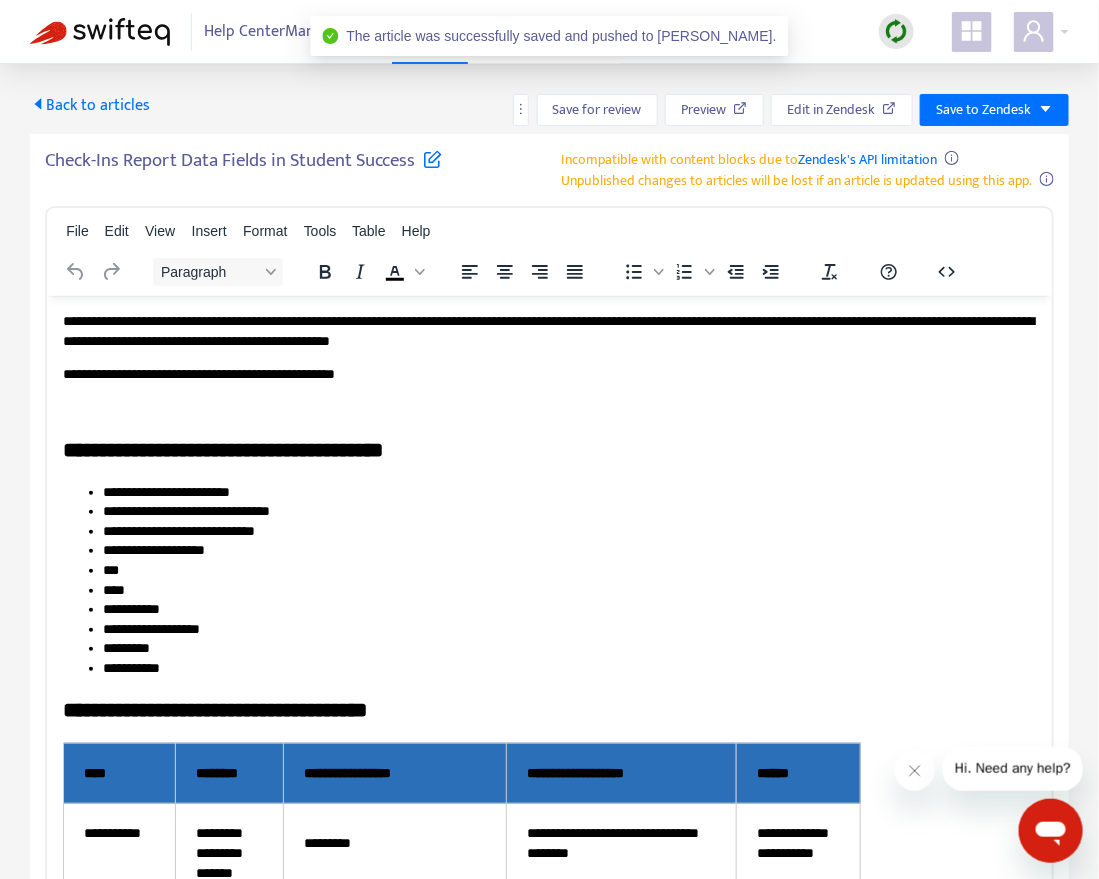 click on "Back to articles" at bounding box center (90, 105) 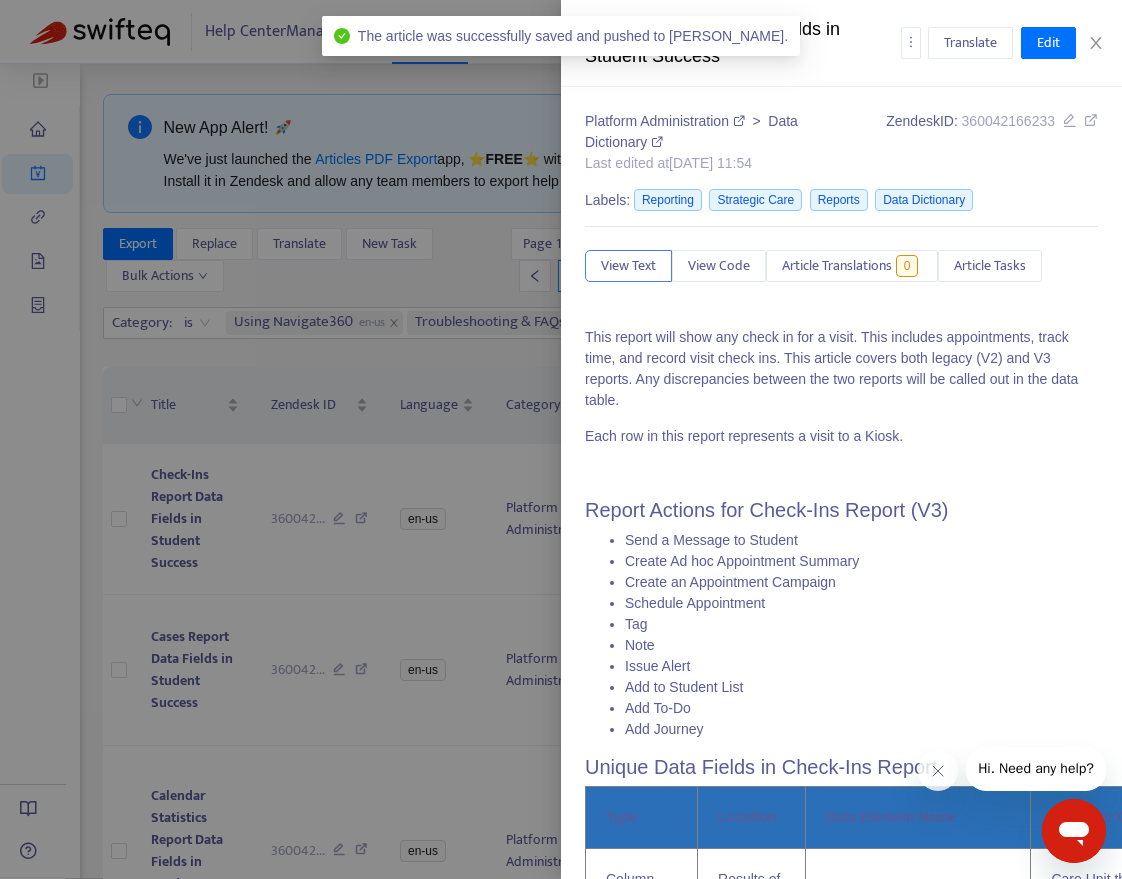type on "**********" 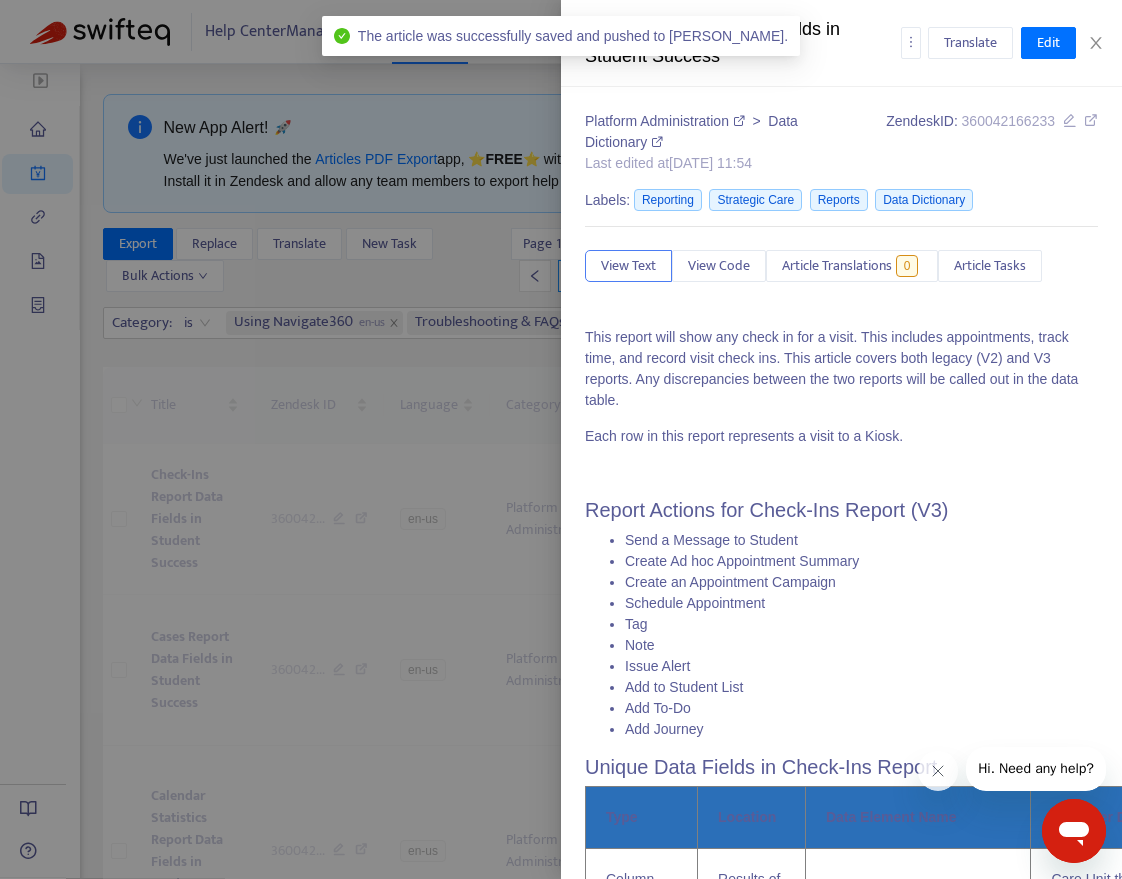 click at bounding box center (561, 439) 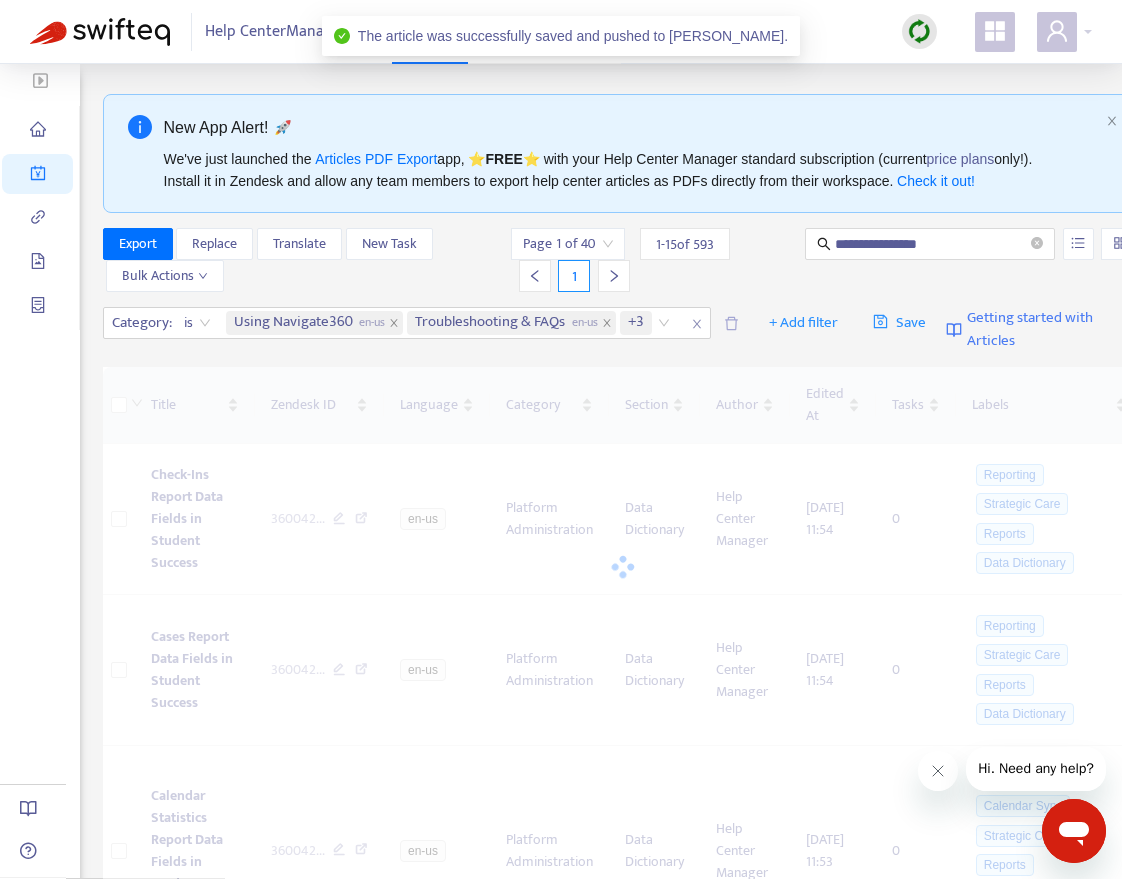 click on "**********" at bounding box center [623, 264] 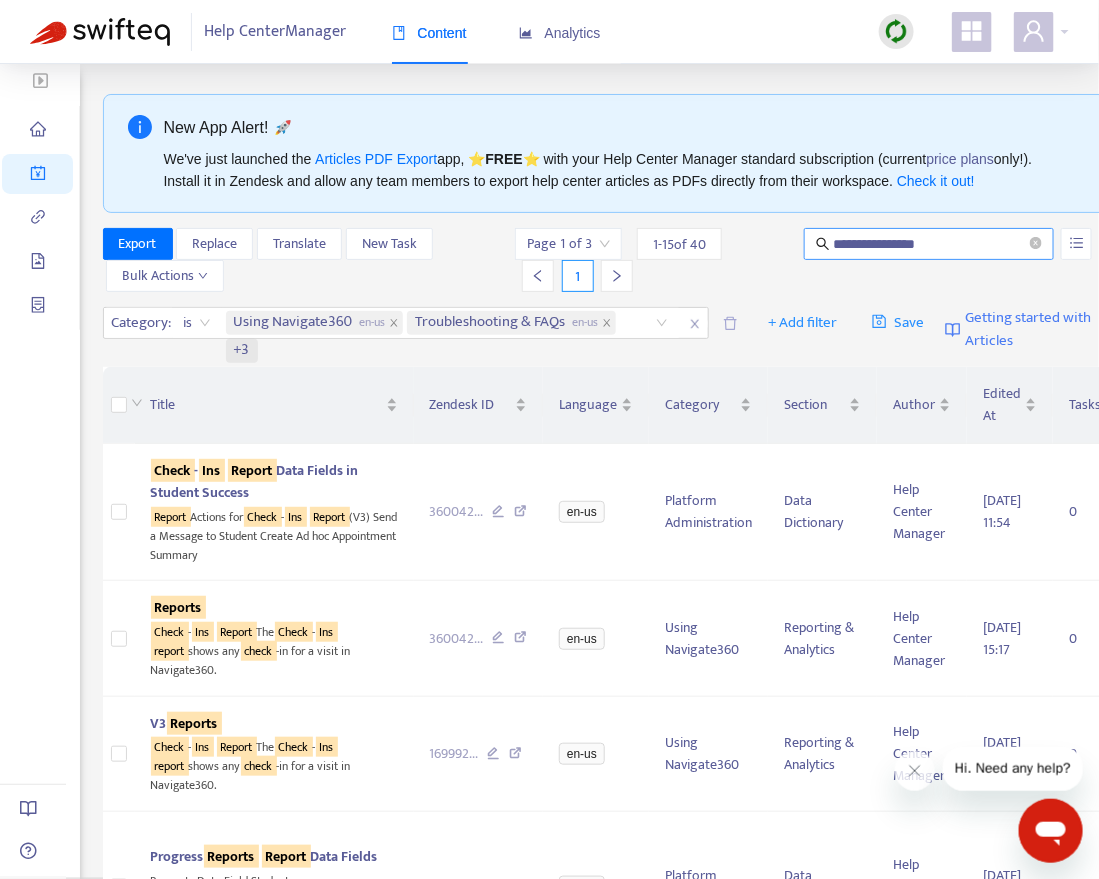 drag, startPoint x: 1037, startPoint y: 239, endPoint x: 968, endPoint y: 247, distance: 69.46222 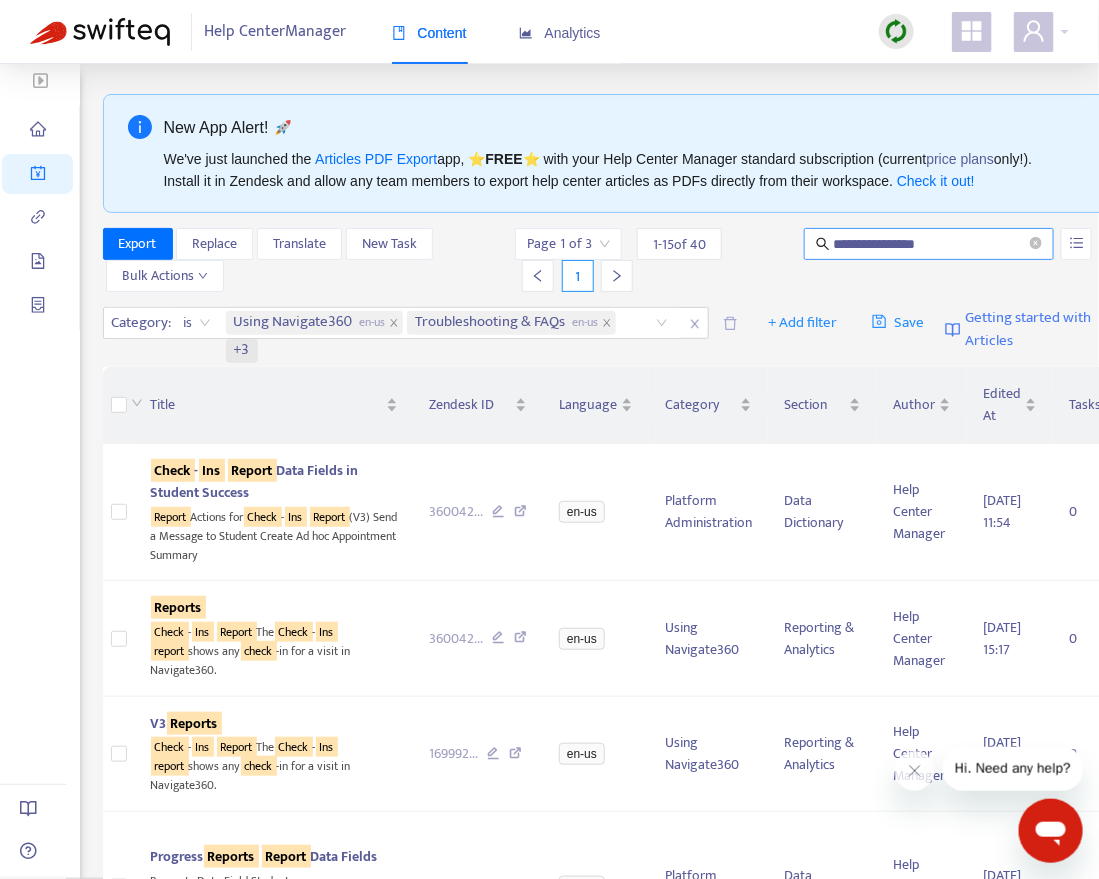 click on "**********" at bounding box center (929, 244) 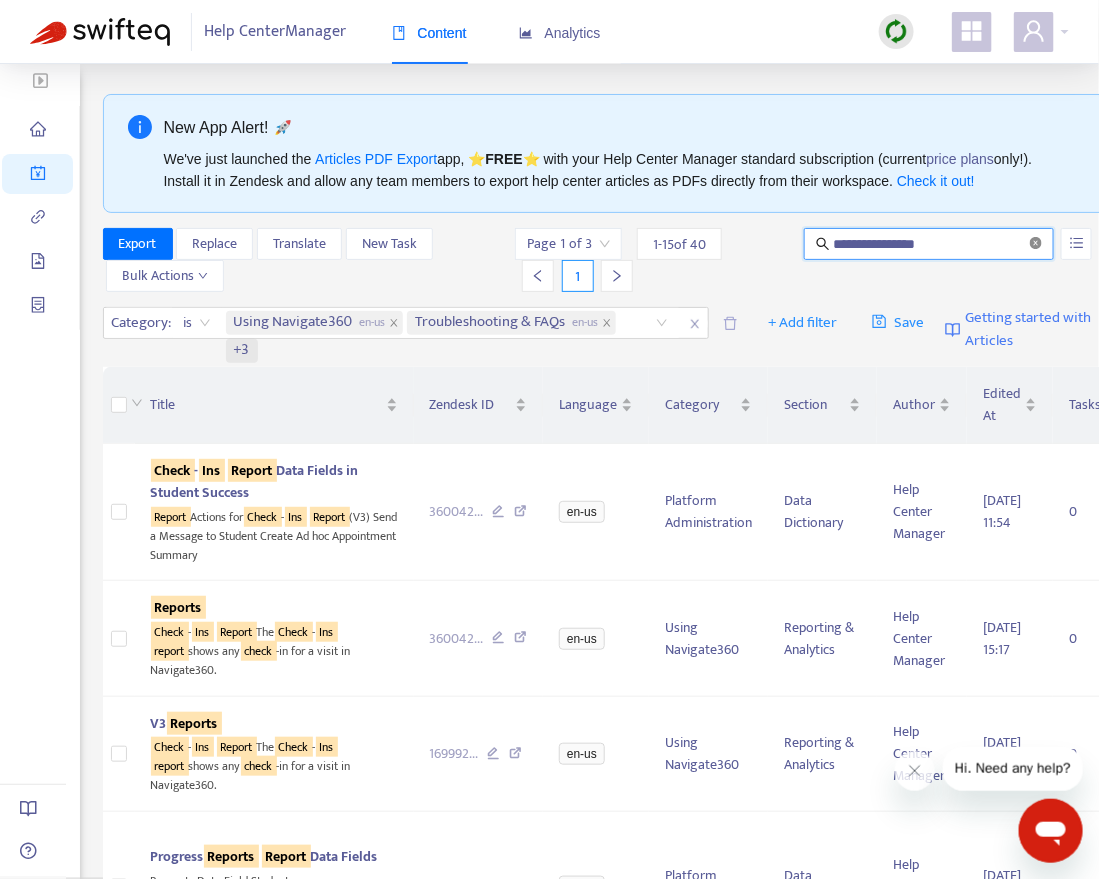 click 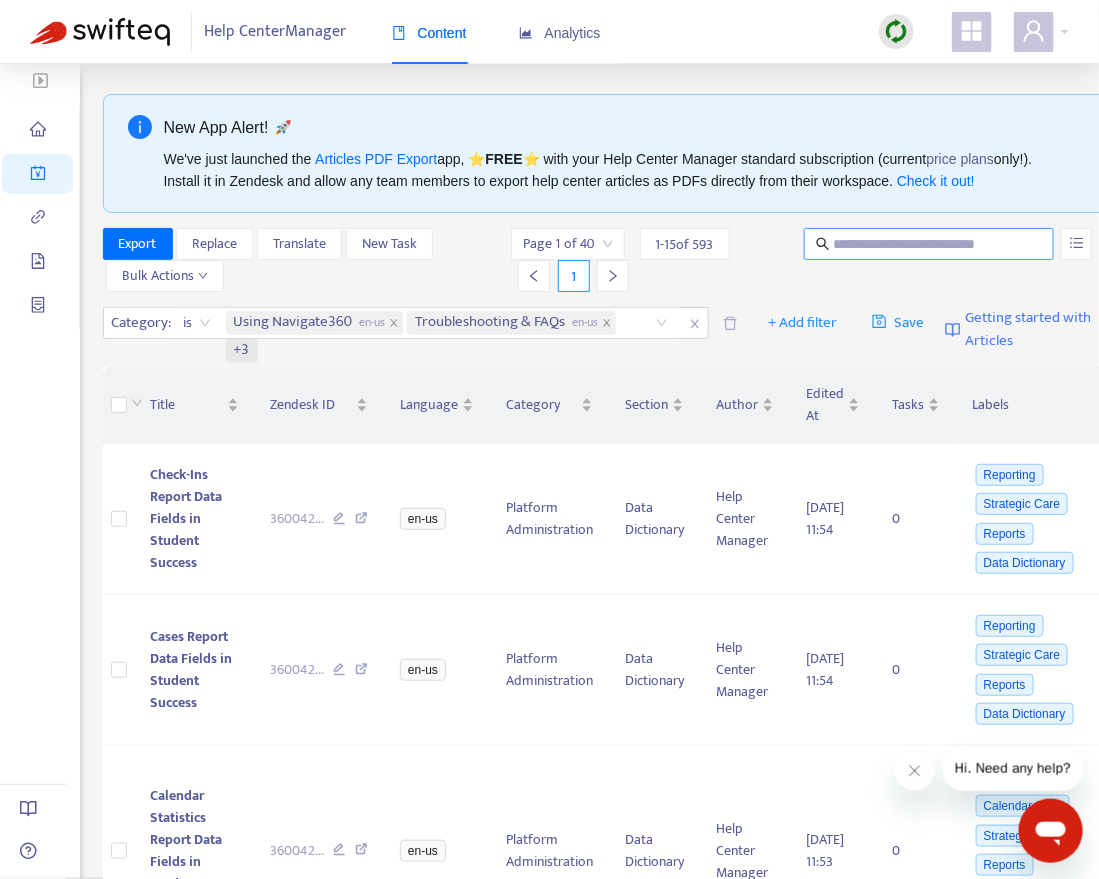 click at bounding box center [930, 244] 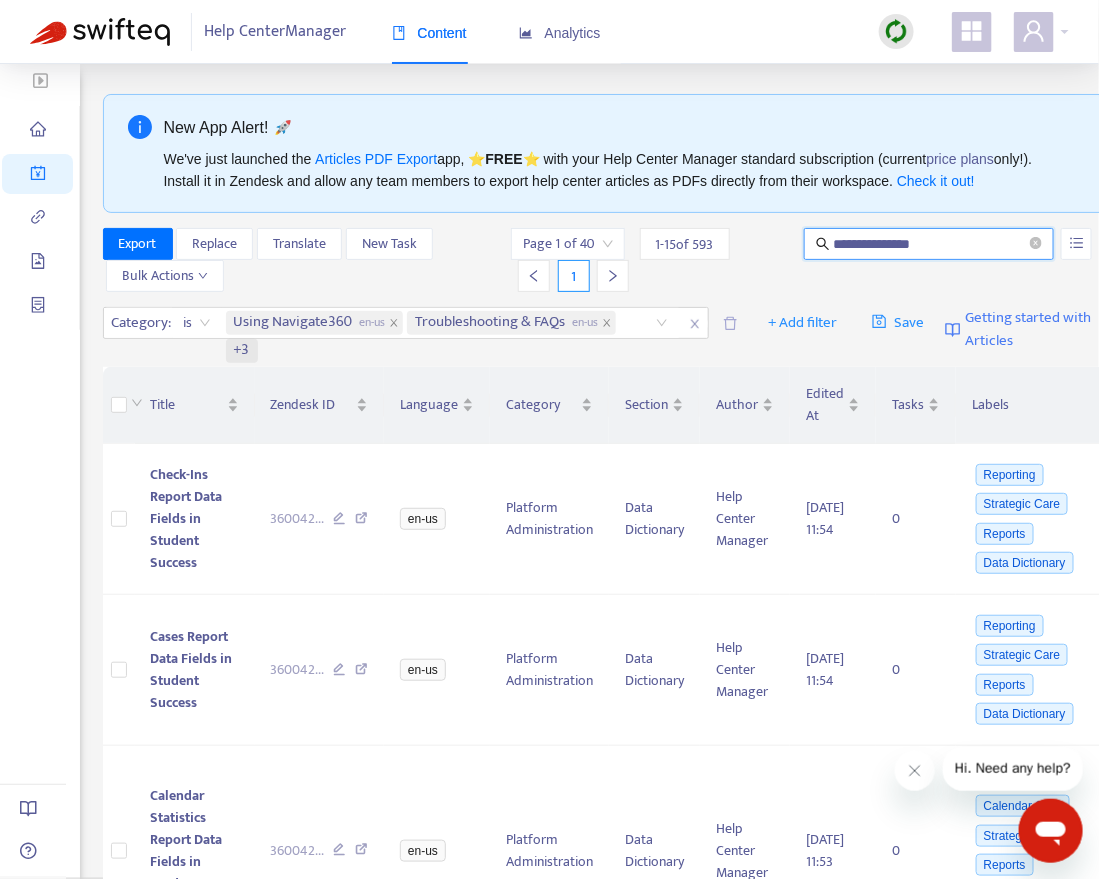 type on "**********" 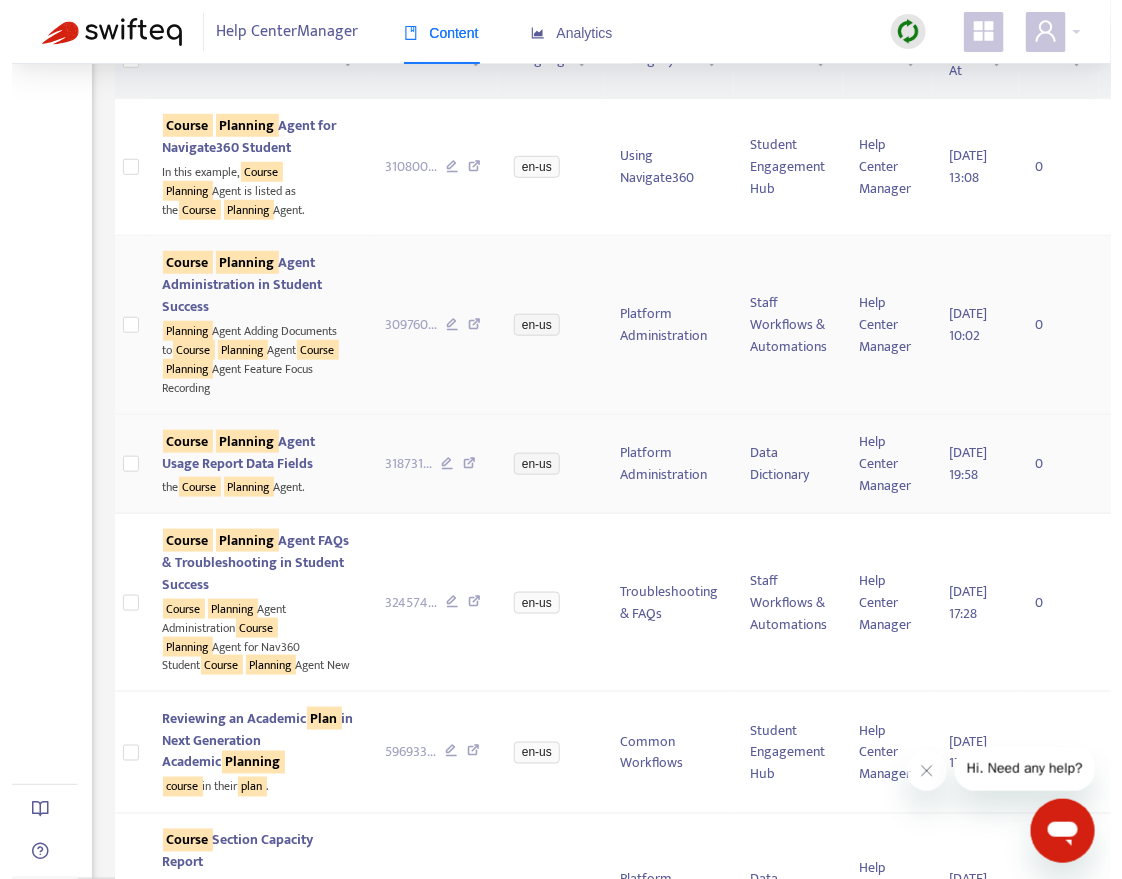 scroll, scrollTop: 453, scrollLeft: 0, axis: vertical 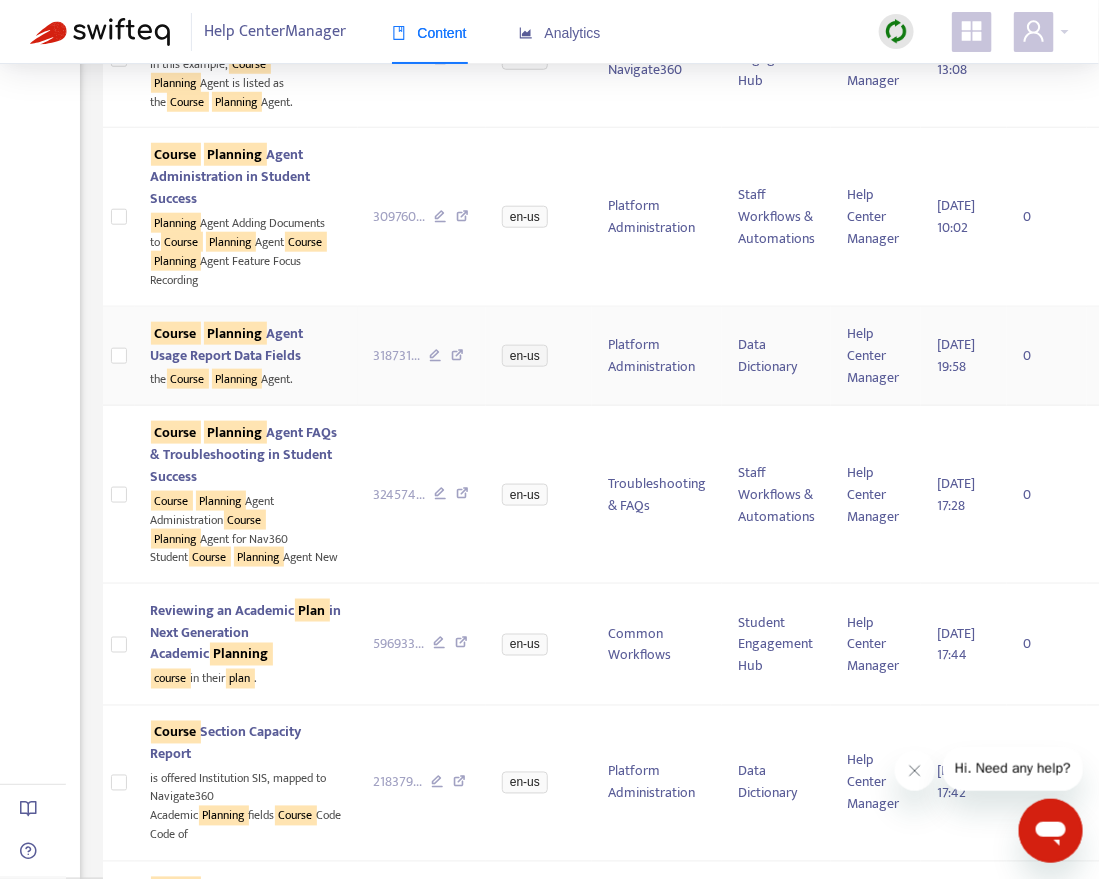 click on "Course   Planning  Agent Usage Report Data Fields" at bounding box center [227, 344] 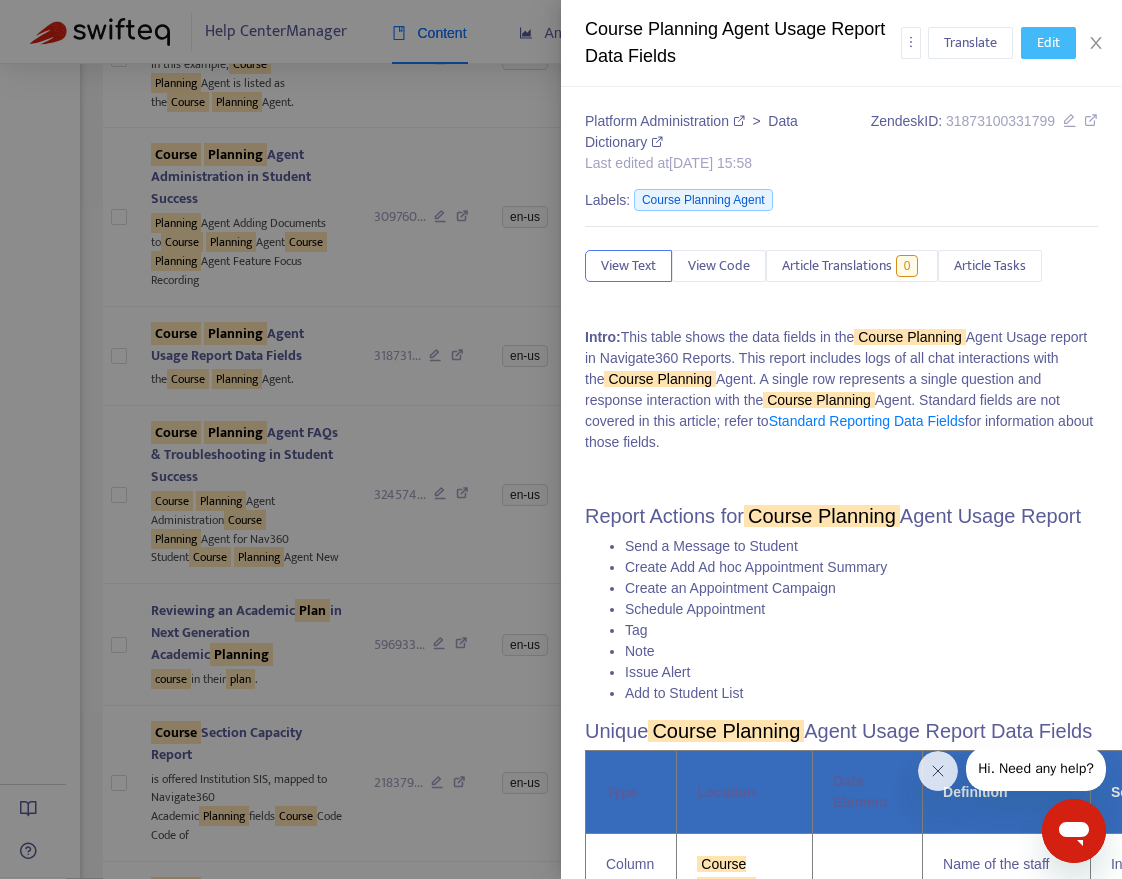 click on "Edit" at bounding box center (1048, 43) 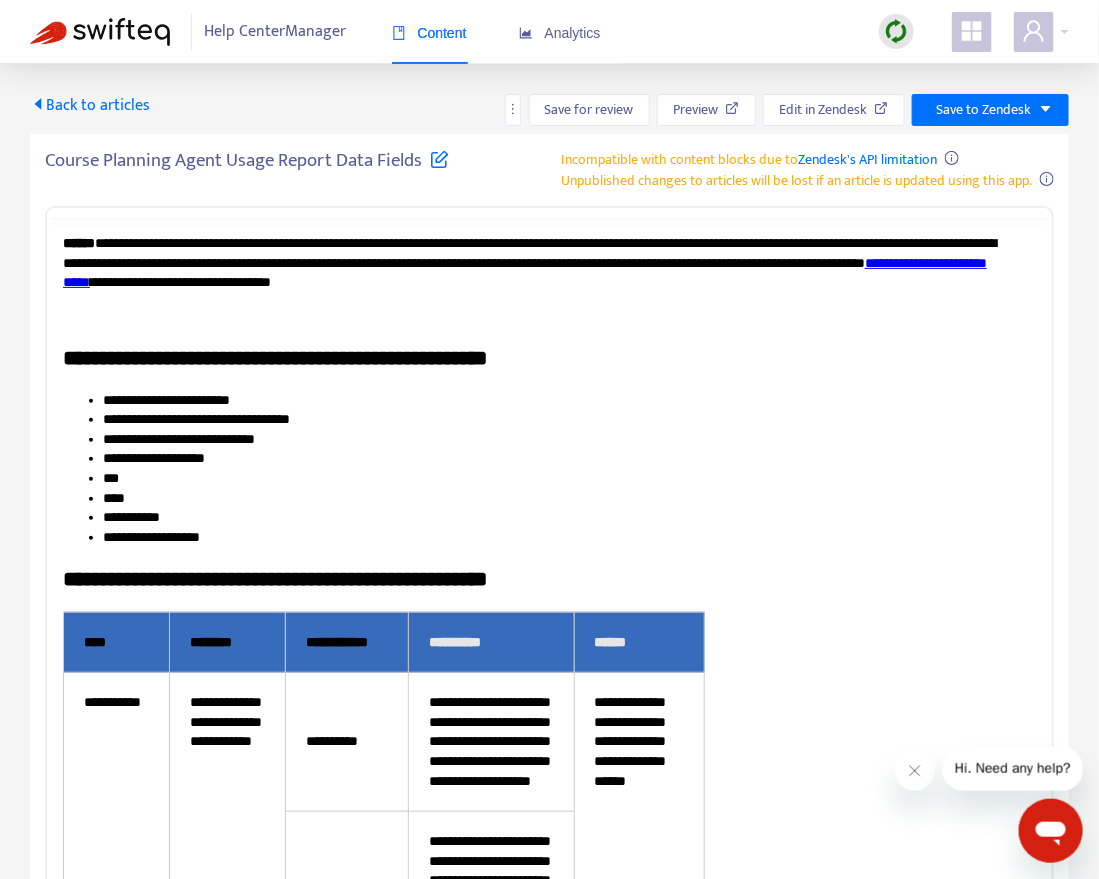 scroll, scrollTop: 0, scrollLeft: 0, axis: both 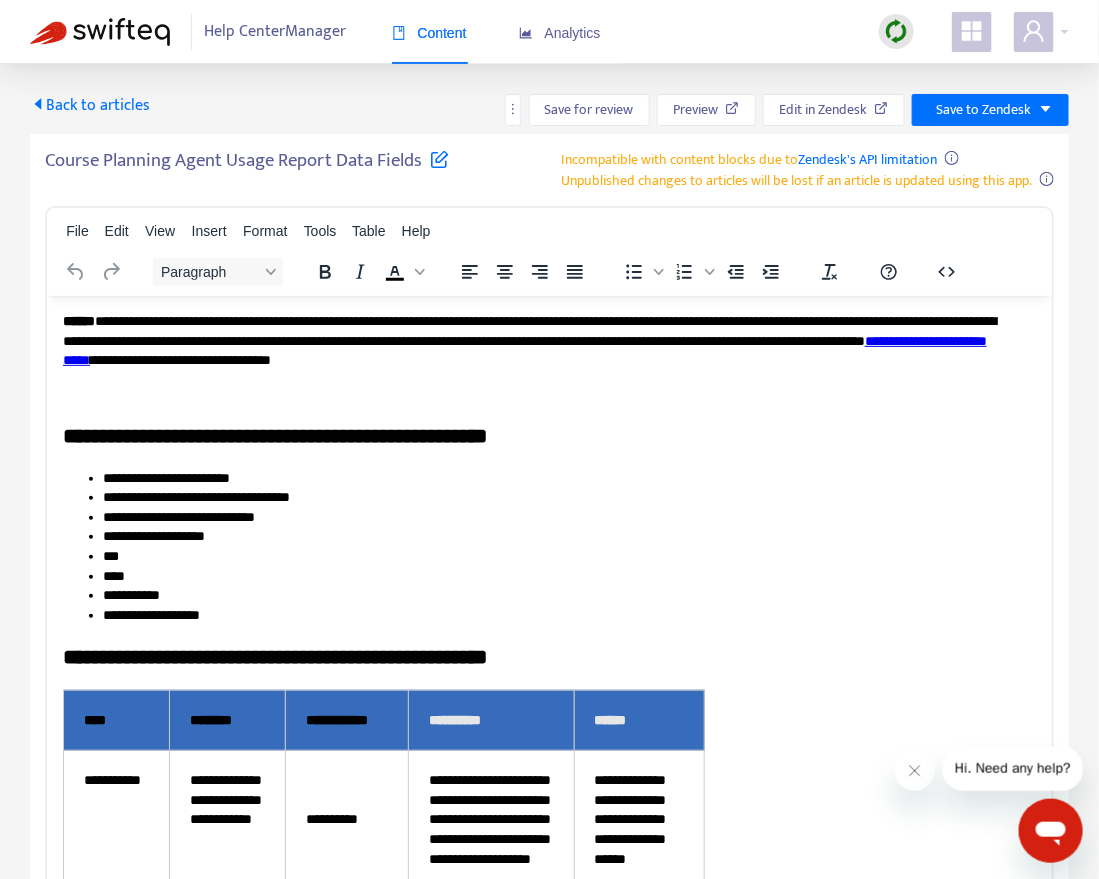 click on "Course Planning Agent Usage Report Data Fields" at bounding box center [247, 166] 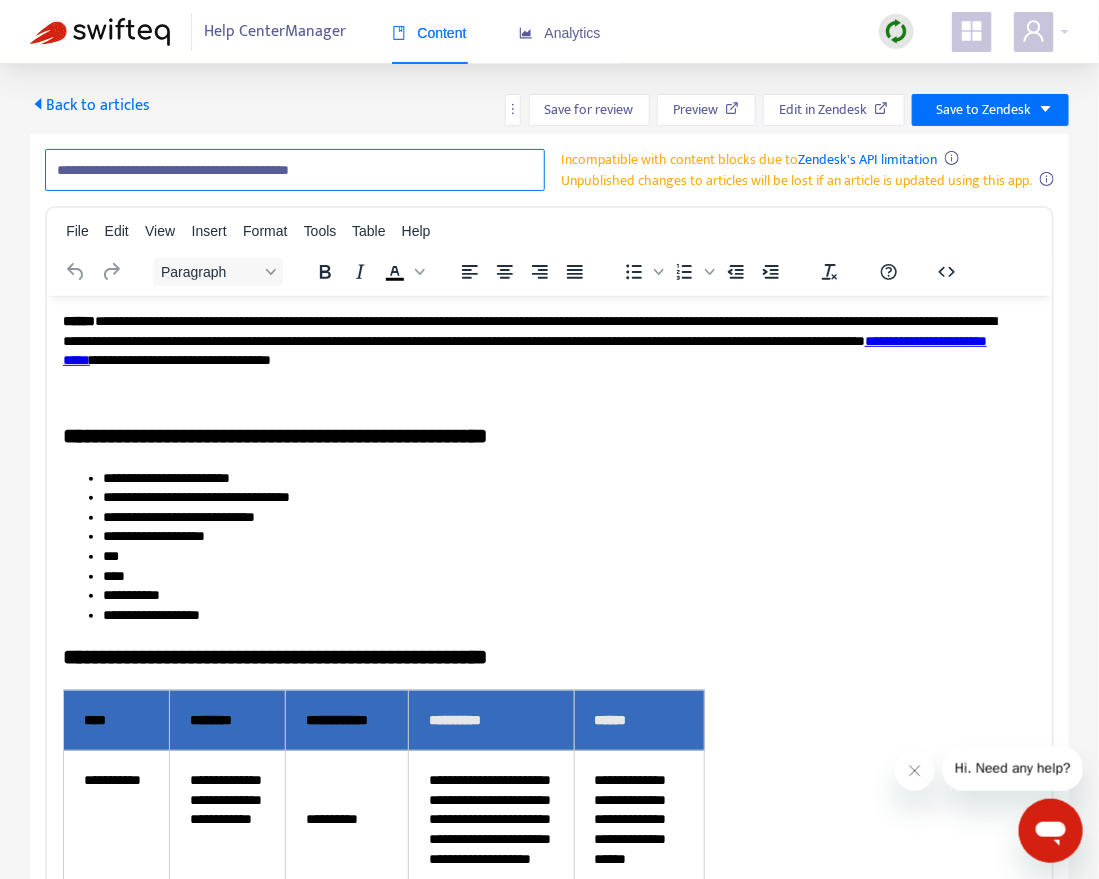 click on "**********" at bounding box center [295, 170] 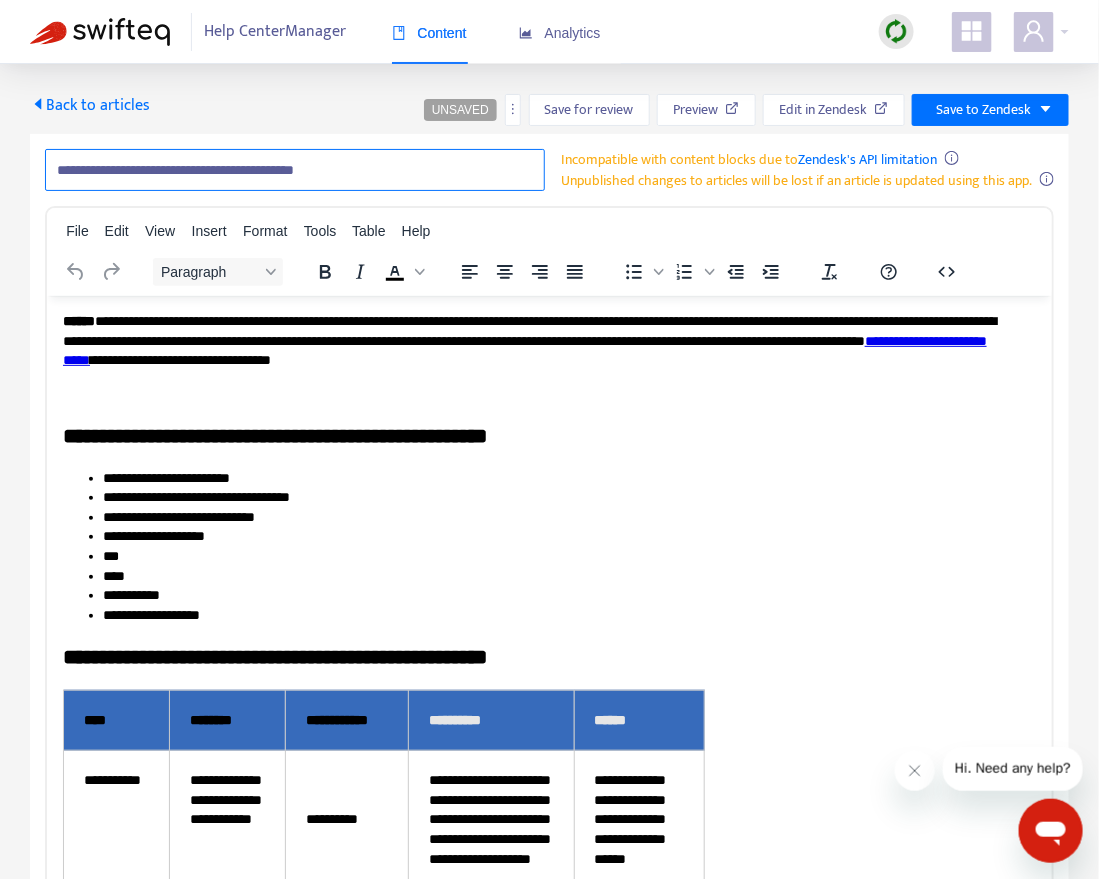 paste on "**********" 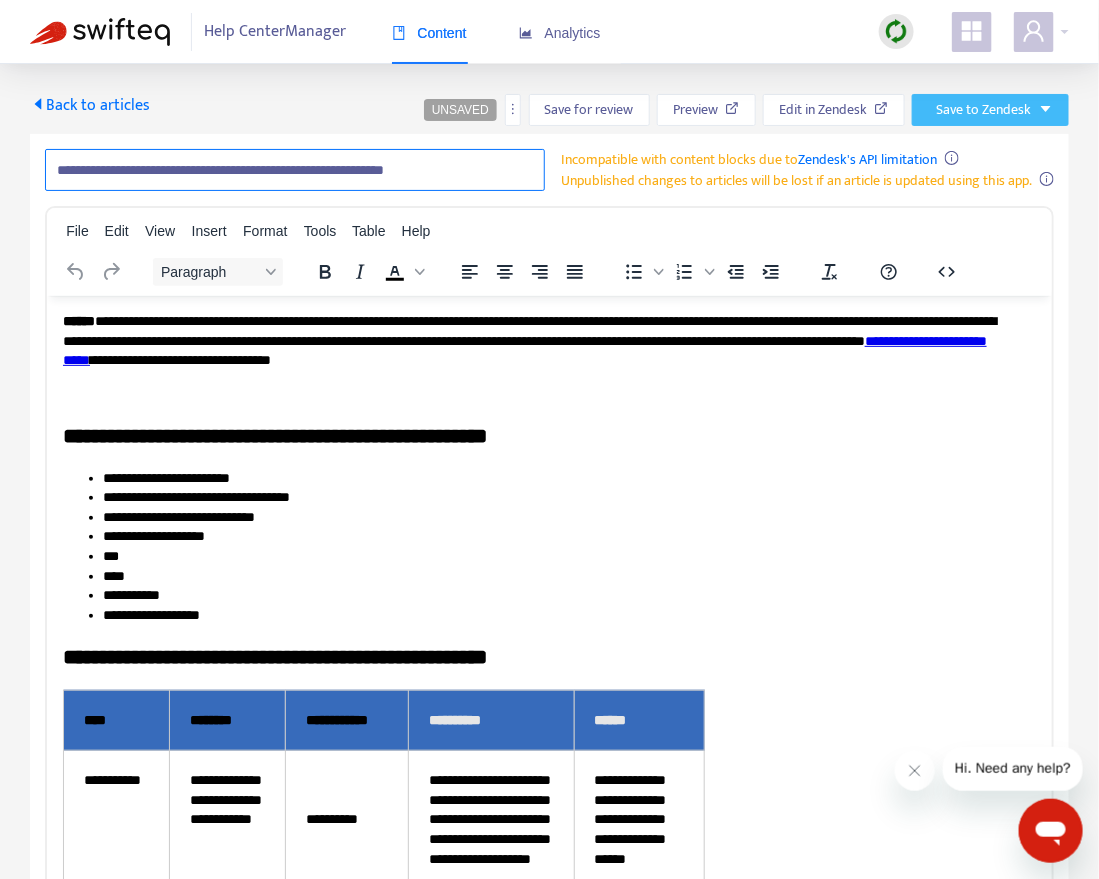 type on "**********" 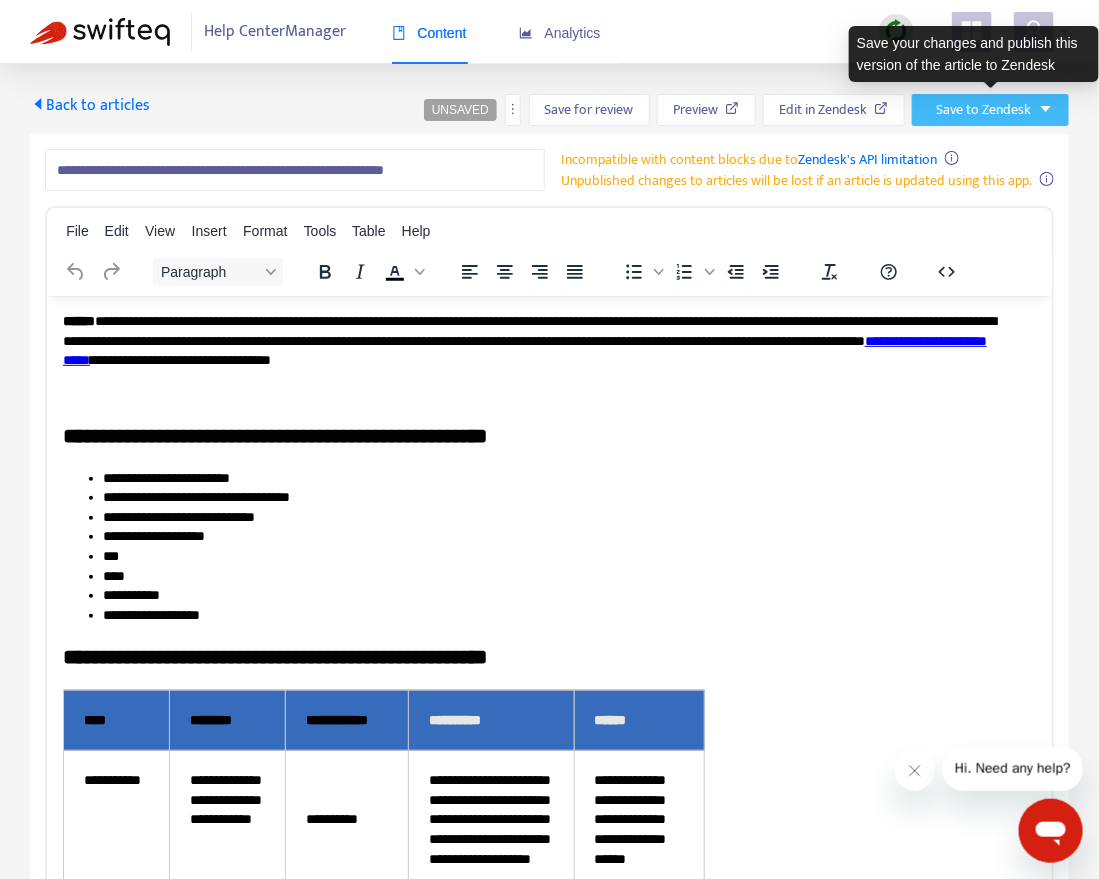 click on "Save to Zendesk" at bounding box center [990, 110] 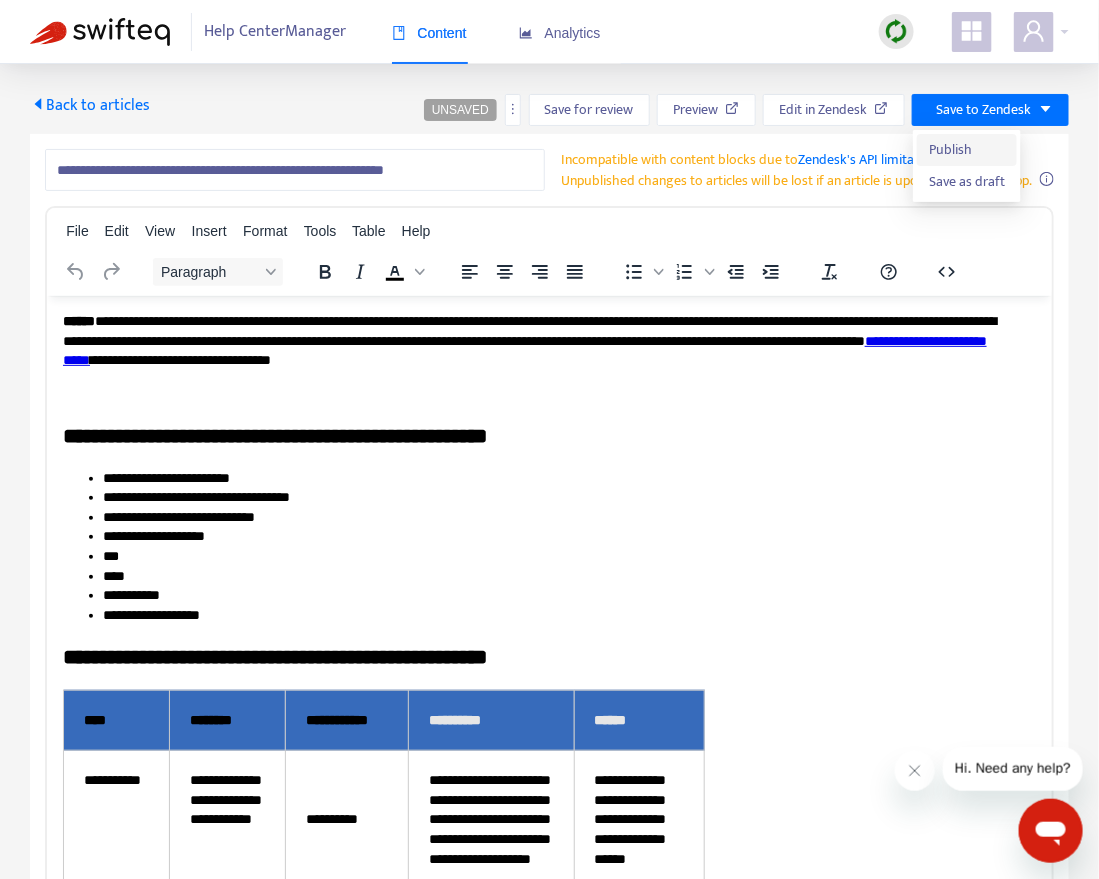 click on "Publish" at bounding box center [967, 150] 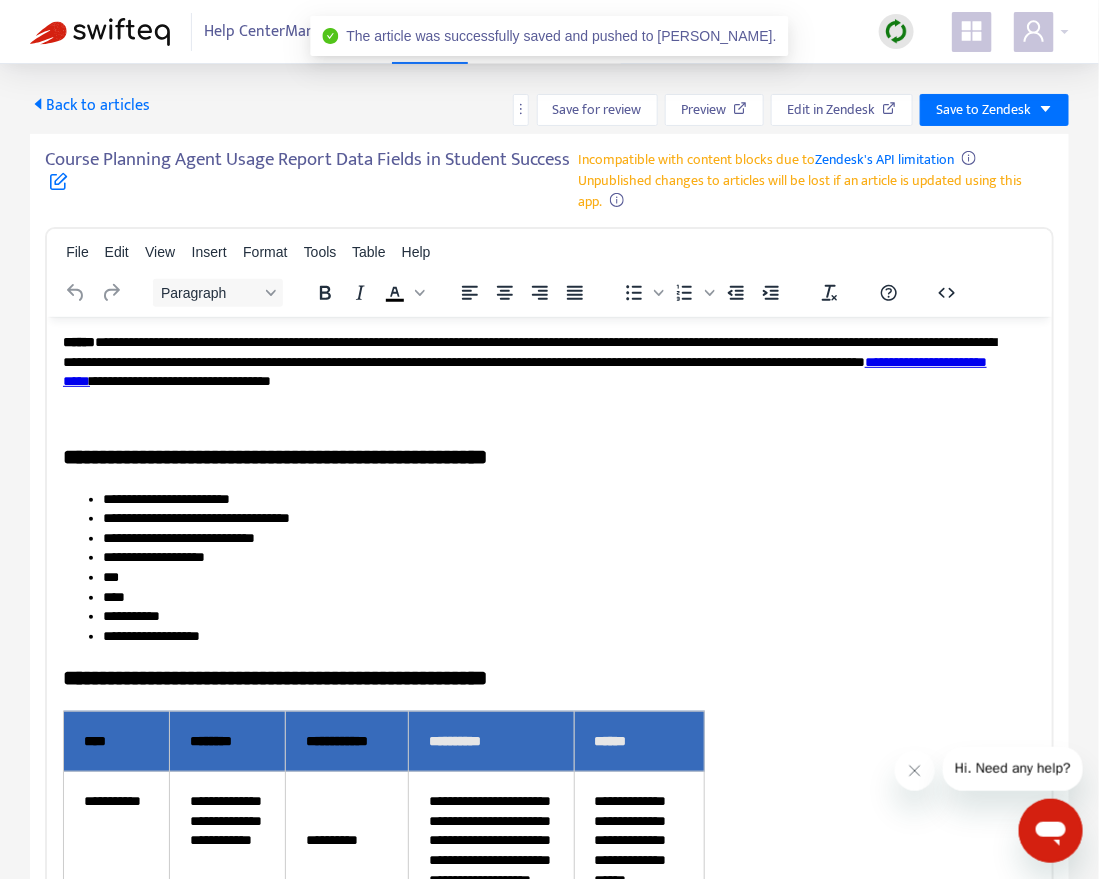 click on "Back to articles" at bounding box center (90, 105) 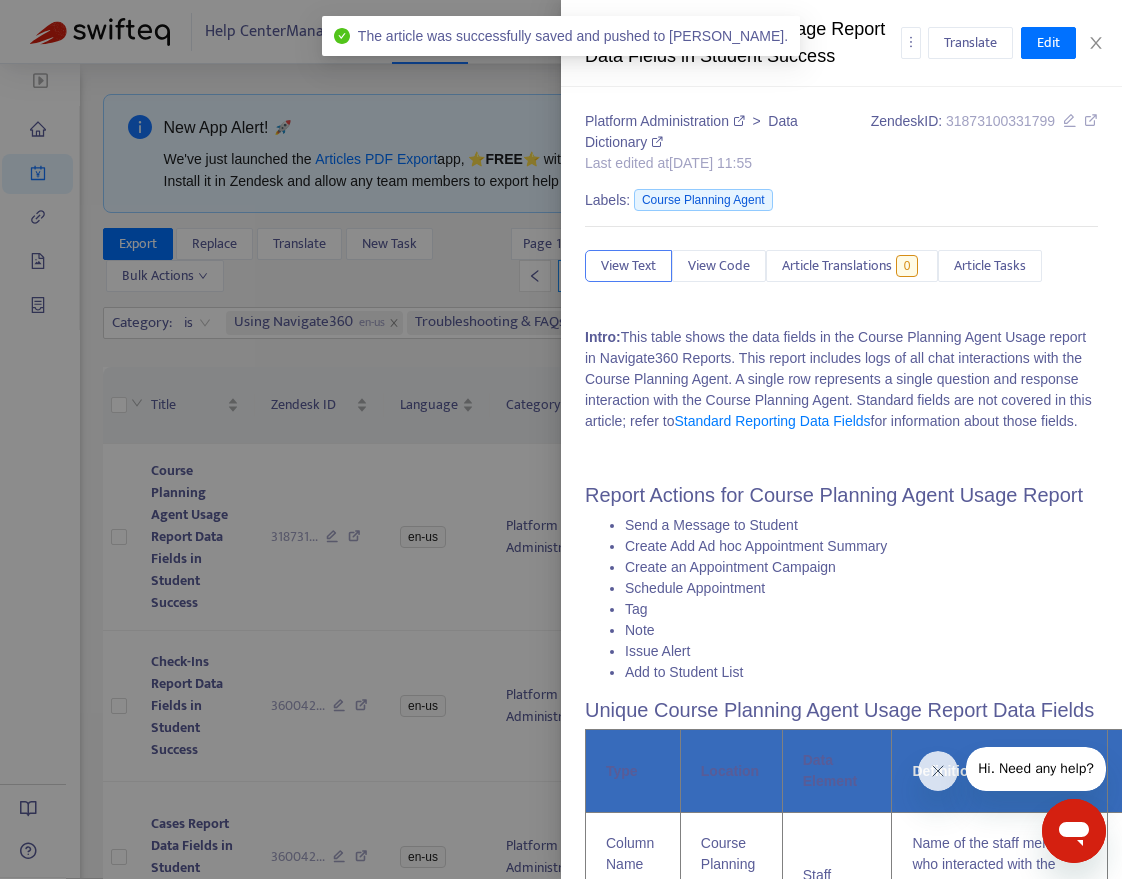click at bounding box center [561, 439] 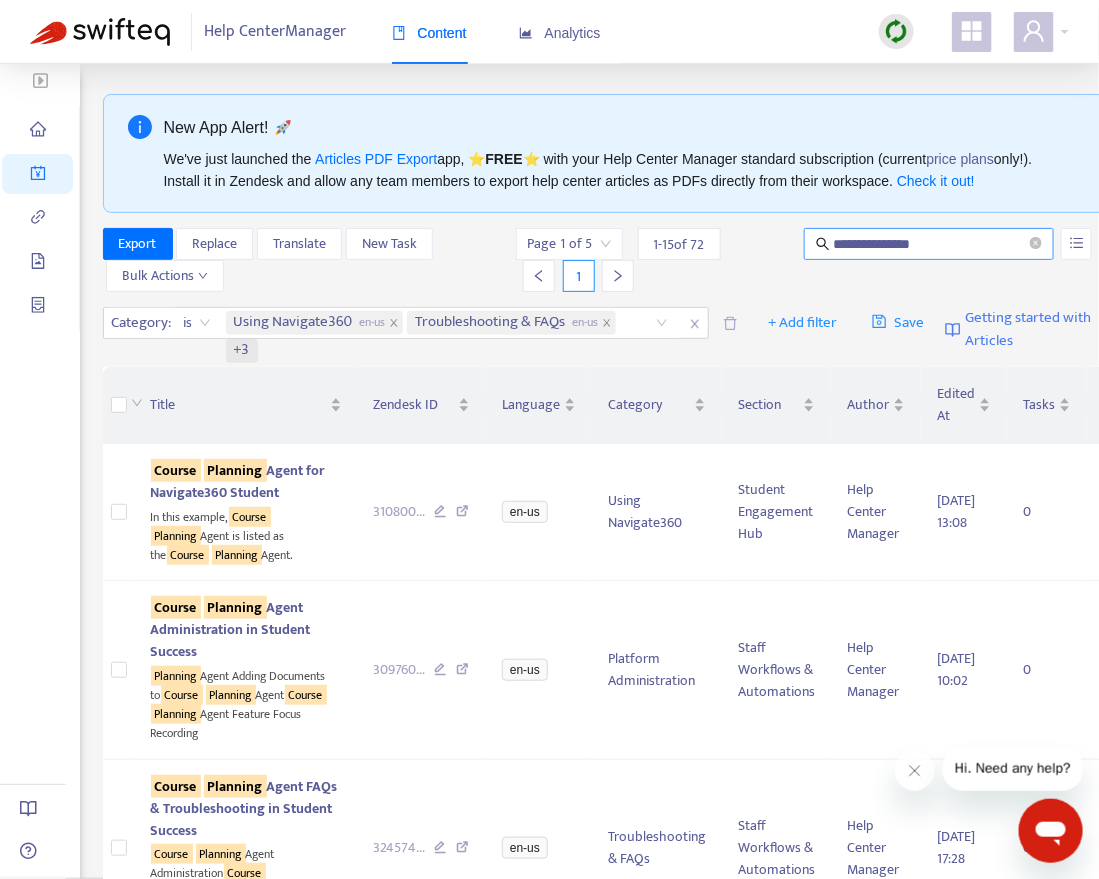 click on "**********" at bounding box center [930, 244] 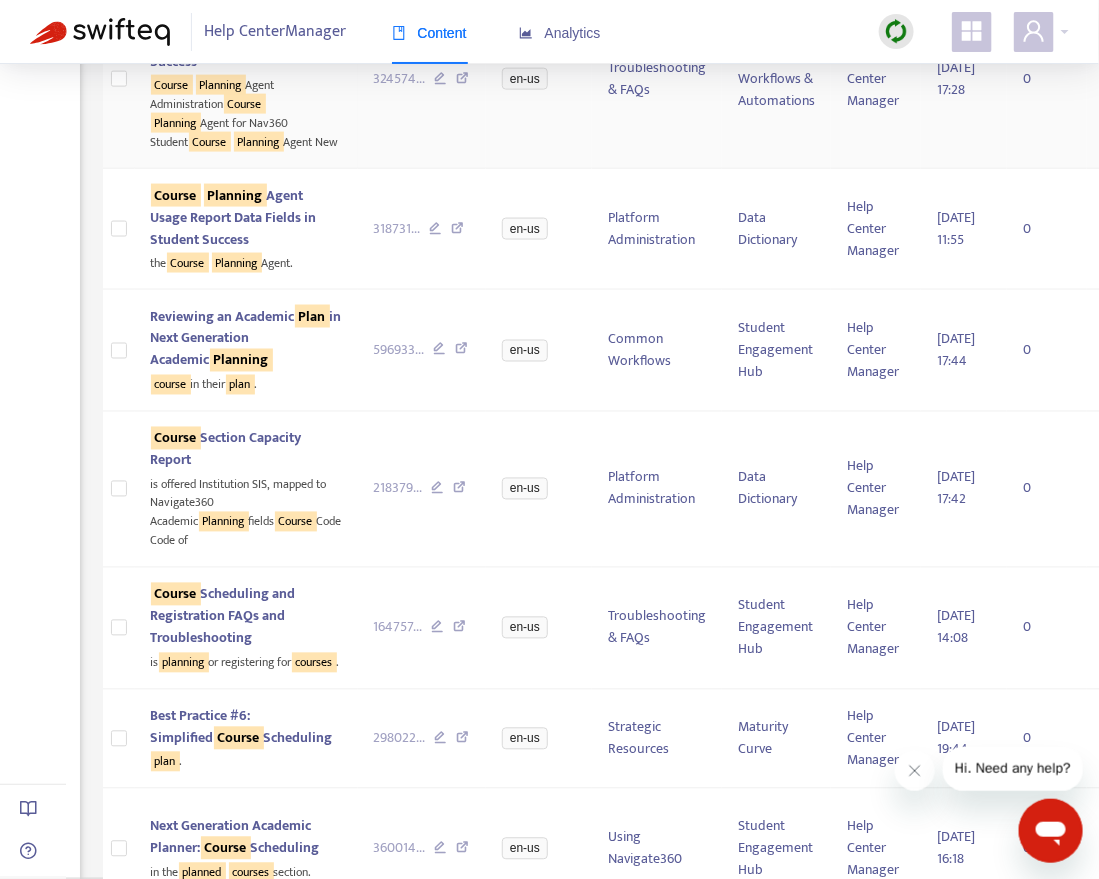 scroll, scrollTop: 0, scrollLeft: 0, axis: both 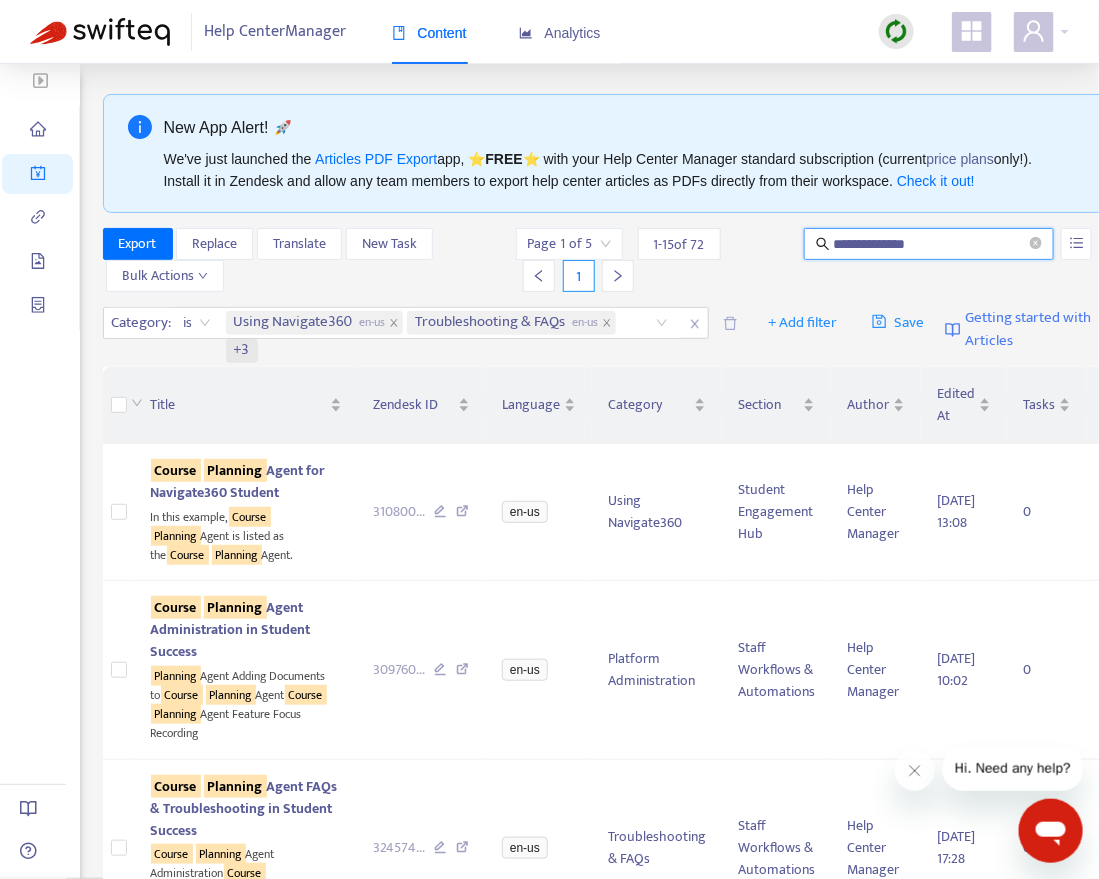 type on "**********" 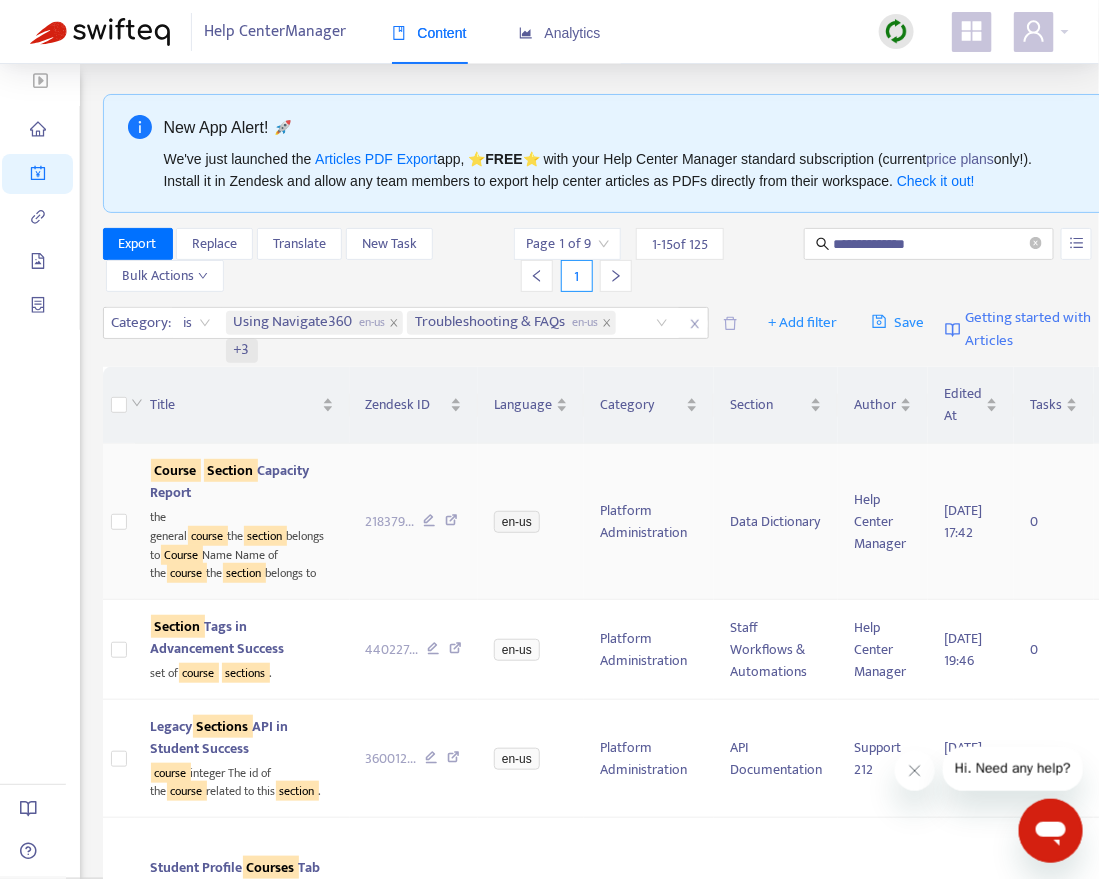click on "Course   Section  Capacity Report" at bounding box center [230, 481] 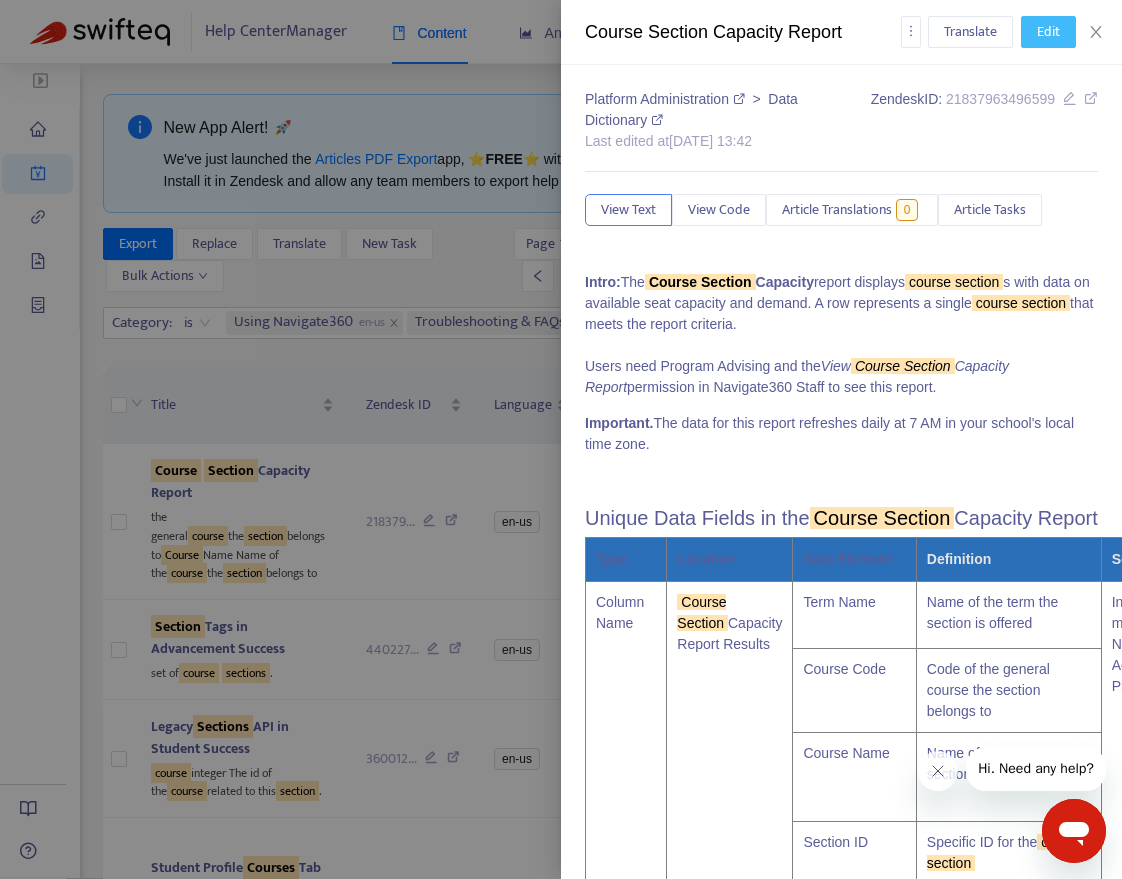 click on "Edit" at bounding box center [1048, 32] 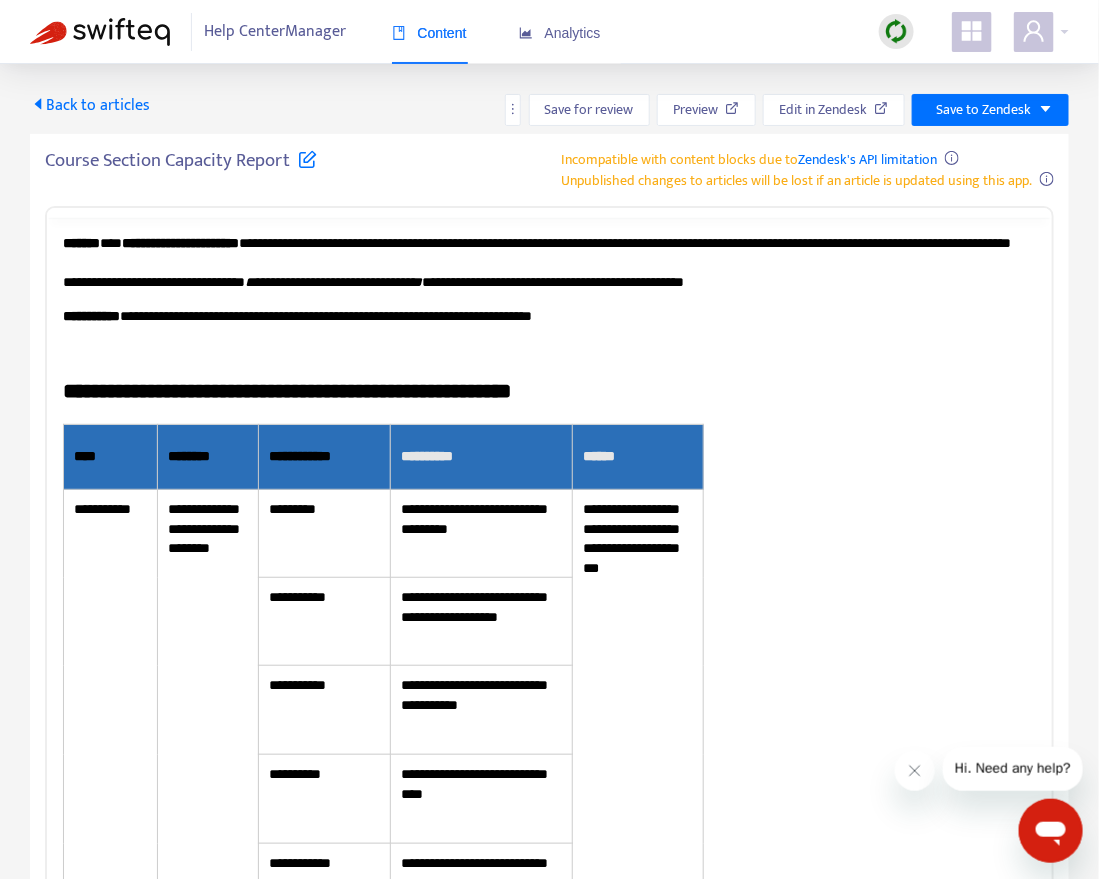 scroll, scrollTop: 0, scrollLeft: 0, axis: both 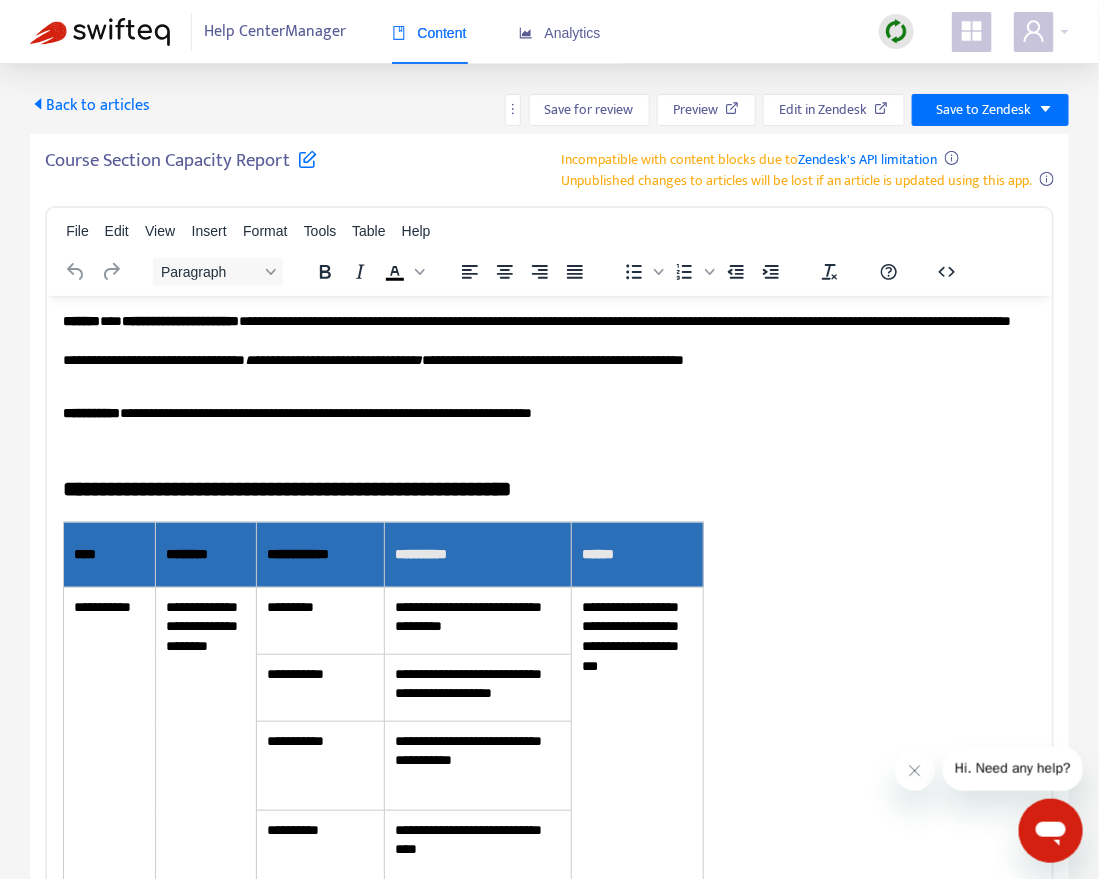 click at bounding box center (307, 158) 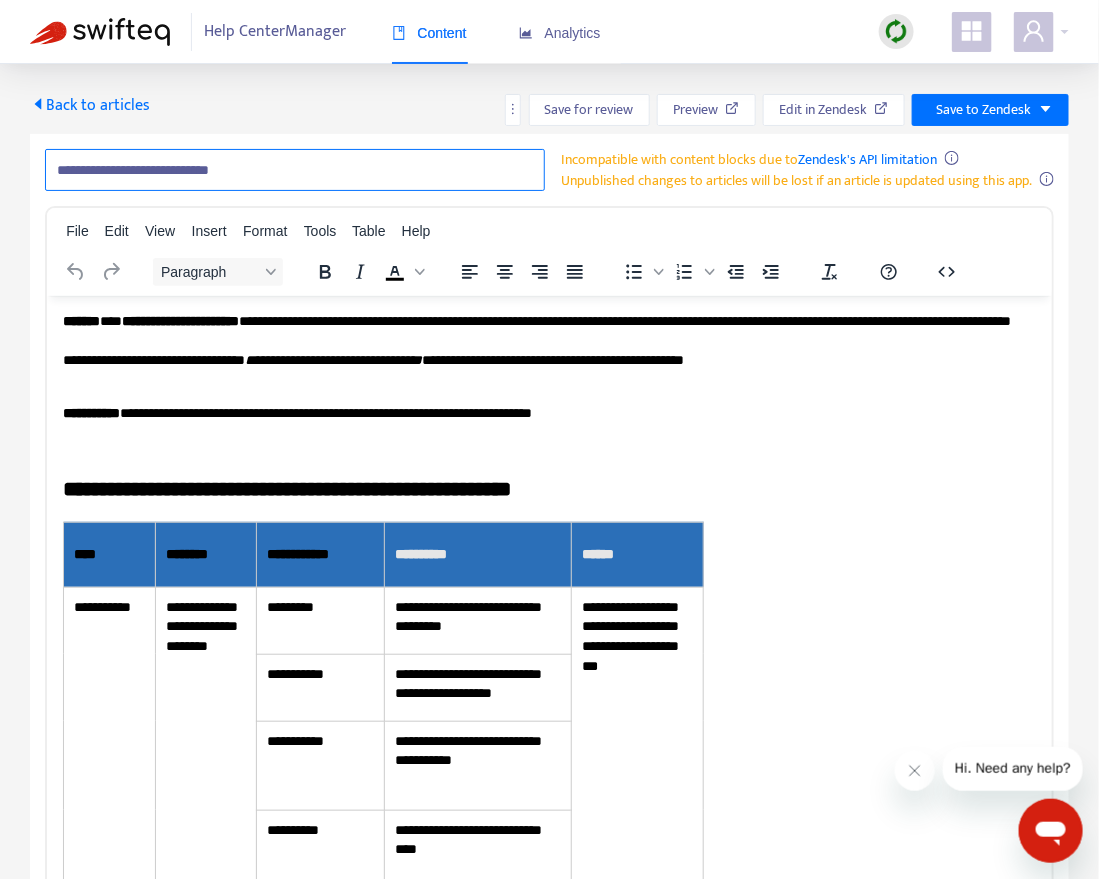 click on "**********" at bounding box center [295, 170] 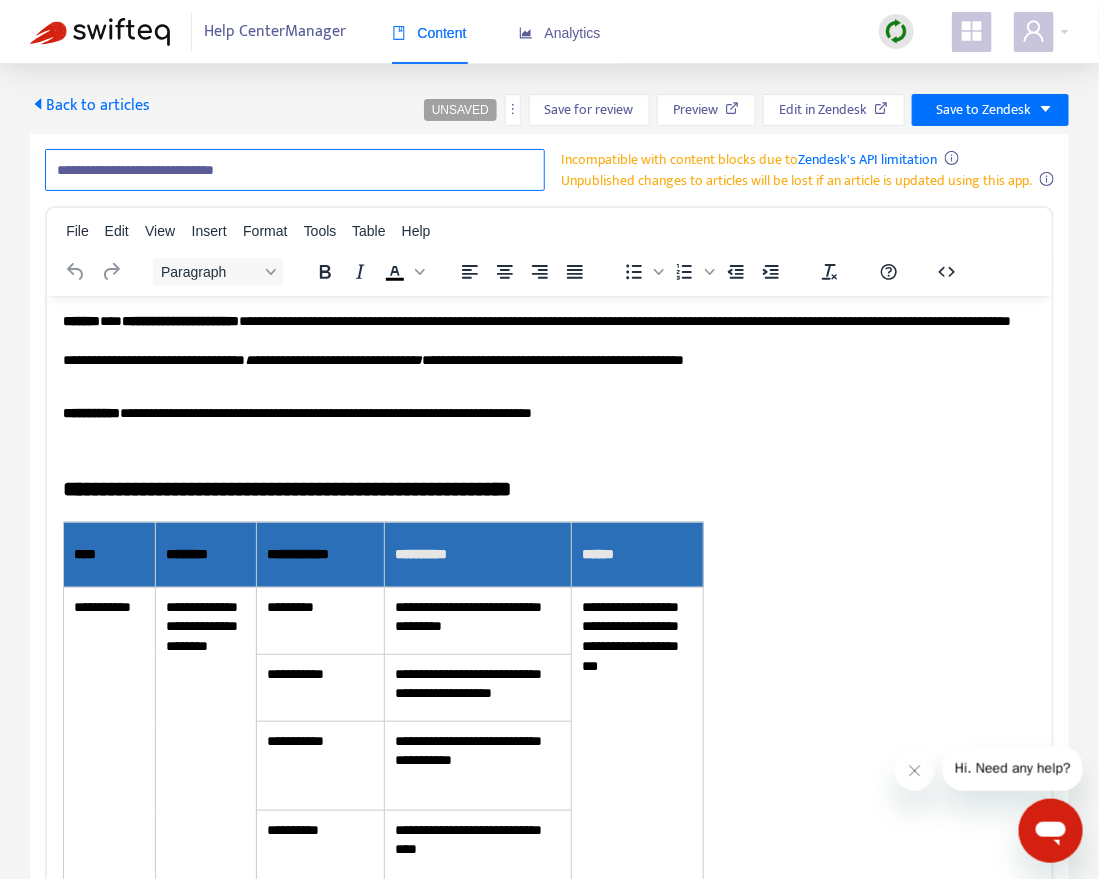 paste on "**********" 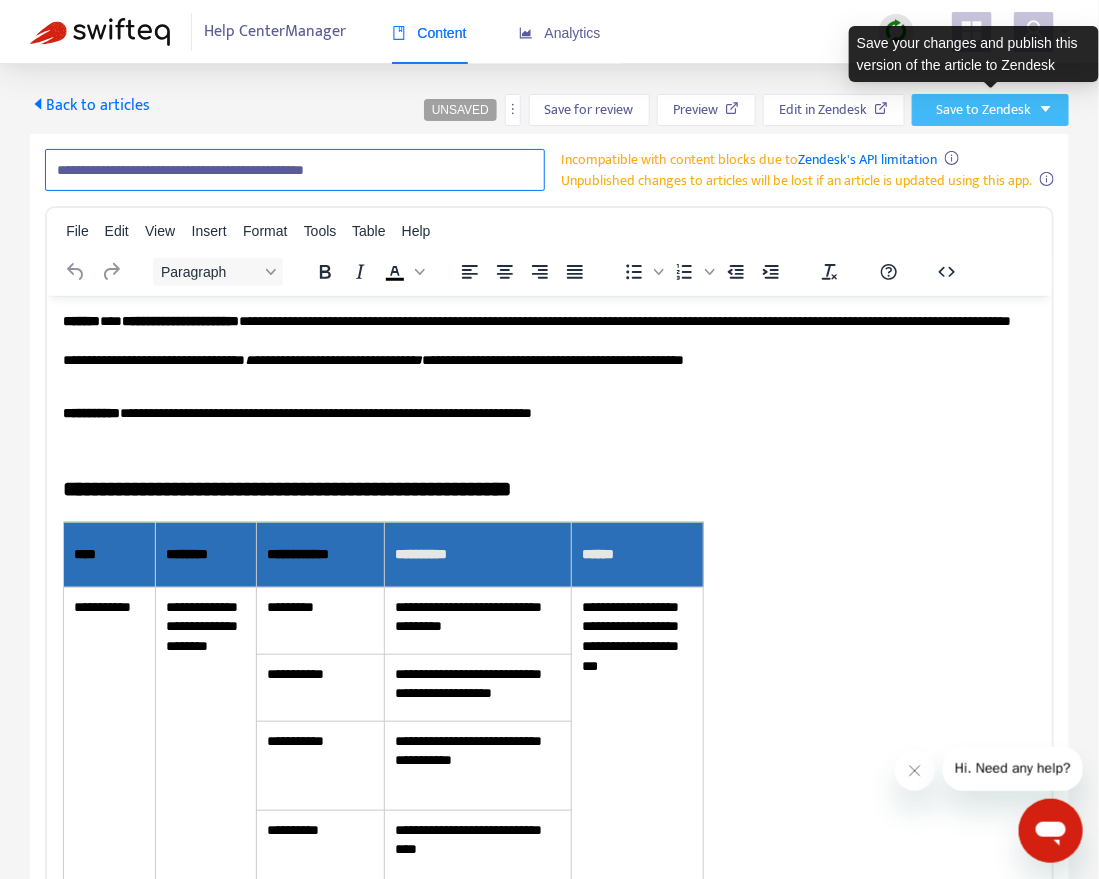 type on "**********" 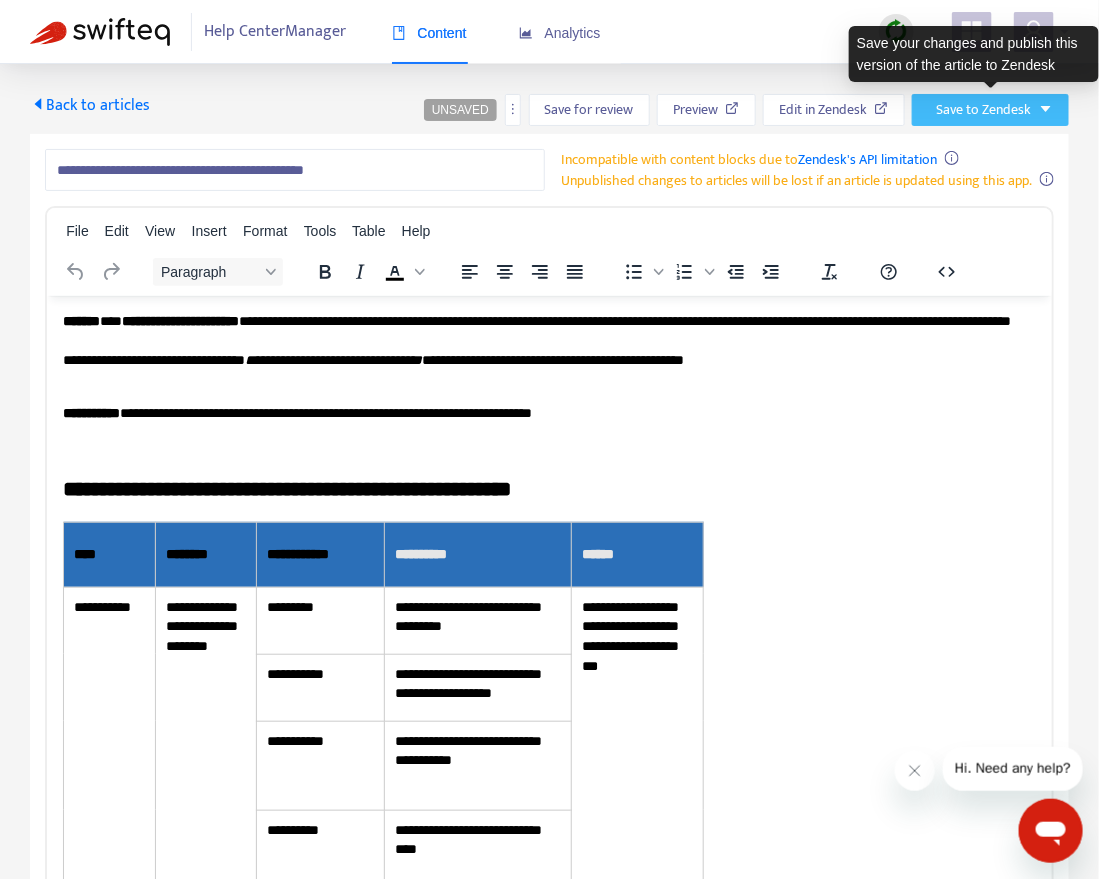 click on "Save to Zendesk" at bounding box center (983, 110) 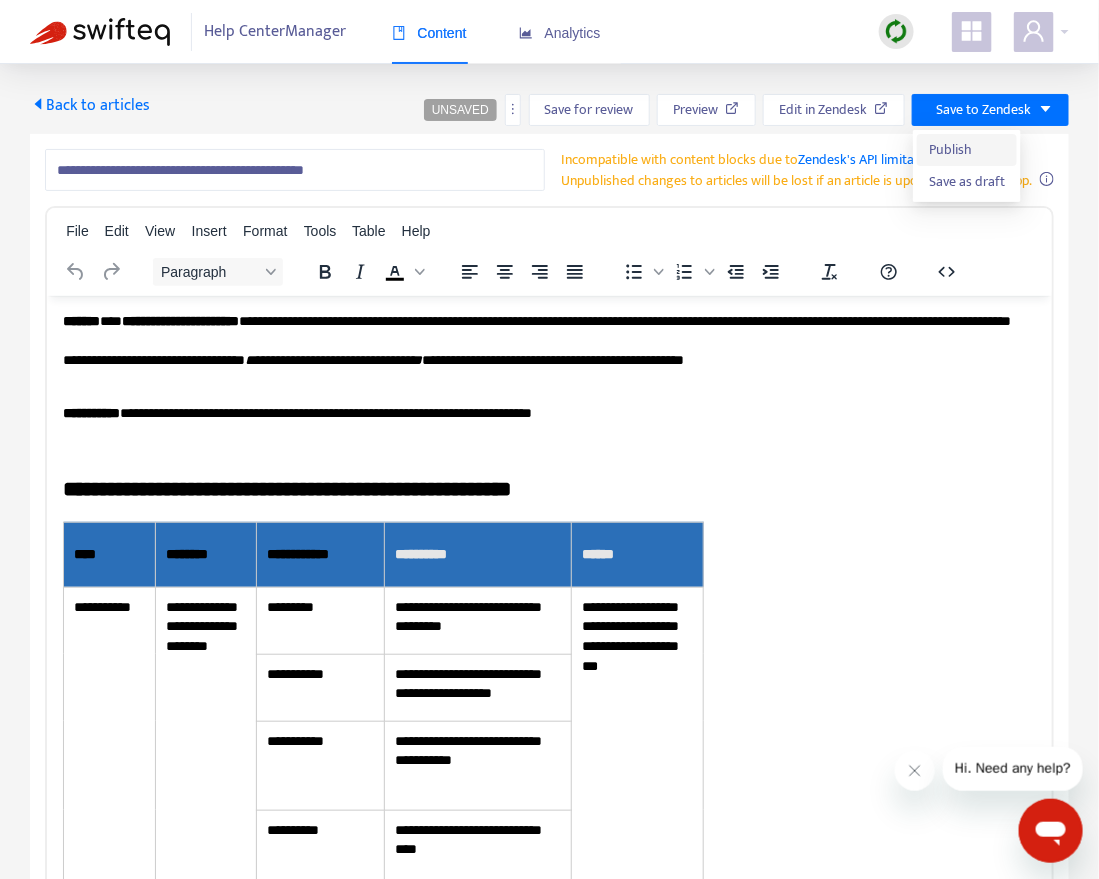 click on "Publish" at bounding box center (967, 150) 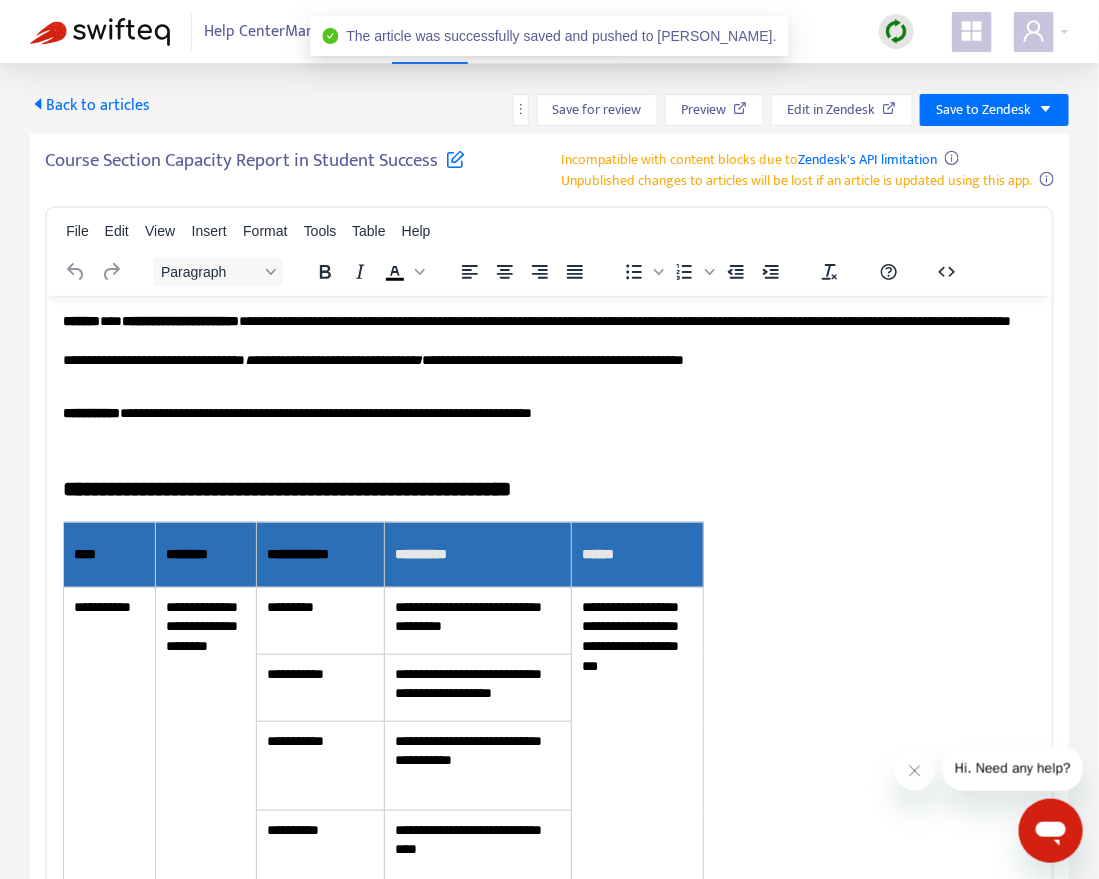 click on "Back to articles Save for review Preview  Edit in Zendesk  Save to Zendesk  Course Section Capacity Report in Student Success   Incompatible with content blocks due to  Zendesk's API limitation Unpublished changes to articles will be lost if an article is updated using this app. File Edit View Insert Format Tools Table Help Paragraph To open the popup, press Shift+Enter To open the popup, press Shift+Enter To open the popup, press Shift+Enter Press Alt+0 for help 0 words" at bounding box center [549, 542] 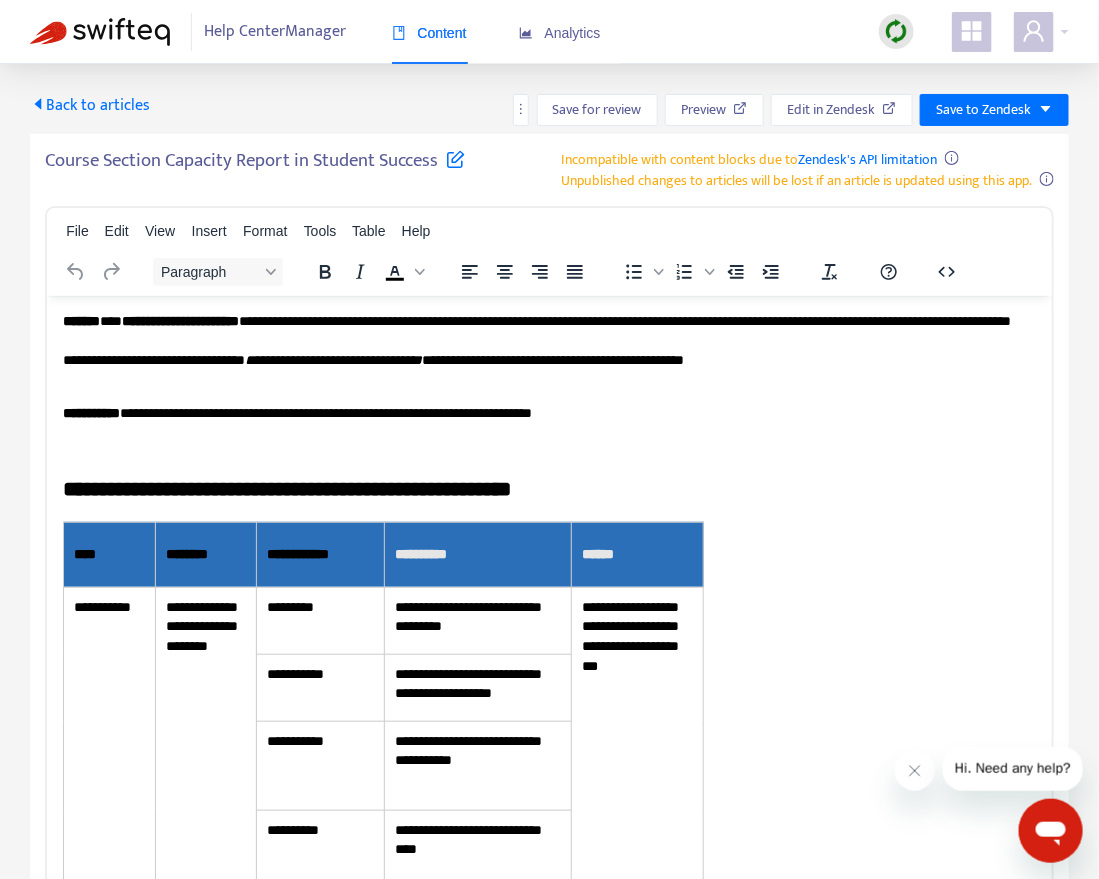 click on "Back to articles" at bounding box center (90, 105) 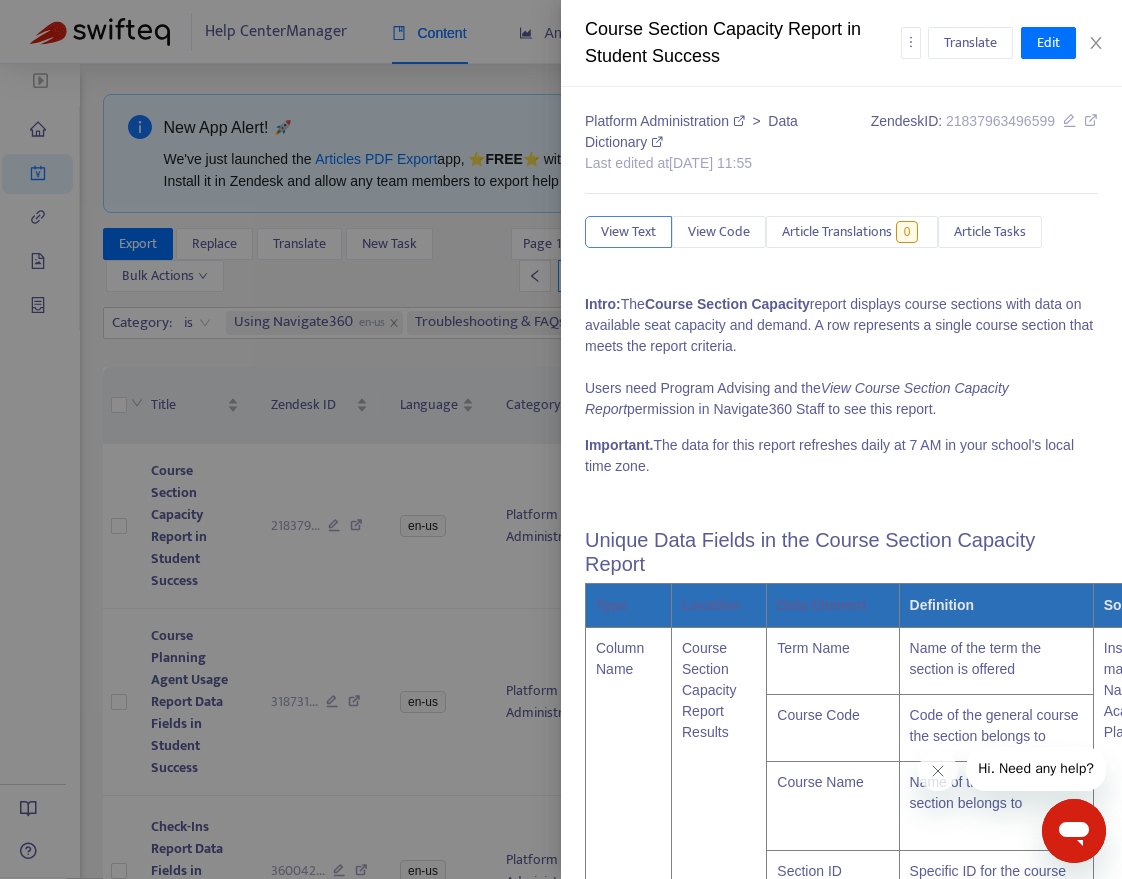 click at bounding box center [561, 439] 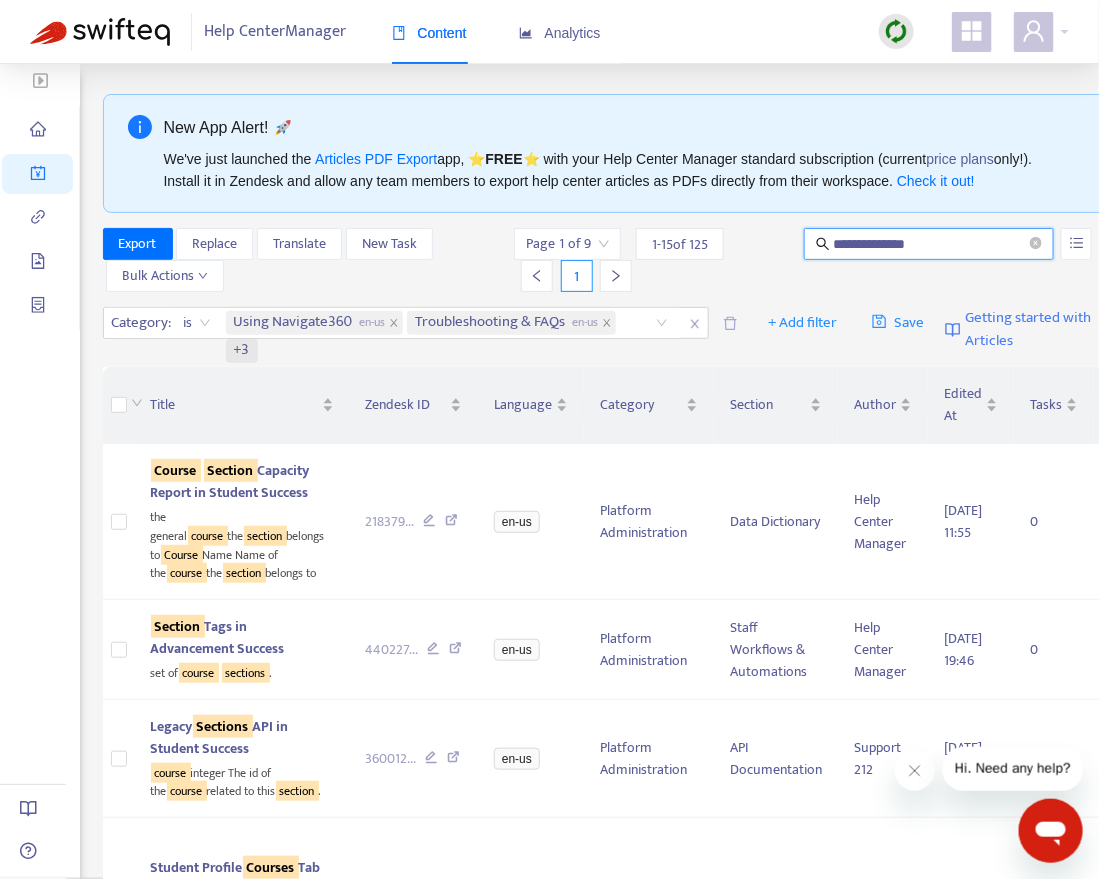 click on "**********" at bounding box center (930, 244) 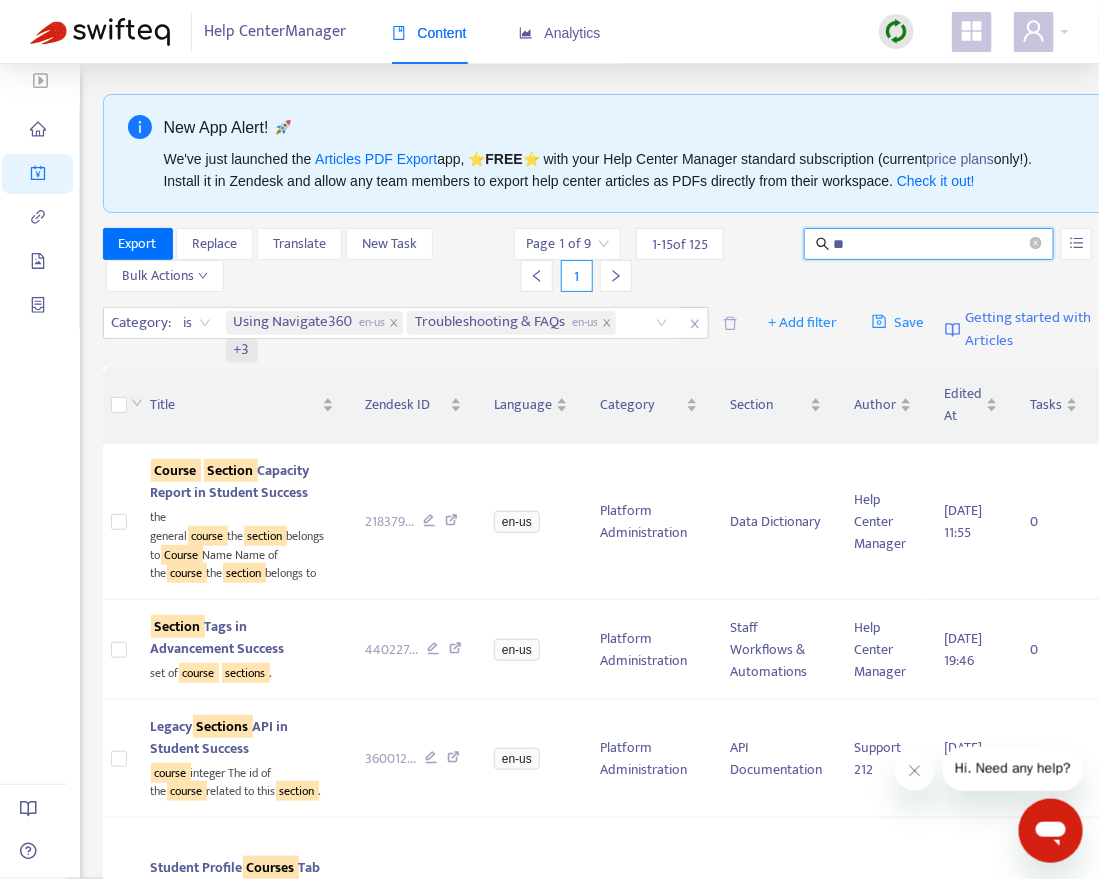 type on "*" 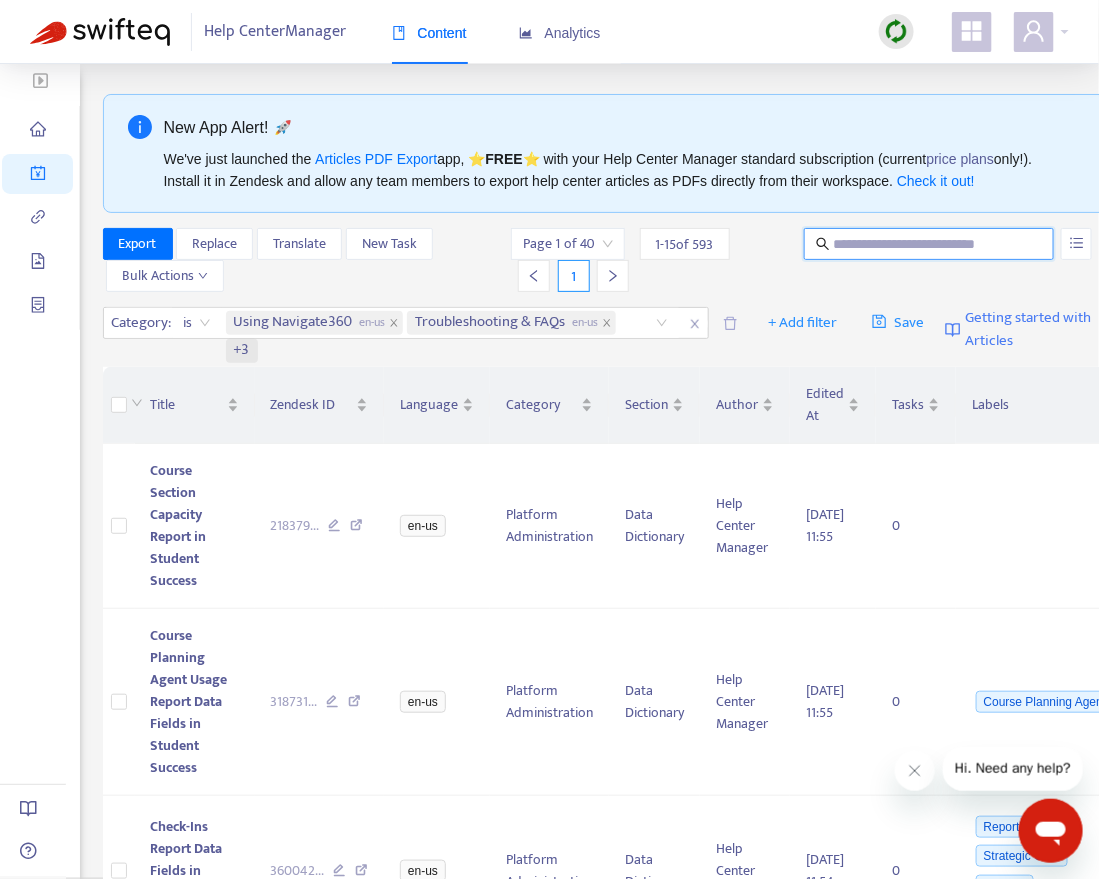 click at bounding box center [930, 244] 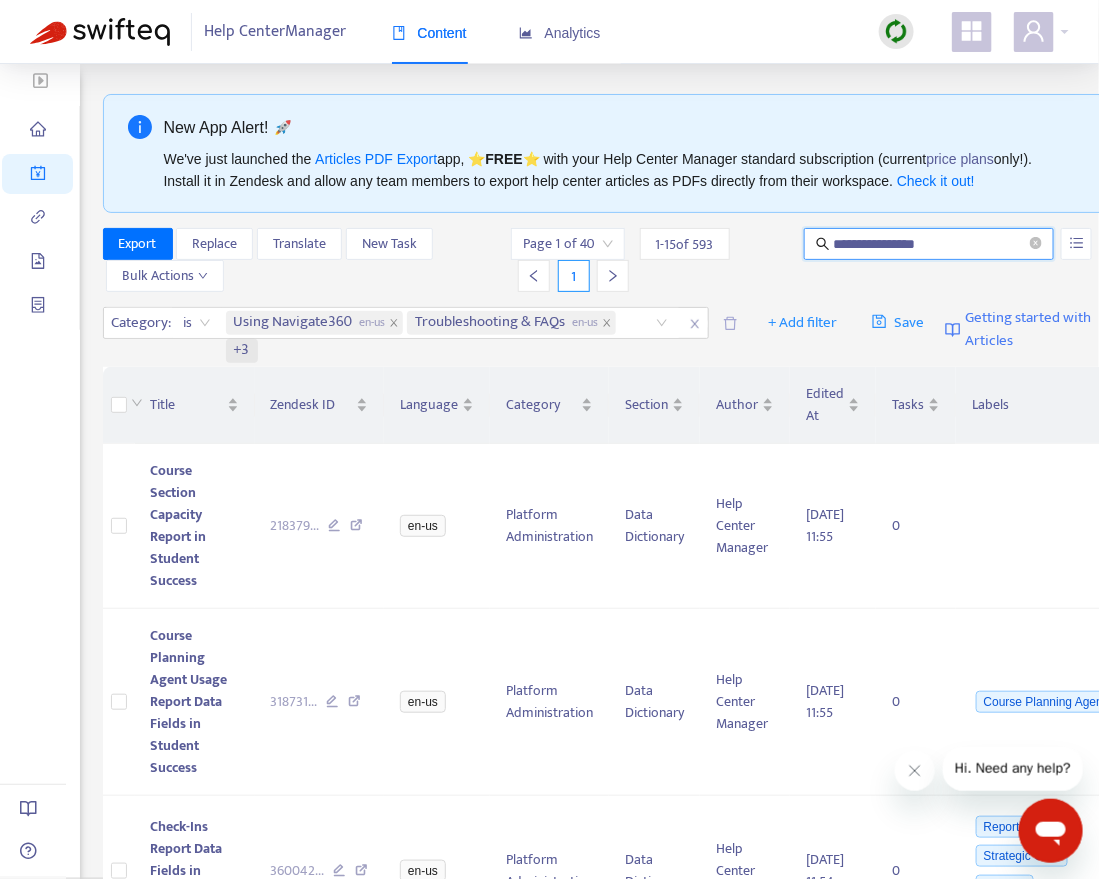type on "**********" 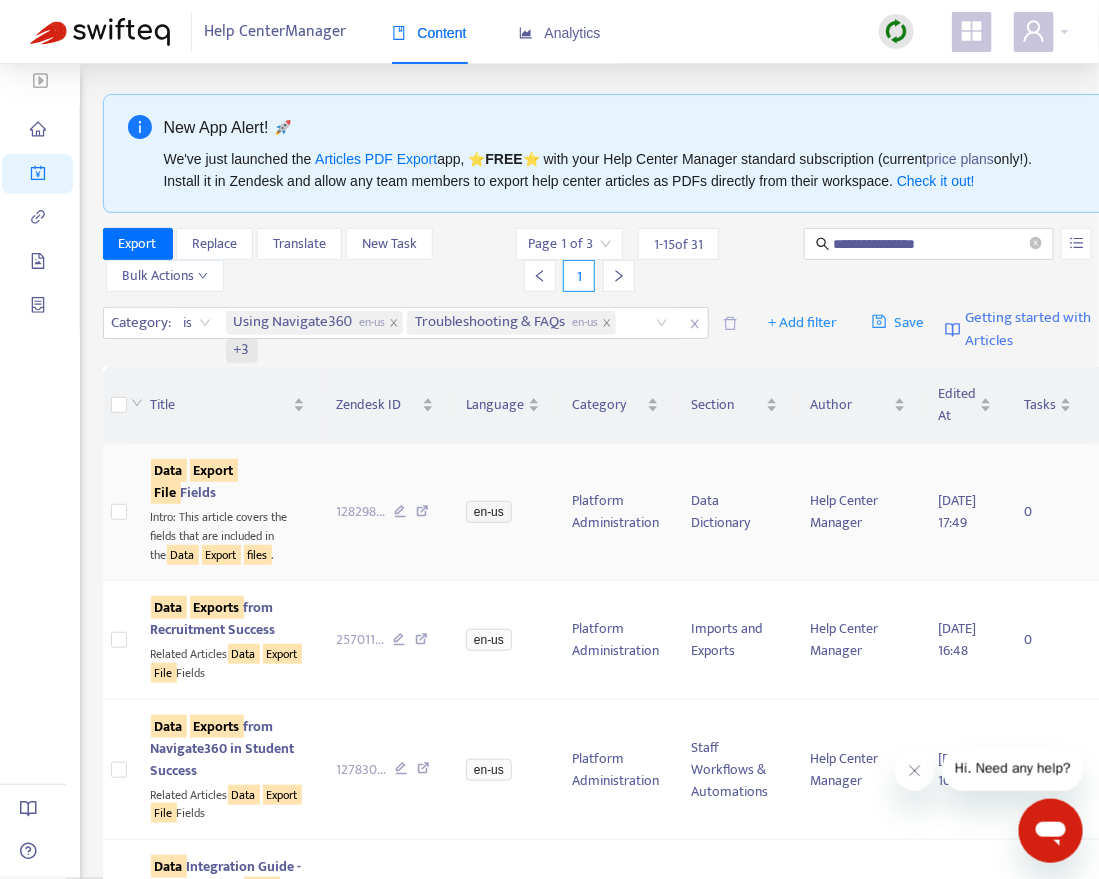 click on "Export" at bounding box center (214, 470) 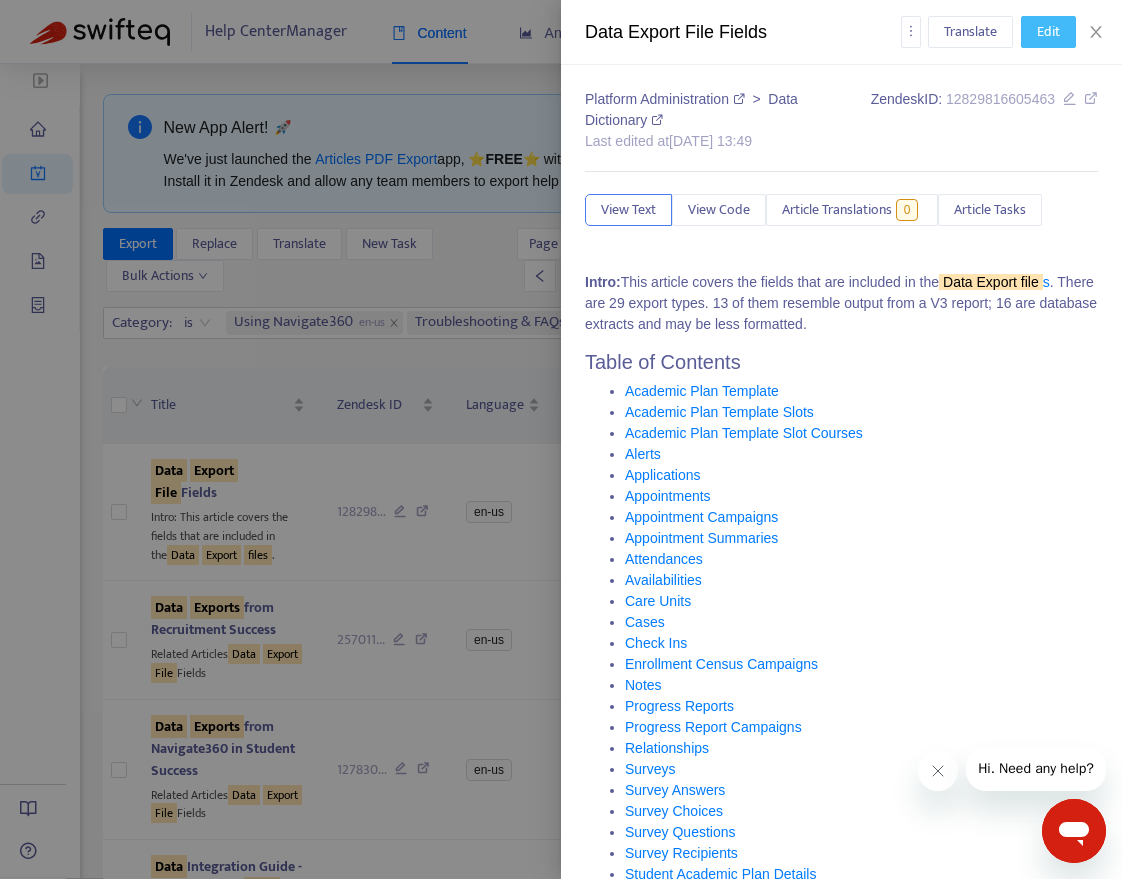 click on "Edit" at bounding box center (1048, 32) 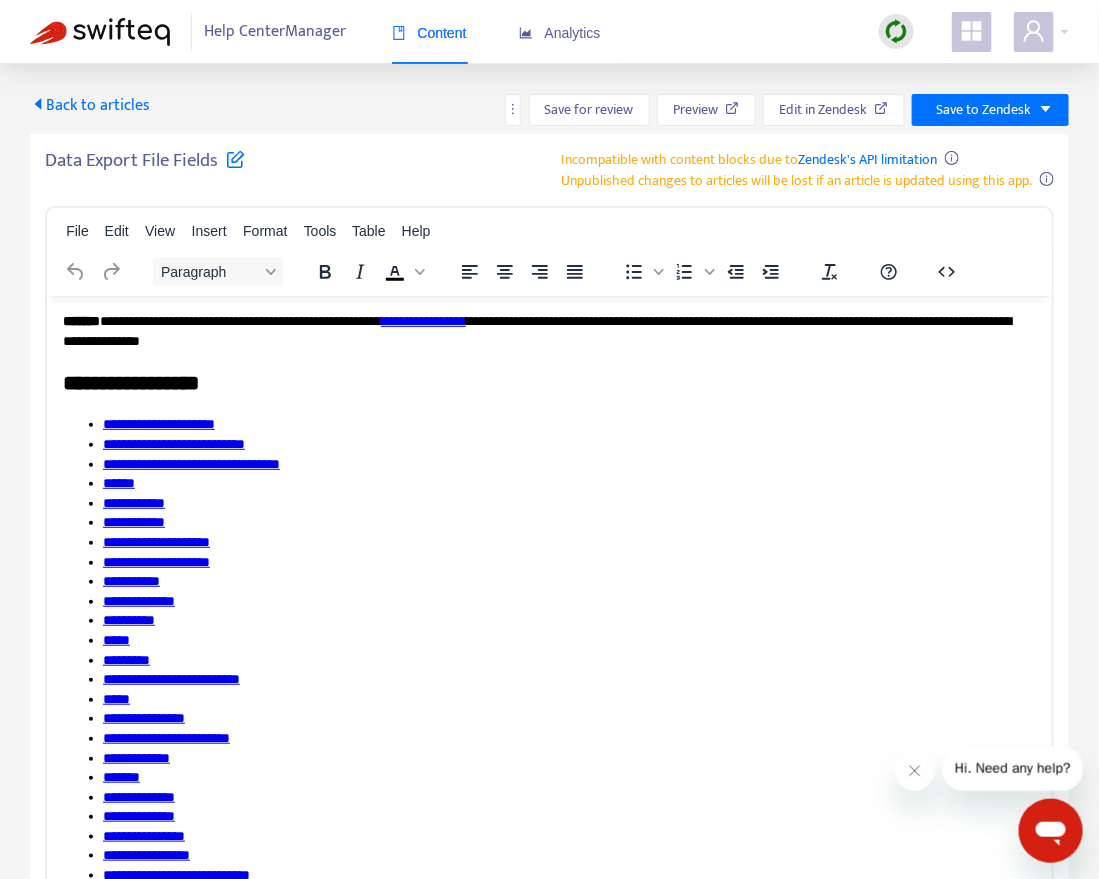 scroll, scrollTop: 0, scrollLeft: 0, axis: both 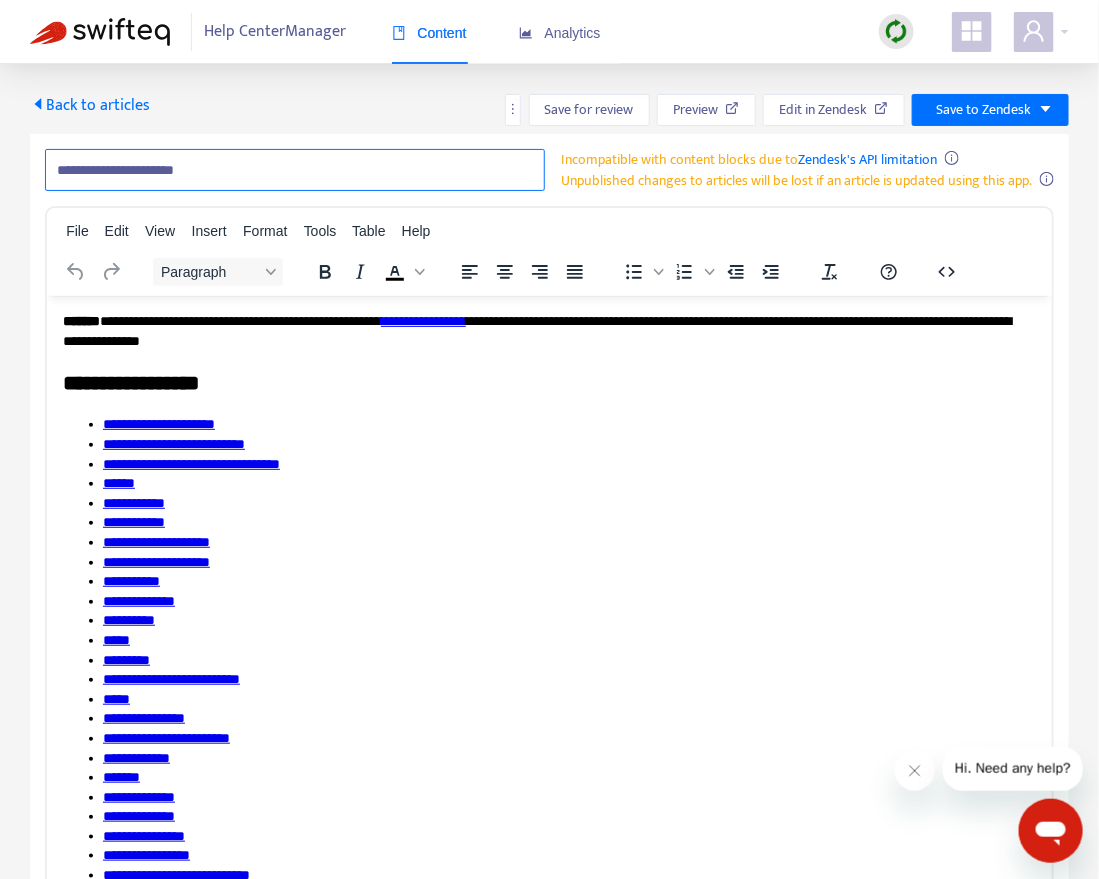 click on "**********" at bounding box center (295, 170) 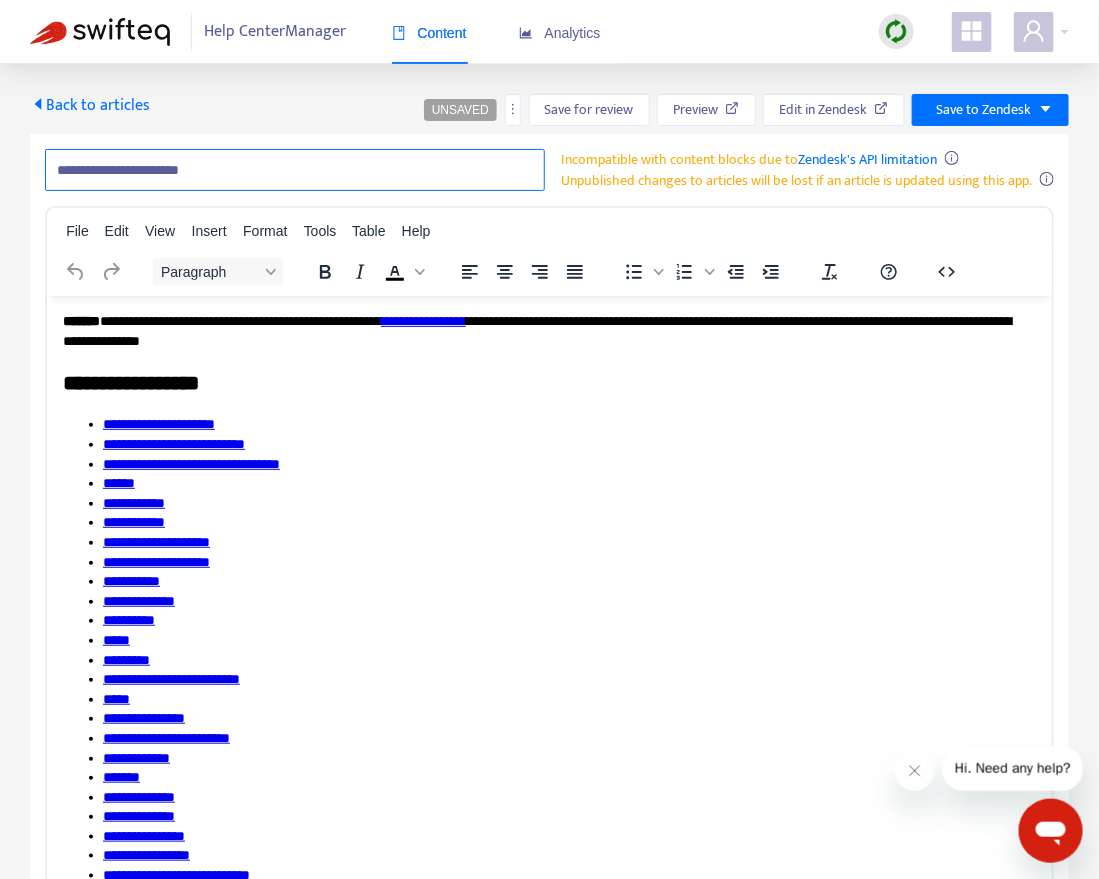 paste on "**********" 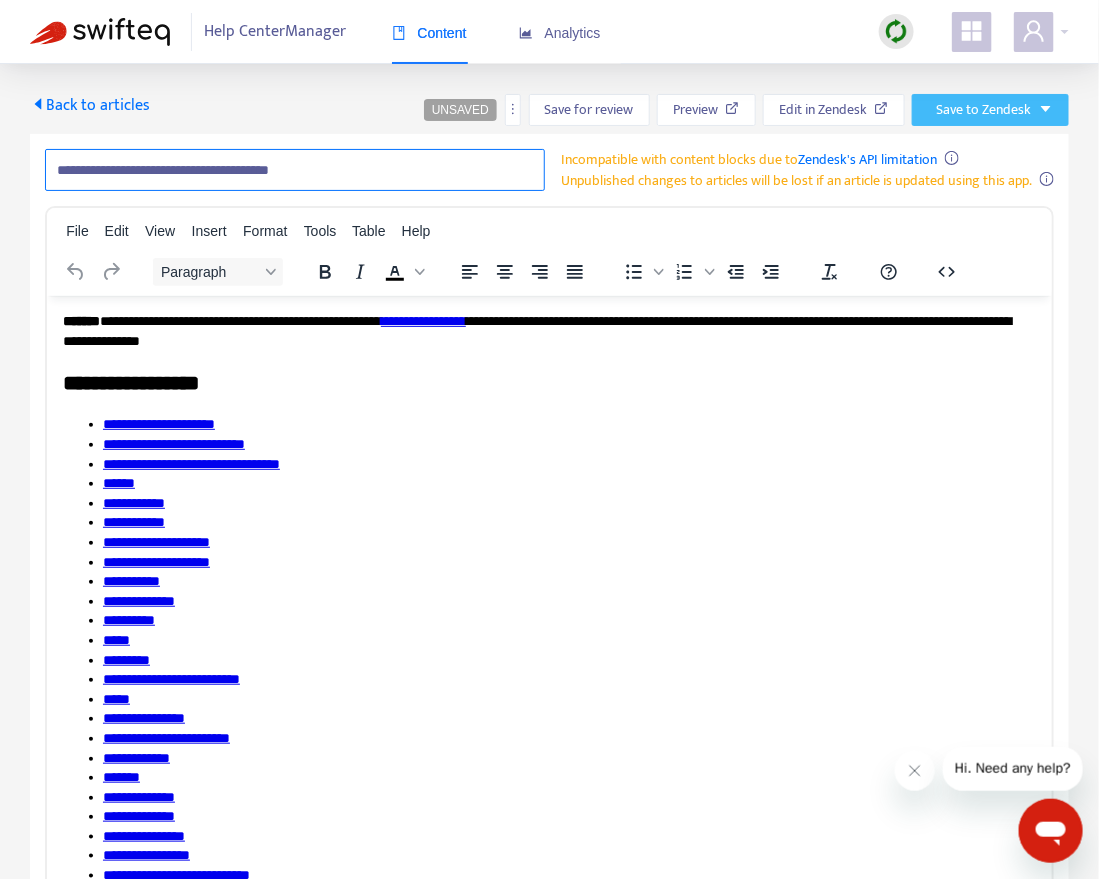 type on "**********" 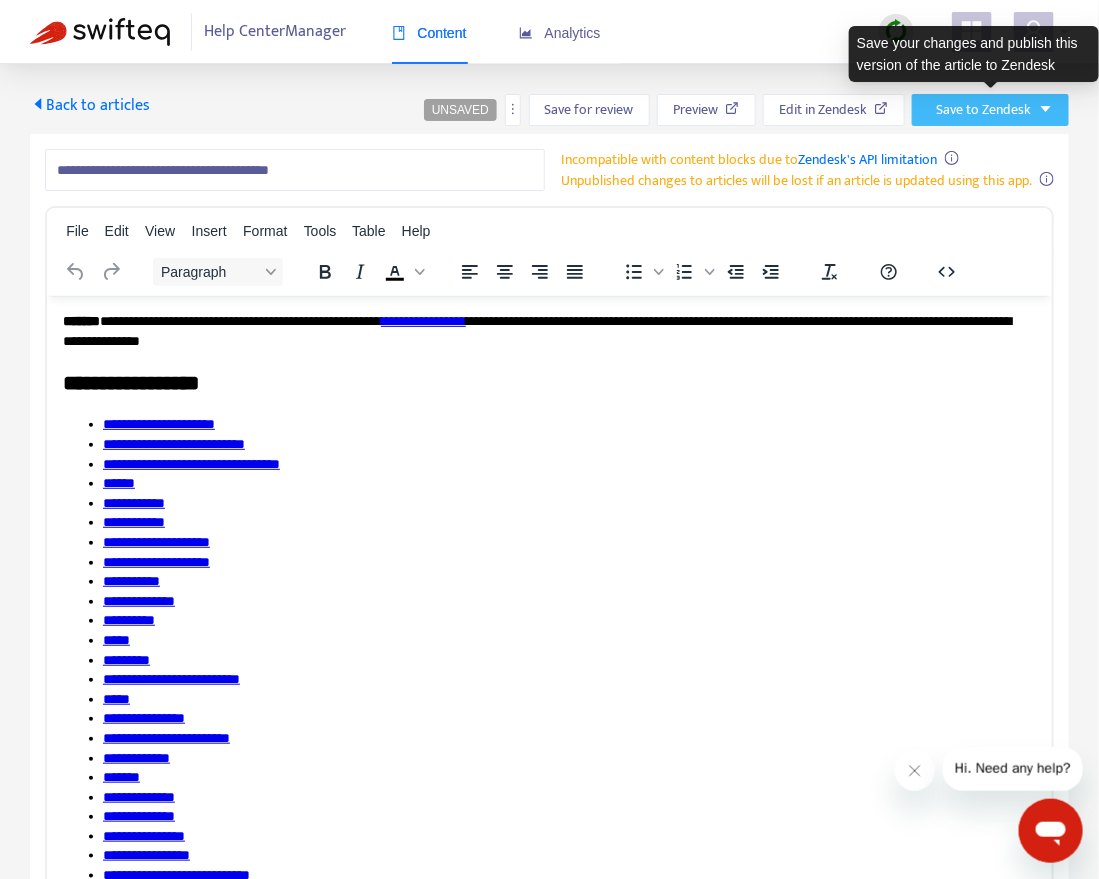 click on "Save to Zendesk" at bounding box center [990, 110] 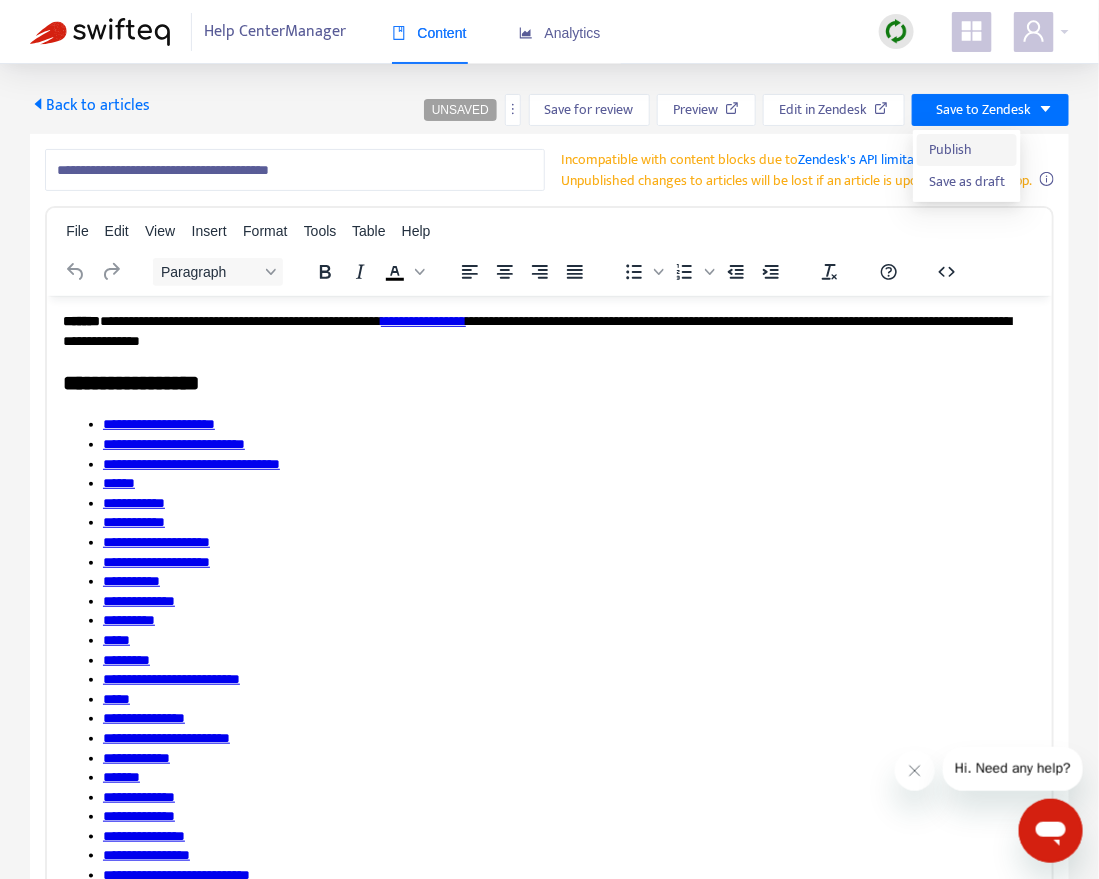 click on "Publish" at bounding box center [967, 150] 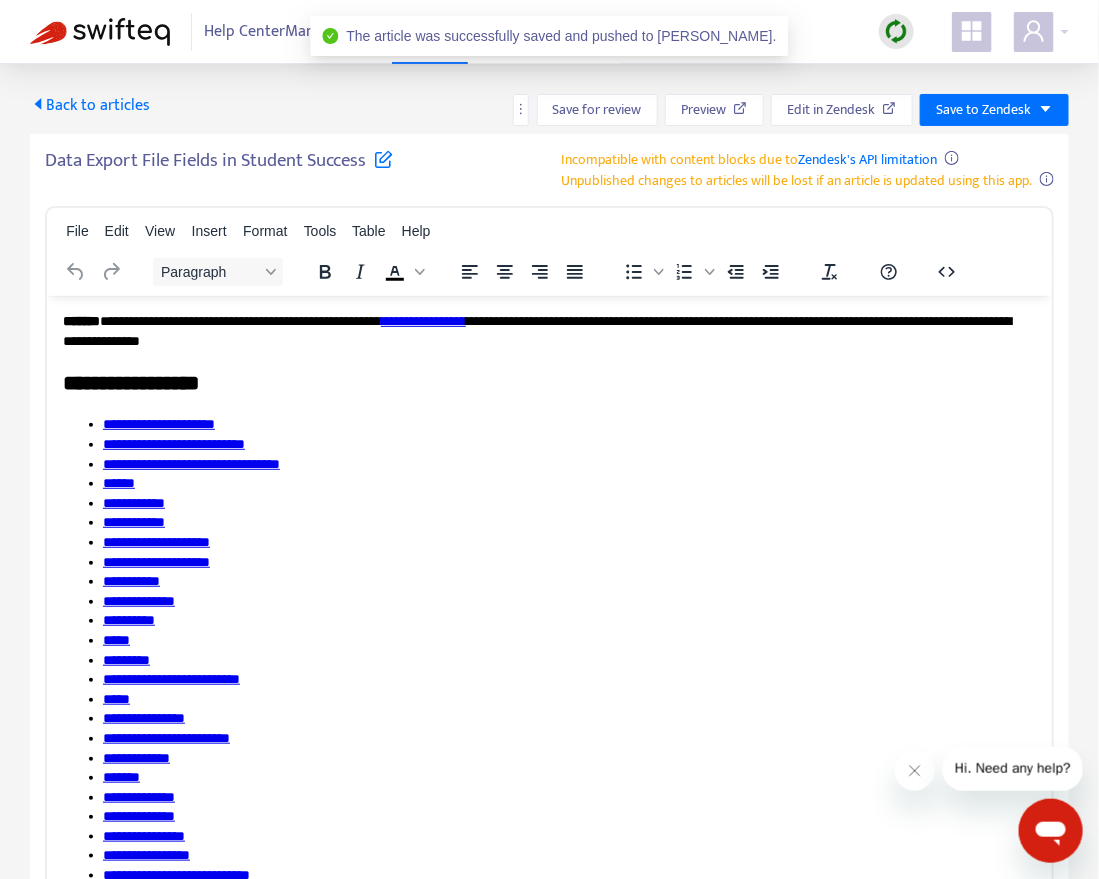 click on "Back to articles" at bounding box center [90, 105] 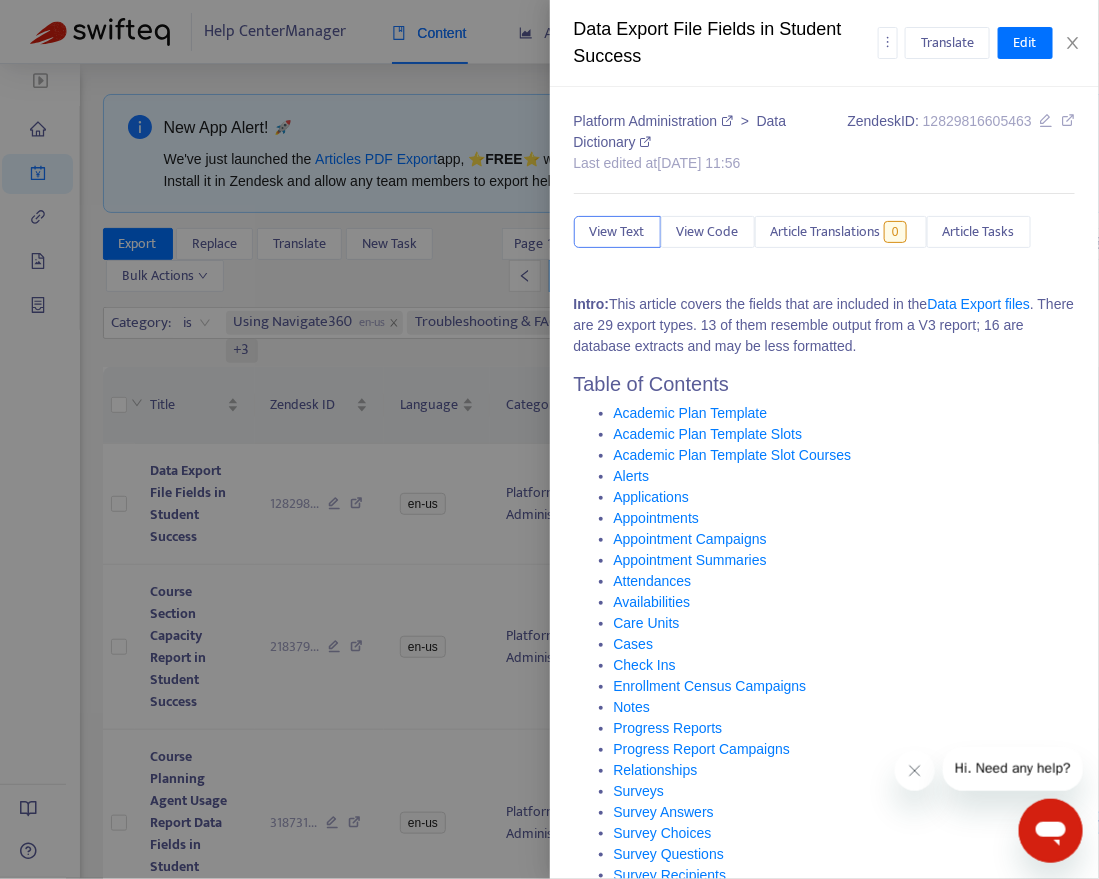 click at bounding box center [549, 439] 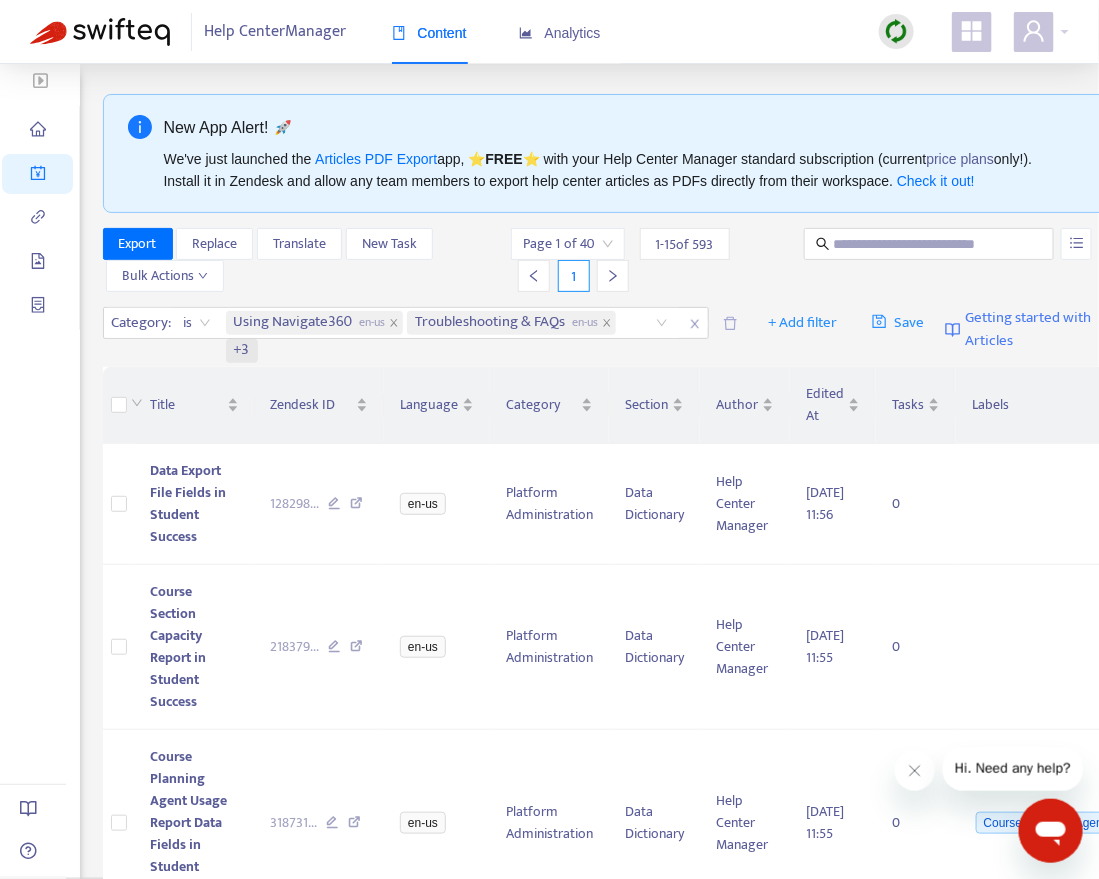 click on "New App Alert! 🚀 We've just launched the Articles PDF Export  app, ⭐ FREE ⭐️ with your Help Center Manager standard subscription (current  price plans  only!). Install it in [GEOGRAPHIC_DATA] and allow any team members to export help center articles as PDFs directly from their workspace. Check it out! Export Replace Translate New Task Bulk Actions Page 1 of 40 1 - 15  of   593 1 Category : is Using Navigate360   en-us Troubleshooting & FAQs   en-us +3   + Add filter   Save Getting started with Articles Title Zendesk ID Language Category Section Author Edited At Tasks Labels Data Export File Fields in Student Success 128298 ... en-us Platform Administration Data Dictionary Help Center Manager [DATE] 11:56 0 Course Section Capacity Report in Student Success 218379 ... en-us Platform Administration Data Dictionary Help Center Manager [DATE] 11:55 0 Course Planning Agent Usage Report Data Fields in Student Success 318731 ... en-us Platform Administration Data Dictionary Help Center Manager 0 360042 ... 0" at bounding box center [622, 1561] 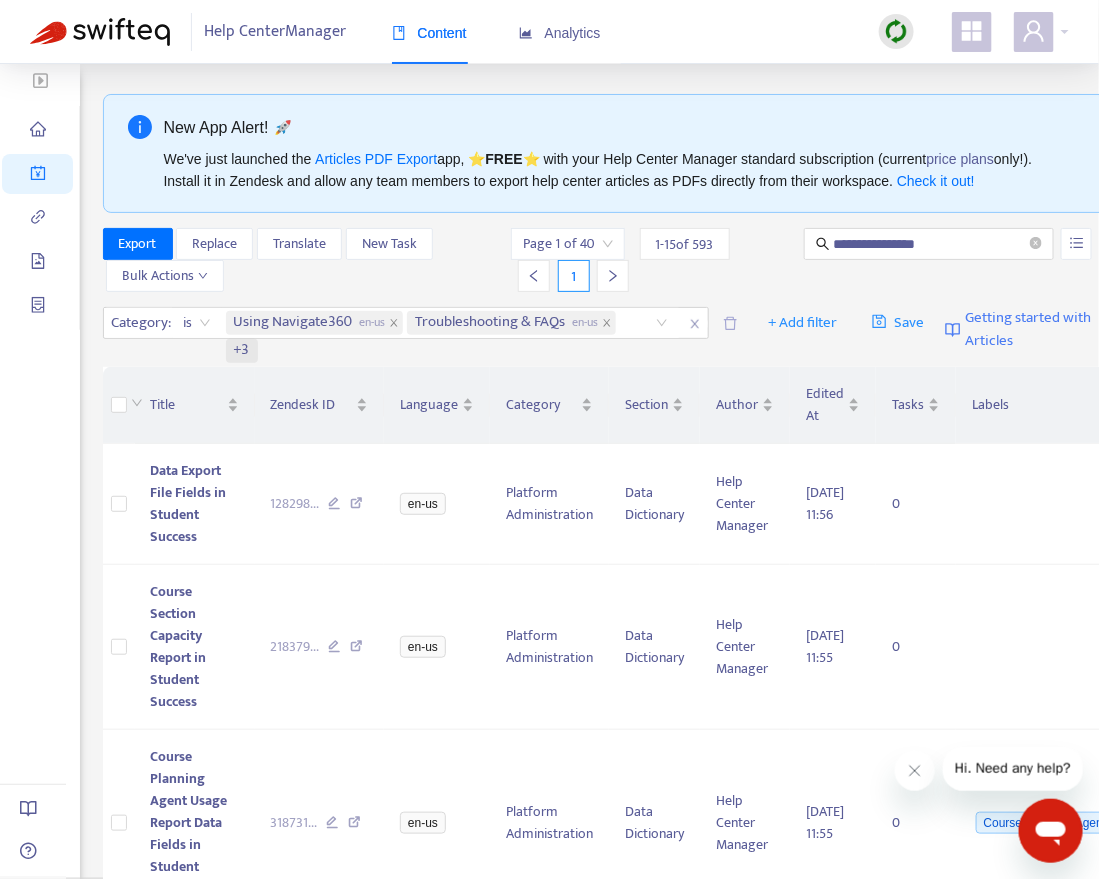 type on "**********" 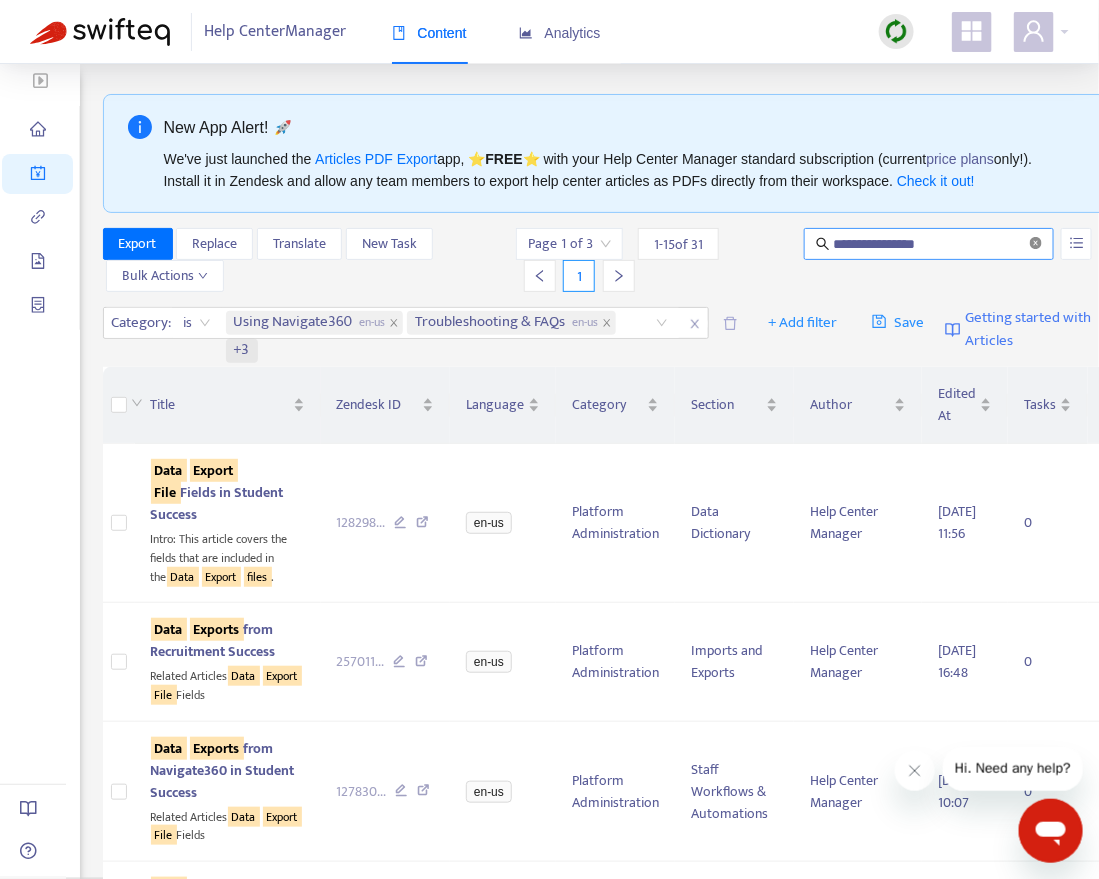 click 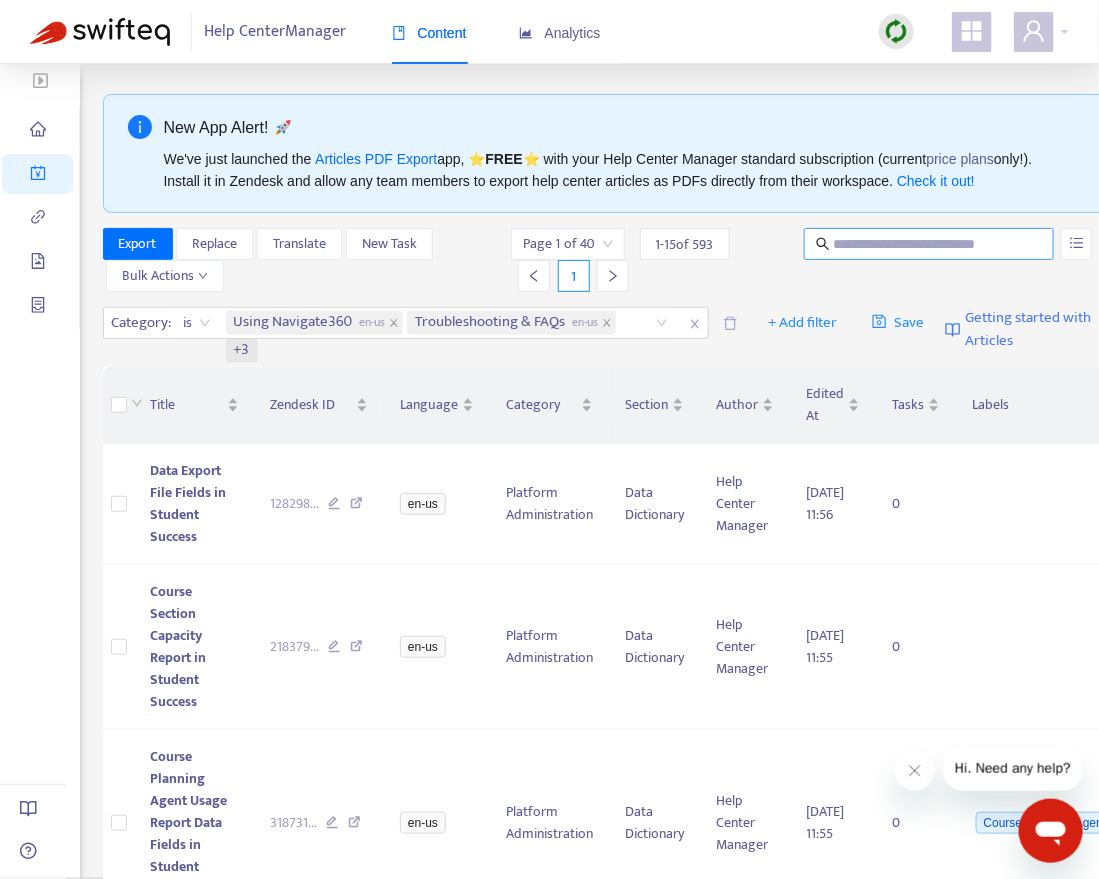 click at bounding box center (930, 244) 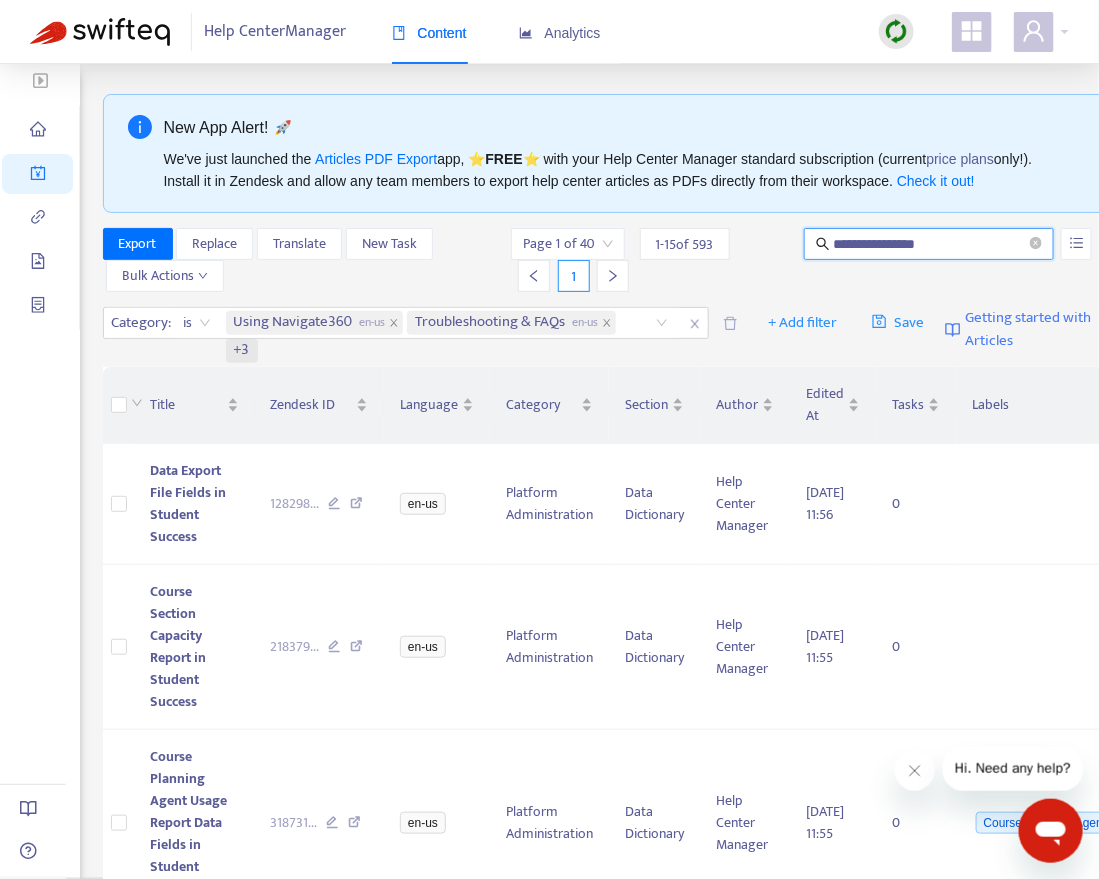 type on "**********" 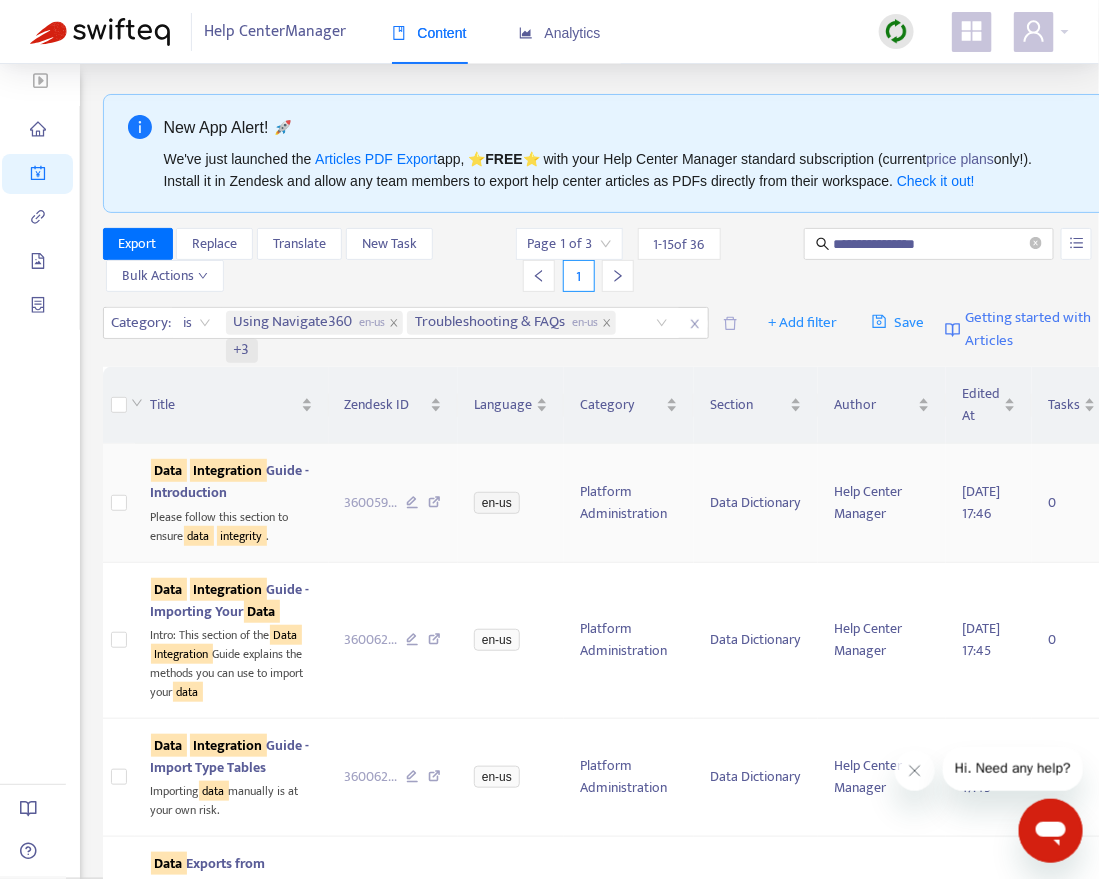 click on "Integration" at bounding box center (228, 470) 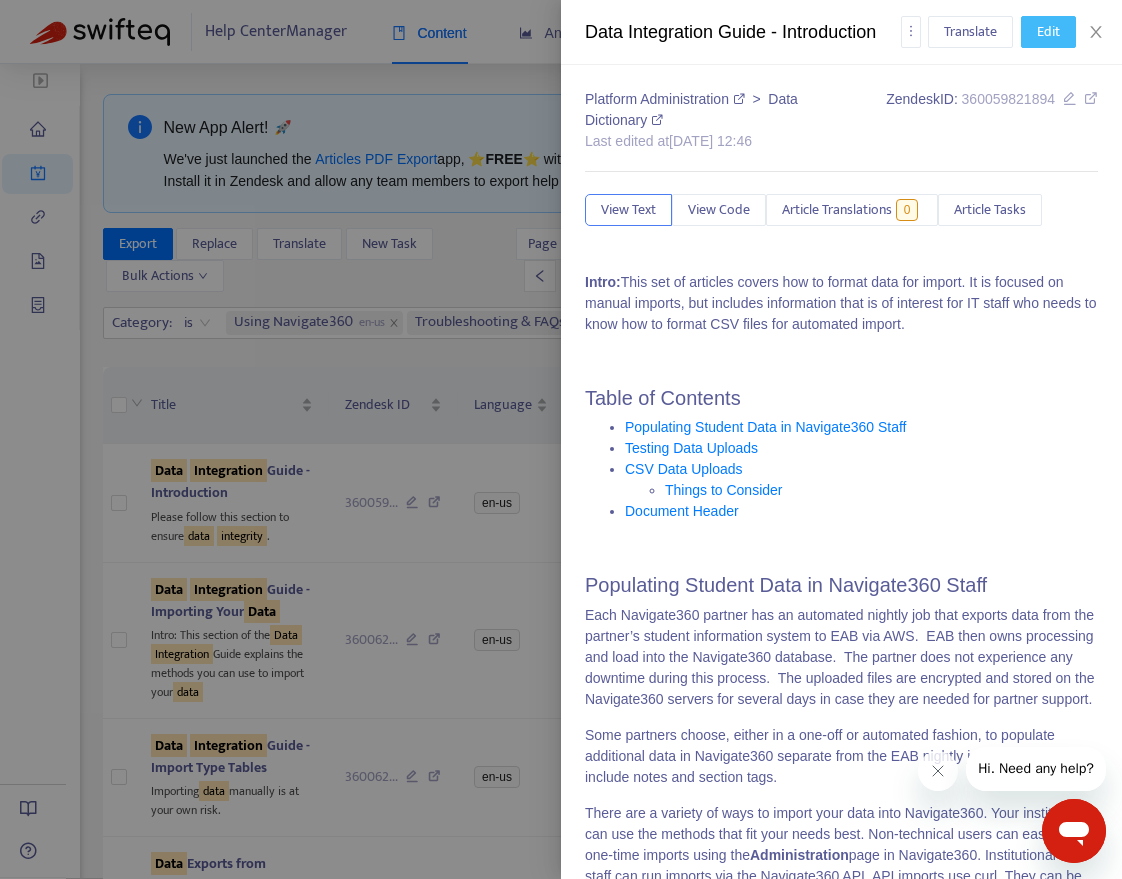 click on "Edit" at bounding box center (1048, 32) 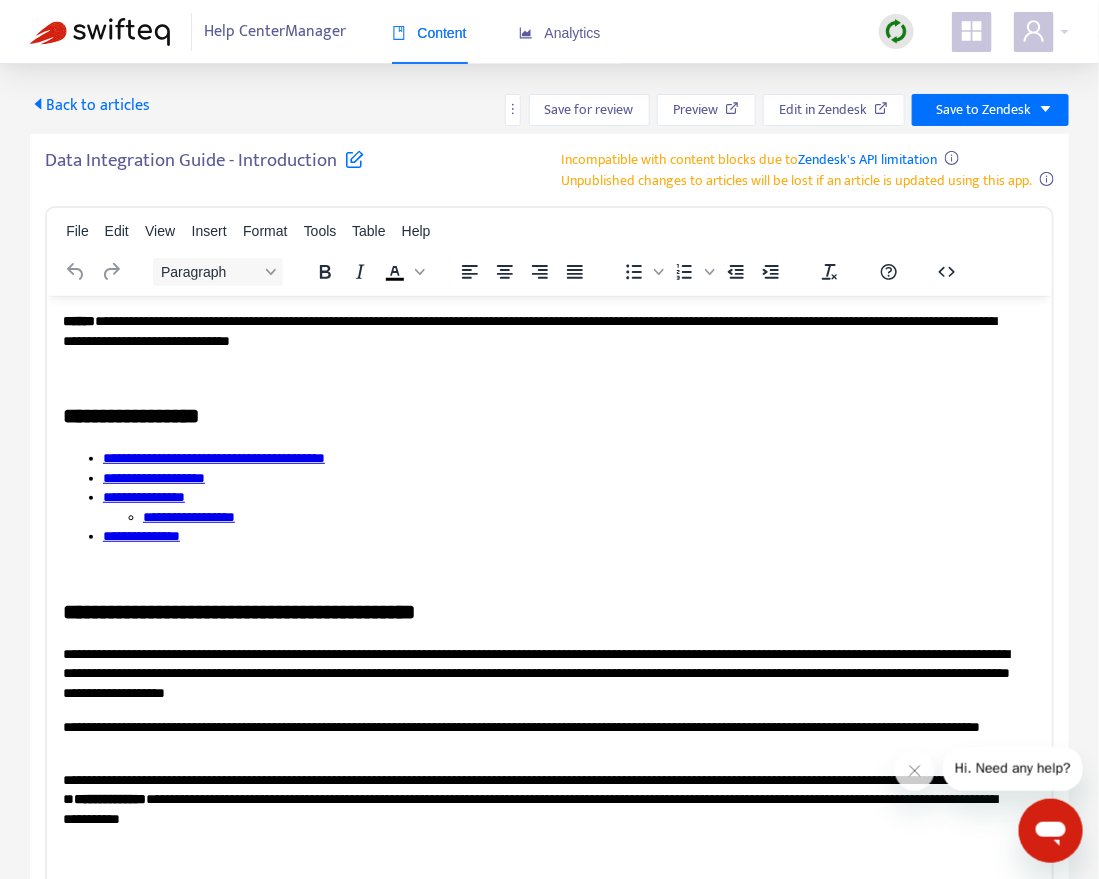 scroll, scrollTop: 0, scrollLeft: 0, axis: both 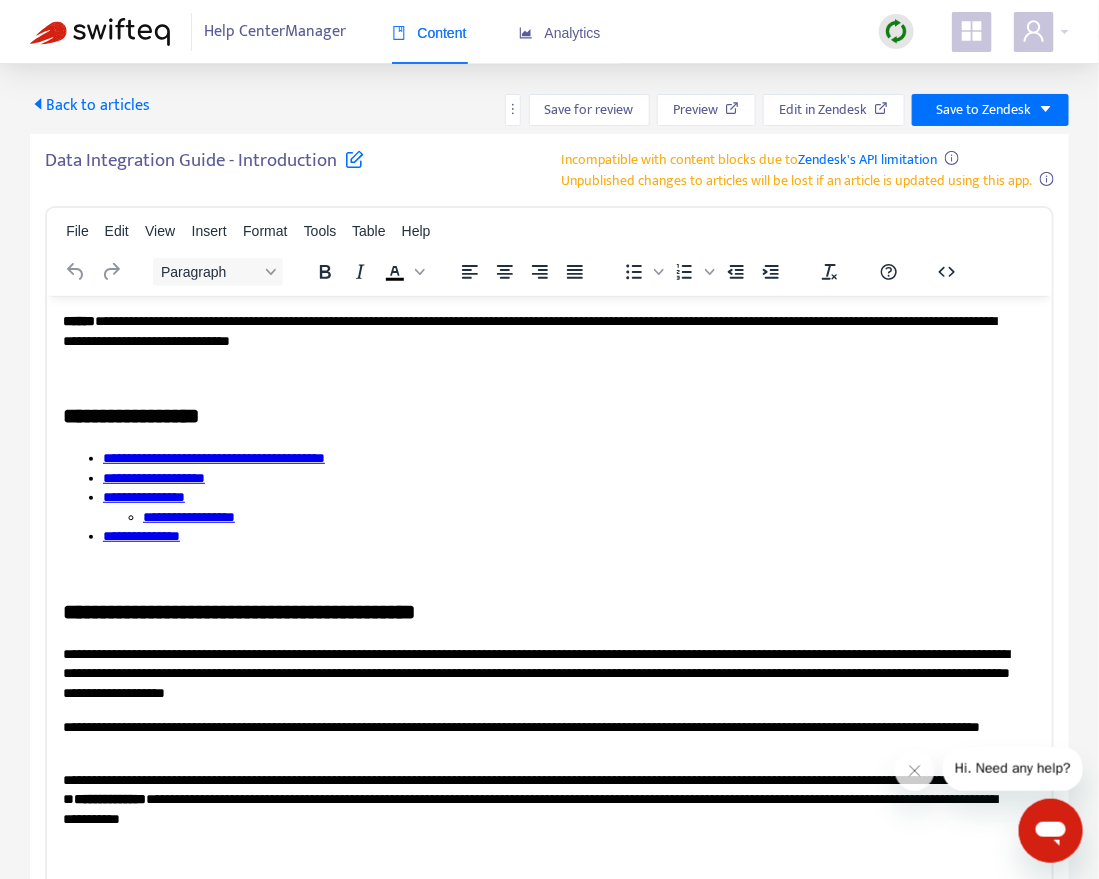 click at bounding box center (354, 158) 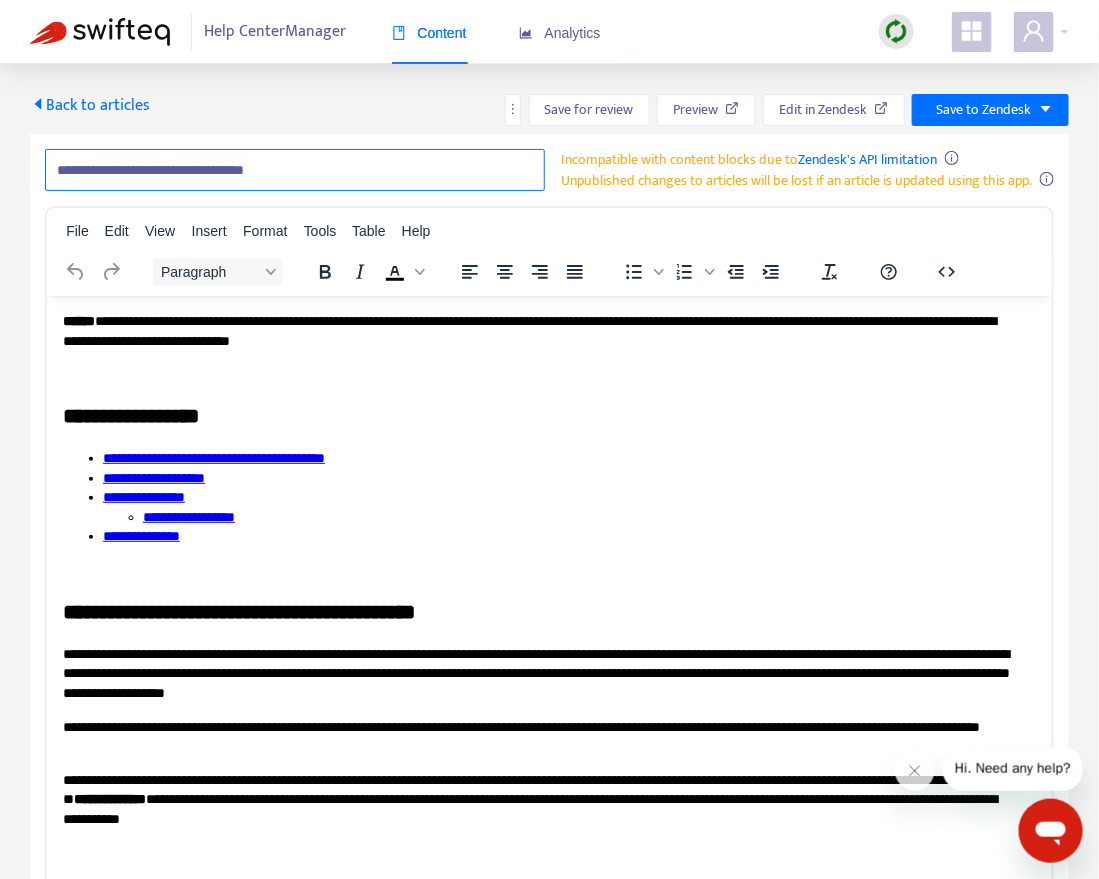 click on "**********" at bounding box center [295, 170] 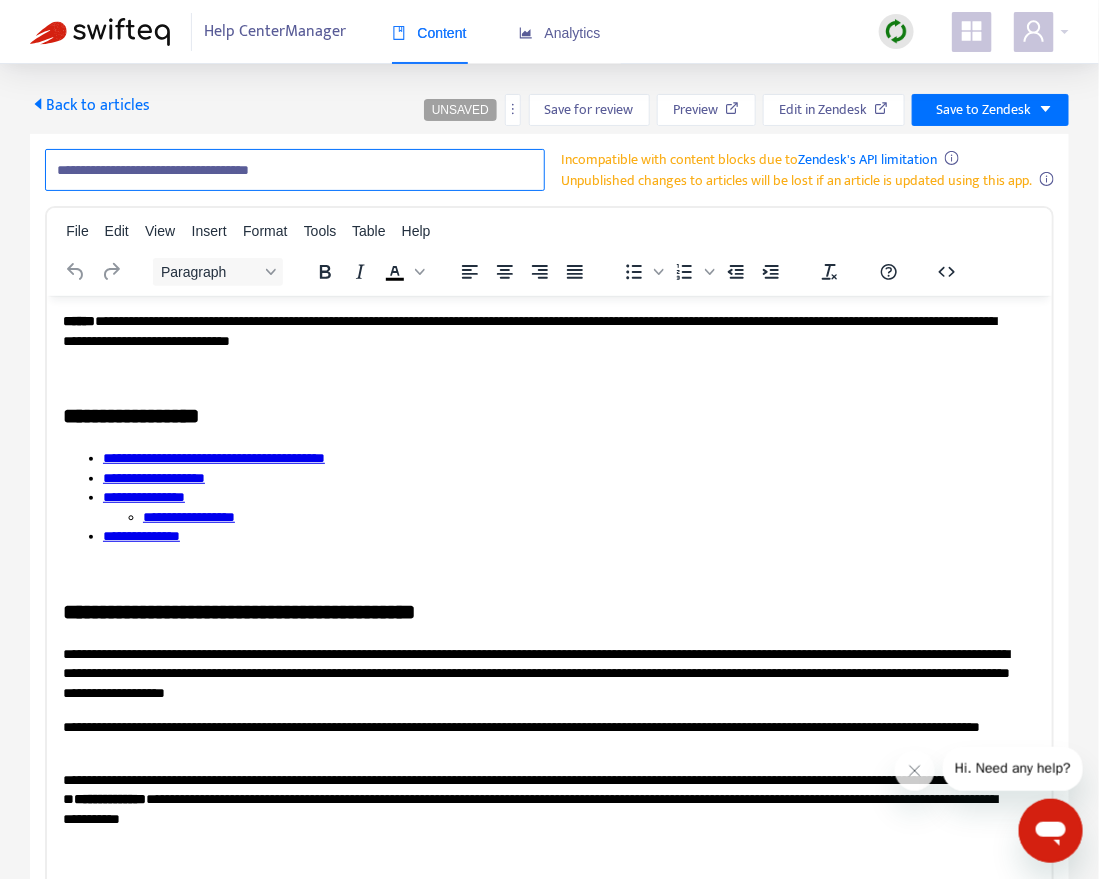 paste on "**********" 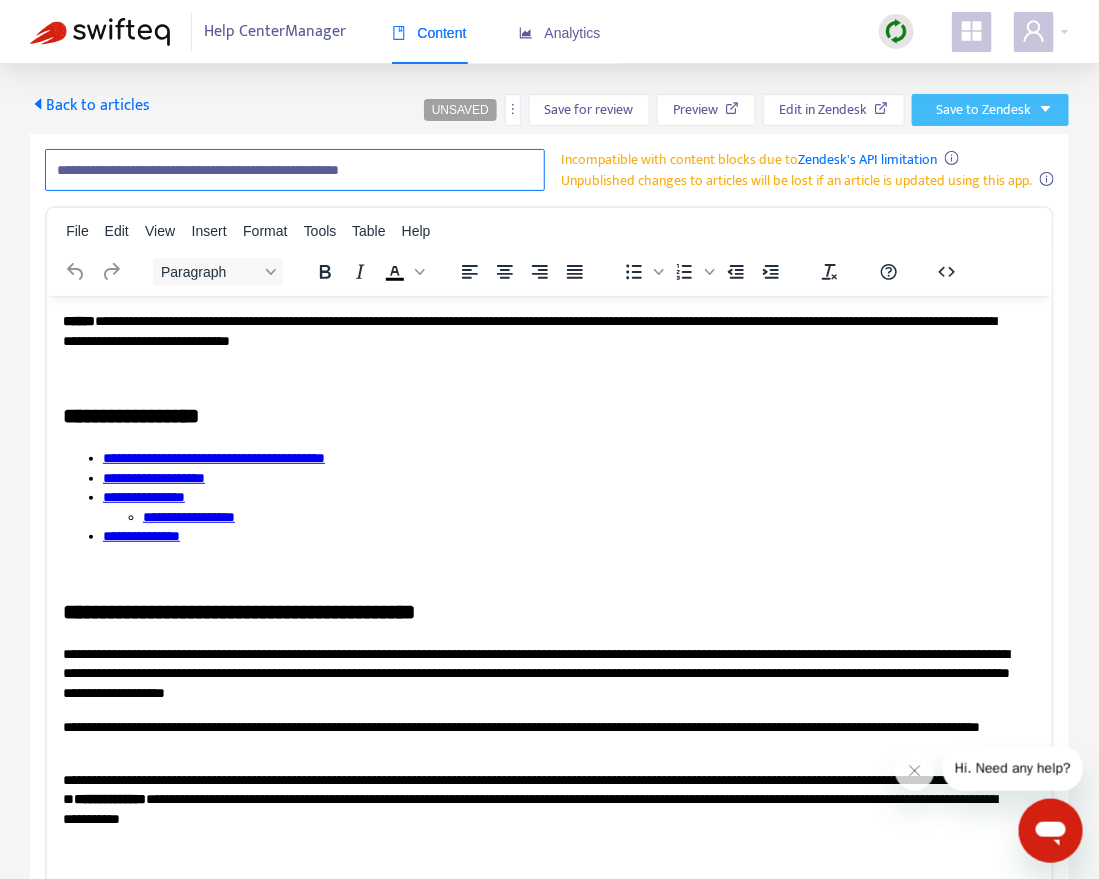 type on "**********" 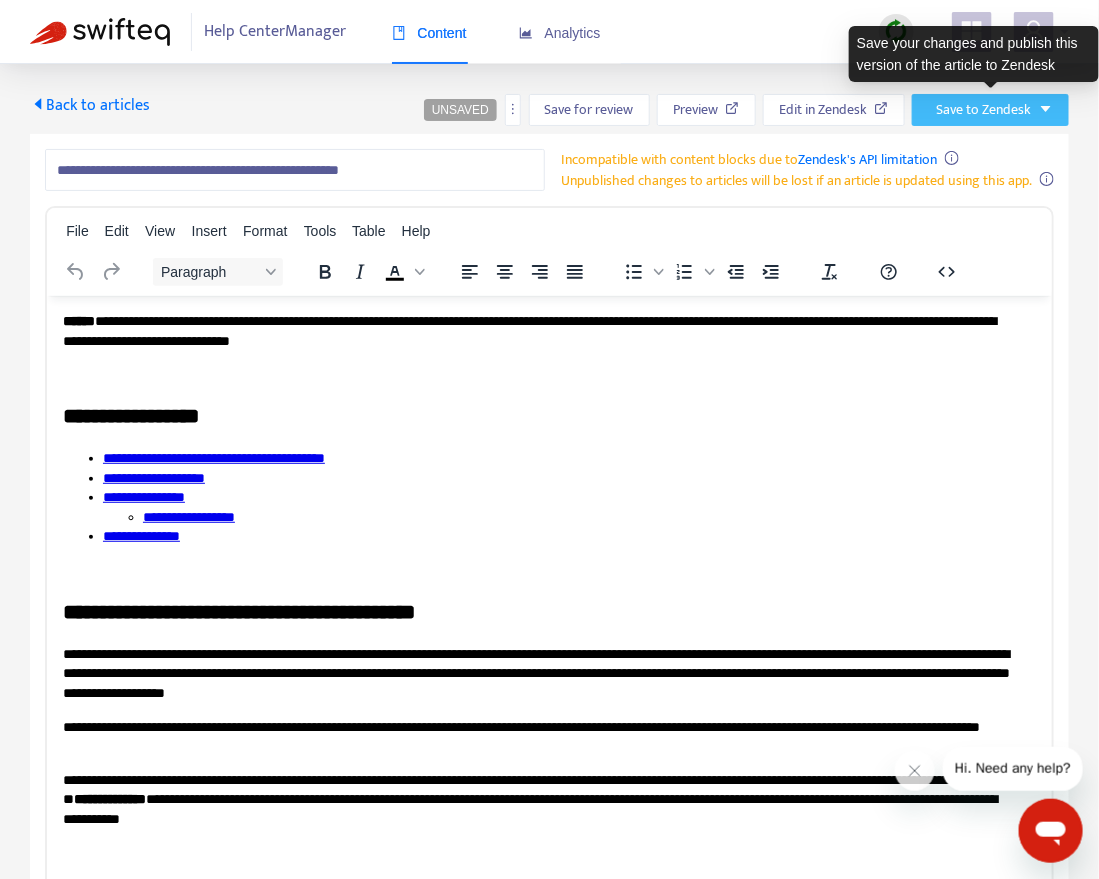 click on "Save to Zendesk" at bounding box center (983, 110) 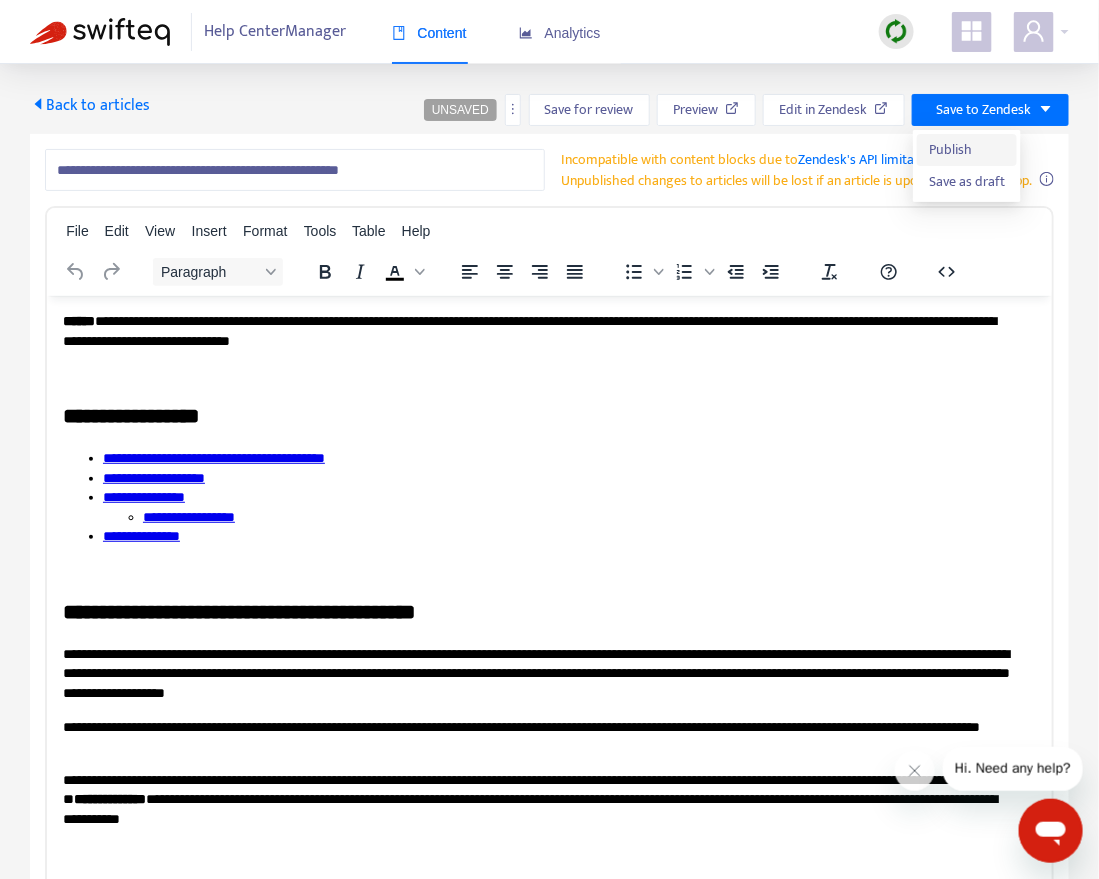 click on "Publish" at bounding box center (967, 150) 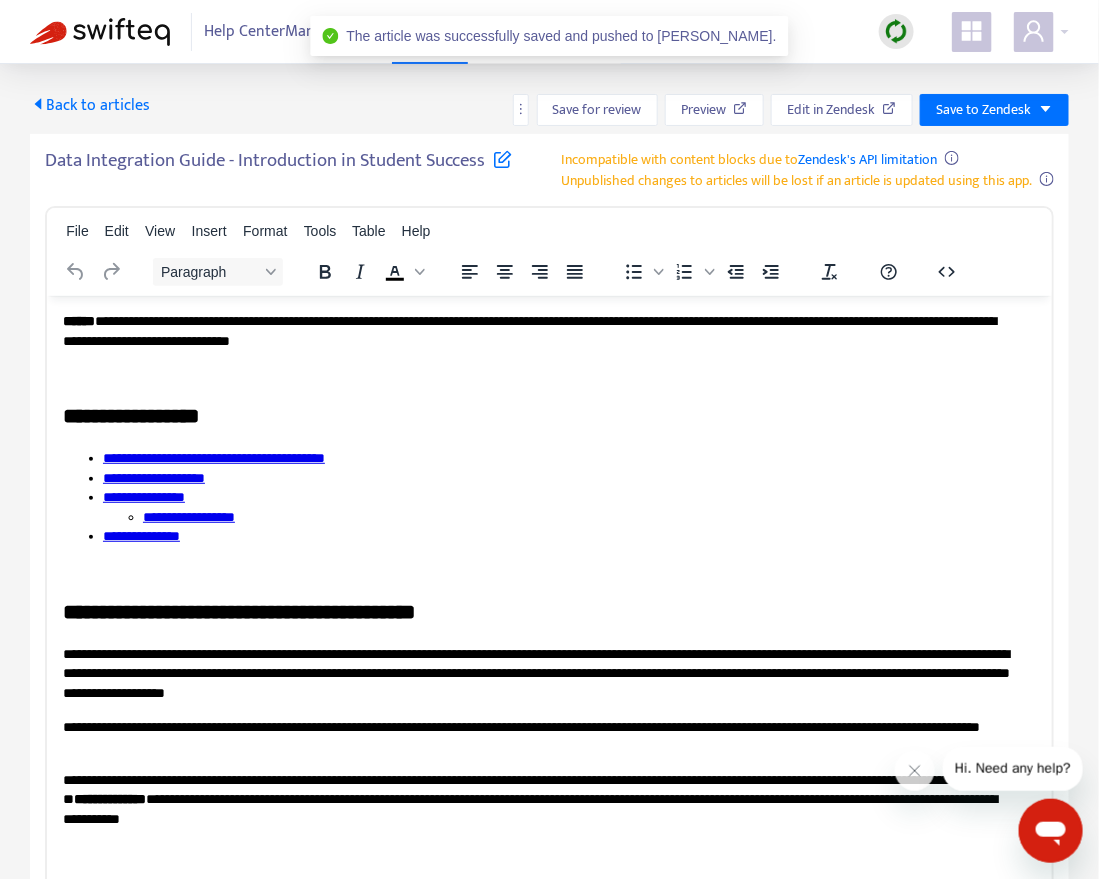 click on "Back to articles" at bounding box center (90, 105) 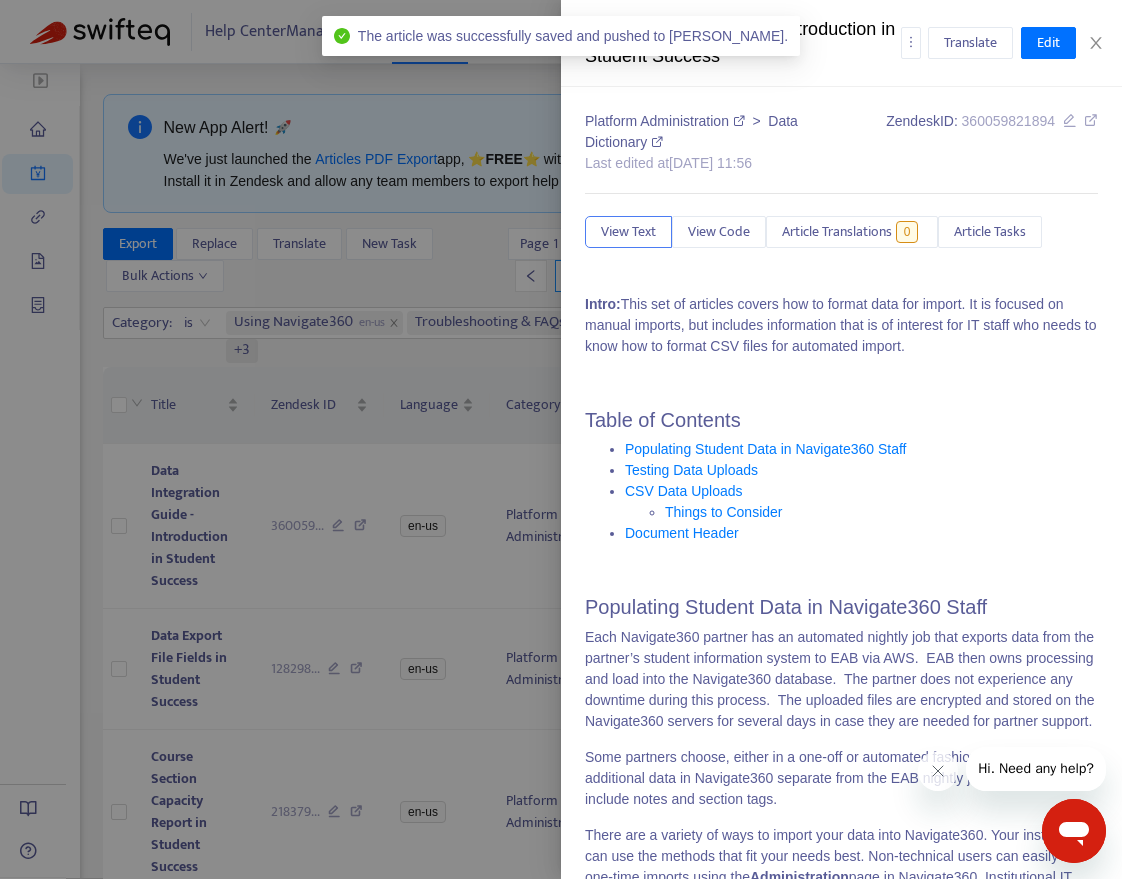 type on "**********" 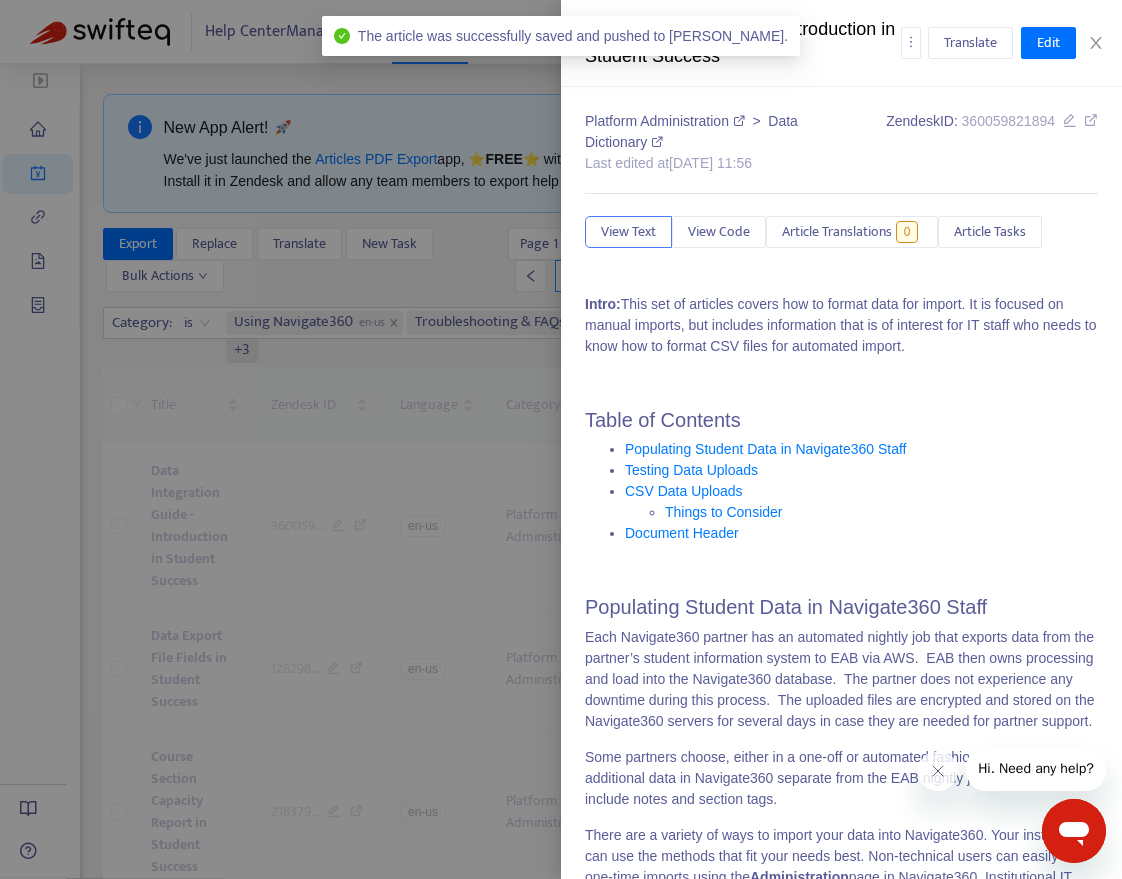 click at bounding box center (561, 439) 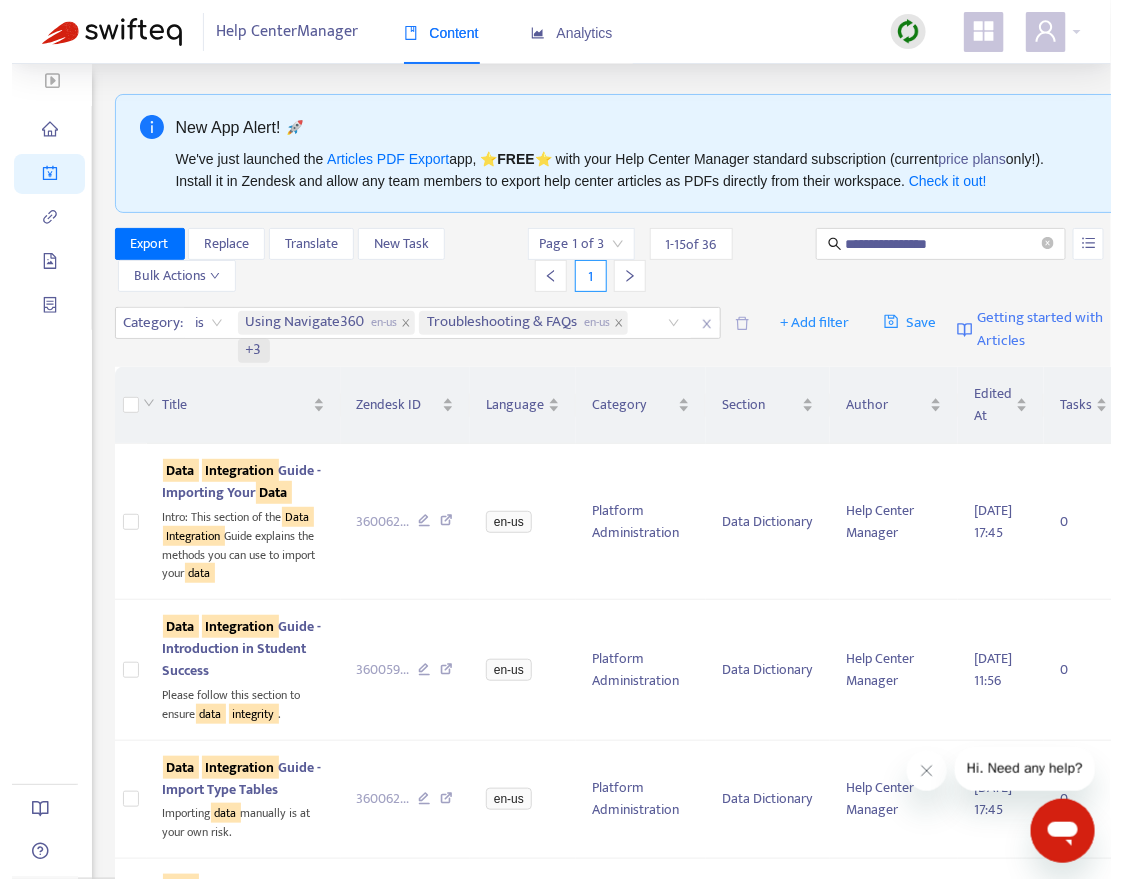 scroll, scrollTop: 94, scrollLeft: 0, axis: vertical 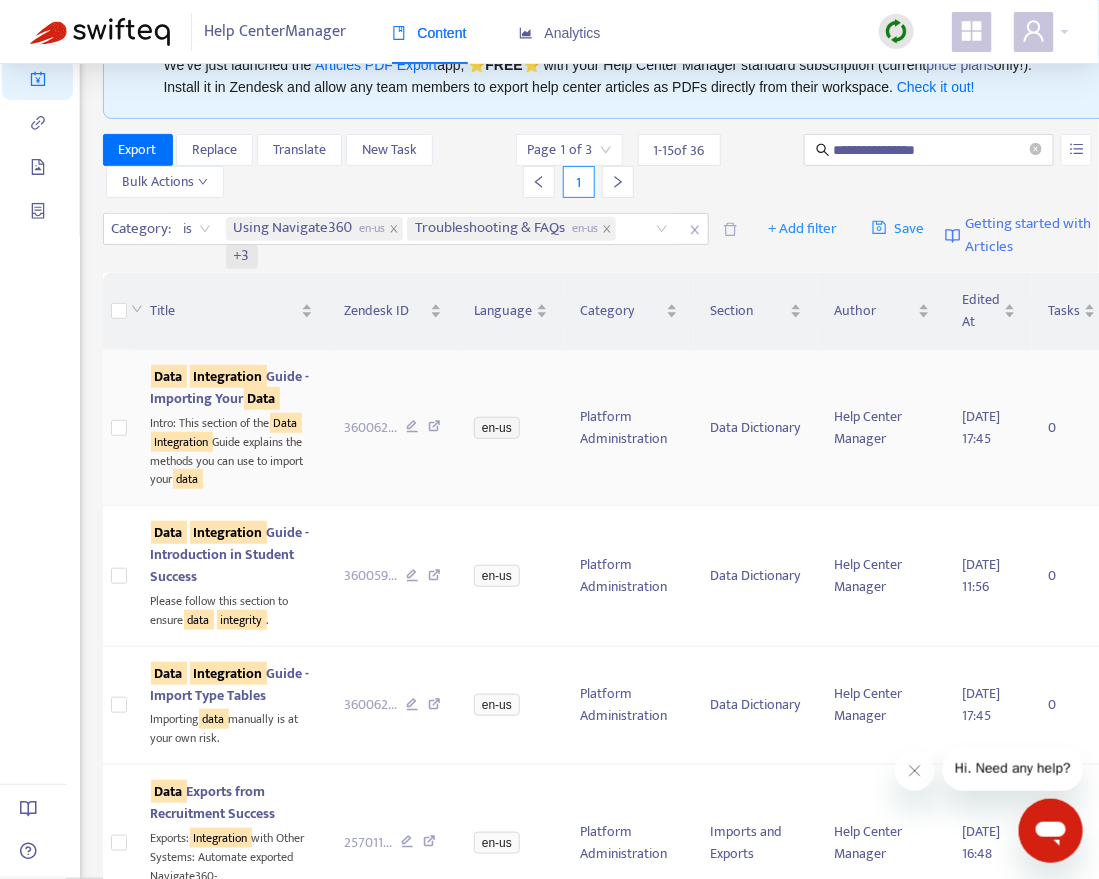 click on "Data   Integration  Guide - Importing Your  Data" at bounding box center [230, 387] 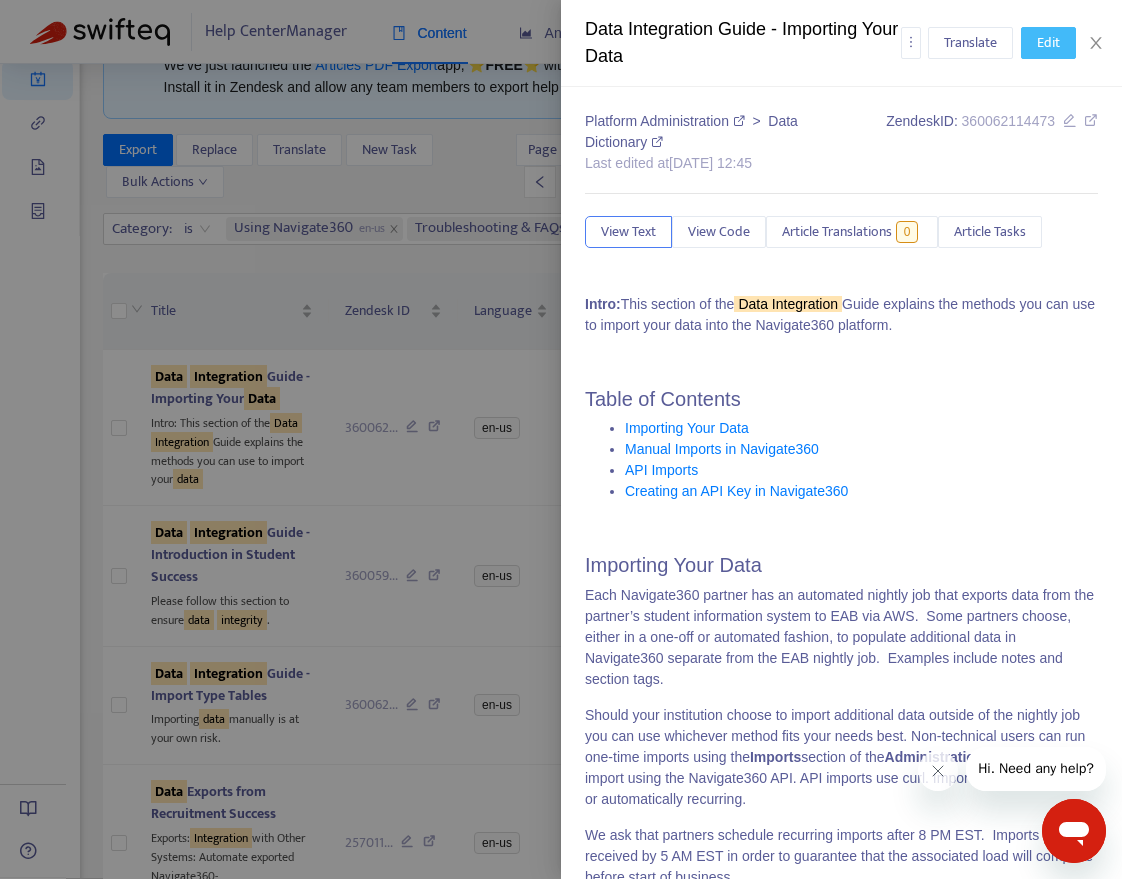 click on "Edit" at bounding box center (1048, 43) 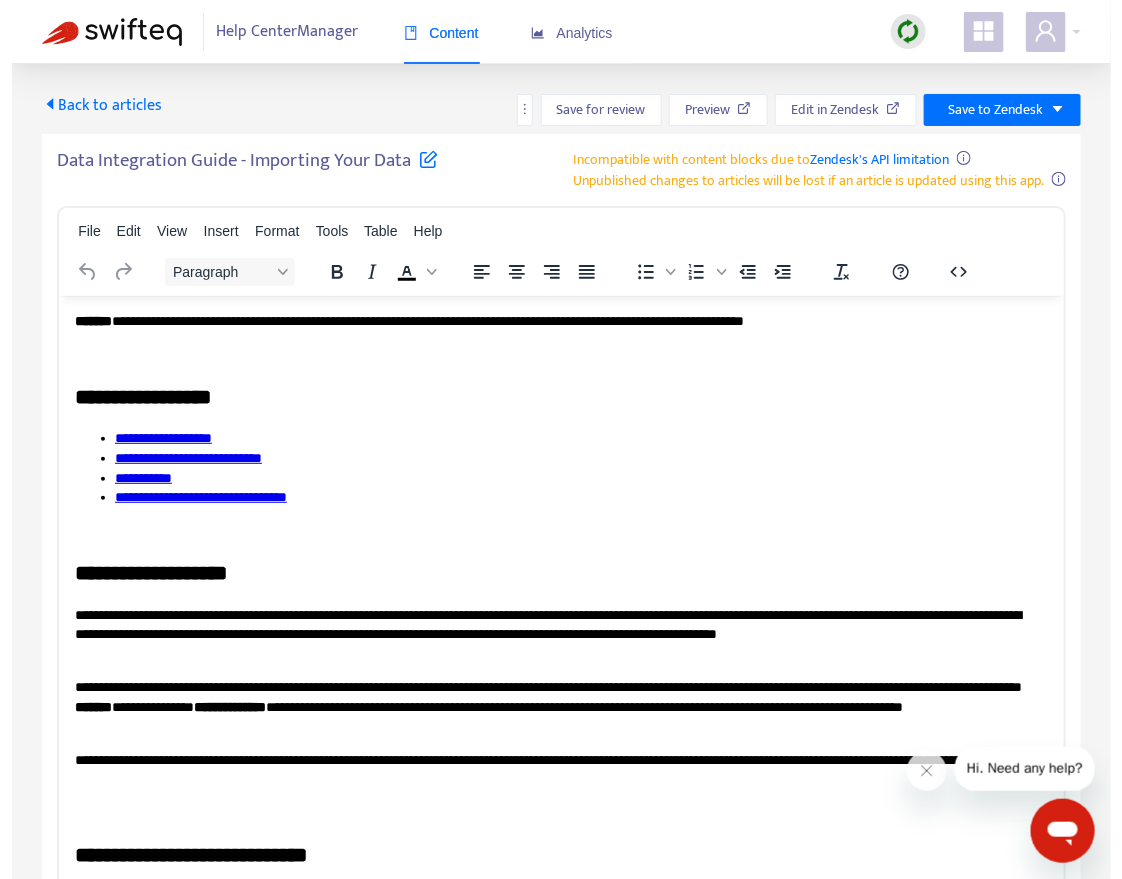 scroll, scrollTop: 0, scrollLeft: 0, axis: both 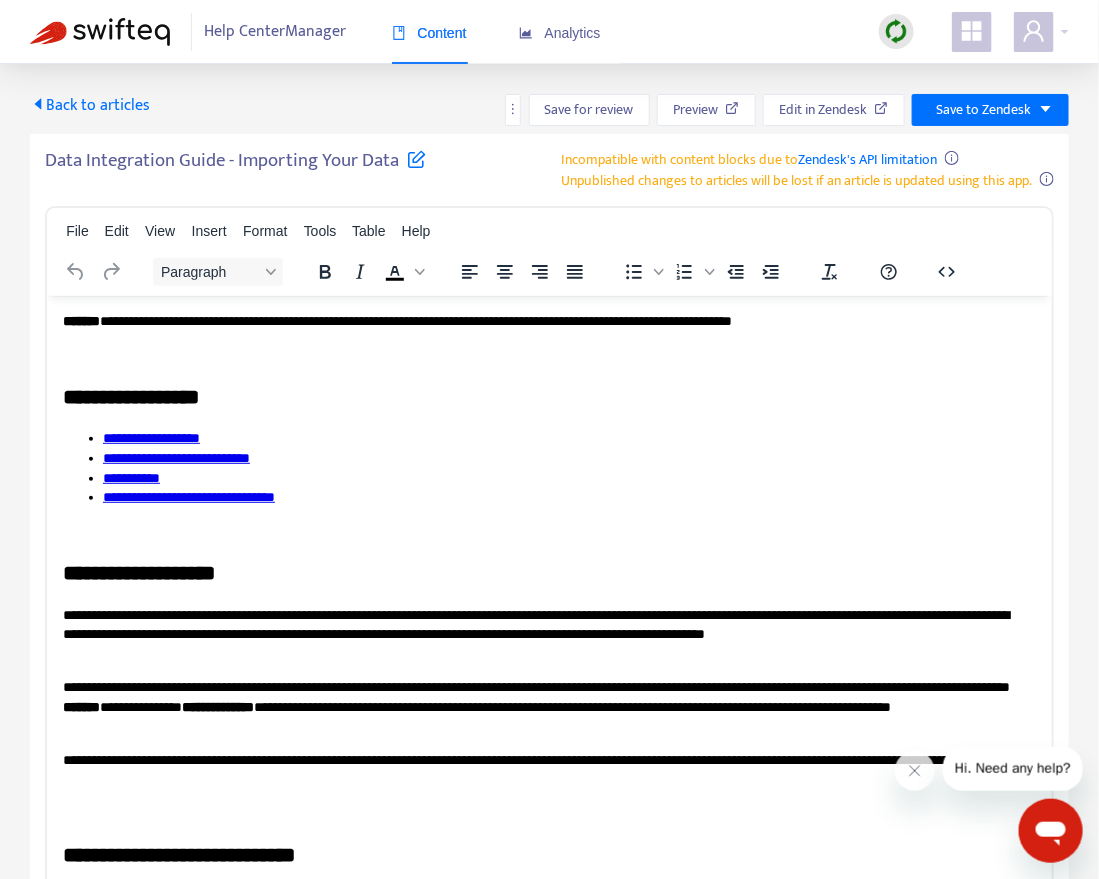 click at bounding box center [416, 158] 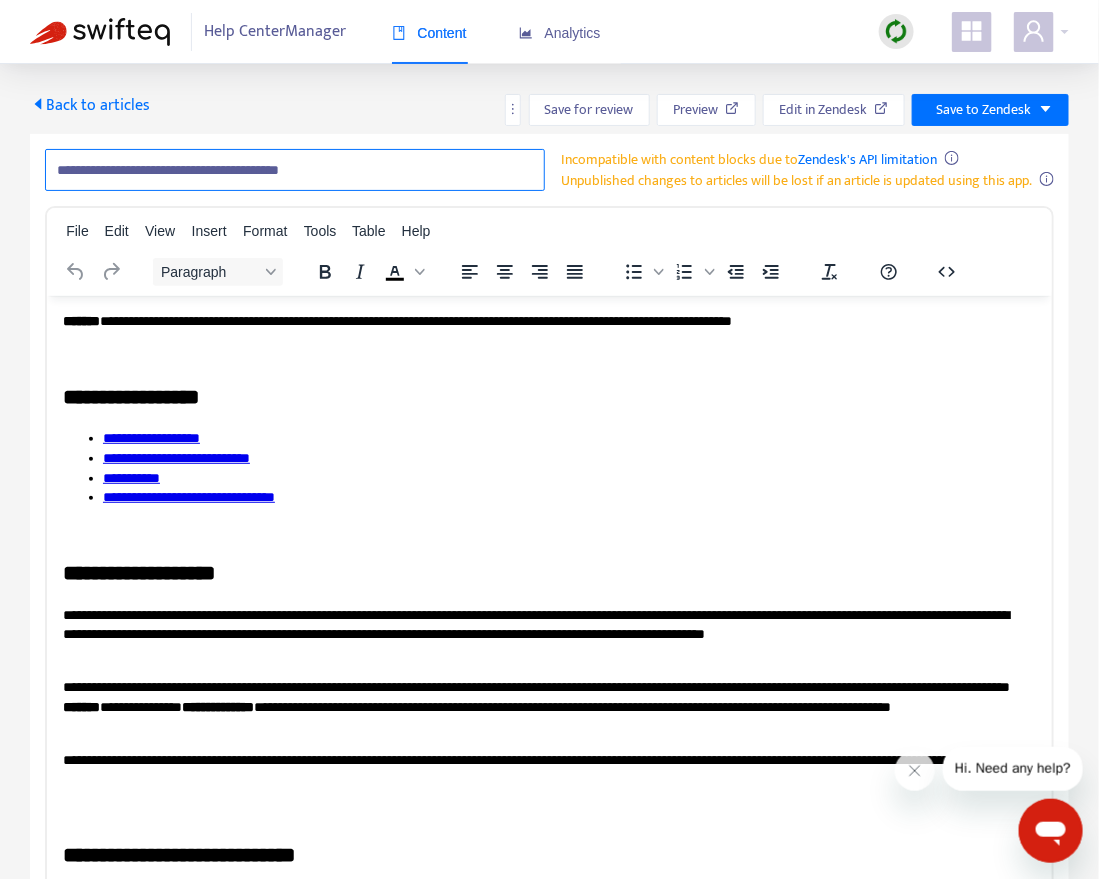 click on "**********" at bounding box center [295, 170] 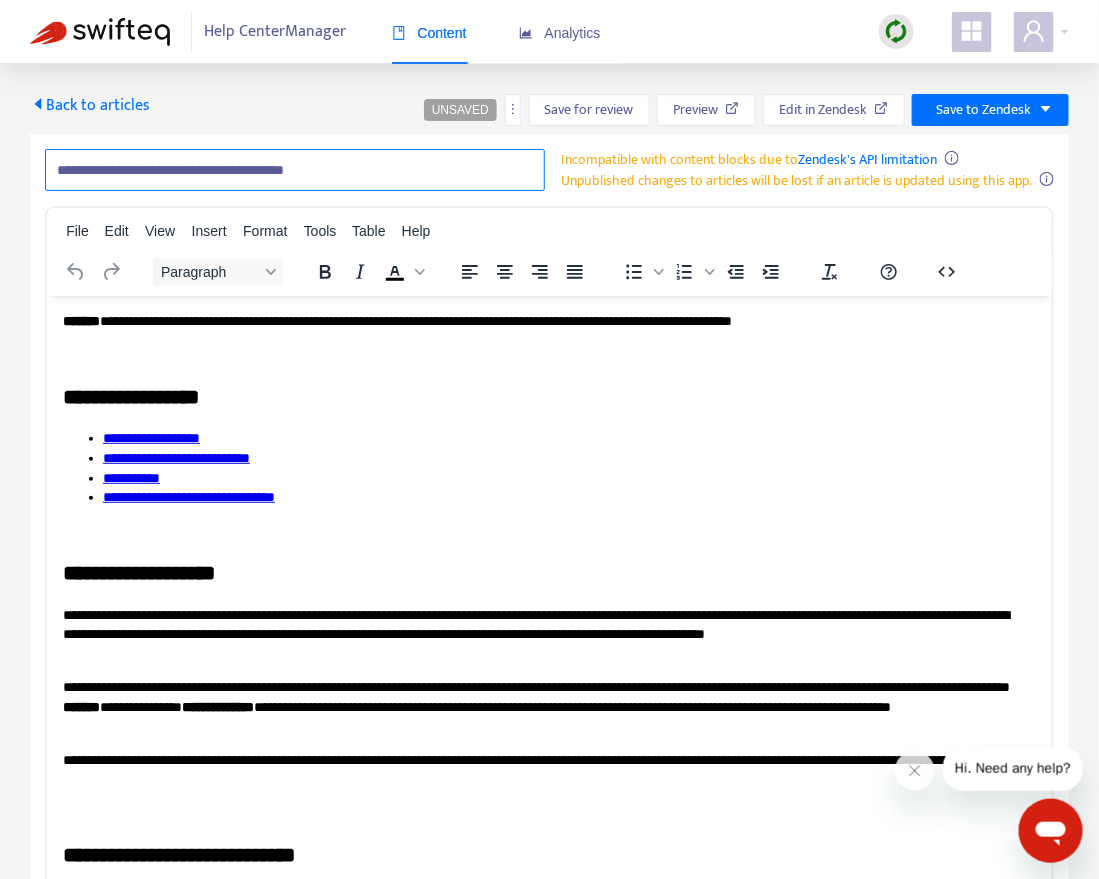 paste on "**********" 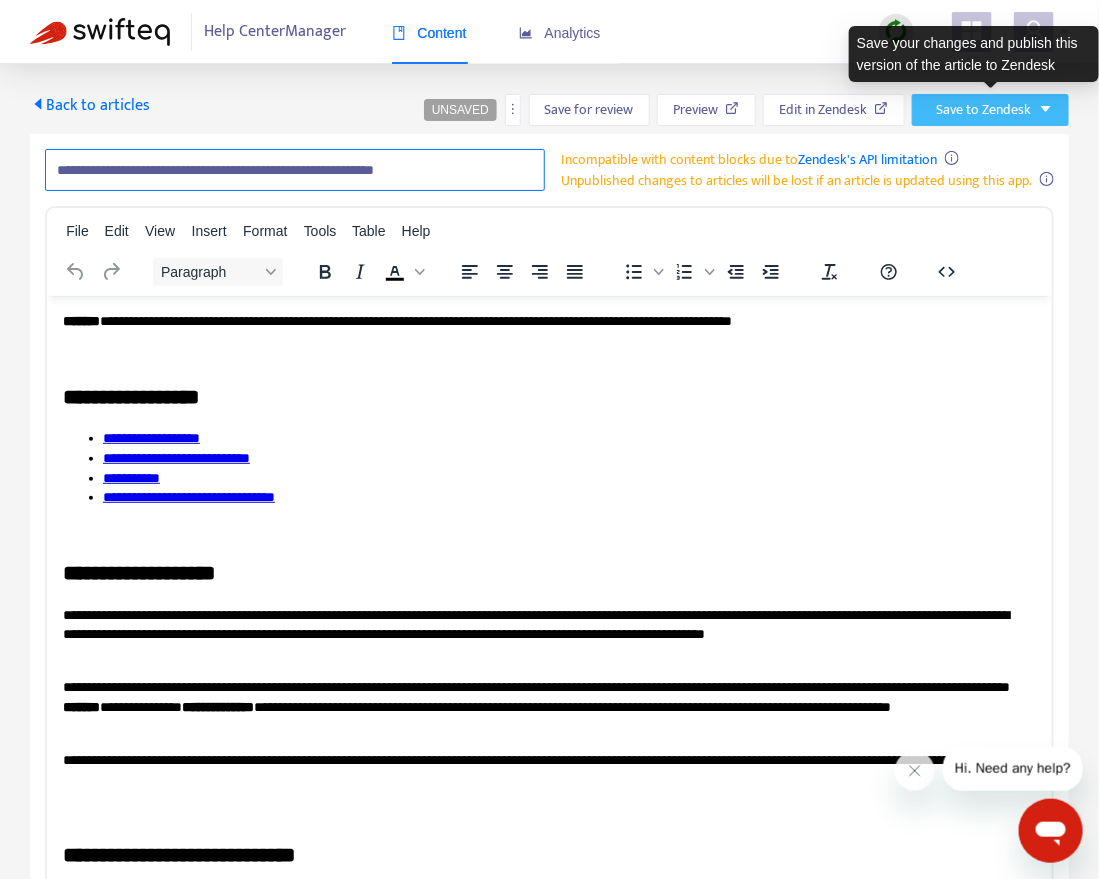 type on "**********" 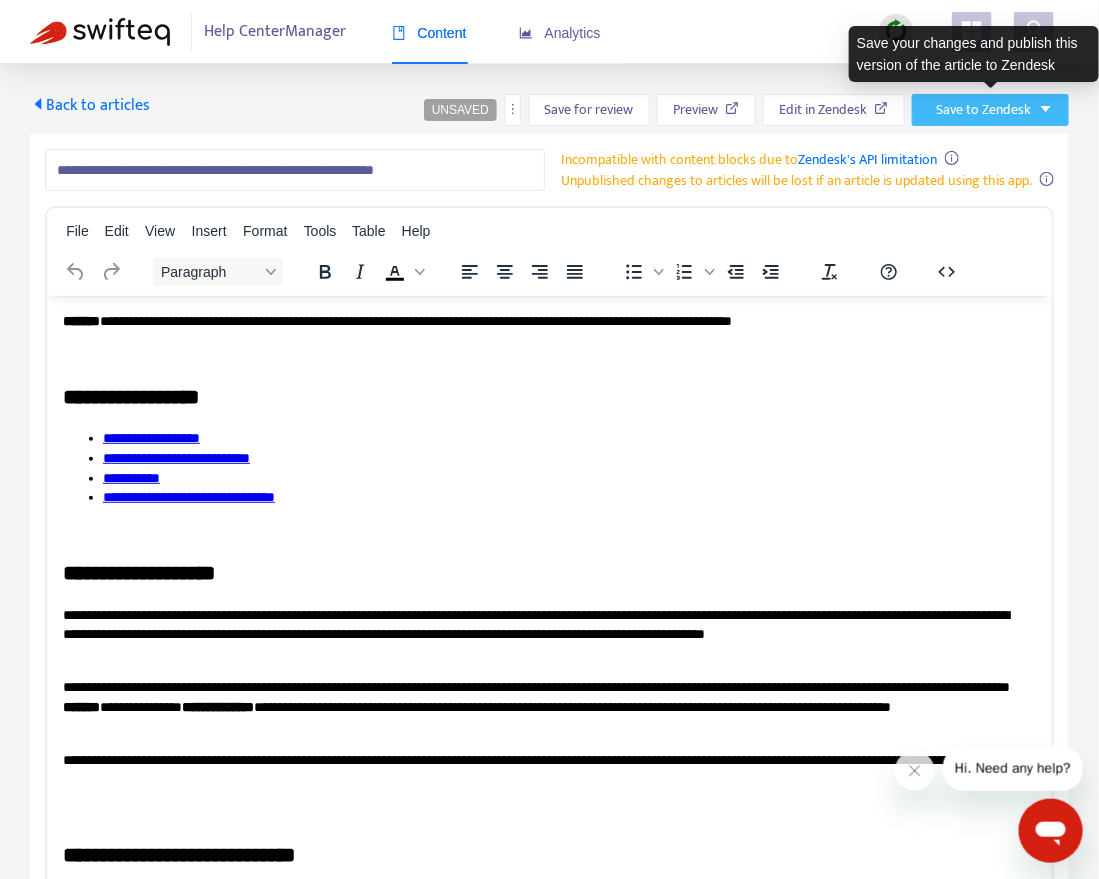 click on "Save to Zendesk" at bounding box center (983, 110) 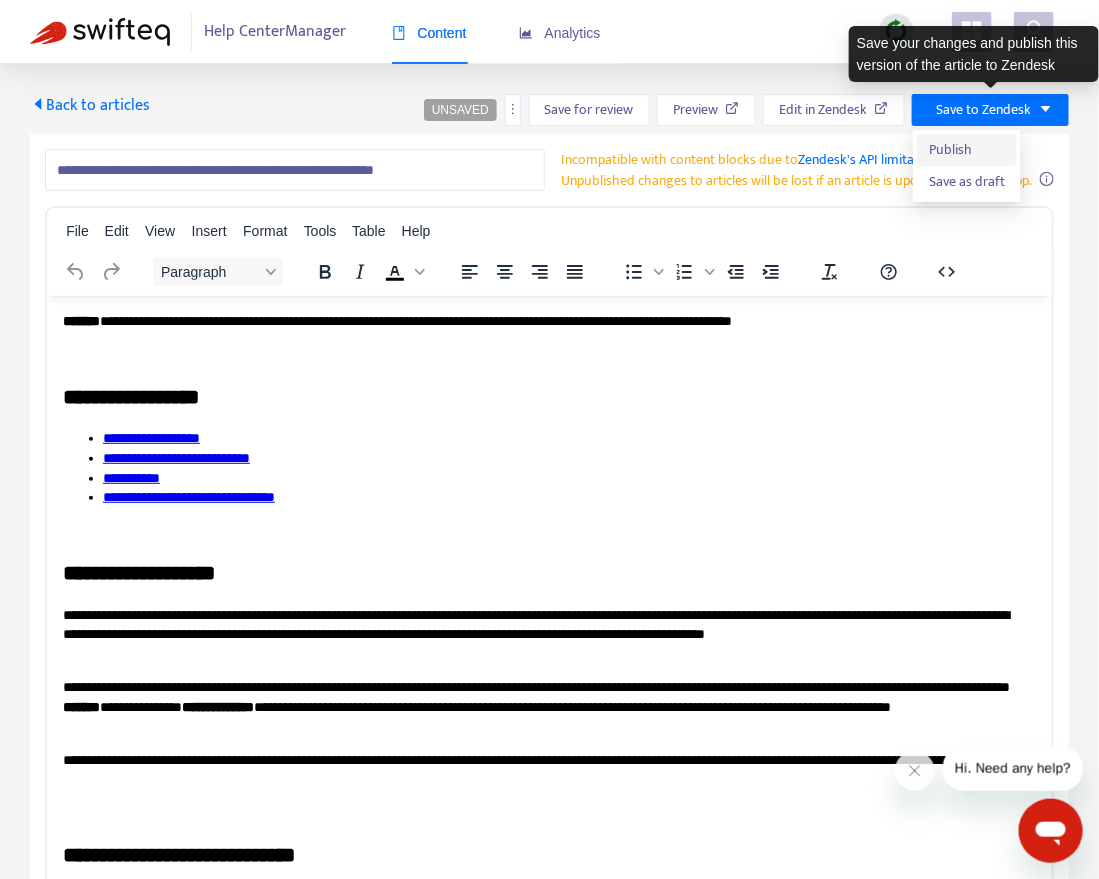 click on "Publish" at bounding box center (967, 150) 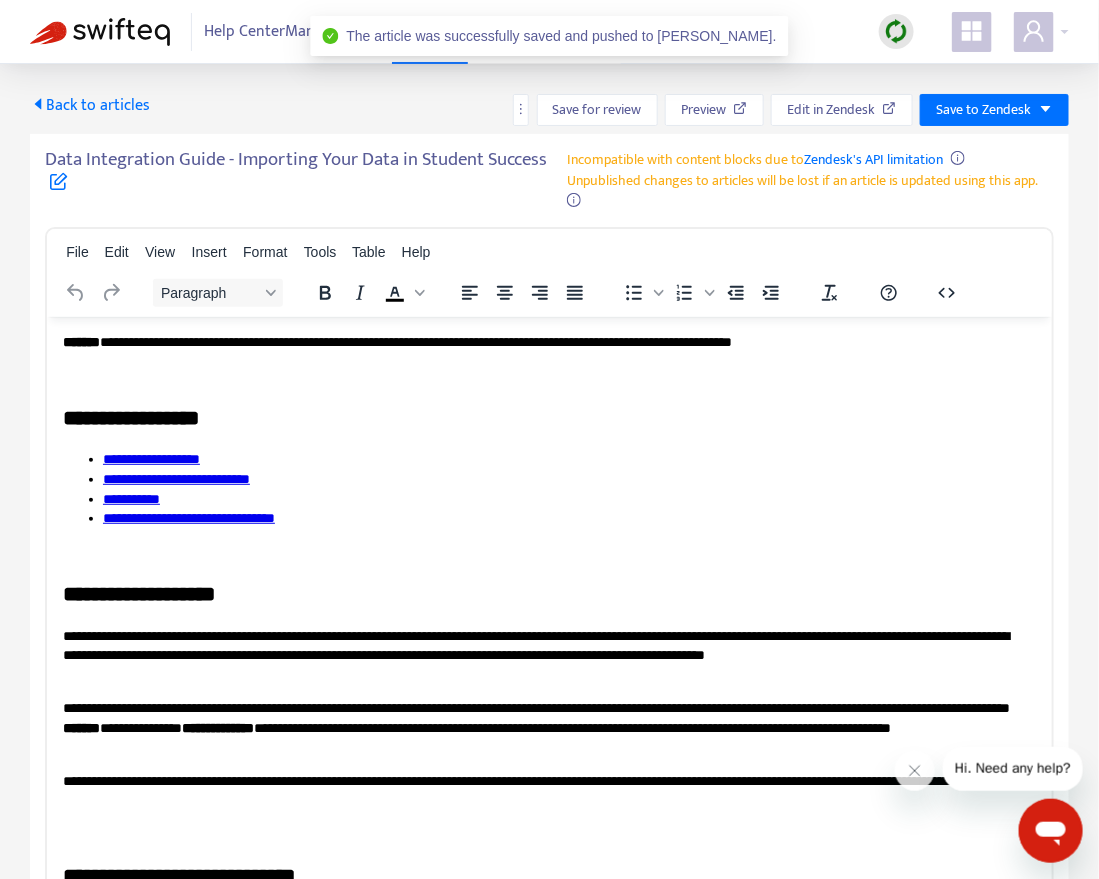 click on "Back to articles" at bounding box center [90, 105] 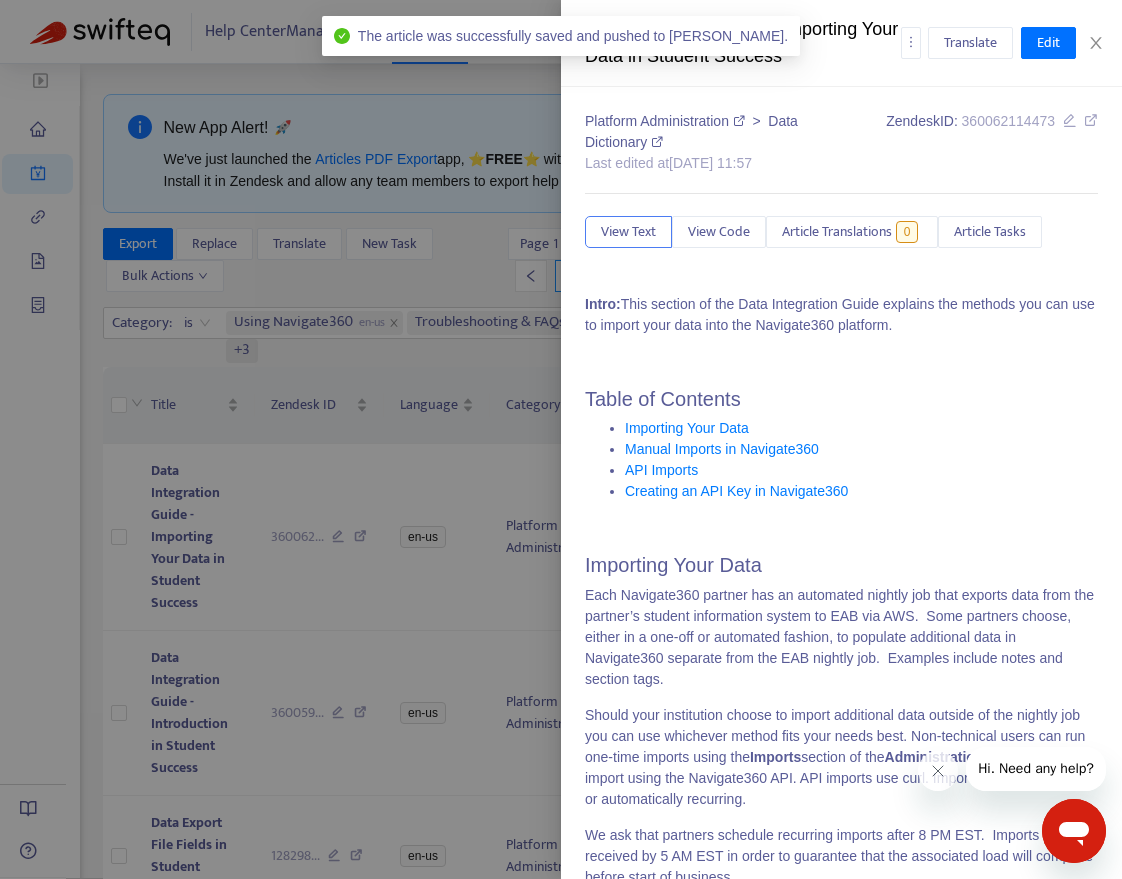 type on "**********" 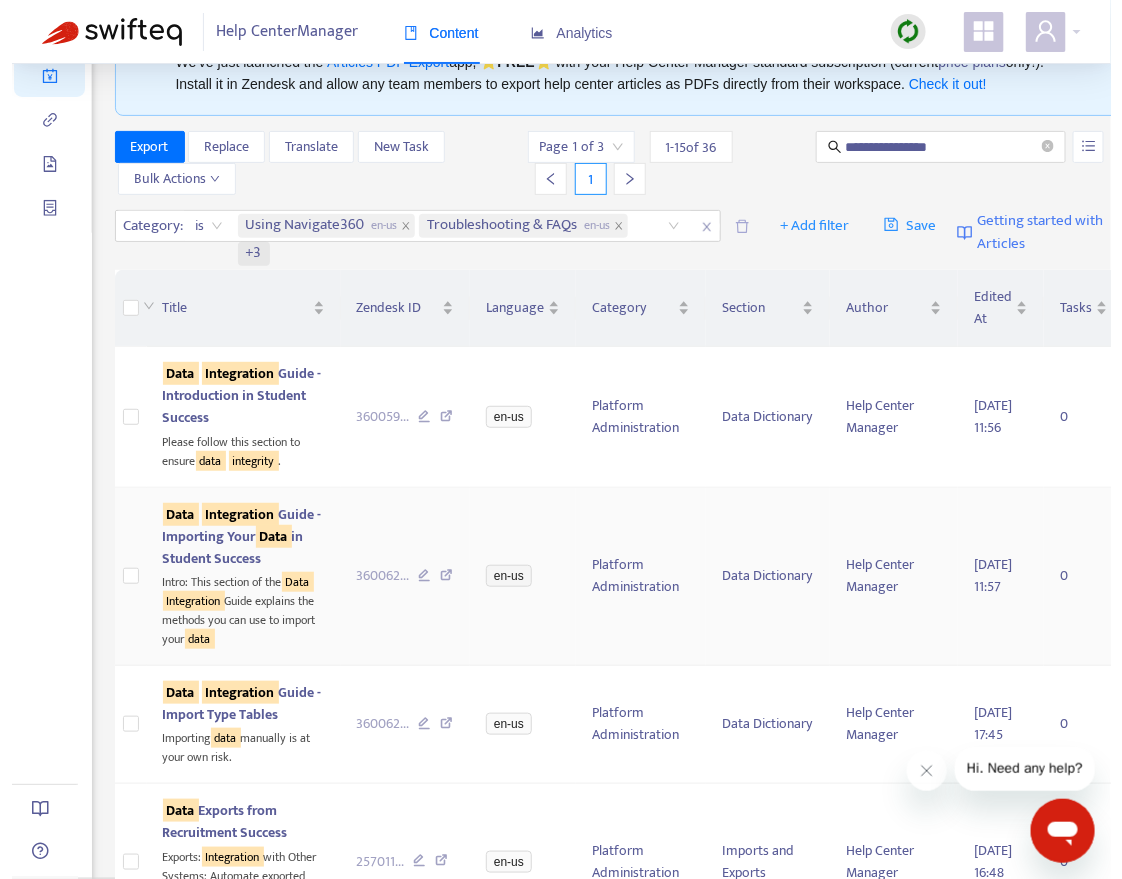 scroll, scrollTop: 130, scrollLeft: 0, axis: vertical 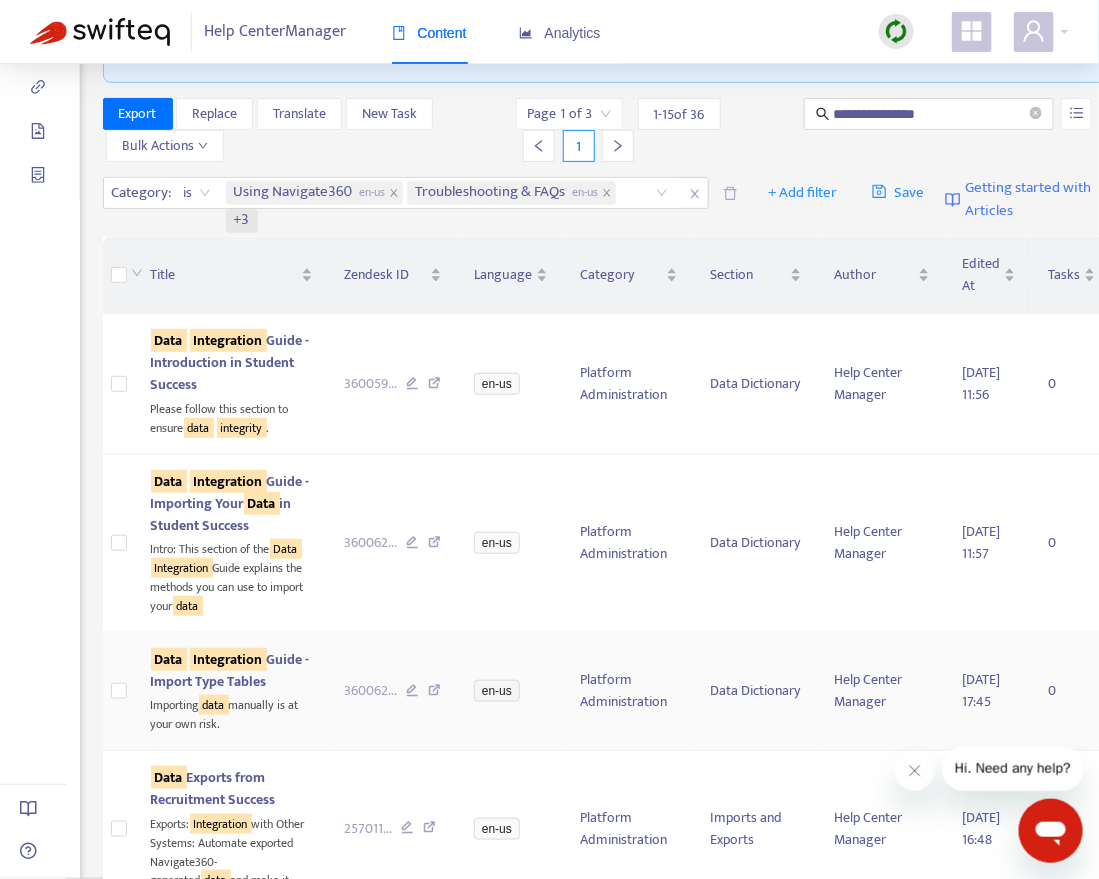 click on "Data   Integration  Guide - Import Type Tables" at bounding box center (230, 670) 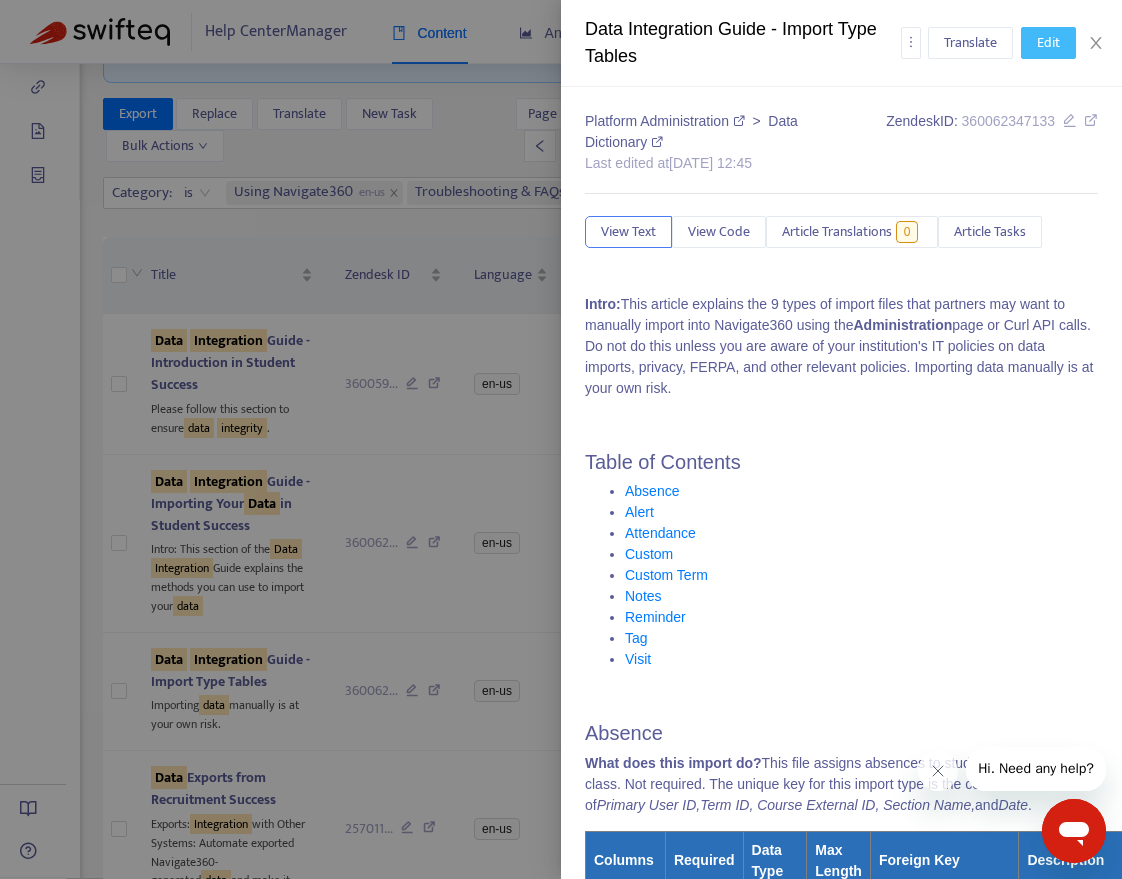click on "Edit" at bounding box center [1048, 43] 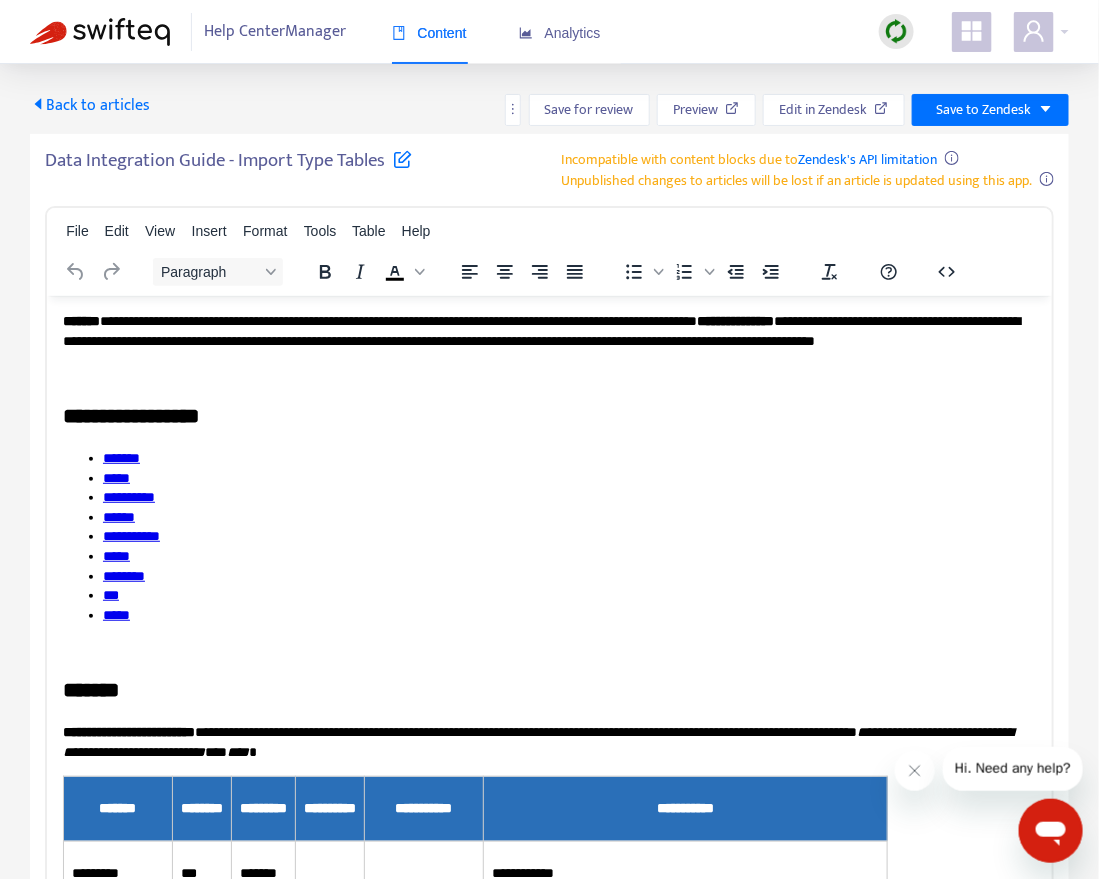 scroll, scrollTop: 0, scrollLeft: 0, axis: both 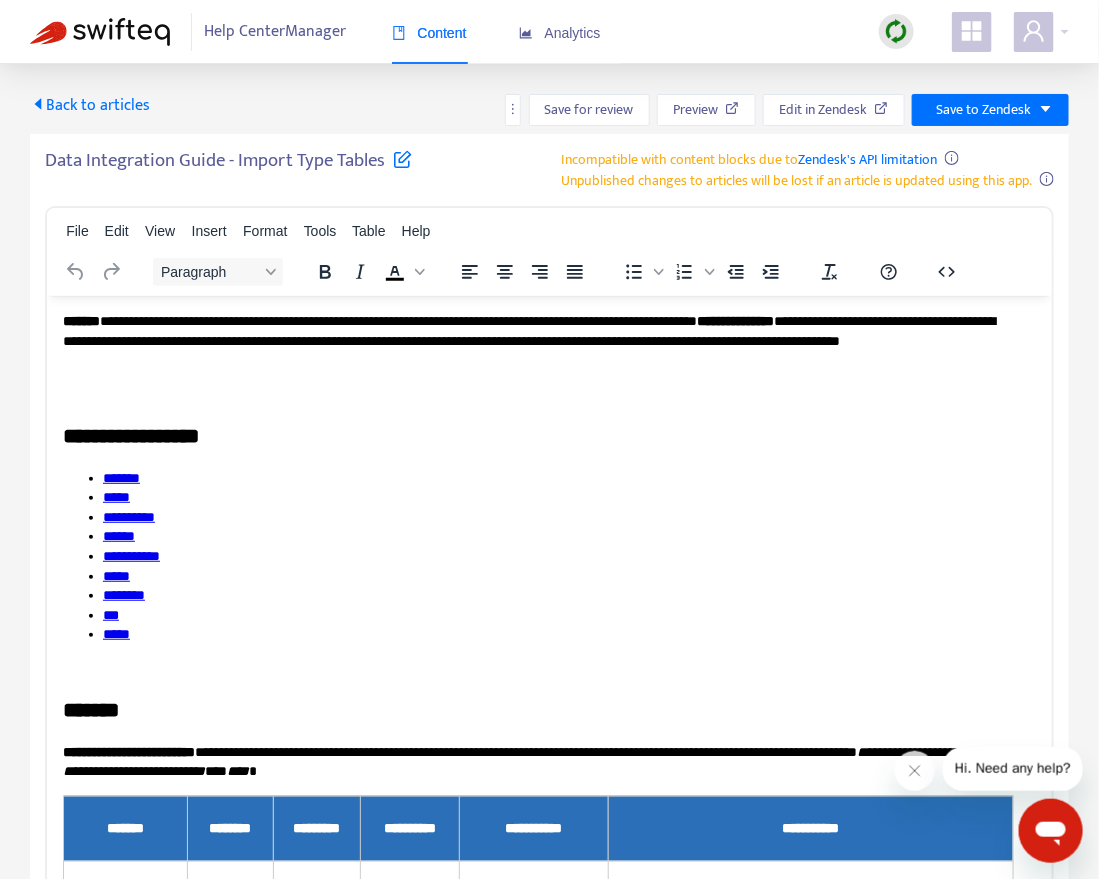 click on "Data Integration Guide - Import Type Tables   Incompatible with content blocks due to  Zendesk's API limitation Unpublished changes to articles will be lost if an article is updated using this app." at bounding box center (549, 170) 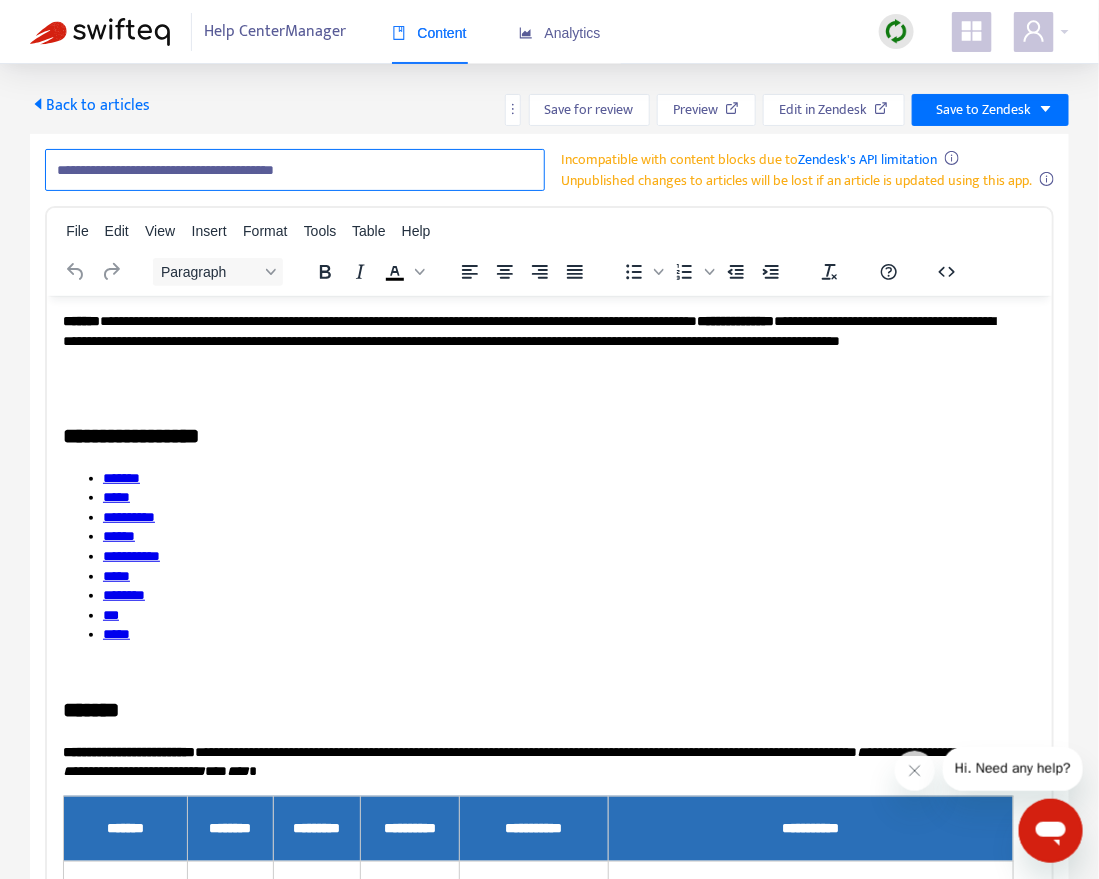 click on "**********" at bounding box center (295, 170) 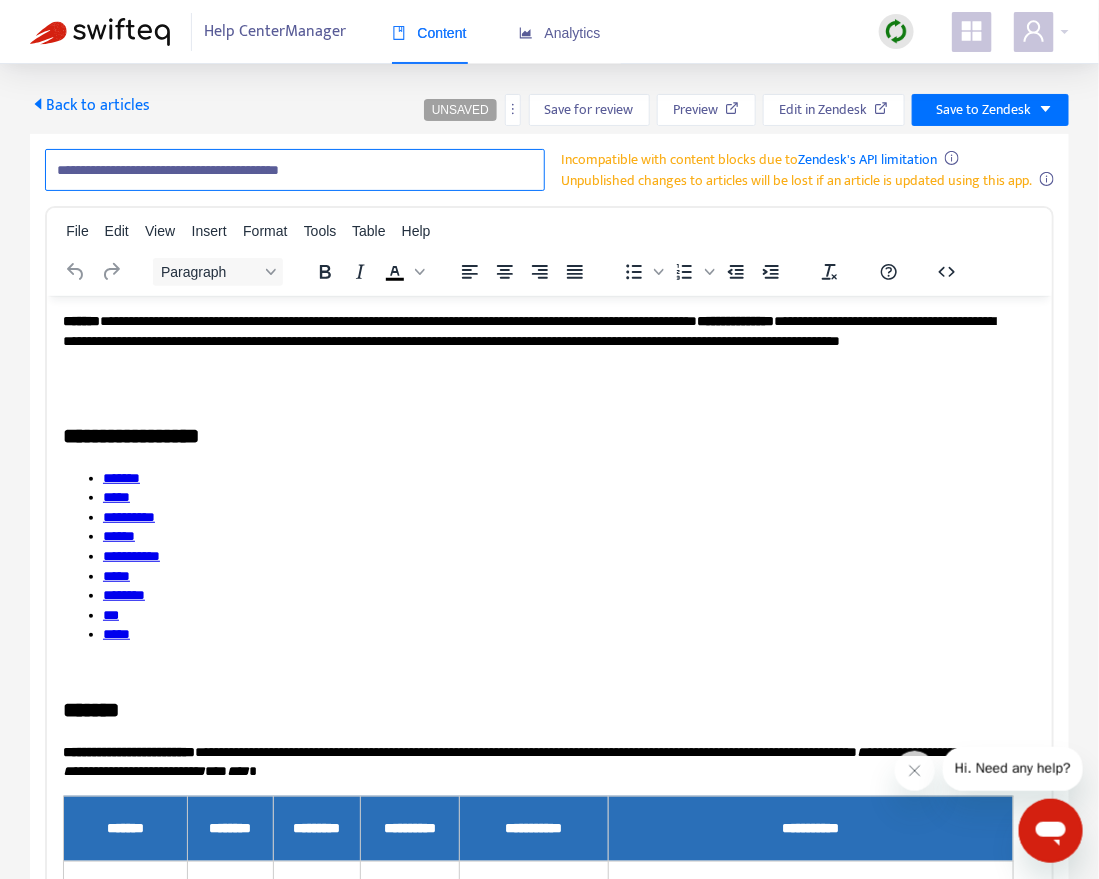 paste on "**********" 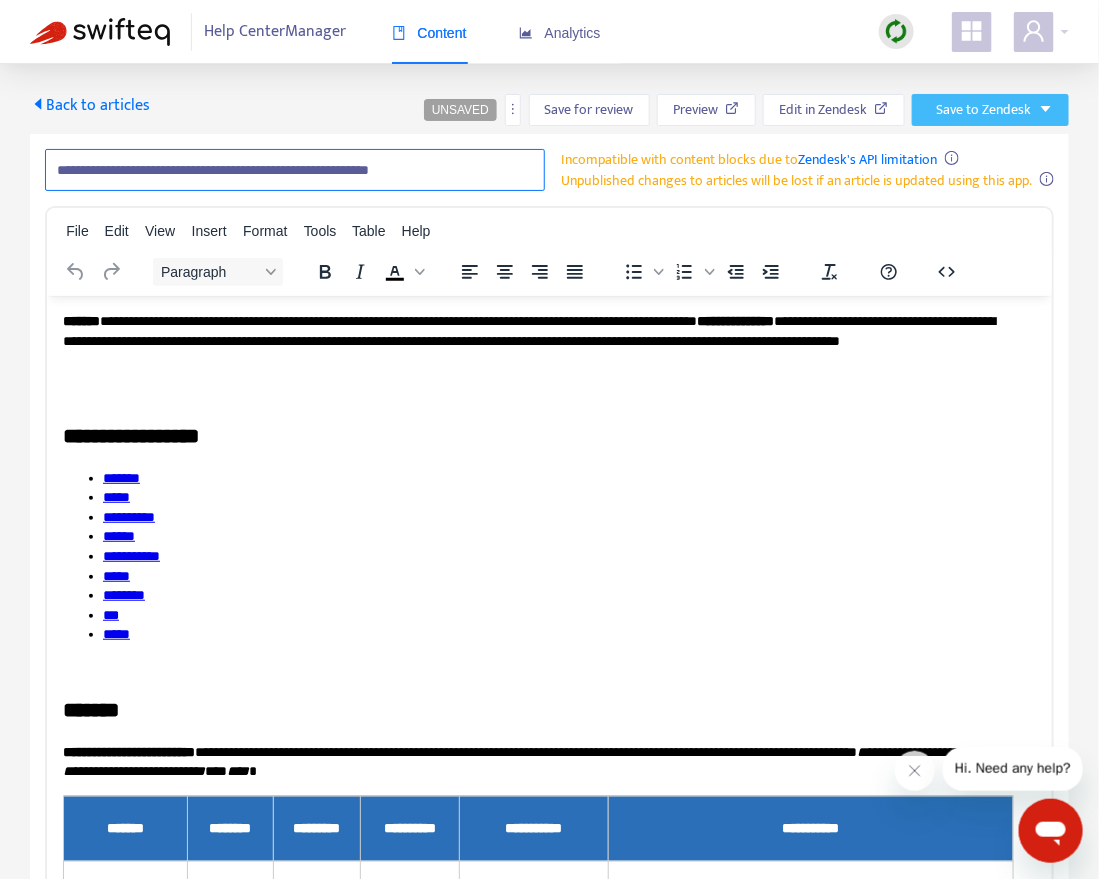 type on "**********" 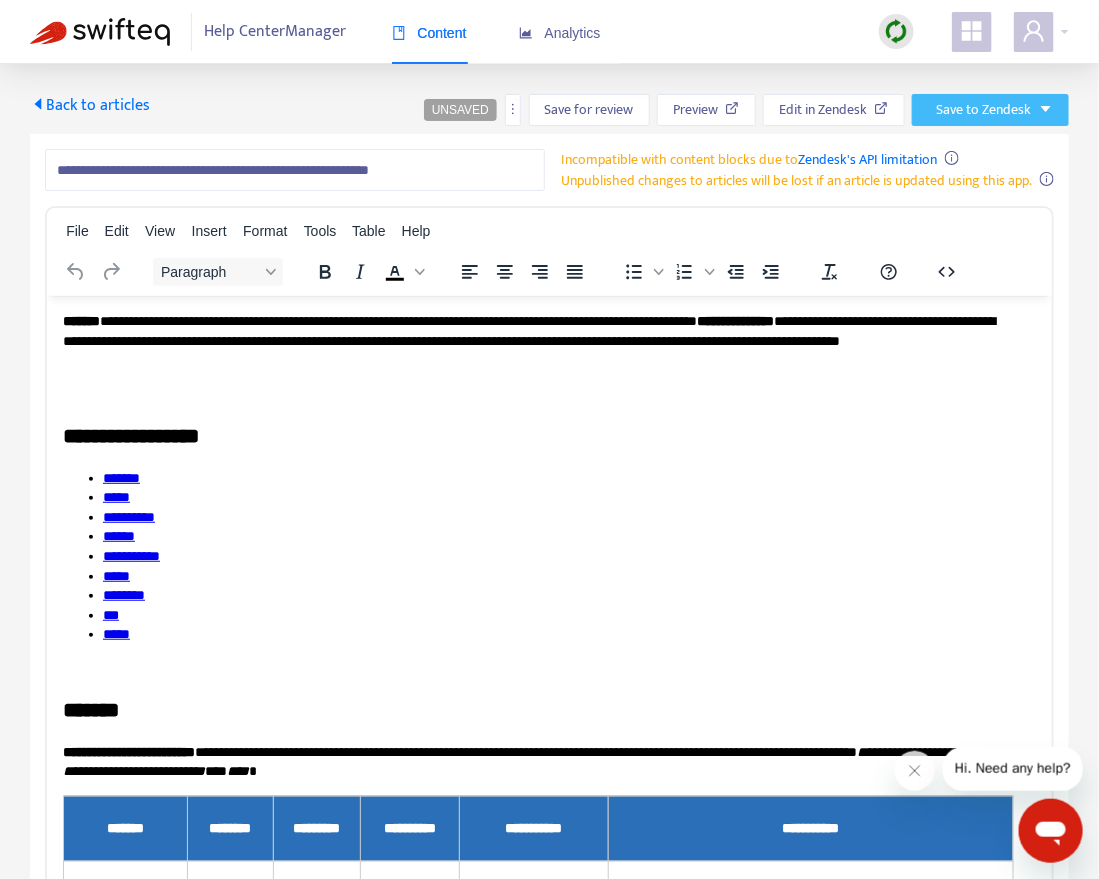 click on "Save to Zendesk" at bounding box center (983, 110) 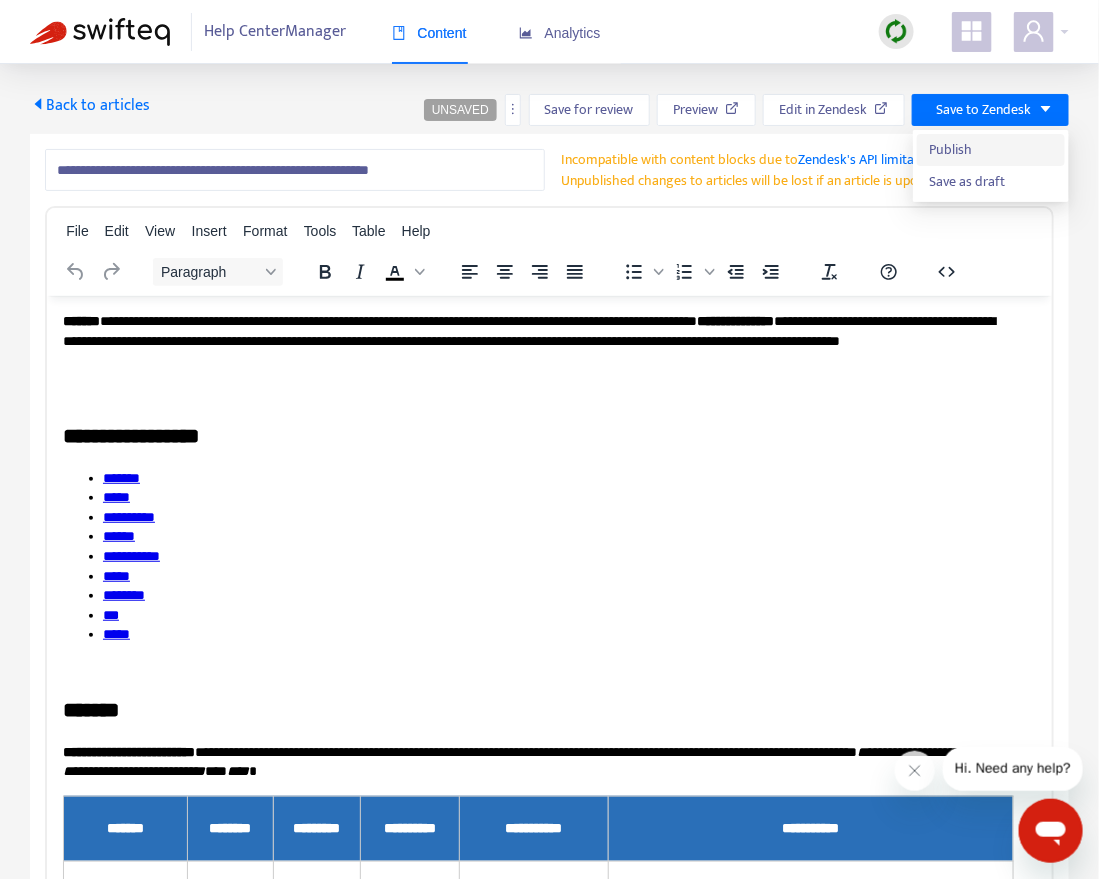 click on "Publish" at bounding box center [991, 150] 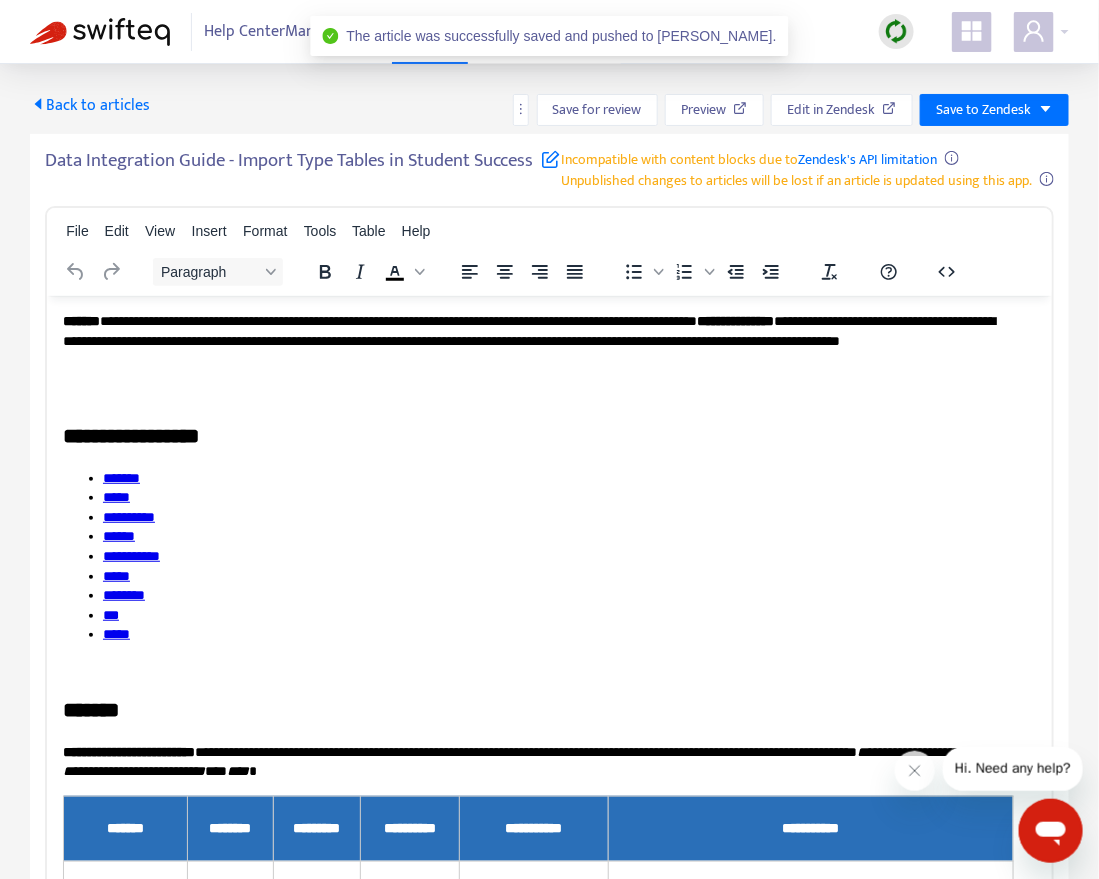 click on "Back to articles" at bounding box center (90, 105) 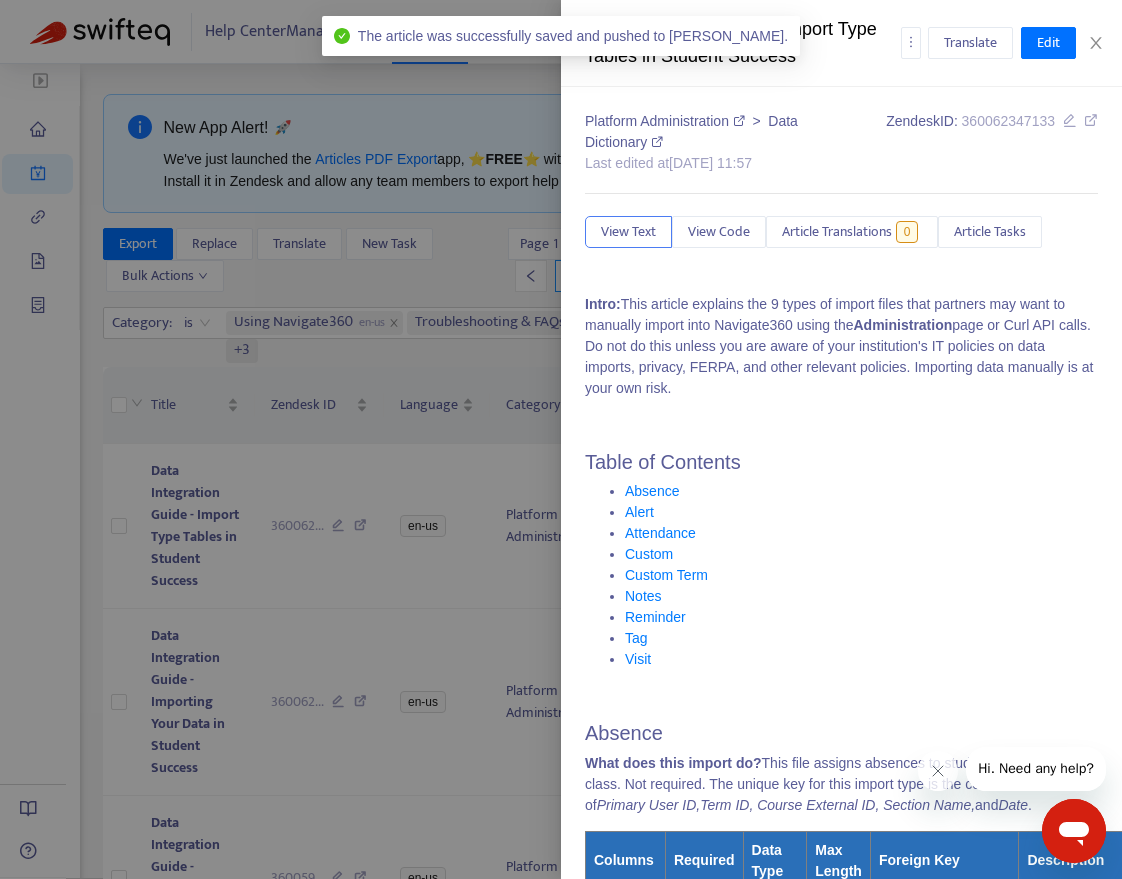type on "**********" 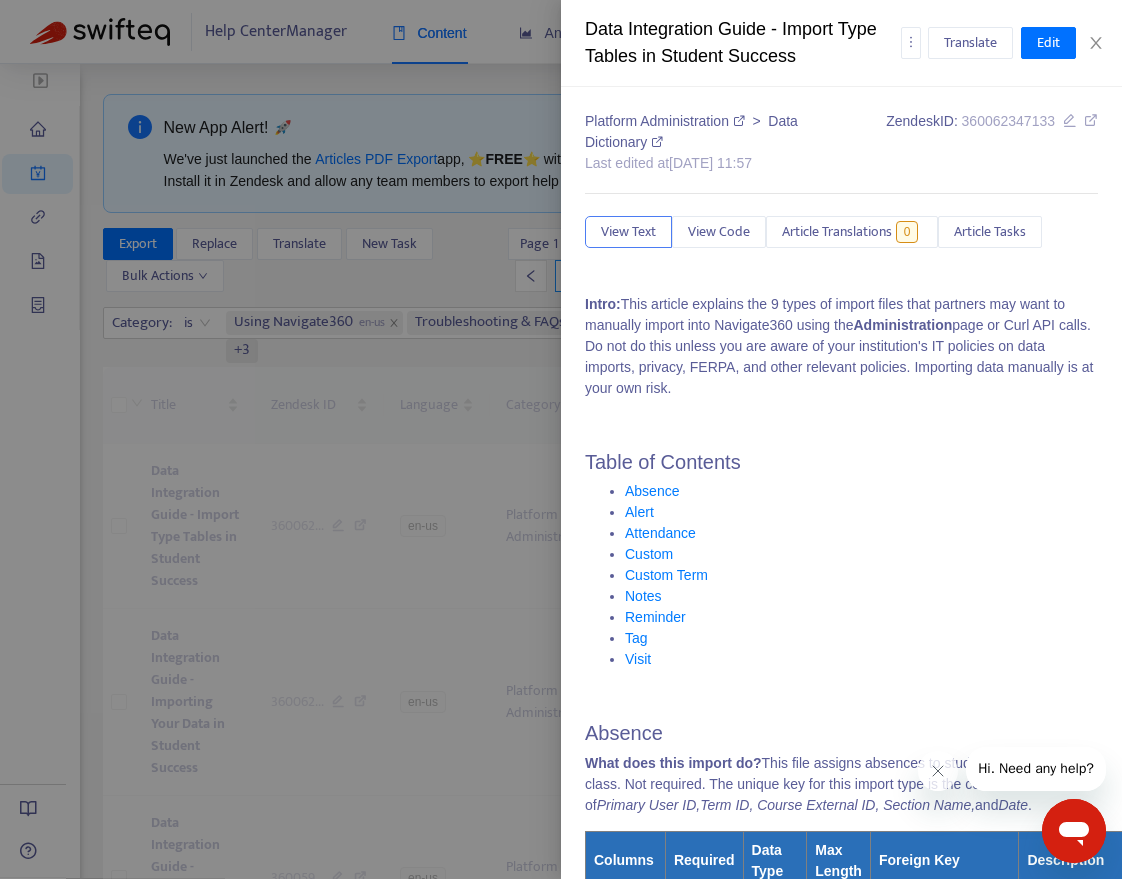 click at bounding box center (561, 439) 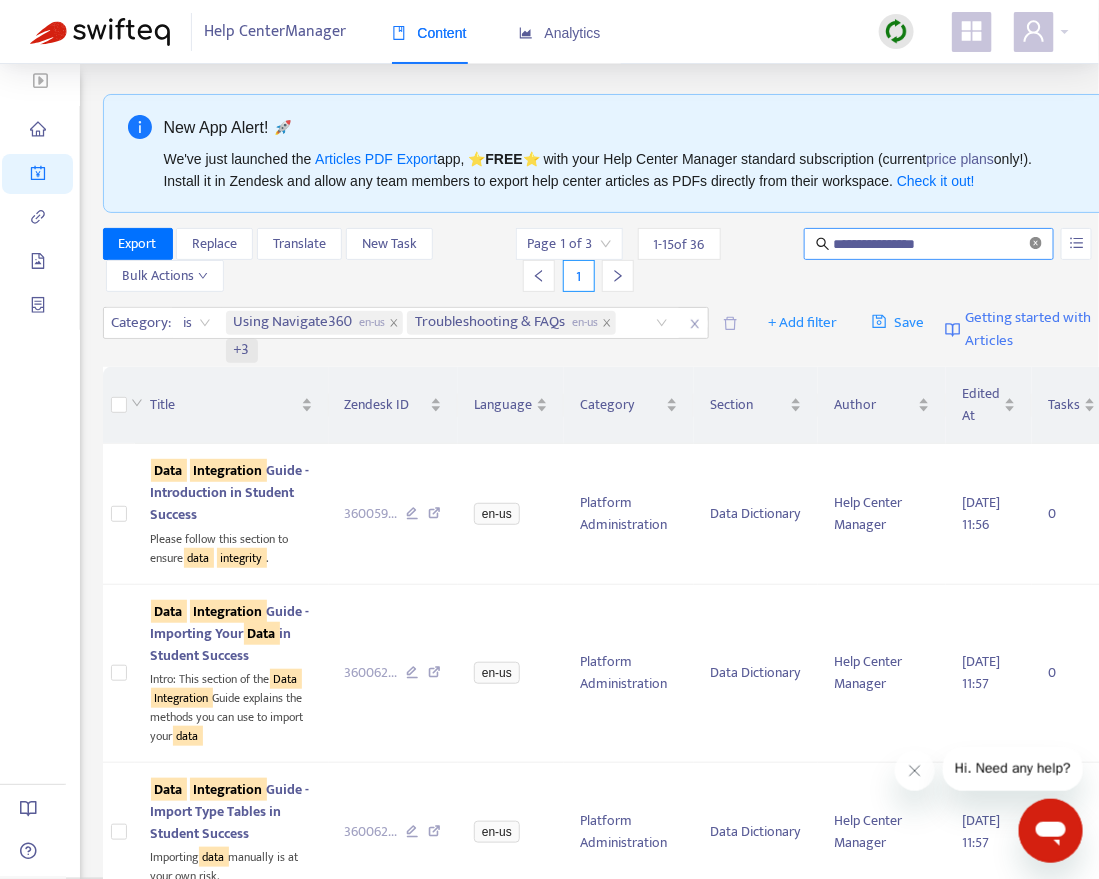click 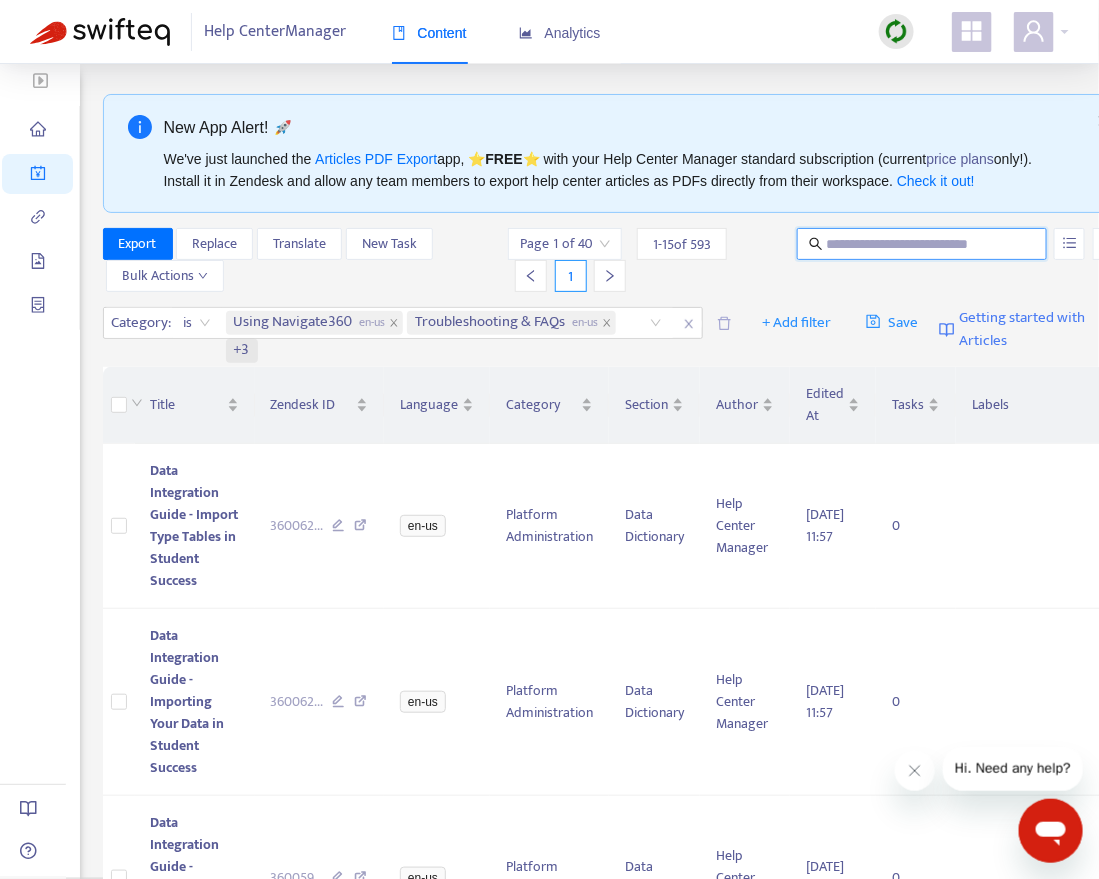 click at bounding box center (923, 244) 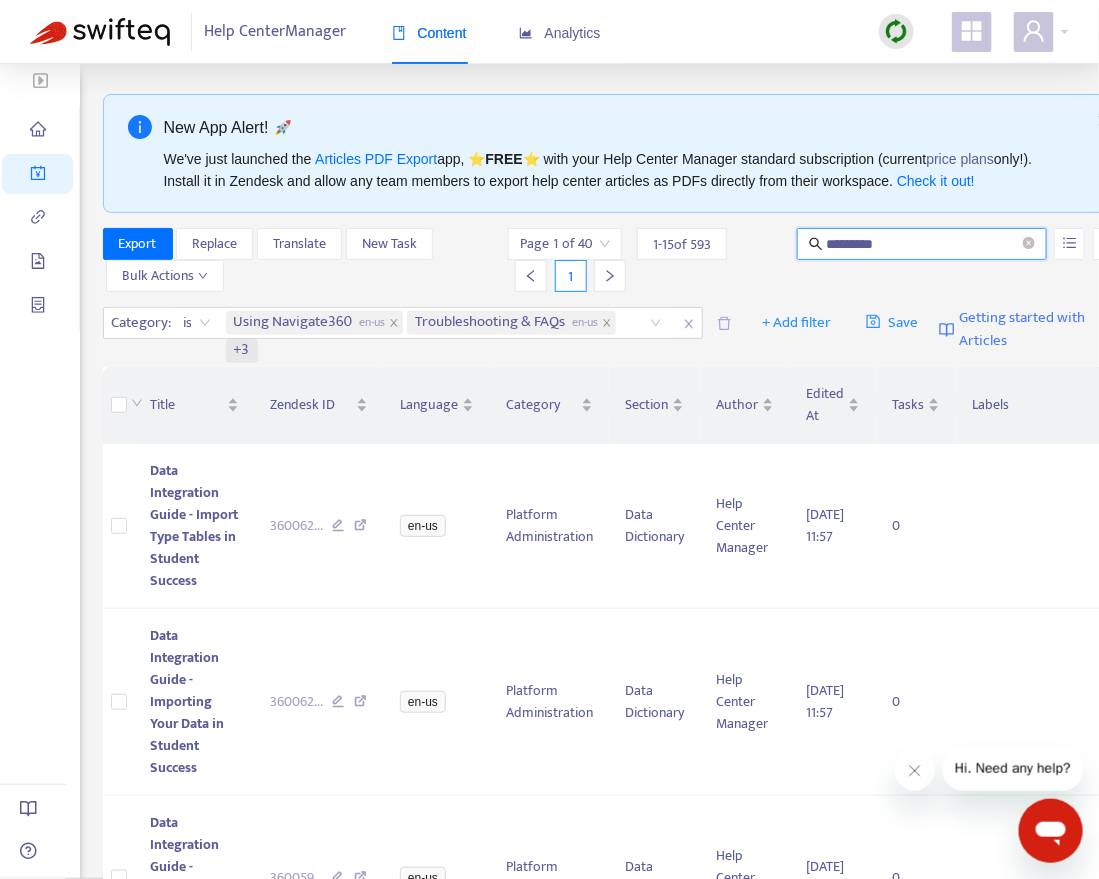 type on "*********" 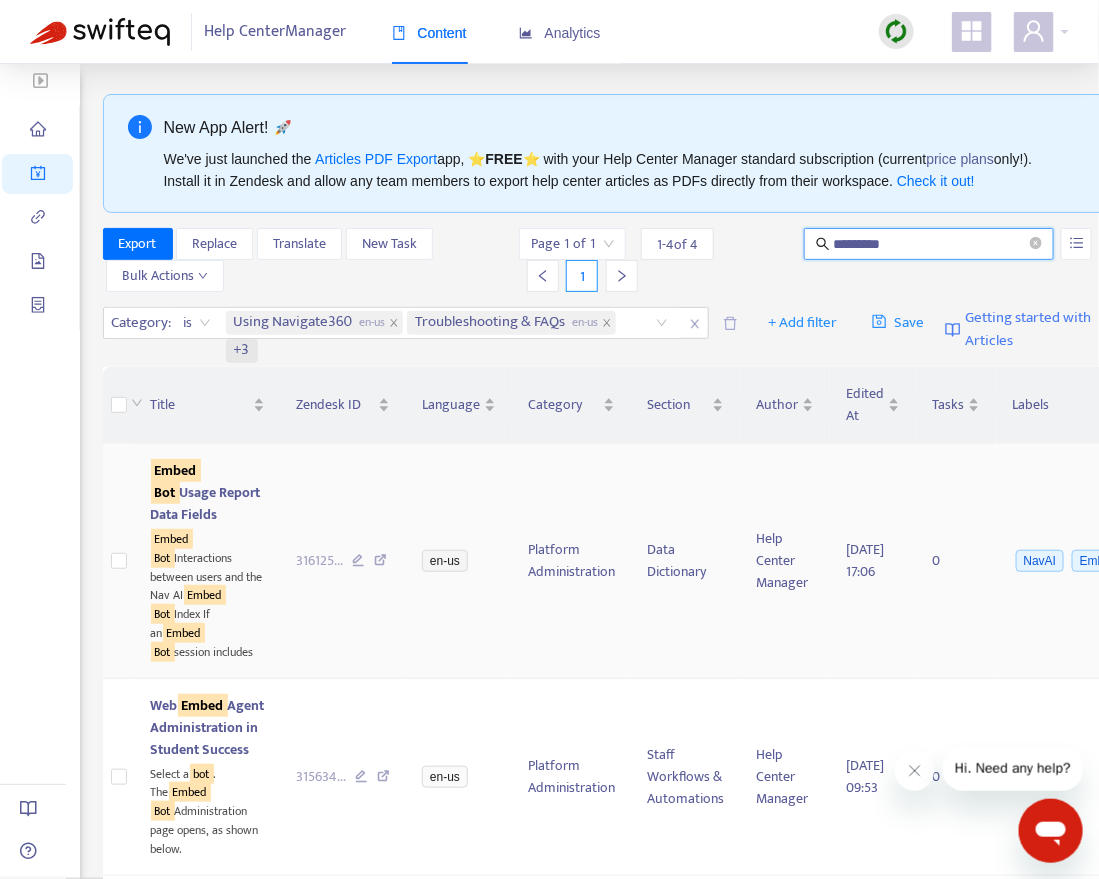 click on "Embed   Bot  Usage Report Data Fields" at bounding box center [206, 492] 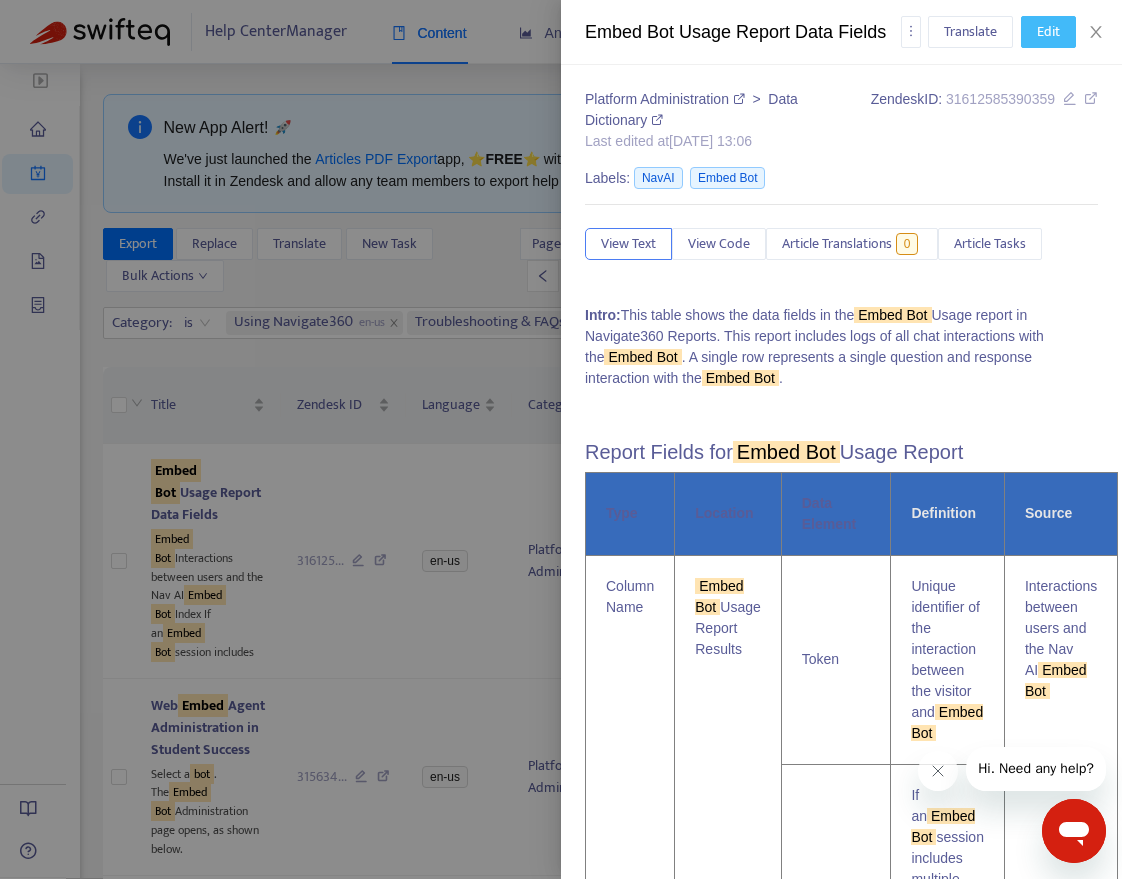 click on "Edit" at bounding box center (1048, 32) 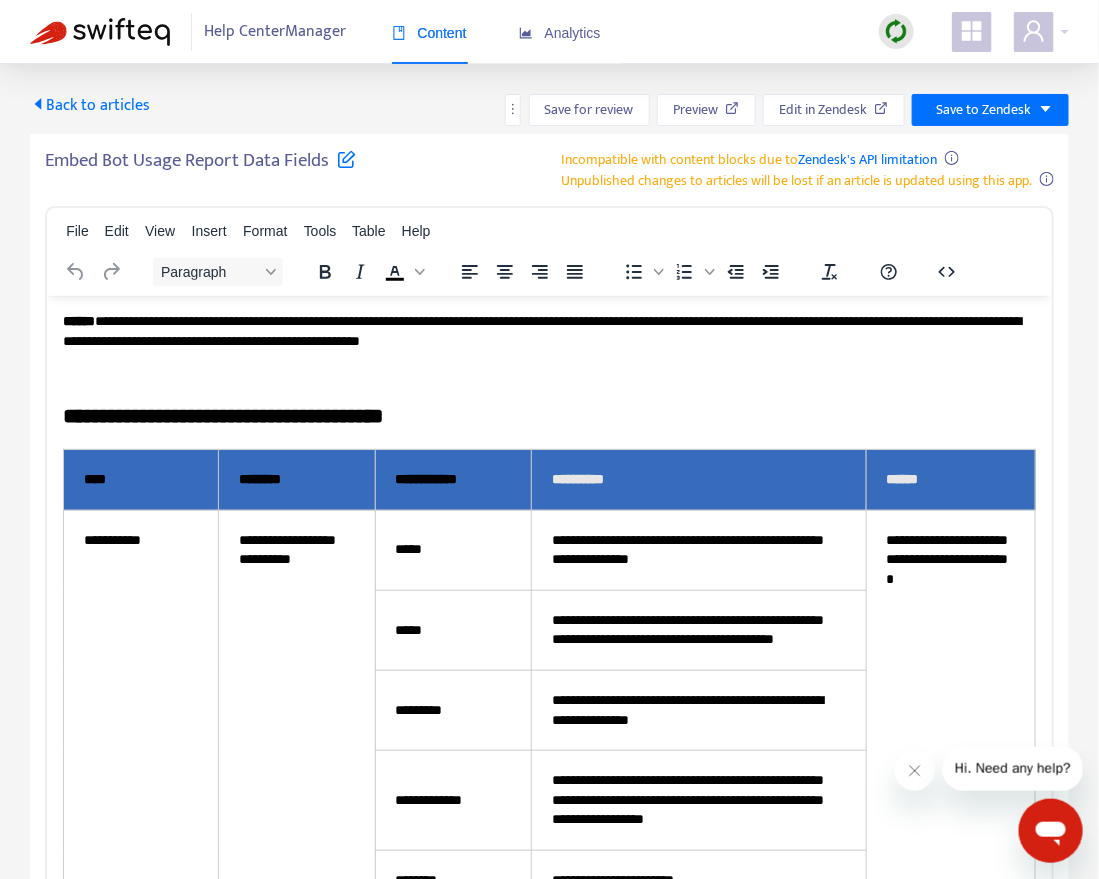 scroll, scrollTop: 0, scrollLeft: 0, axis: both 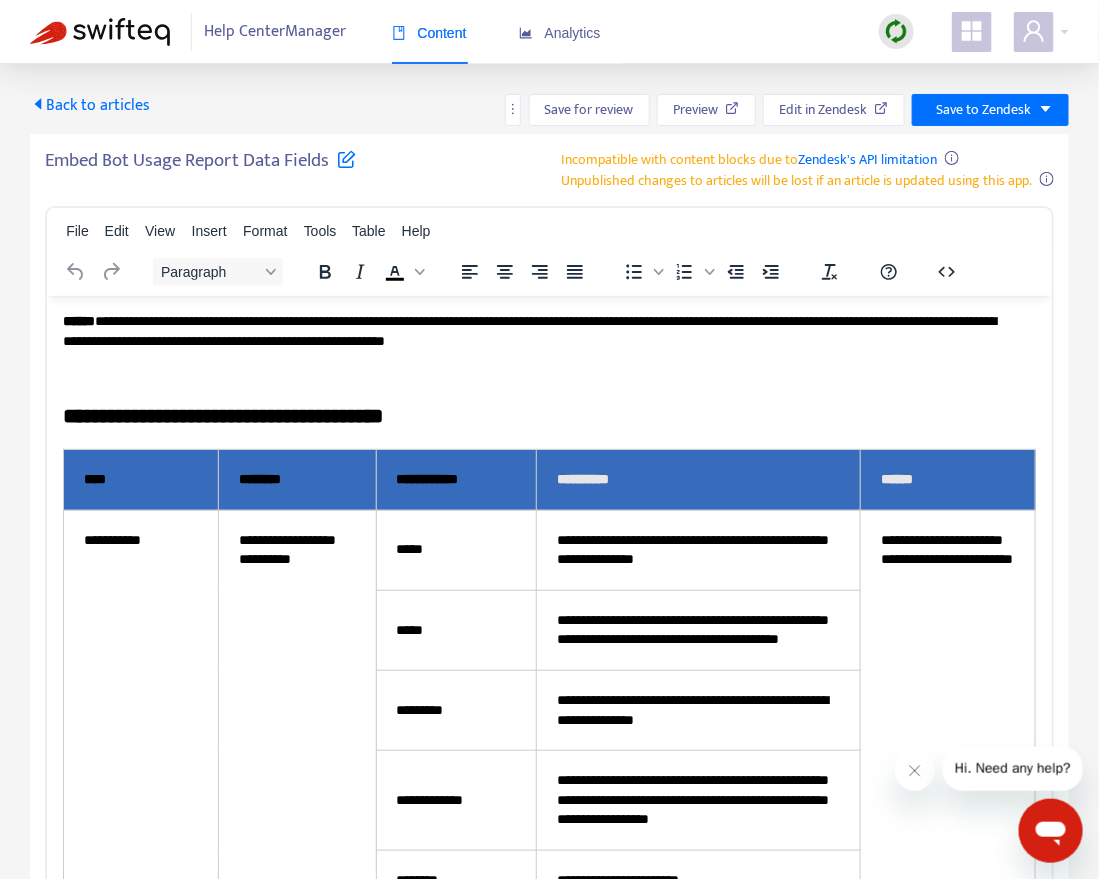 click at bounding box center (346, 158) 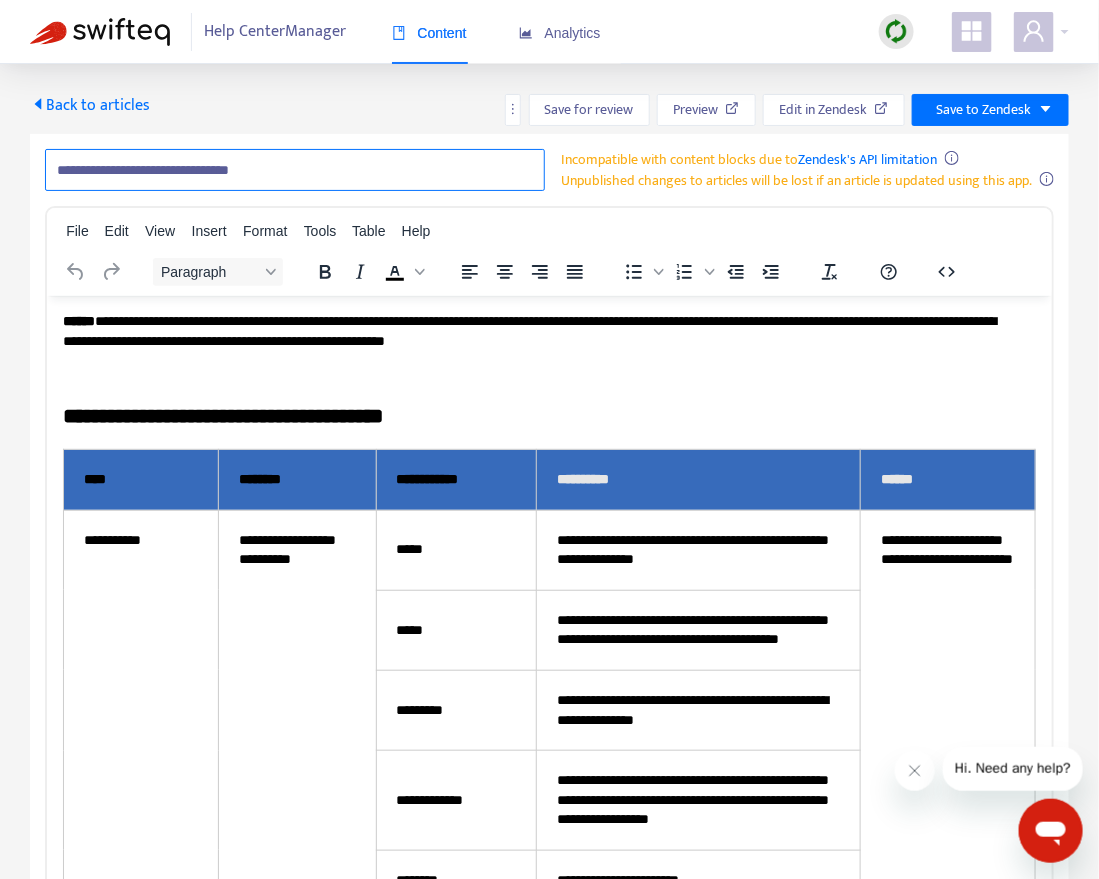 click on "**********" at bounding box center [295, 170] 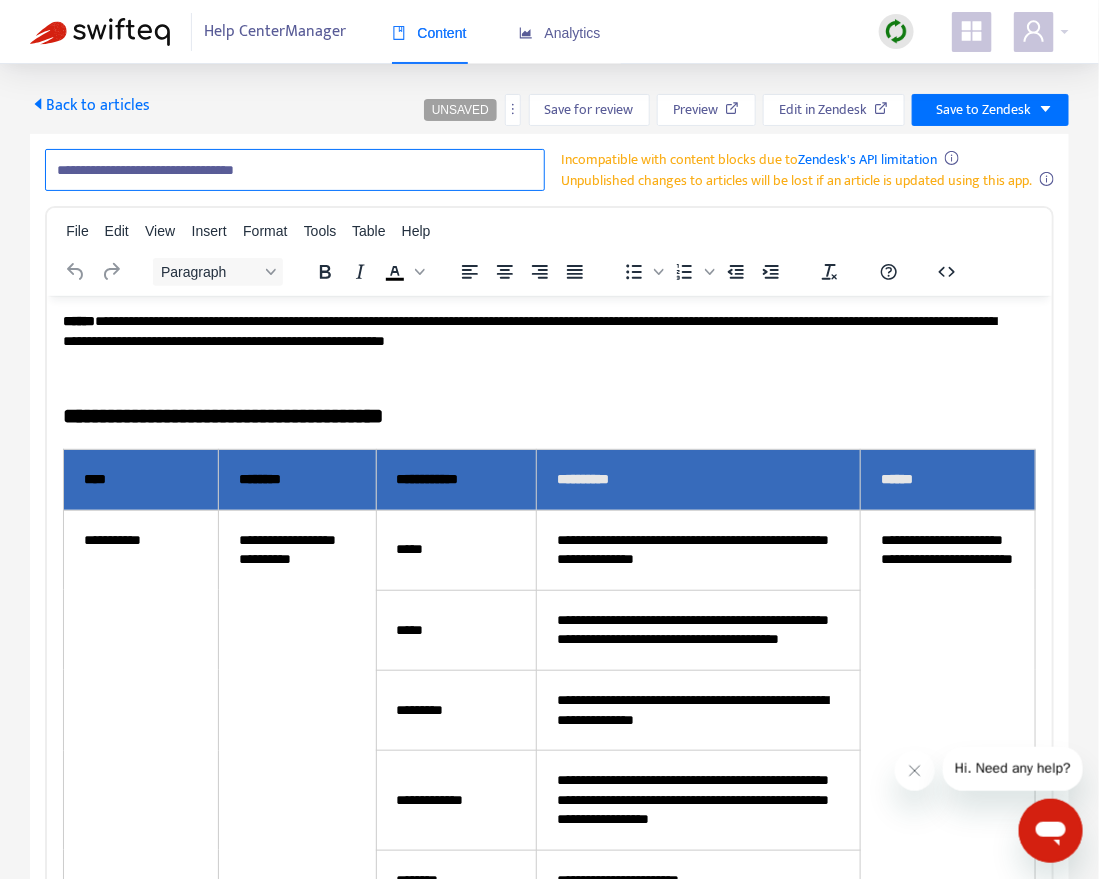 paste on "**********" 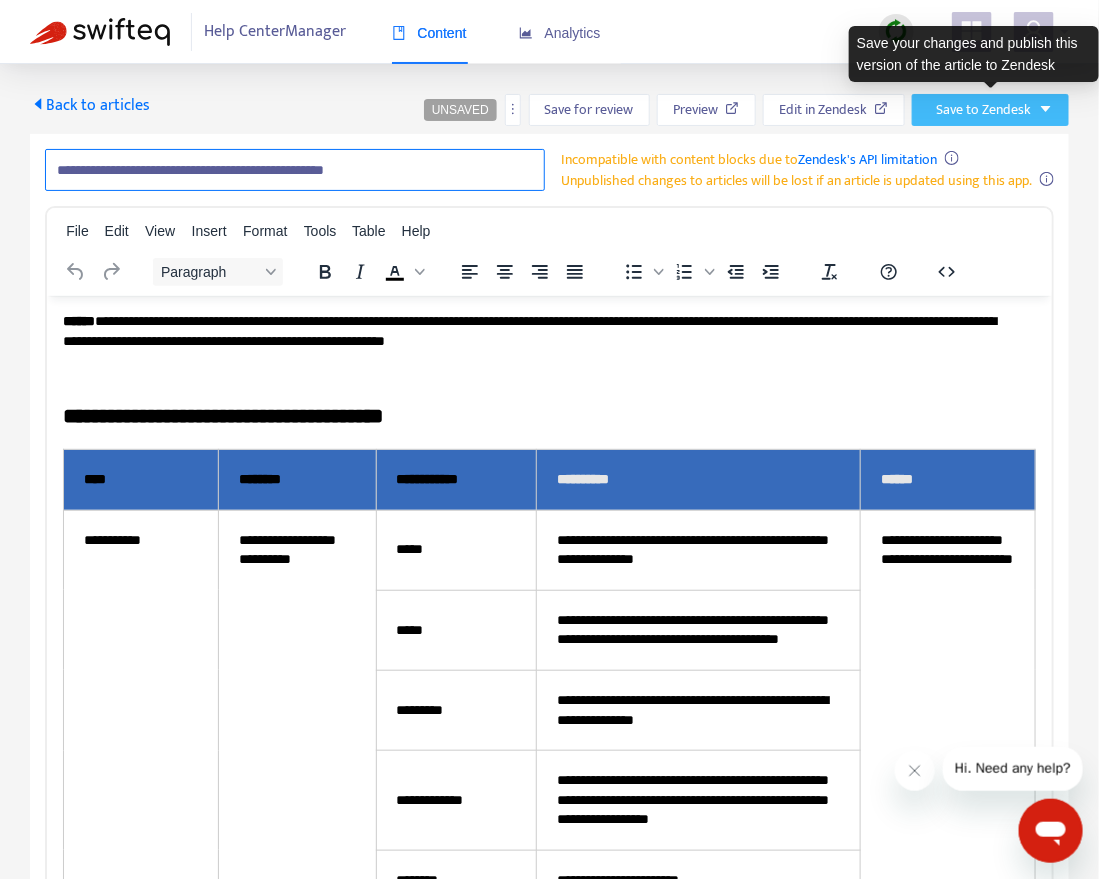 type on "**********" 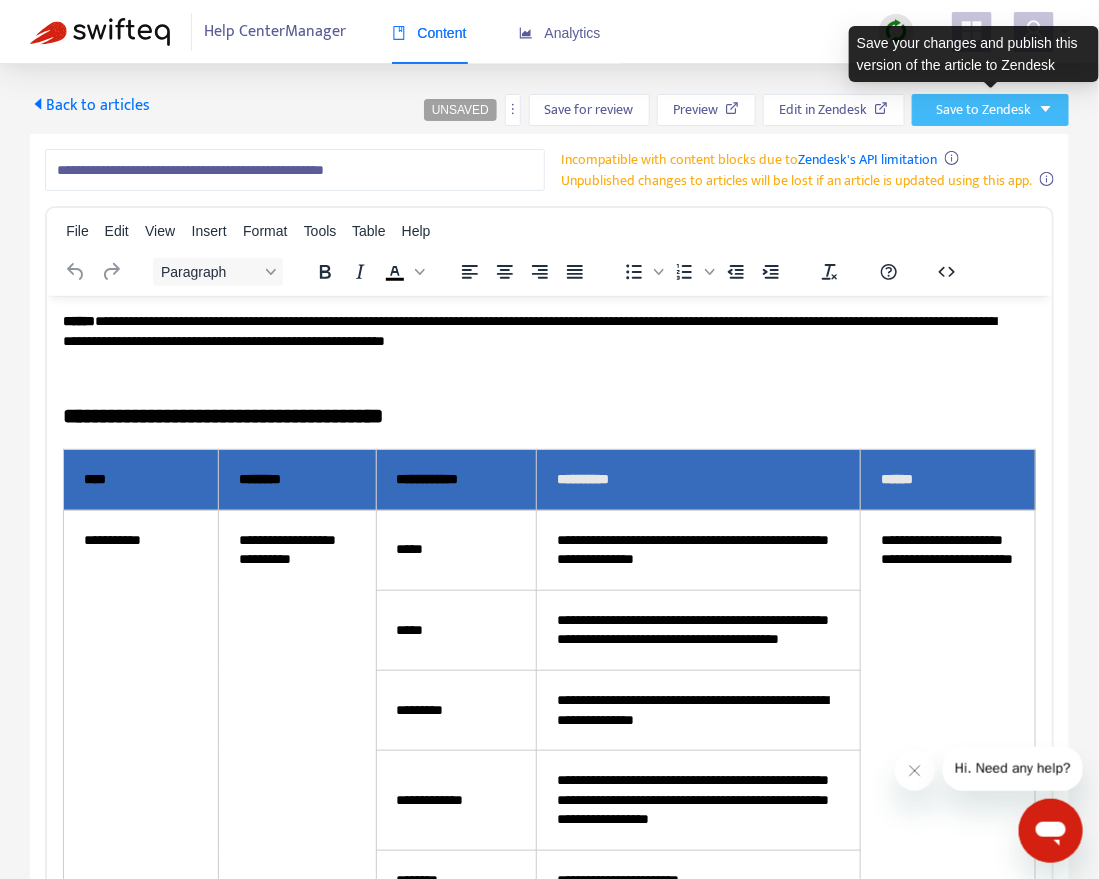 click on "Save to Zendesk" at bounding box center [990, 110] 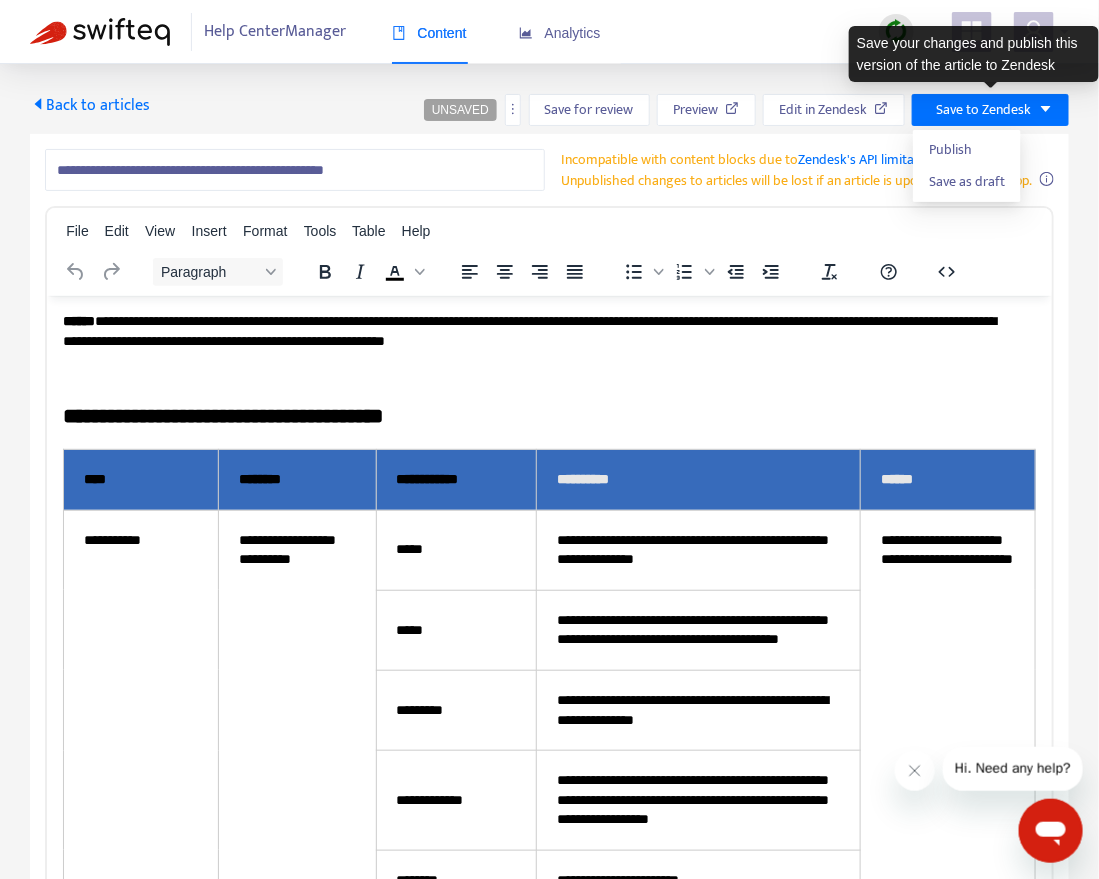 click on "Publish Save as draft" at bounding box center [967, 166] 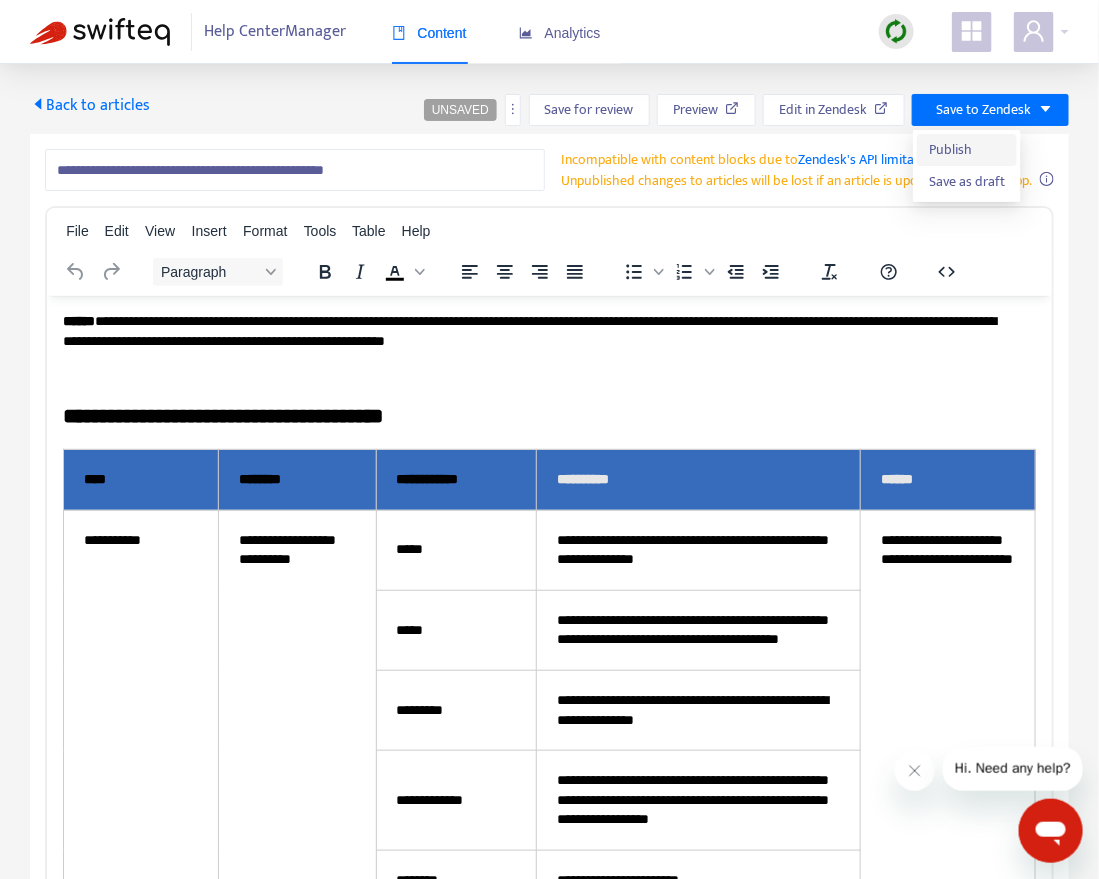 click on "Publish" at bounding box center (967, 150) 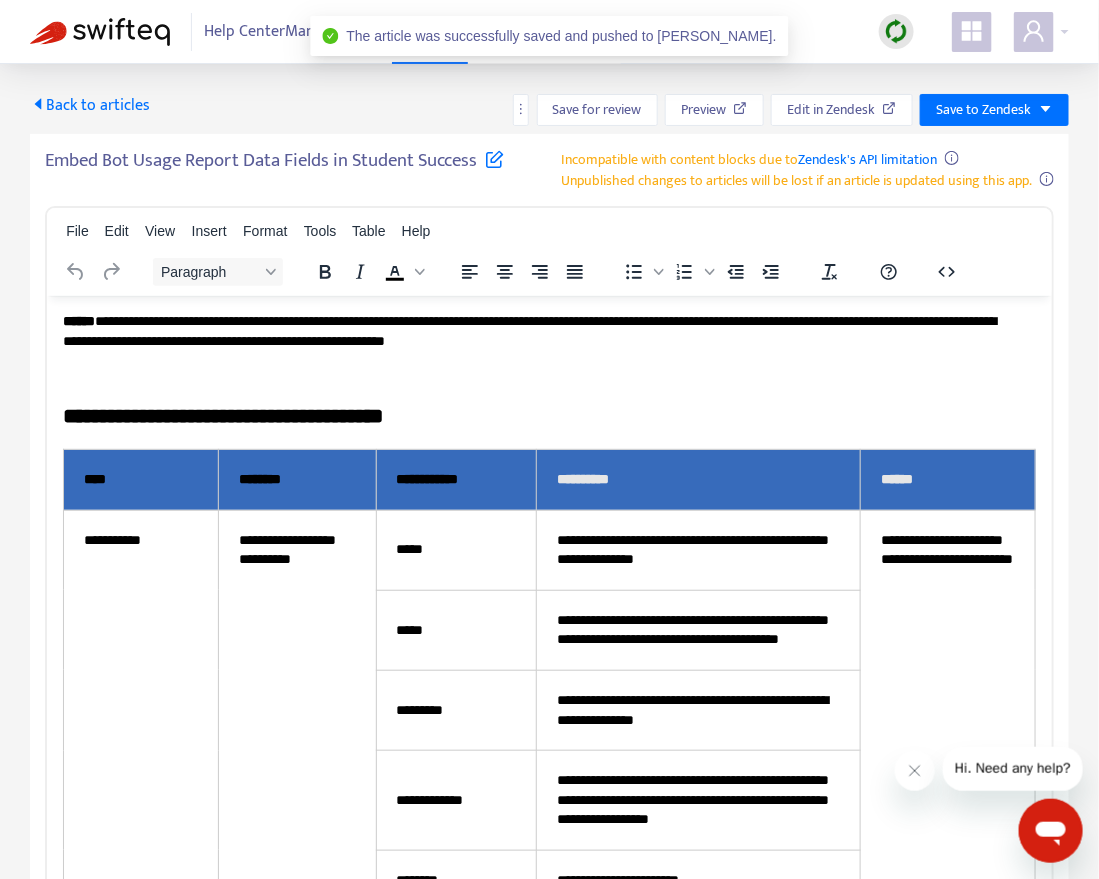 click on "Back to articles" at bounding box center (90, 105) 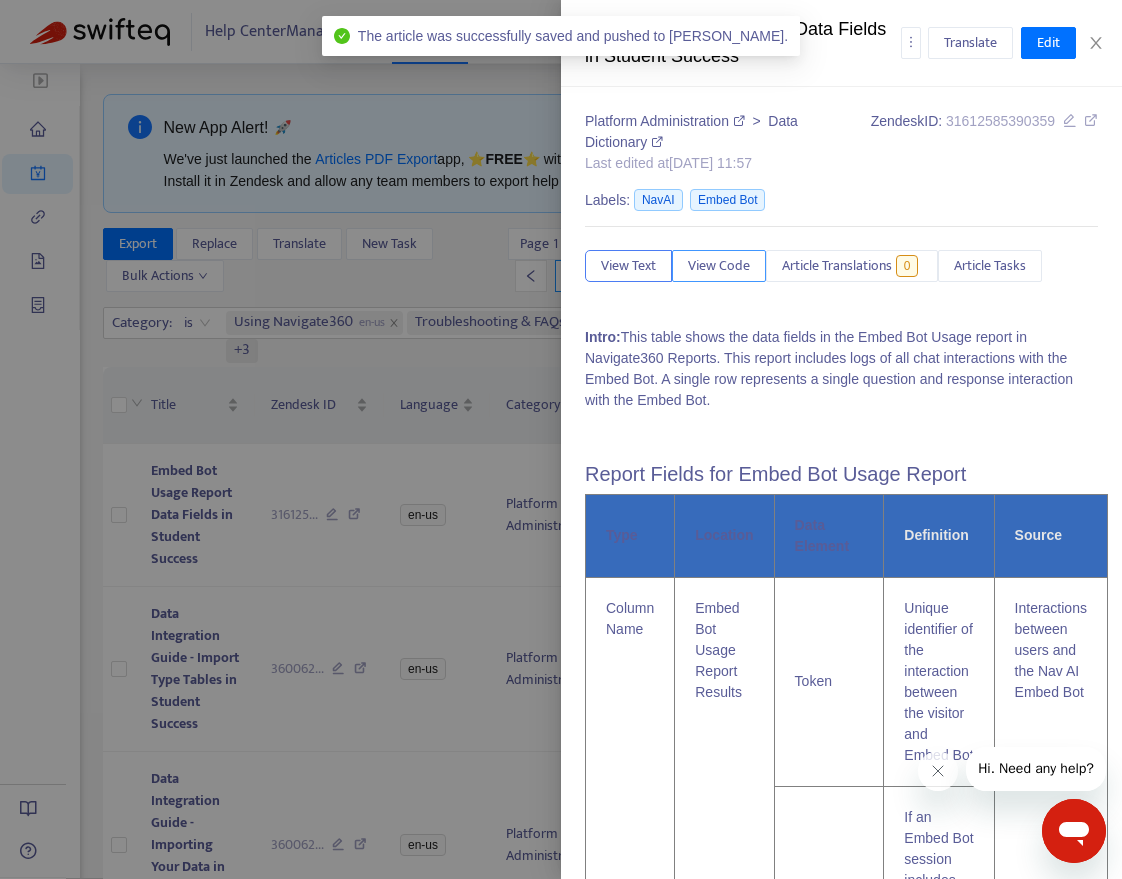 type on "*********" 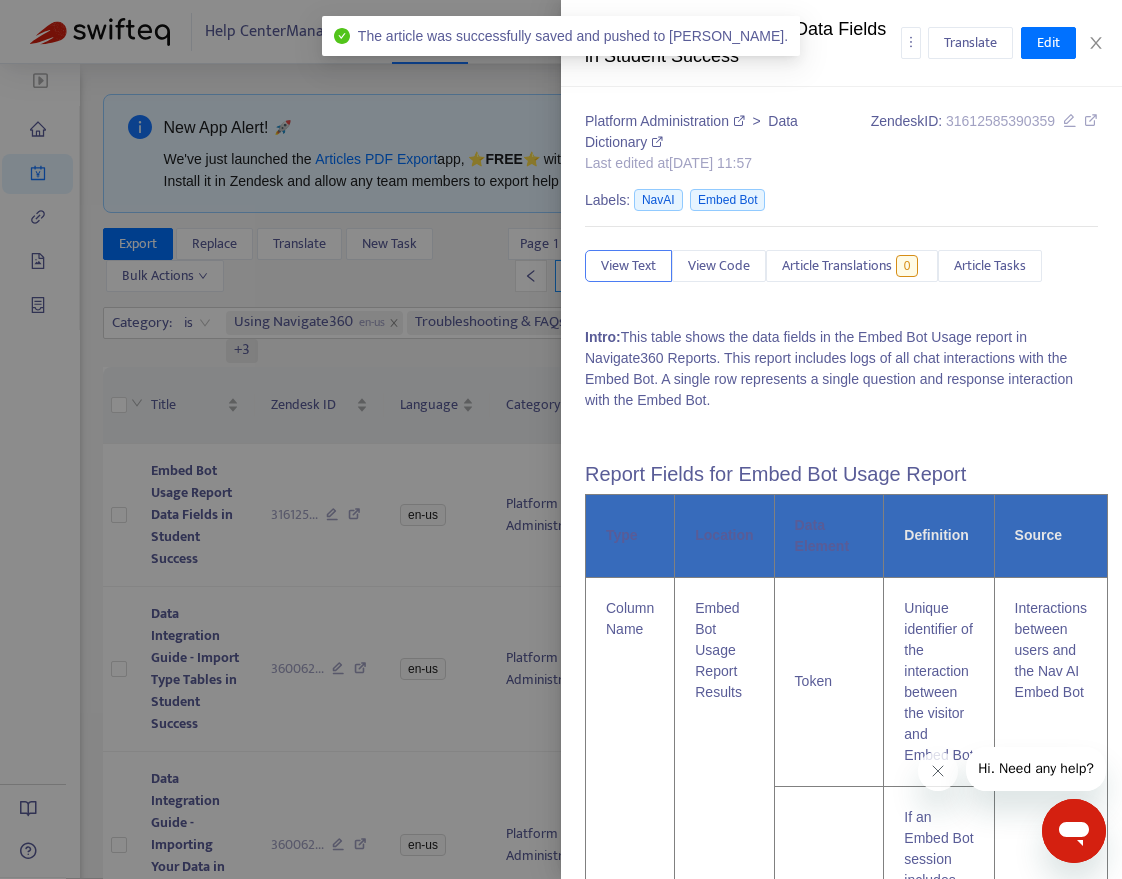 click at bounding box center (561, 439) 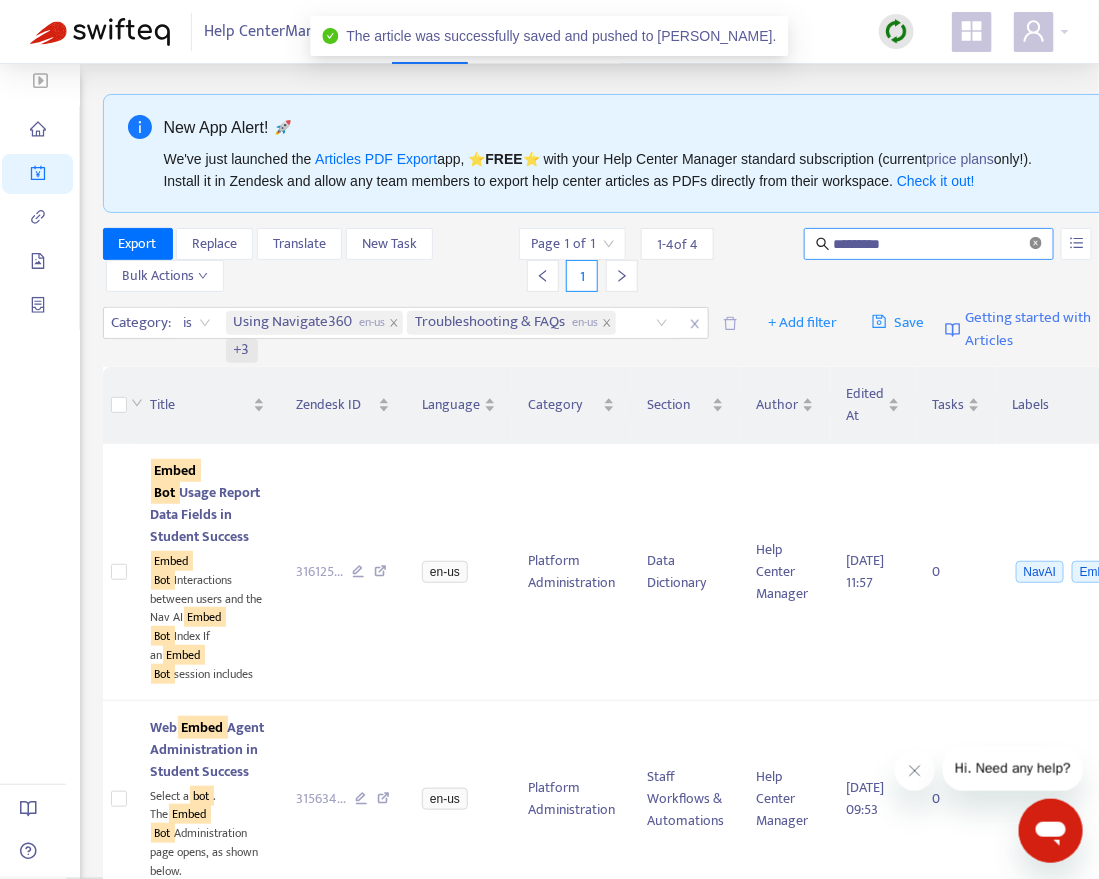 click 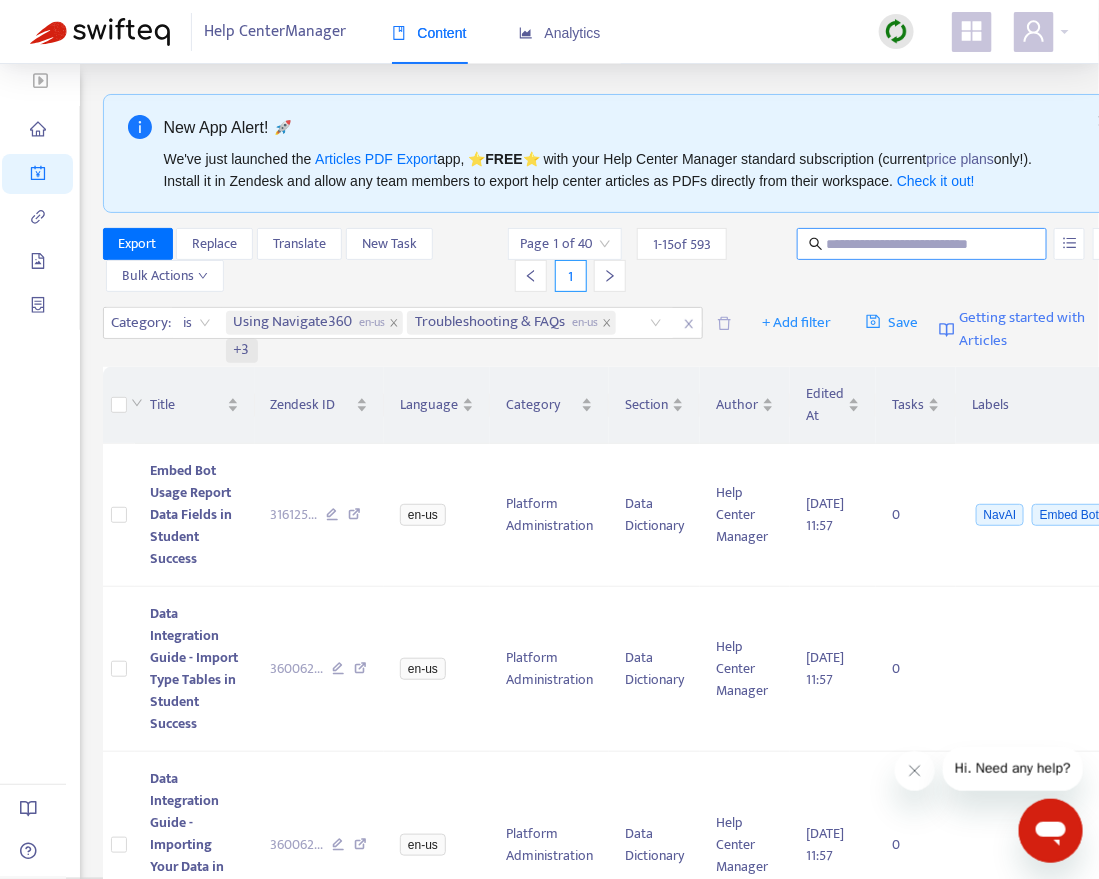 click at bounding box center (922, 244) 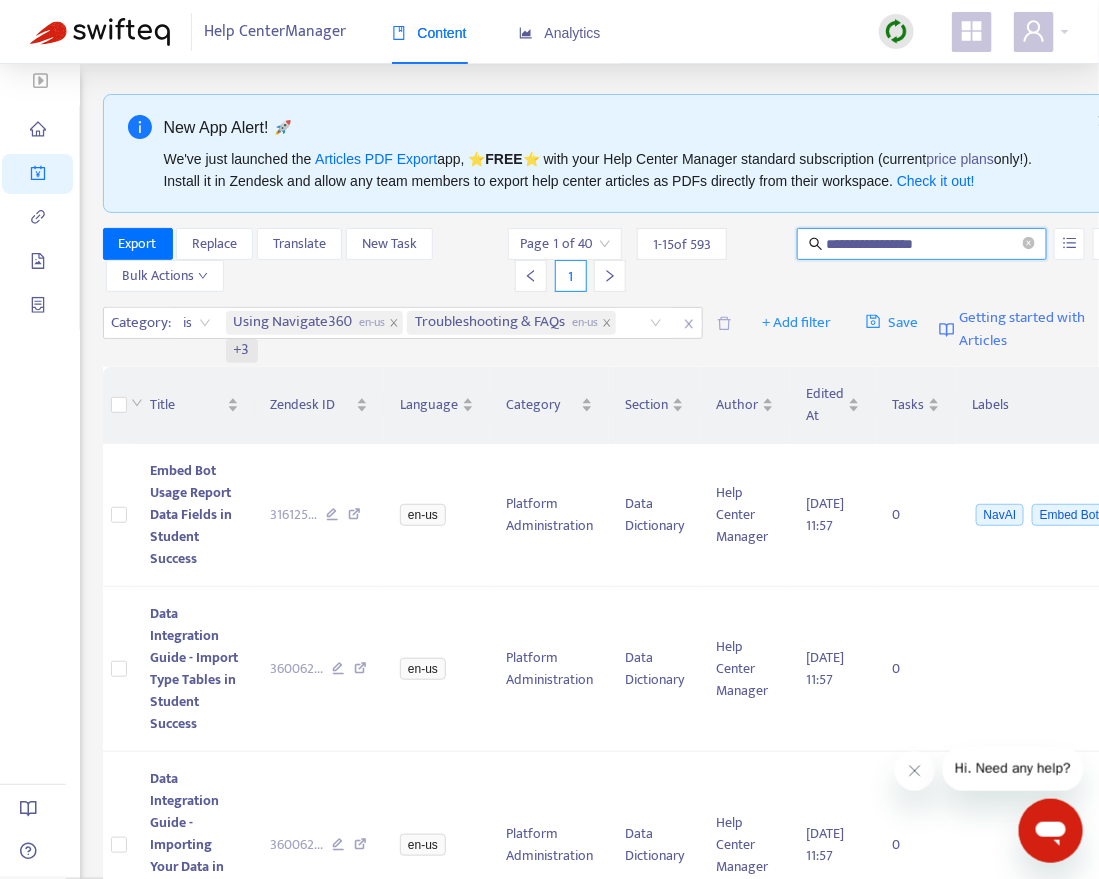 type on "**********" 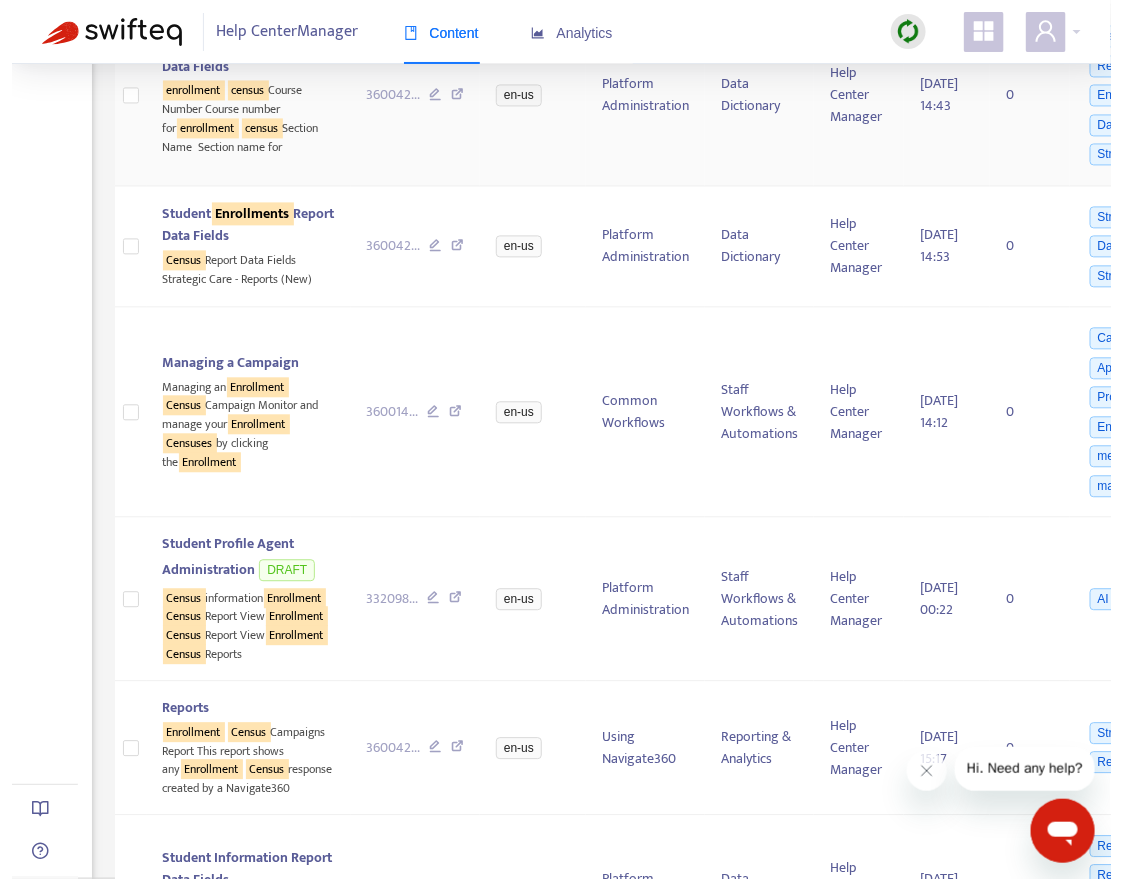 scroll, scrollTop: 1125, scrollLeft: 0, axis: vertical 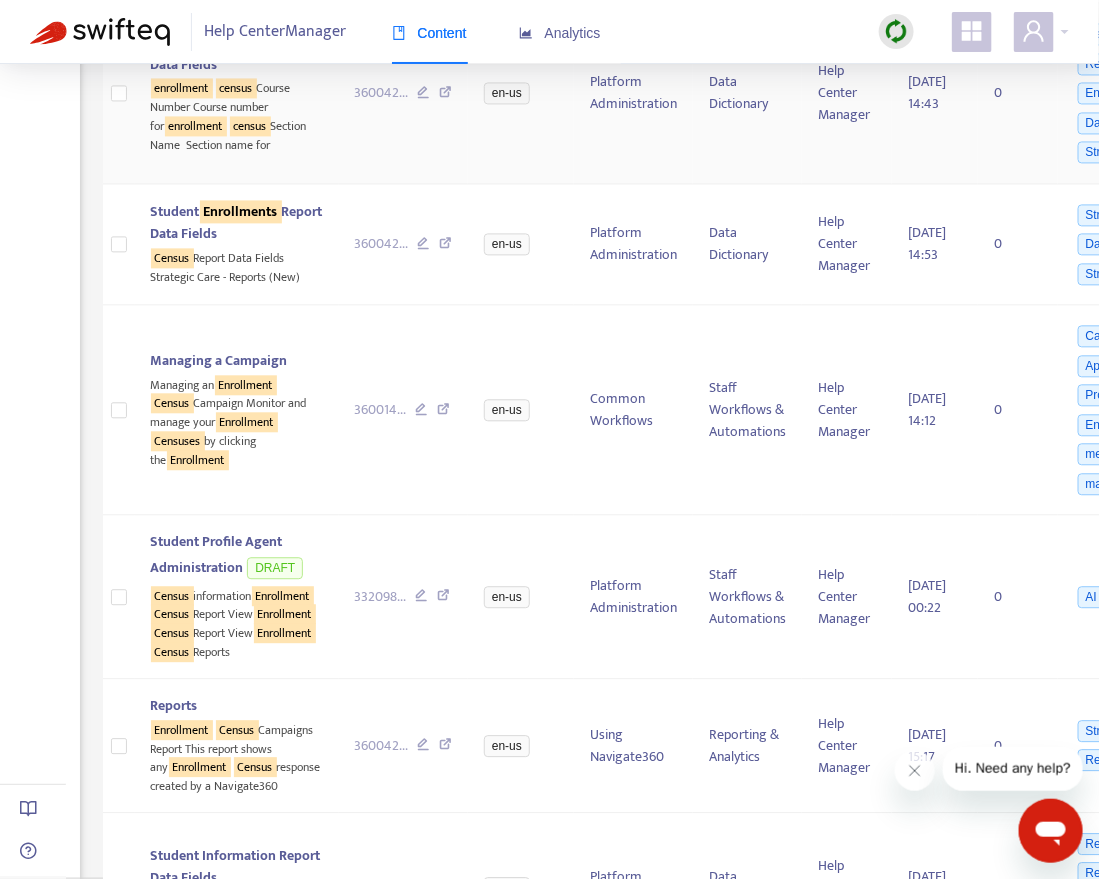 click on "Enrollment   Census  Report Data Fields" at bounding box center [236, 53] 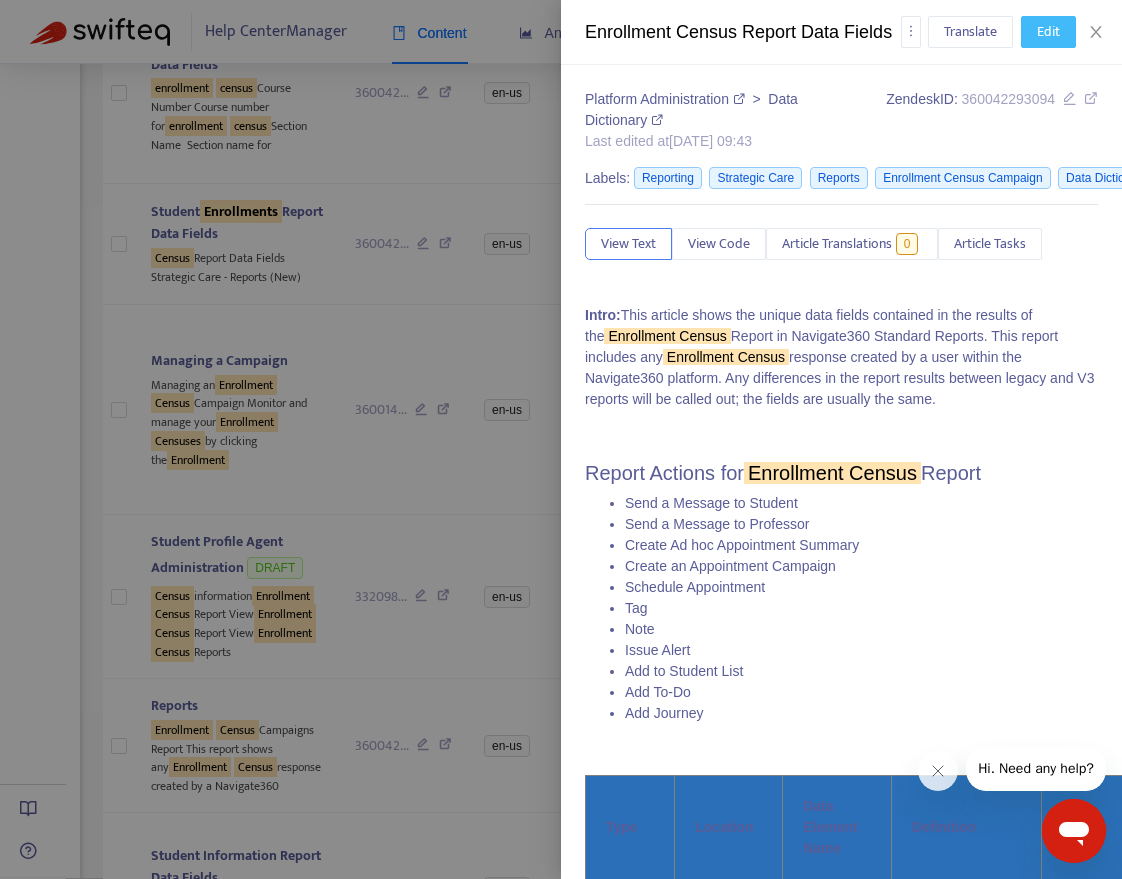 click on "Edit" at bounding box center [1048, 32] 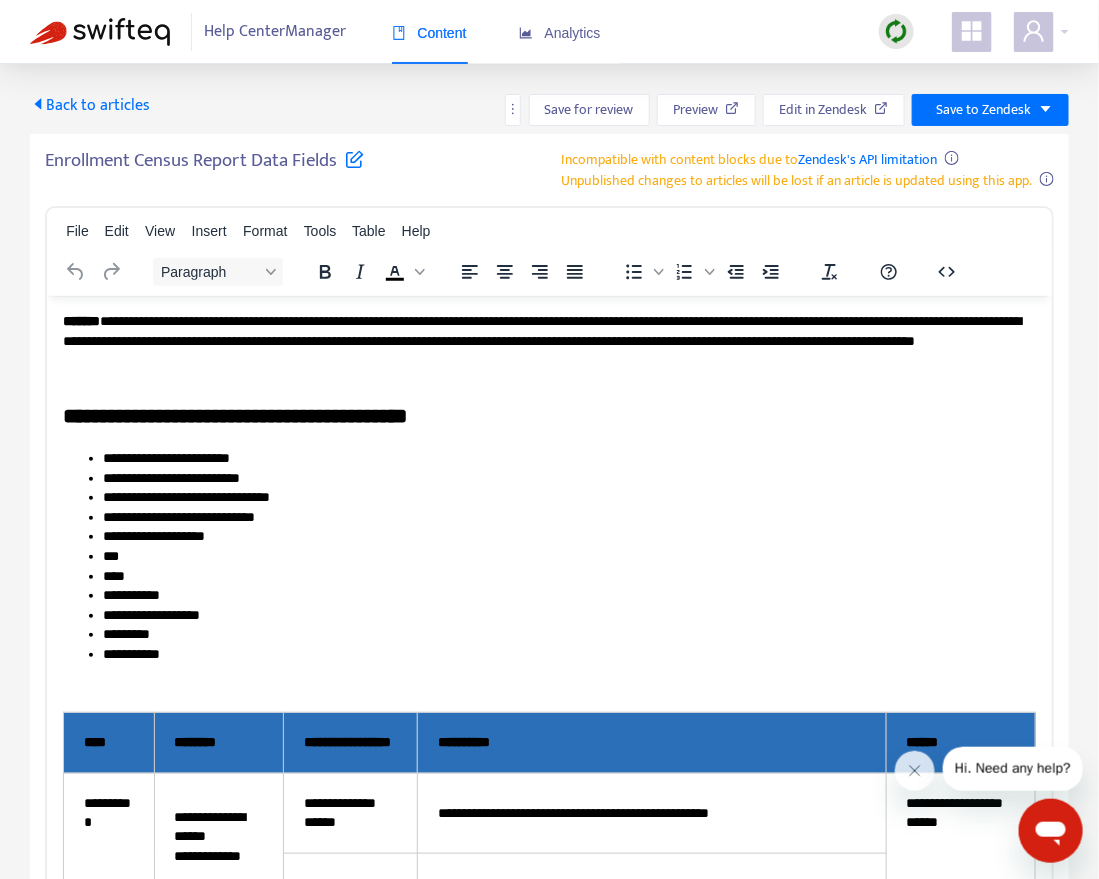 scroll, scrollTop: 0, scrollLeft: 0, axis: both 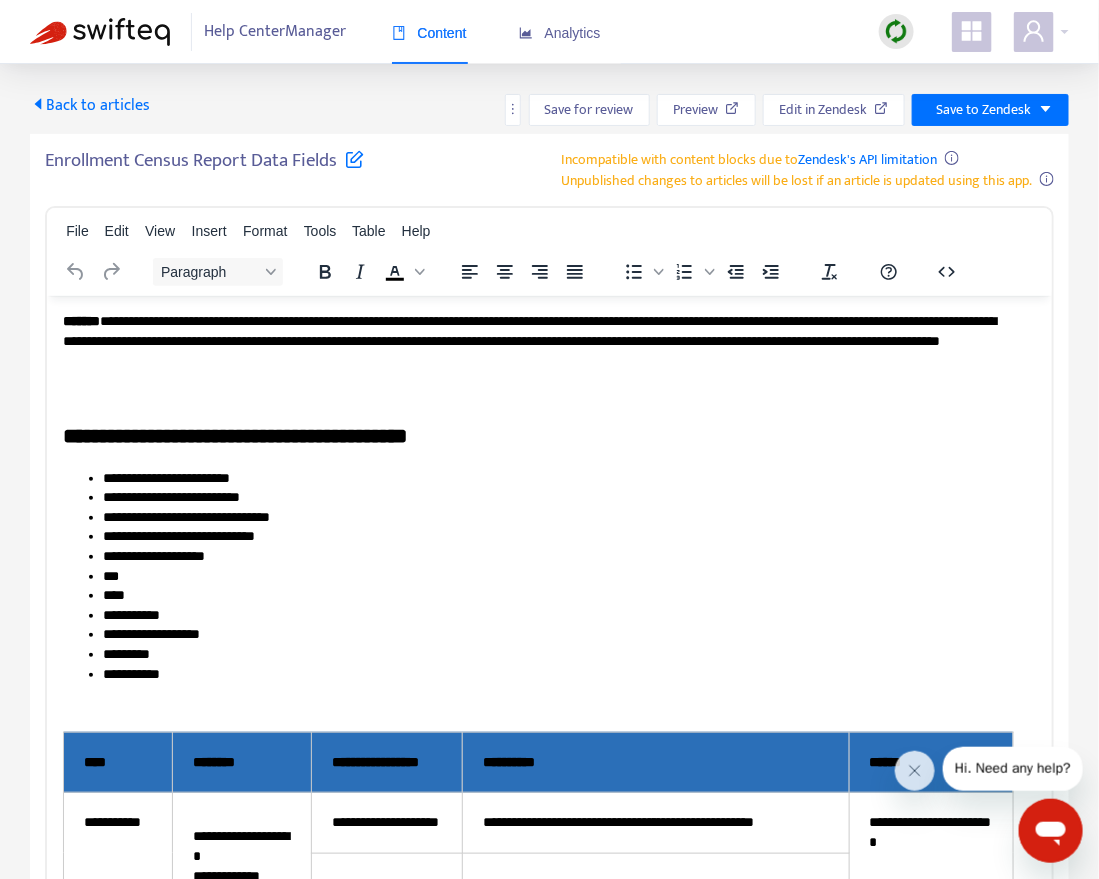 click at bounding box center [354, 158] 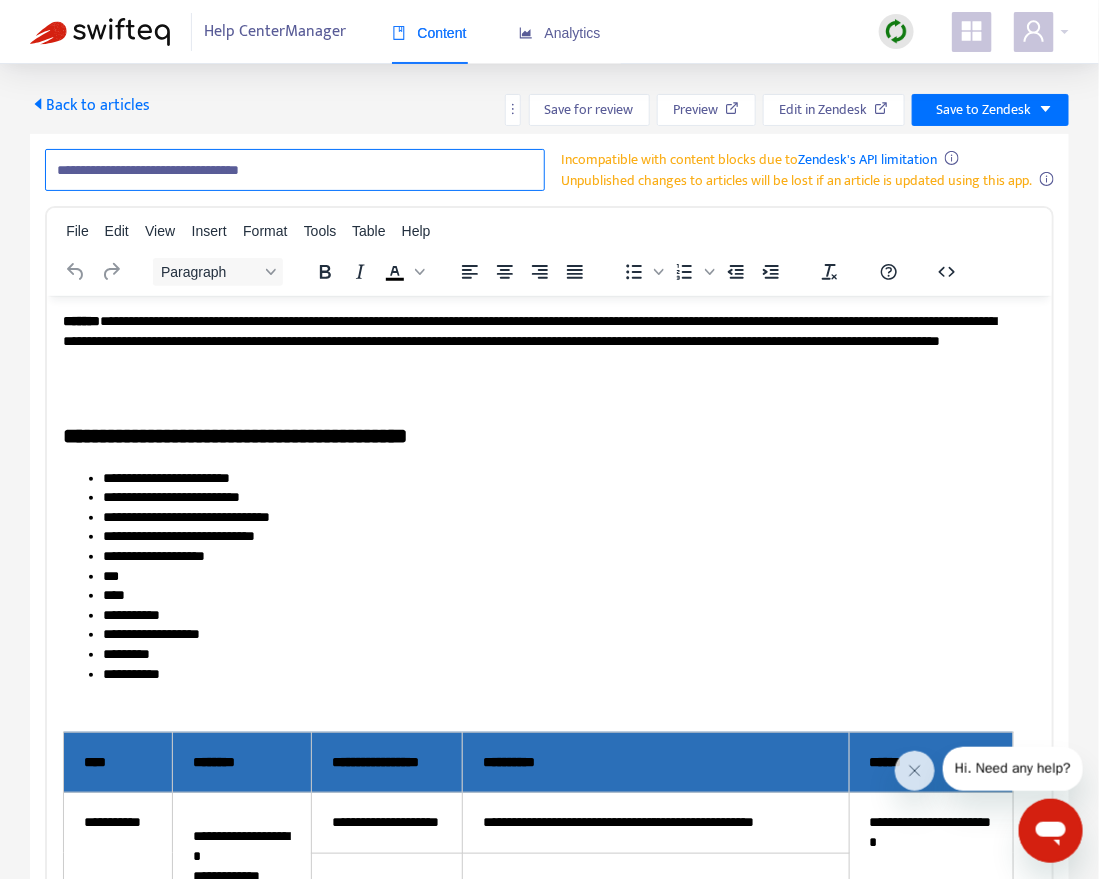 click on "**********" at bounding box center (295, 170) 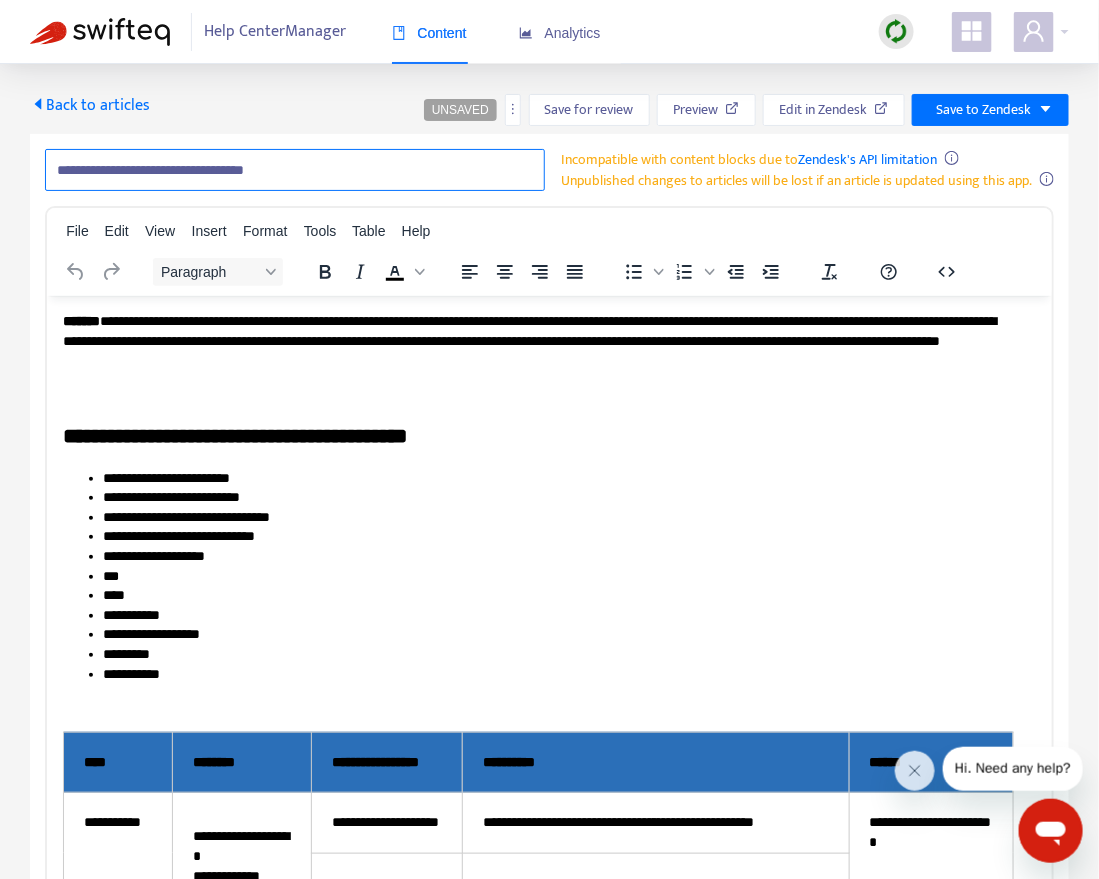 paste on "**********" 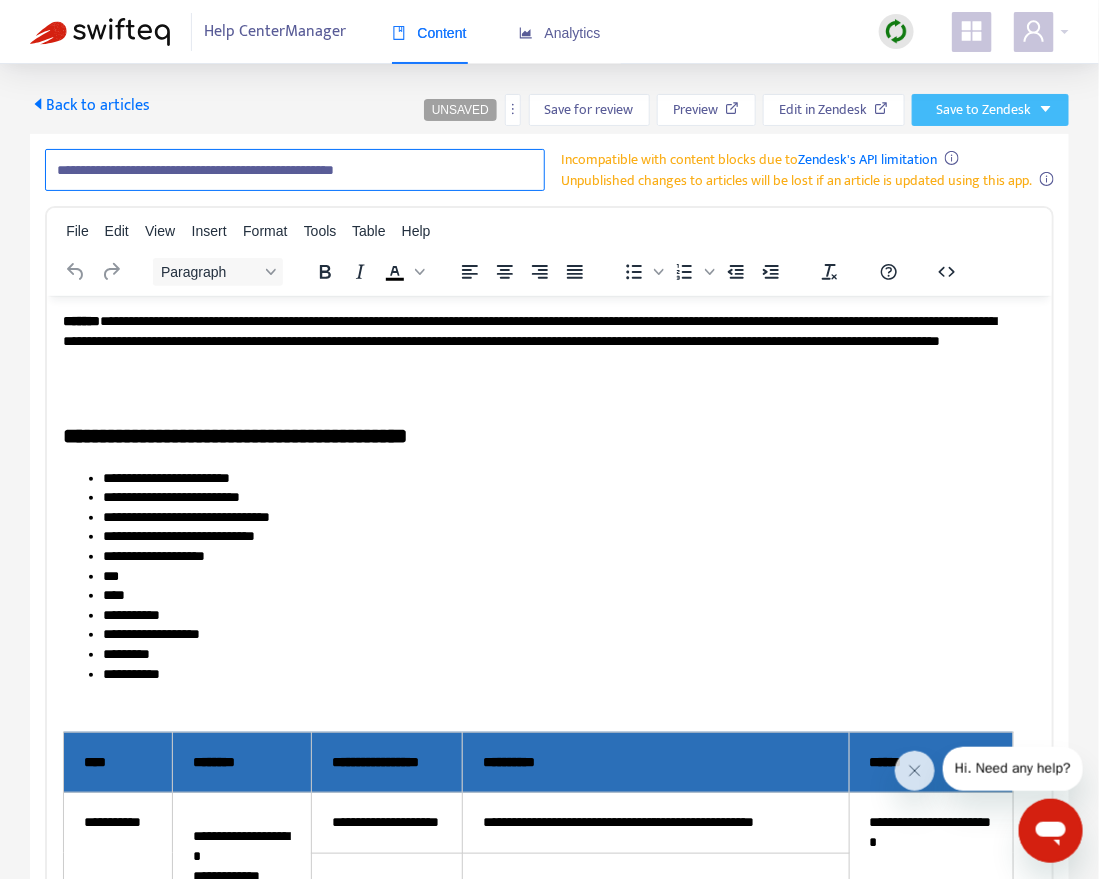 type on "**********" 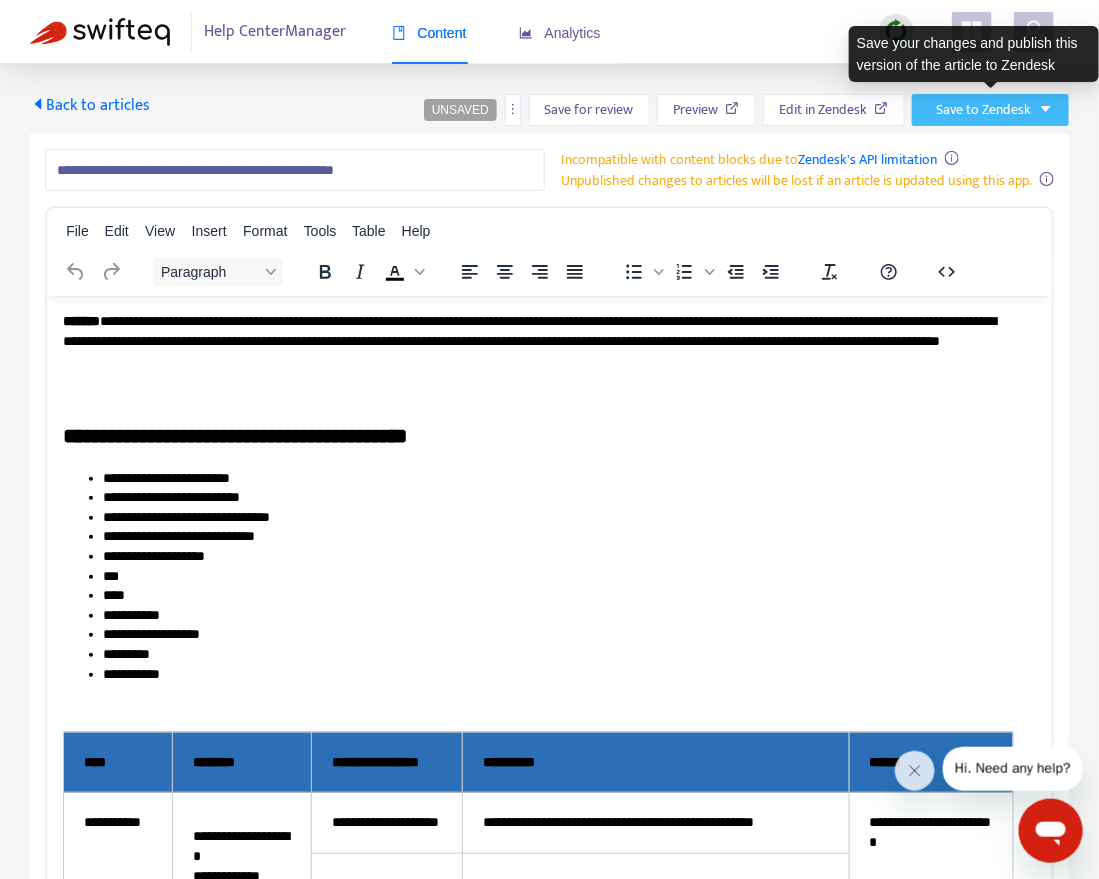 click on "Save to Zendesk" at bounding box center (983, 110) 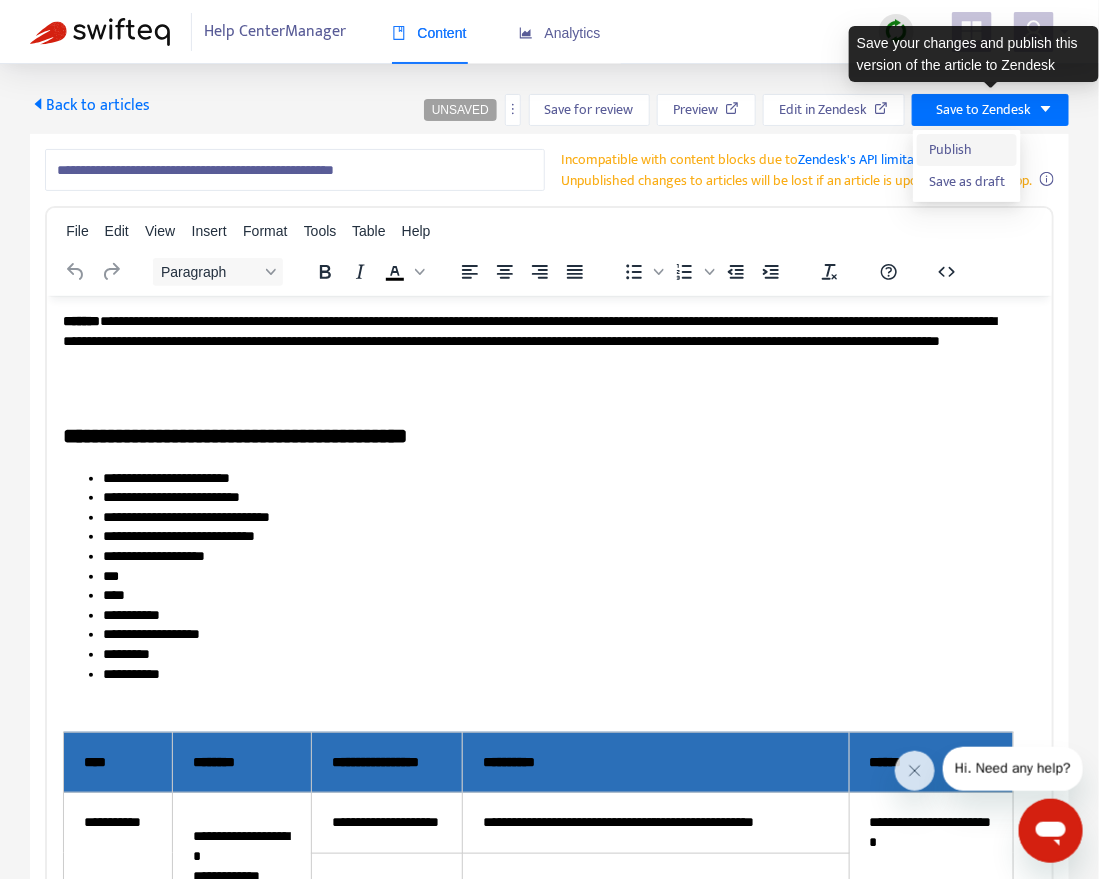 click on "Publish" at bounding box center (967, 150) 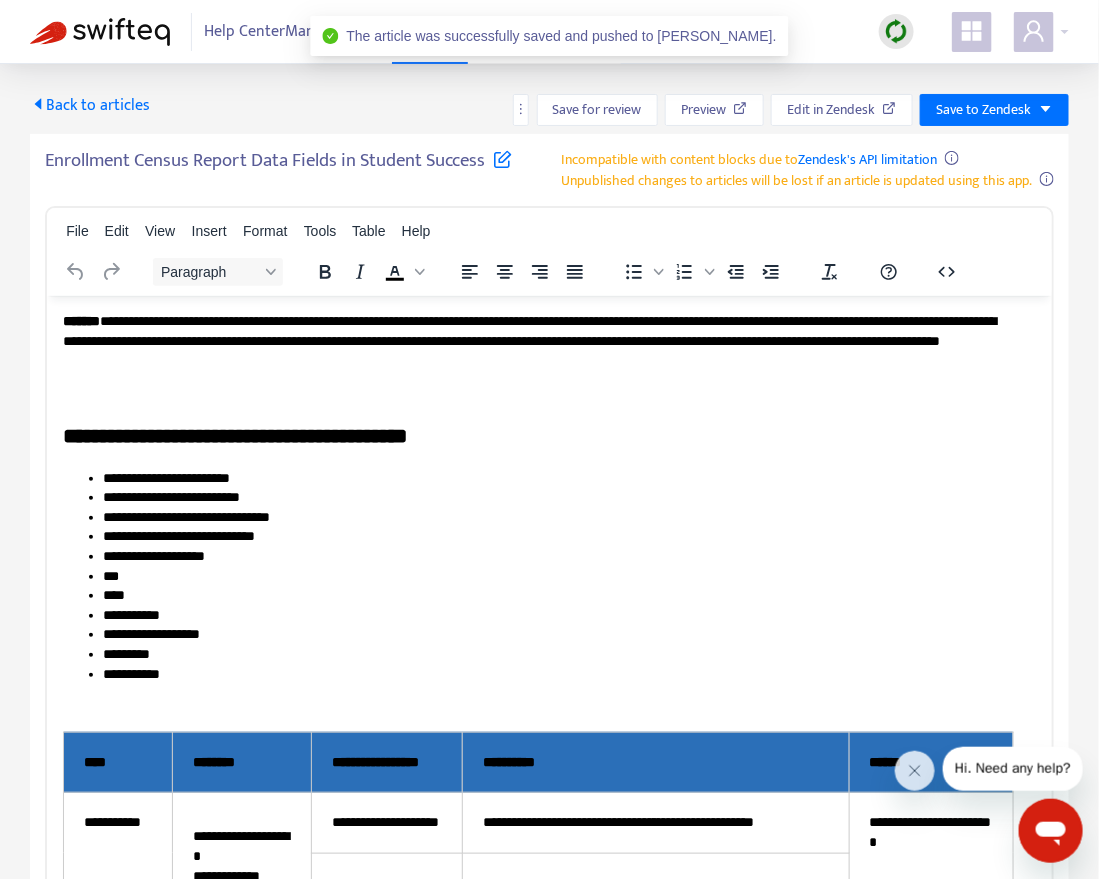 click on "Back to articles" at bounding box center [90, 105] 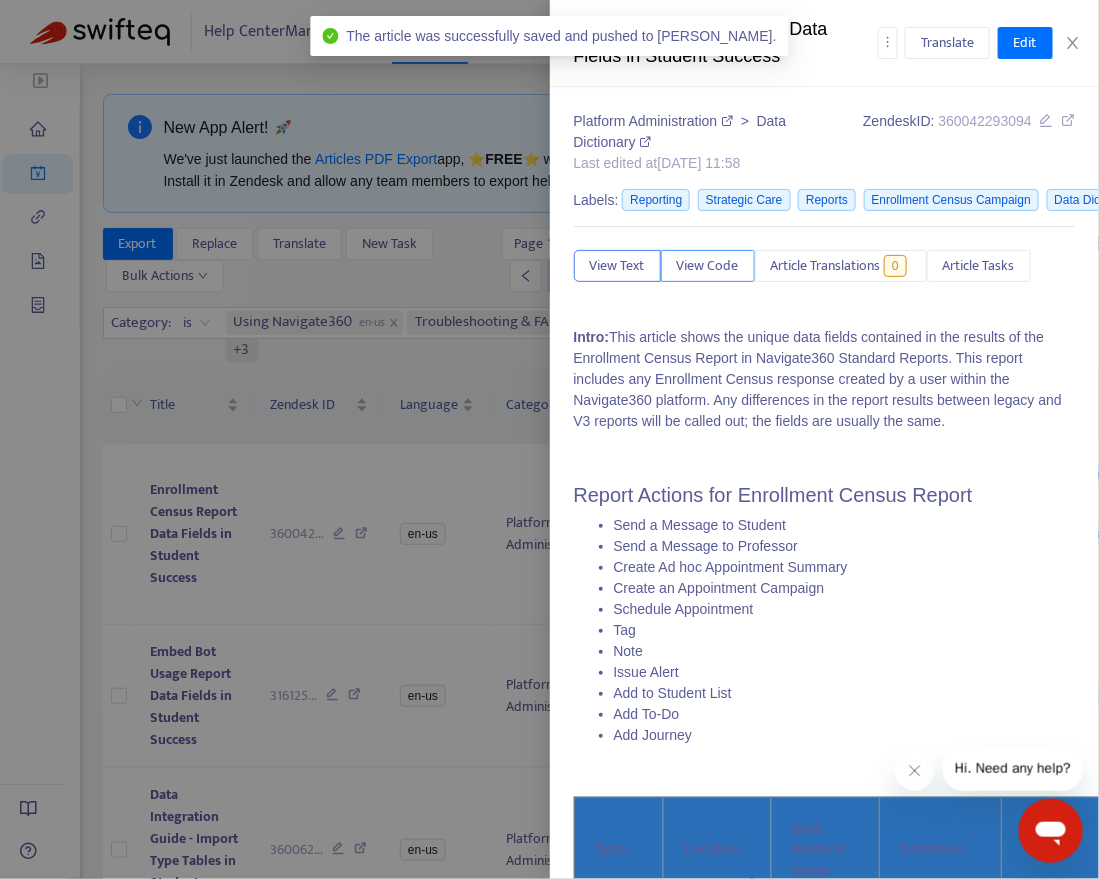 type on "**********" 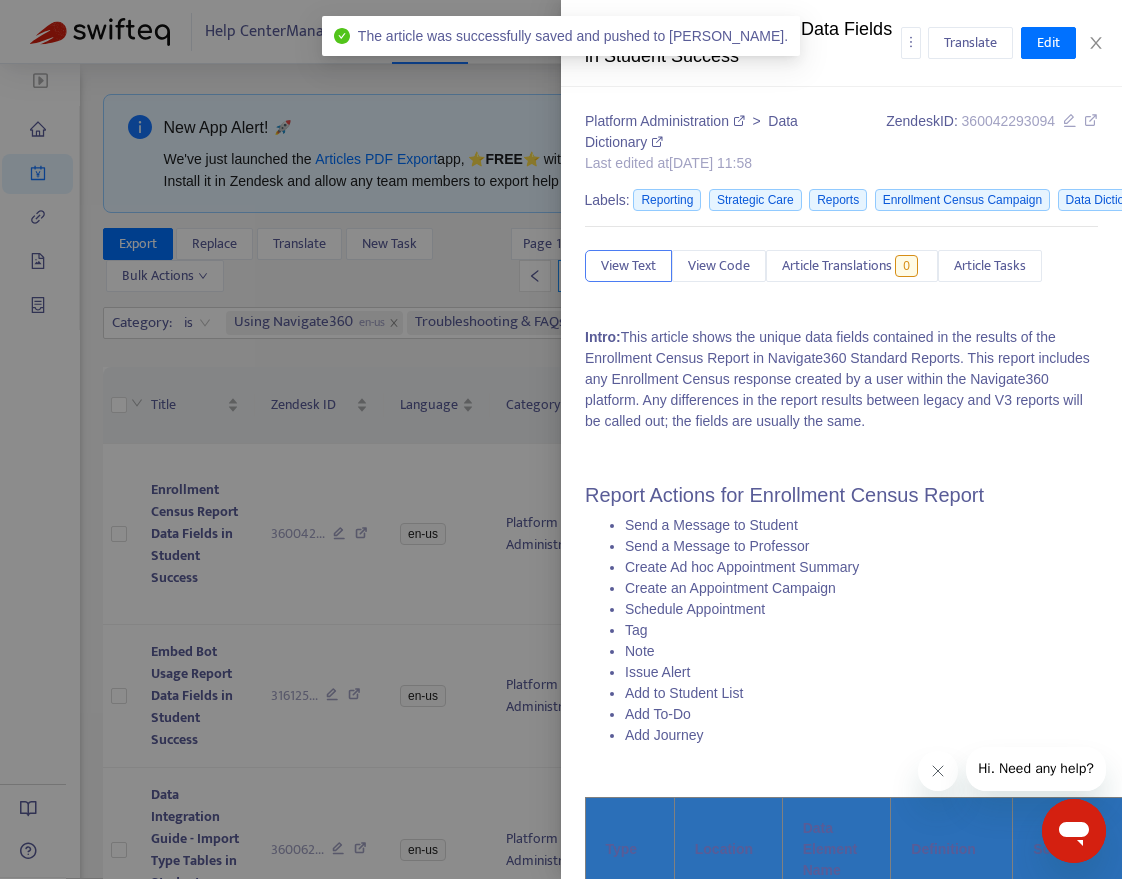 click at bounding box center [561, 439] 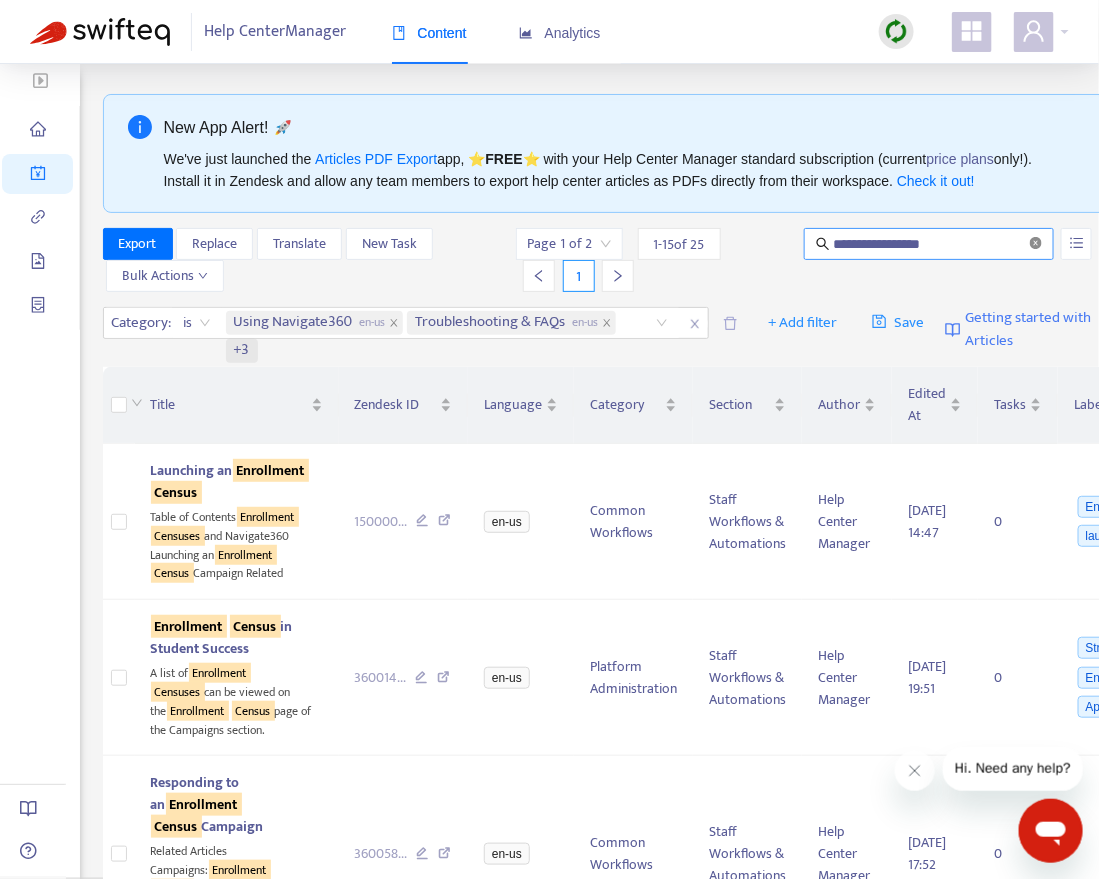 click 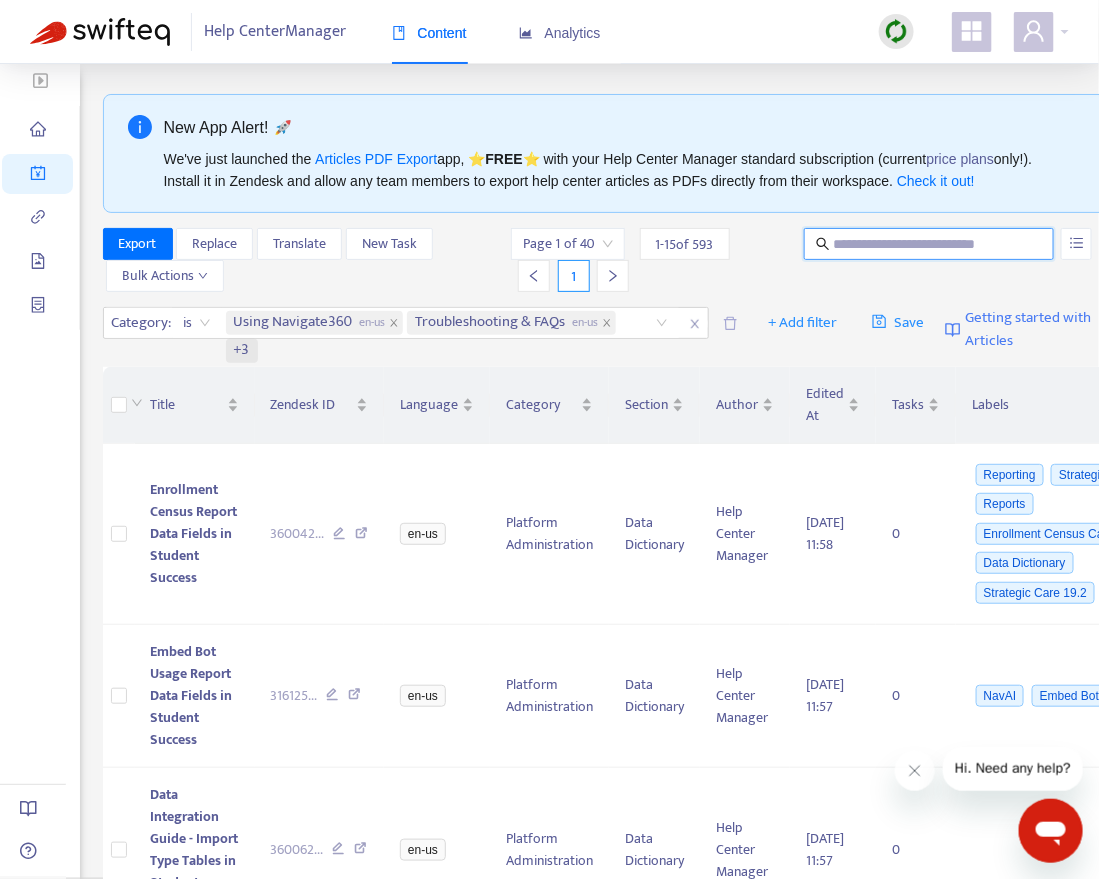 click at bounding box center (930, 244) 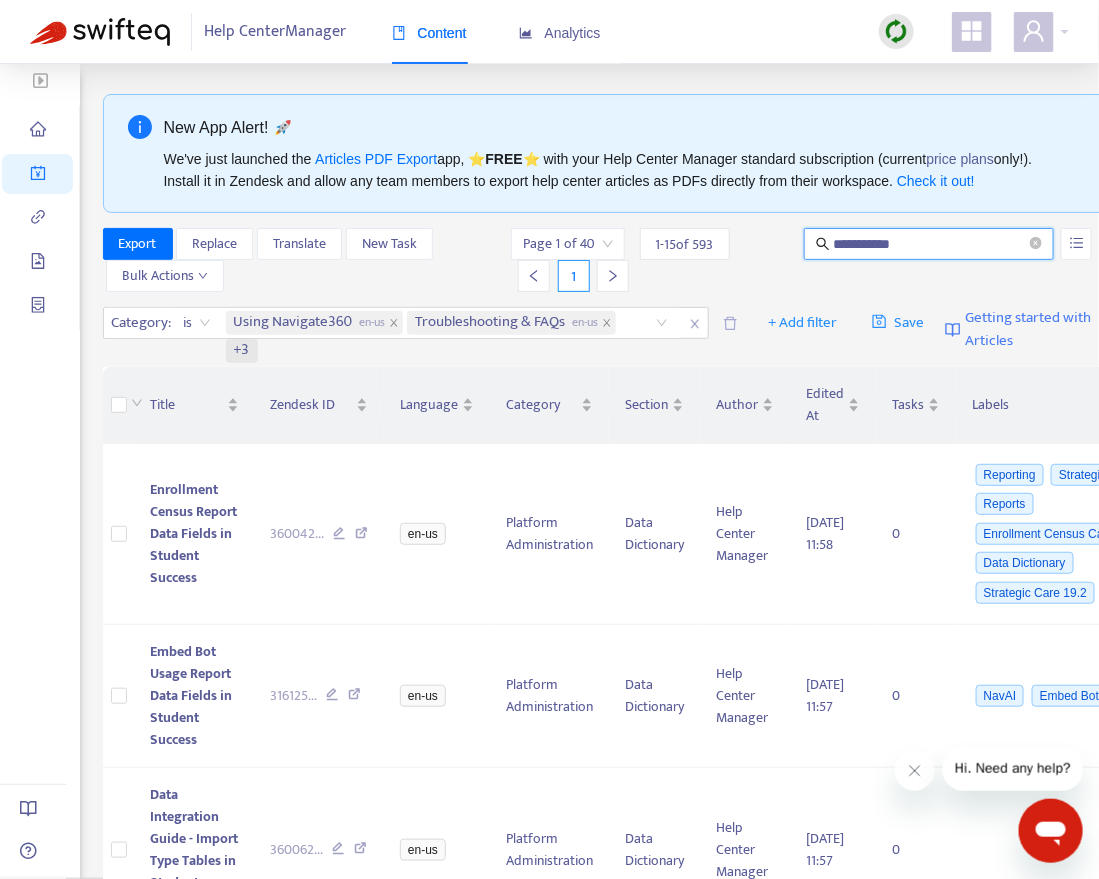 type on "**********" 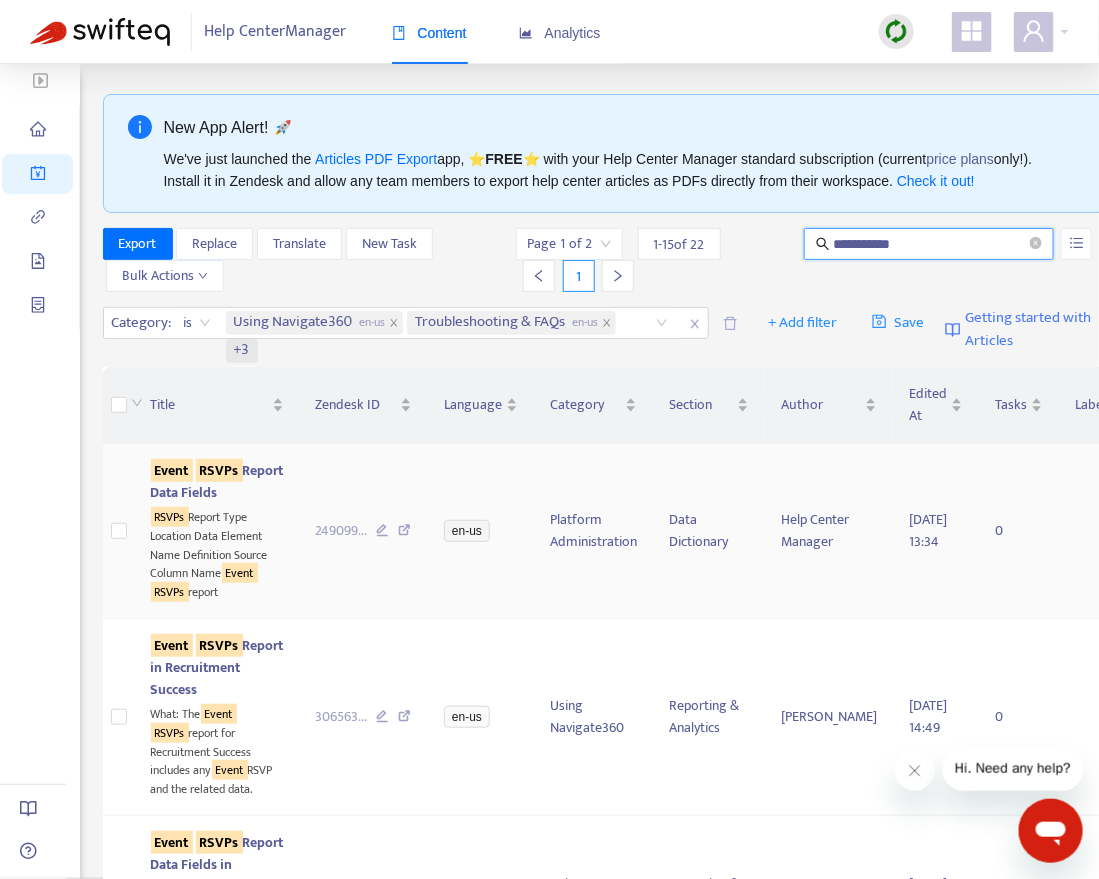 click on "RSVPs" at bounding box center (219, 470) 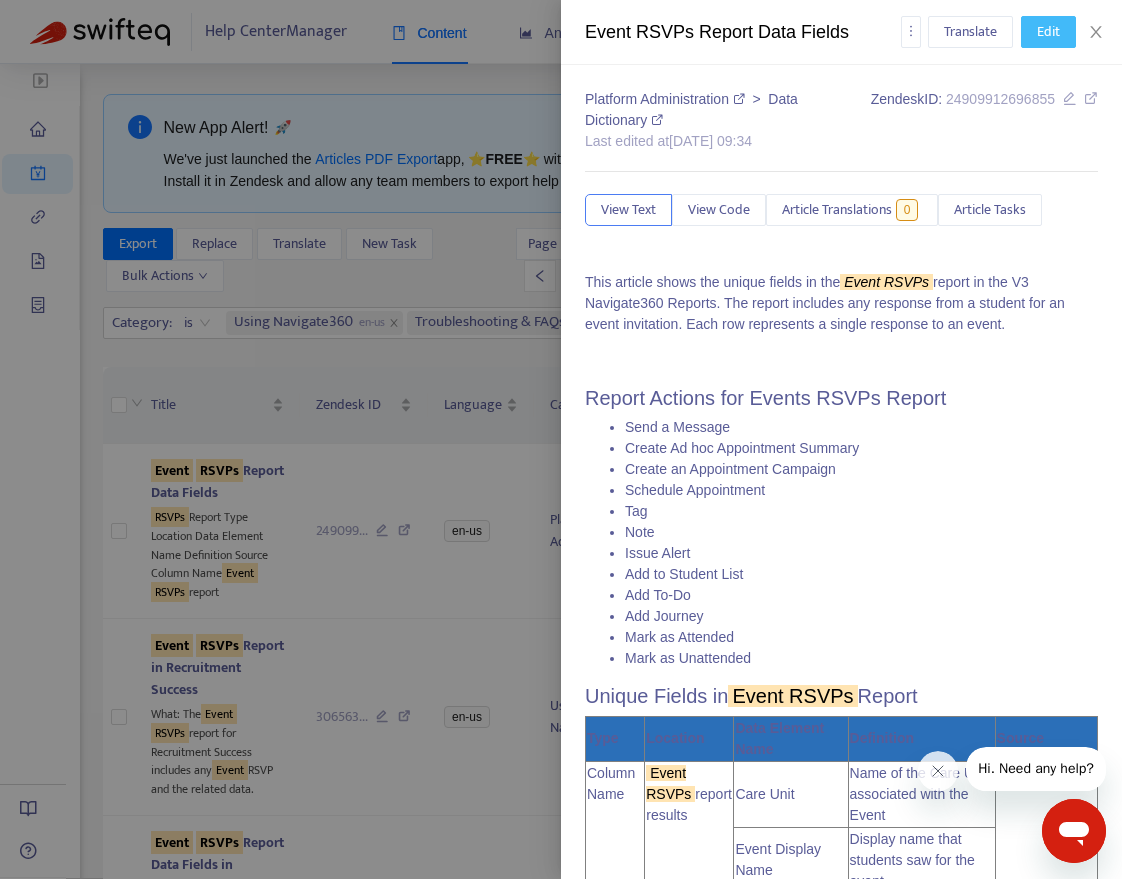 click on "Edit" at bounding box center [1048, 32] 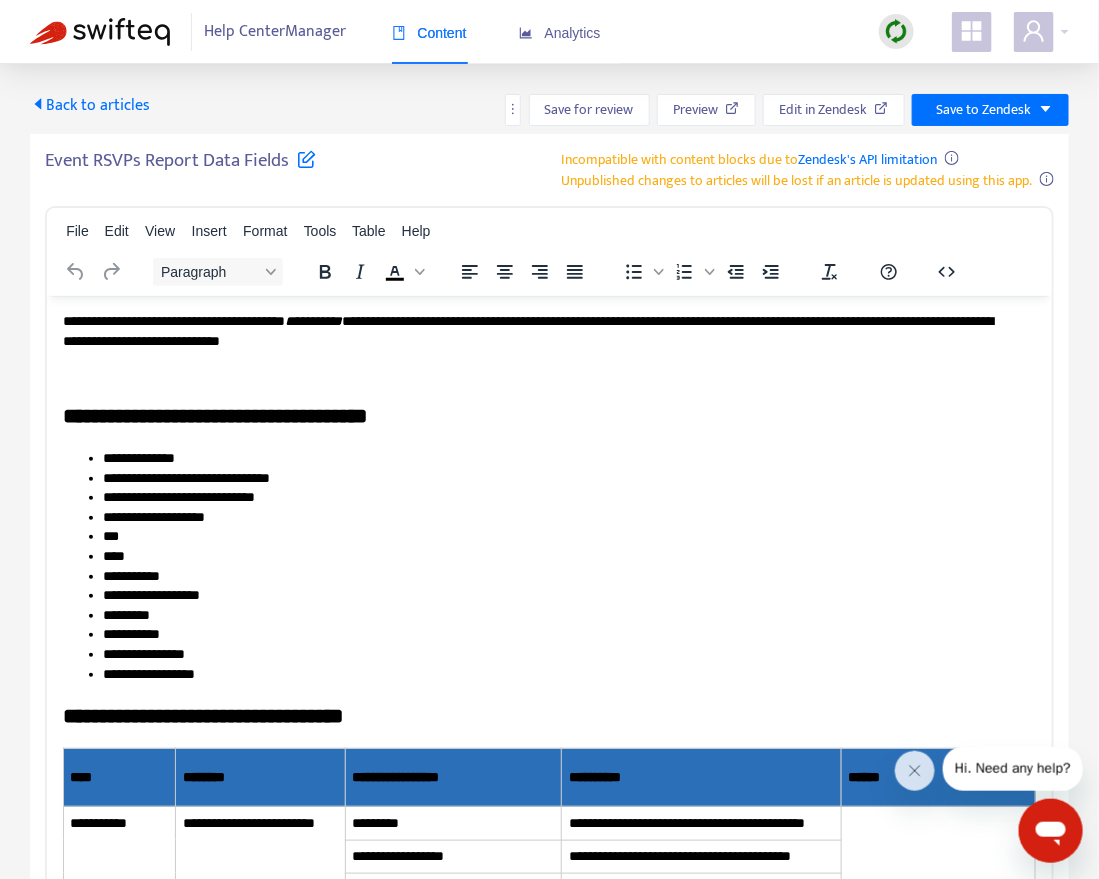 scroll, scrollTop: 0, scrollLeft: 0, axis: both 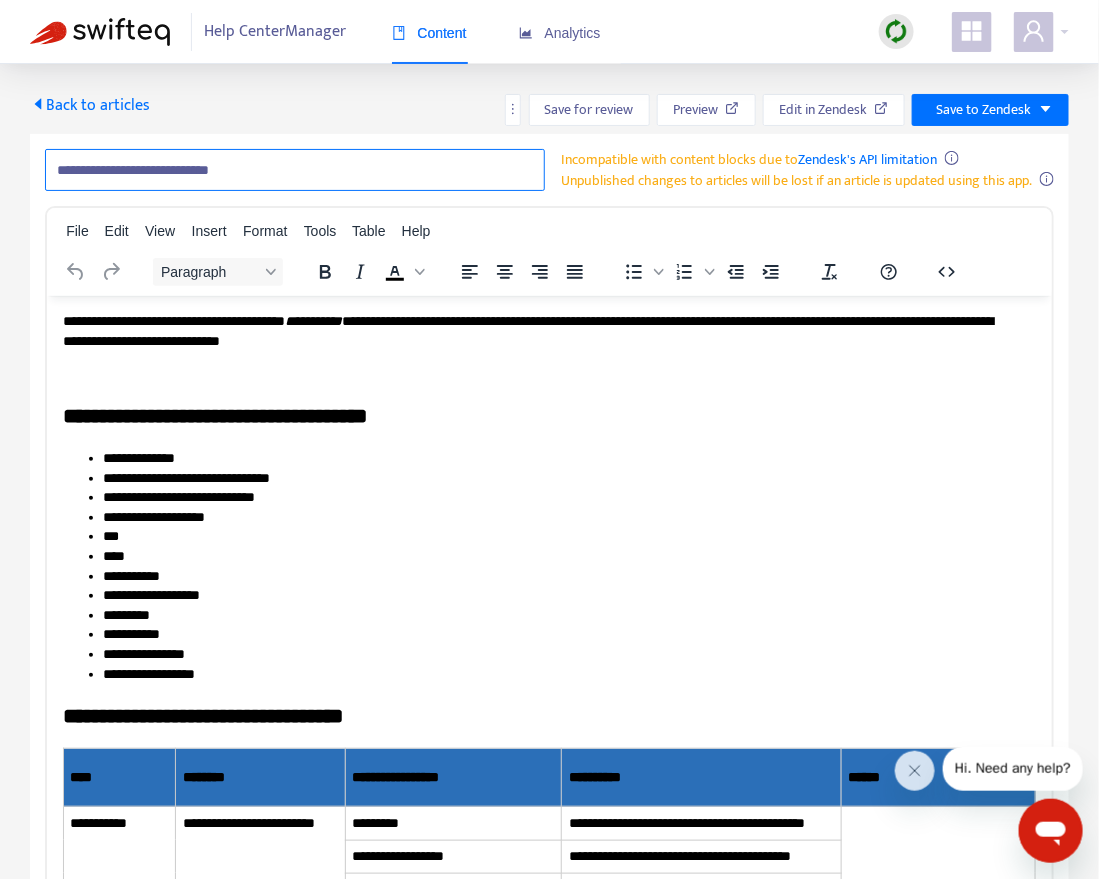 click on "**********" at bounding box center (295, 170) 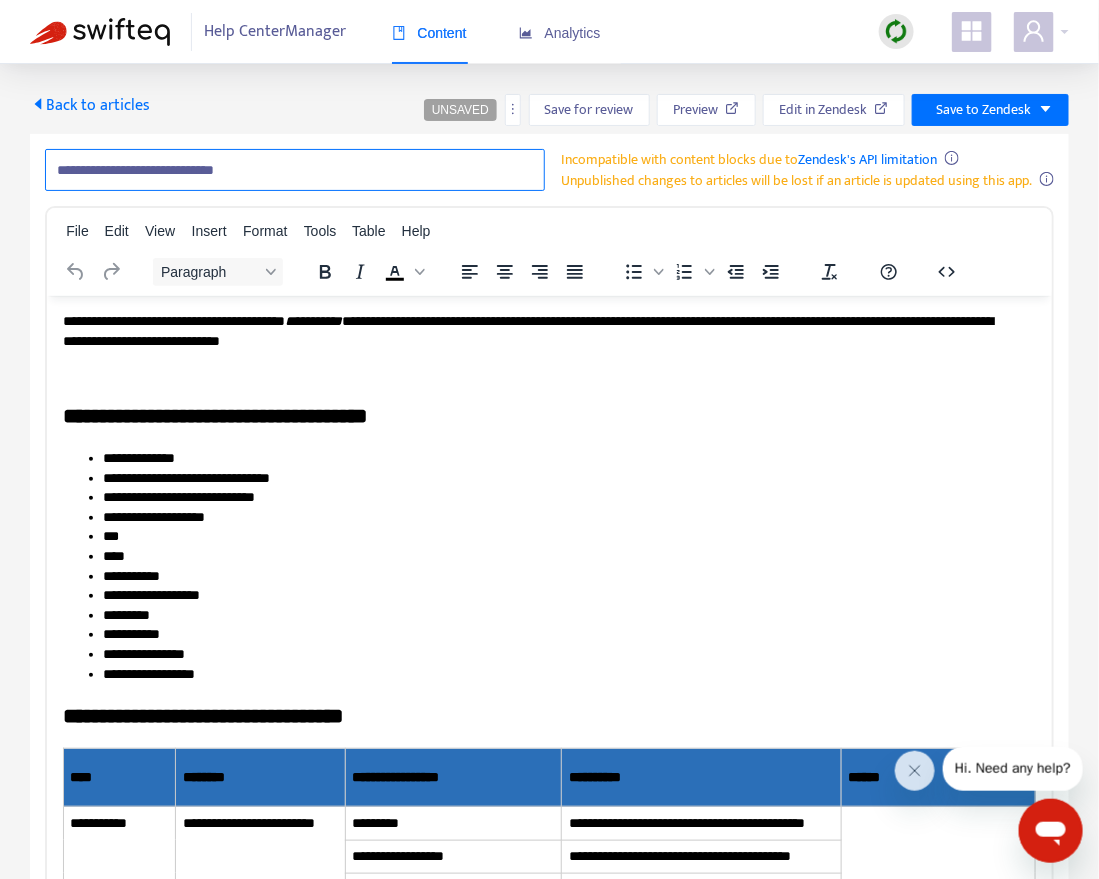 paste on "**********" 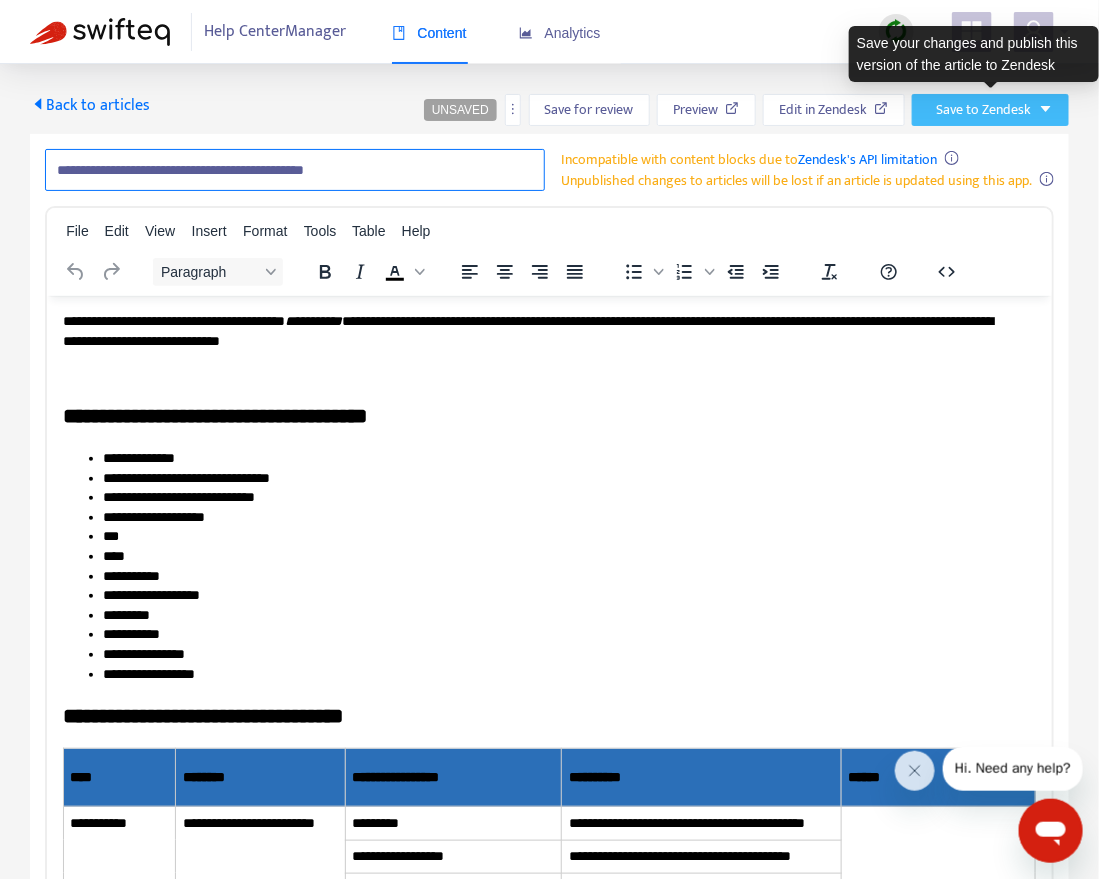 type on "**********" 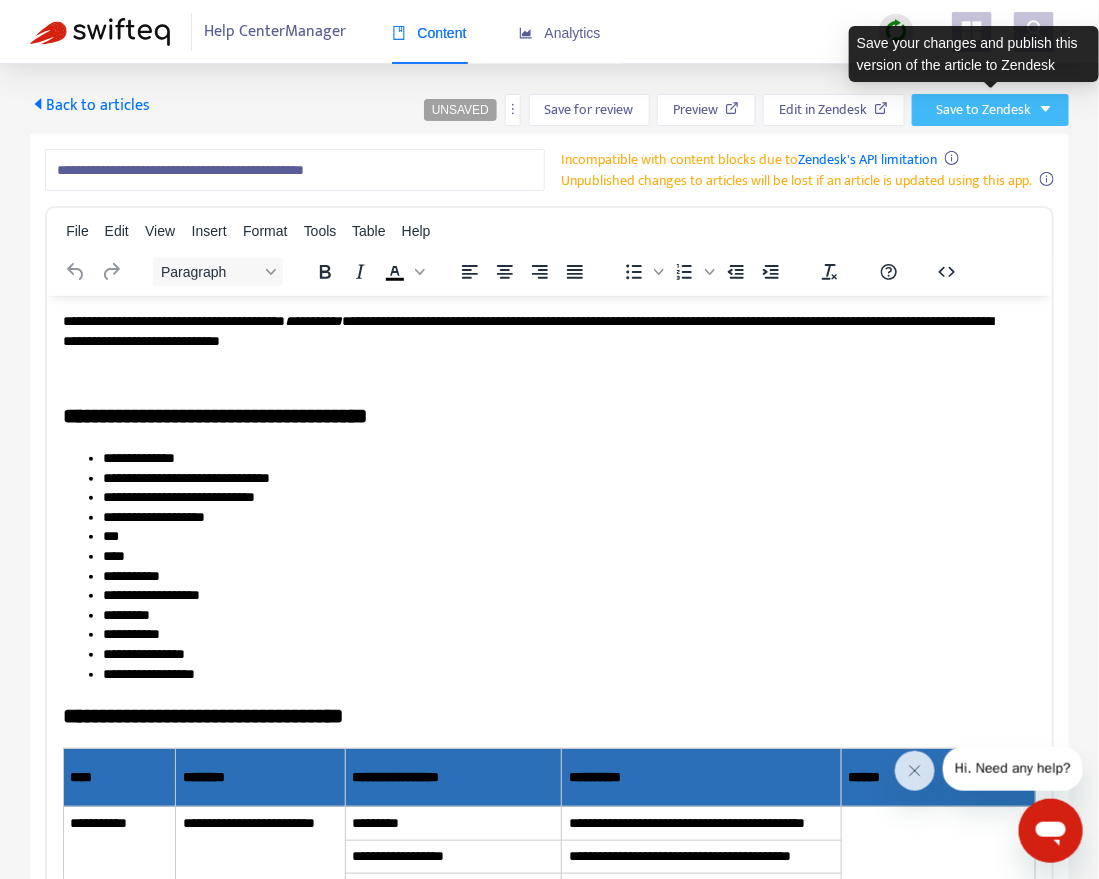 click on "Save to Zendesk" at bounding box center [990, 110] 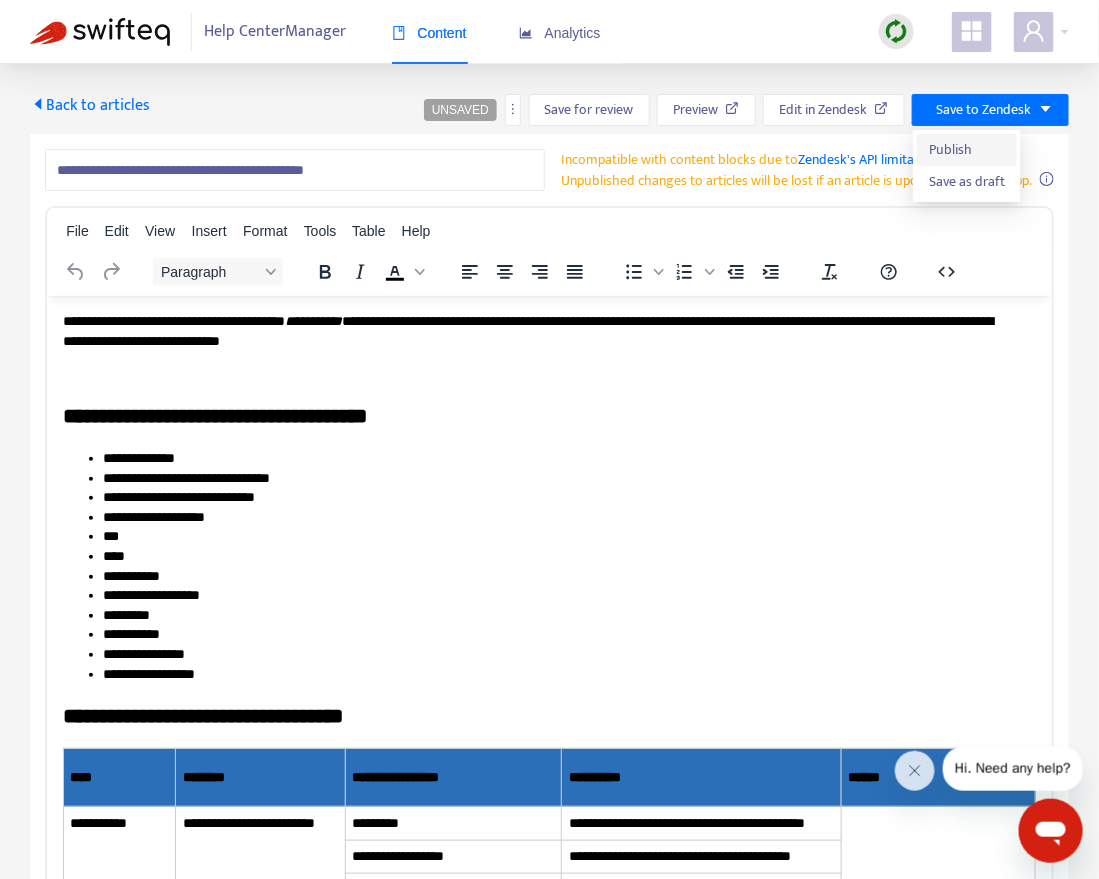 click on "Publish" at bounding box center (967, 150) 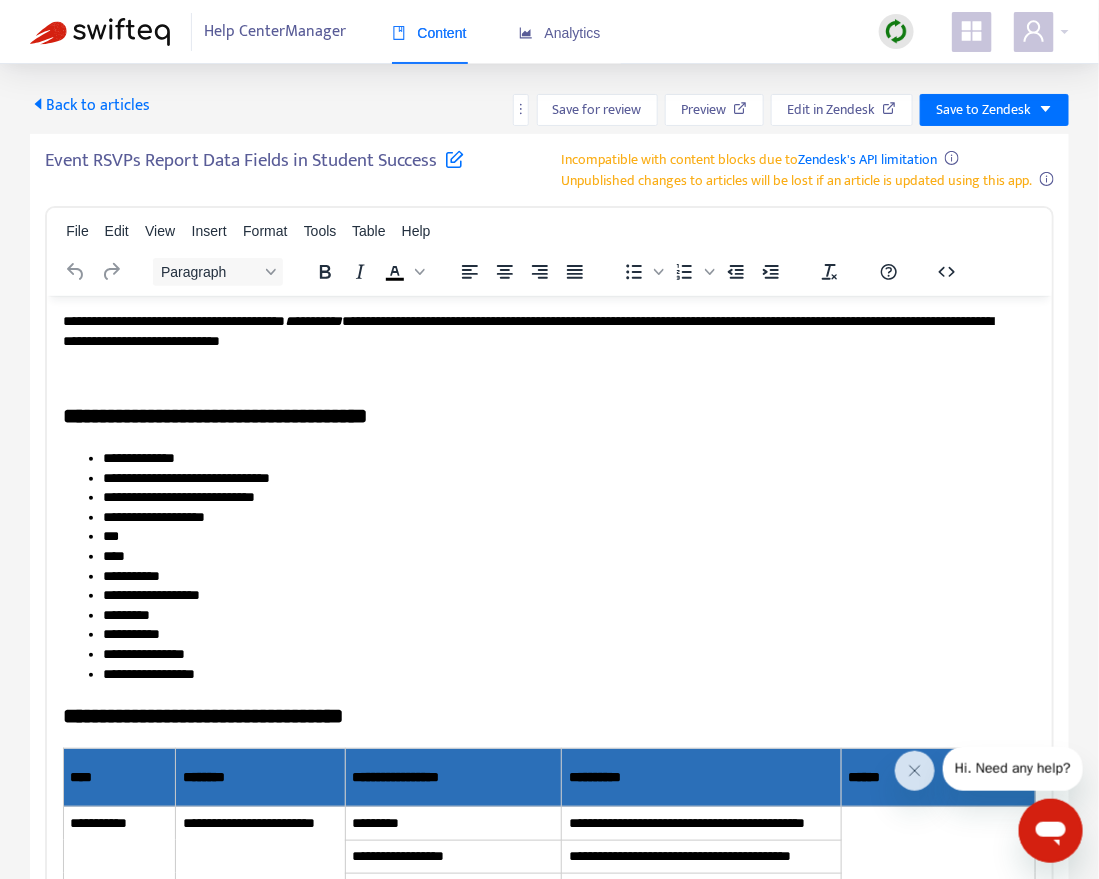 click on "Back to articles" at bounding box center [90, 105] 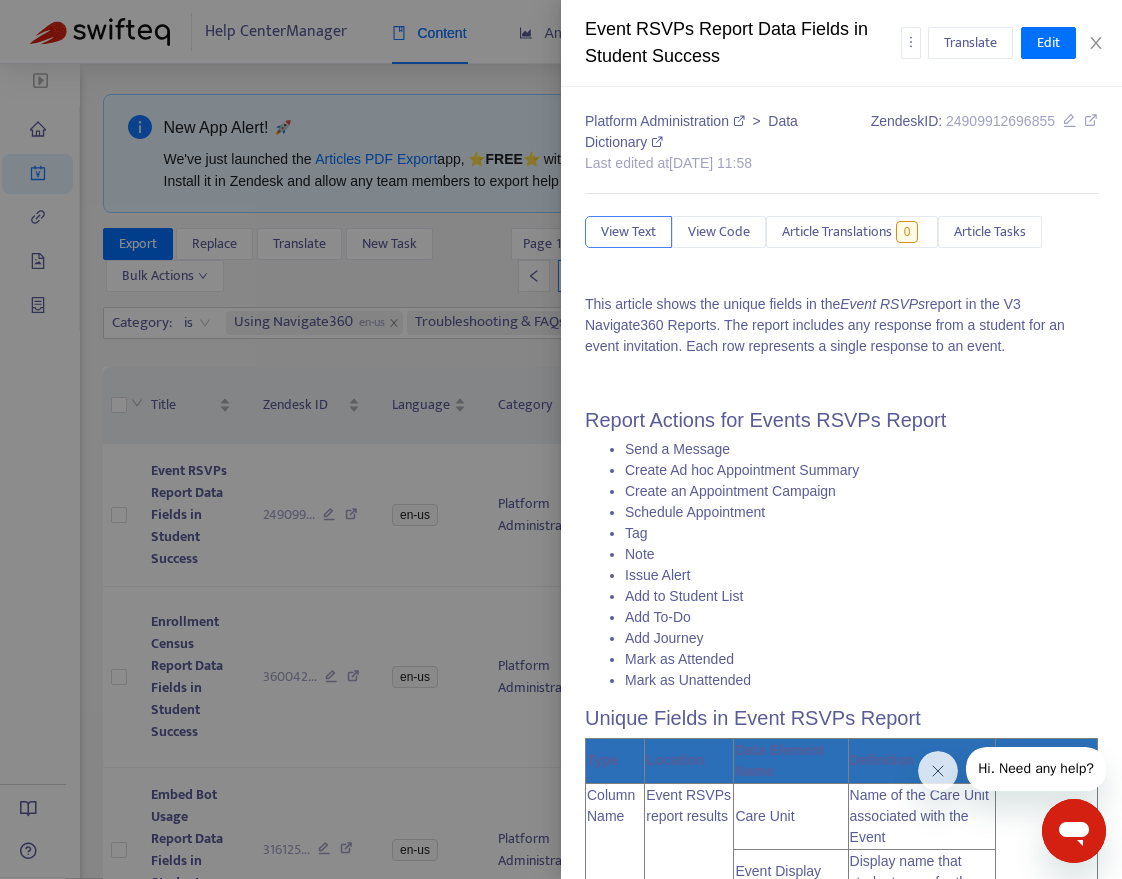 type on "**********" 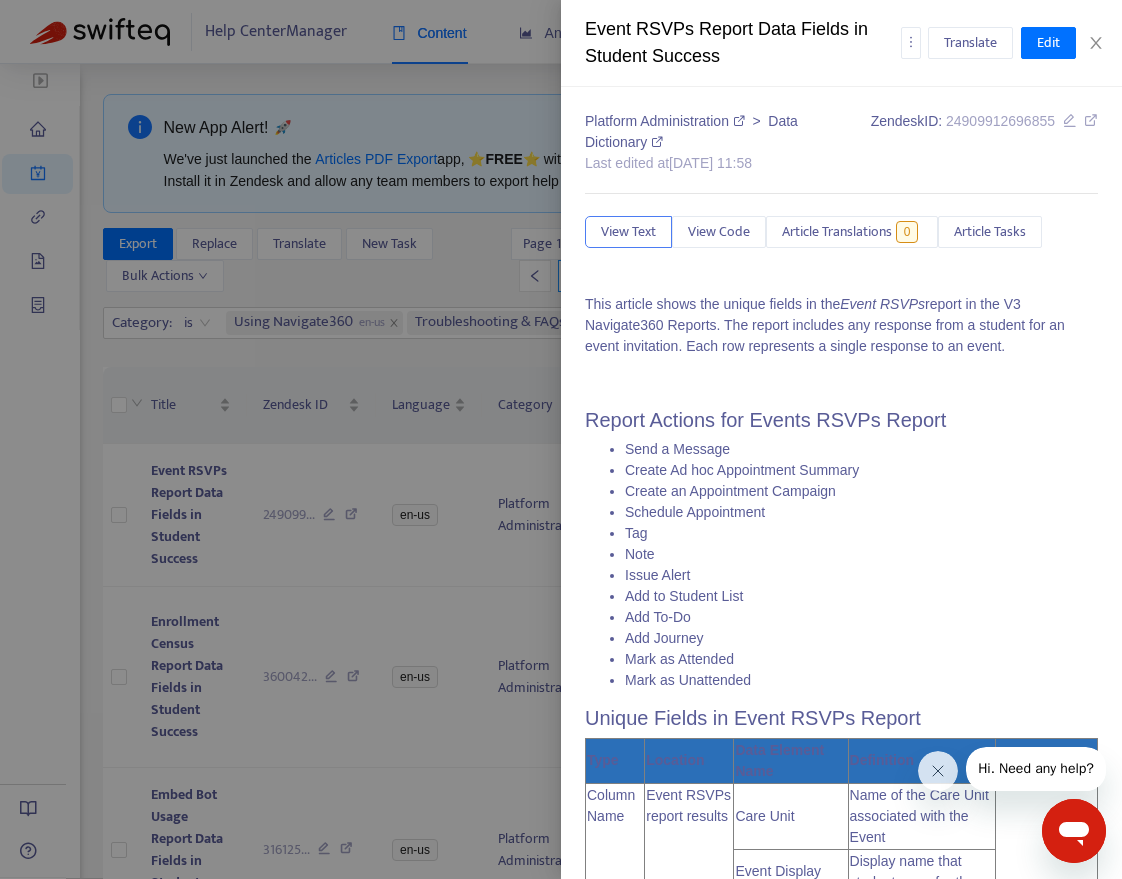 click at bounding box center [561, 439] 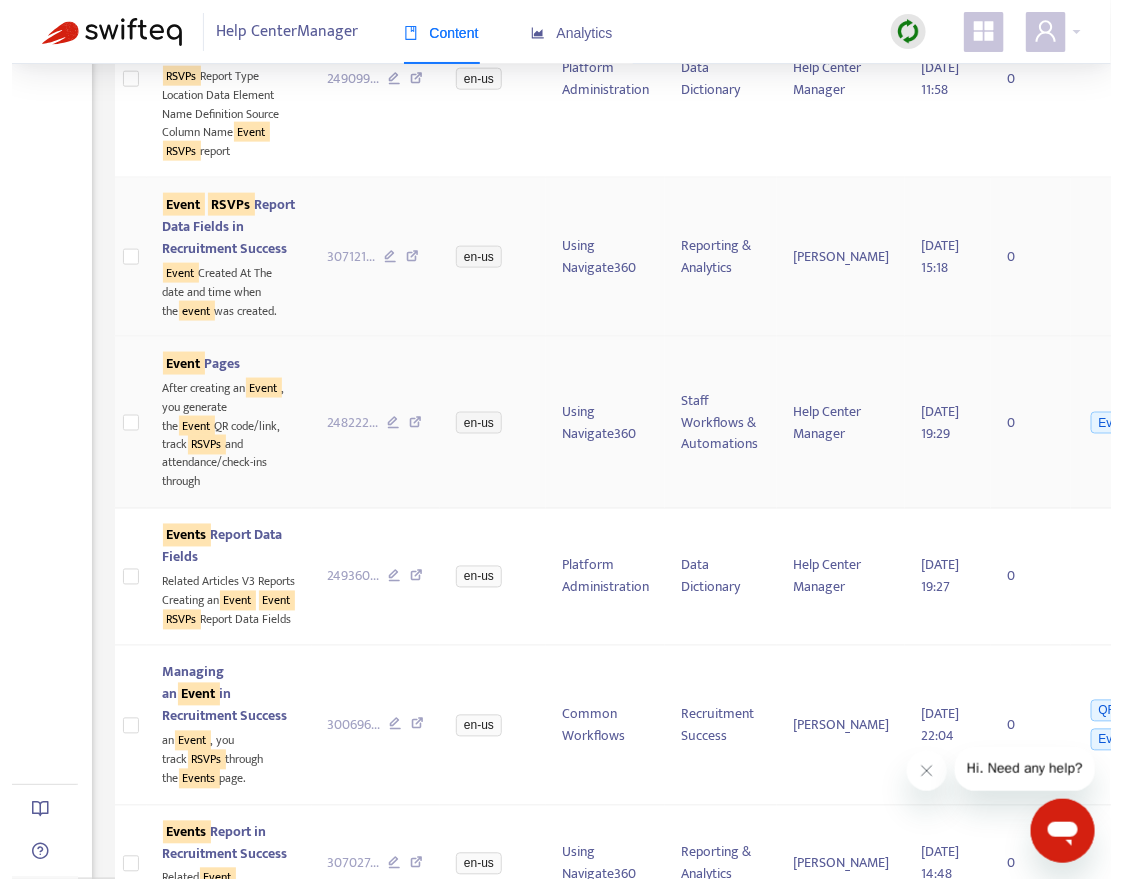 scroll, scrollTop: 760, scrollLeft: 0, axis: vertical 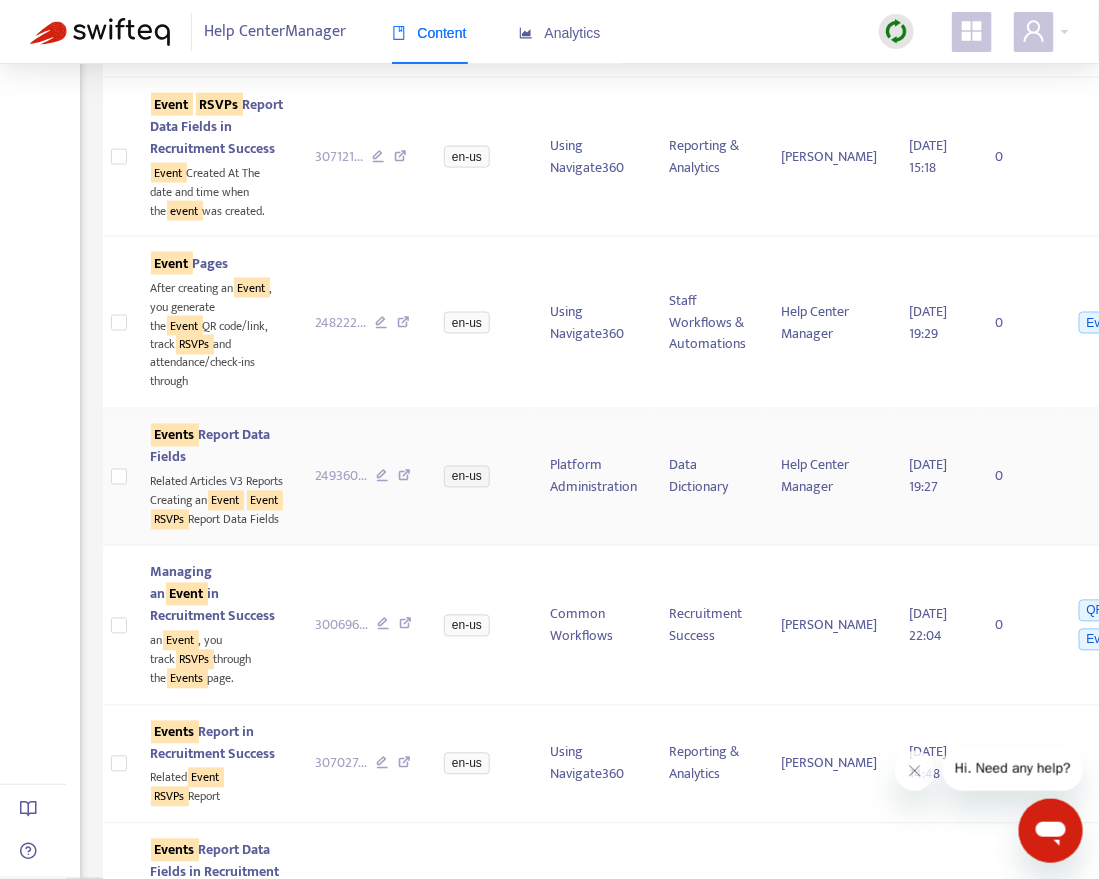 click on "Events  Report Data Fields" at bounding box center (211, 446) 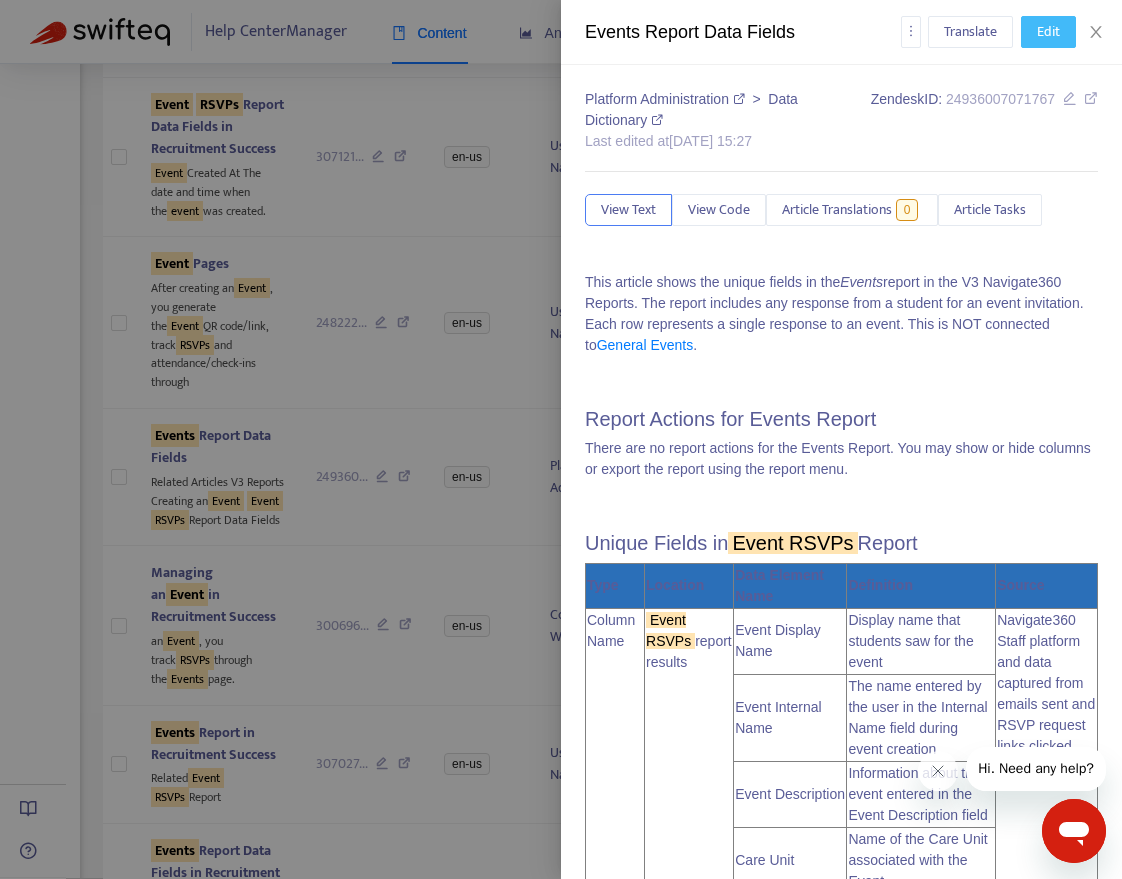 click on "Edit" at bounding box center (1048, 32) 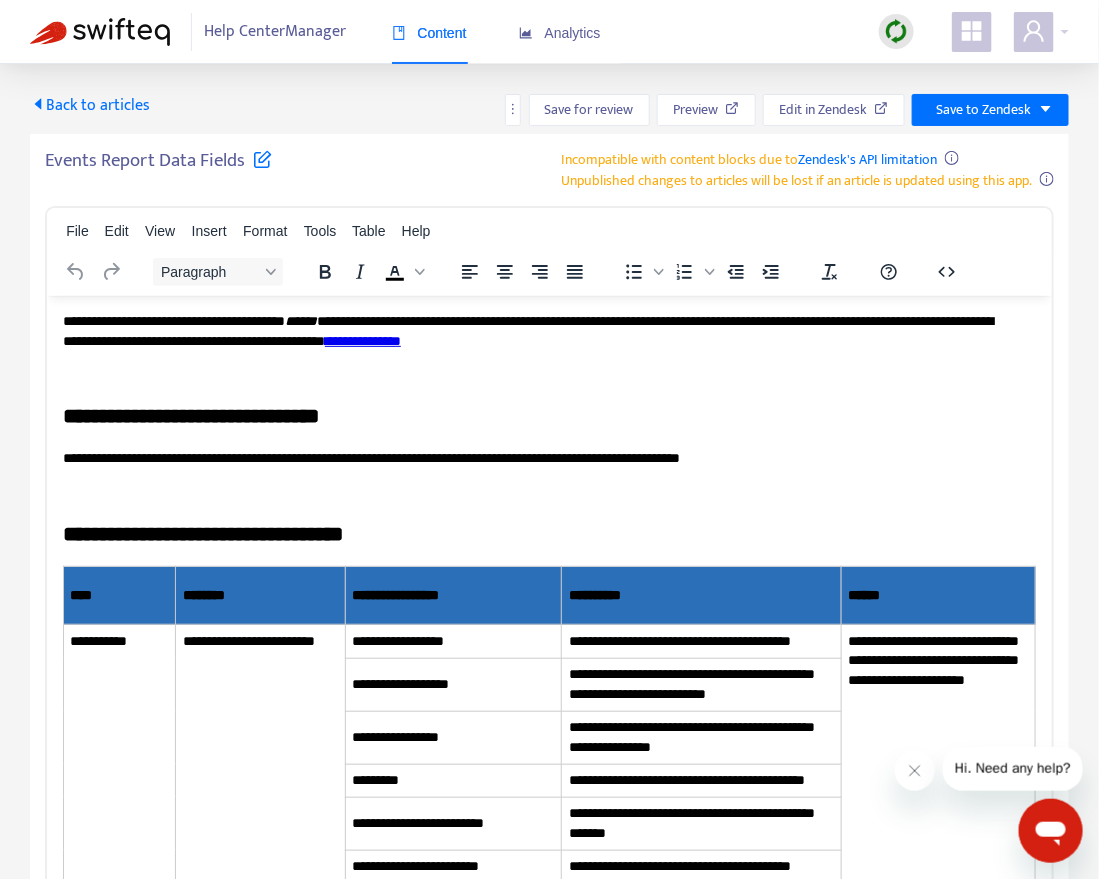 scroll, scrollTop: 0, scrollLeft: 0, axis: both 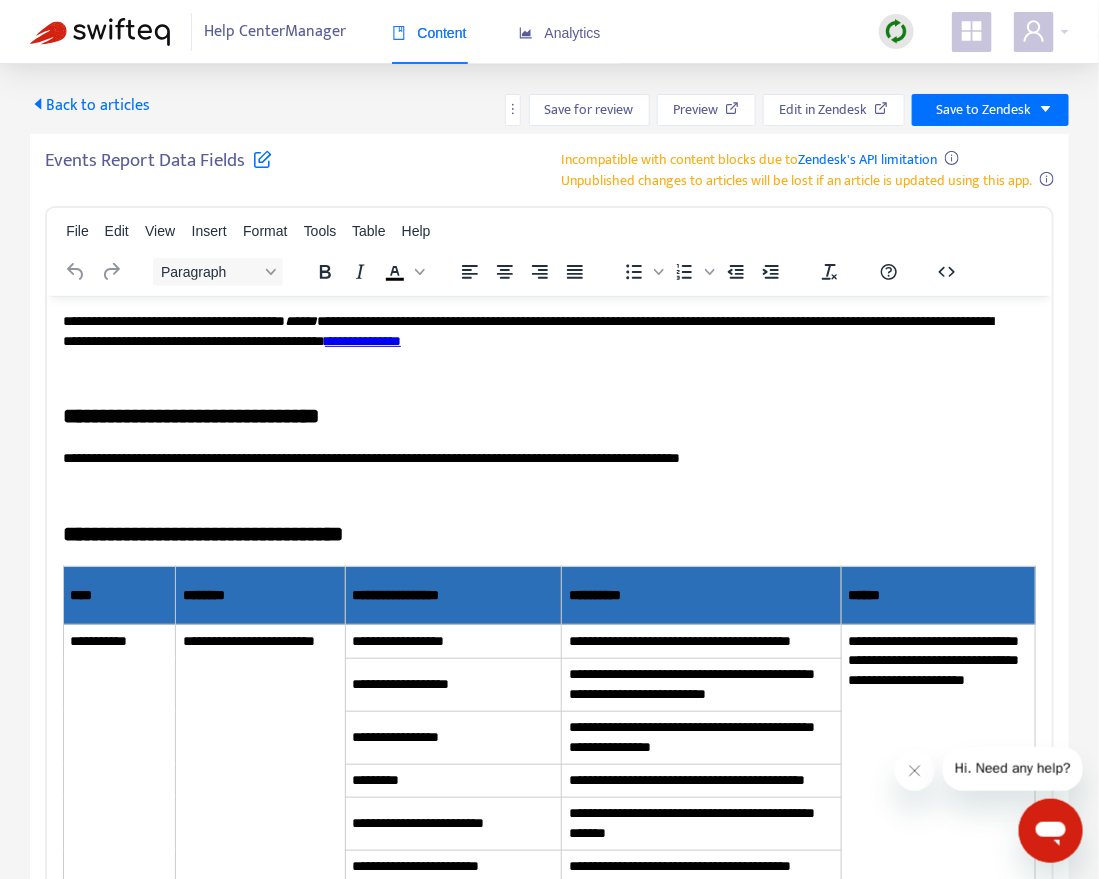 drag, startPoint x: 251, startPoint y: 162, endPoint x: 274, endPoint y: 162, distance: 23 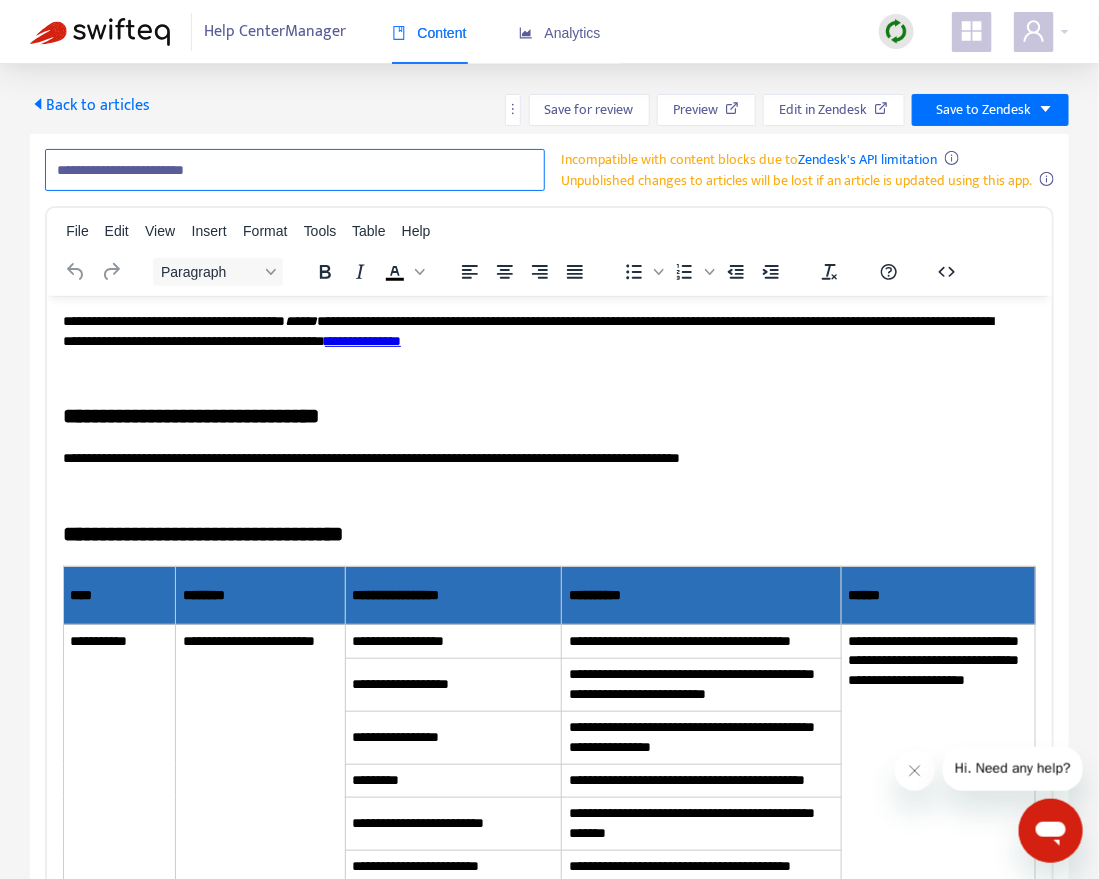 click on "**********" at bounding box center (295, 170) 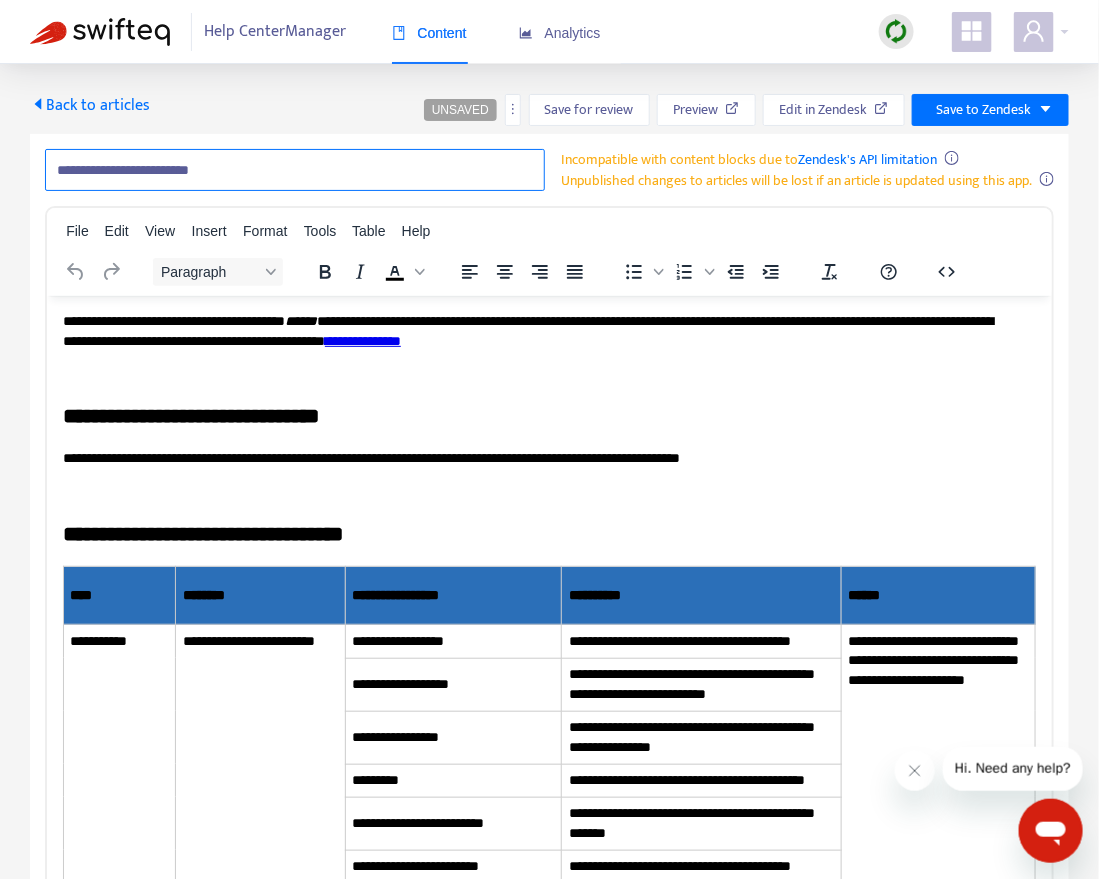 paste on "**********" 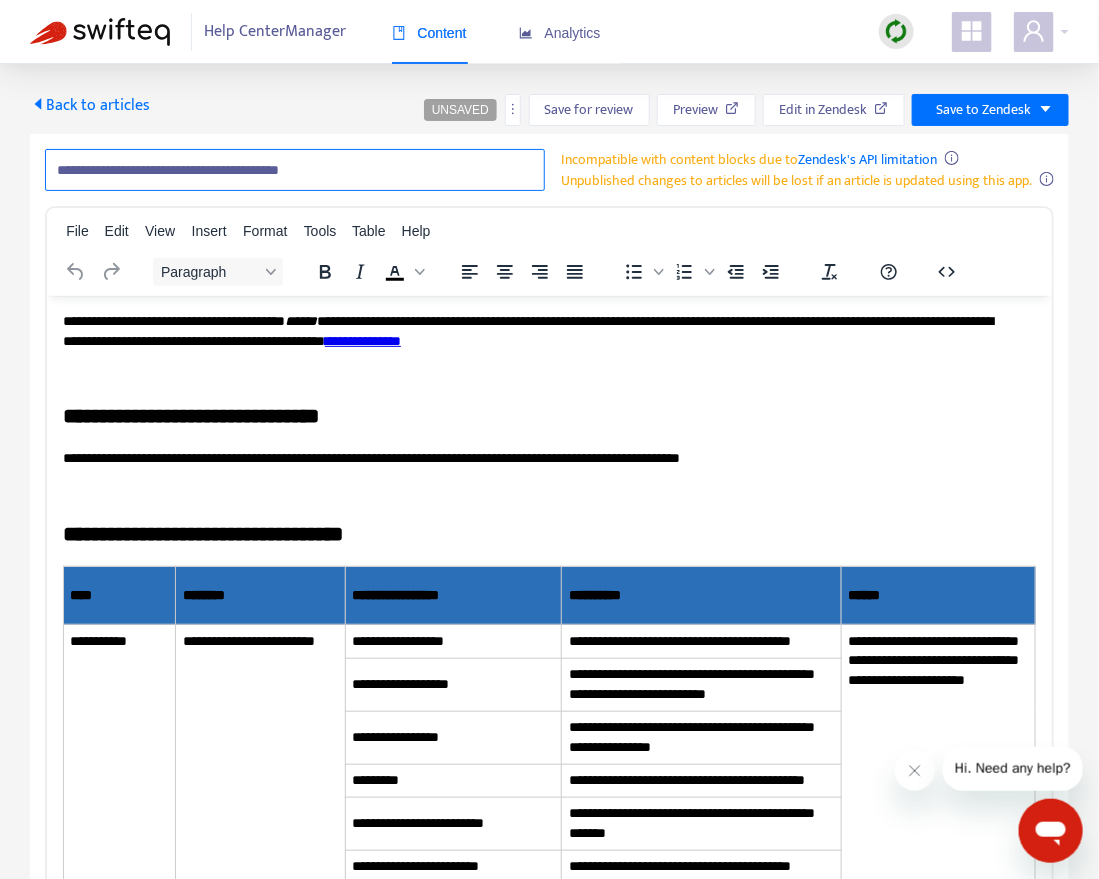type on "**********" 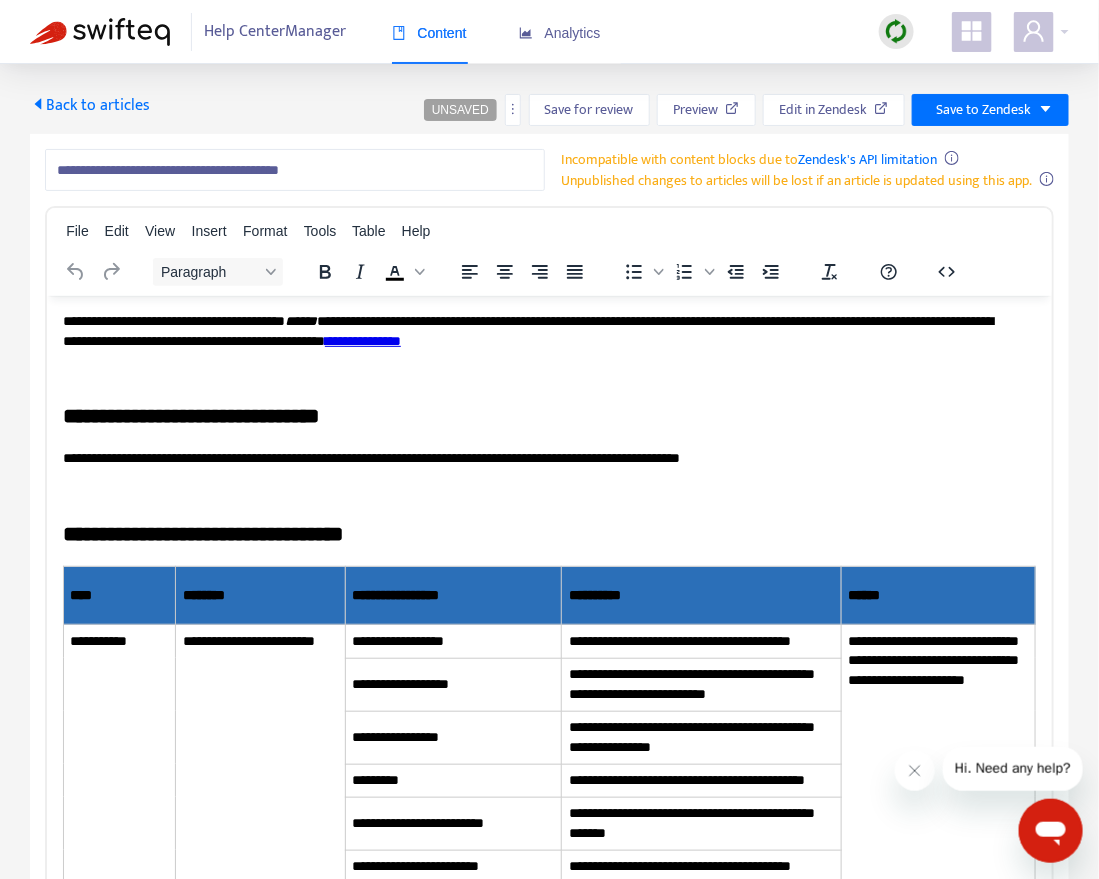 click on "**********" at bounding box center (549, 542) 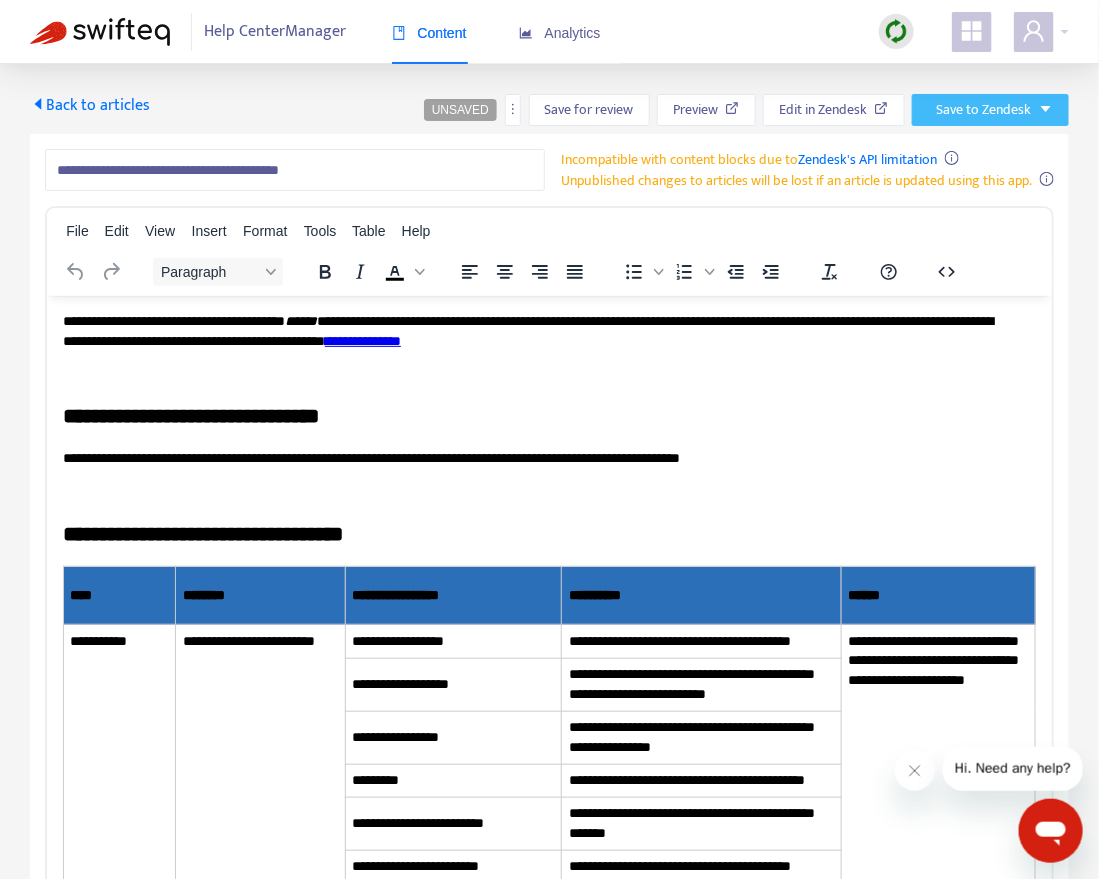 click on "Save to Zendesk" at bounding box center [983, 110] 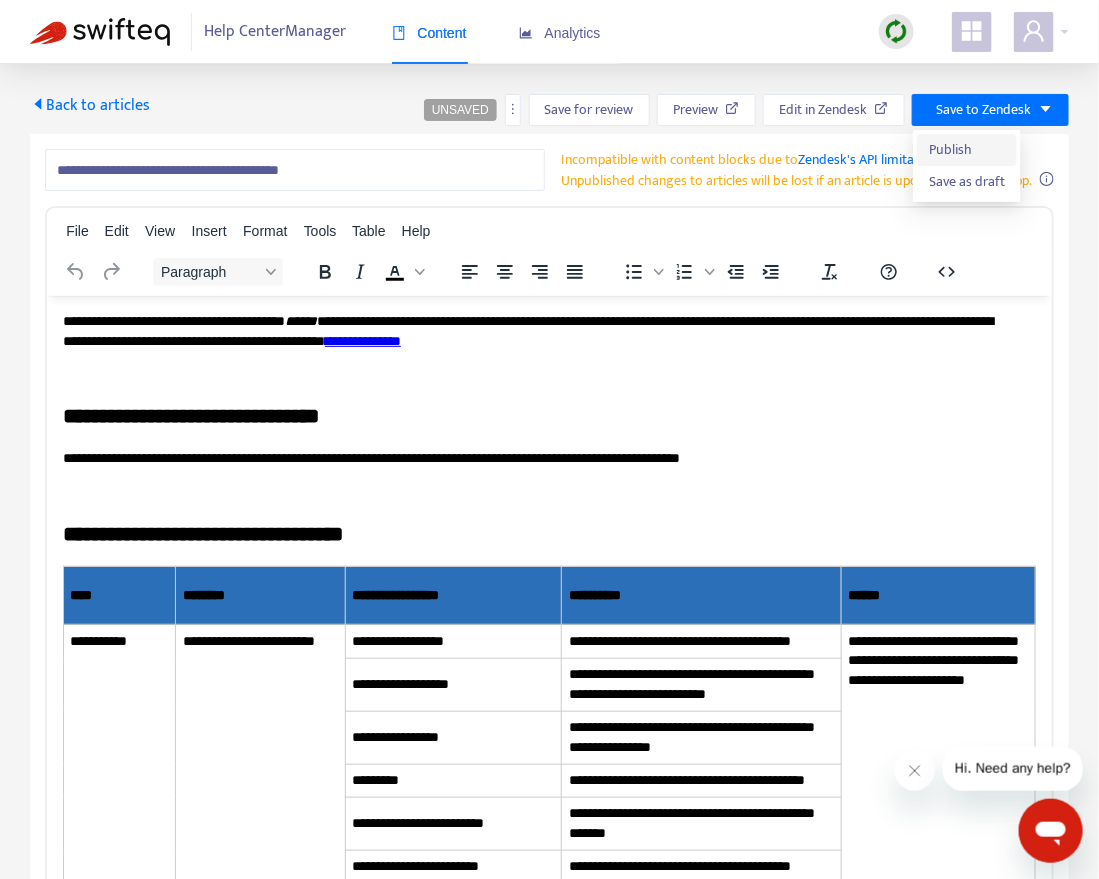 click on "Publish" at bounding box center (967, 150) 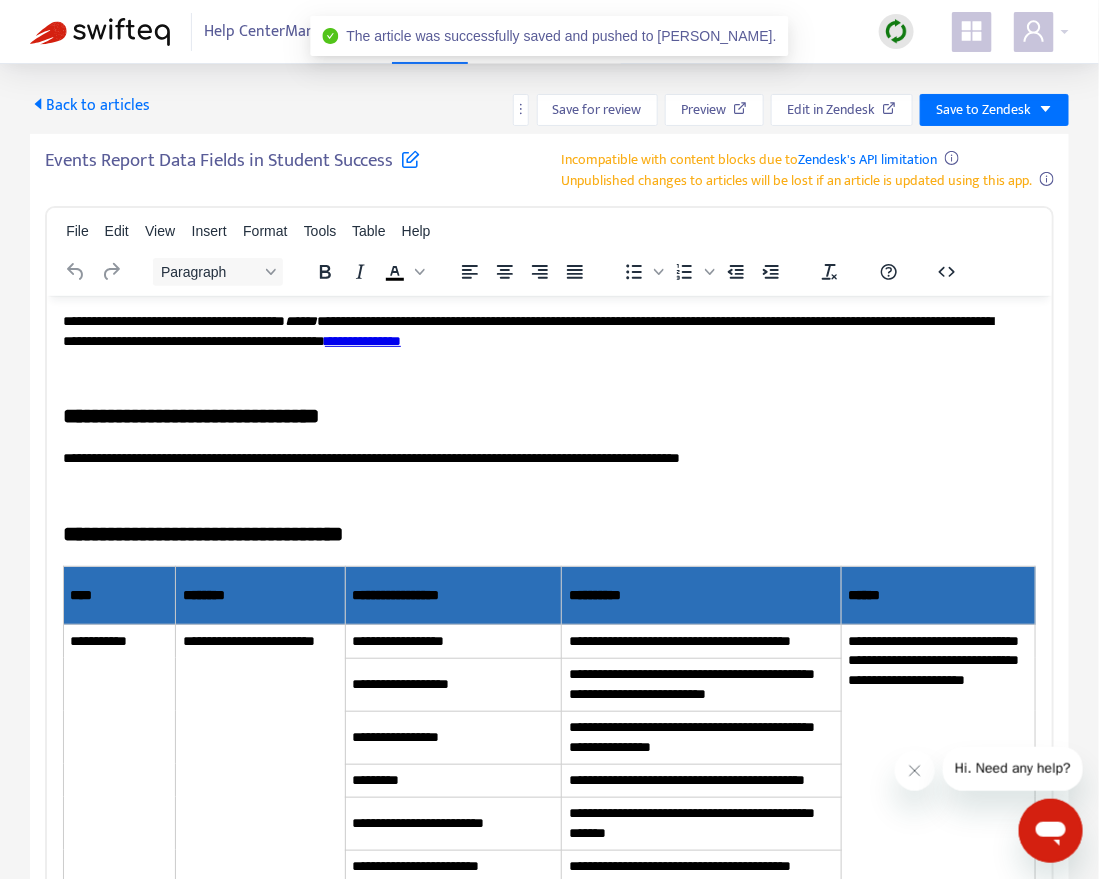 click on "Back to articles" at bounding box center [90, 105] 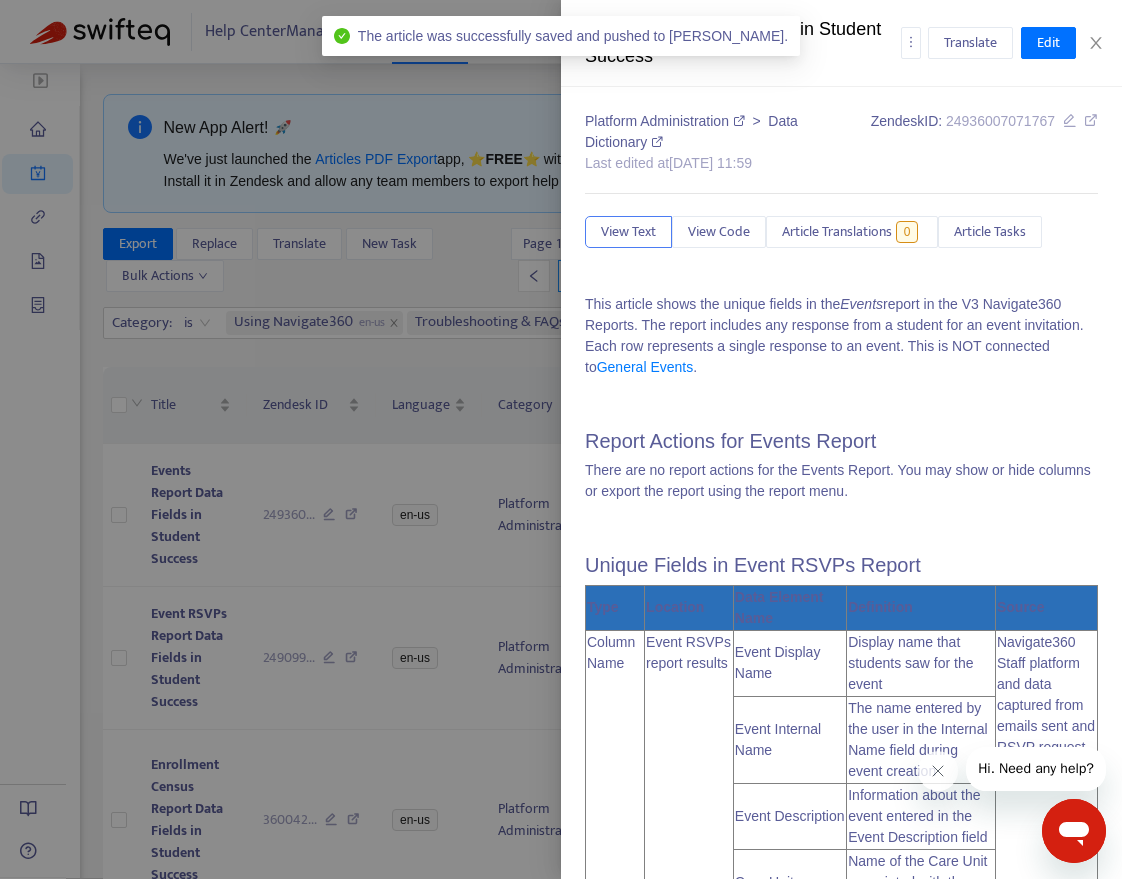 type on "**********" 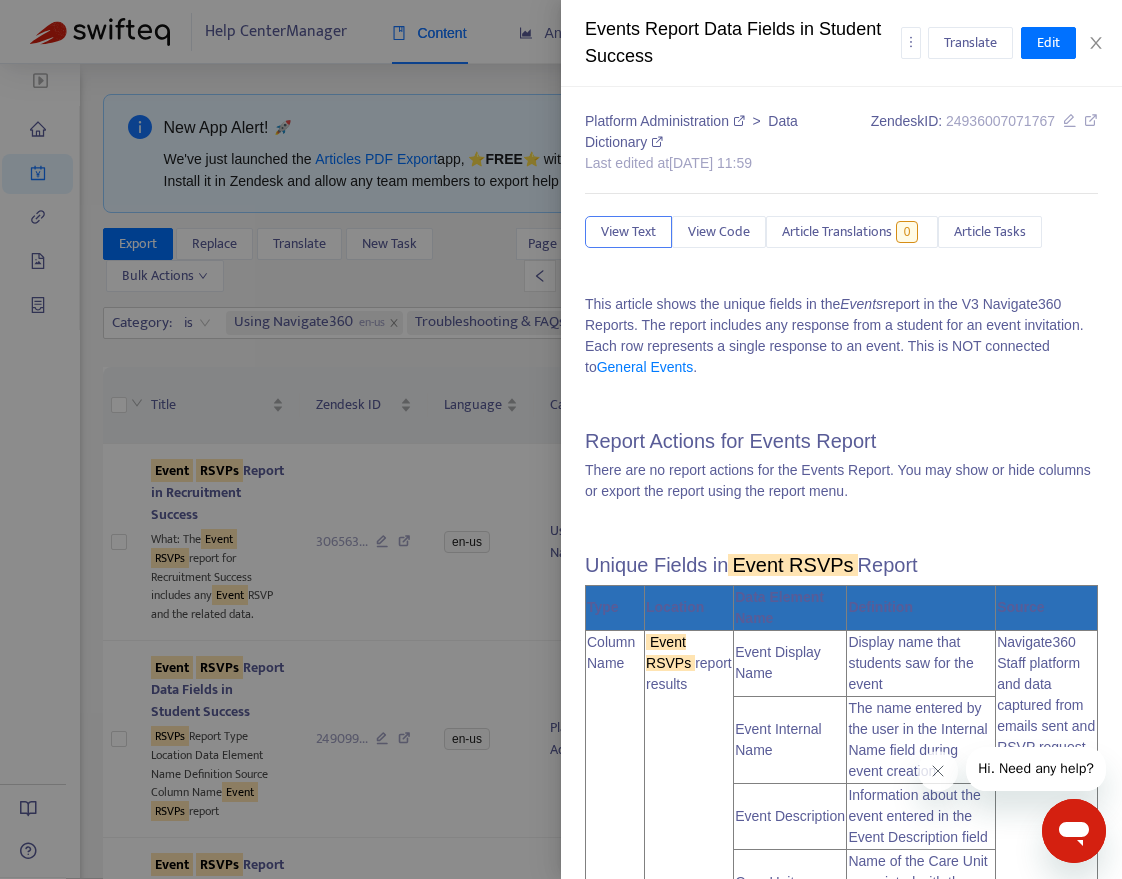 click at bounding box center (561, 439) 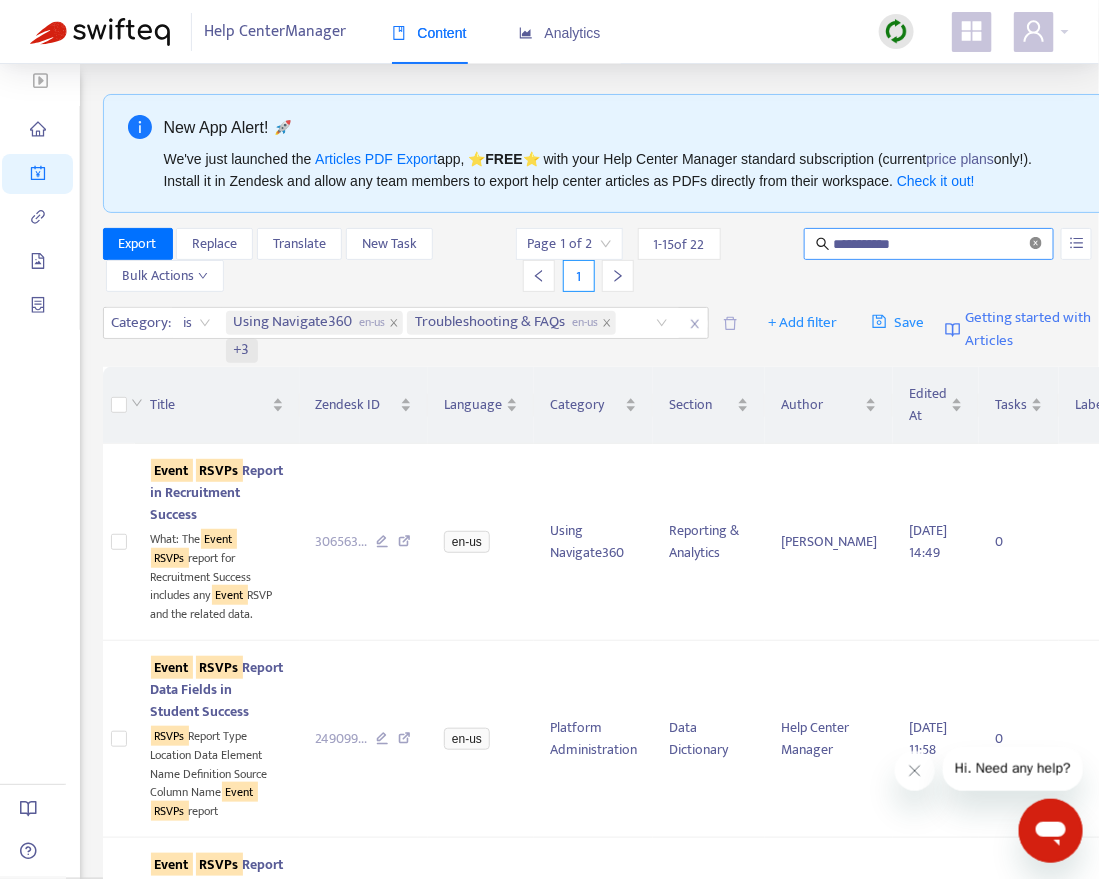 click 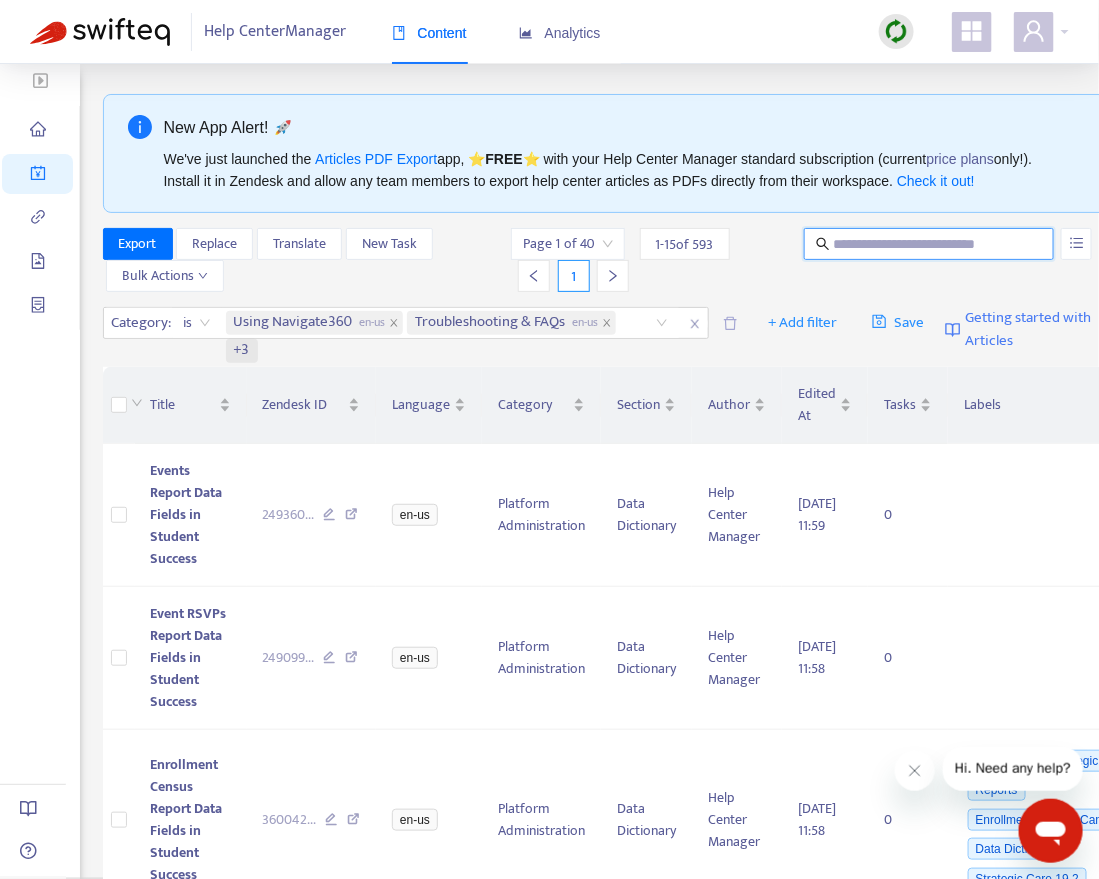 click at bounding box center [930, 244] 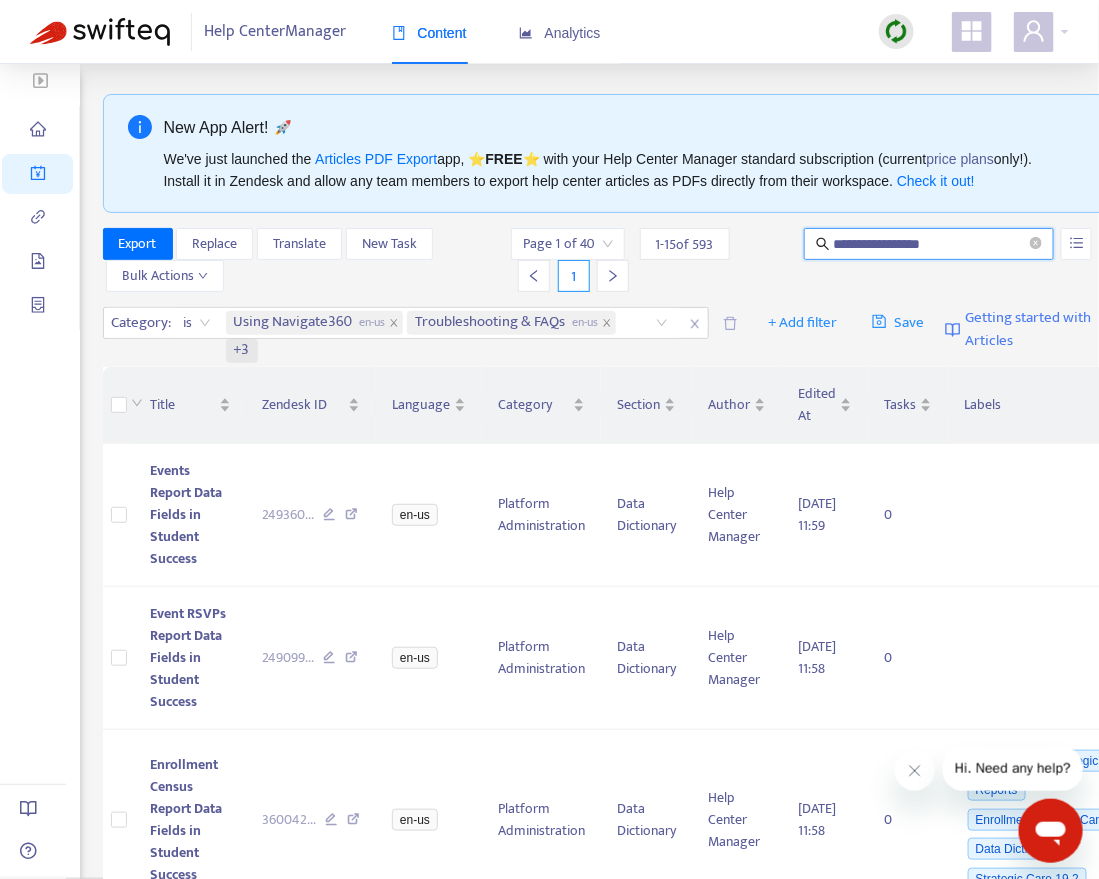 type on "**********" 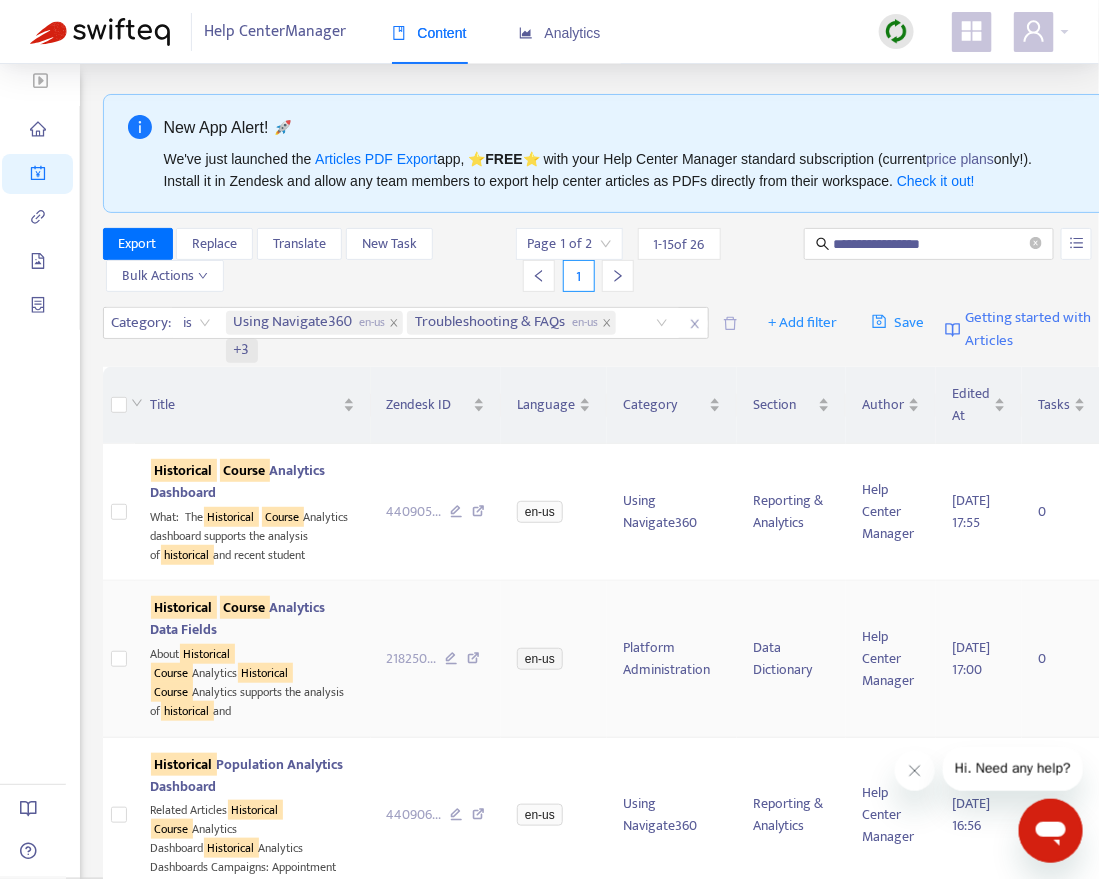 click on "Historical" at bounding box center [184, 607] 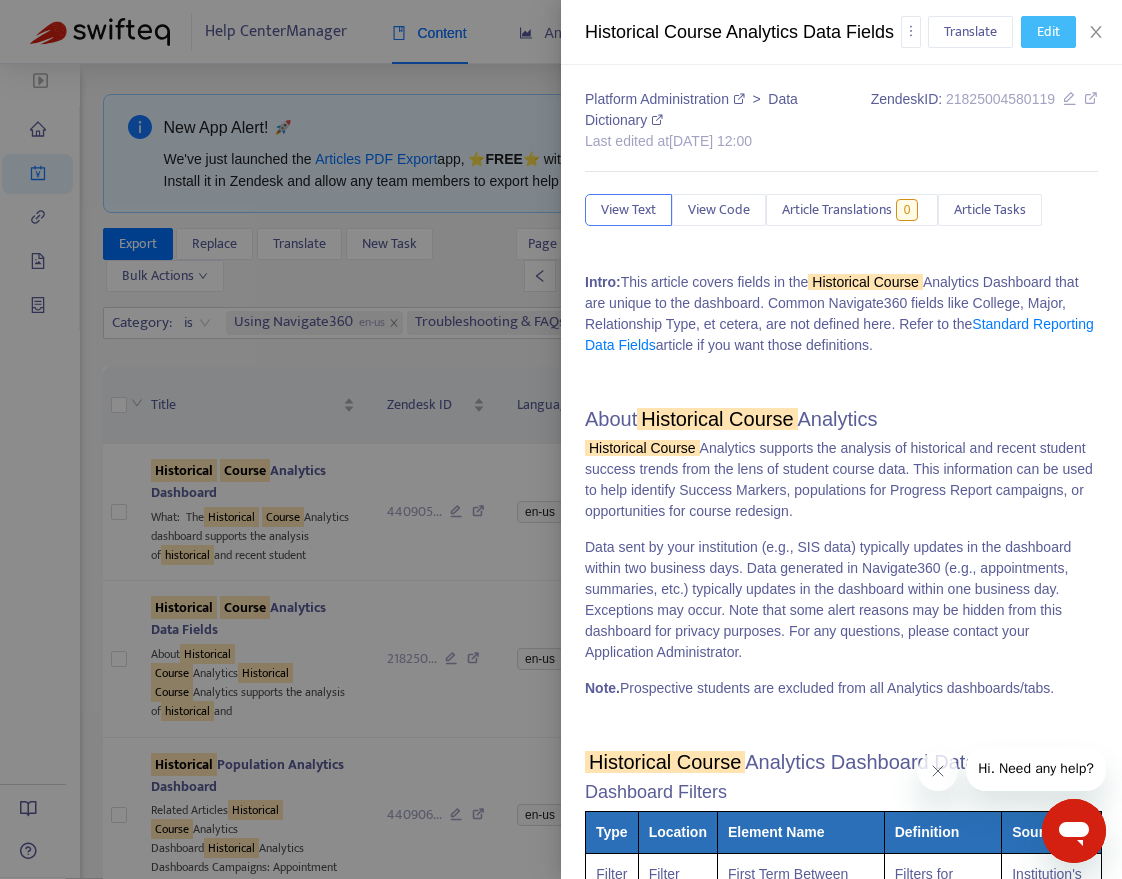 click on "Edit" at bounding box center (1048, 32) 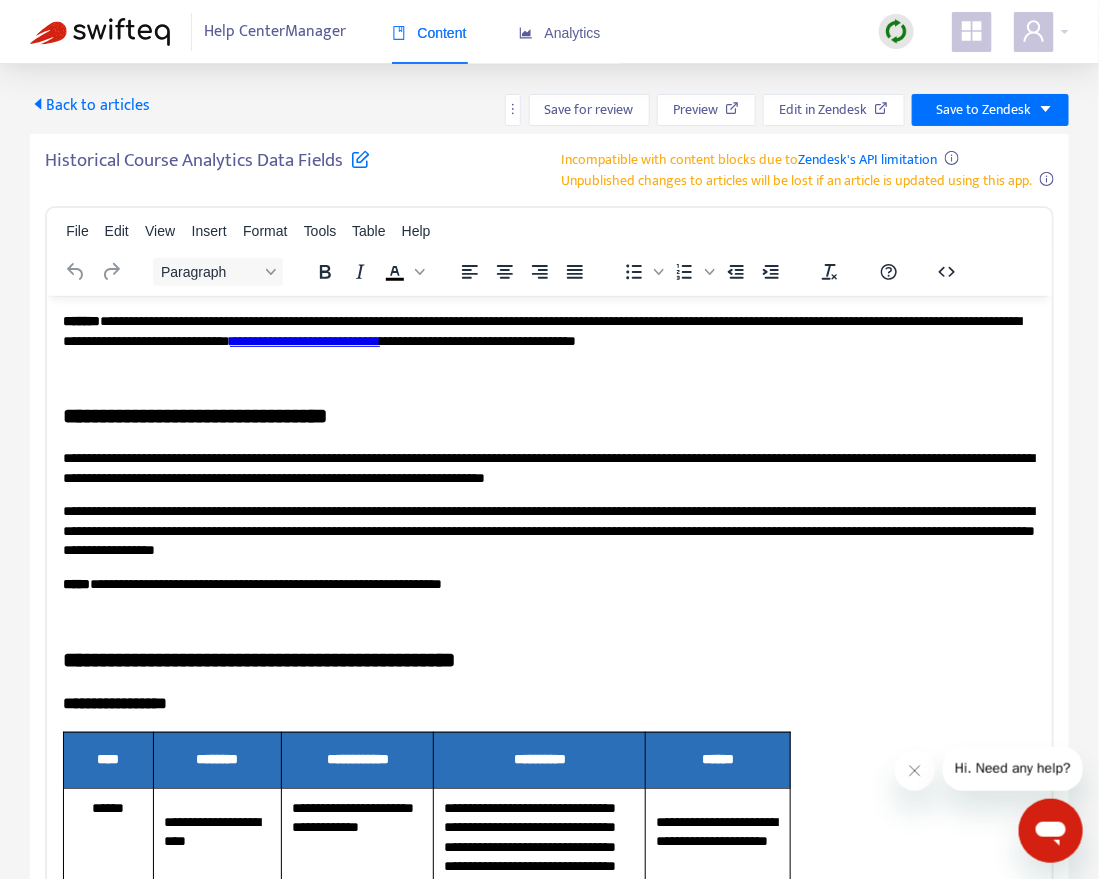 scroll, scrollTop: 0, scrollLeft: 0, axis: both 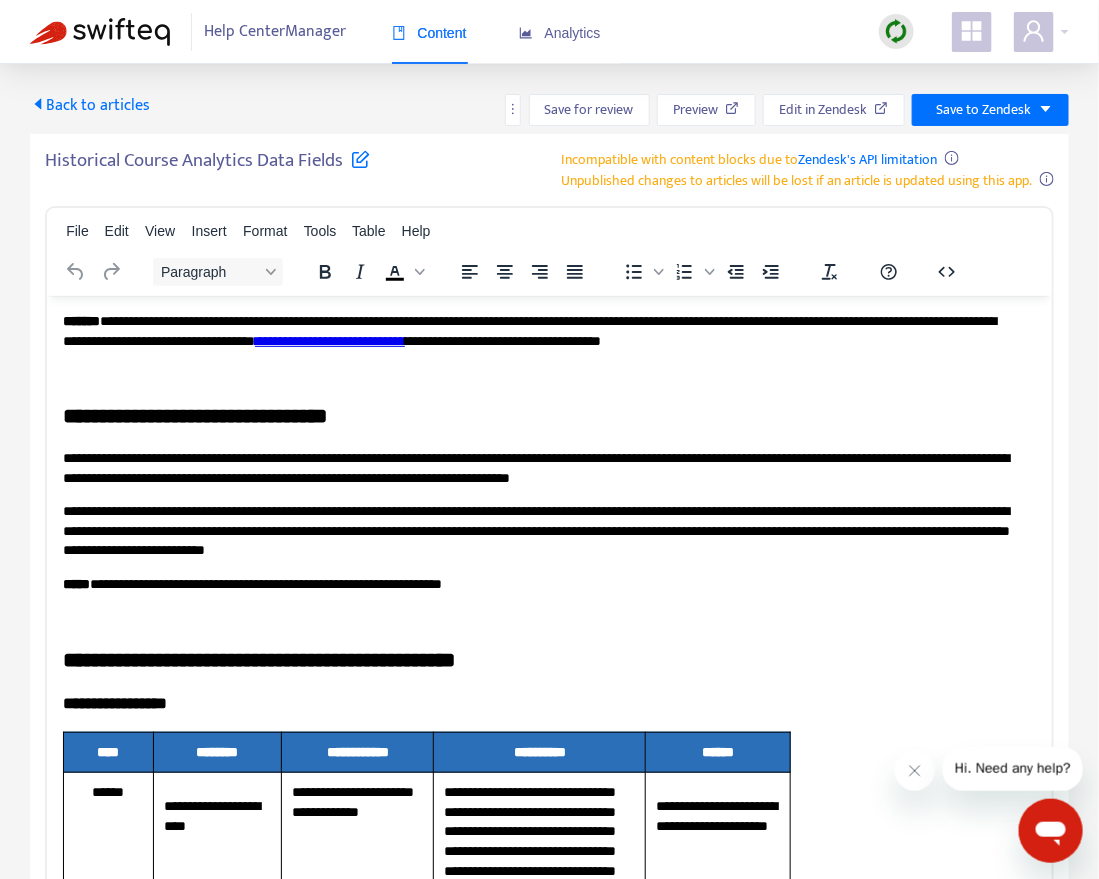 click on "Historical Course Analytics Data Fields   Incompatible with content blocks due to  Zendesk's API limitation Unpublished changes to articles will be lost if an article is updated using this app. File Edit View Insert Format Tools Table Help Paragraph To open the popup, press Shift+Enter To open the popup, press Shift+Enter To open the popup, press Shift+Enter Press Alt+0 for help 0 words" at bounding box center (549, 577) 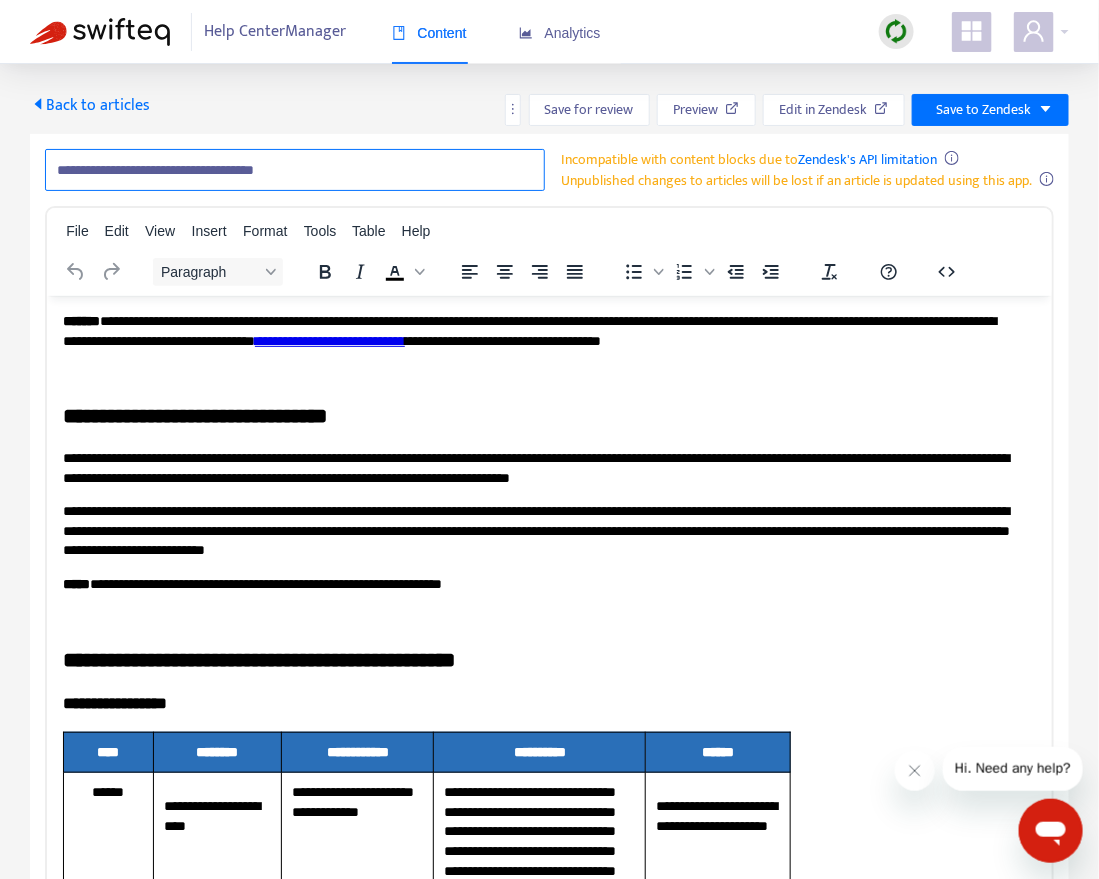 click on "**********" at bounding box center (295, 170) 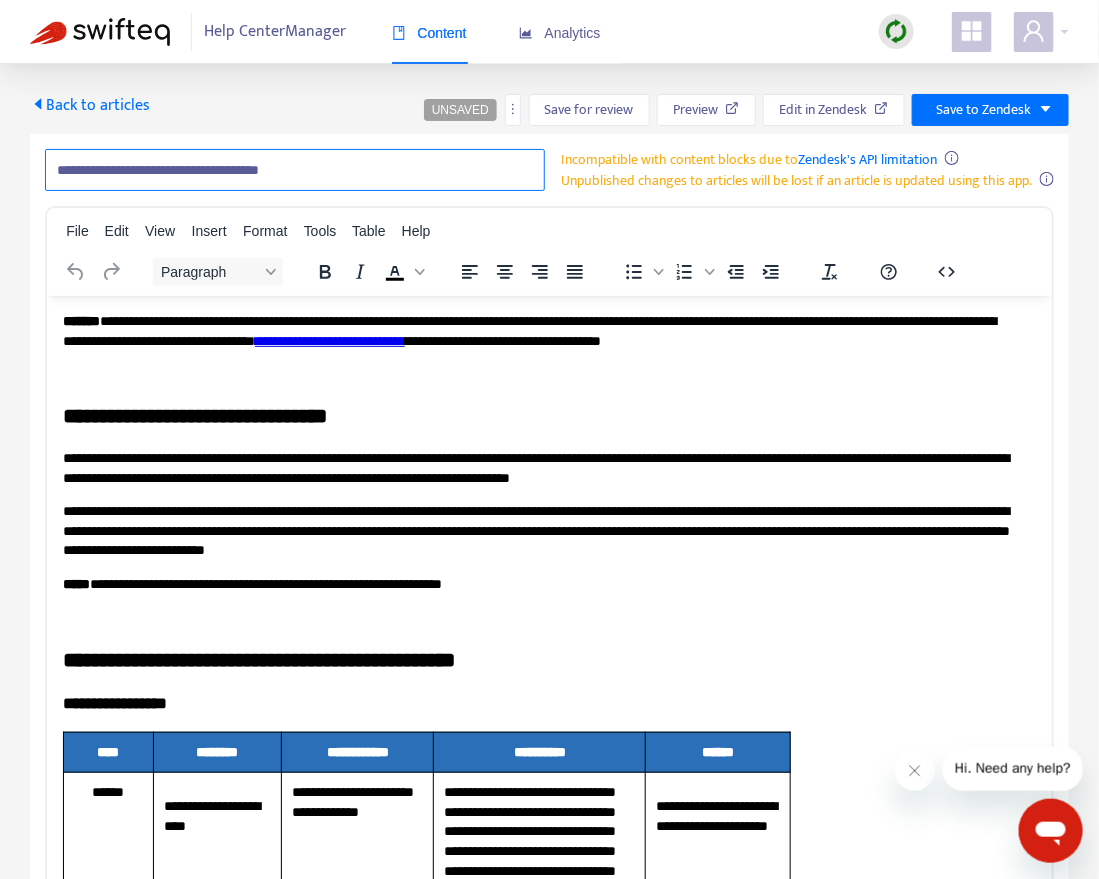 paste on "**********" 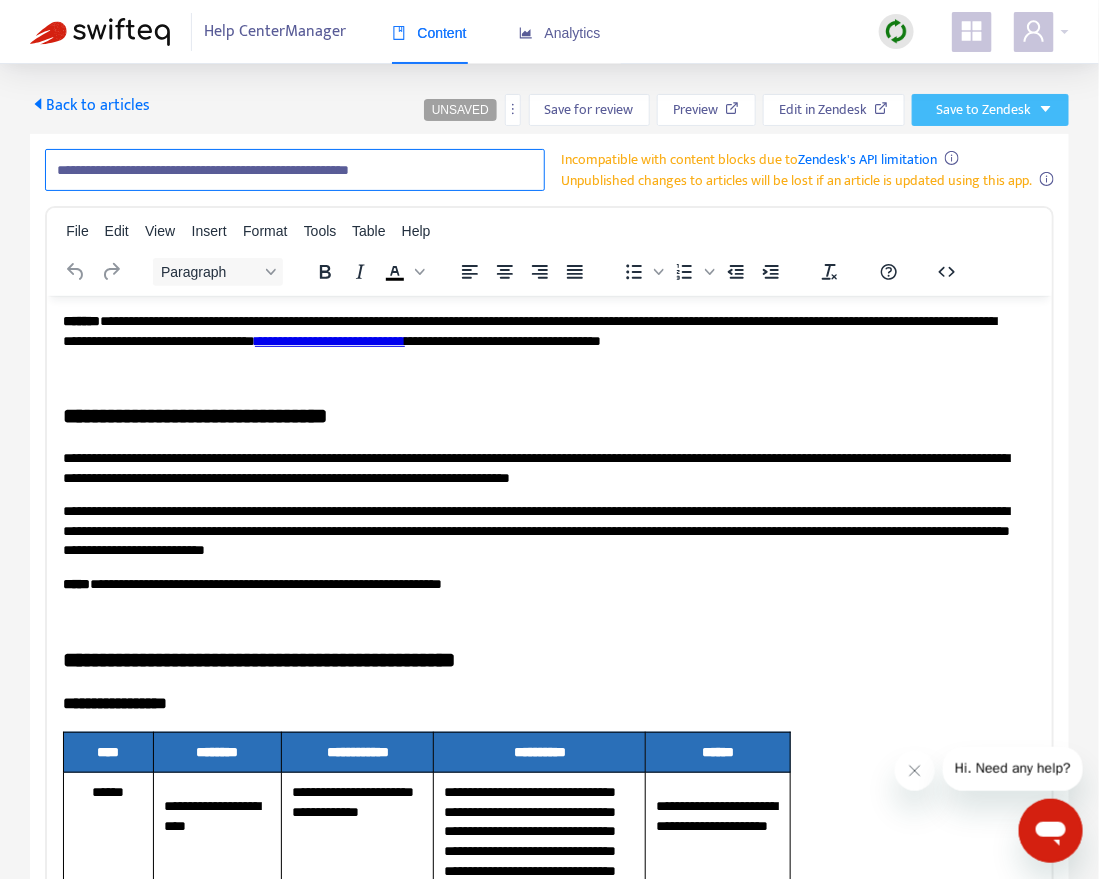 type on "**********" 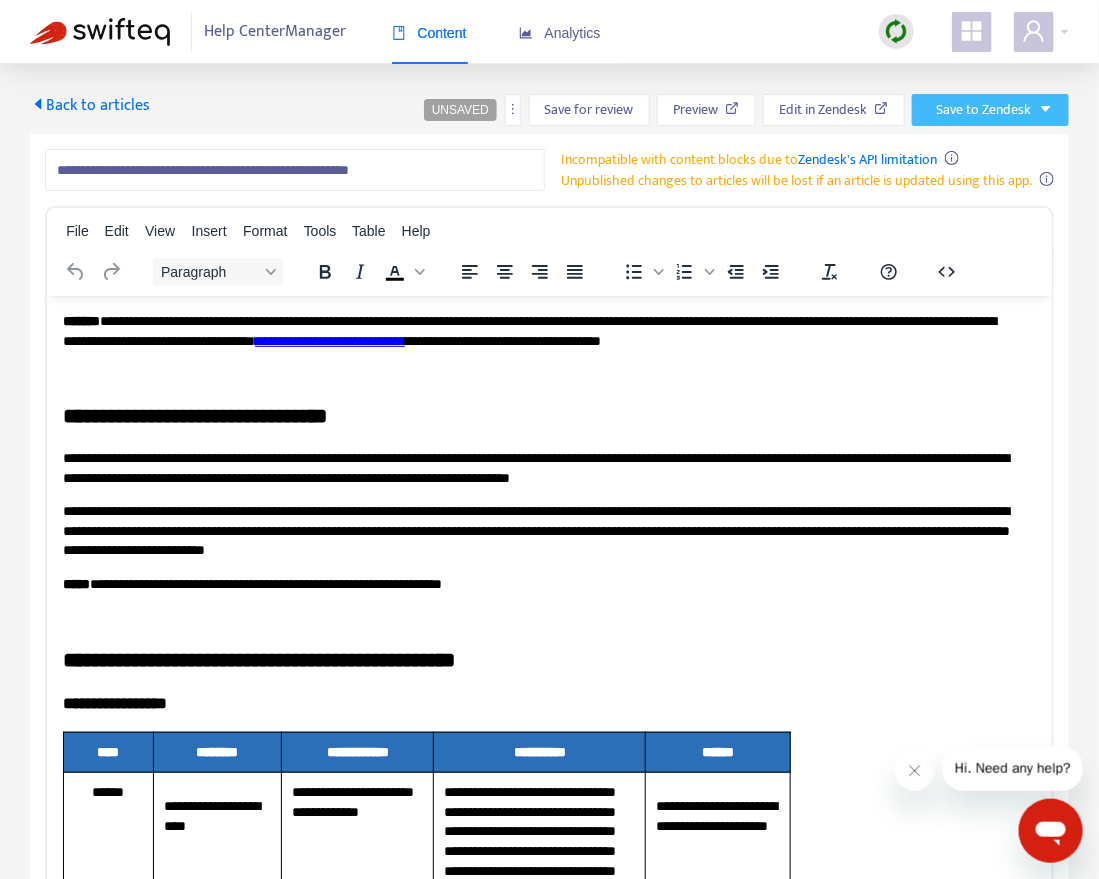click on "Save to Zendesk" at bounding box center [983, 110] 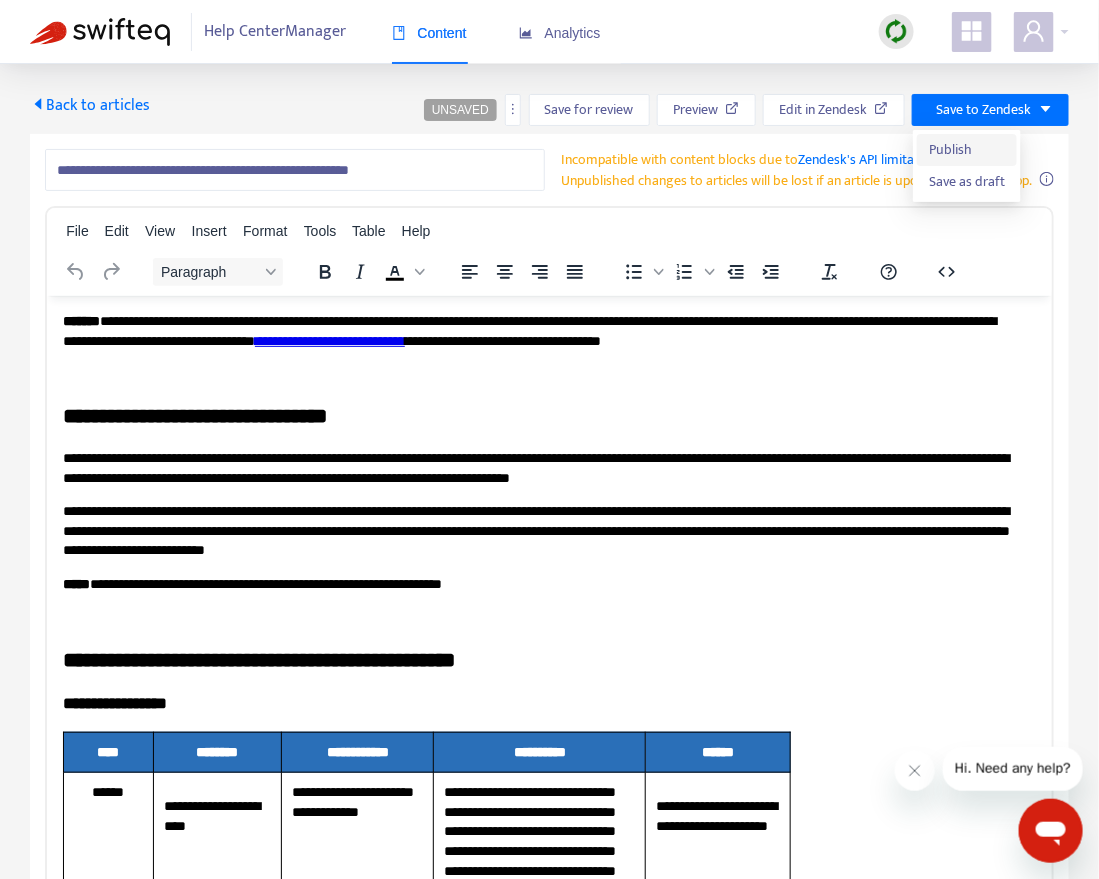 click on "Publish" at bounding box center (967, 150) 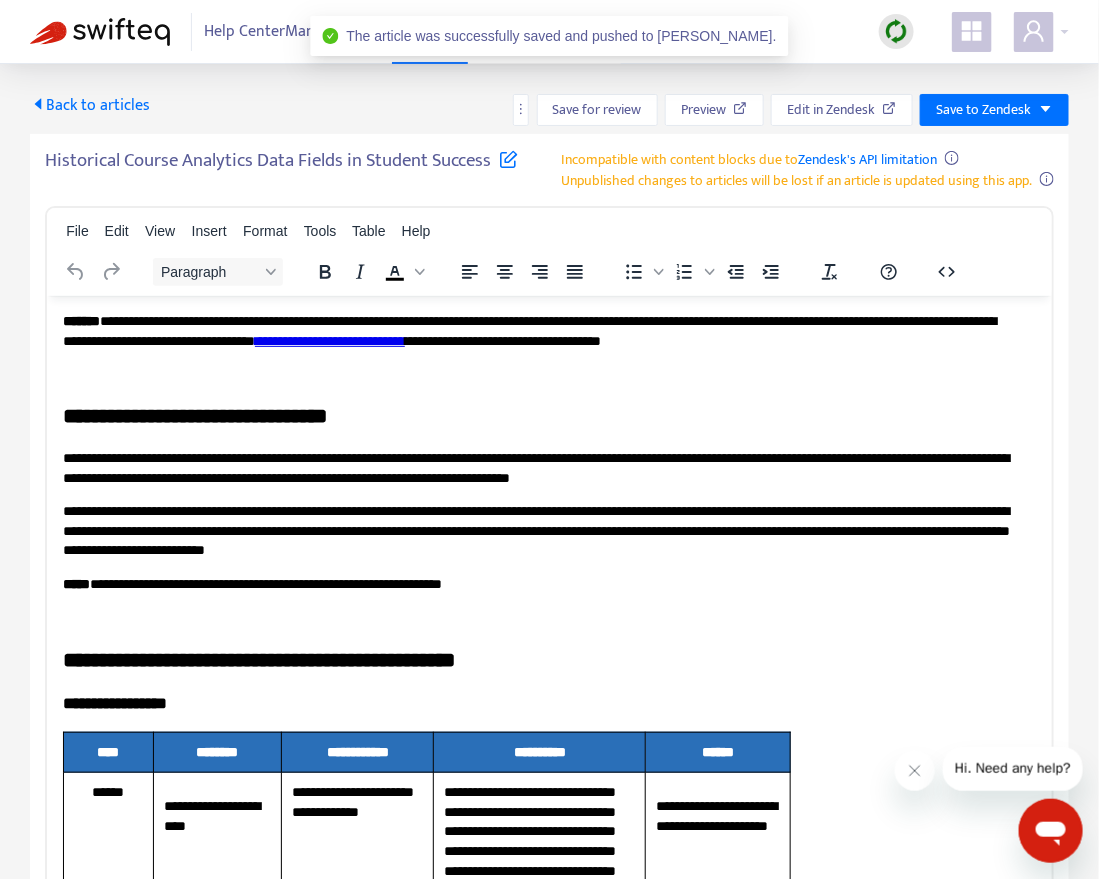 click on "Back to articles" at bounding box center (90, 105) 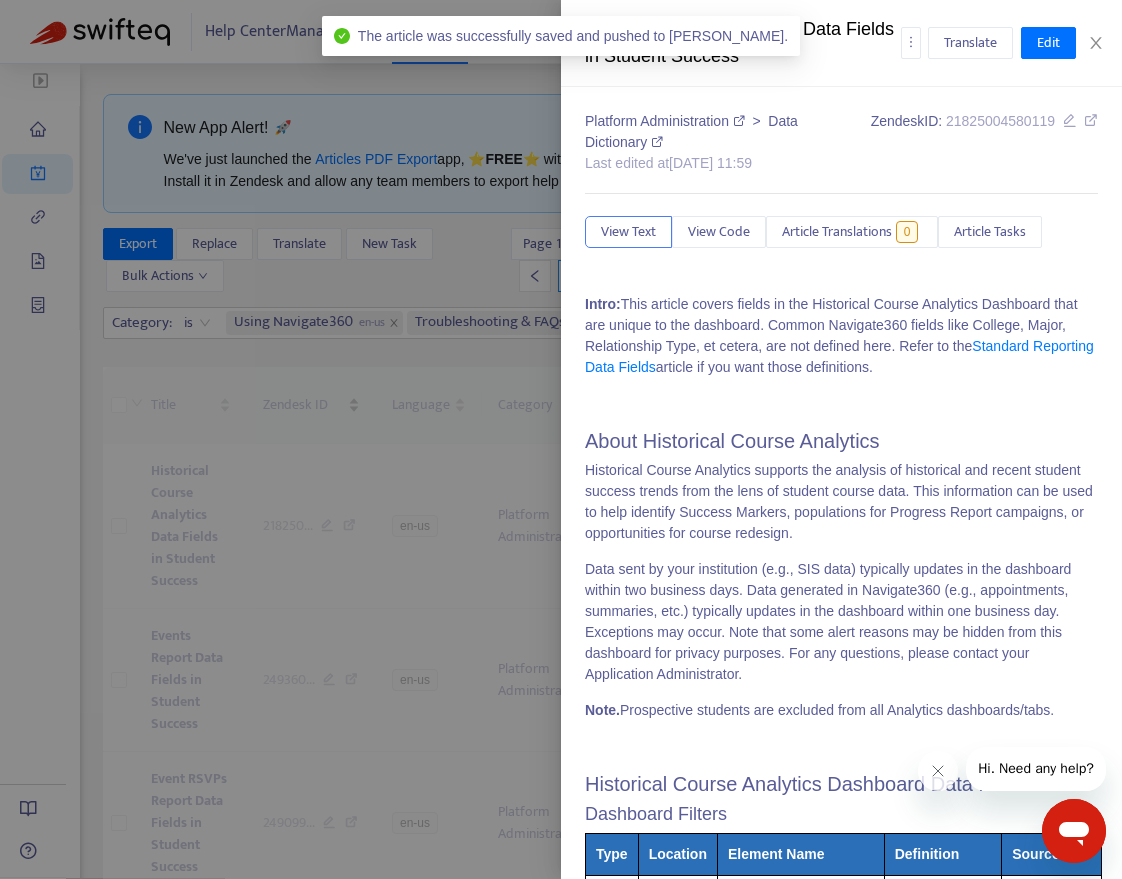 click at bounding box center (561, 439) 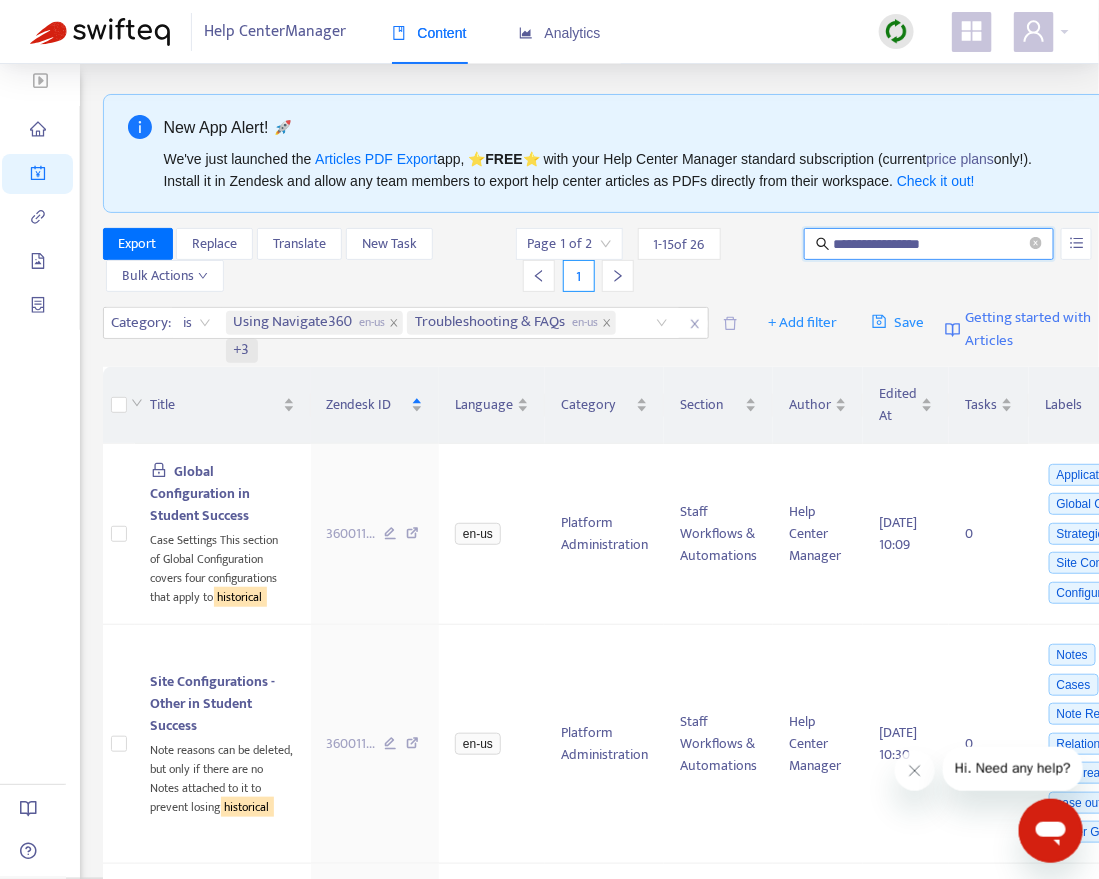 click on "**********" at bounding box center (930, 244) 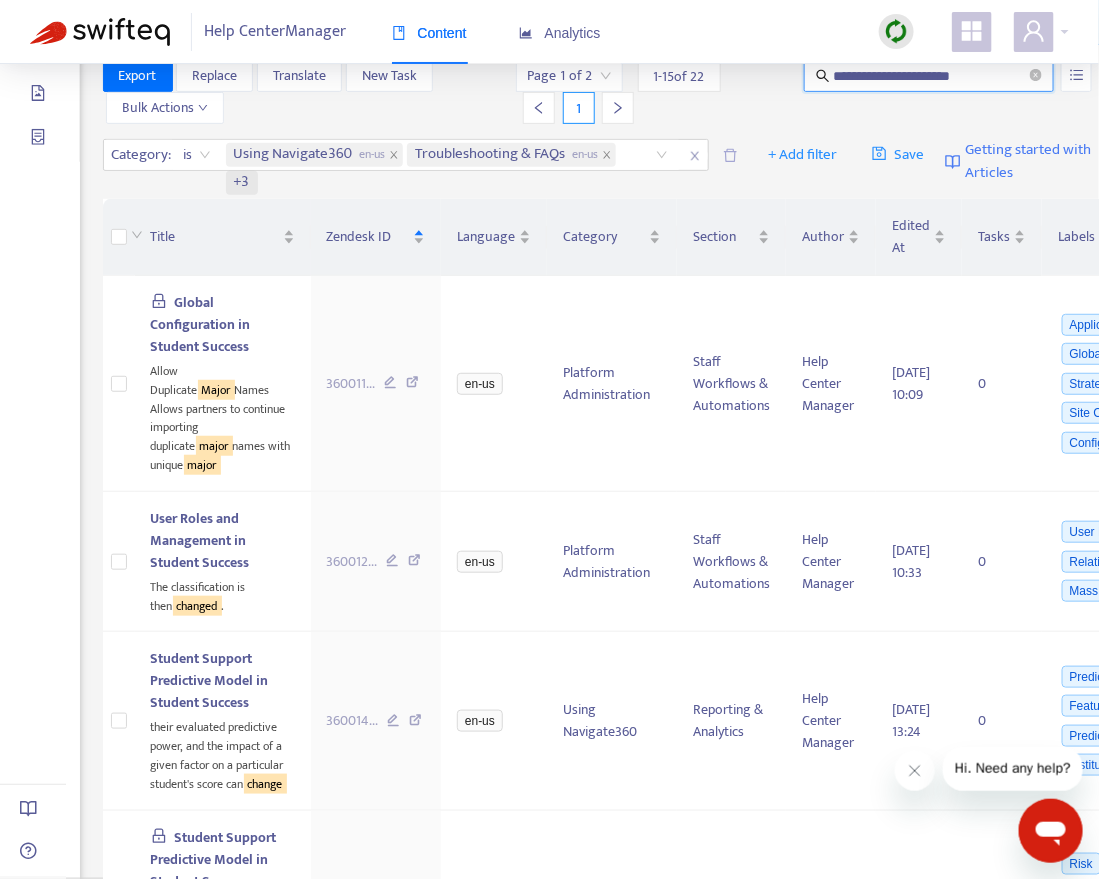 scroll, scrollTop: 0, scrollLeft: 0, axis: both 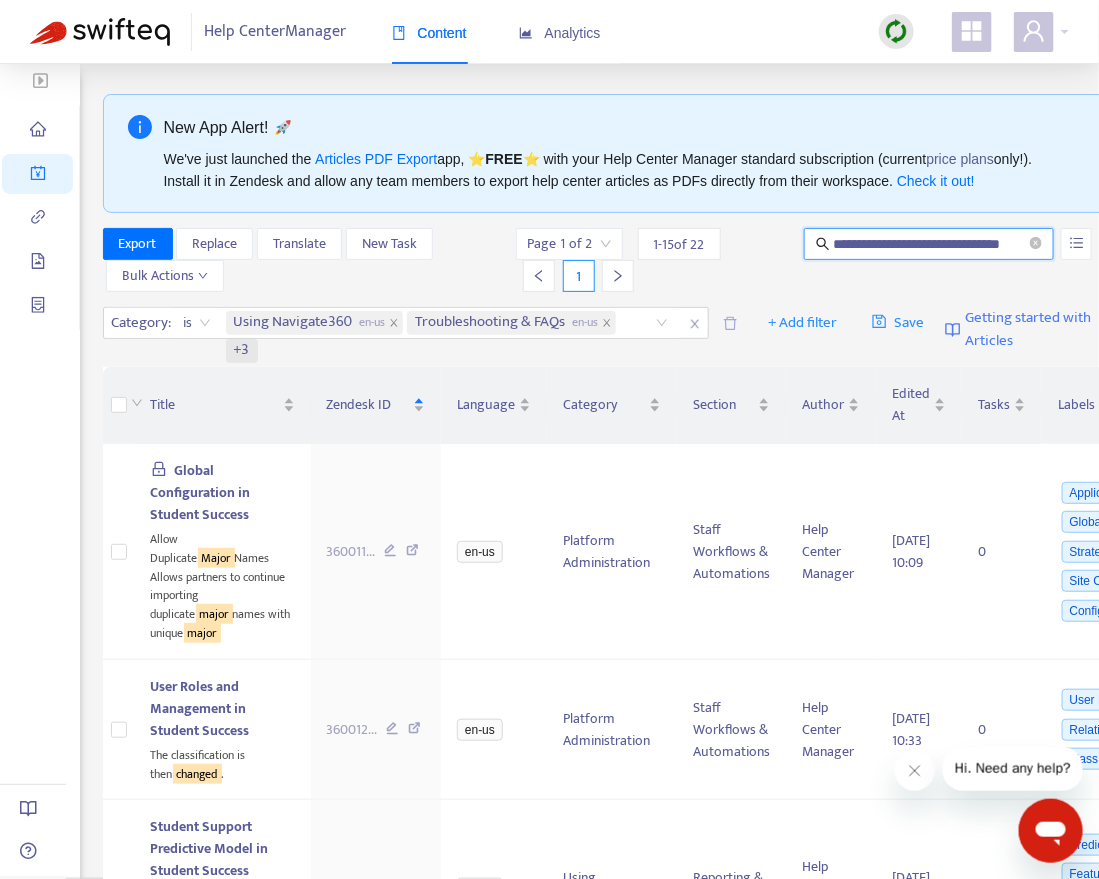 type on "**********" 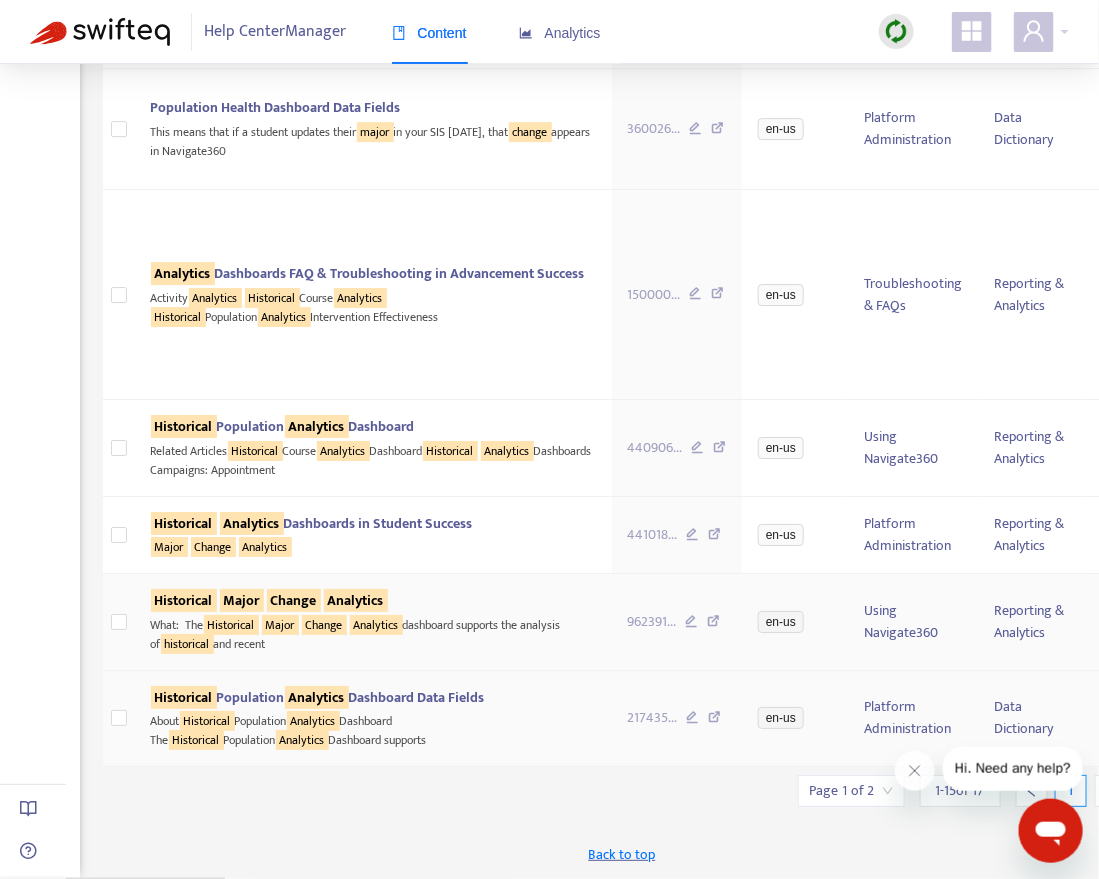 scroll, scrollTop: 3300, scrollLeft: 0, axis: vertical 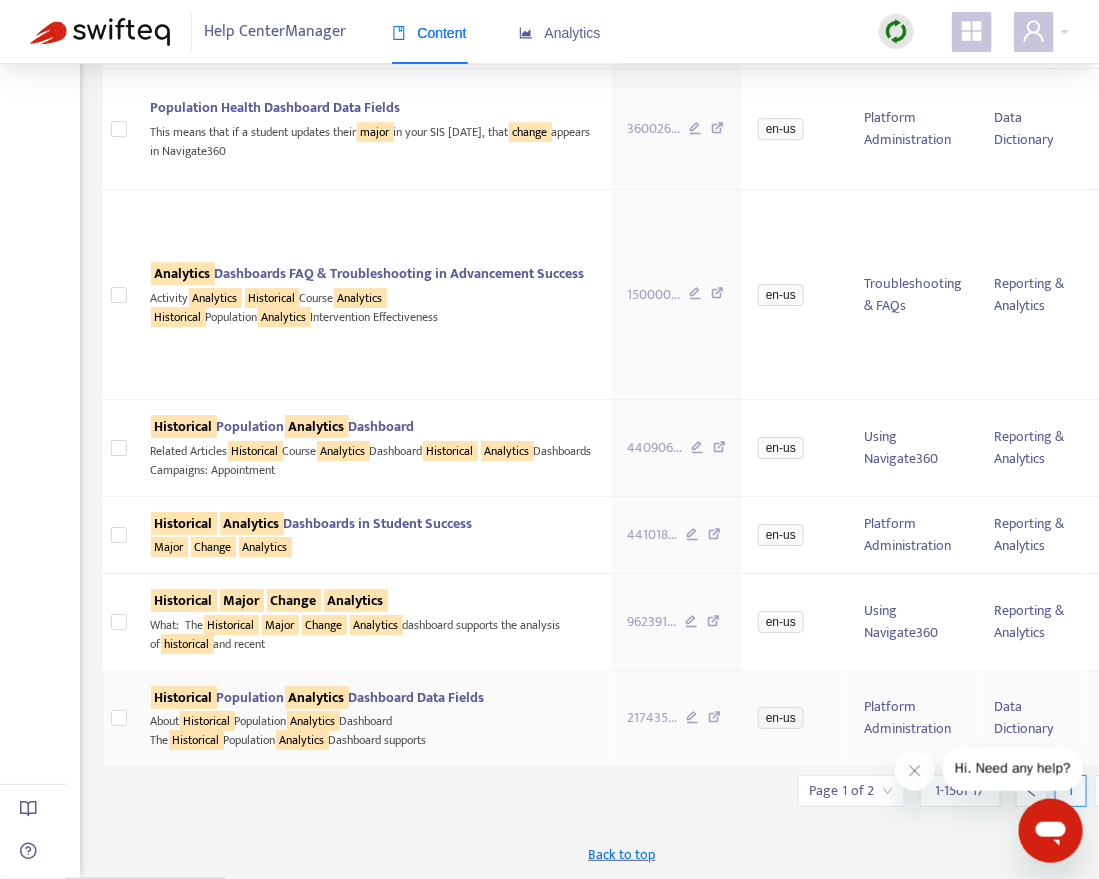 click on "Analytics" at bounding box center (317, 697) 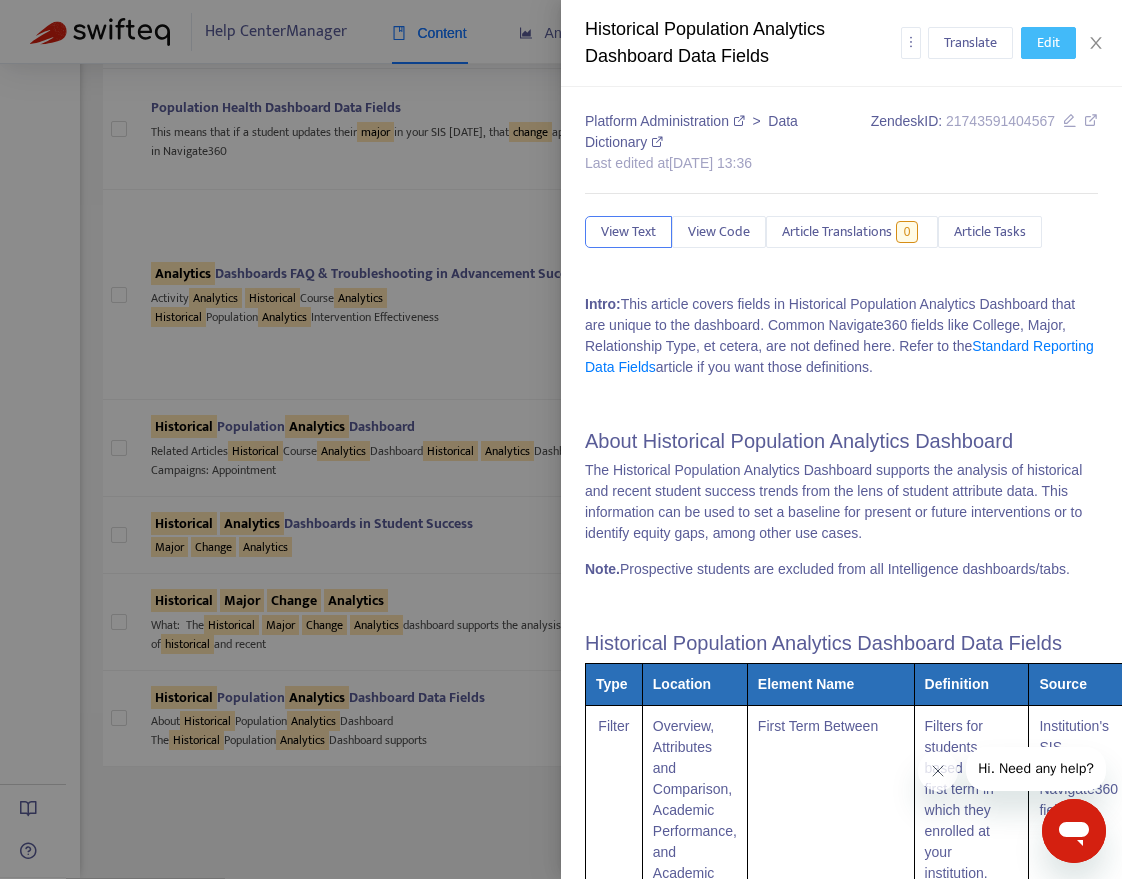 click on "Edit" at bounding box center [1048, 43] 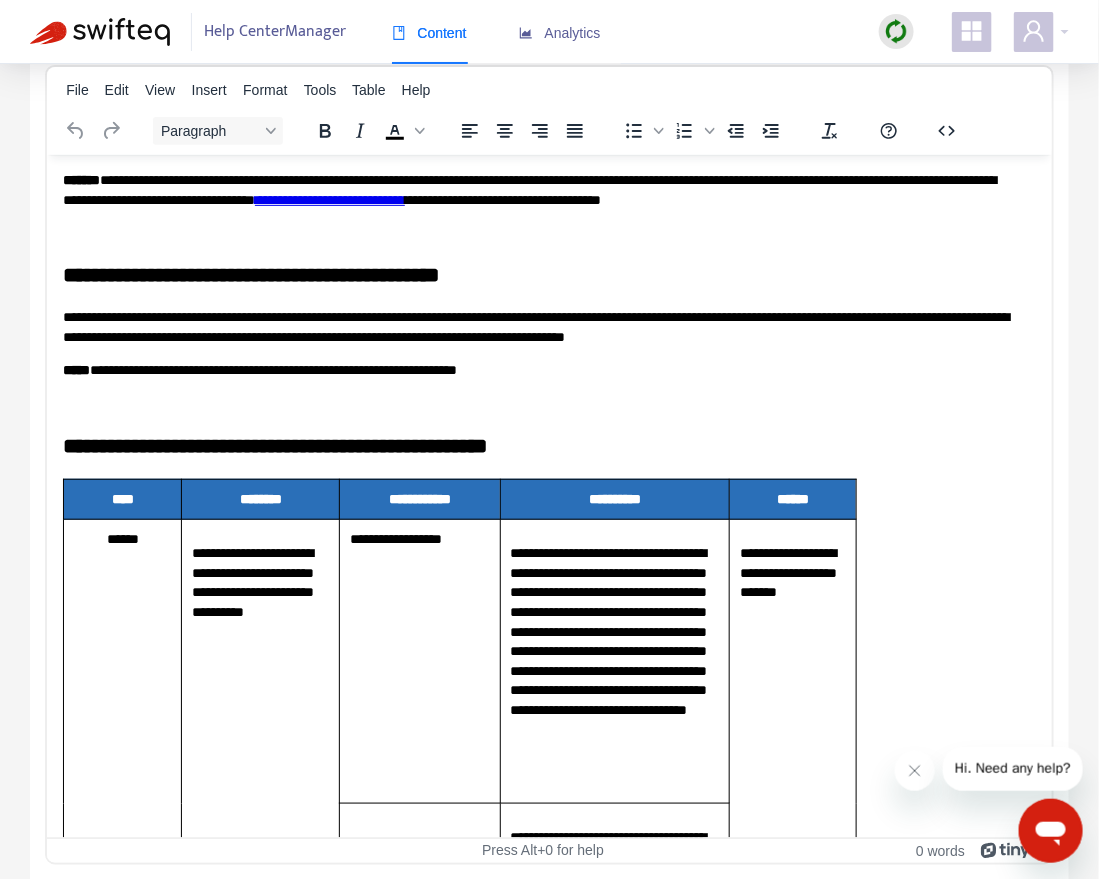 scroll, scrollTop: 0, scrollLeft: 0, axis: both 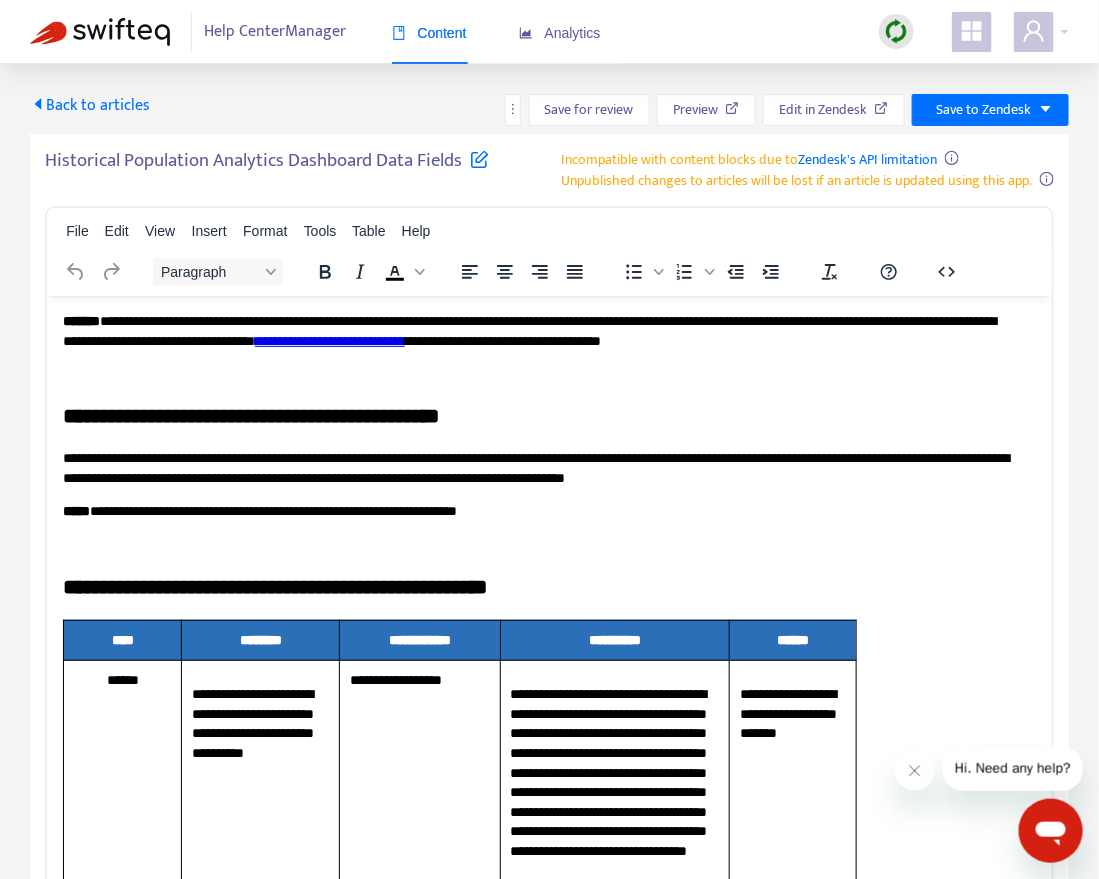 click at bounding box center [479, 158] 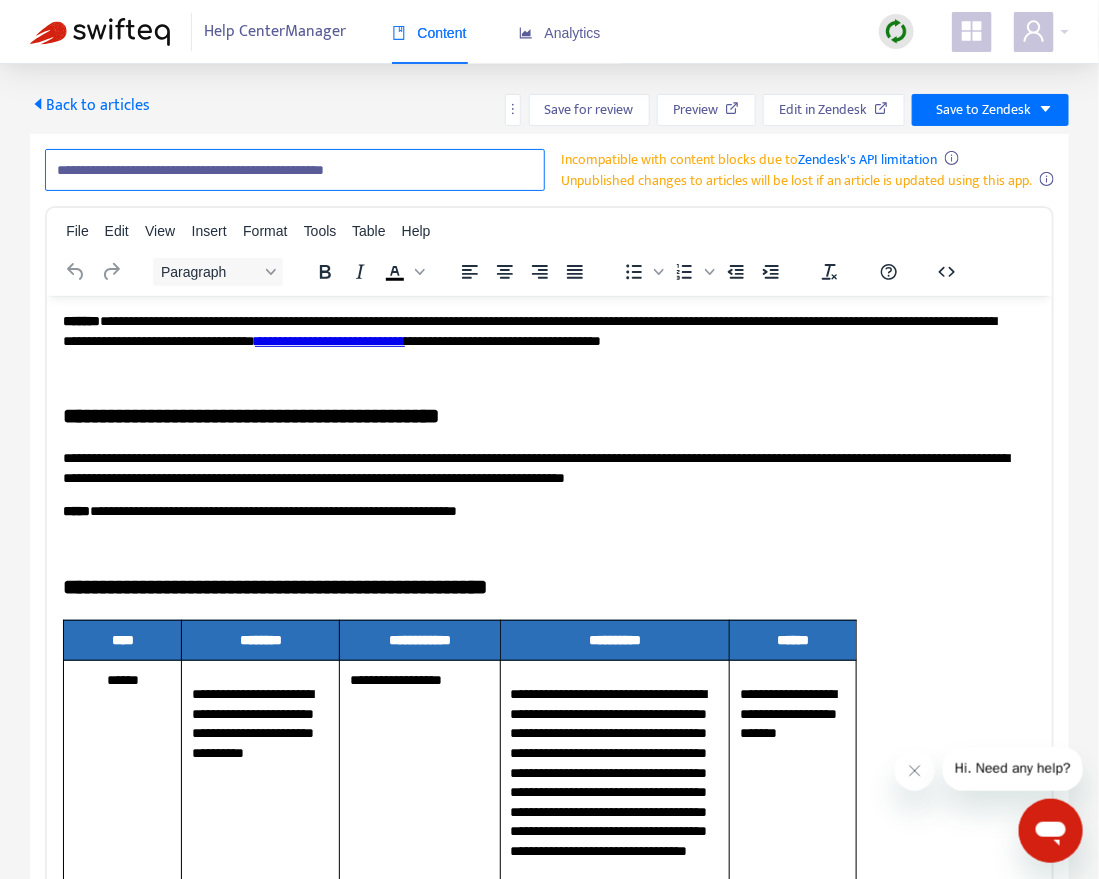 click on "**********" at bounding box center [295, 170] 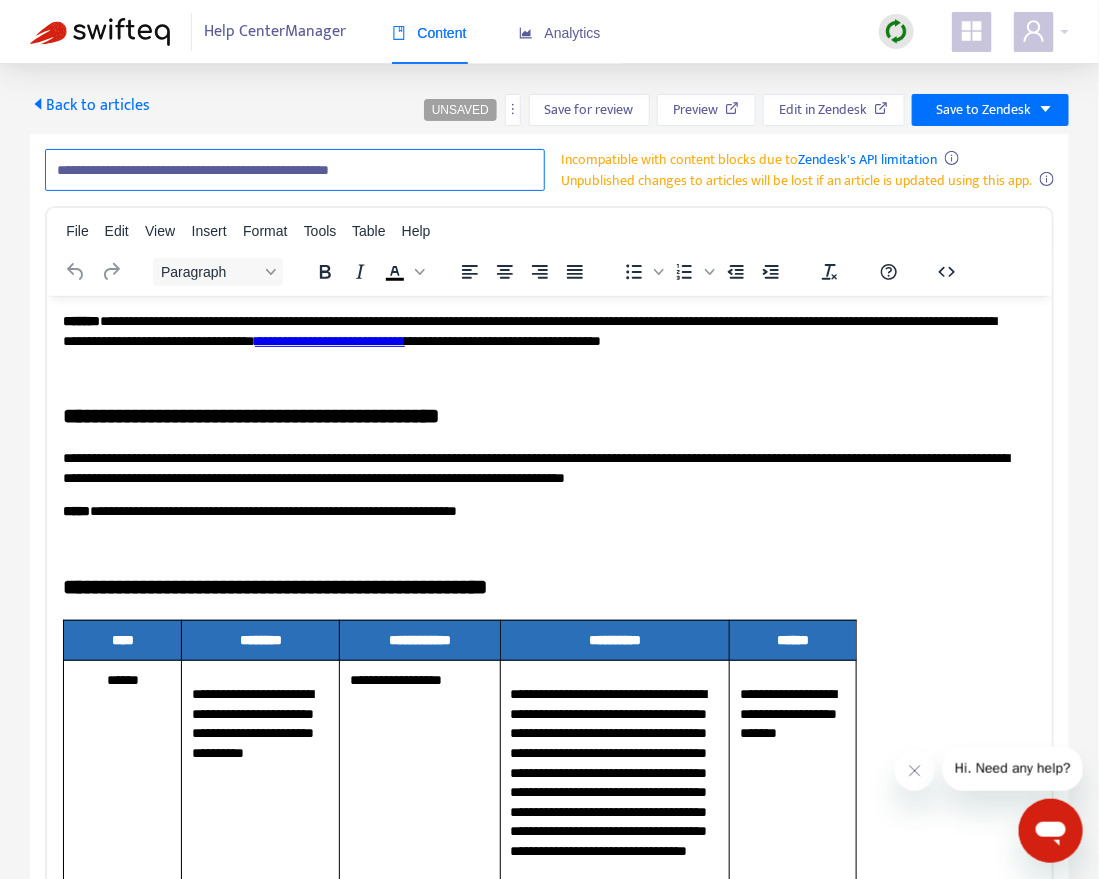 paste on "**********" 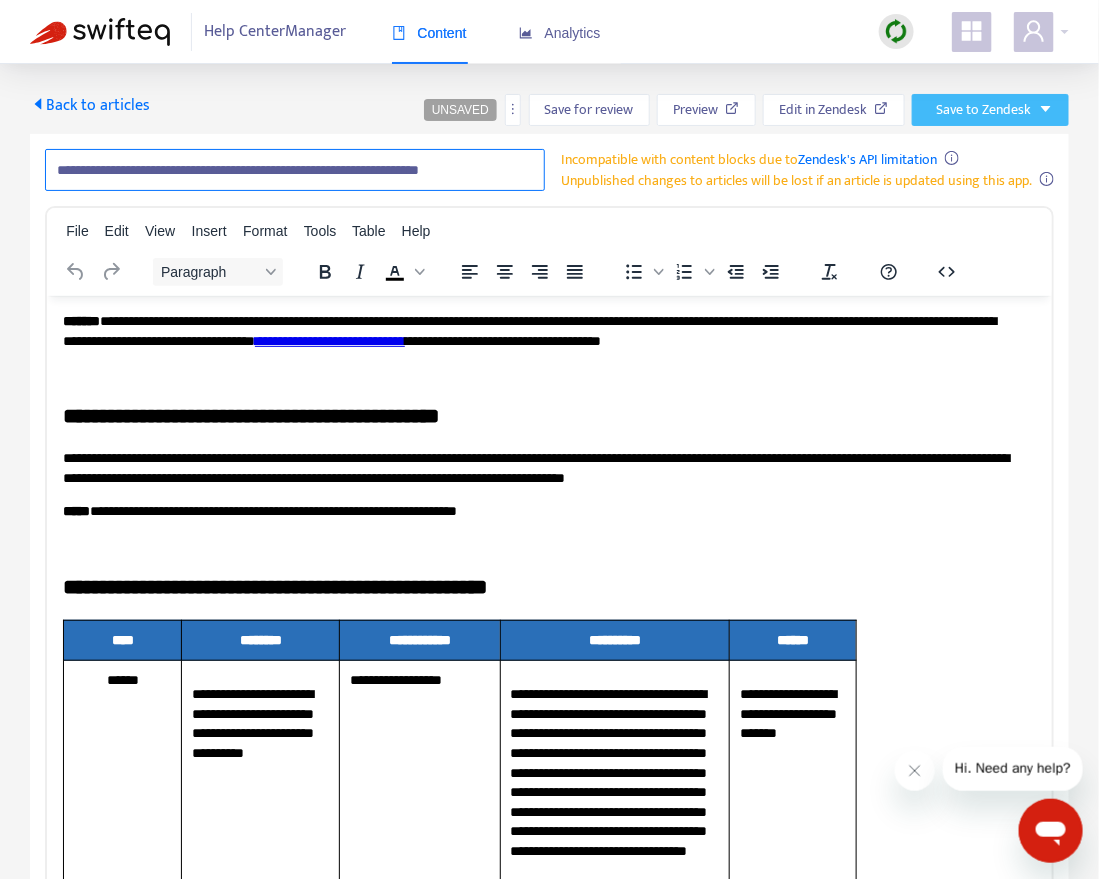 type on "**********" 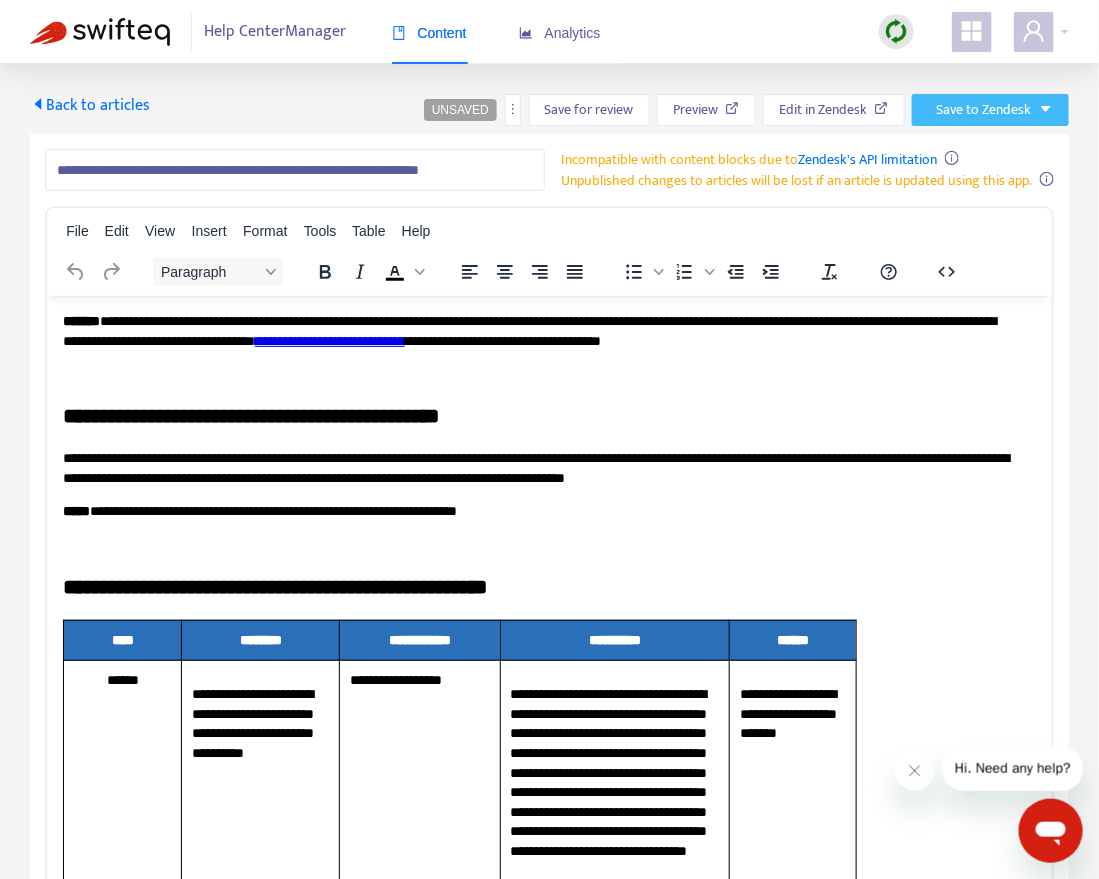 click on "Save to Zendesk" at bounding box center [983, 110] 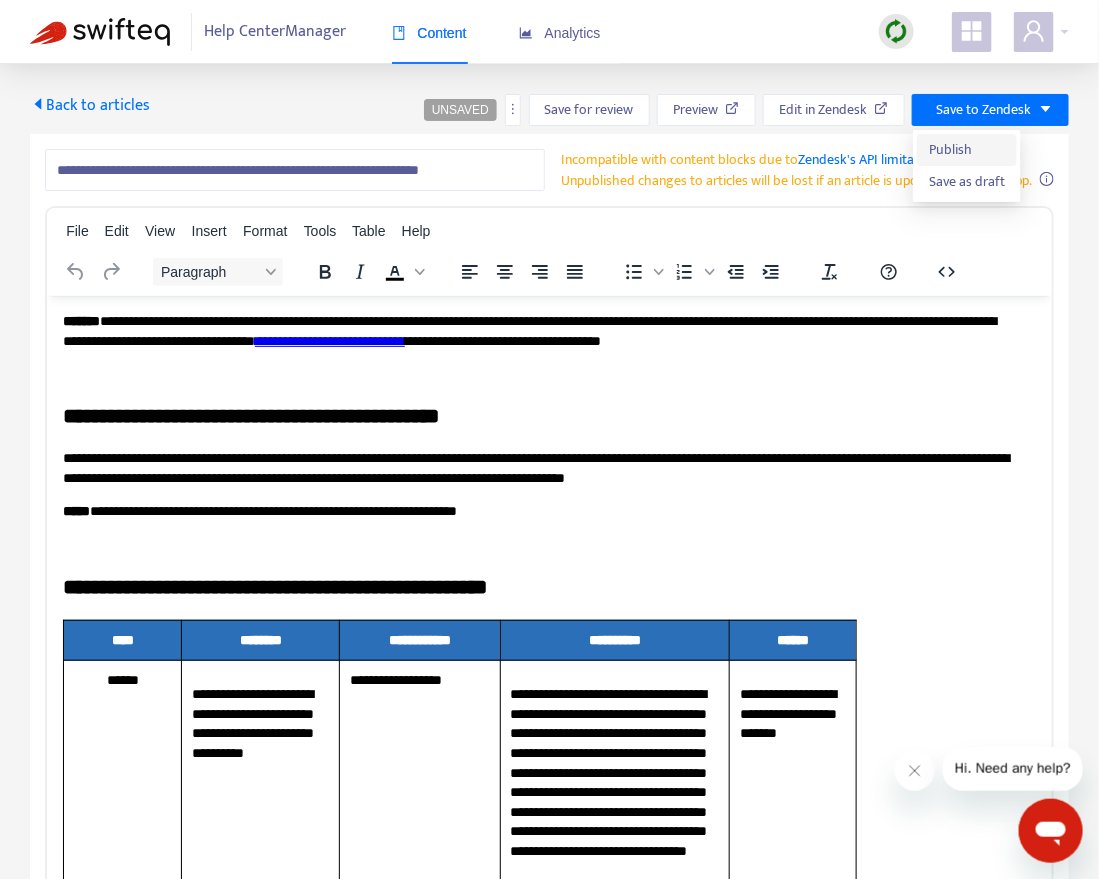click on "Publish" at bounding box center [967, 150] 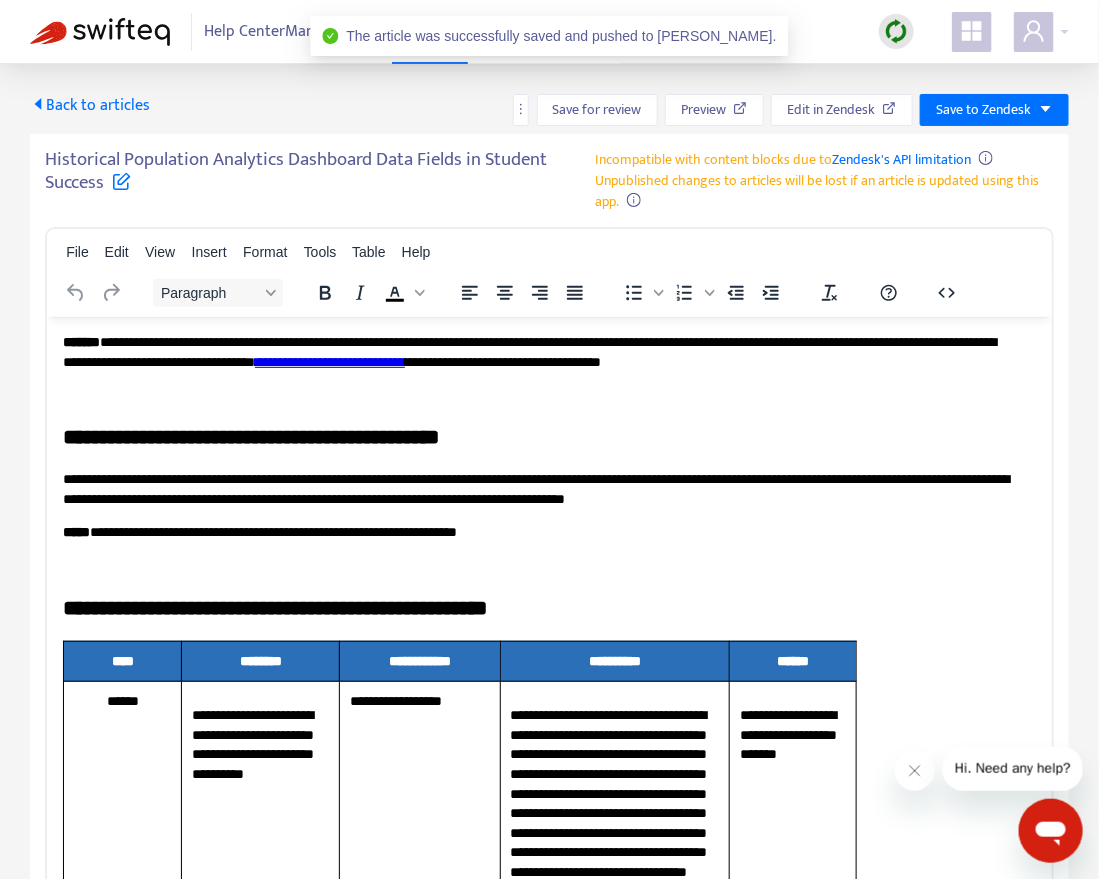 click on "Back to articles" at bounding box center (90, 105) 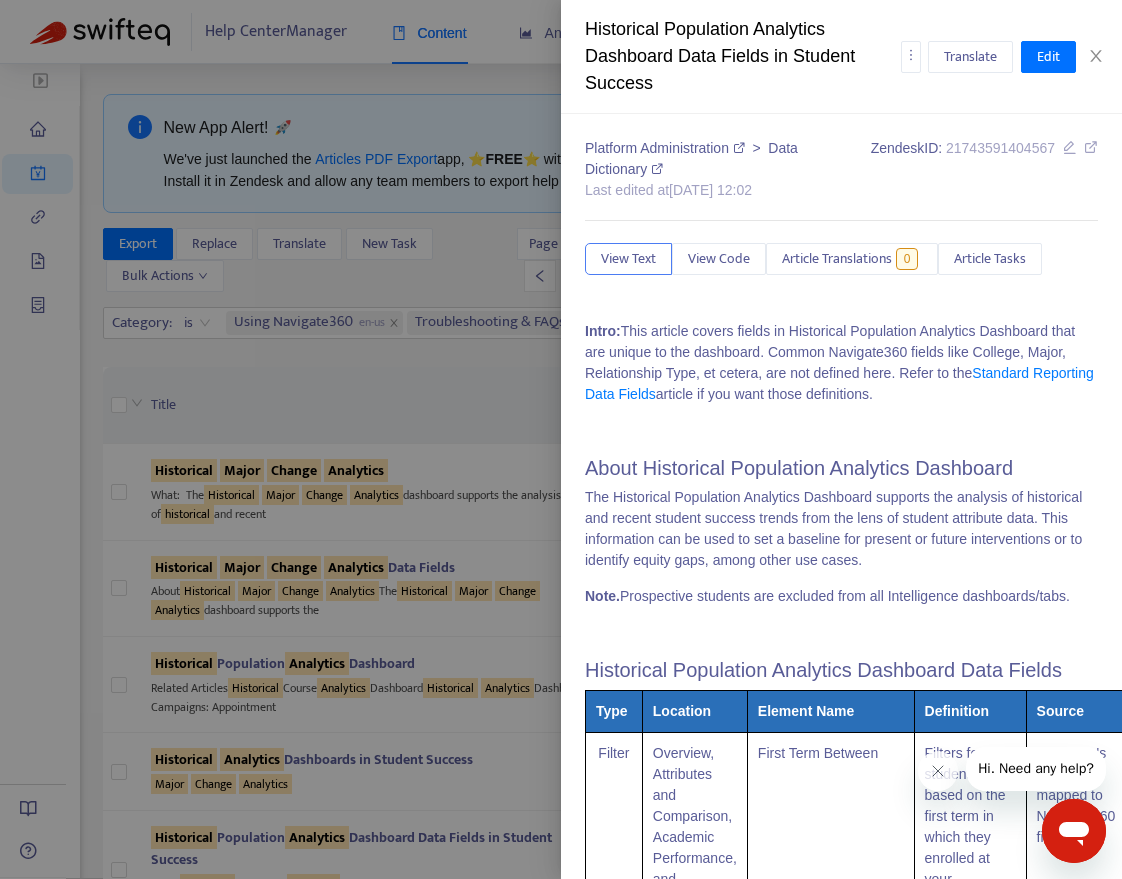 click at bounding box center [561, 439] 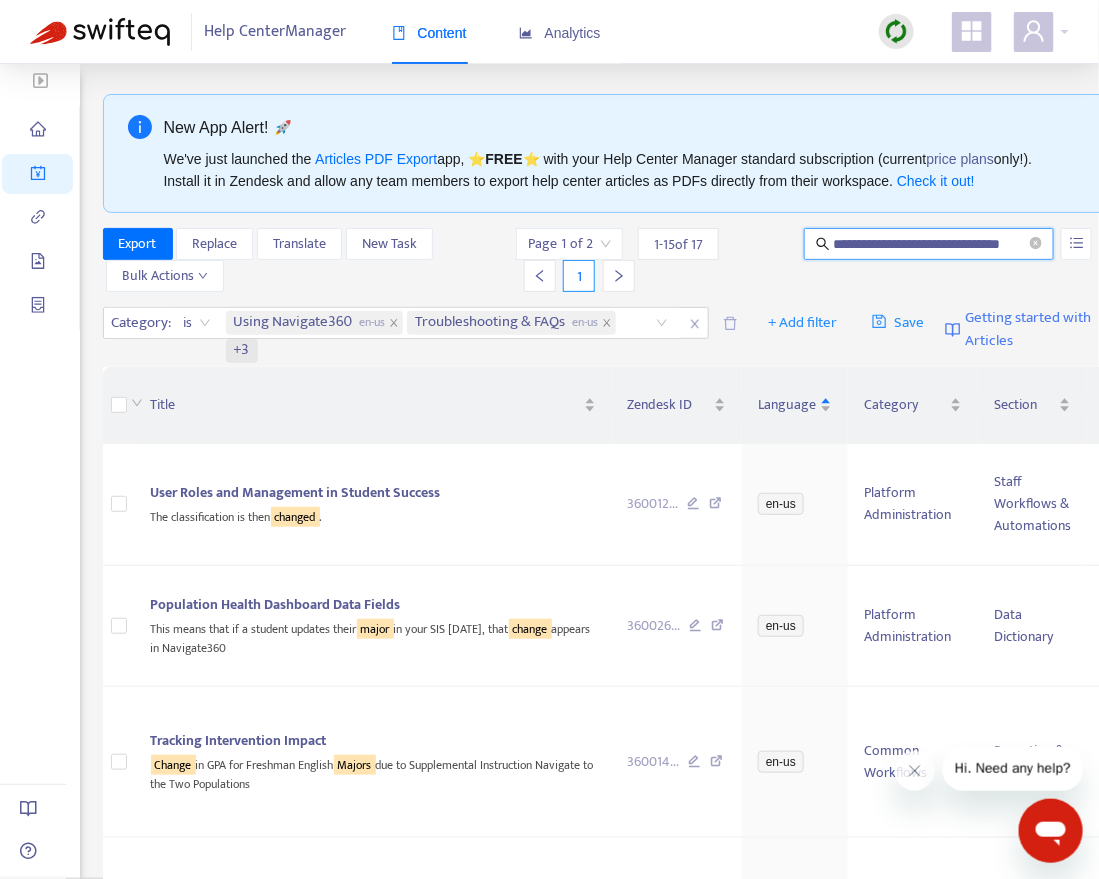 scroll, scrollTop: 0, scrollLeft: 8, axis: horizontal 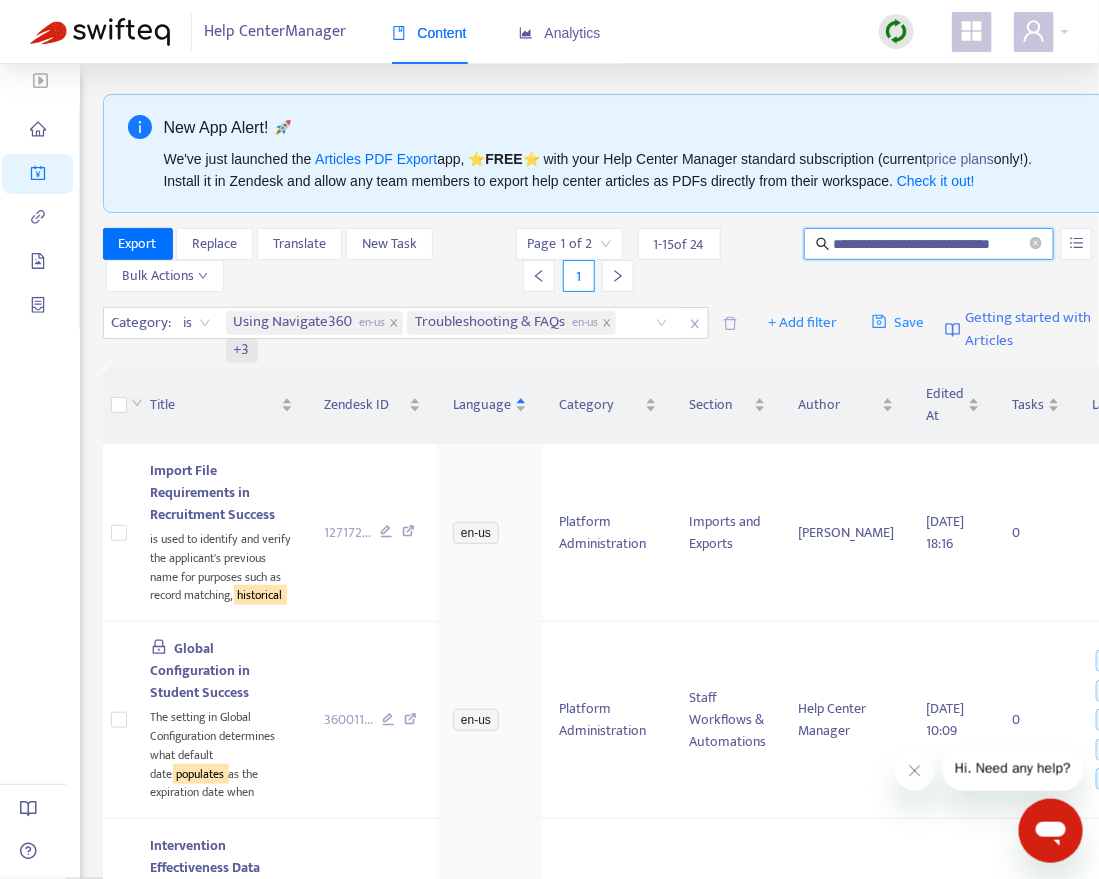 type on "**********" 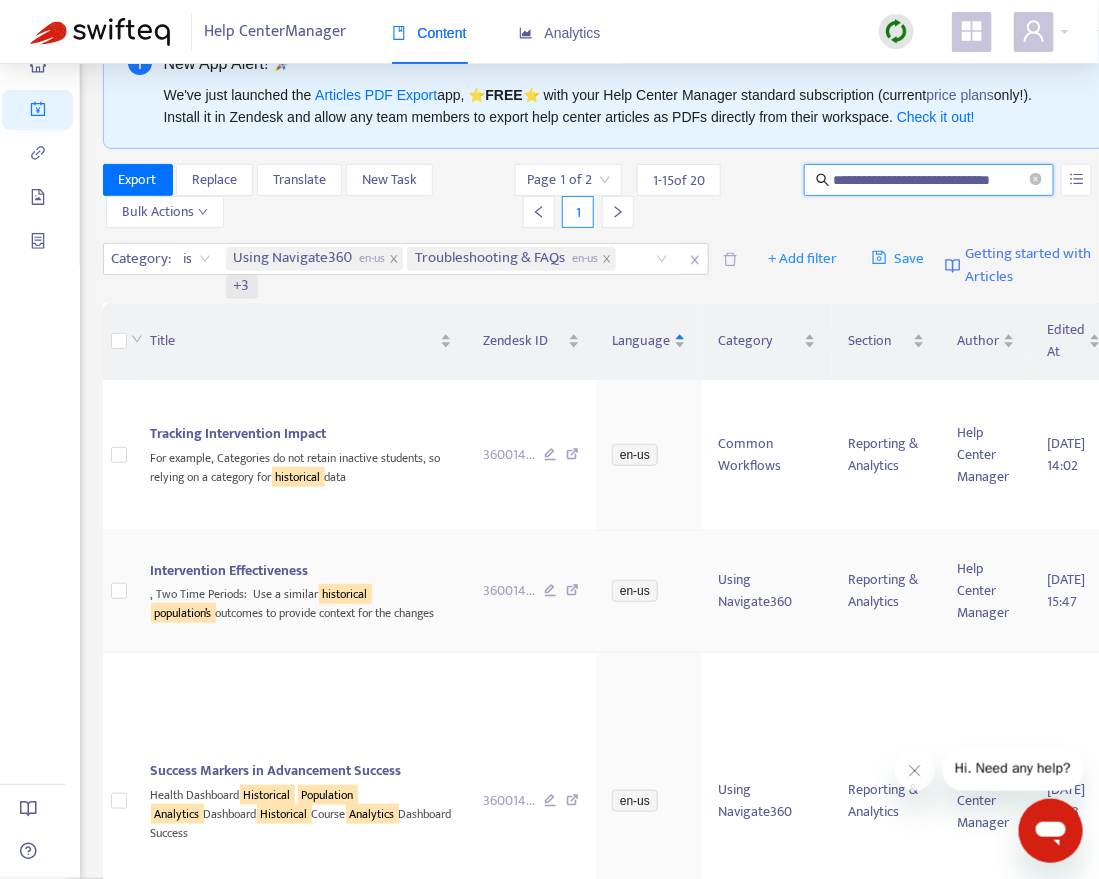 scroll, scrollTop: 0, scrollLeft: 0, axis: both 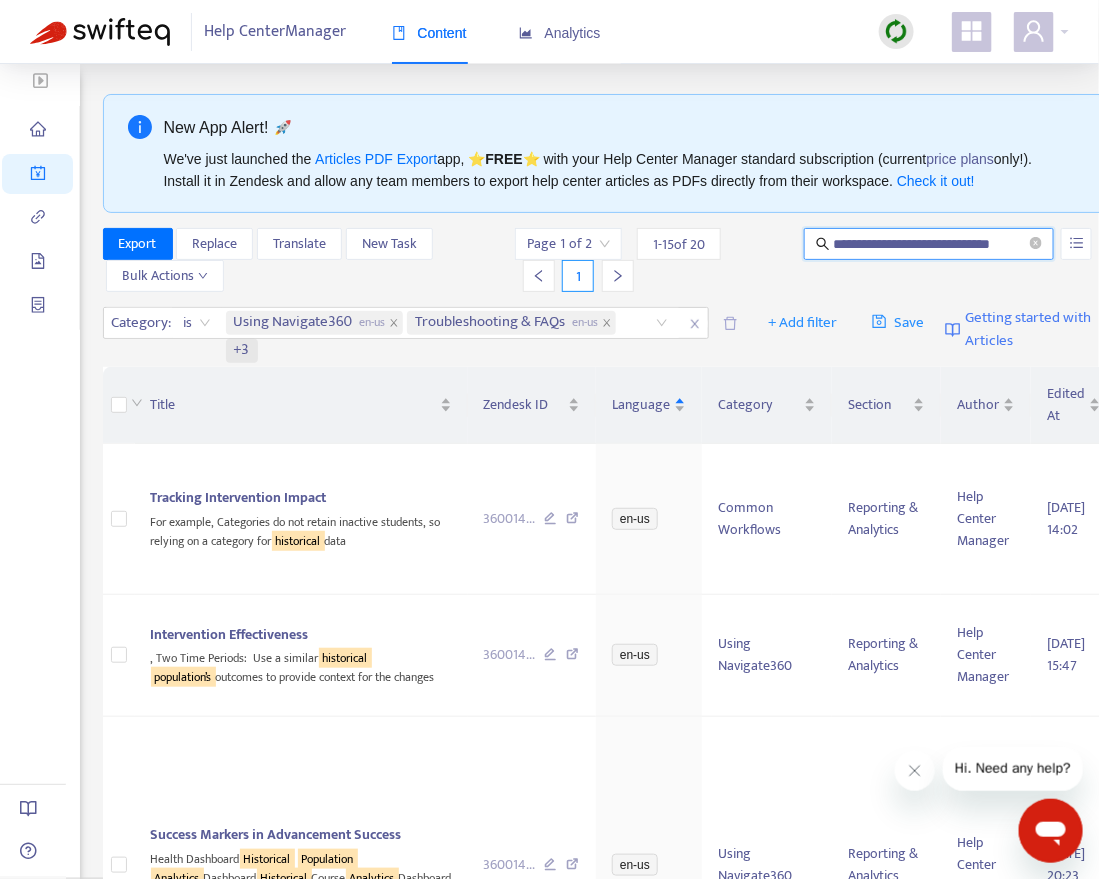 click 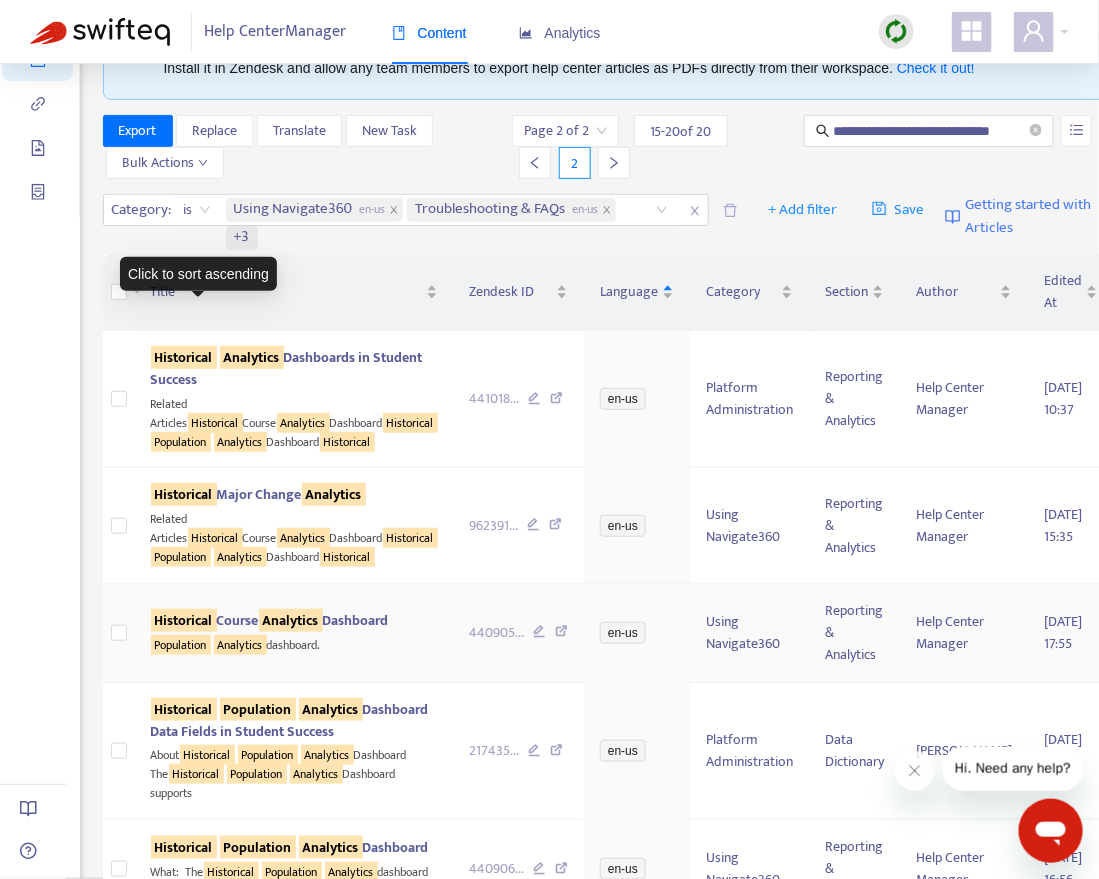 scroll, scrollTop: 0, scrollLeft: 0, axis: both 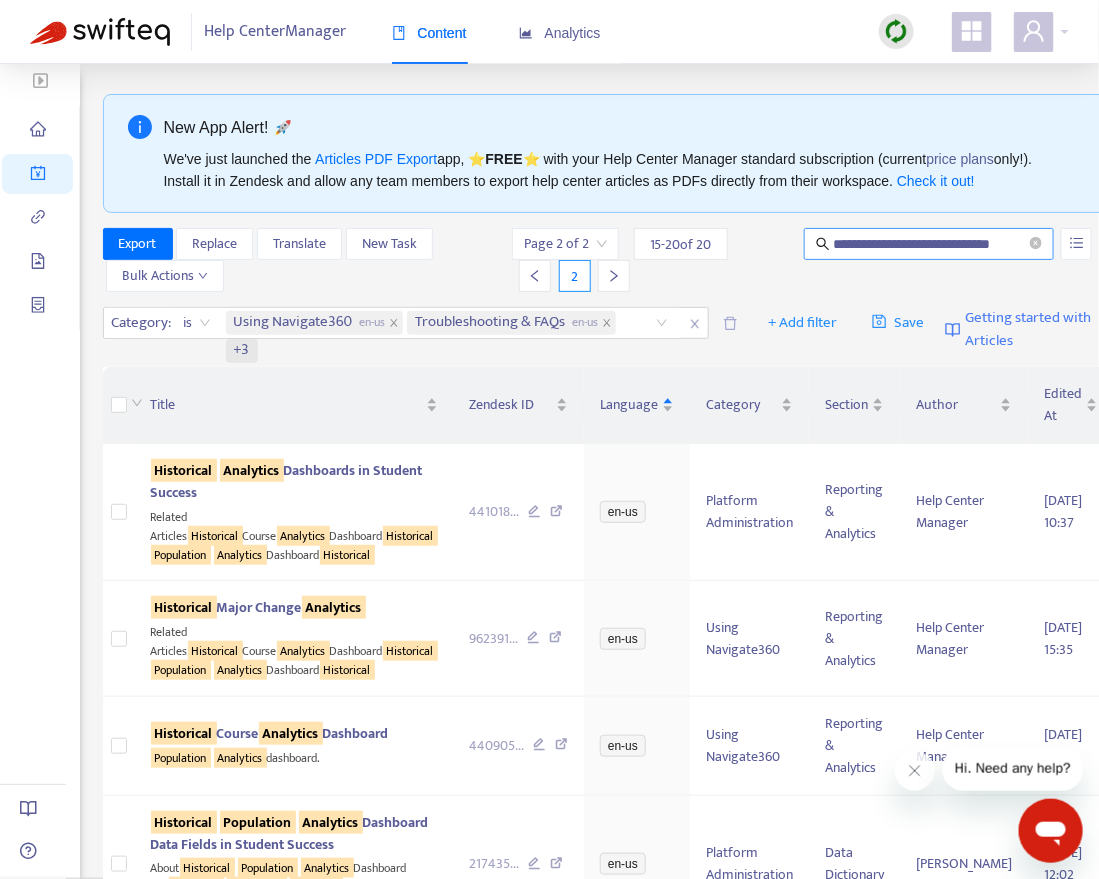 click on "**********" at bounding box center [929, 244] 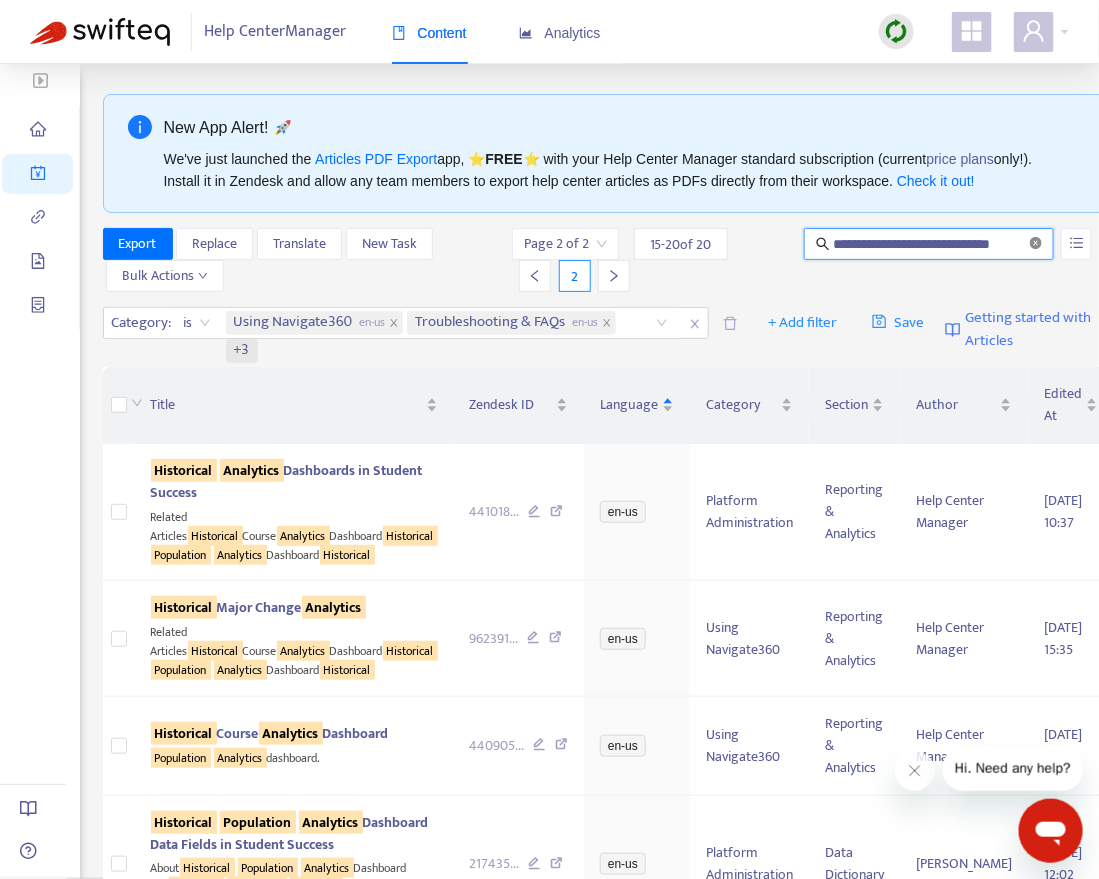 click 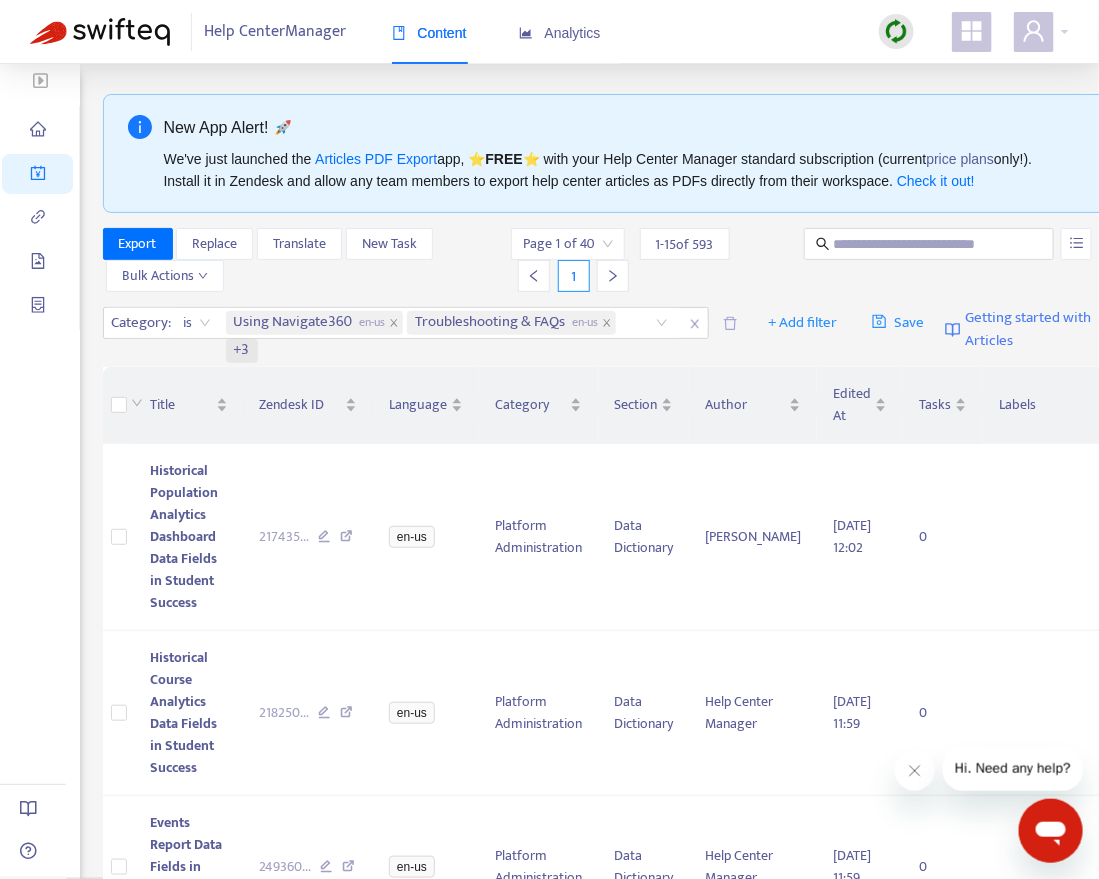 click at bounding box center (929, 260) 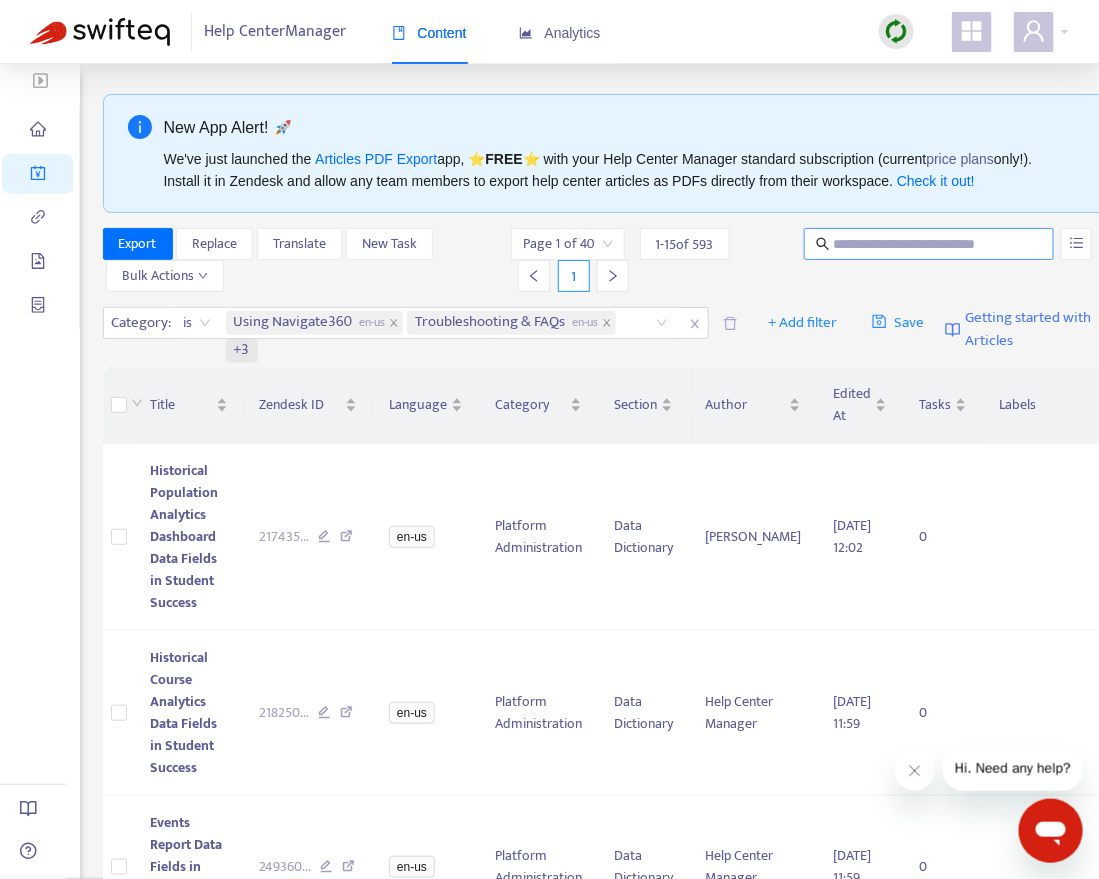 click at bounding box center (930, 244) 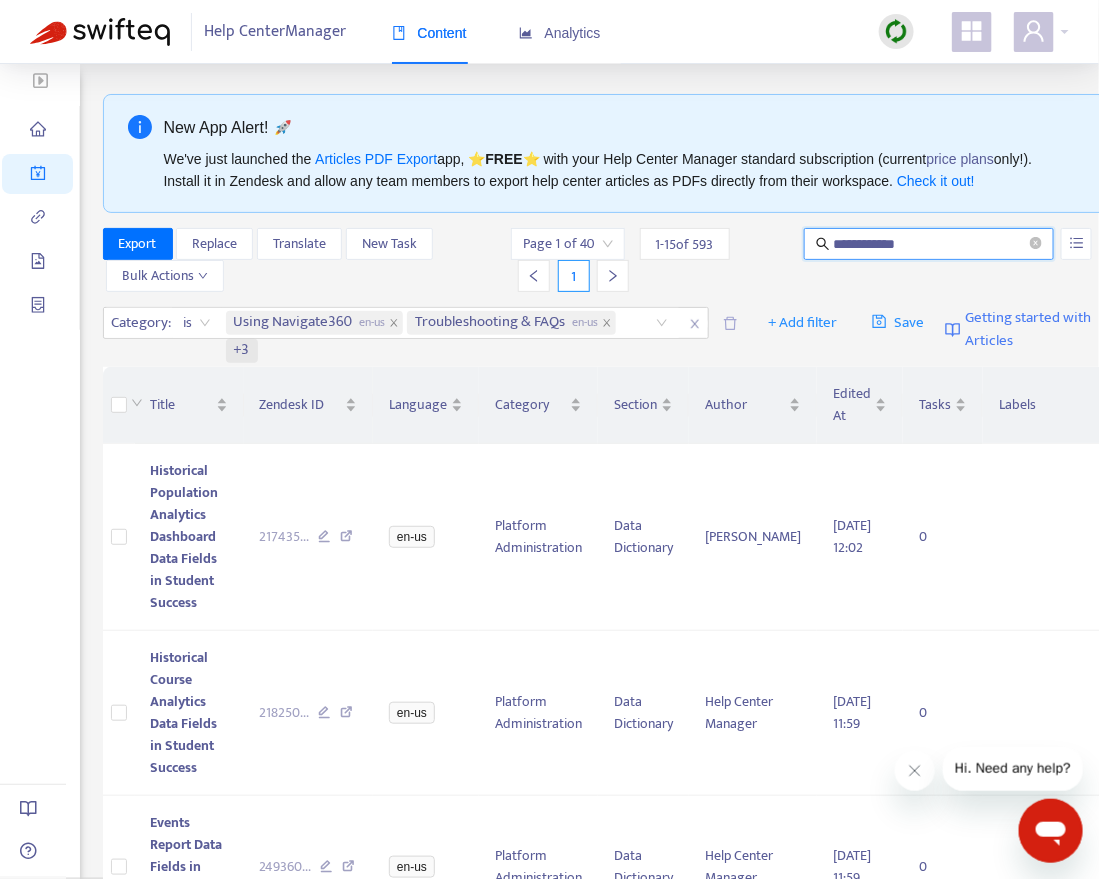 type on "**********" 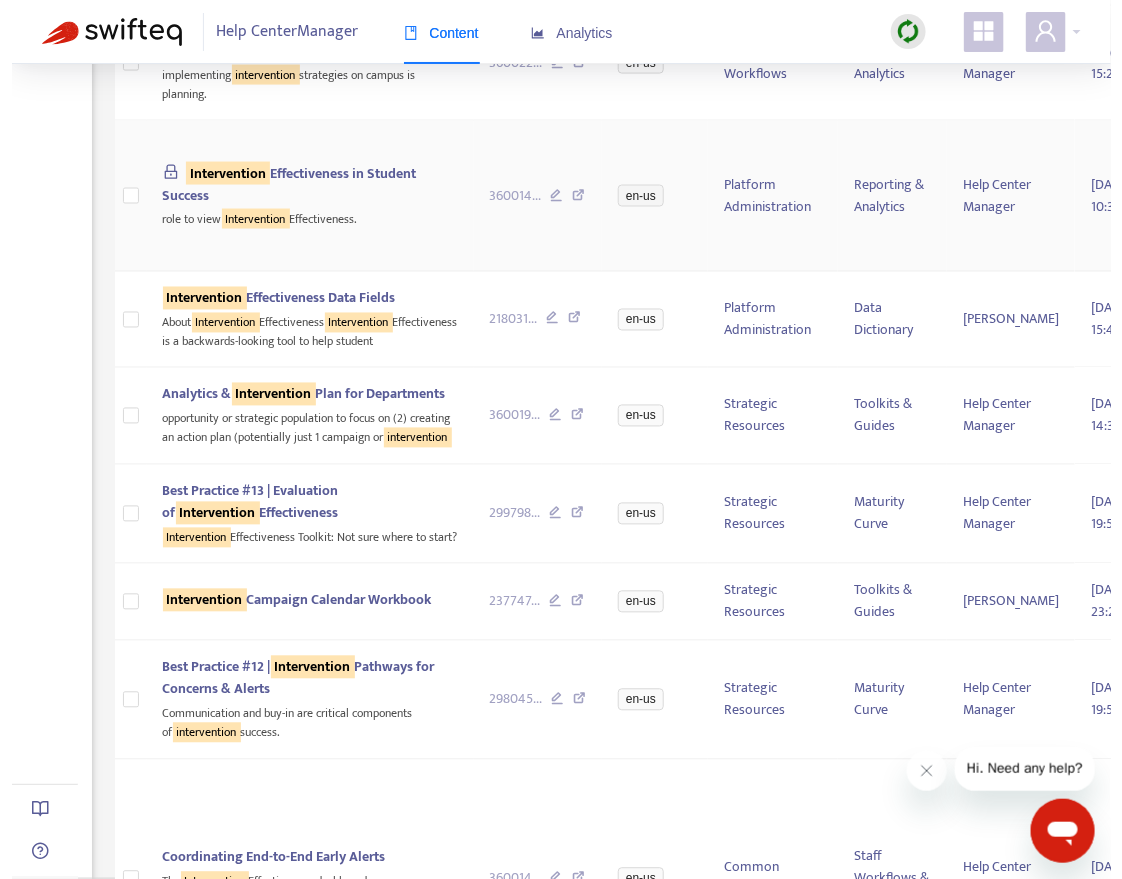 scroll, scrollTop: 864, scrollLeft: 0, axis: vertical 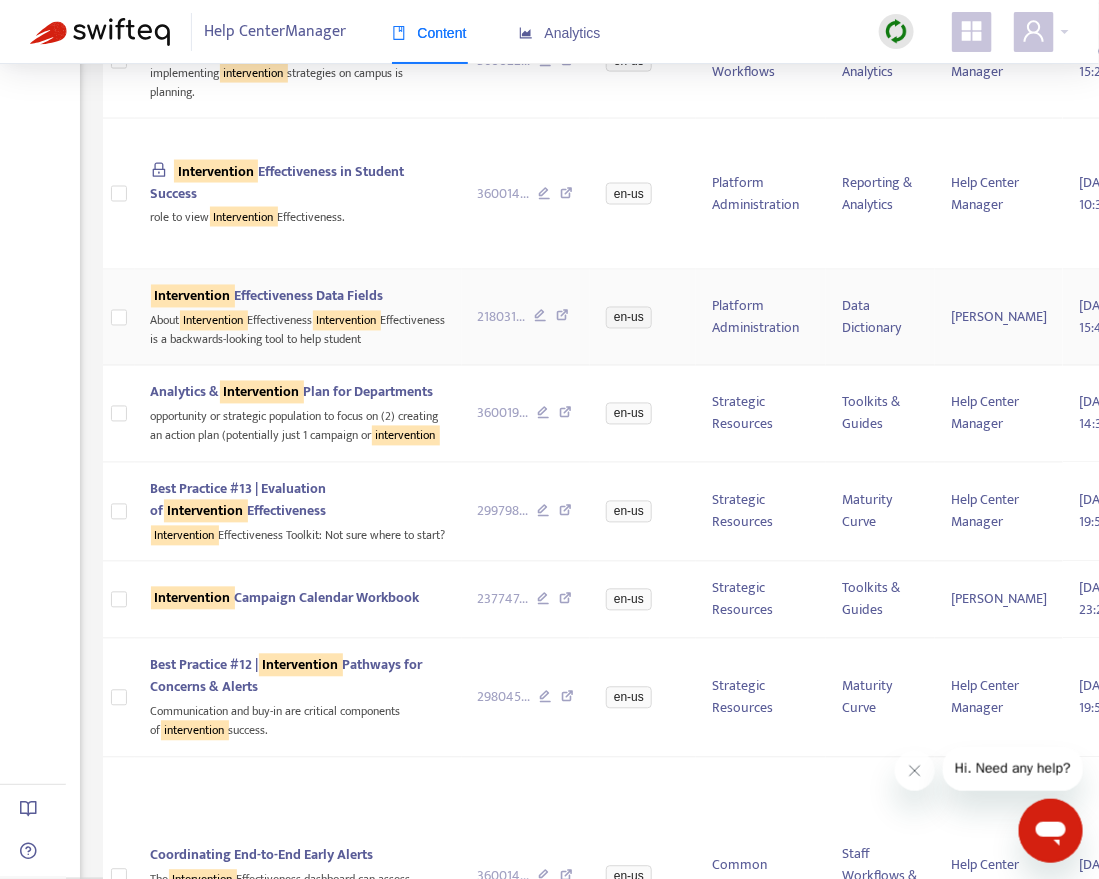 click on "Intervention" at bounding box center (193, 296) 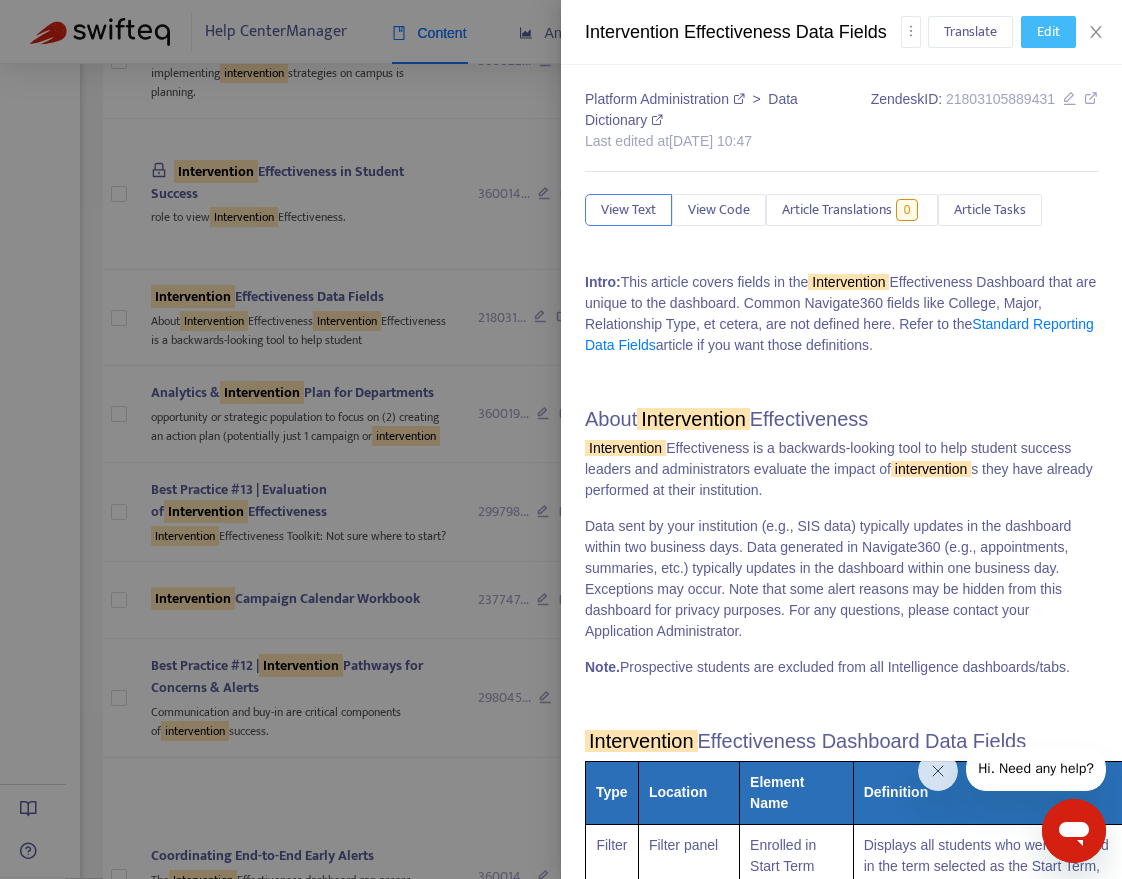 click on "Edit" at bounding box center (1048, 32) 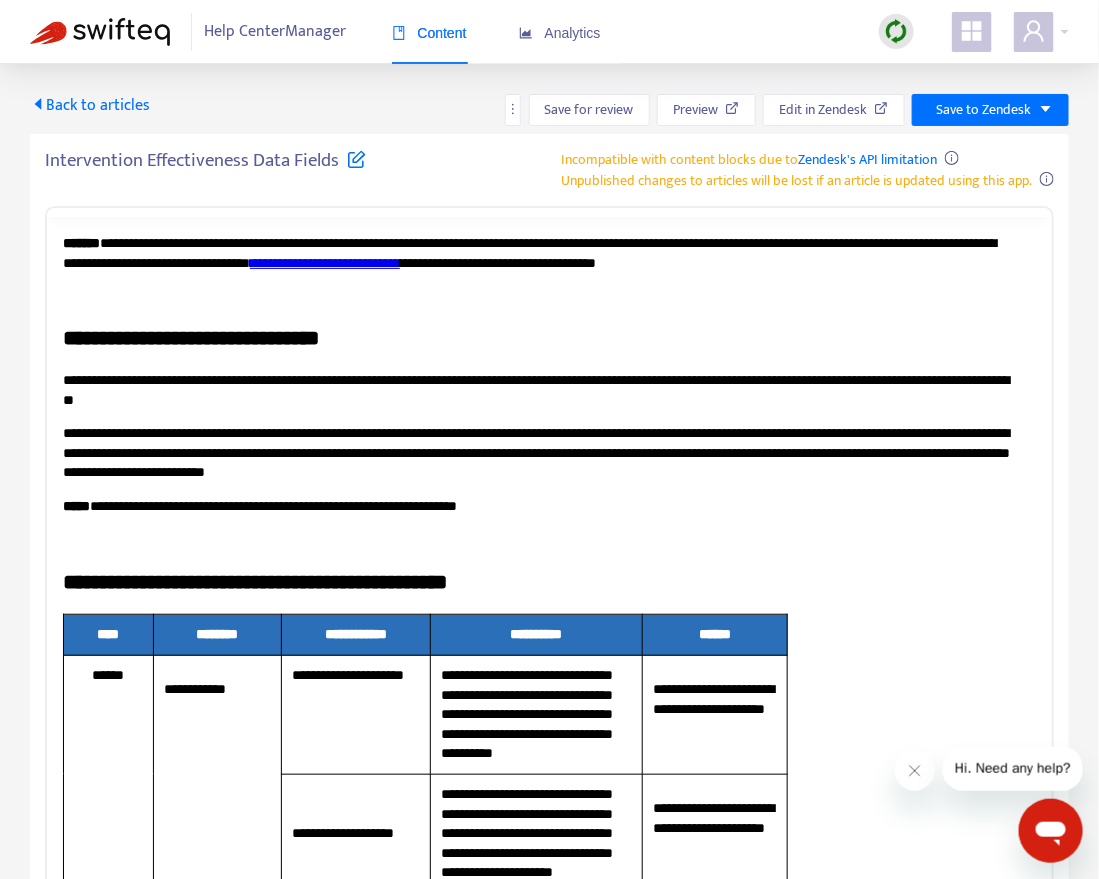 scroll, scrollTop: 0, scrollLeft: 0, axis: both 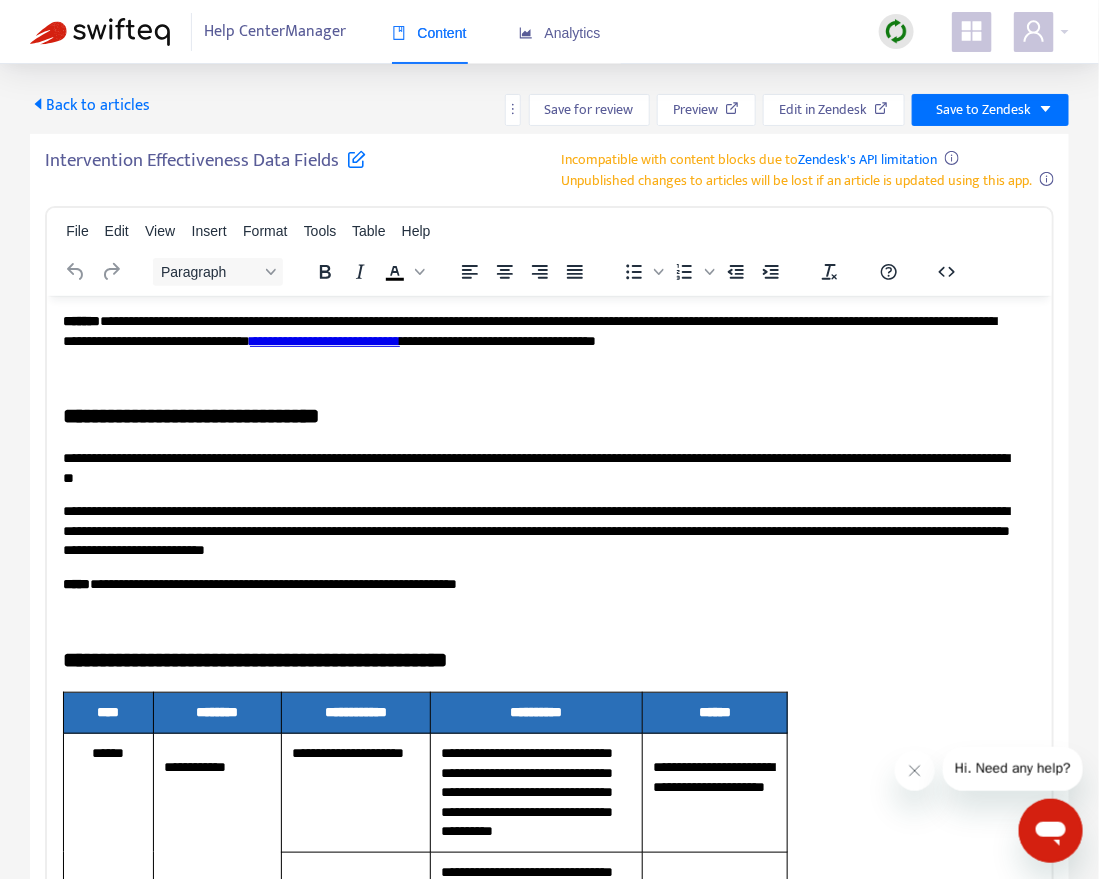 click at bounding box center [356, 158] 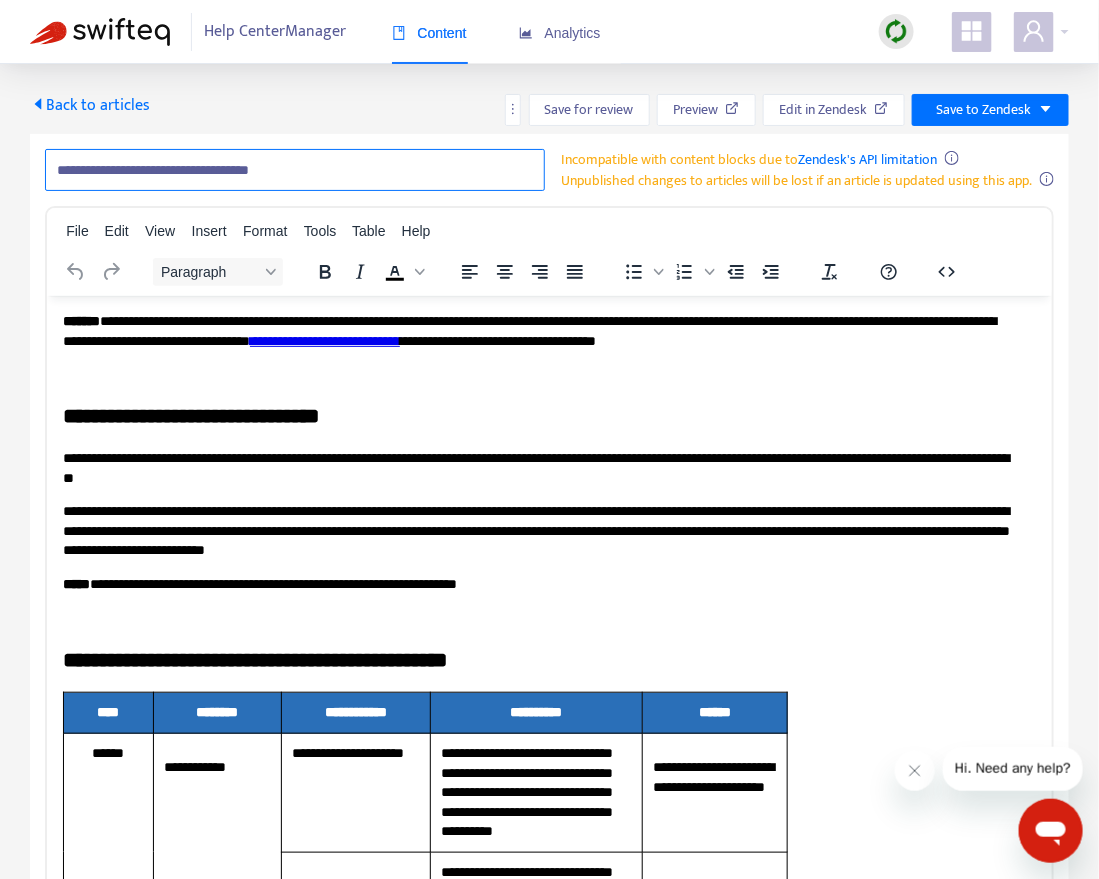 click on "**********" at bounding box center [295, 170] 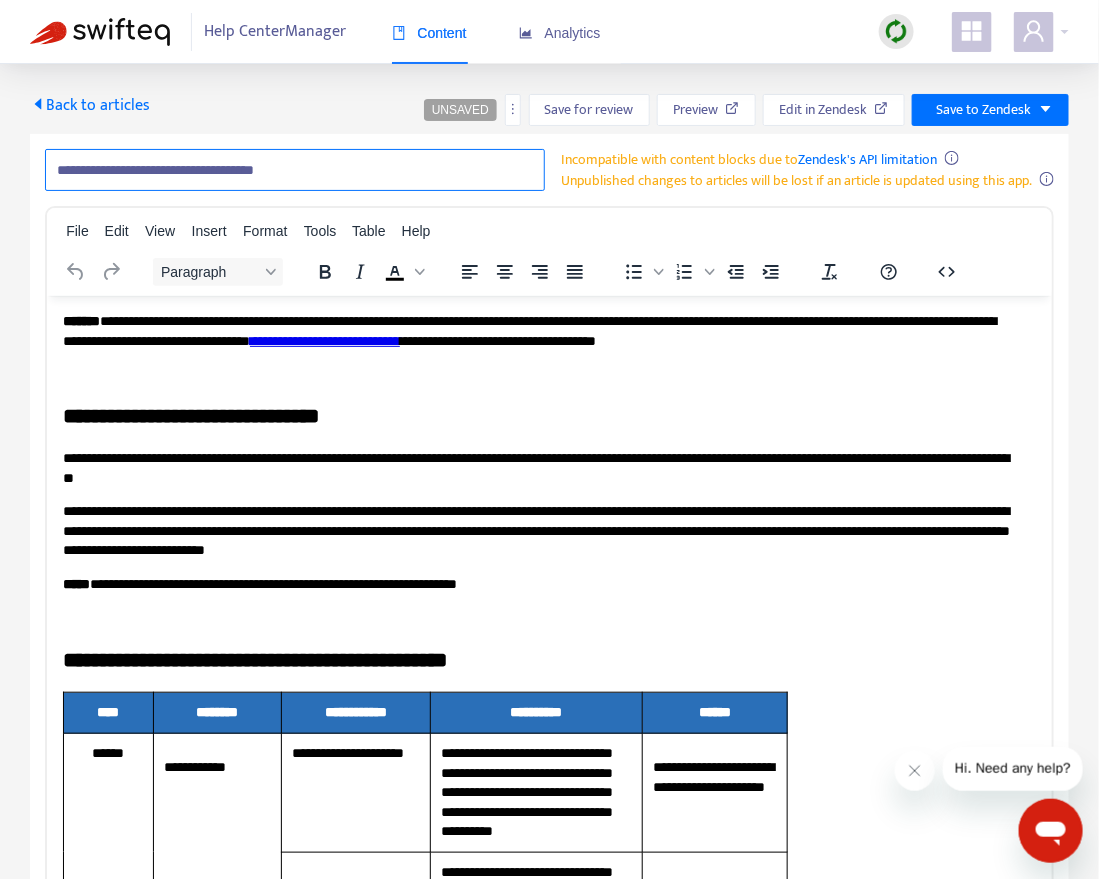 paste on "**********" 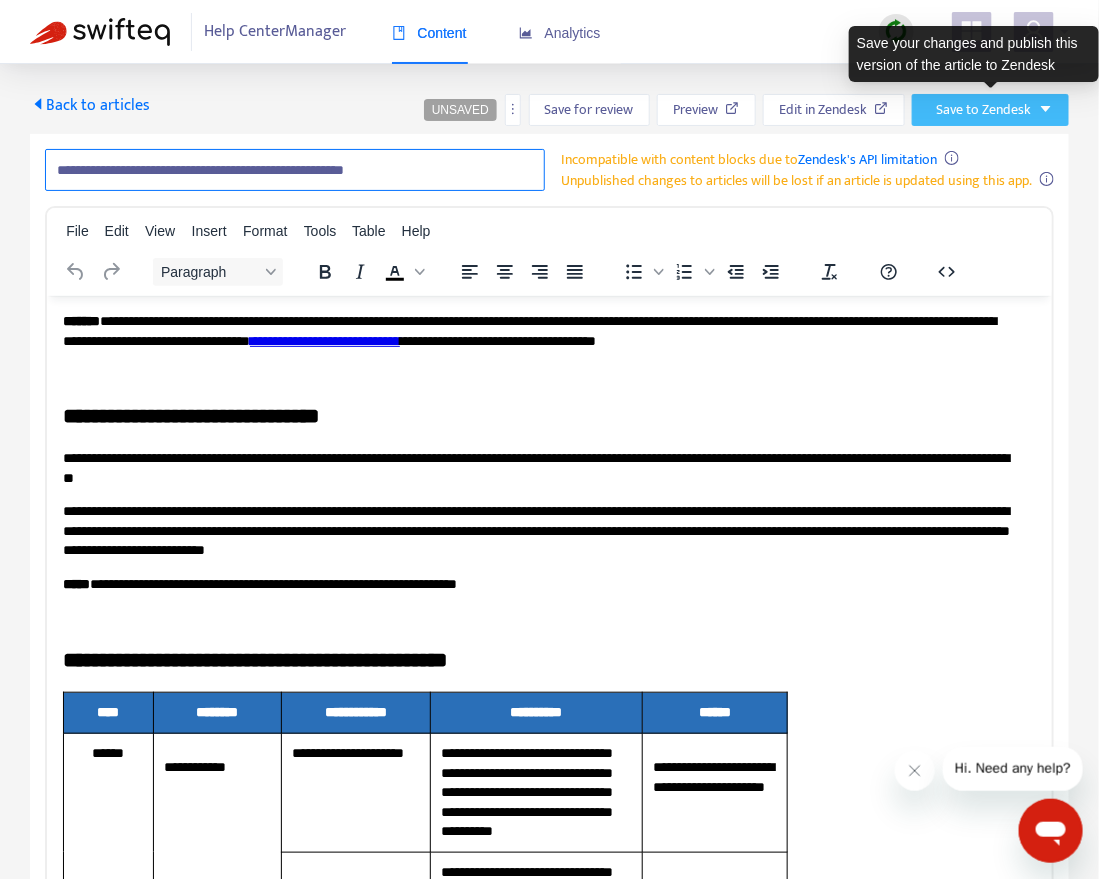 type on "**********" 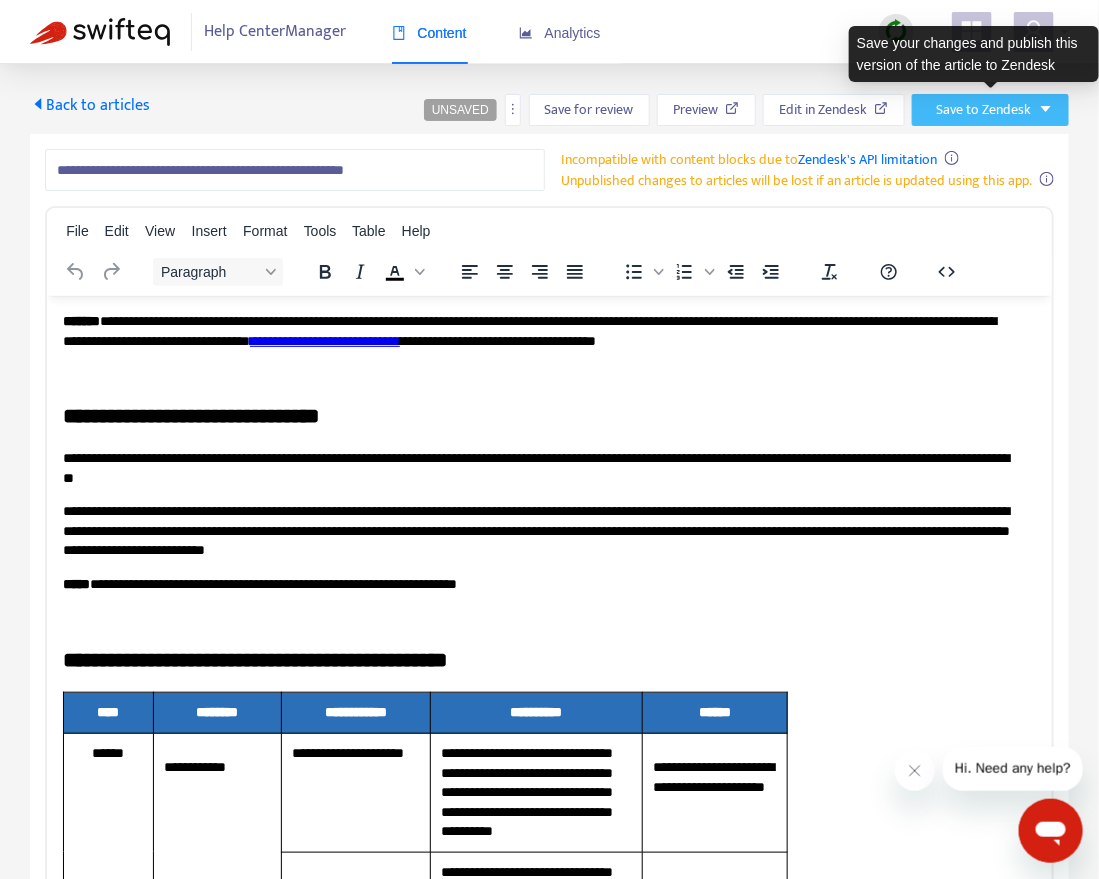 click on "Save to Zendesk" at bounding box center (990, 110) 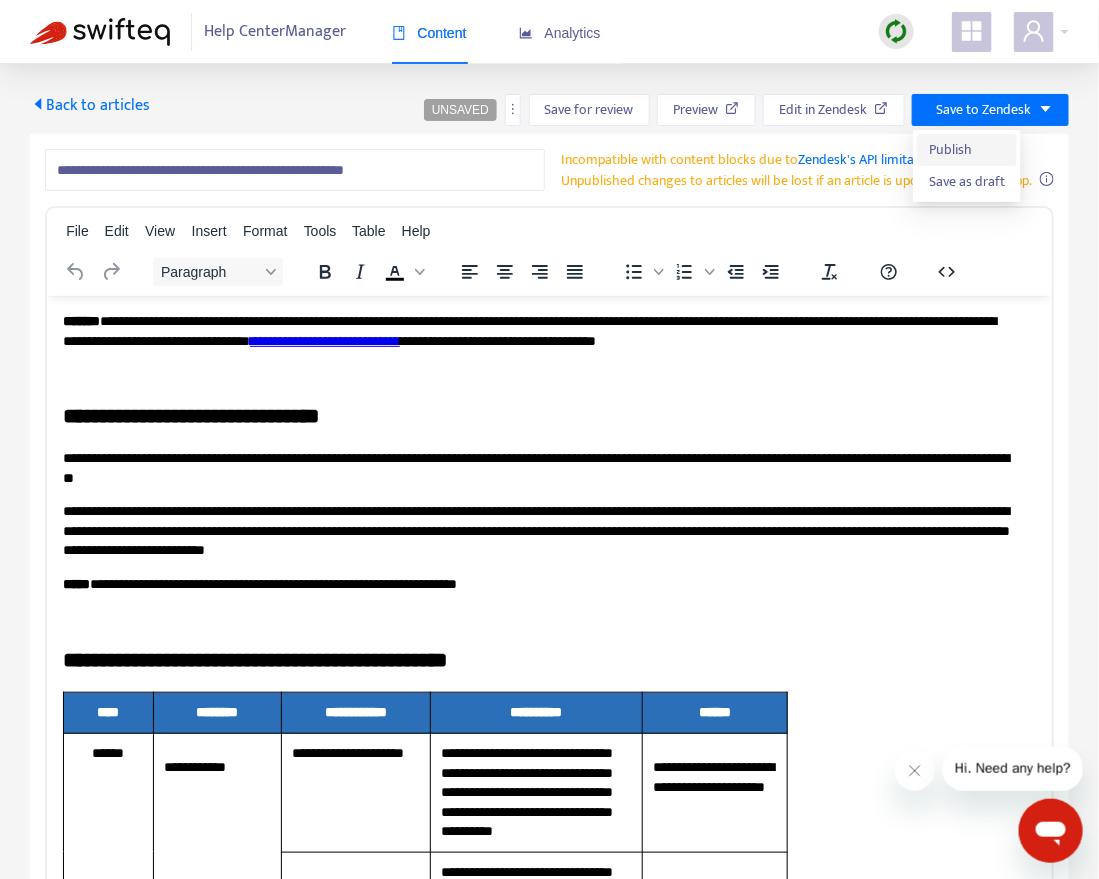 click on "Publish" at bounding box center (967, 150) 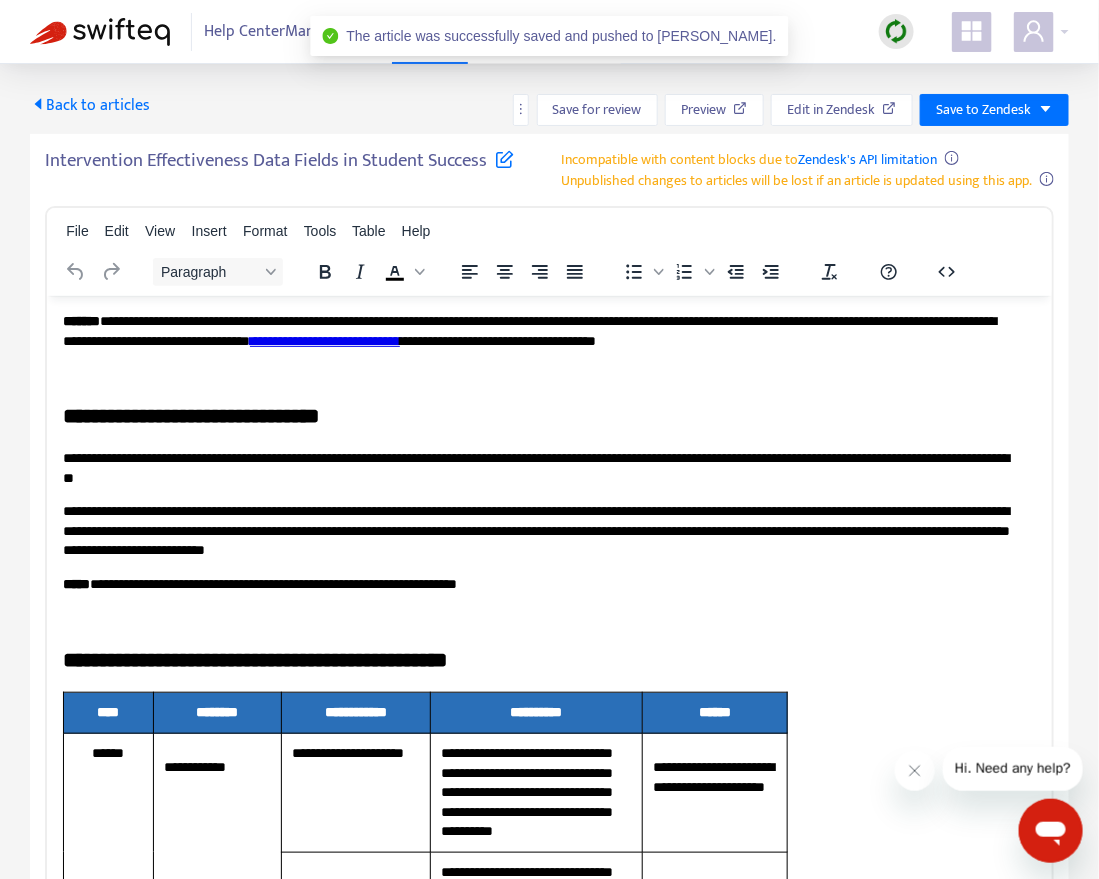 click on "Back to articles" at bounding box center (90, 105) 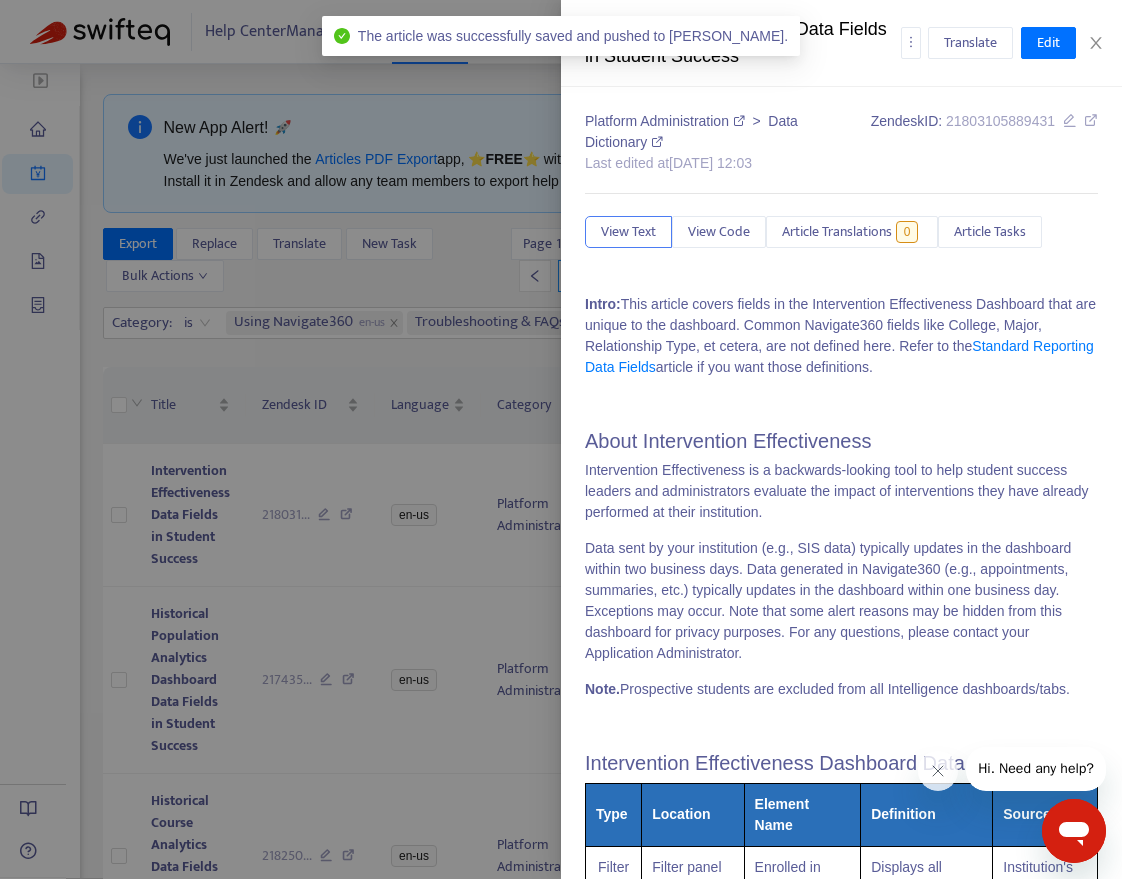 type on "**********" 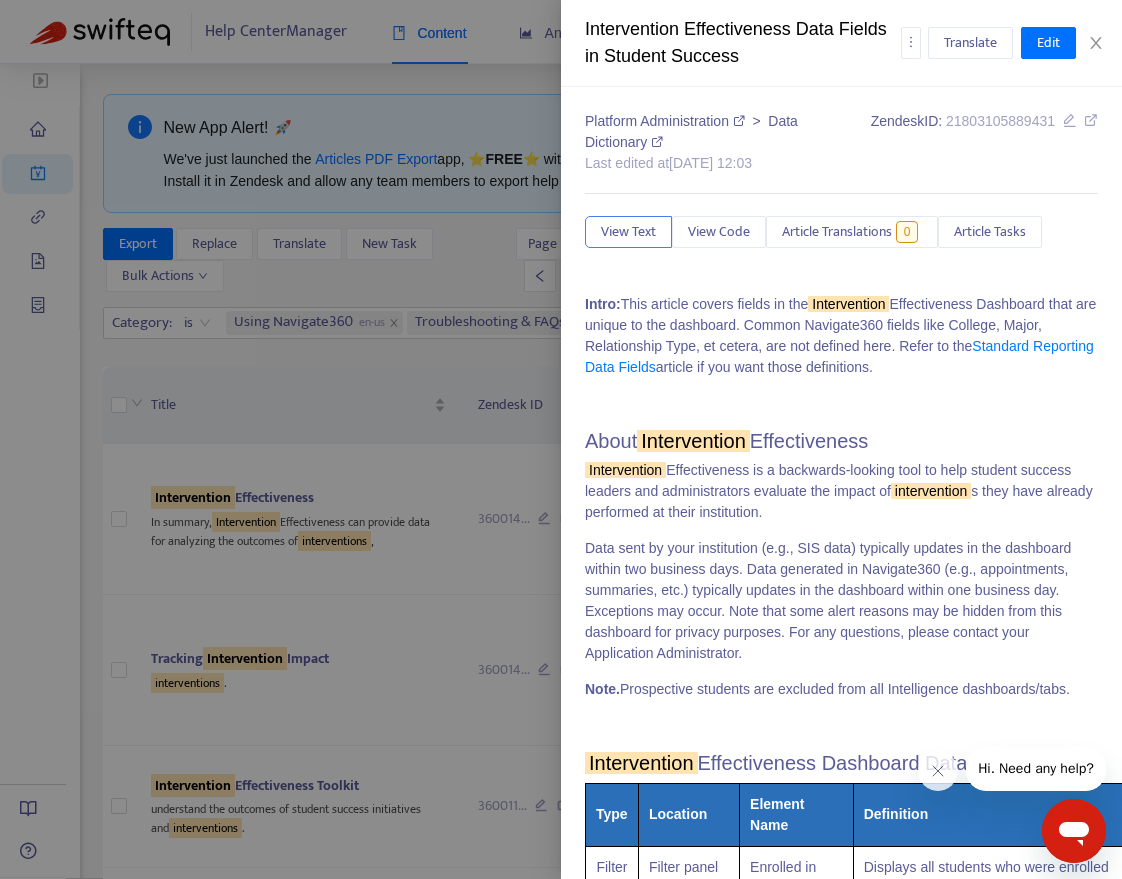 click at bounding box center (561, 439) 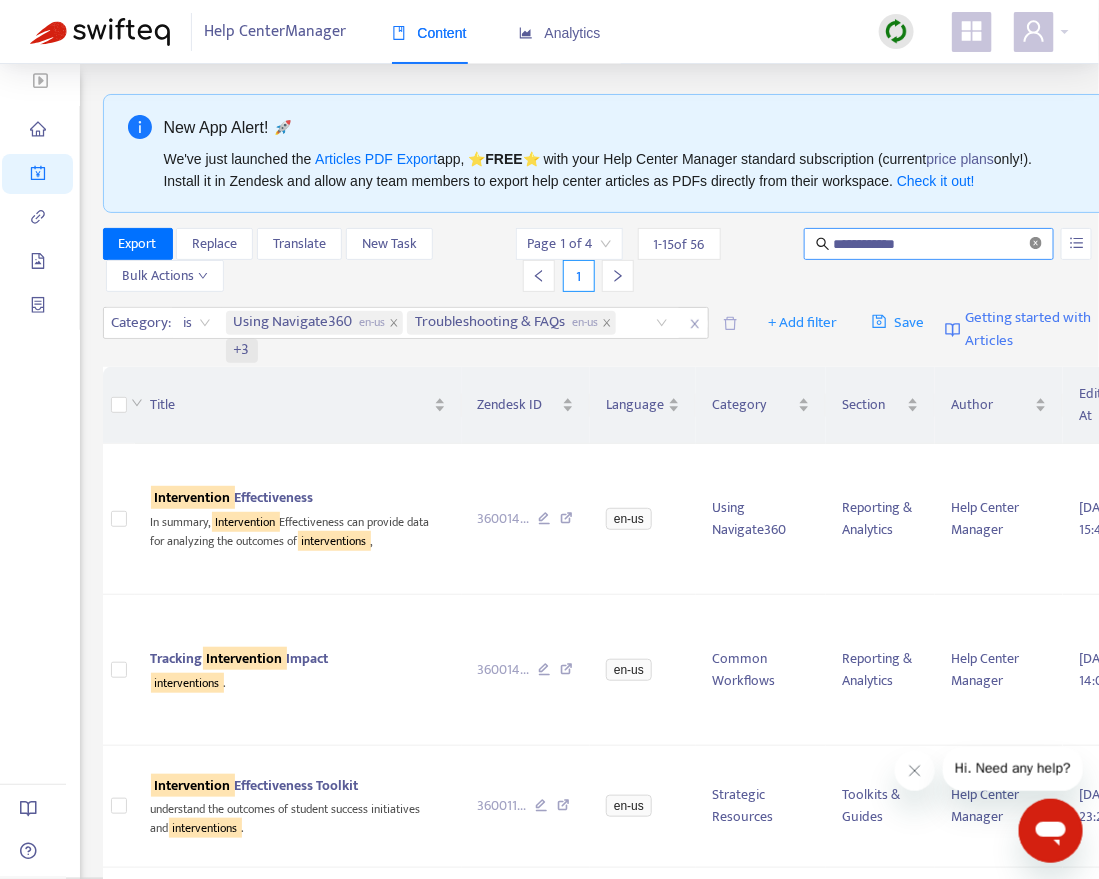 click 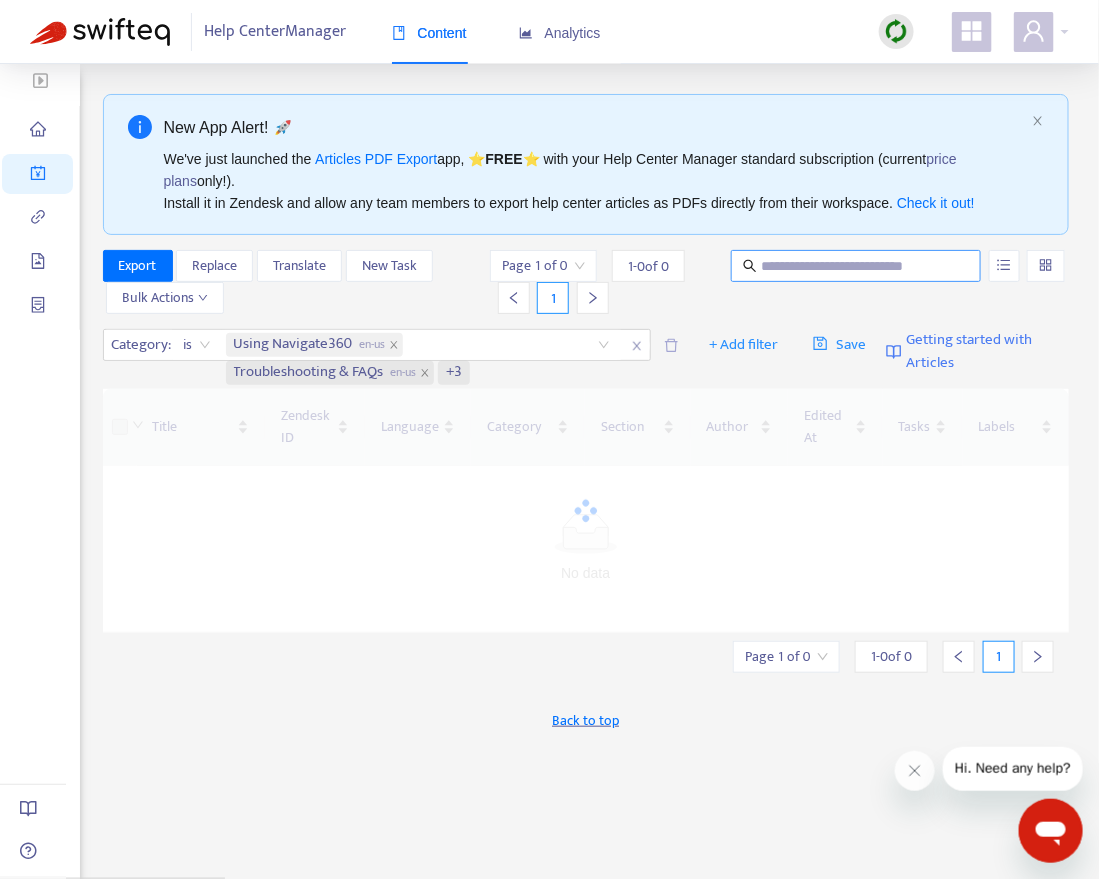 click at bounding box center [857, 266] 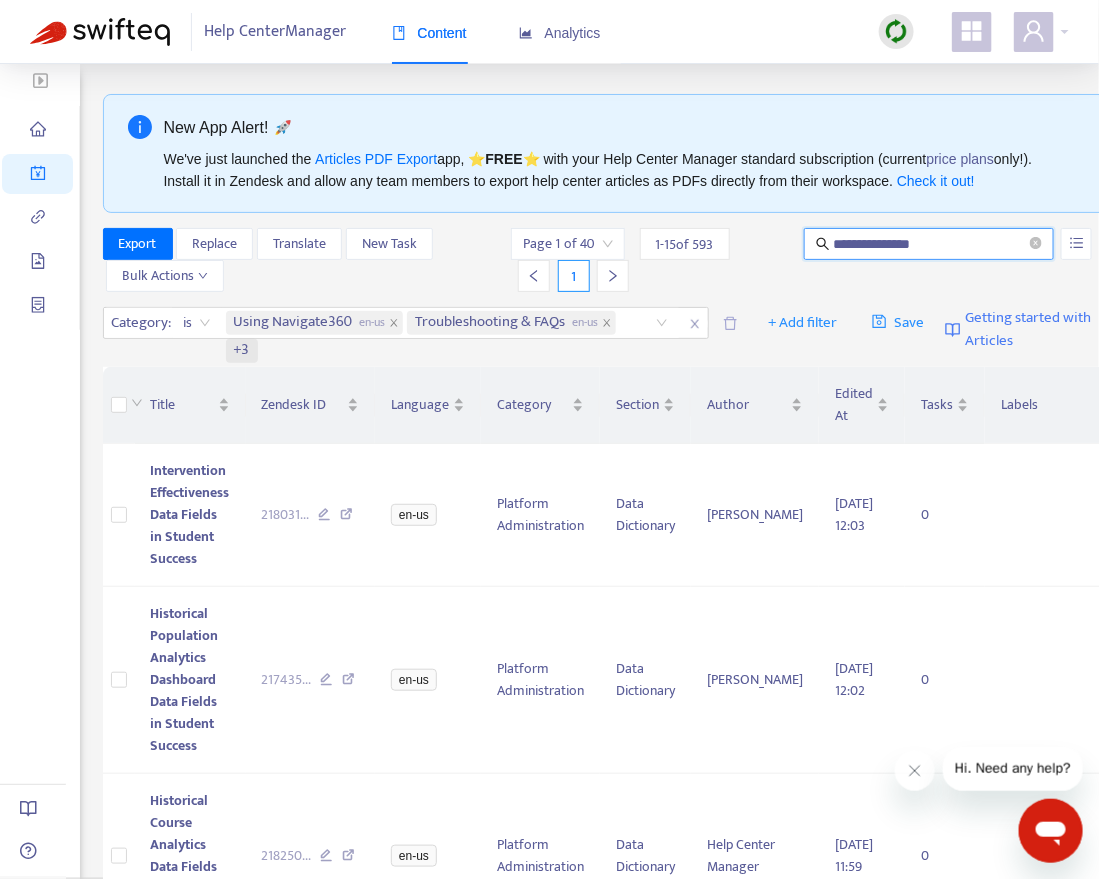 type on "**********" 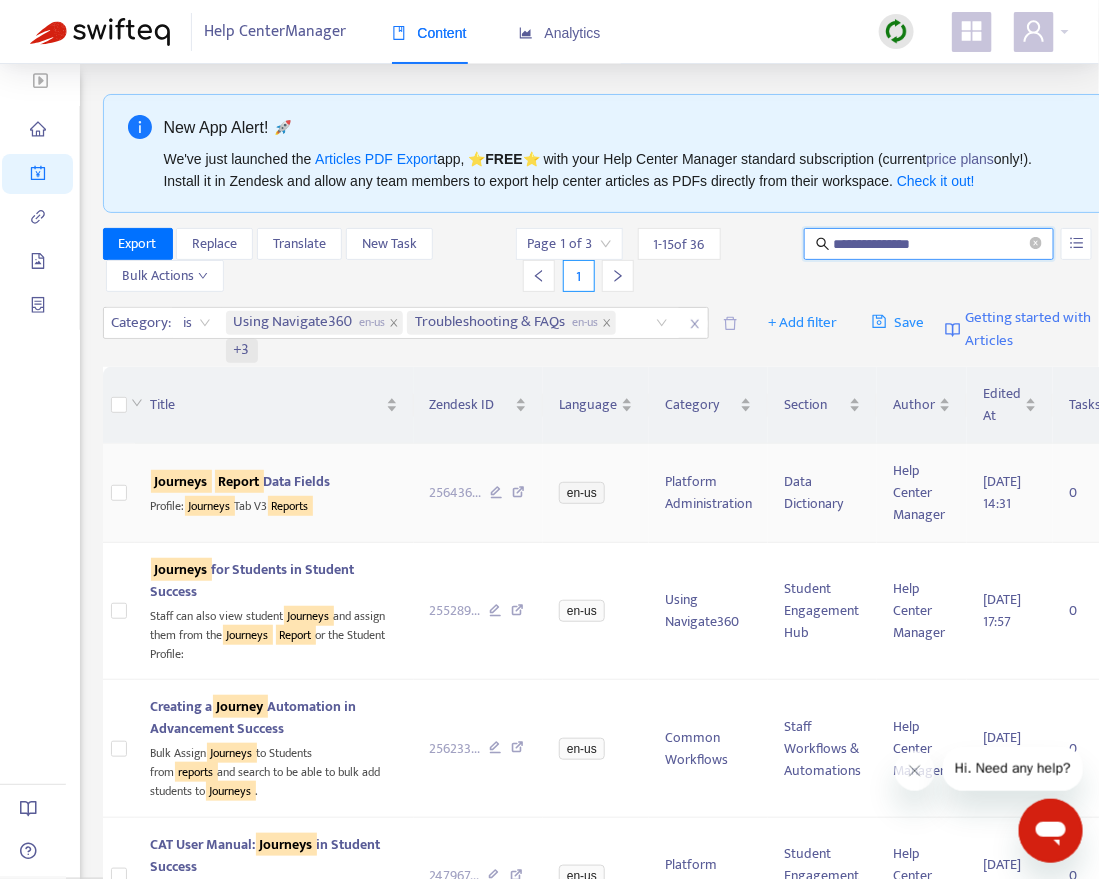 click on "Report" at bounding box center (239, 481) 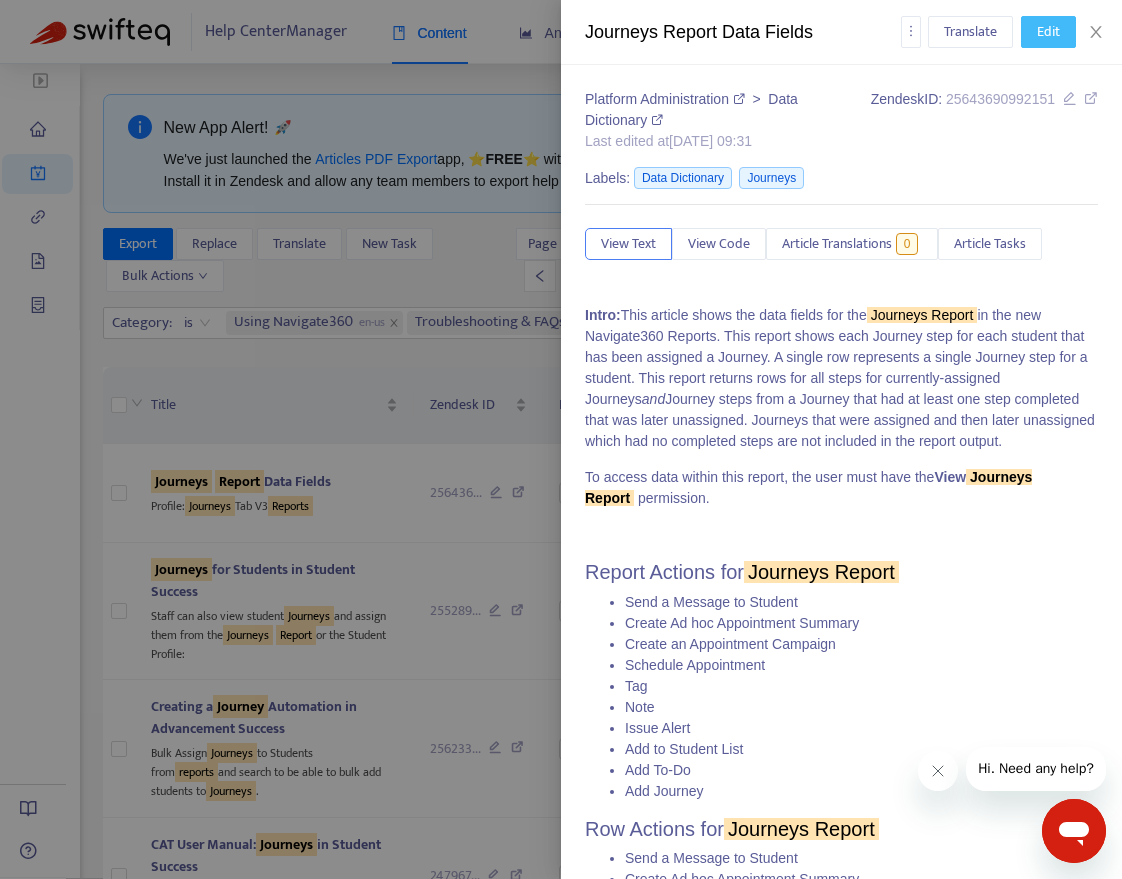 click on "Edit" at bounding box center [1048, 32] 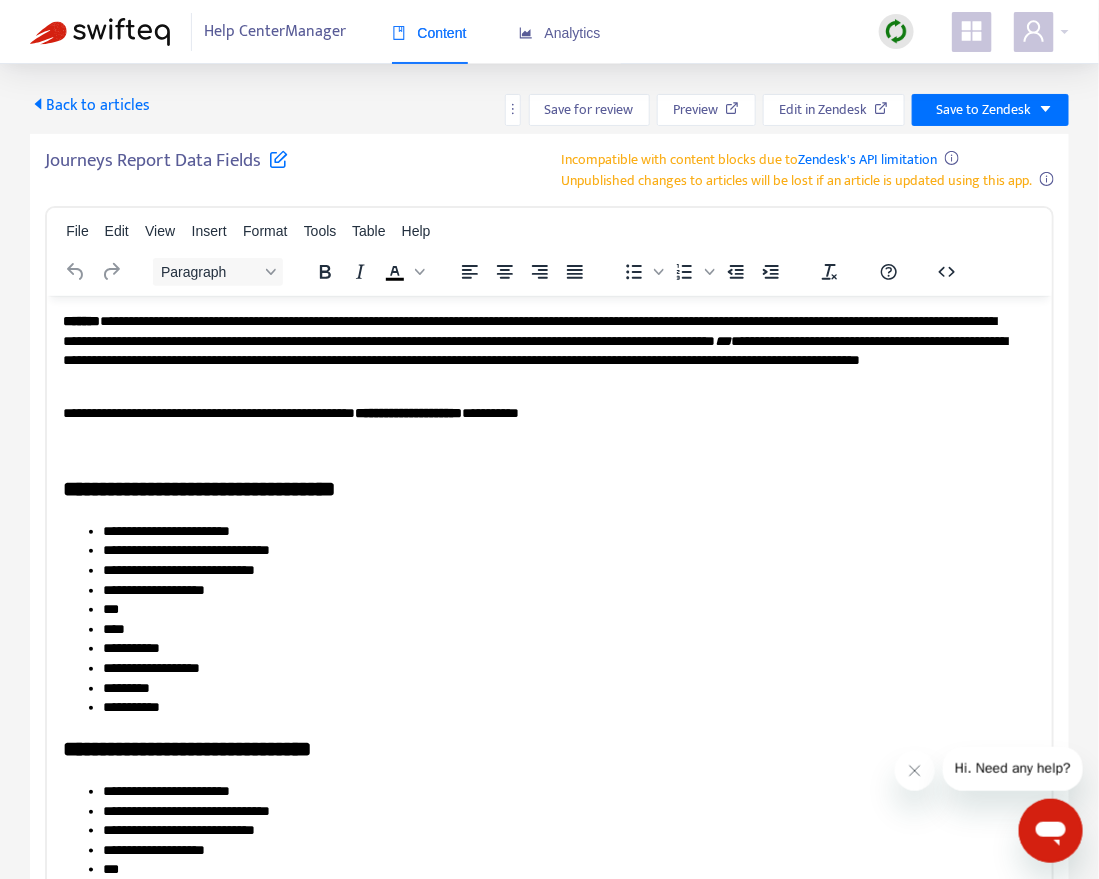 scroll, scrollTop: 0, scrollLeft: 0, axis: both 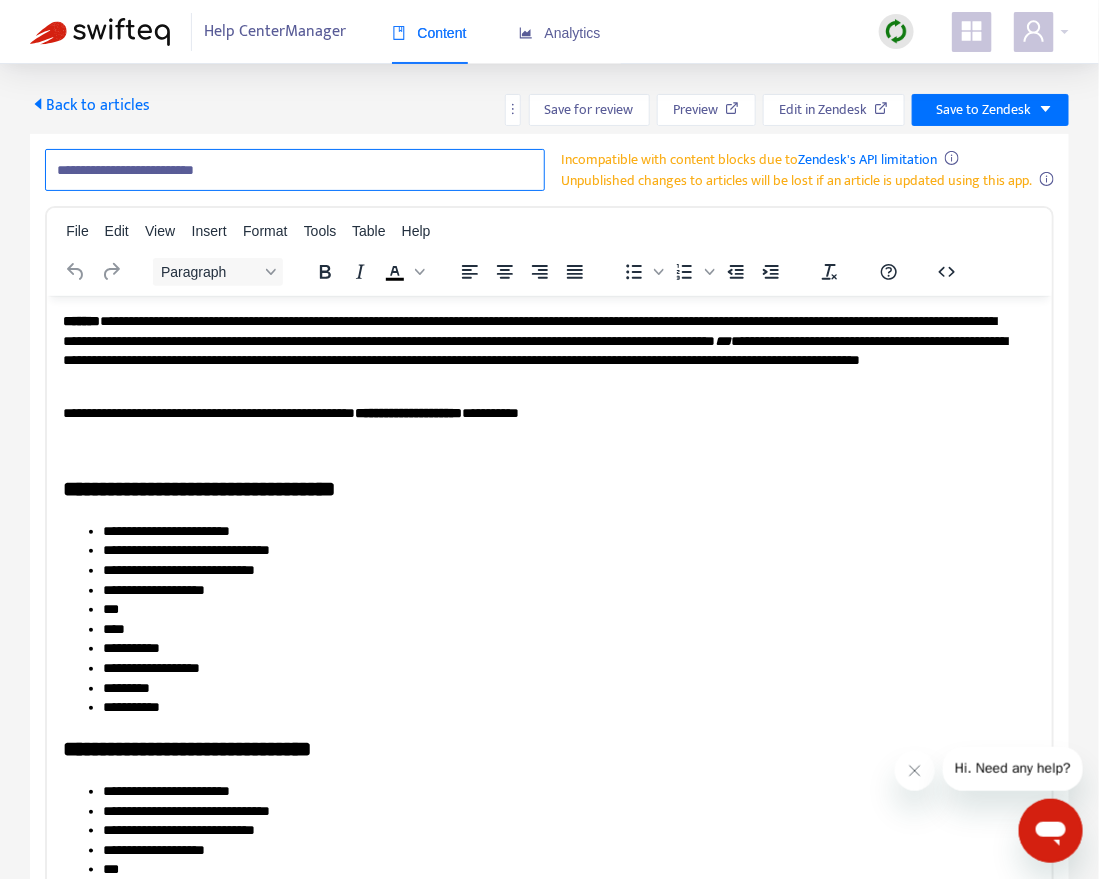 click on "**********" at bounding box center (295, 170) 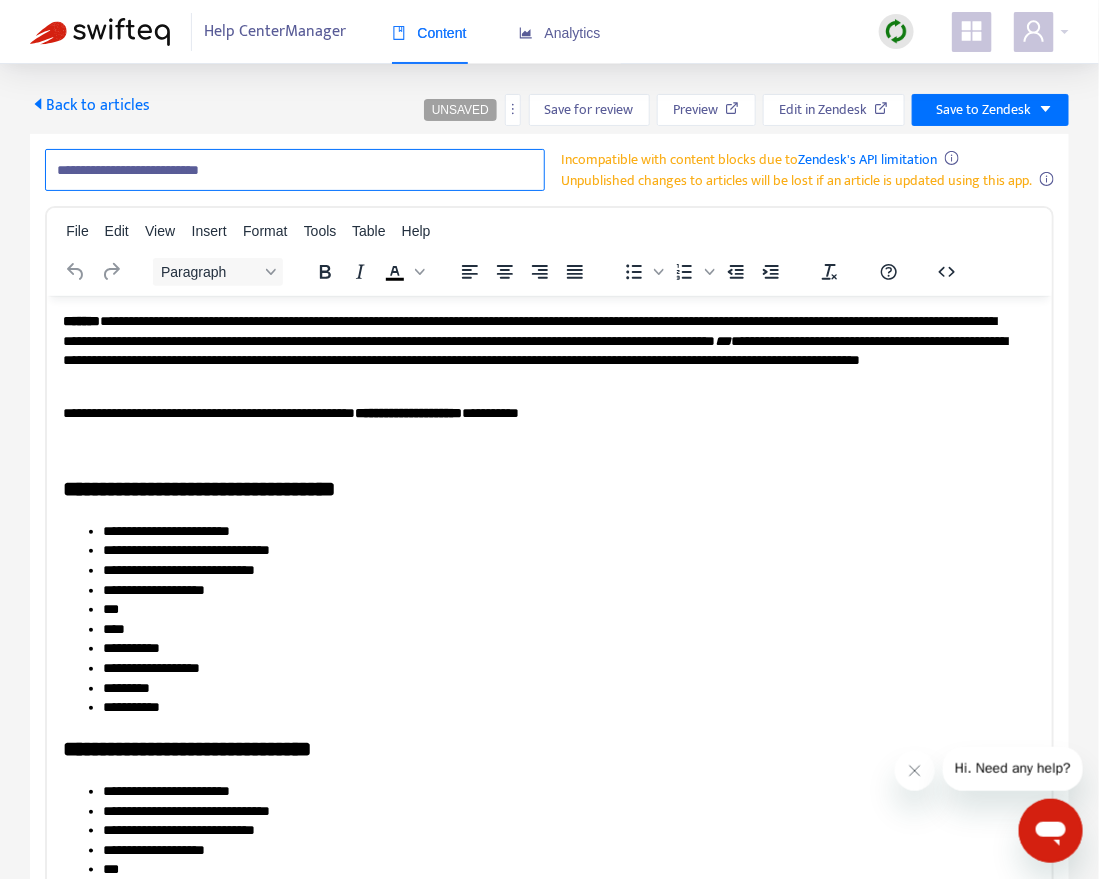 paste on "**********" 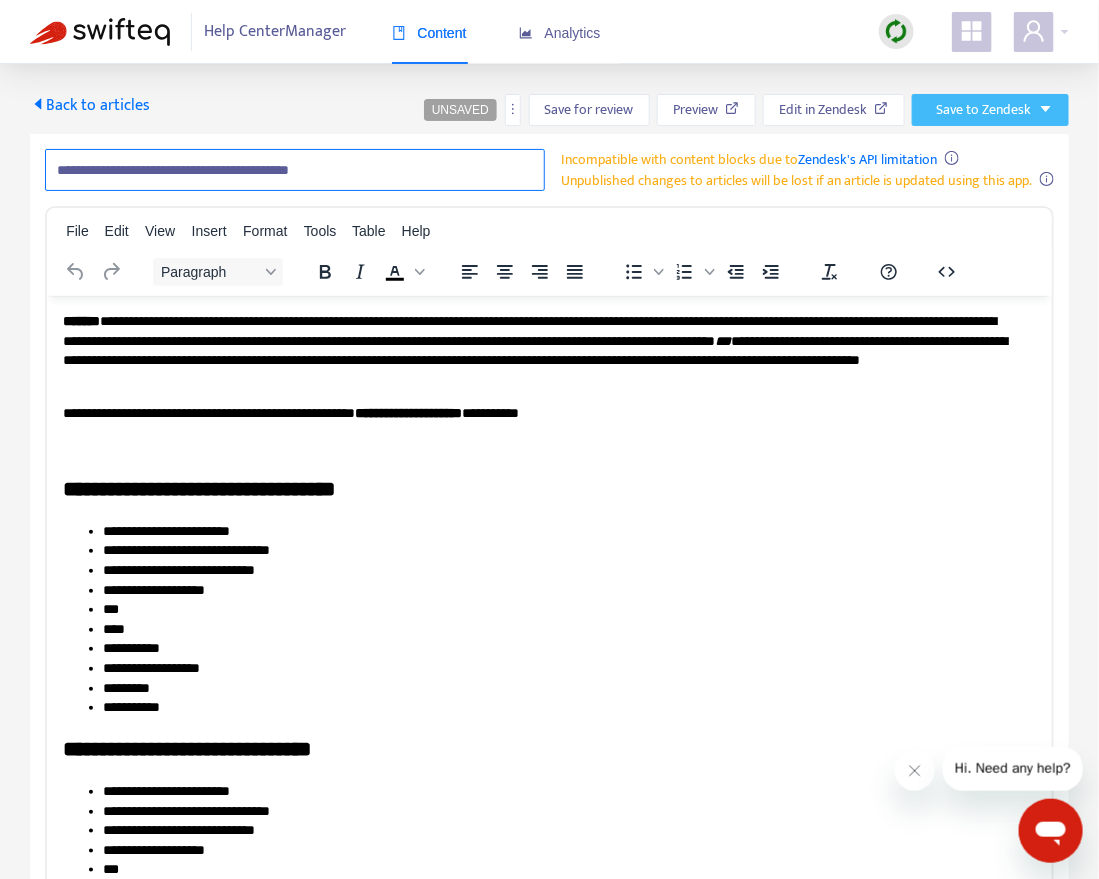 type on "**********" 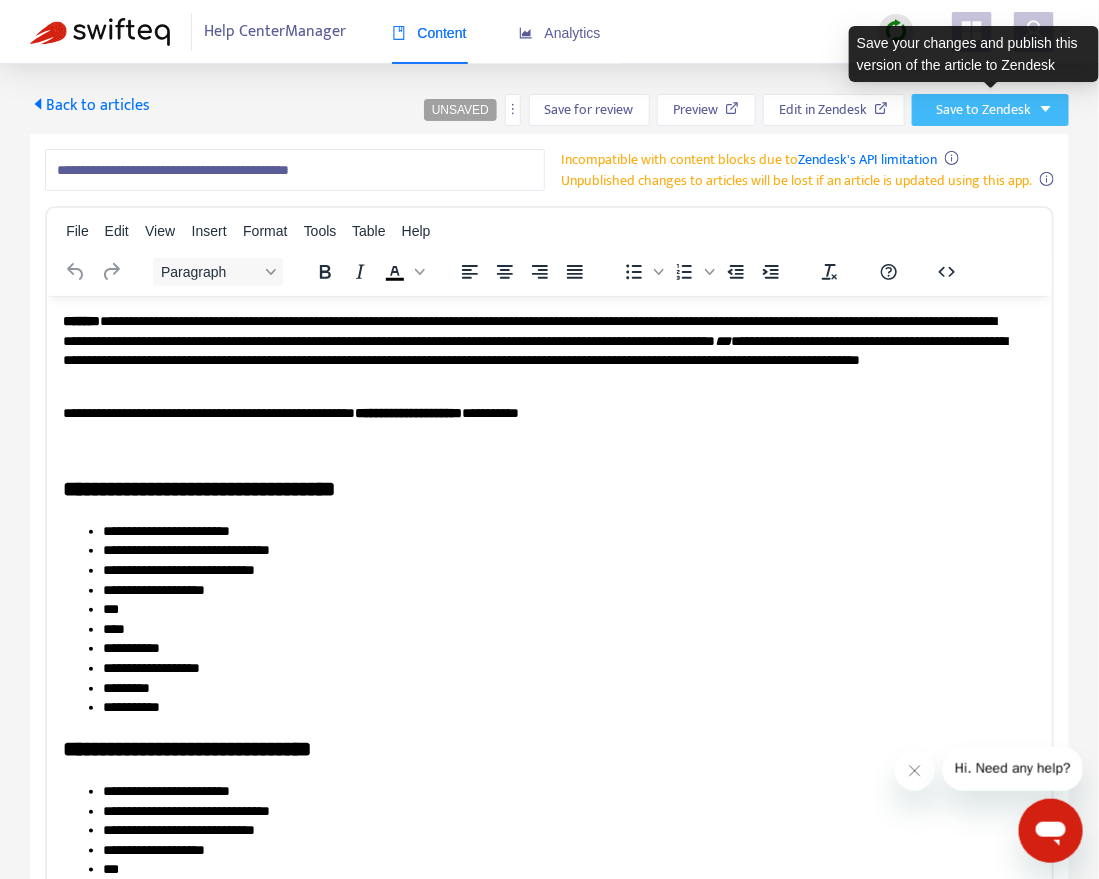 click on "Save to Zendesk" at bounding box center [983, 110] 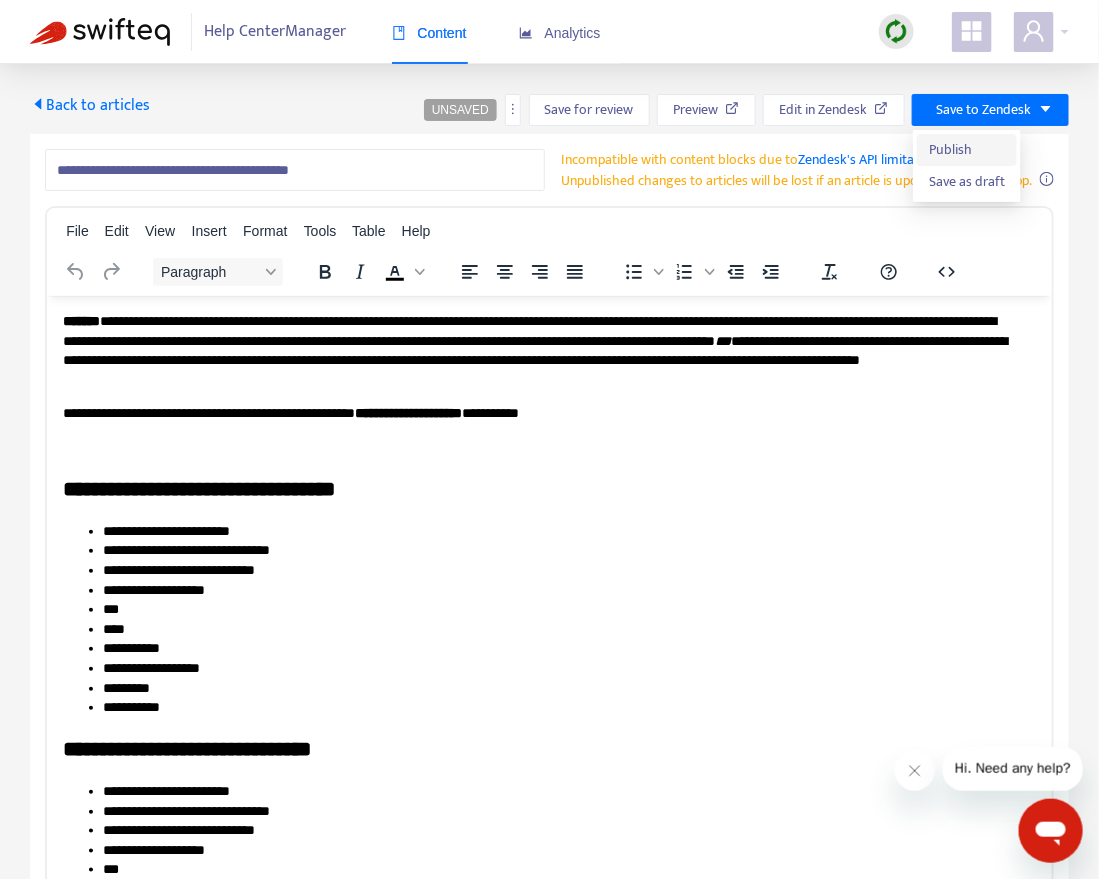 click on "Publish" at bounding box center (967, 150) 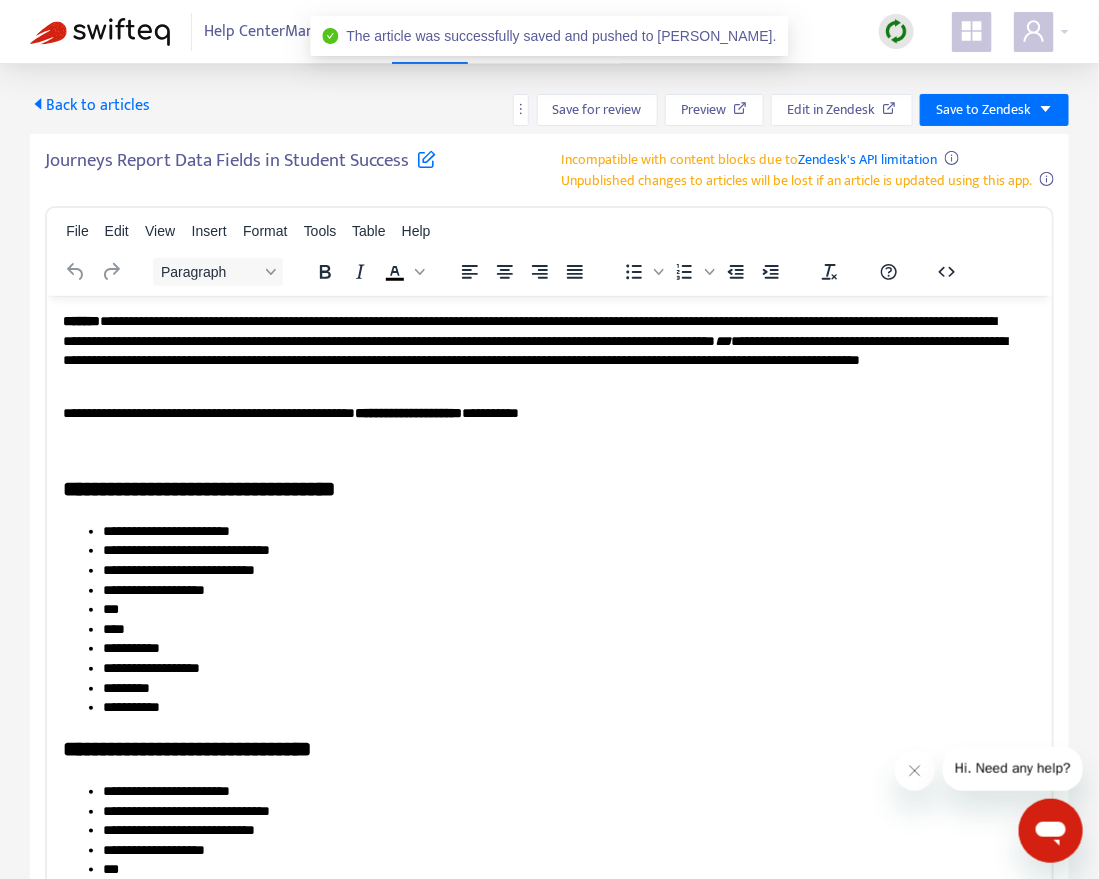 click on "Back to articles" at bounding box center (90, 105) 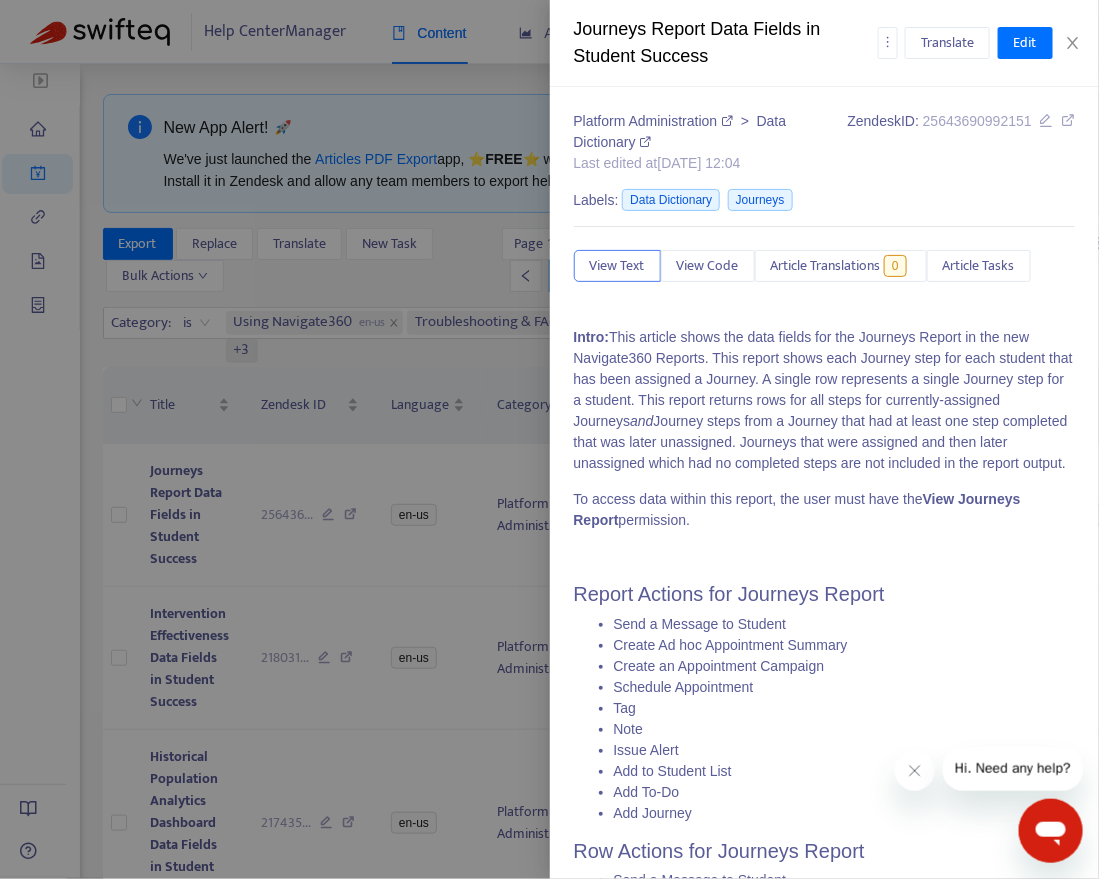 type on "**********" 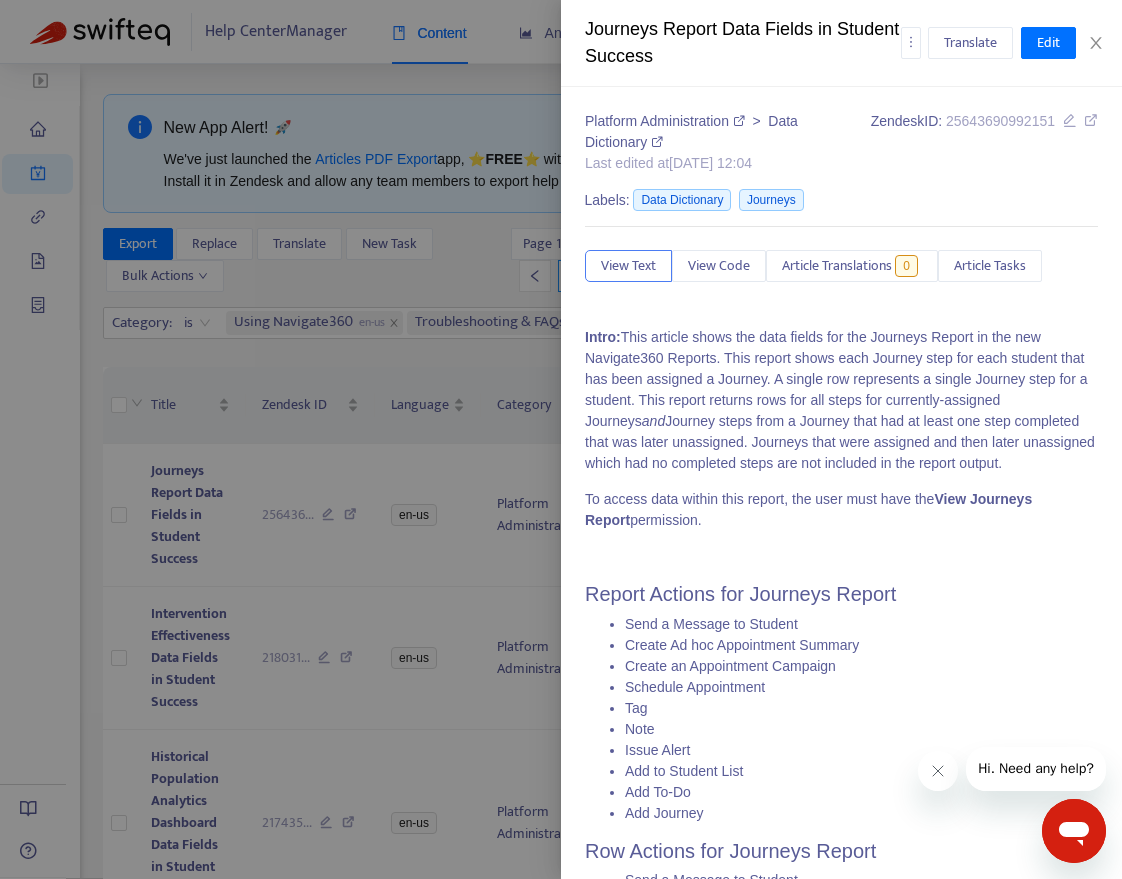 click at bounding box center [561, 439] 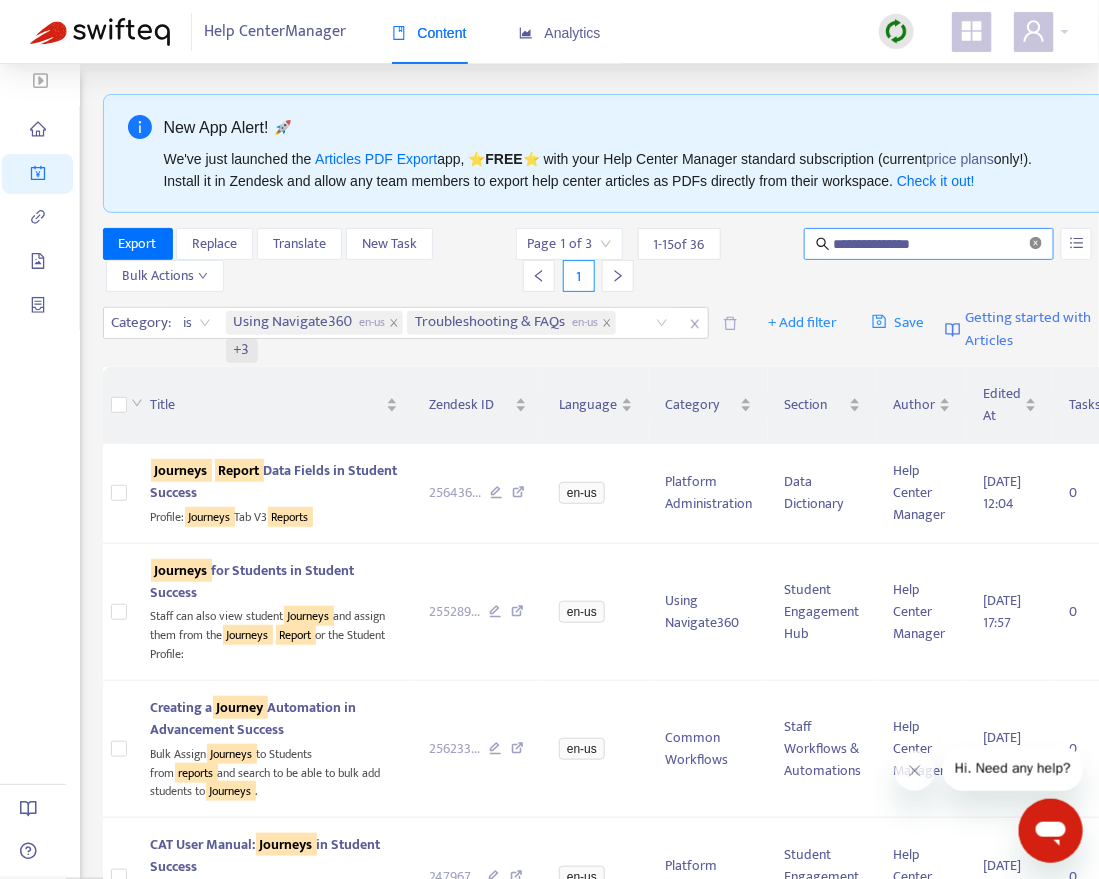 click 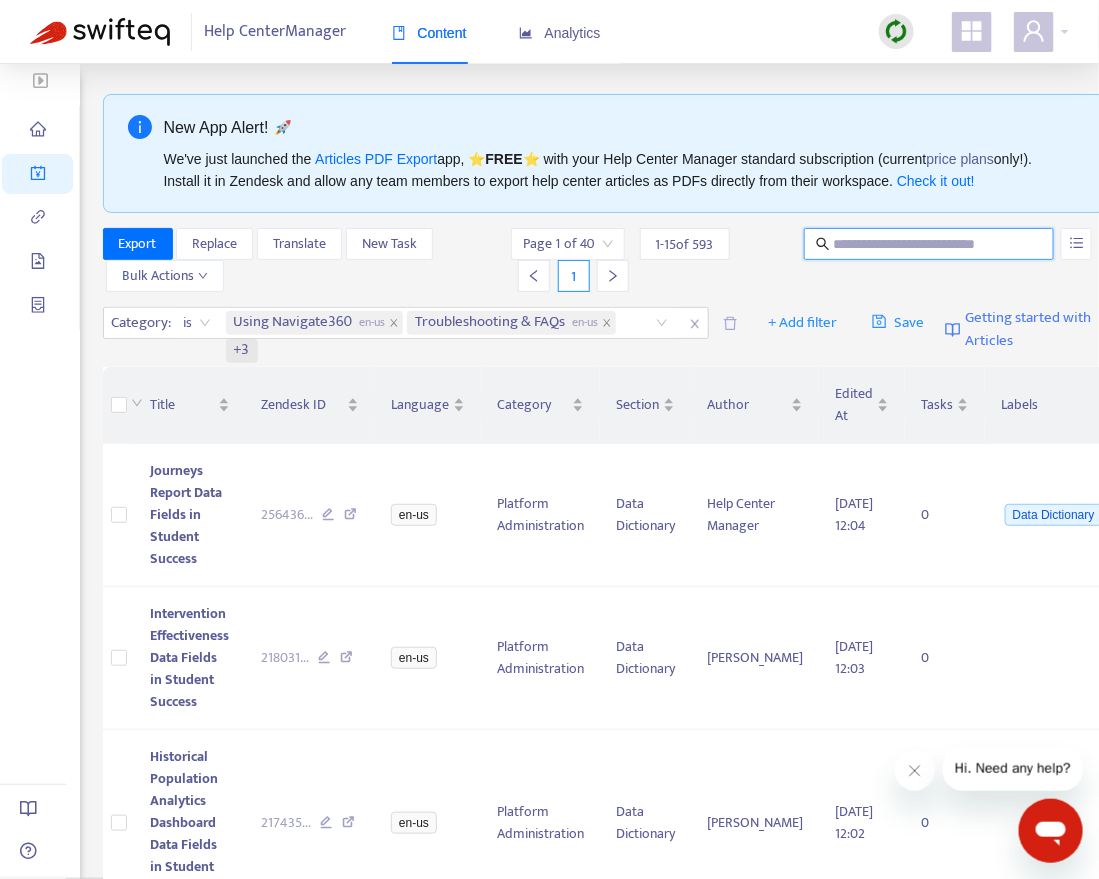 click at bounding box center (930, 244) 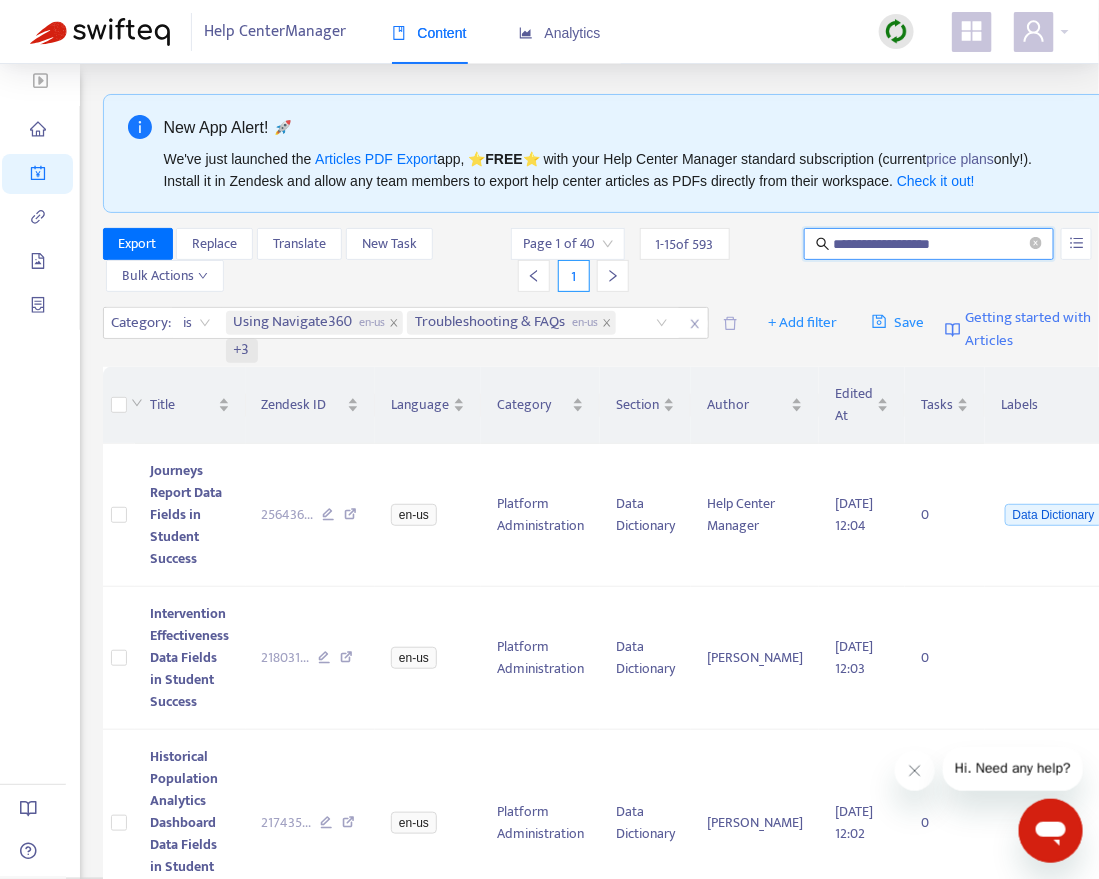 type on "**********" 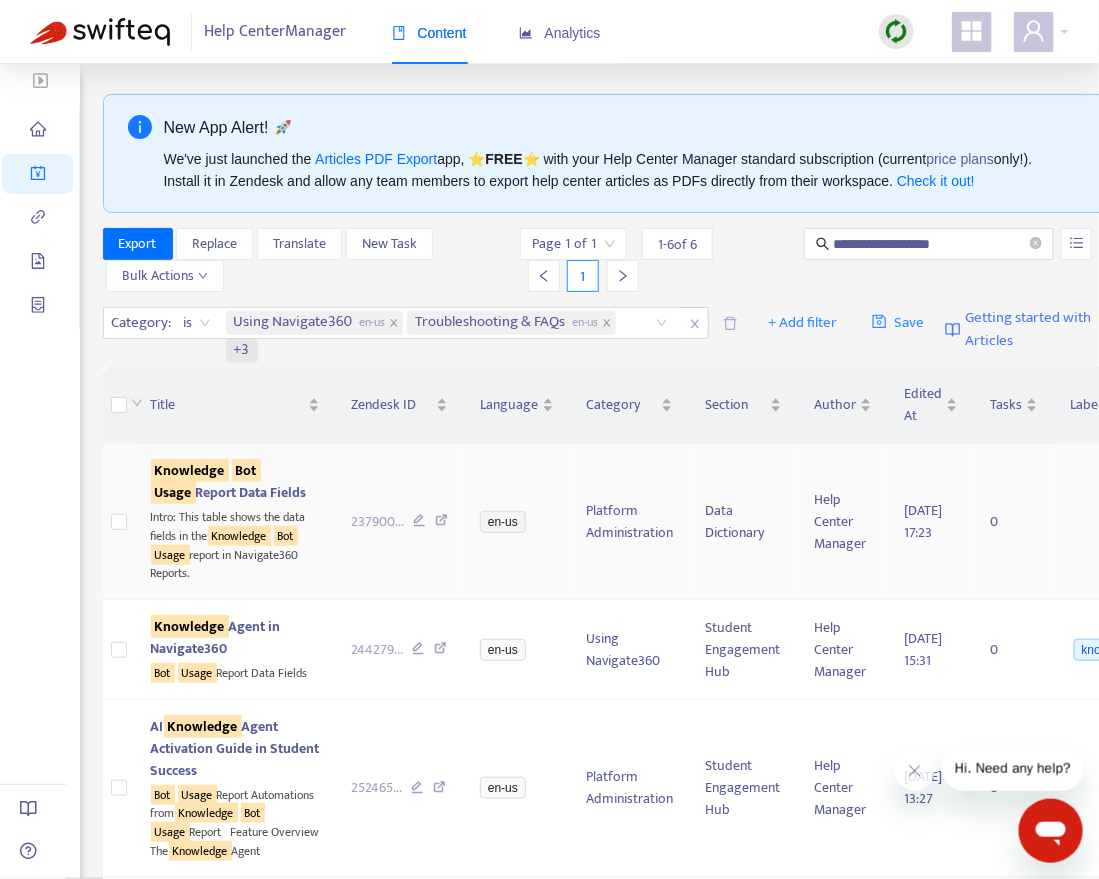click on "Usage" at bounding box center (173, 492) 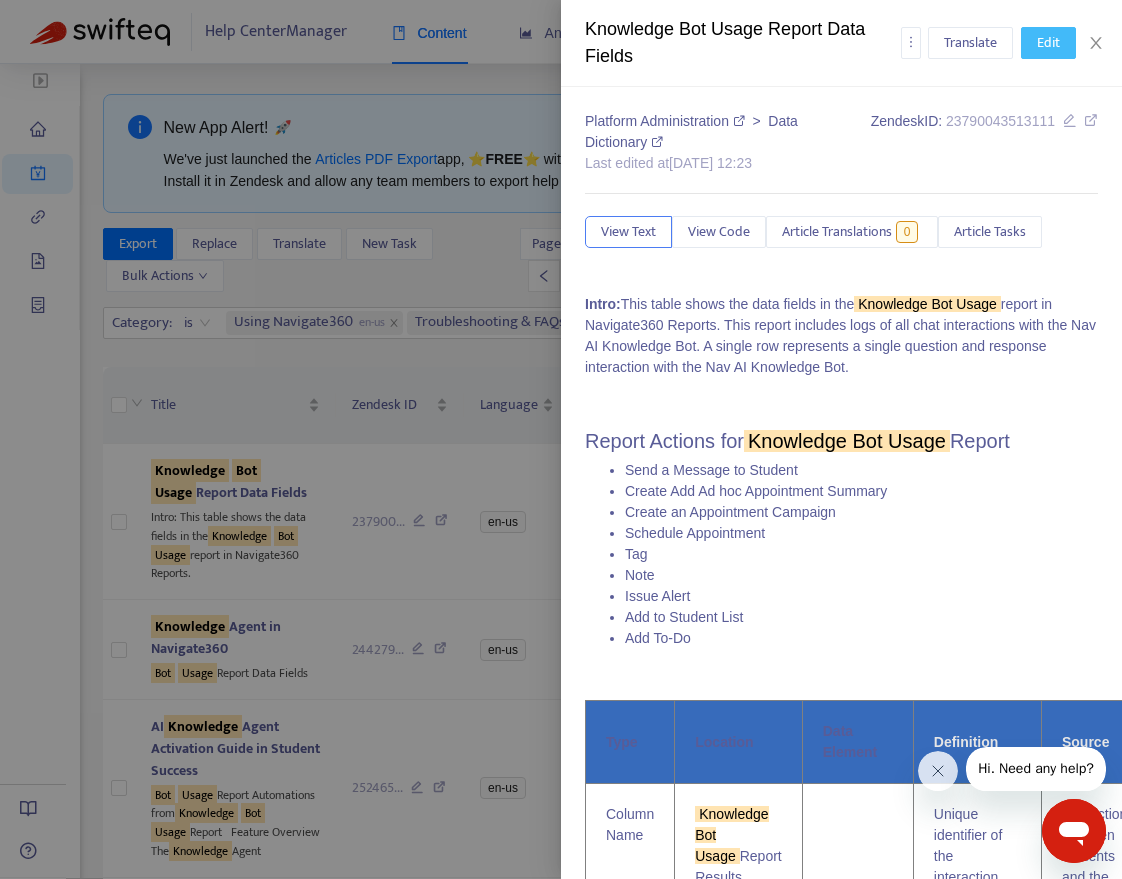 click on "Edit" at bounding box center (1048, 43) 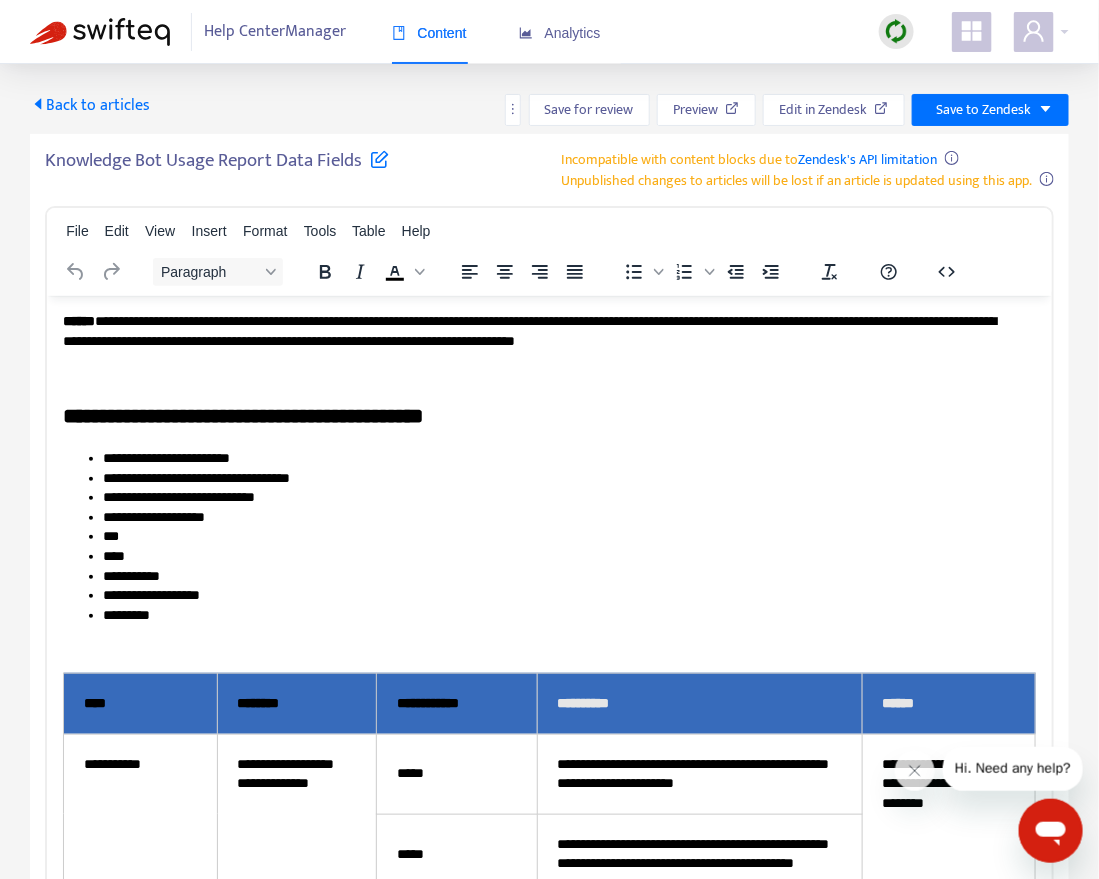 scroll, scrollTop: 0, scrollLeft: 0, axis: both 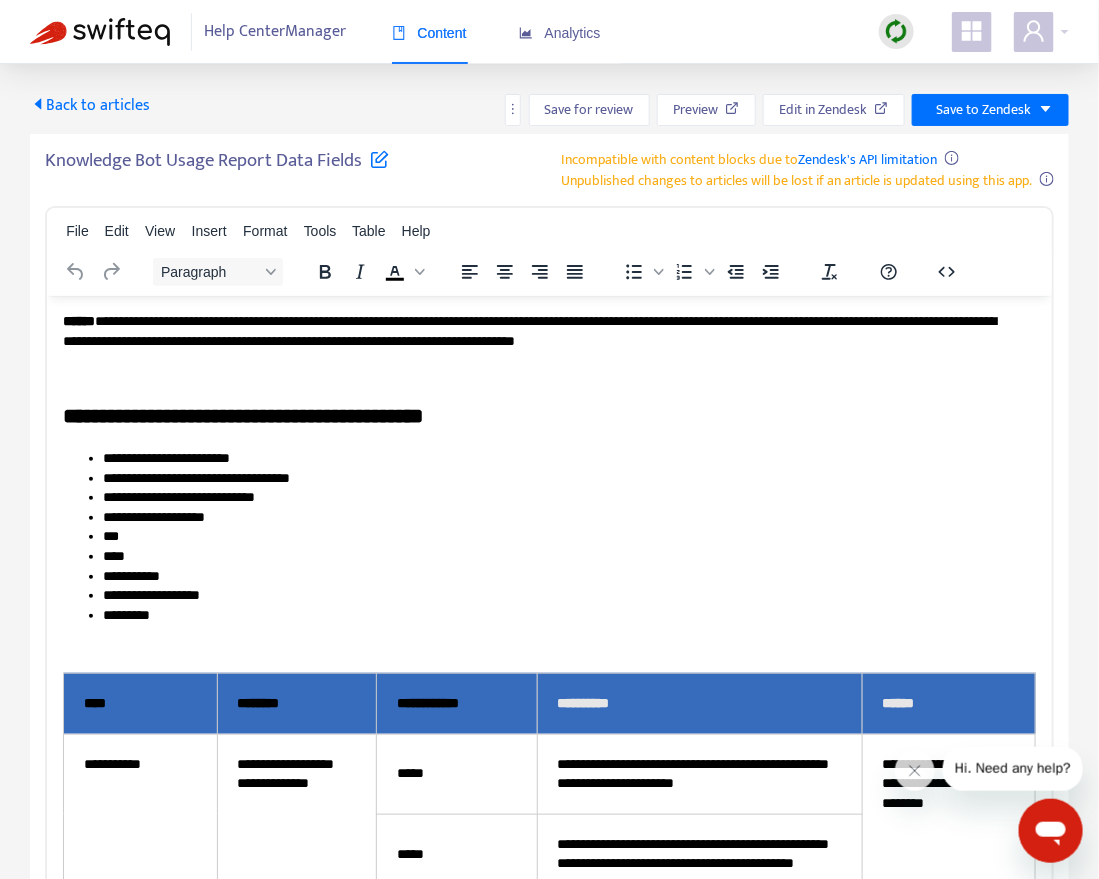 click at bounding box center [379, 158] 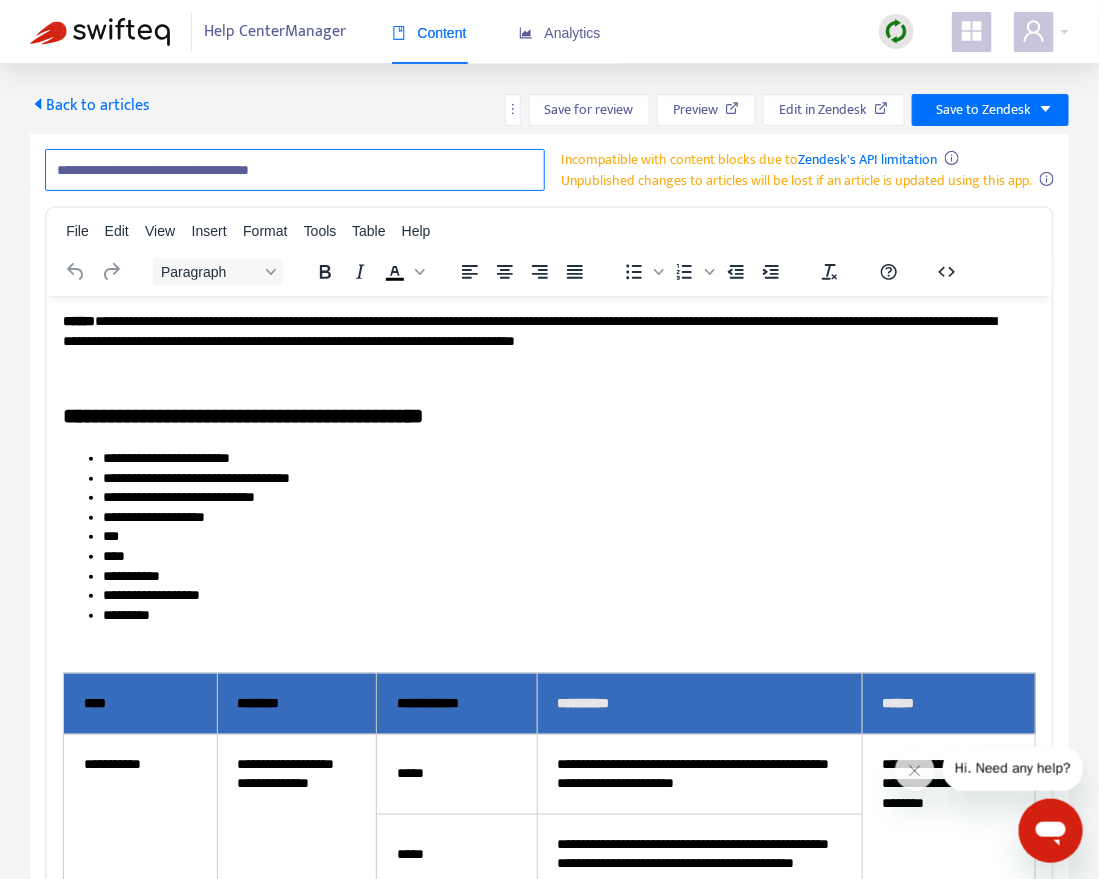 click on "**********" at bounding box center (295, 170) 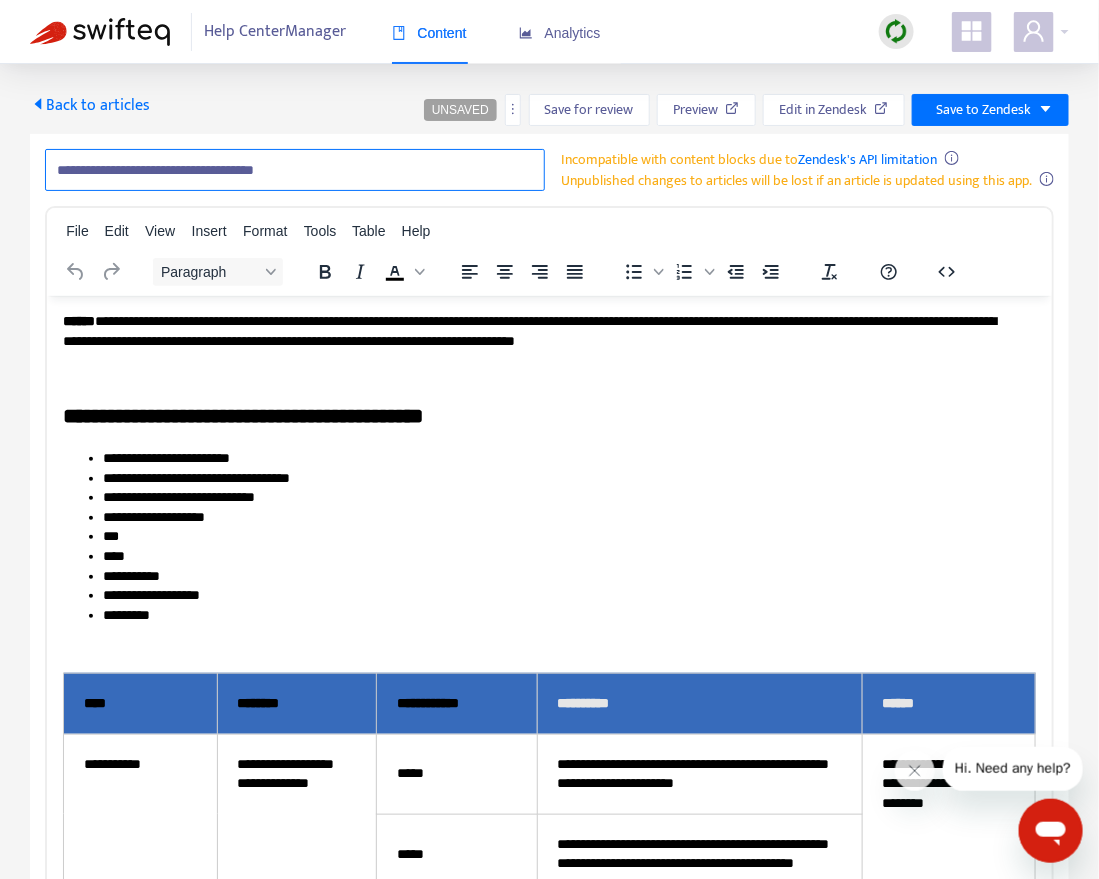 paste on "**********" 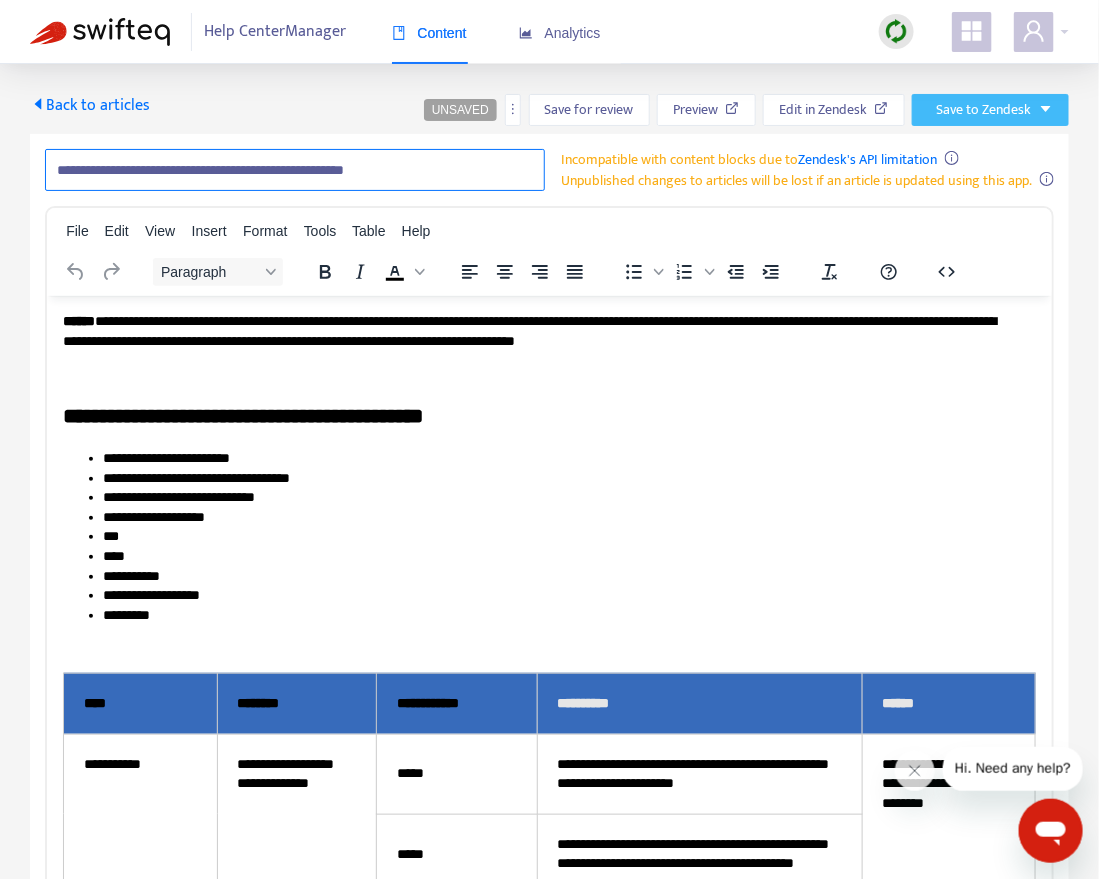 type on "**********" 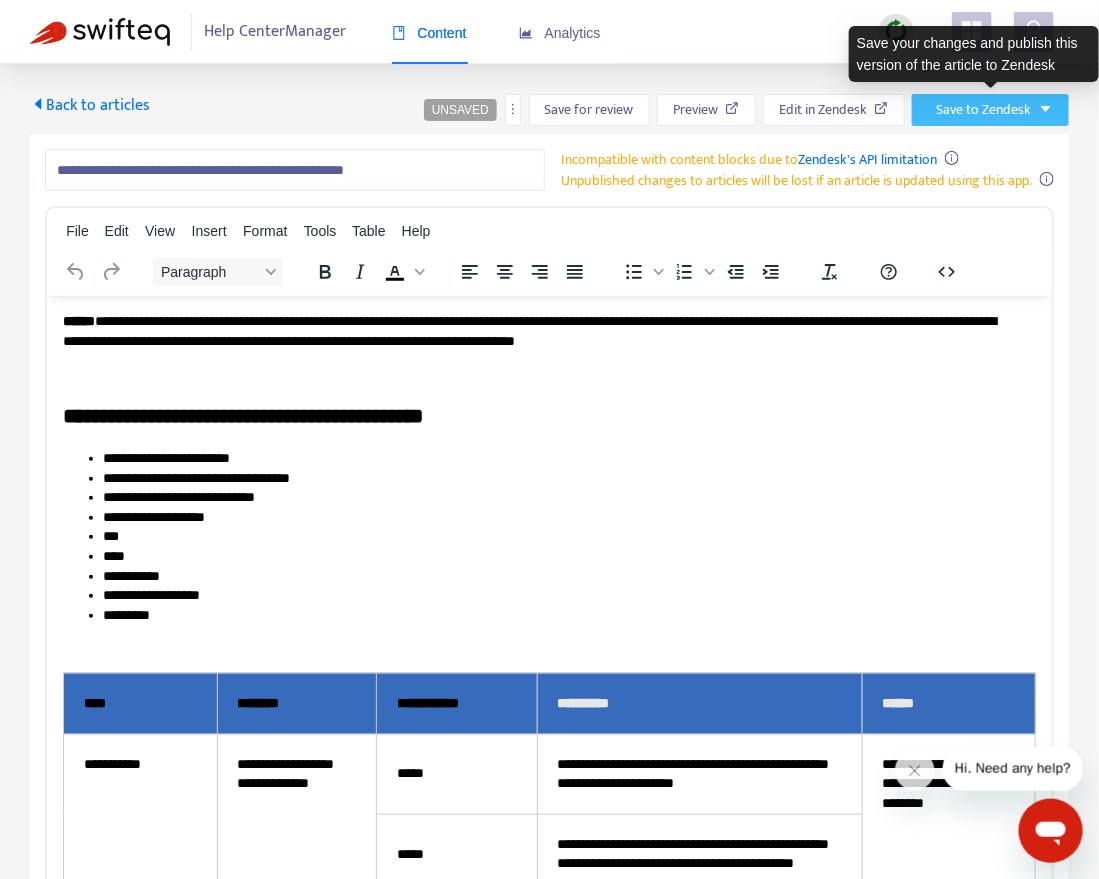 click on "Save to Zendesk" at bounding box center [983, 110] 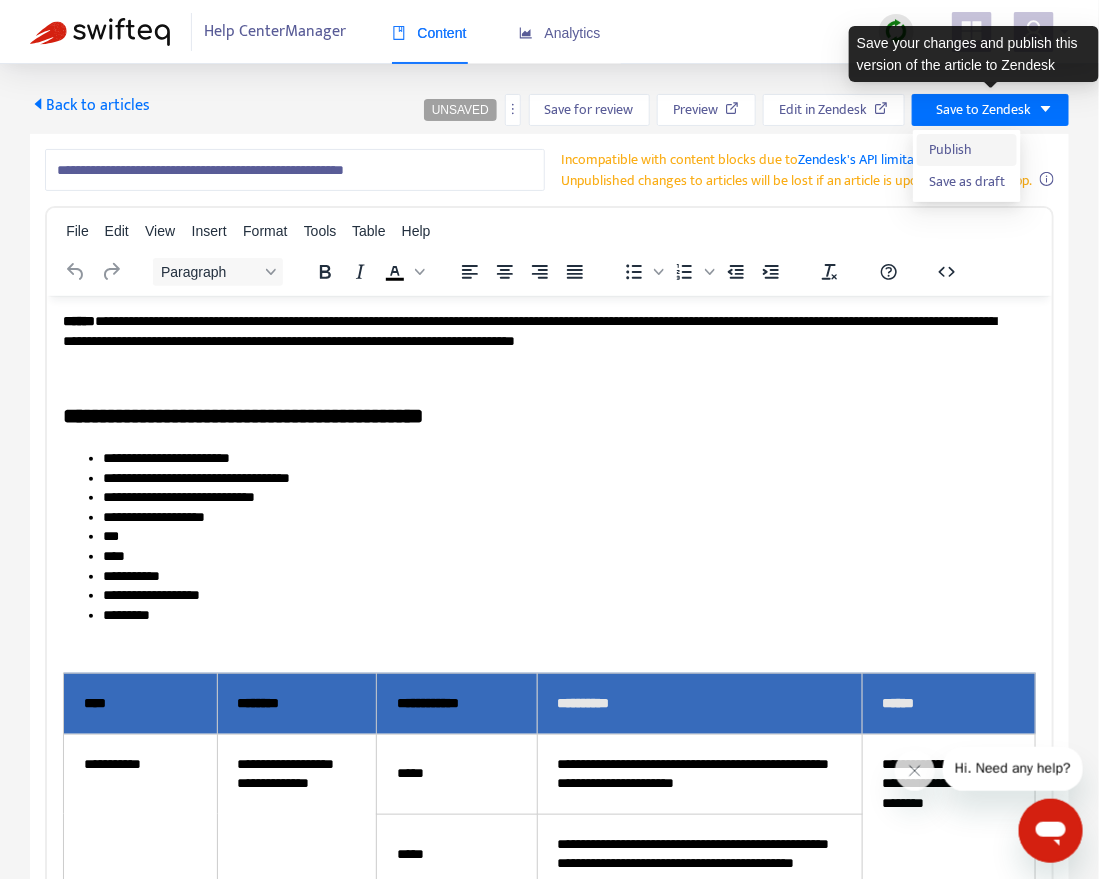 click on "Publish" at bounding box center [967, 150] 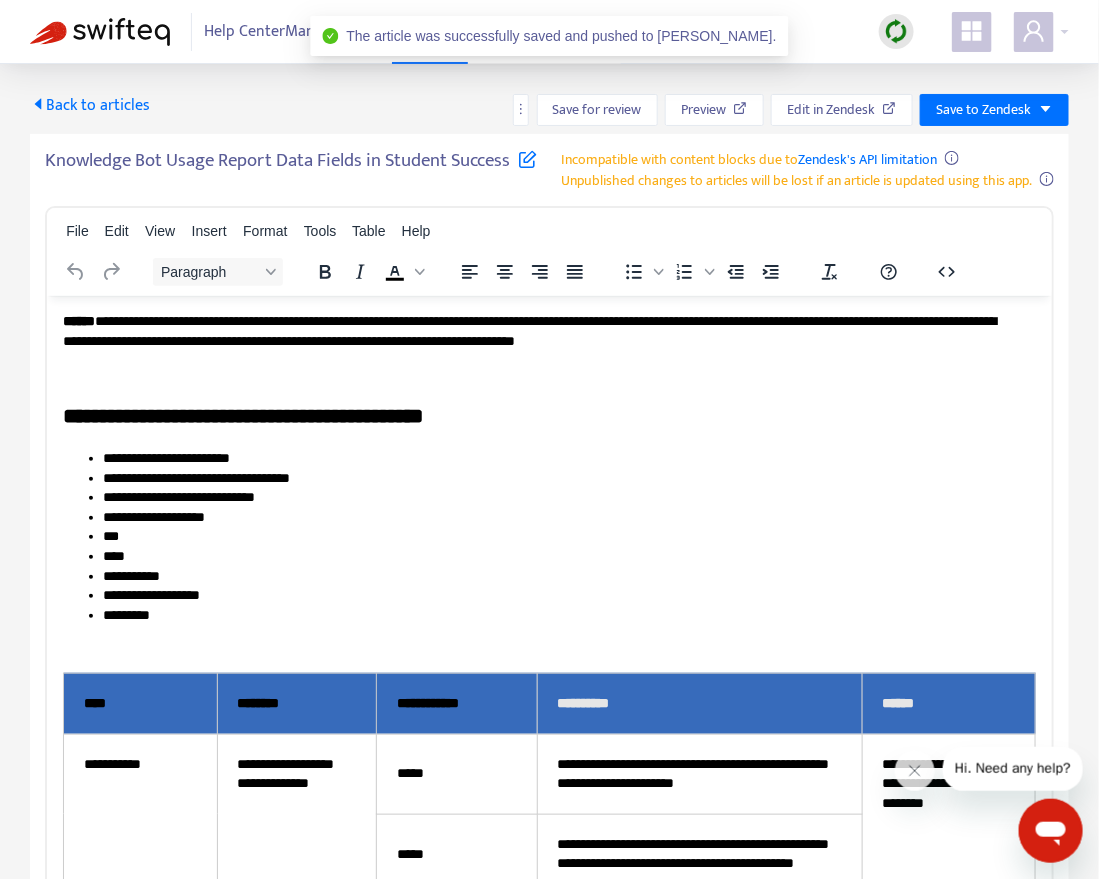 click on "Back to articles" at bounding box center [90, 105] 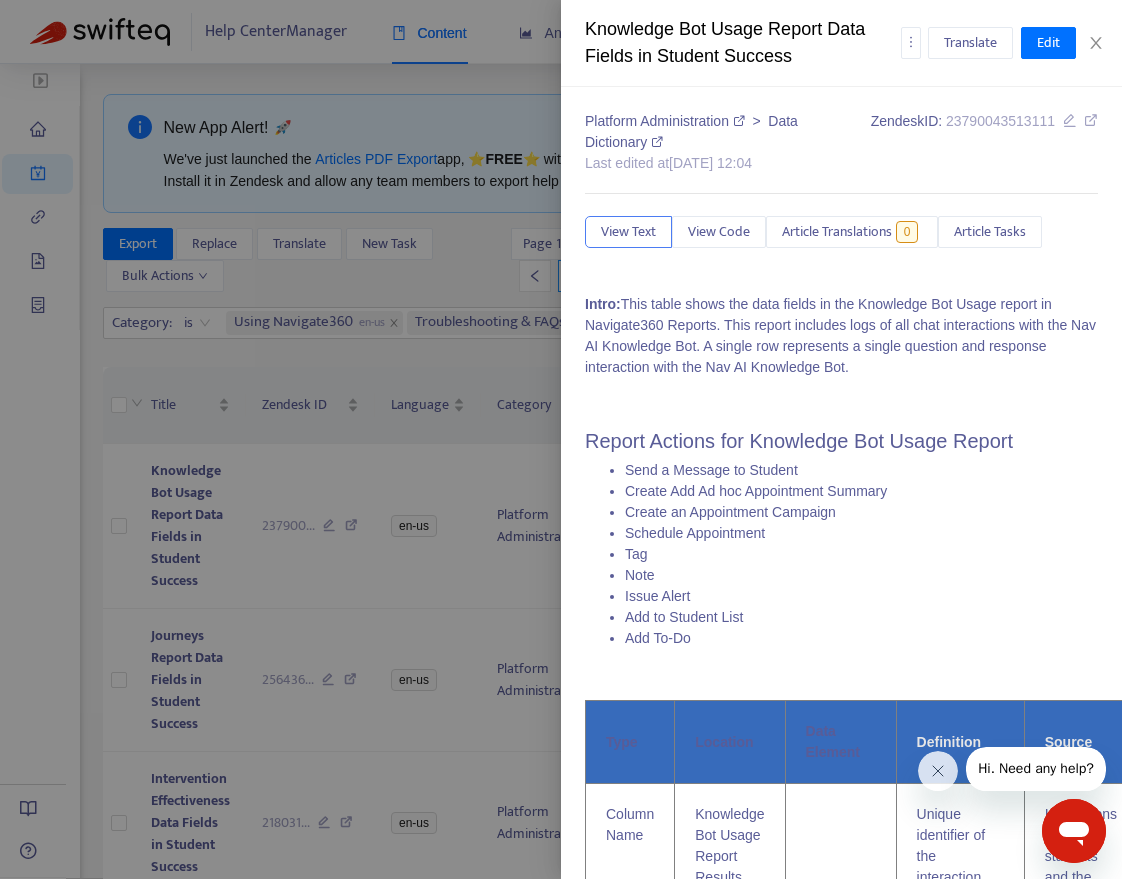 type on "**********" 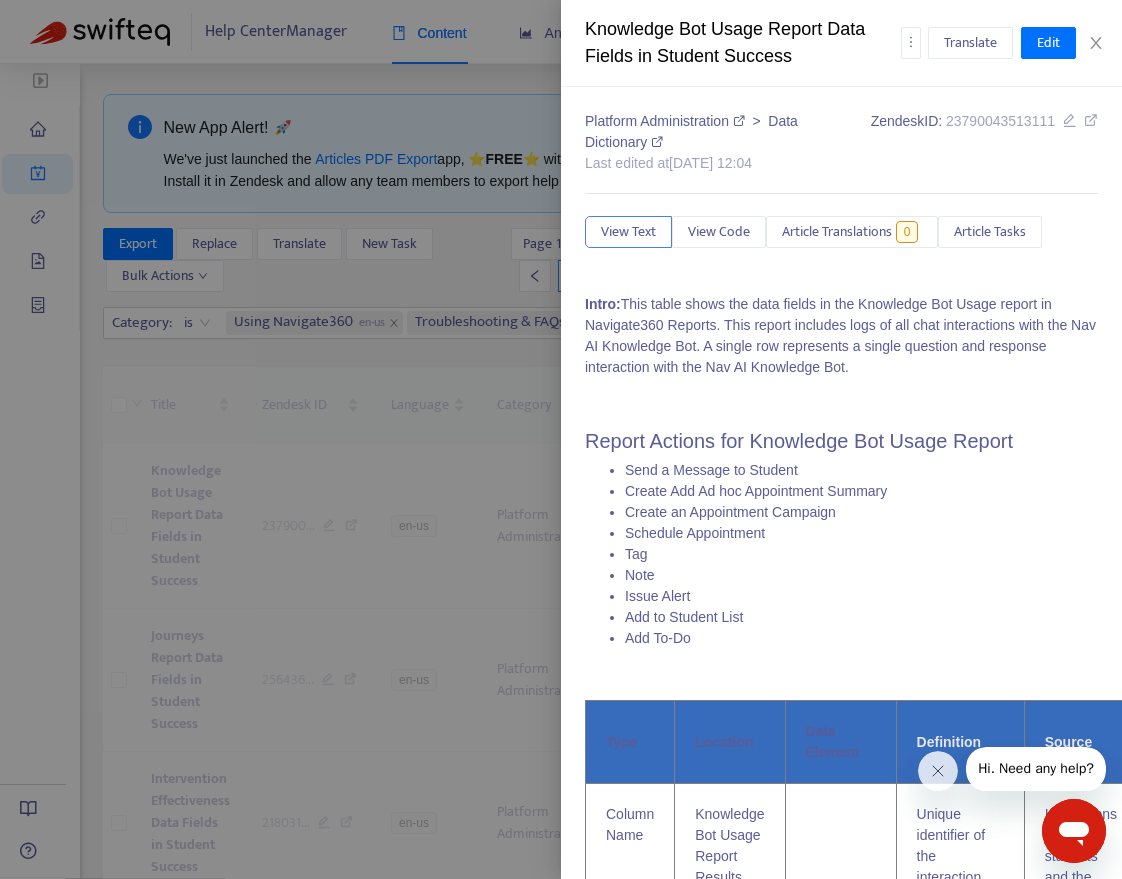 click at bounding box center (561, 439) 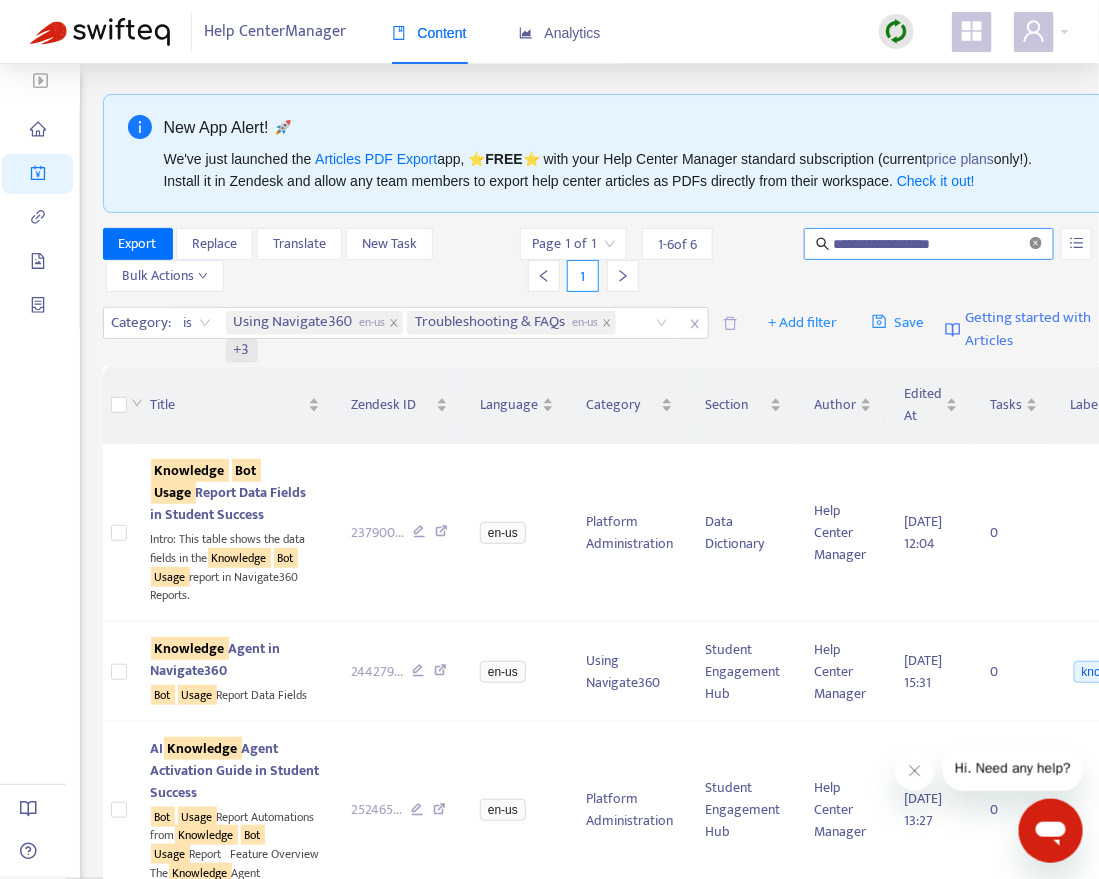 click 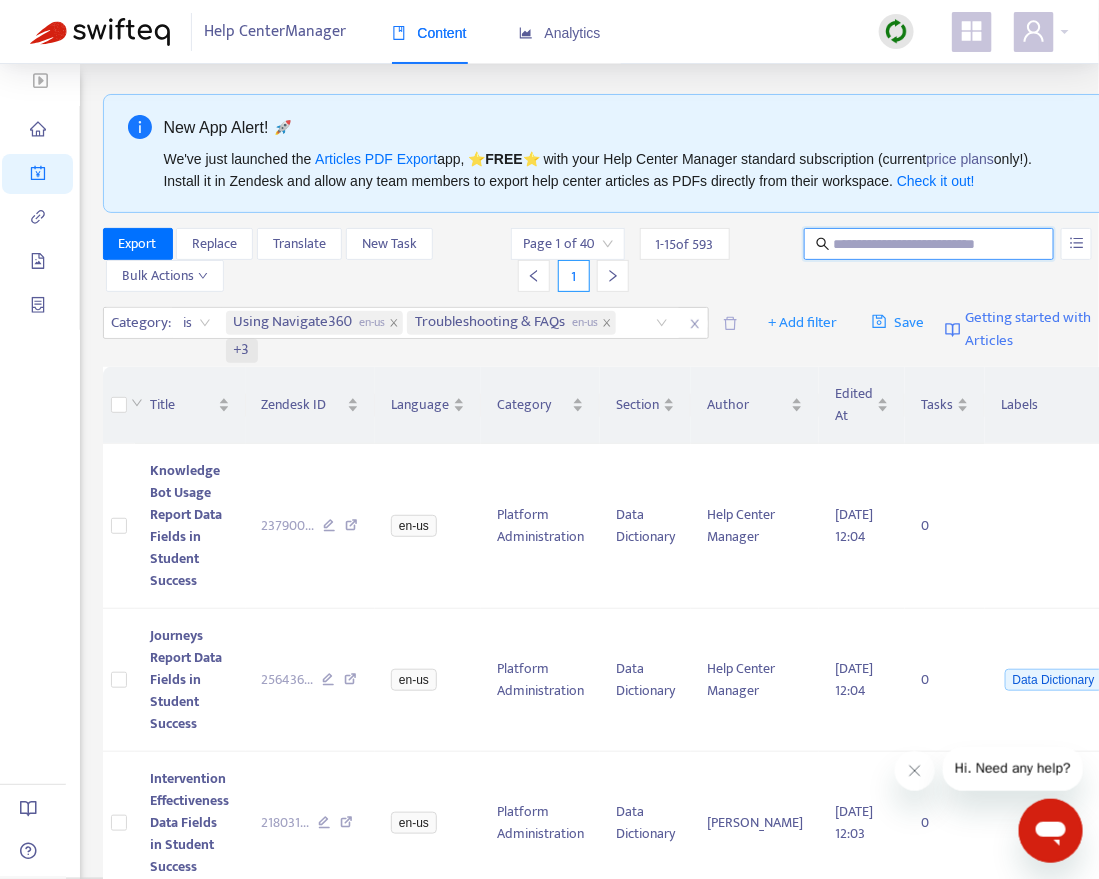 click at bounding box center (930, 244) 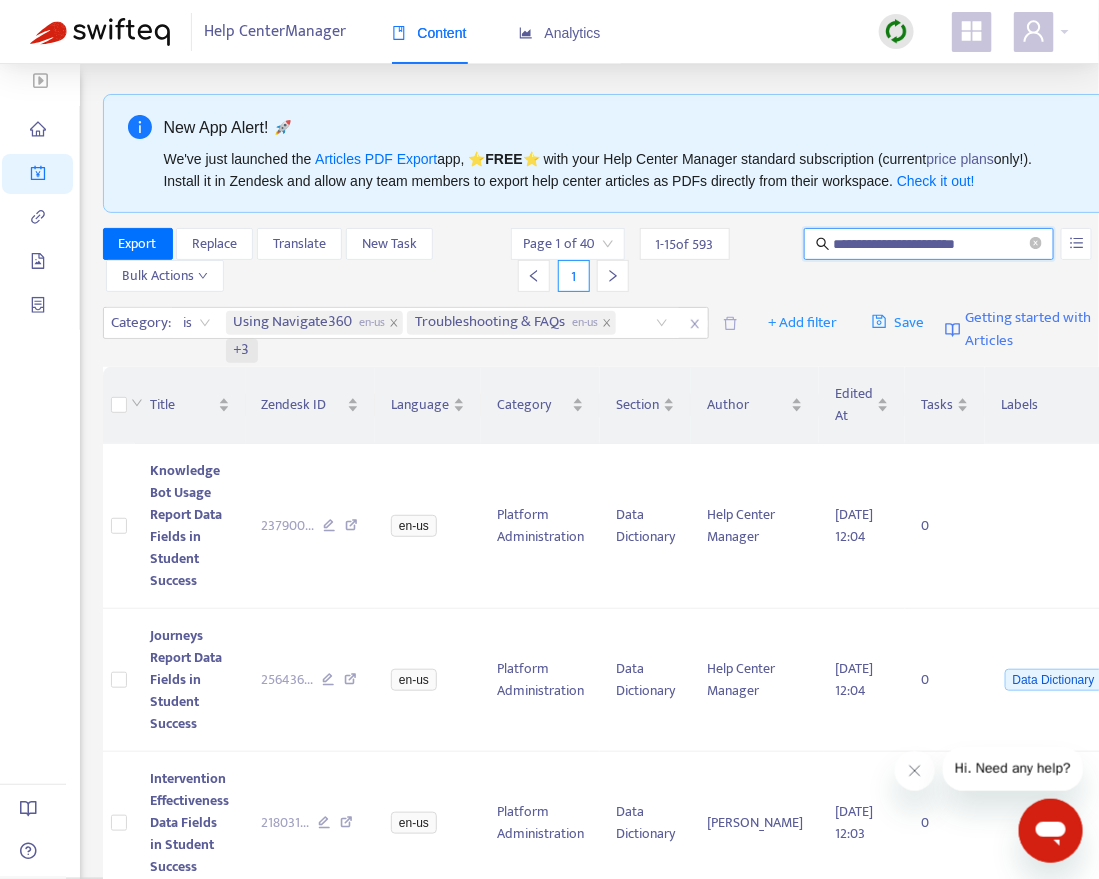 type on "**********" 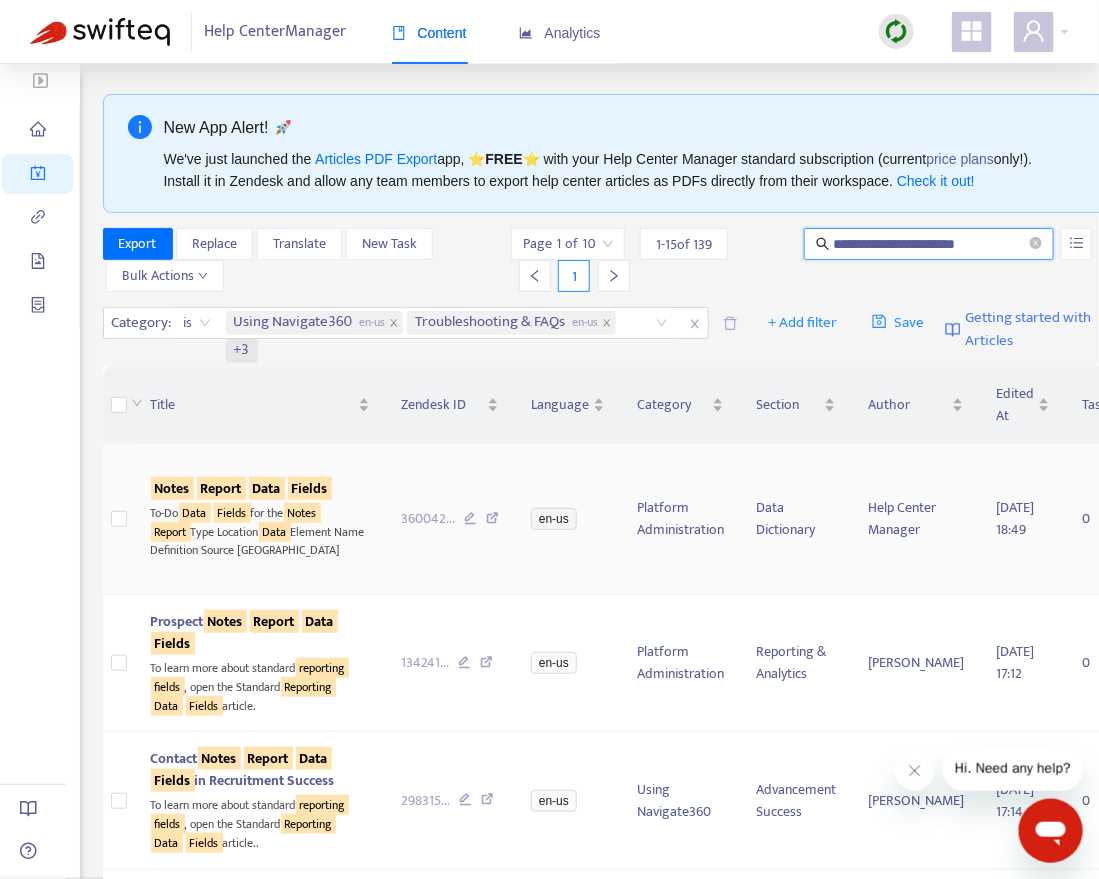 click on "Report" at bounding box center (221, 488) 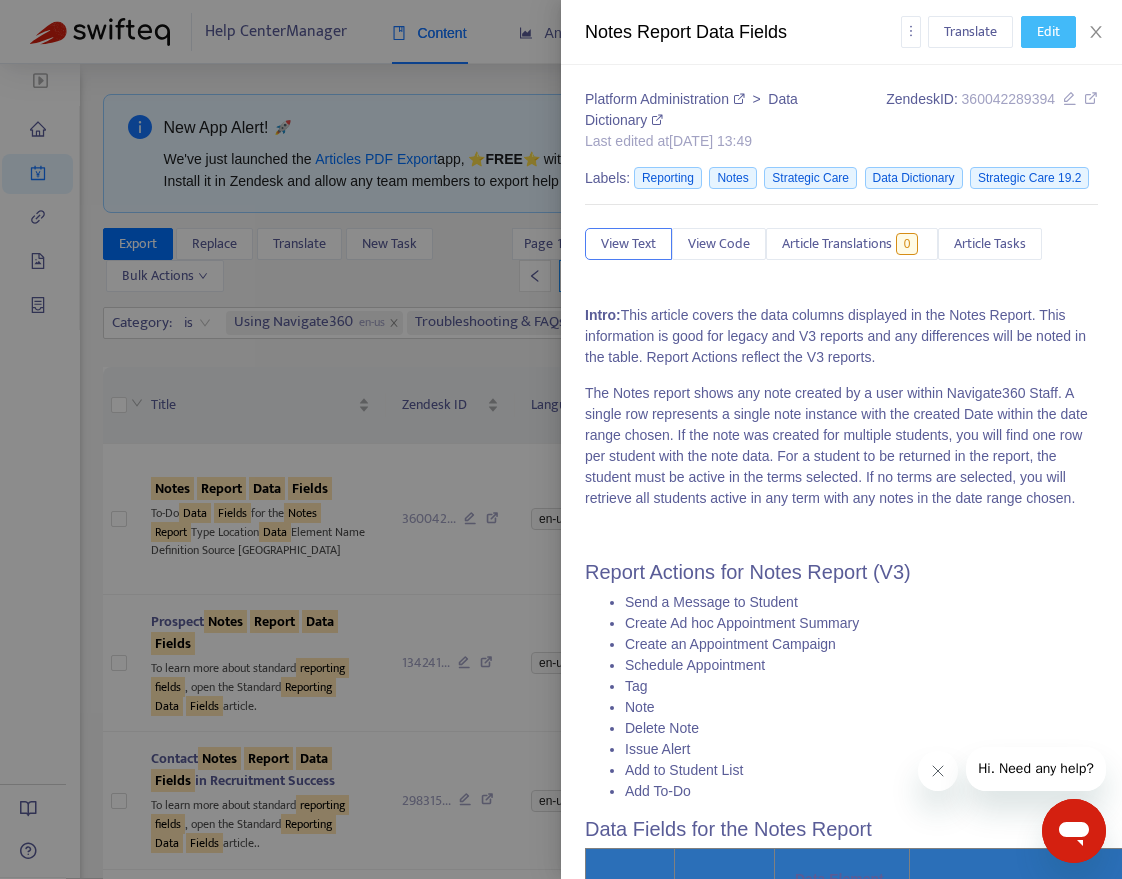 click on "Edit" at bounding box center (1048, 32) 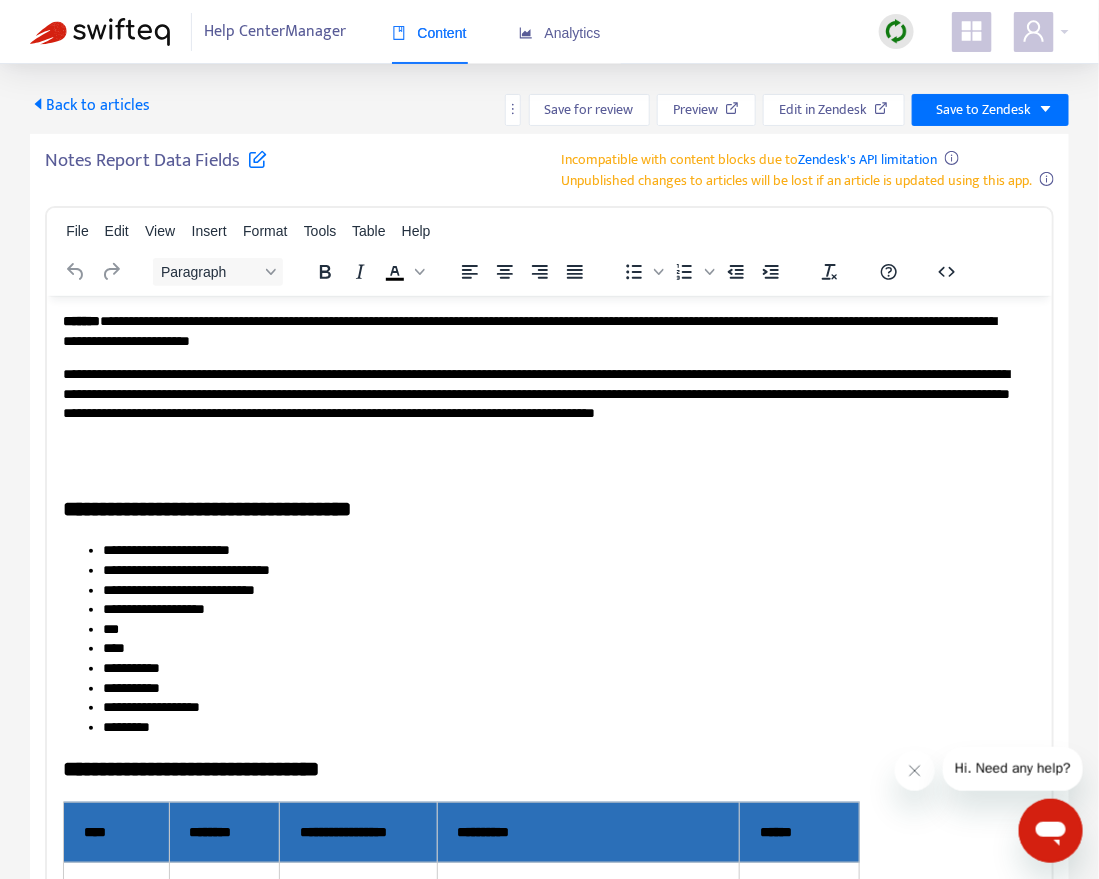 scroll, scrollTop: 0, scrollLeft: 0, axis: both 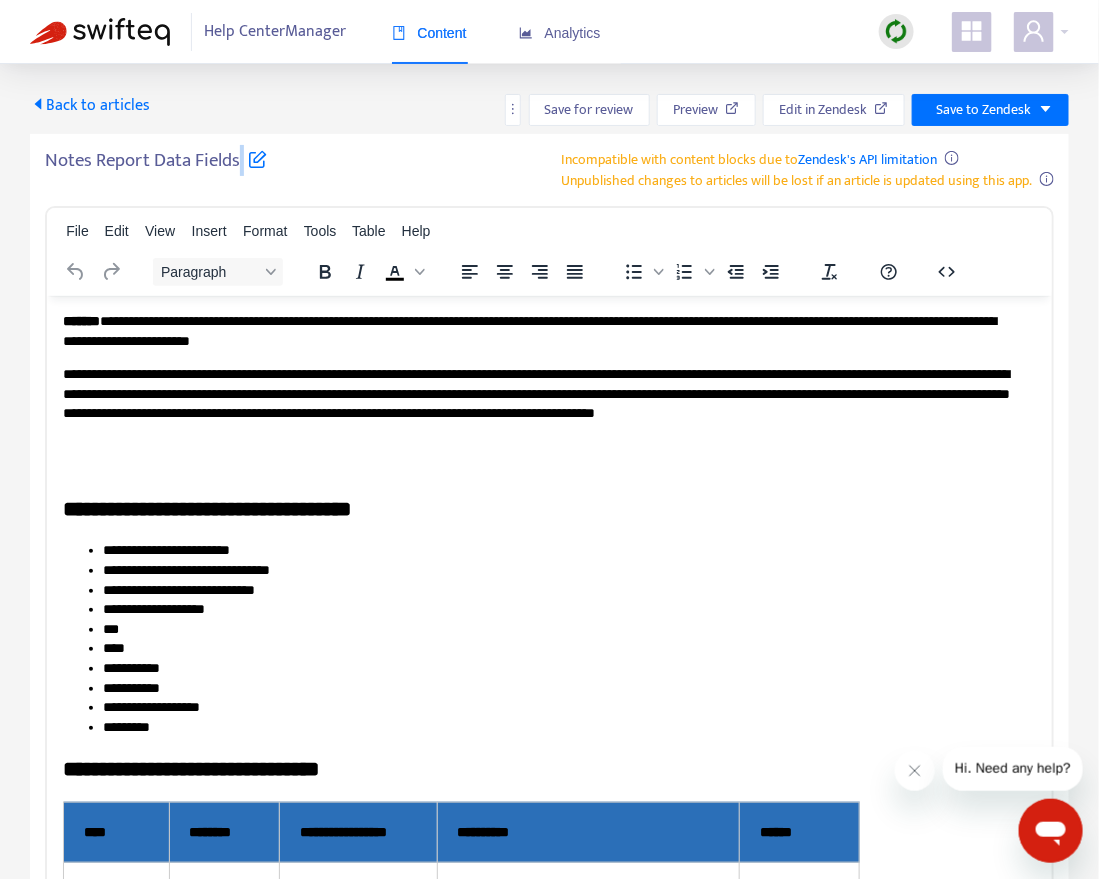 click on "Notes Report Data Fields" at bounding box center (156, 166) 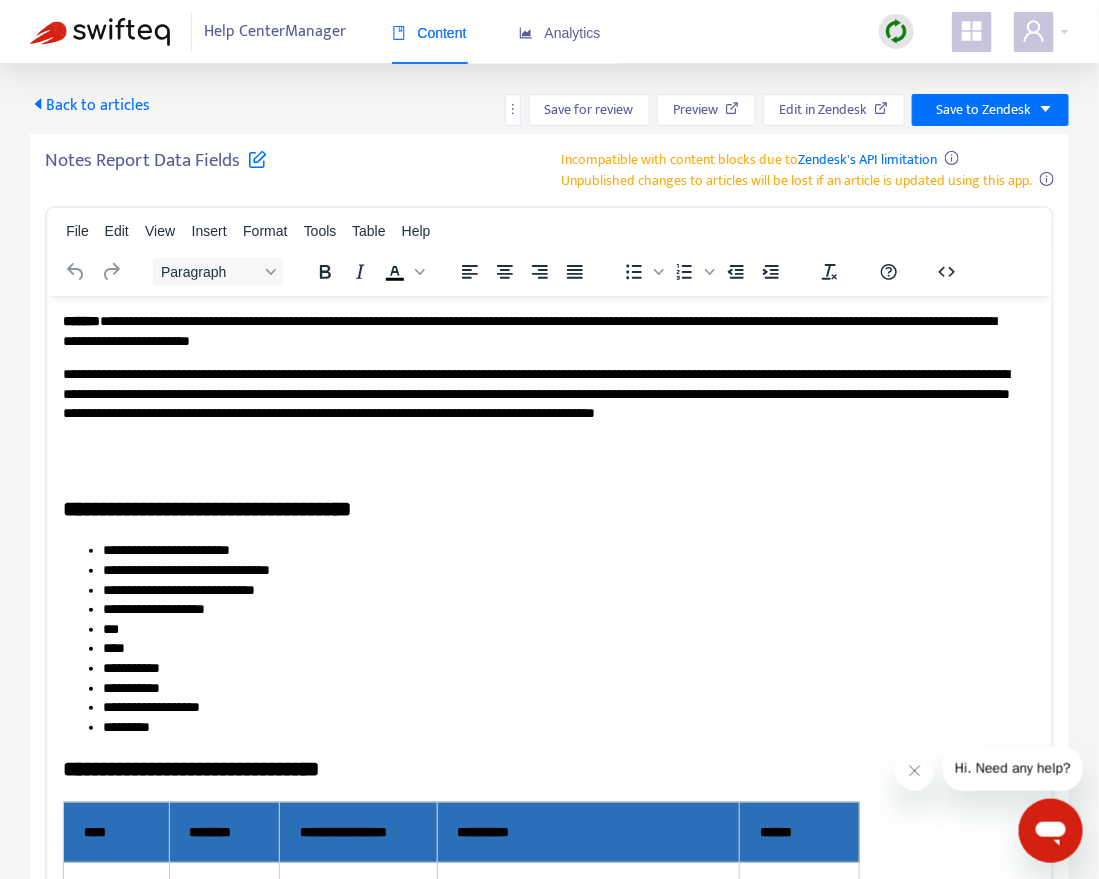 click at bounding box center [257, 158] 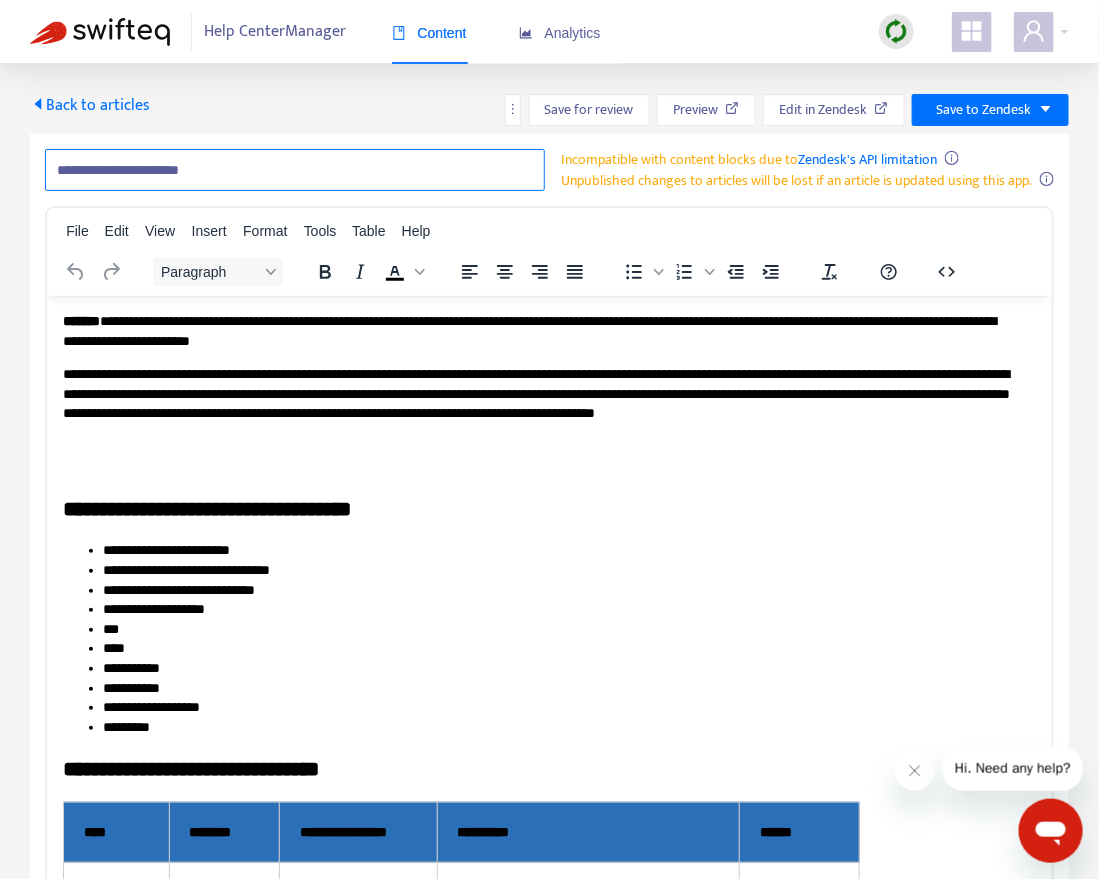 click on "**********" at bounding box center (295, 170) 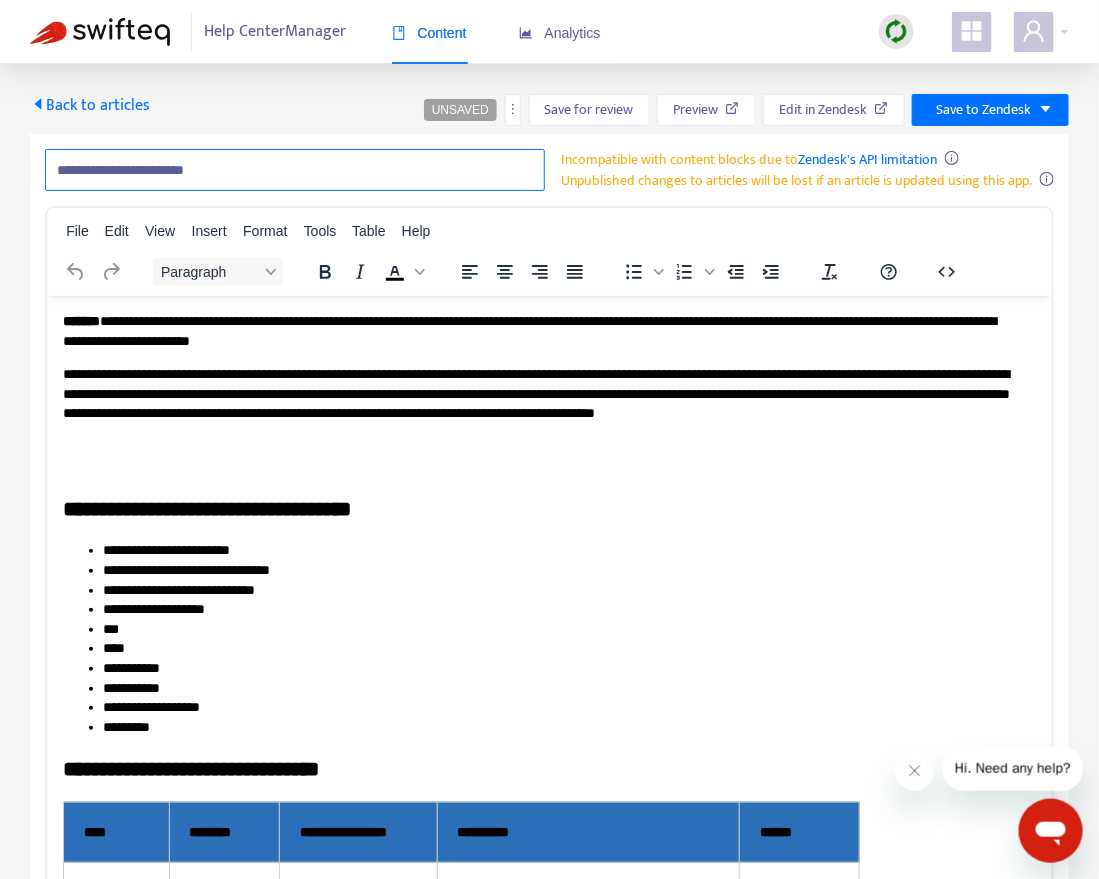 paste on "**********" 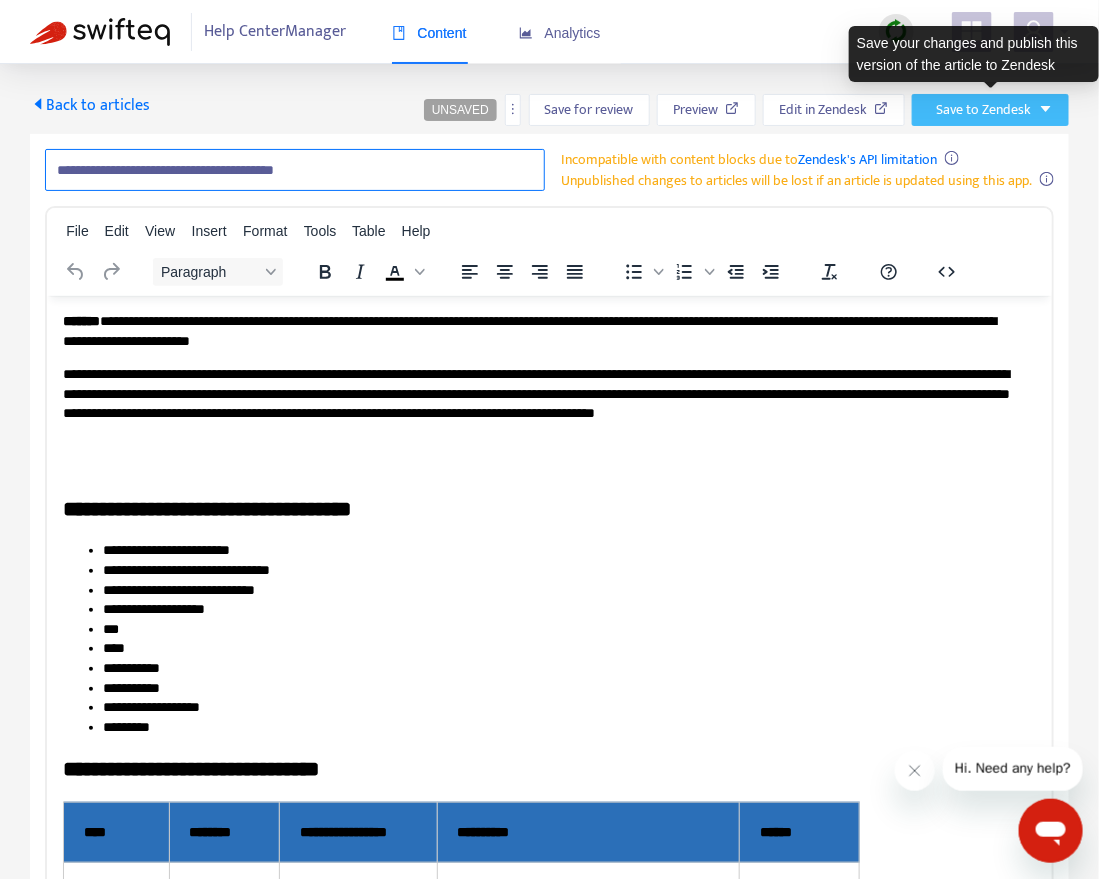 type on "**********" 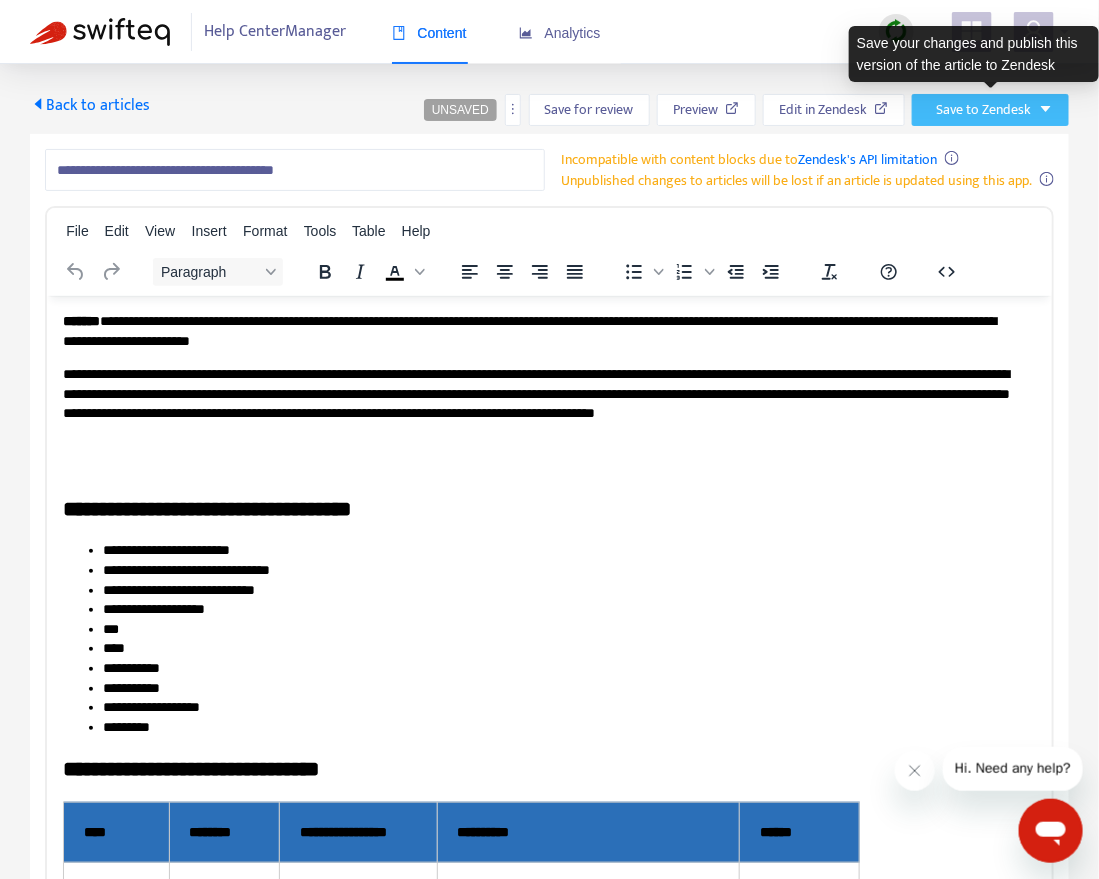 click on "Save to Zendesk" at bounding box center [983, 110] 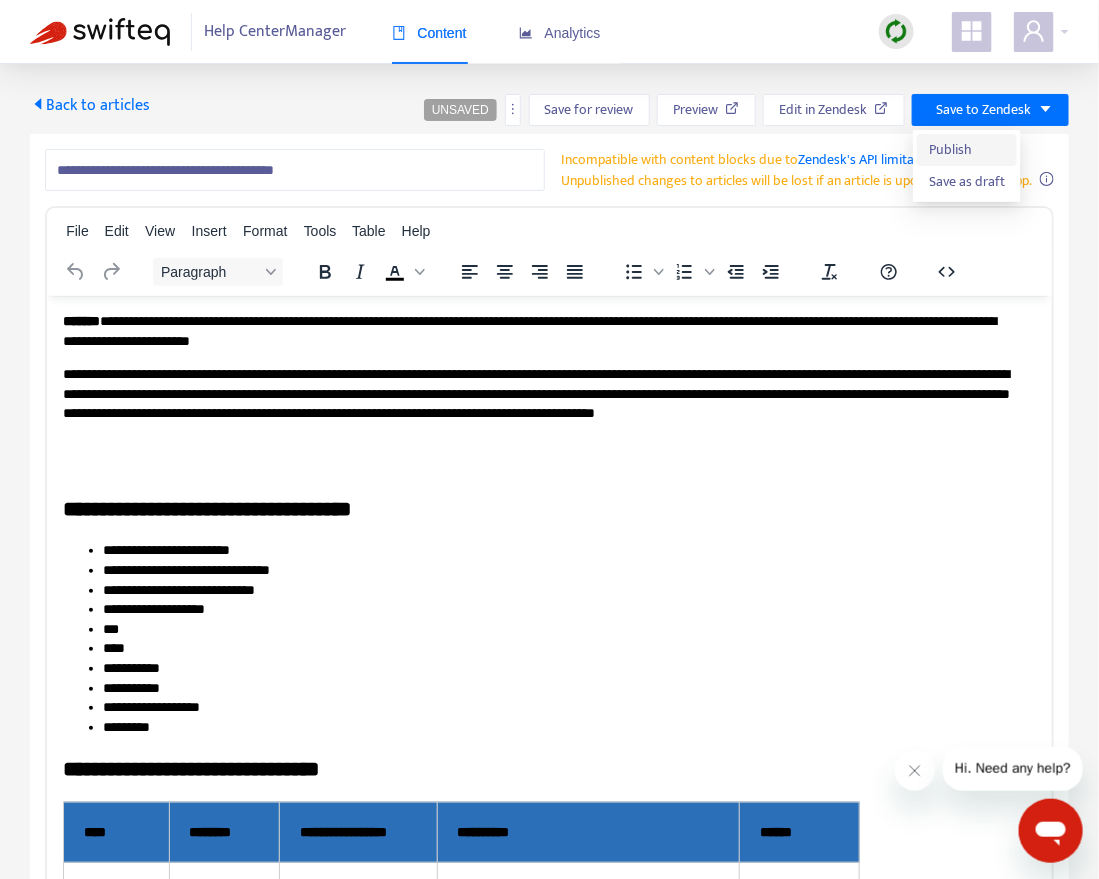 click on "Publish" at bounding box center (967, 150) 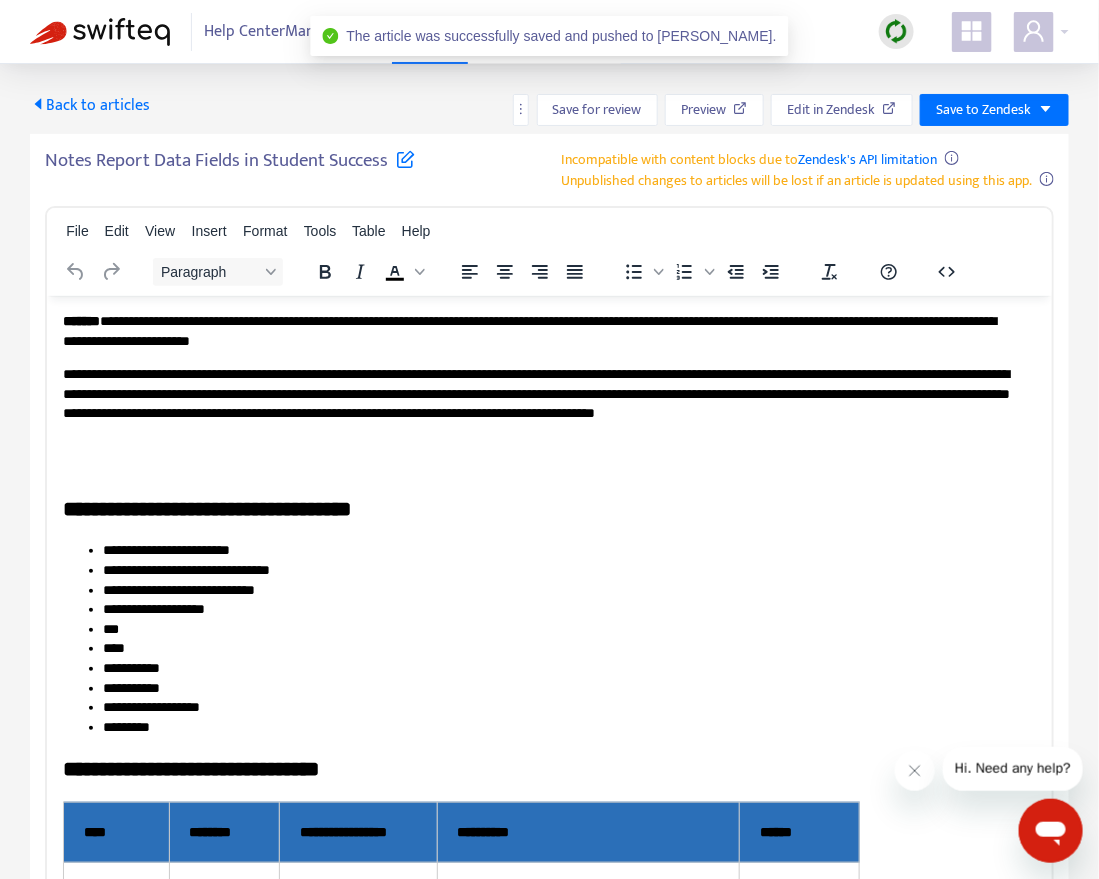 click on "Back to articles" at bounding box center [90, 105] 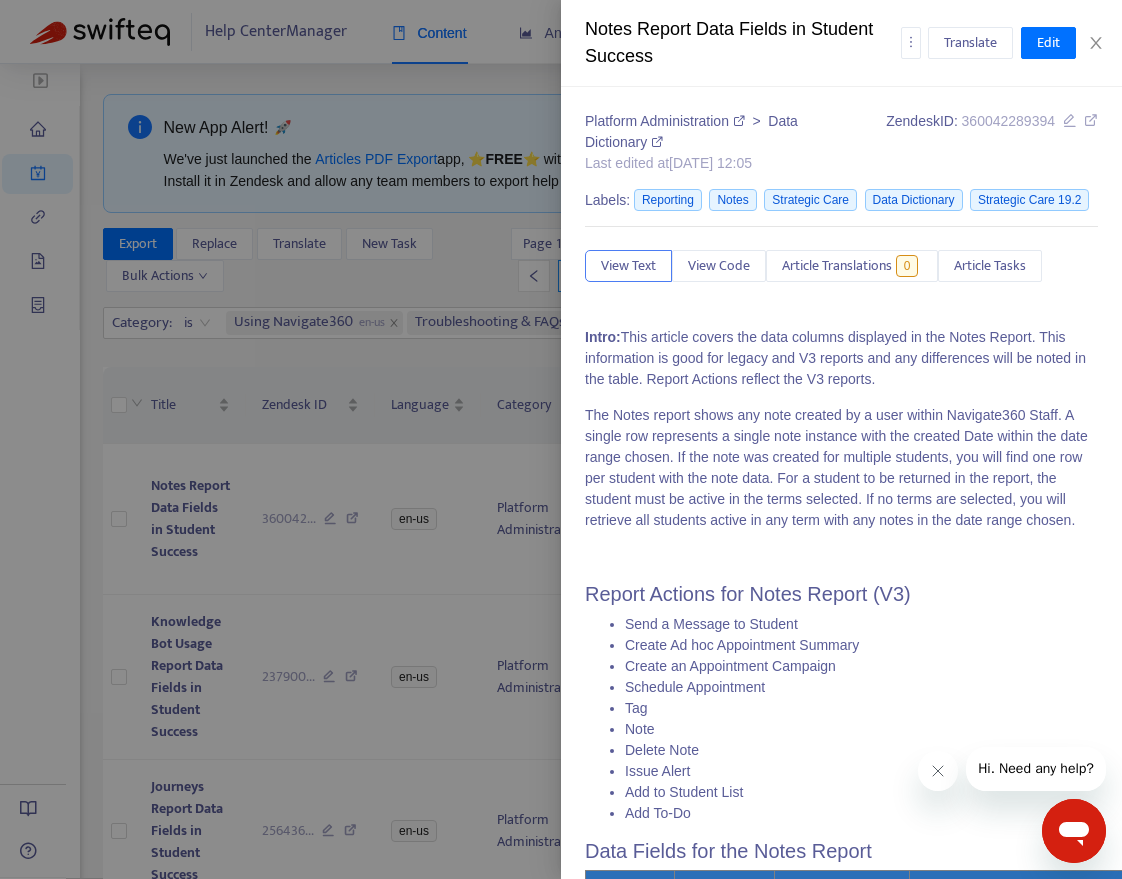 type on "**********" 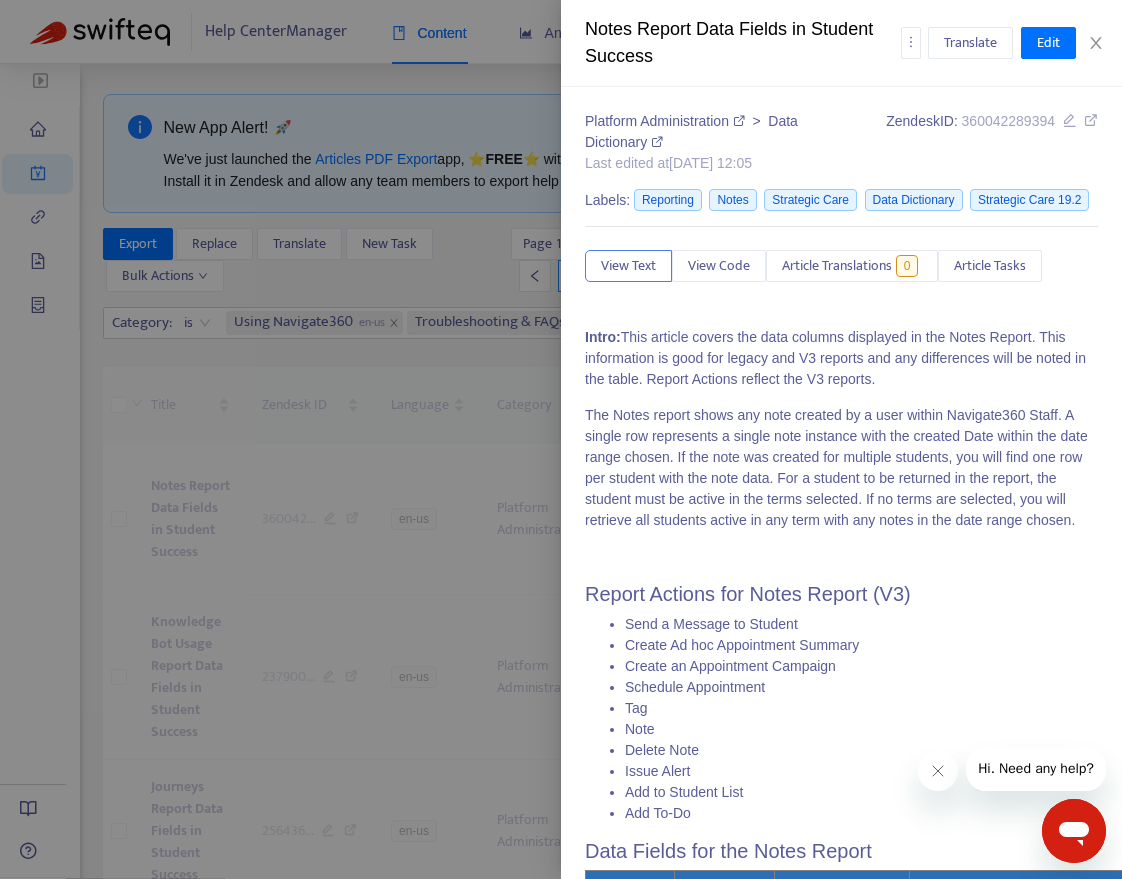 click at bounding box center [561, 439] 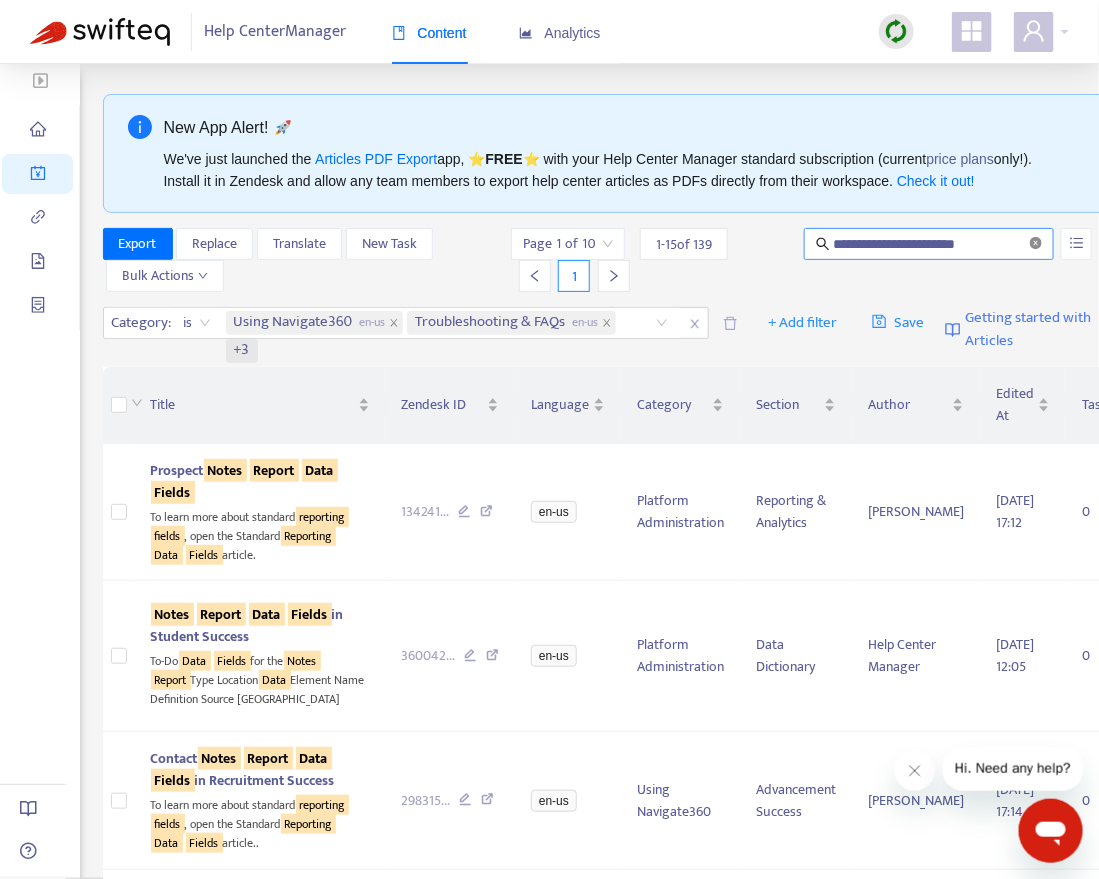 click 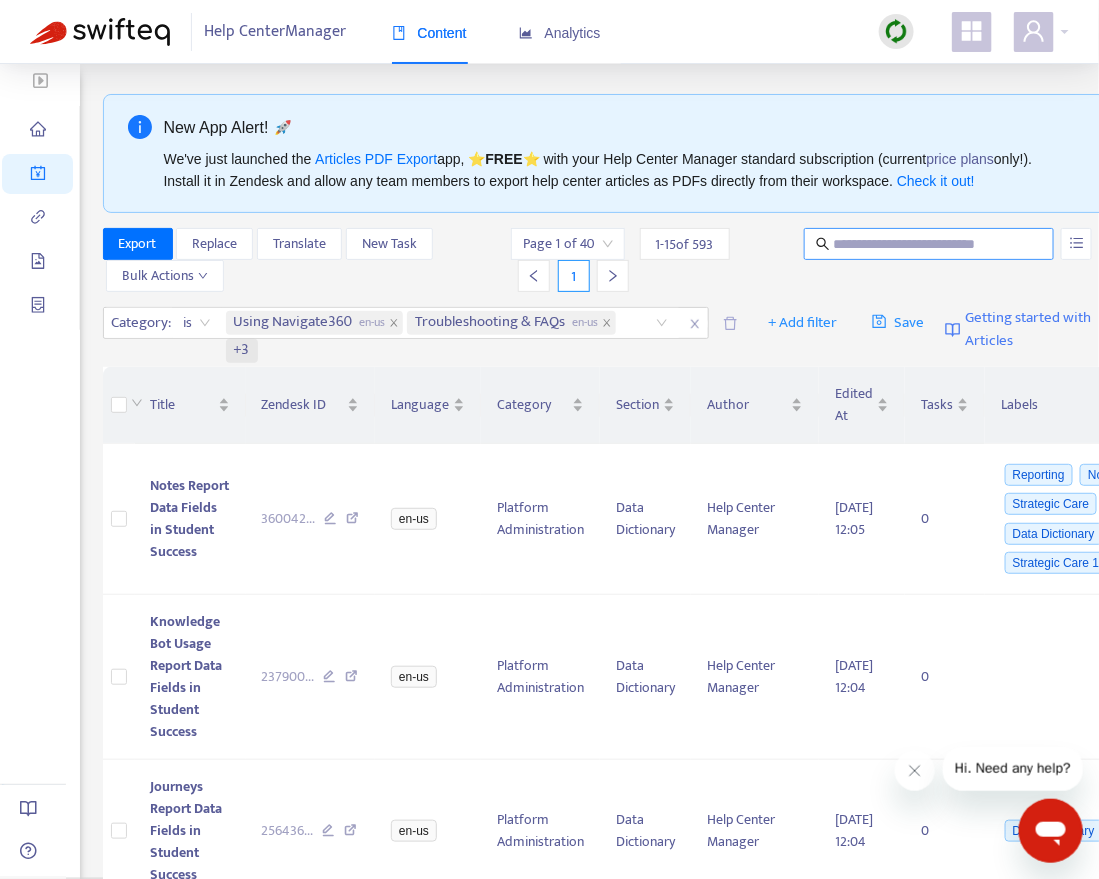 click at bounding box center [930, 244] 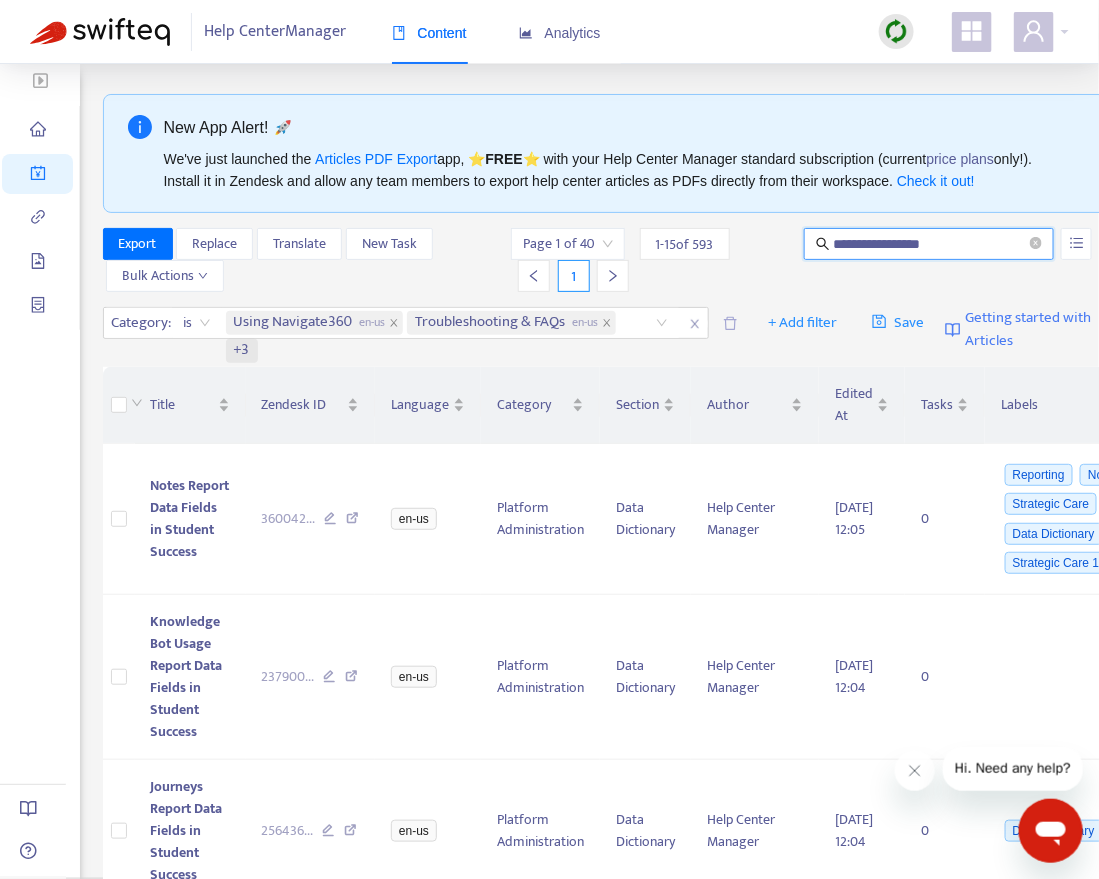 type on "**********" 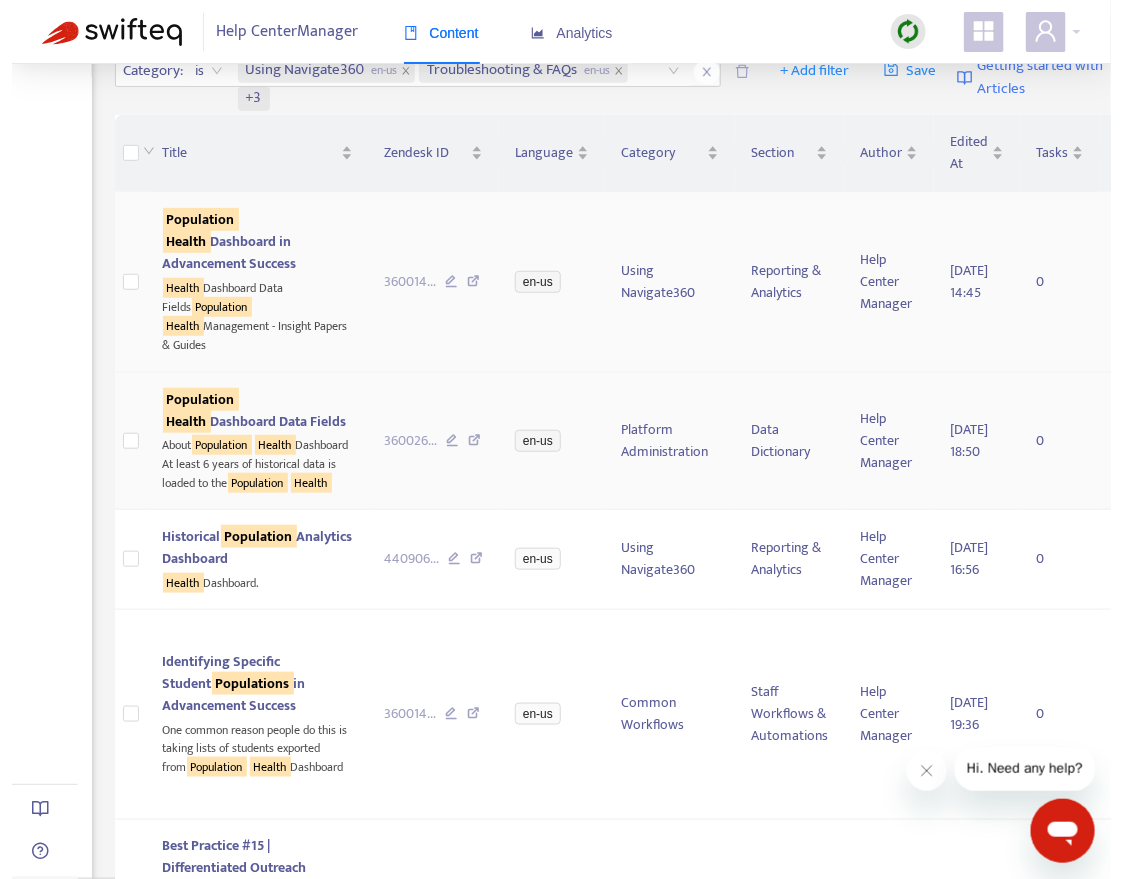scroll, scrollTop: 253, scrollLeft: 0, axis: vertical 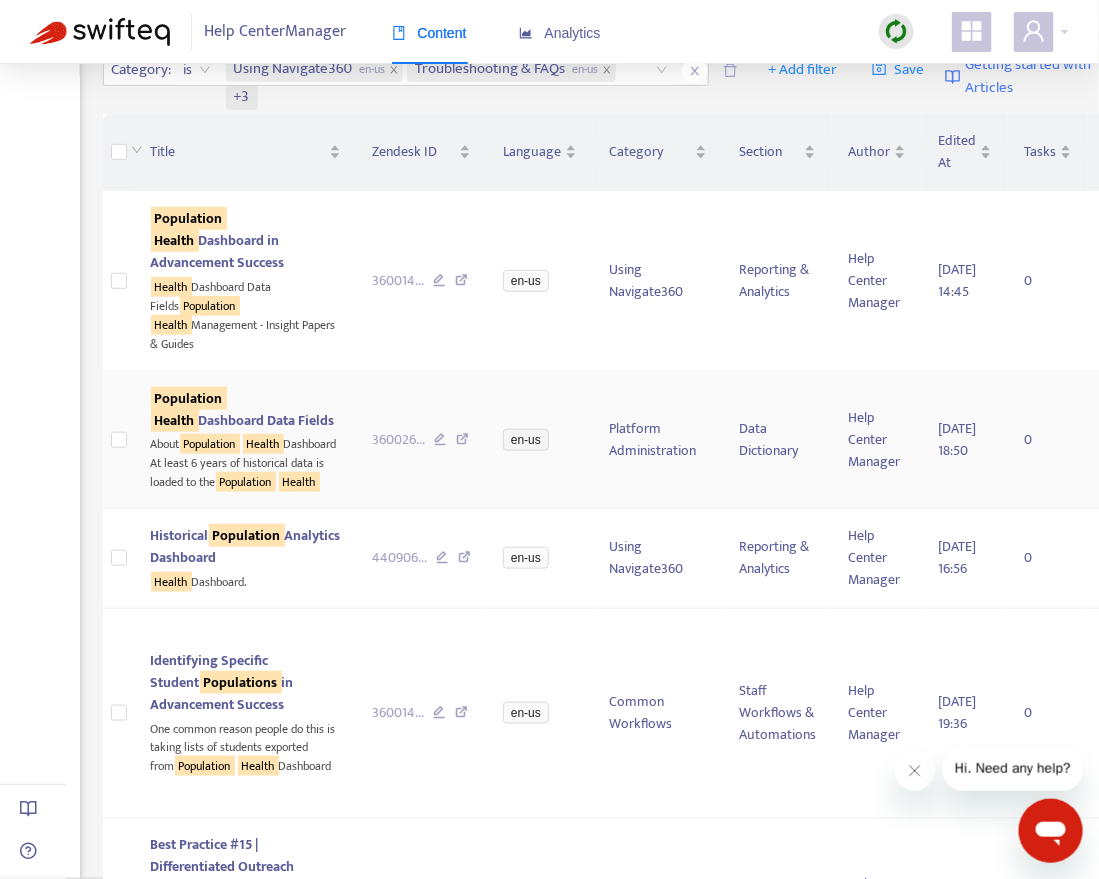 click on "Population   Health  Dashboard Data Fields" at bounding box center (243, 409) 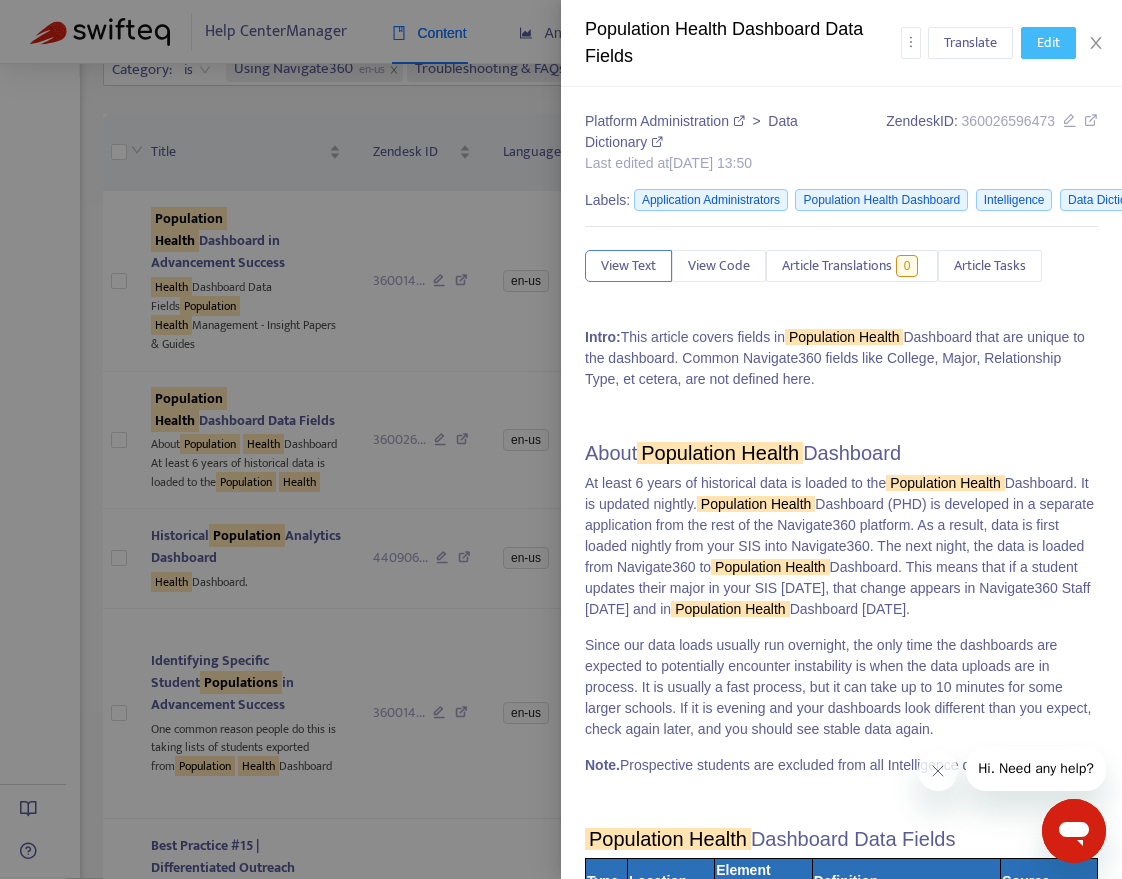 click on "Edit" at bounding box center (1048, 43) 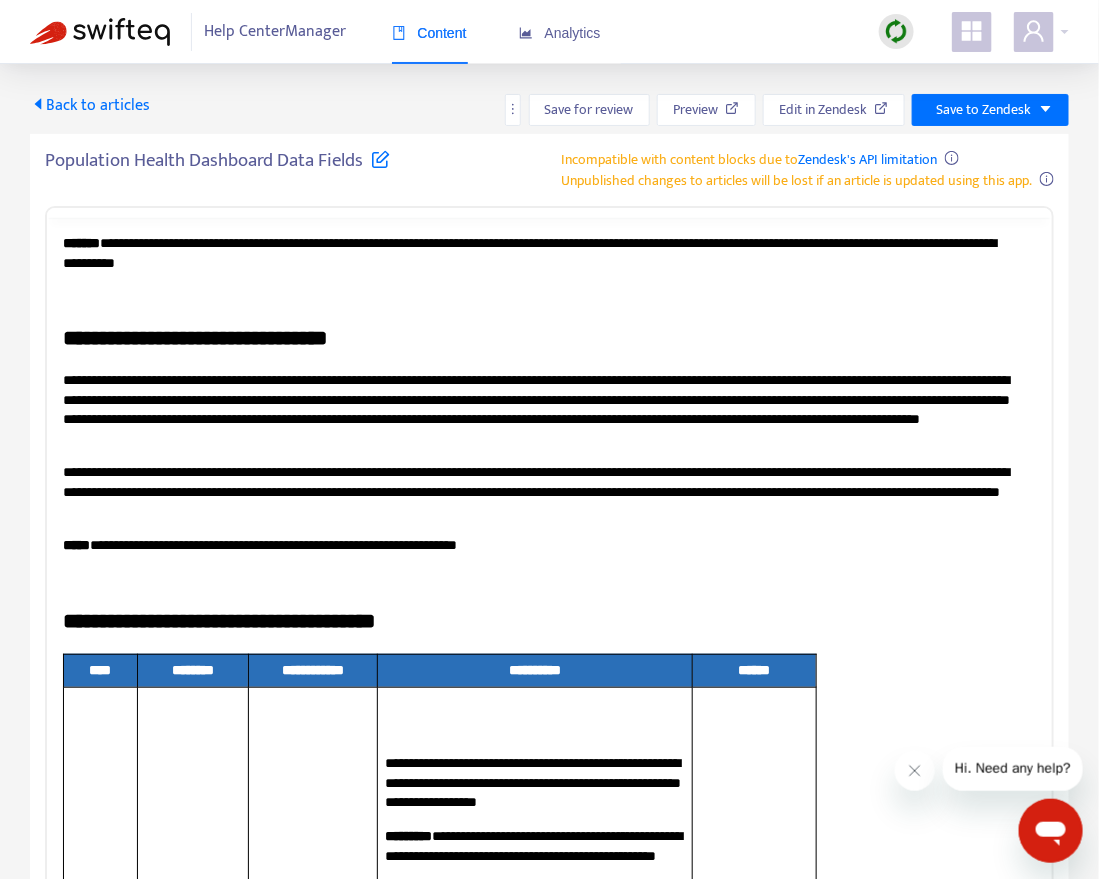 scroll, scrollTop: 0, scrollLeft: 0, axis: both 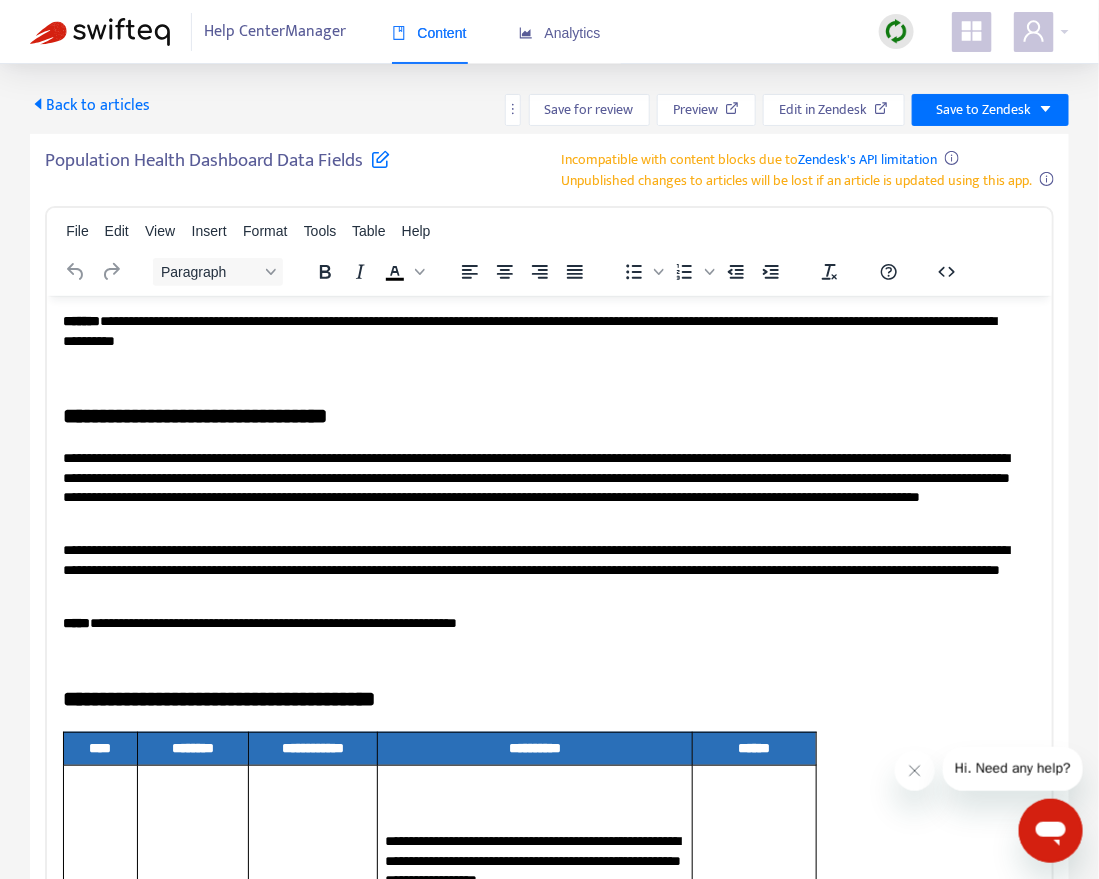 click at bounding box center (380, 158) 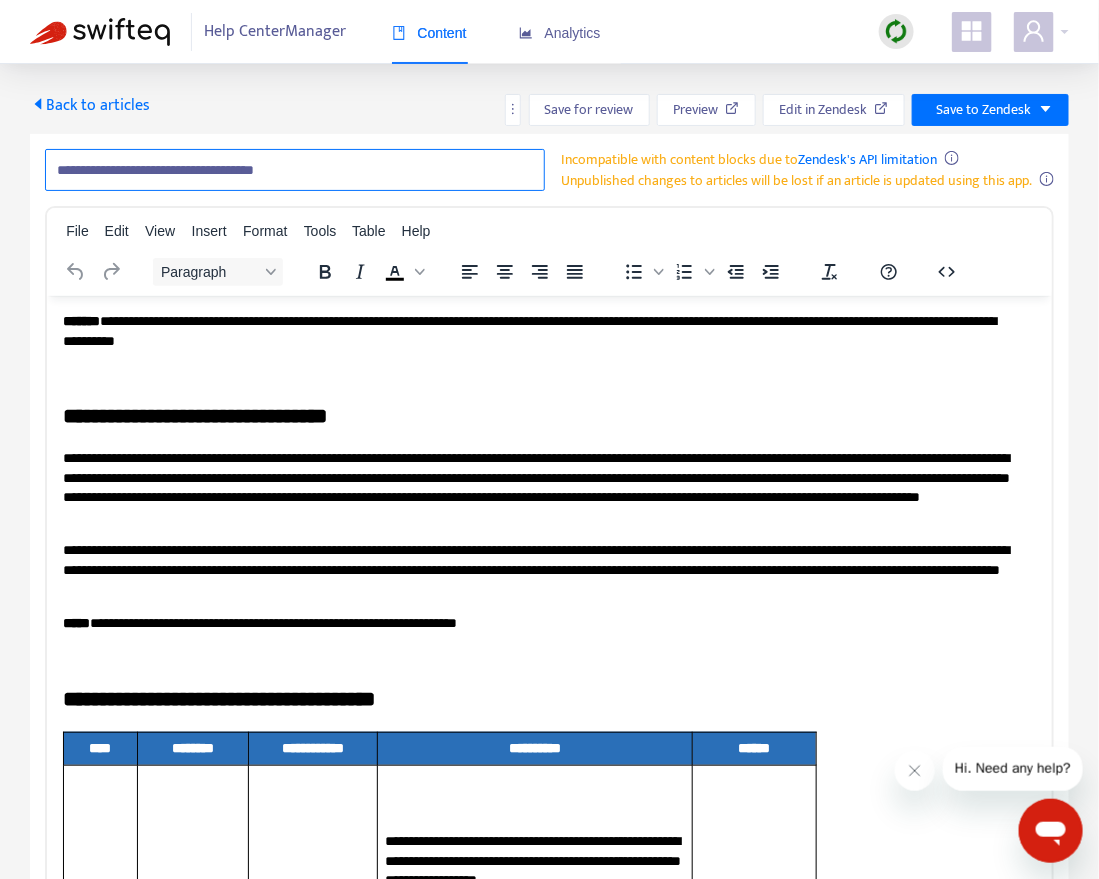 click on "**********" at bounding box center [295, 170] 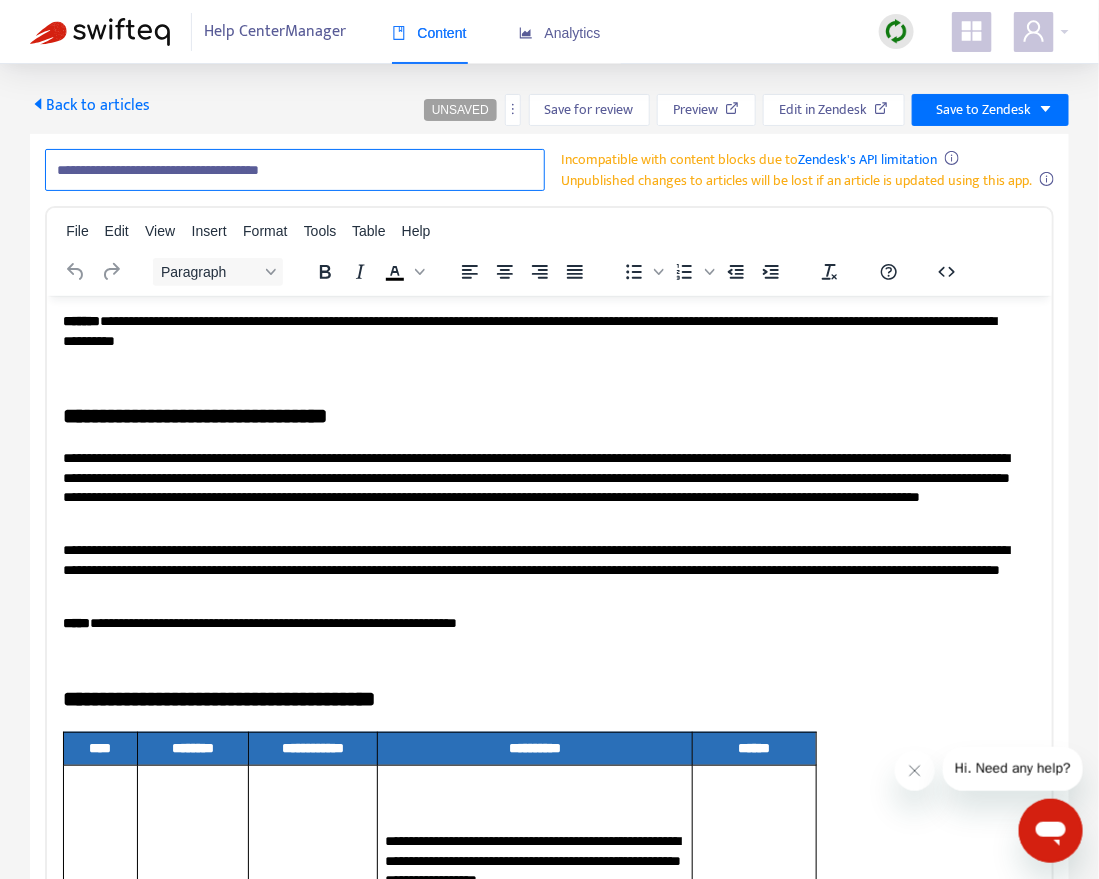 paste on "**********" 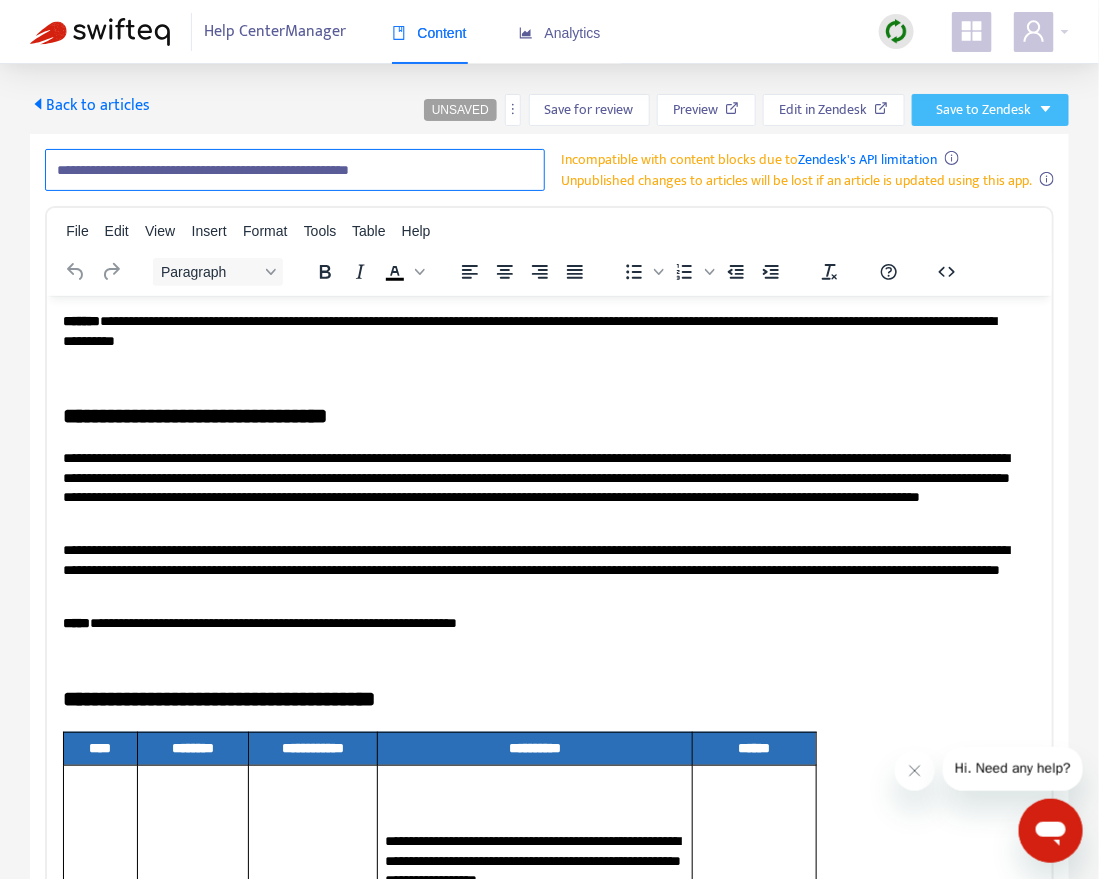 type on "**********" 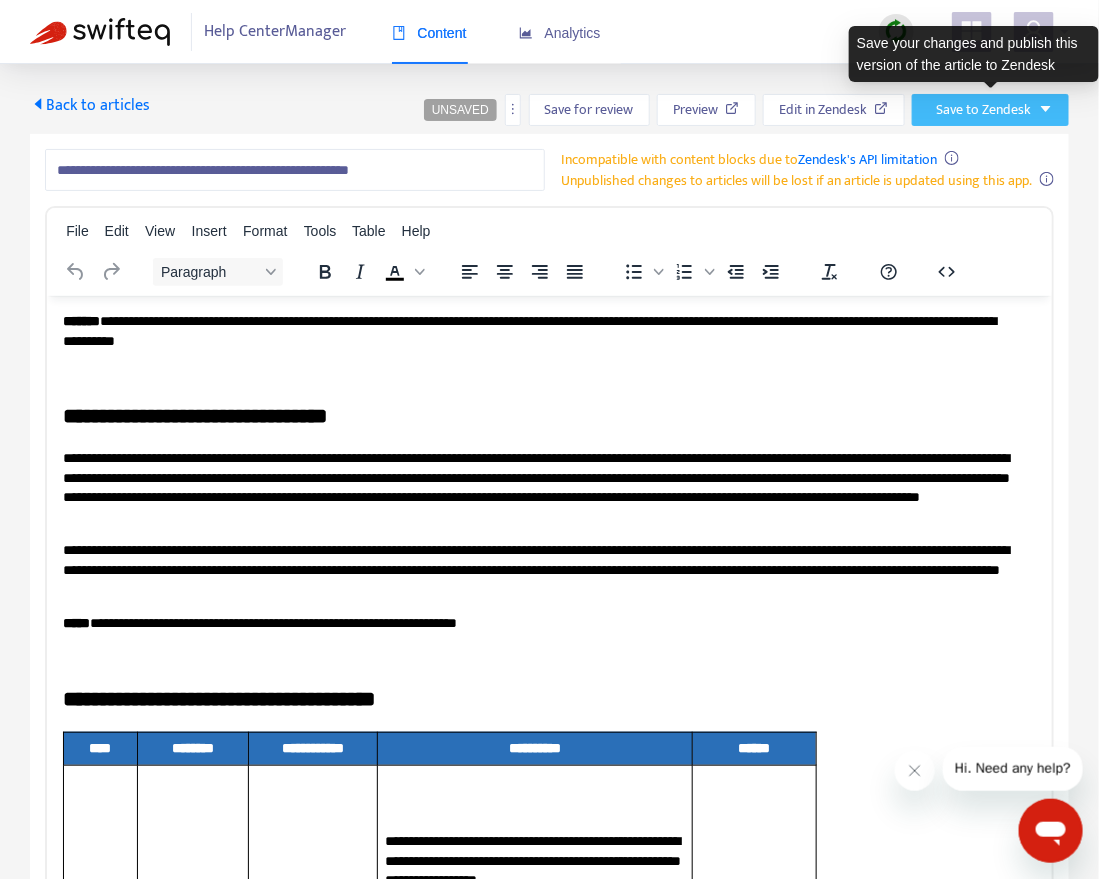click on "Save to Zendesk" at bounding box center [983, 110] 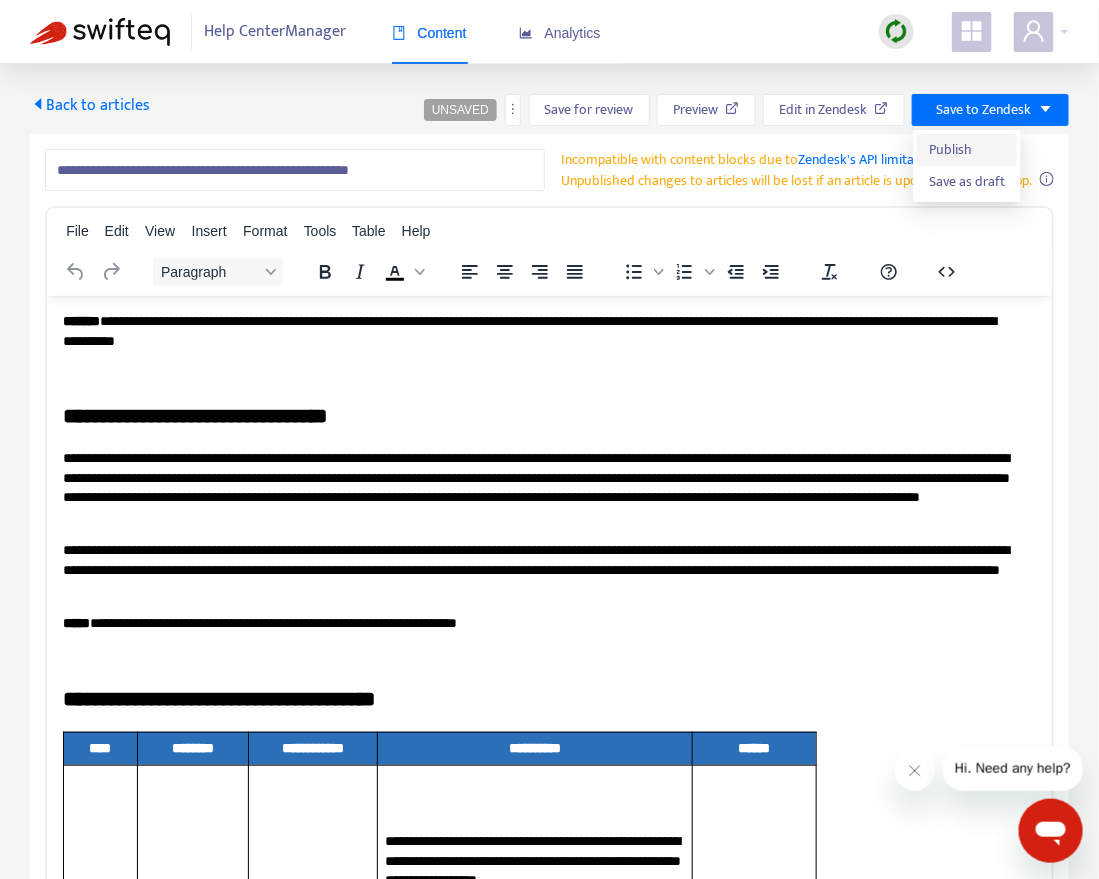 click on "Publish" at bounding box center [967, 150] 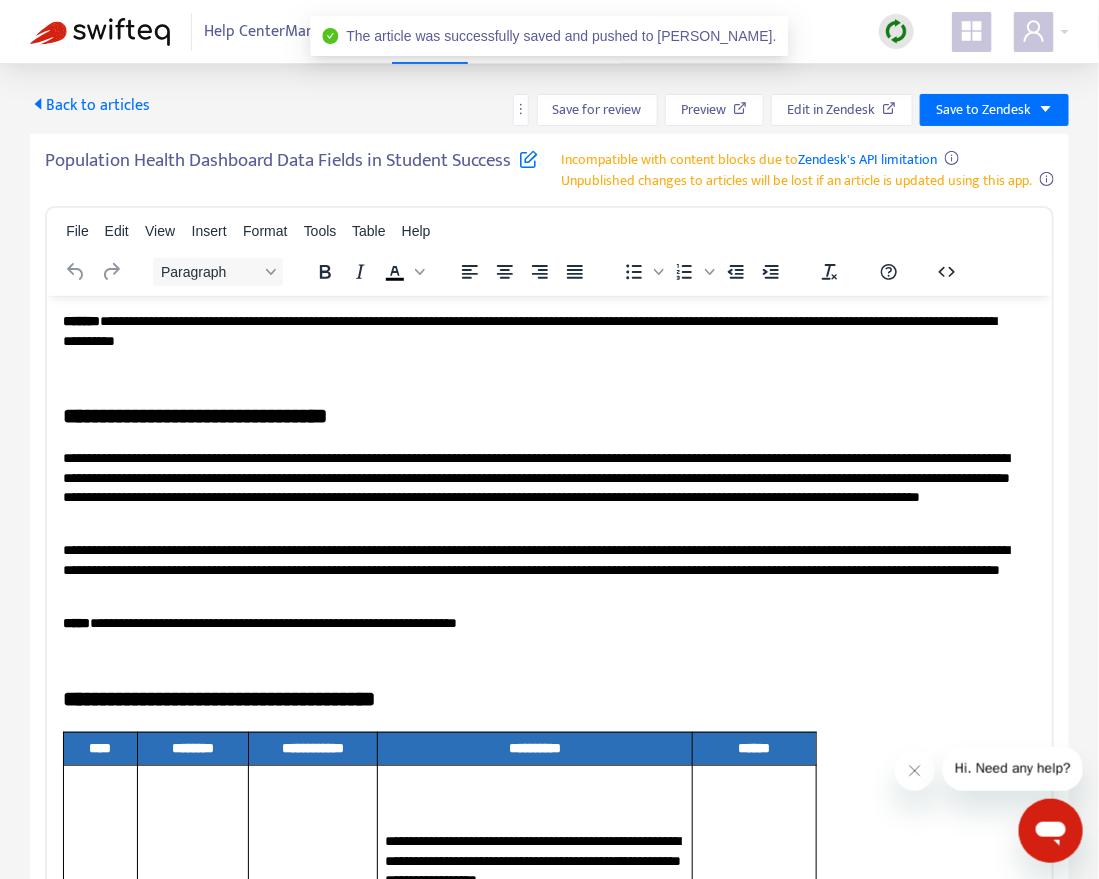 click on "Back to articles" at bounding box center (90, 105) 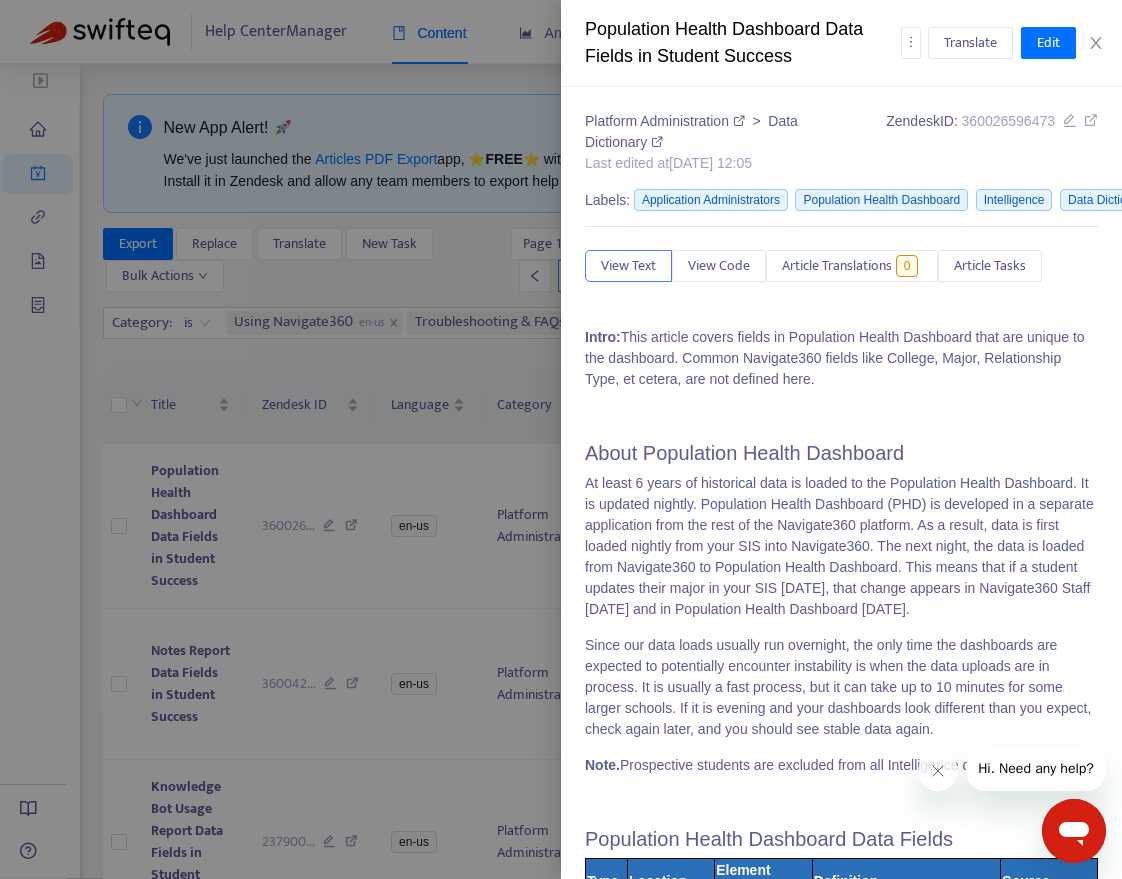 type on "**********" 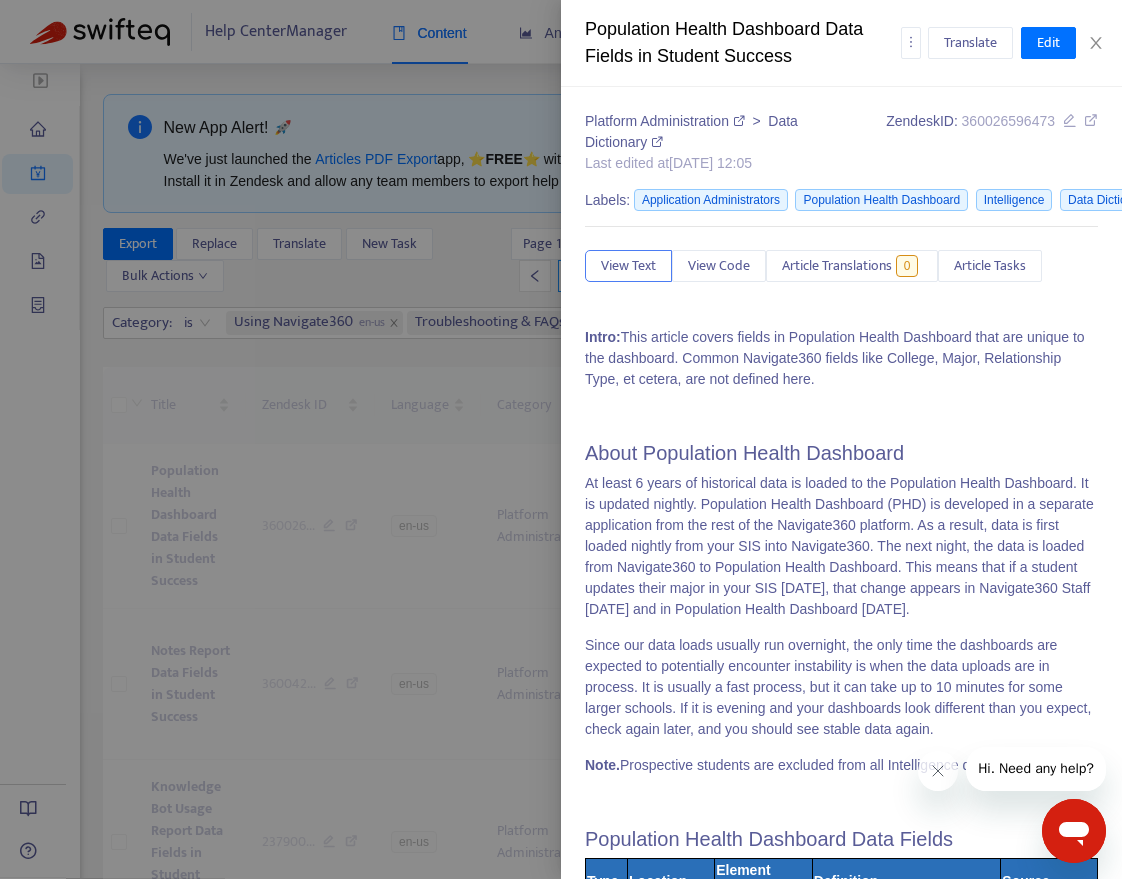 click at bounding box center (561, 439) 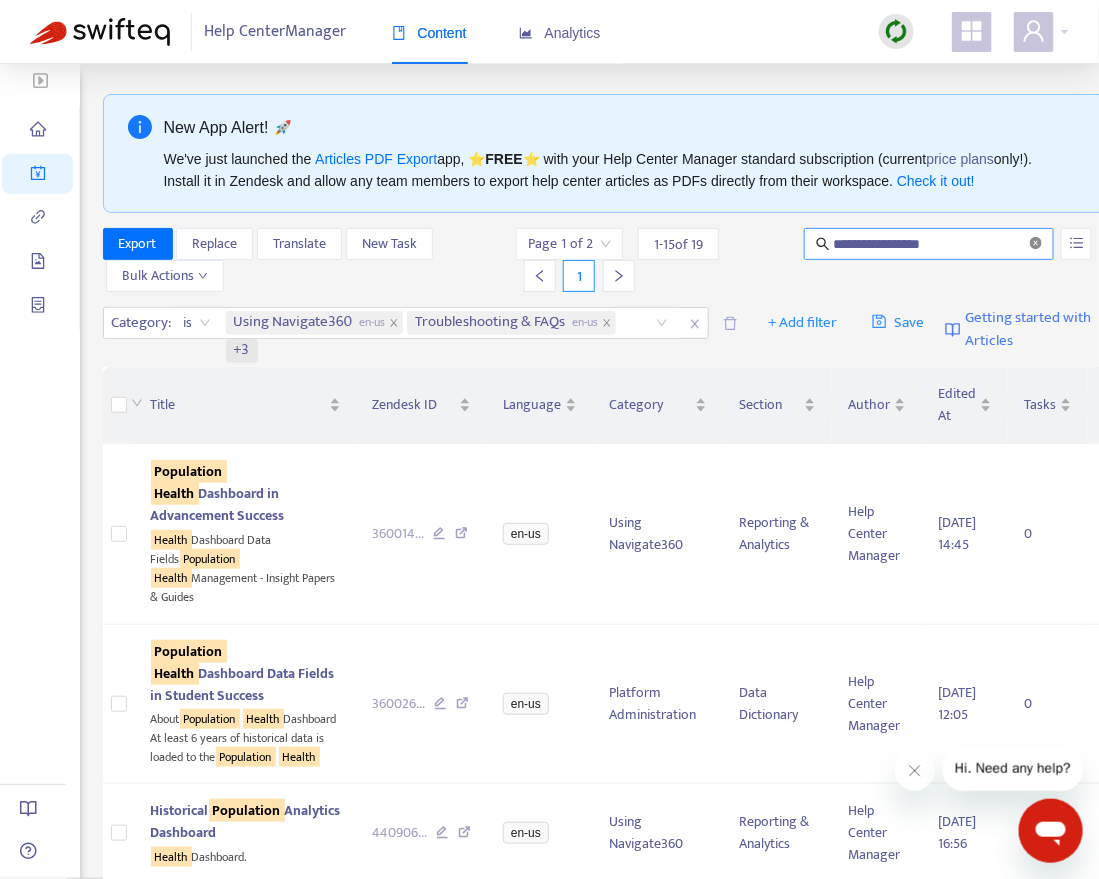 click 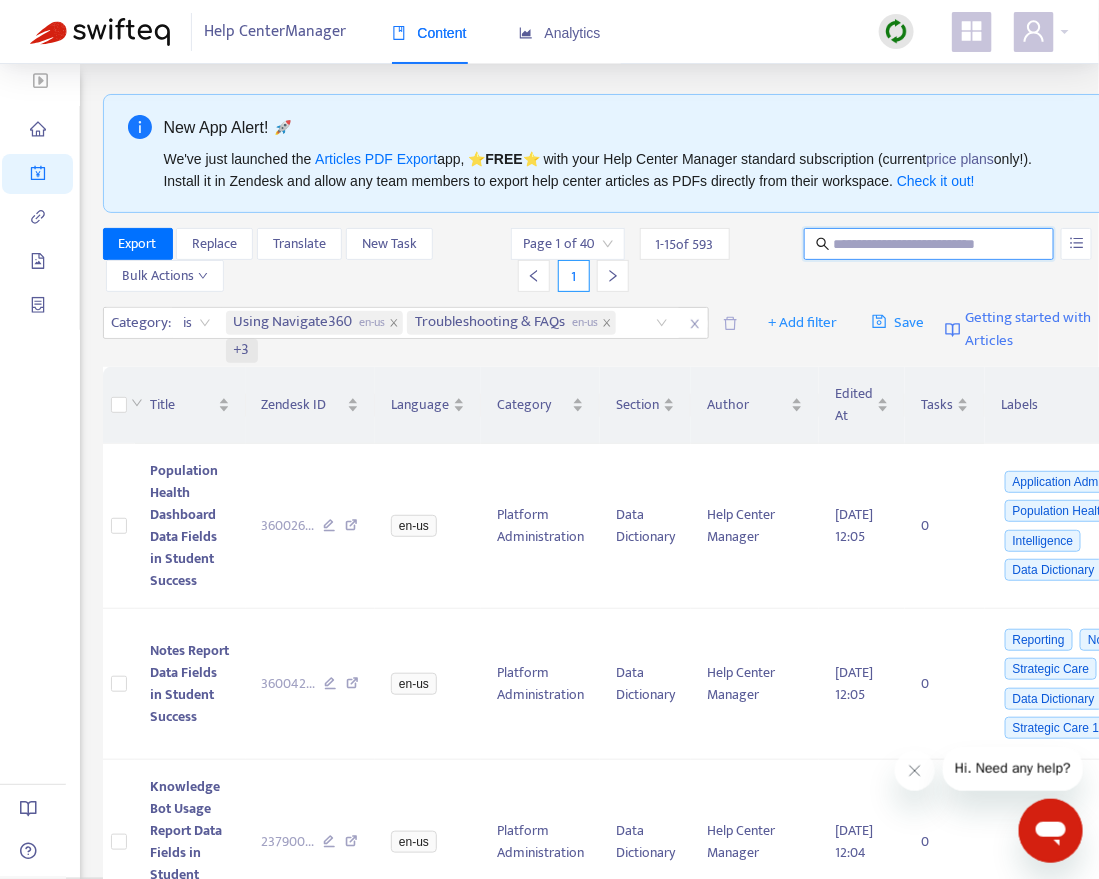 click at bounding box center [930, 244] 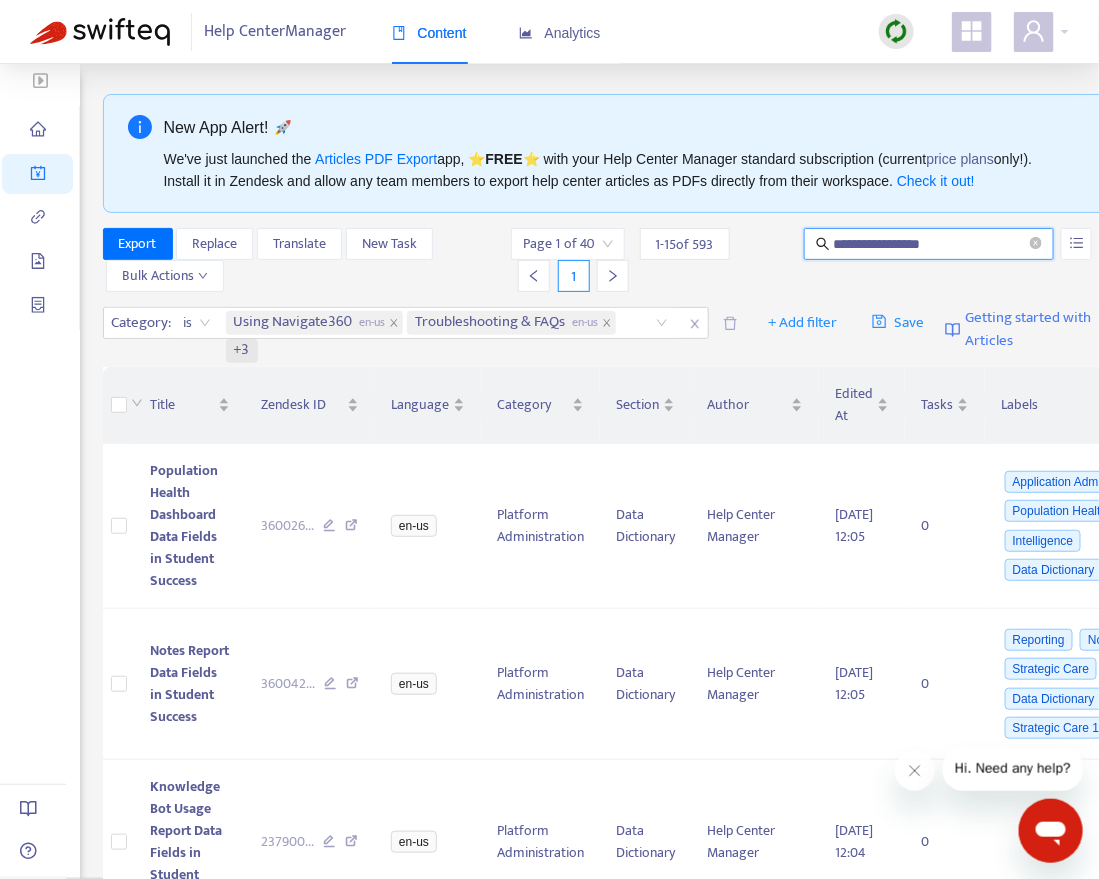 type on "**********" 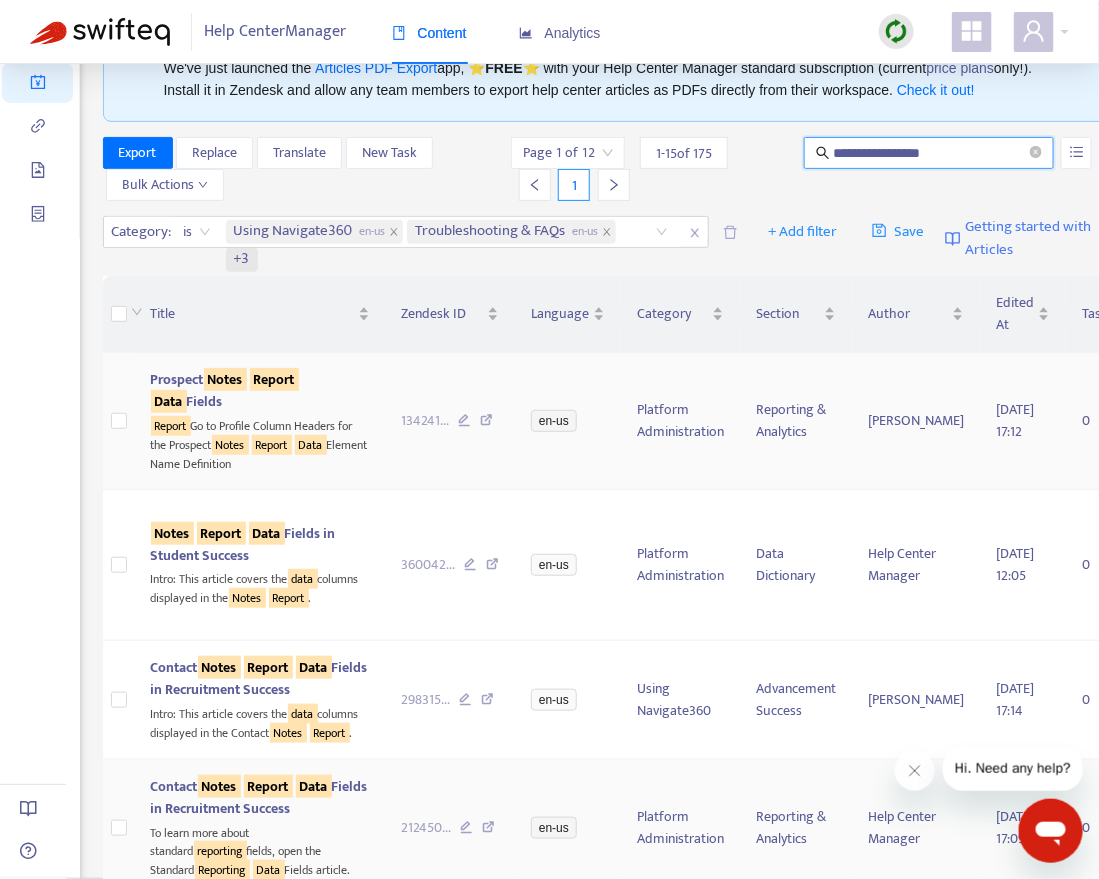 scroll, scrollTop: 0, scrollLeft: 0, axis: both 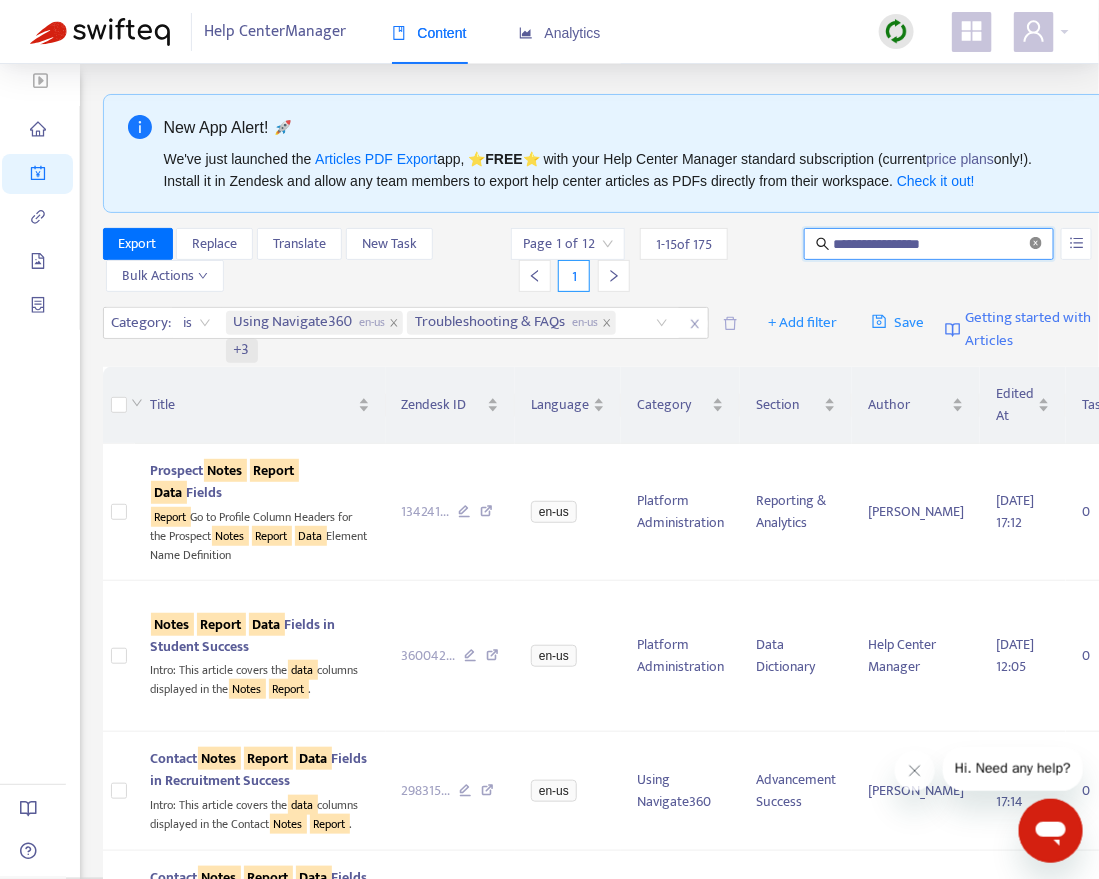 click 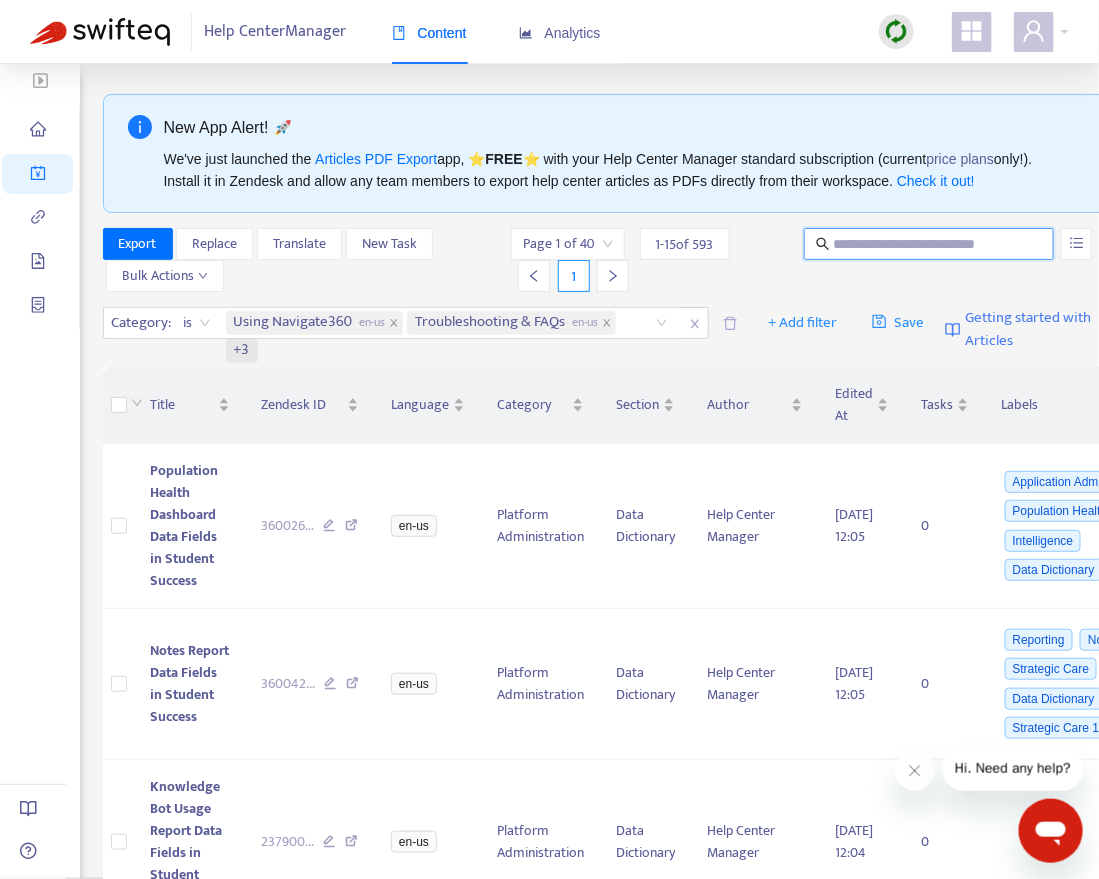 click at bounding box center (930, 244) 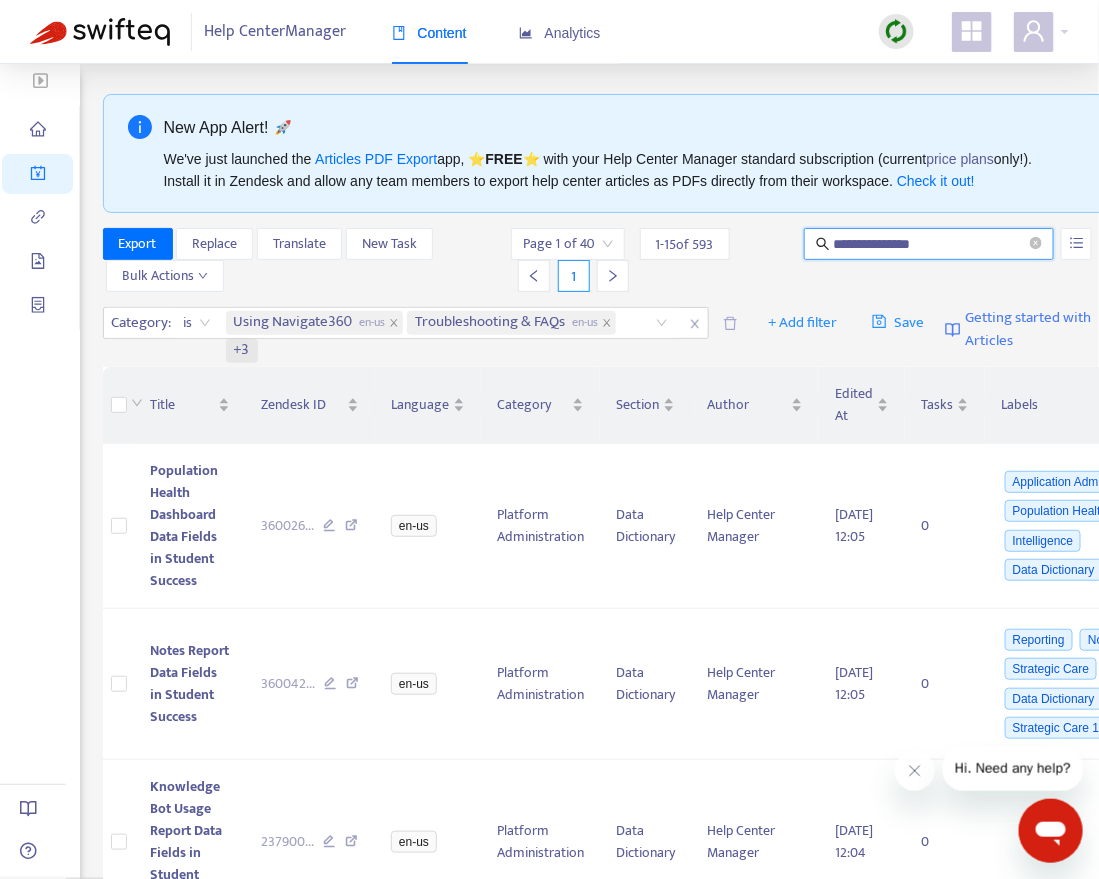 type on "**********" 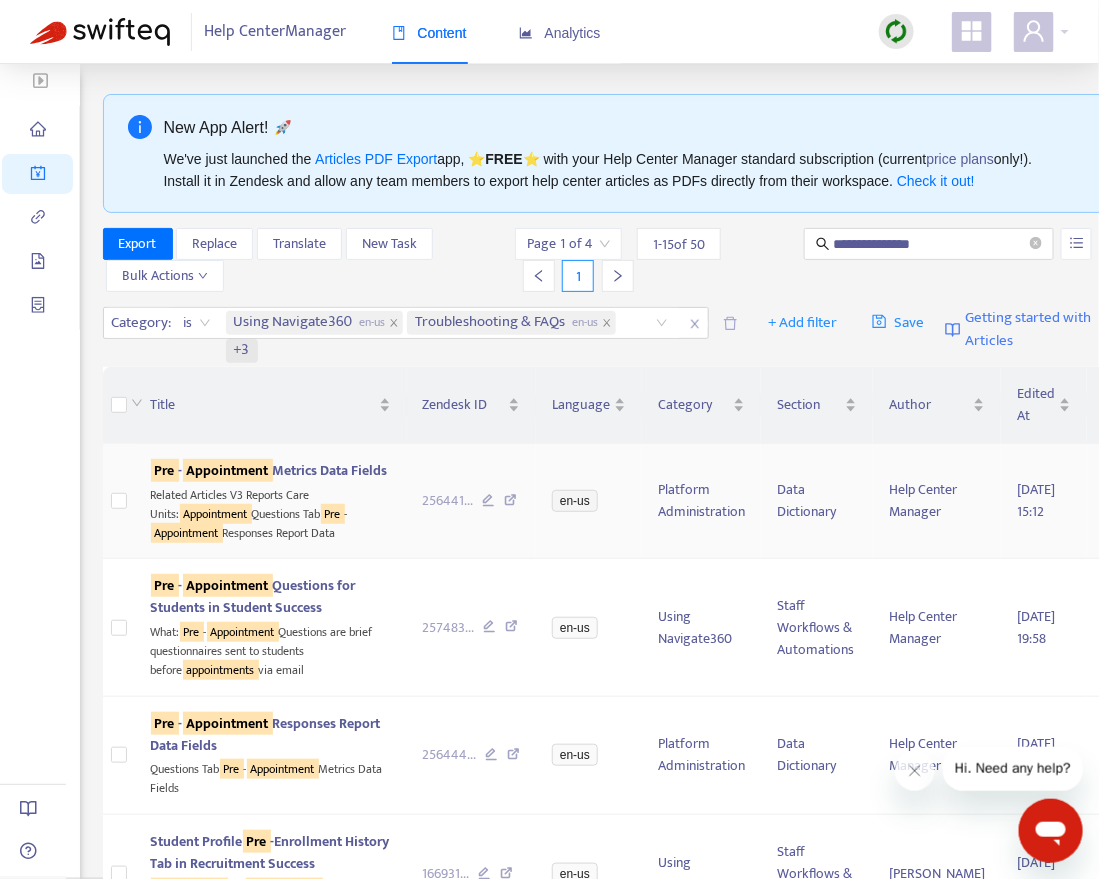 click on "Pre - Appointment  Metrics Data Fields" at bounding box center [269, 470] 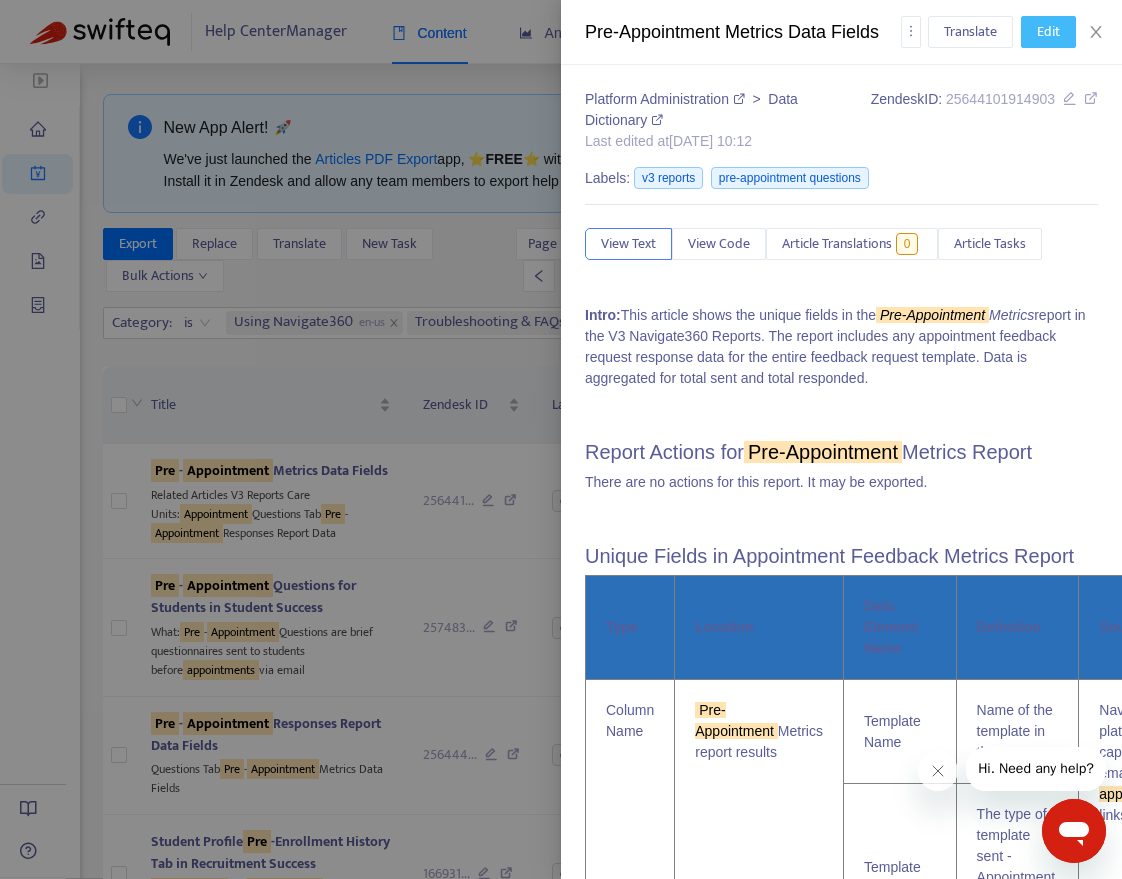 click on "Edit" at bounding box center (1048, 32) 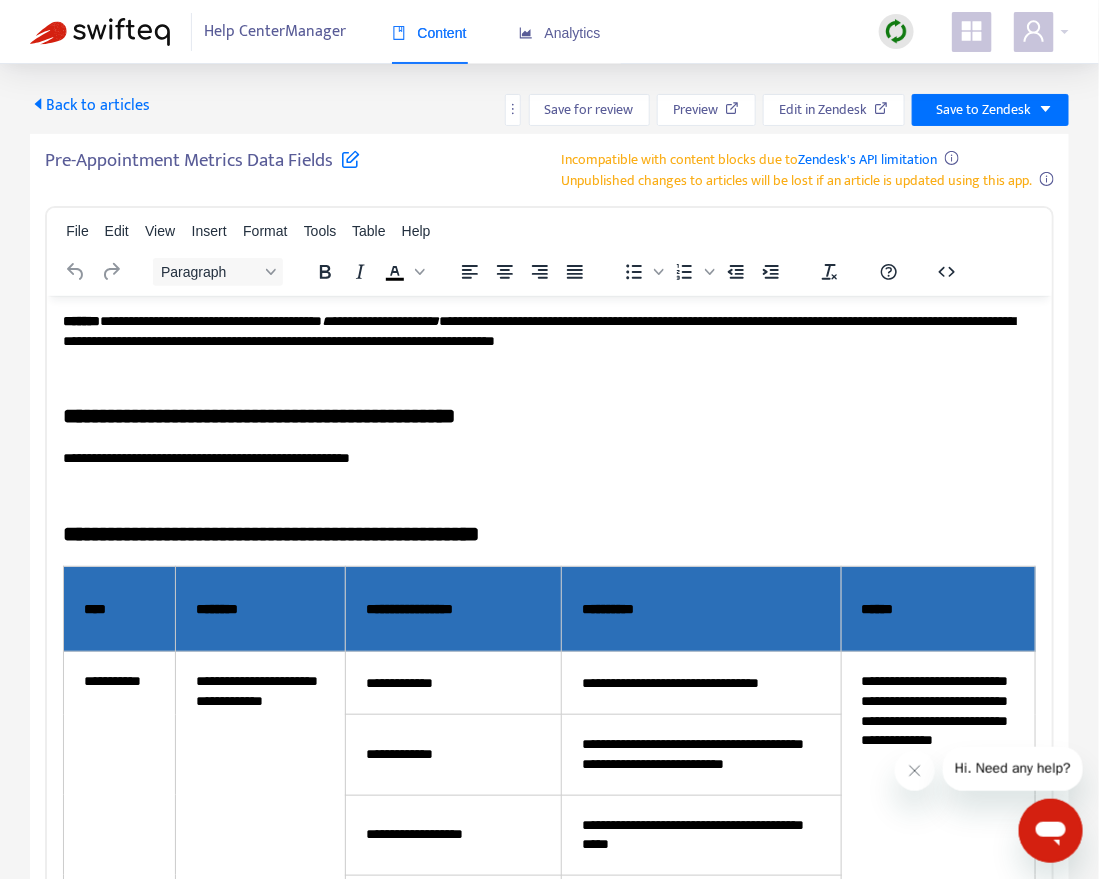 scroll, scrollTop: 0, scrollLeft: 0, axis: both 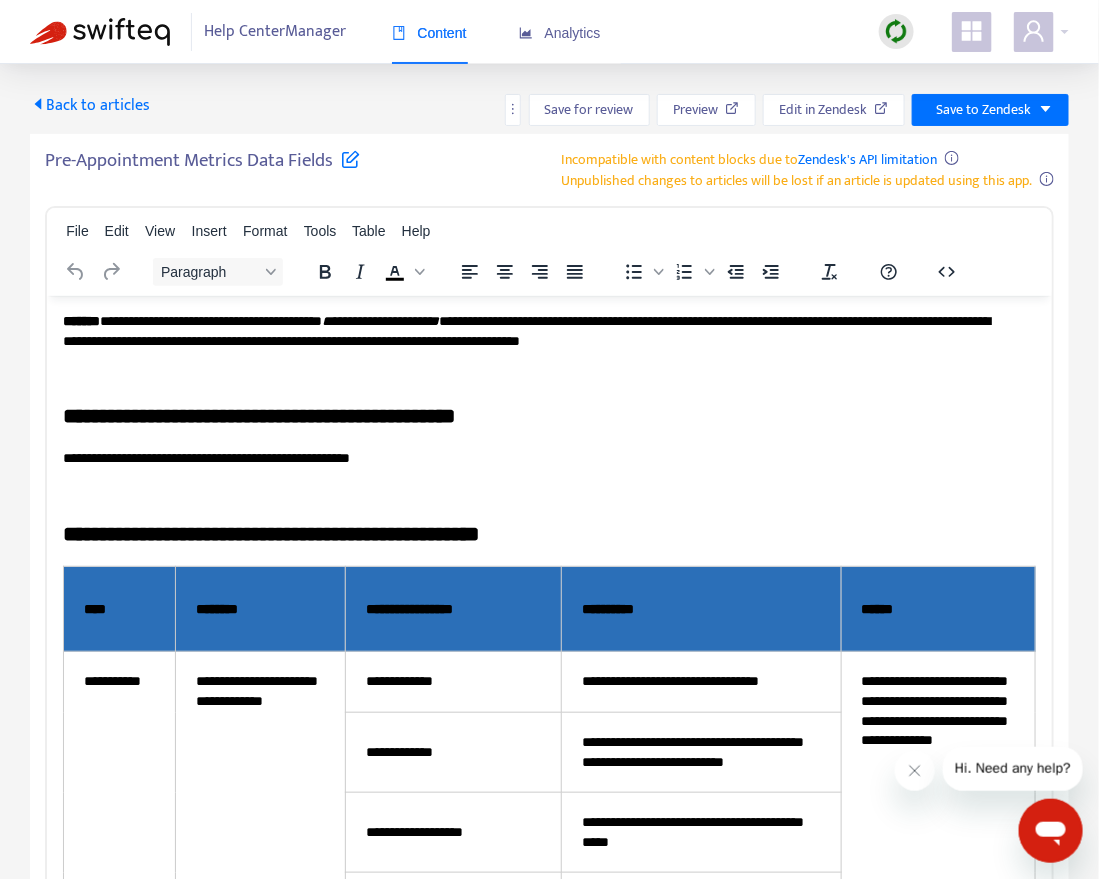 click at bounding box center (350, 158) 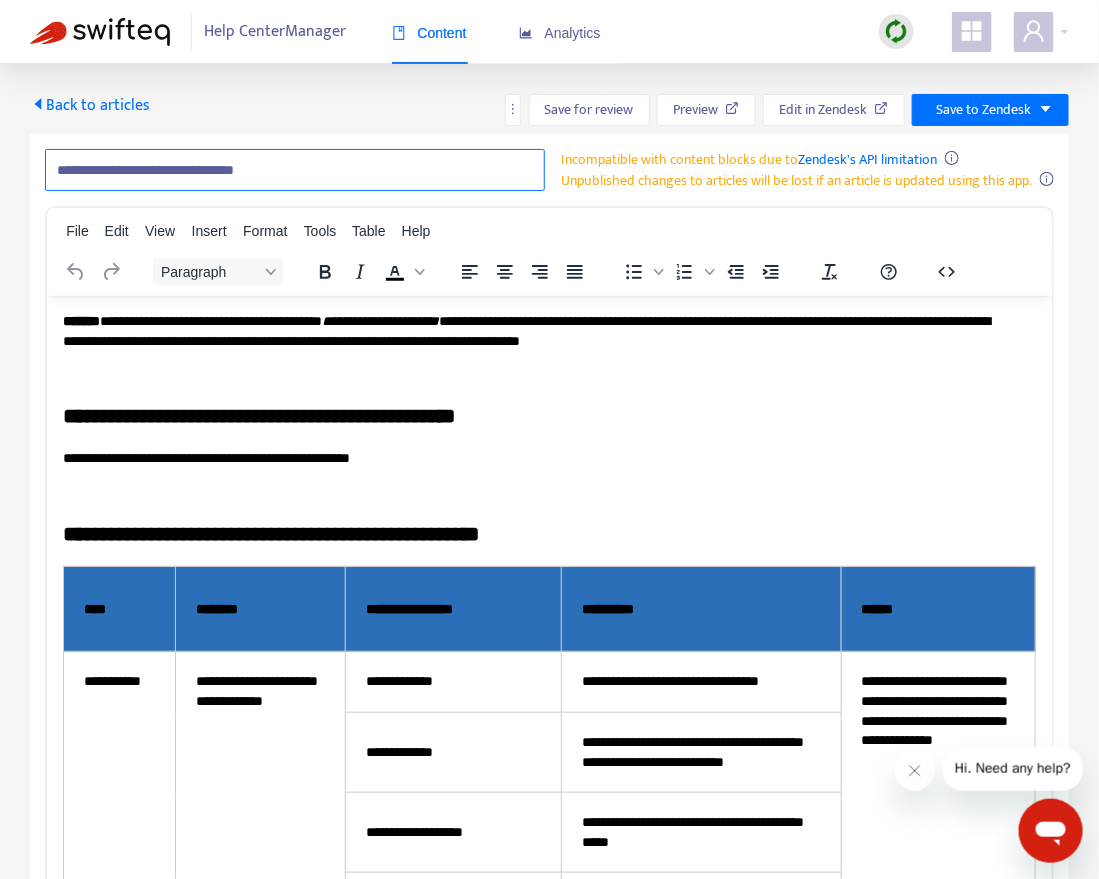 click on "**********" at bounding box center (295, 170) 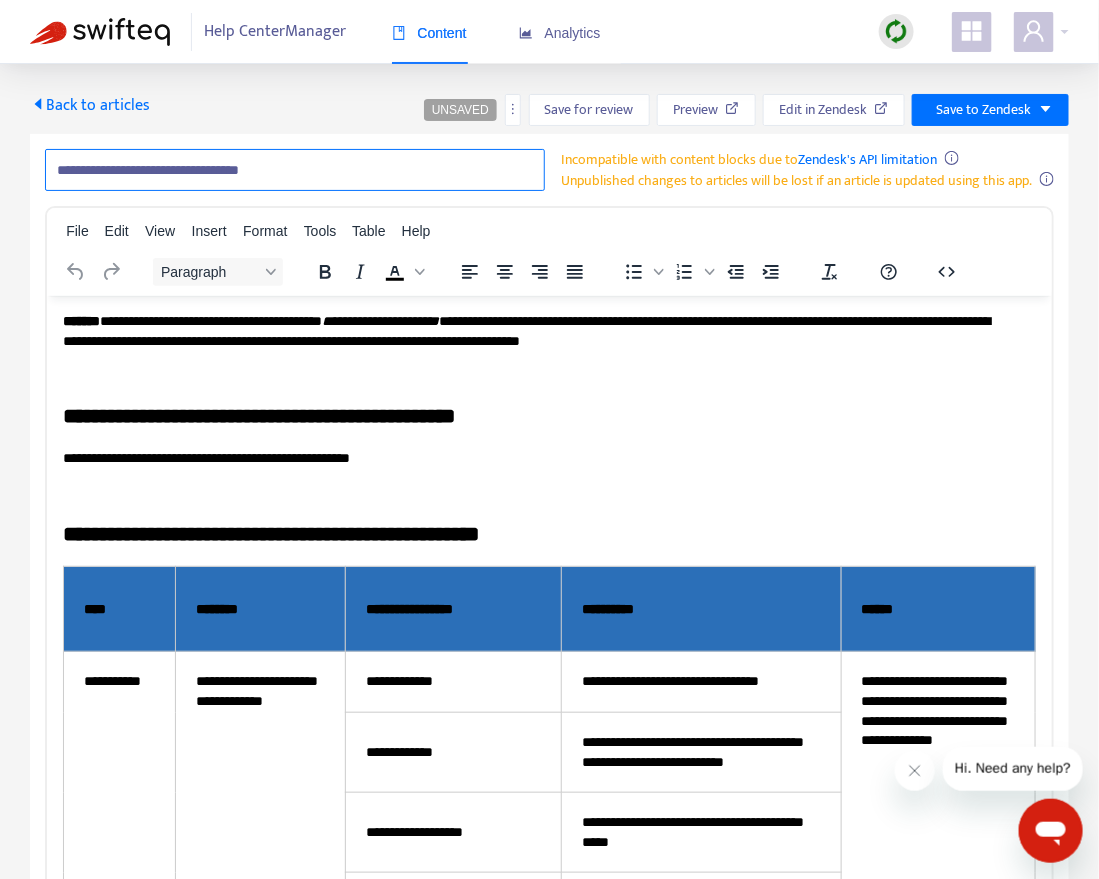 paste on "**********" 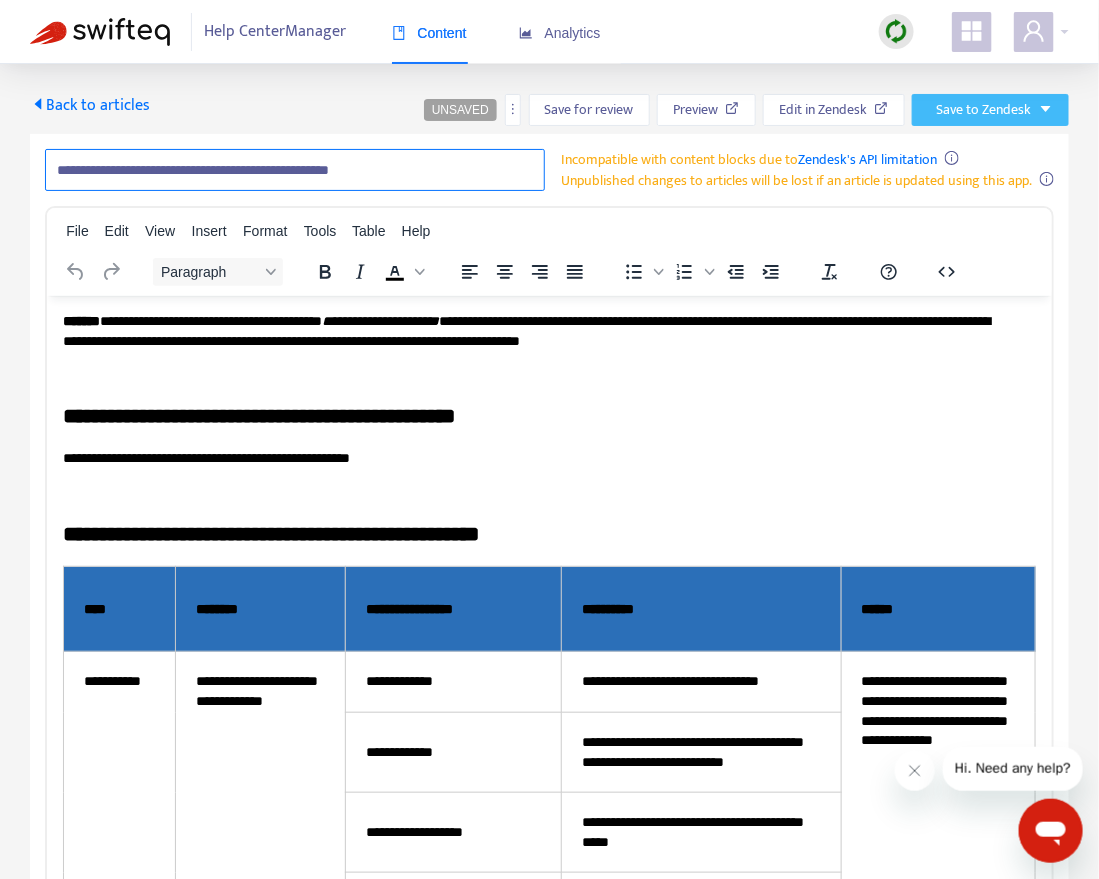 type on "**********" 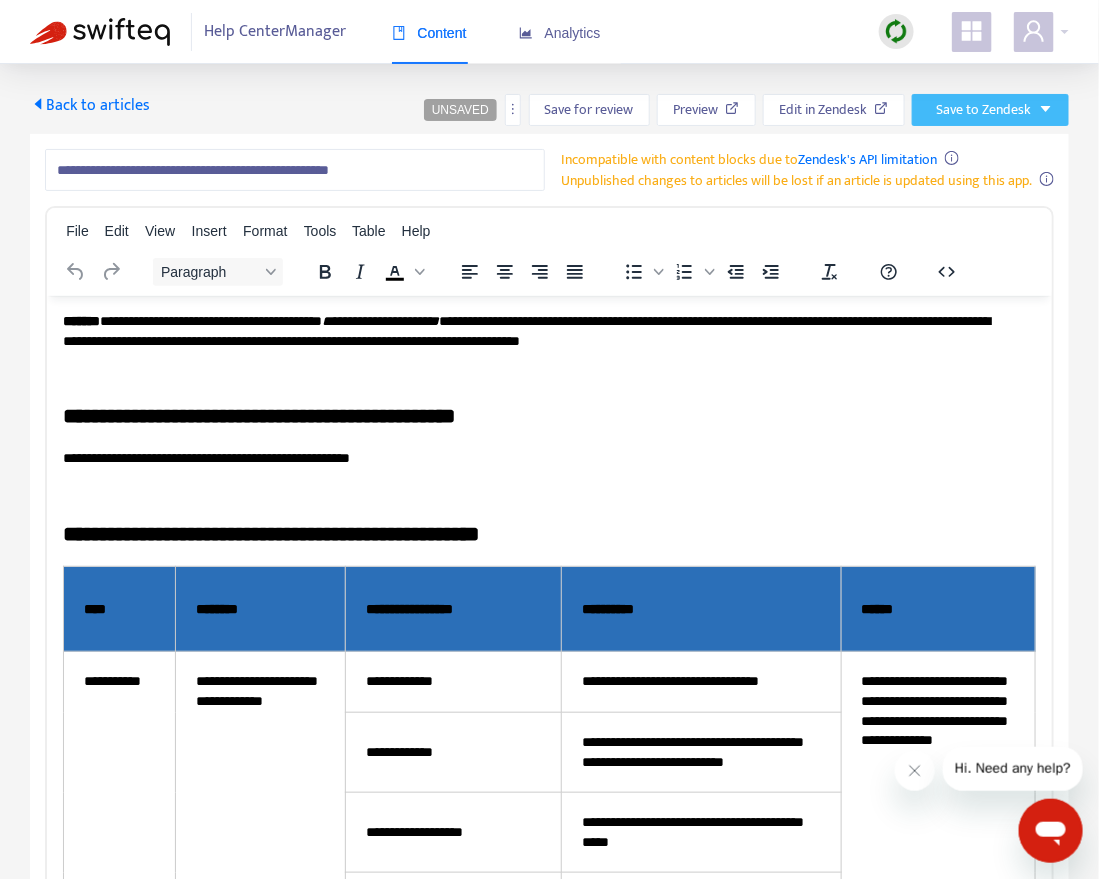 click on "Save to Zendesk" at bounding box center (983, 110) 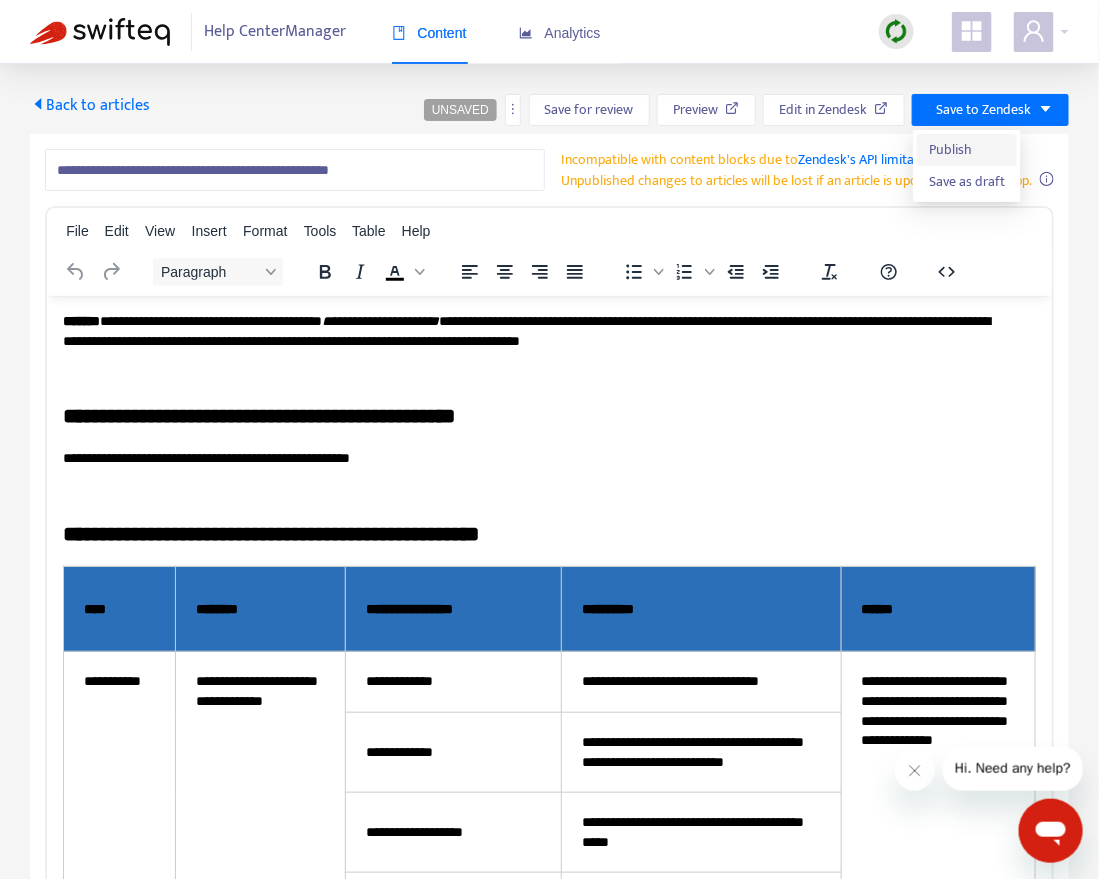 click on "Publish" at bounding box center [967, 150] 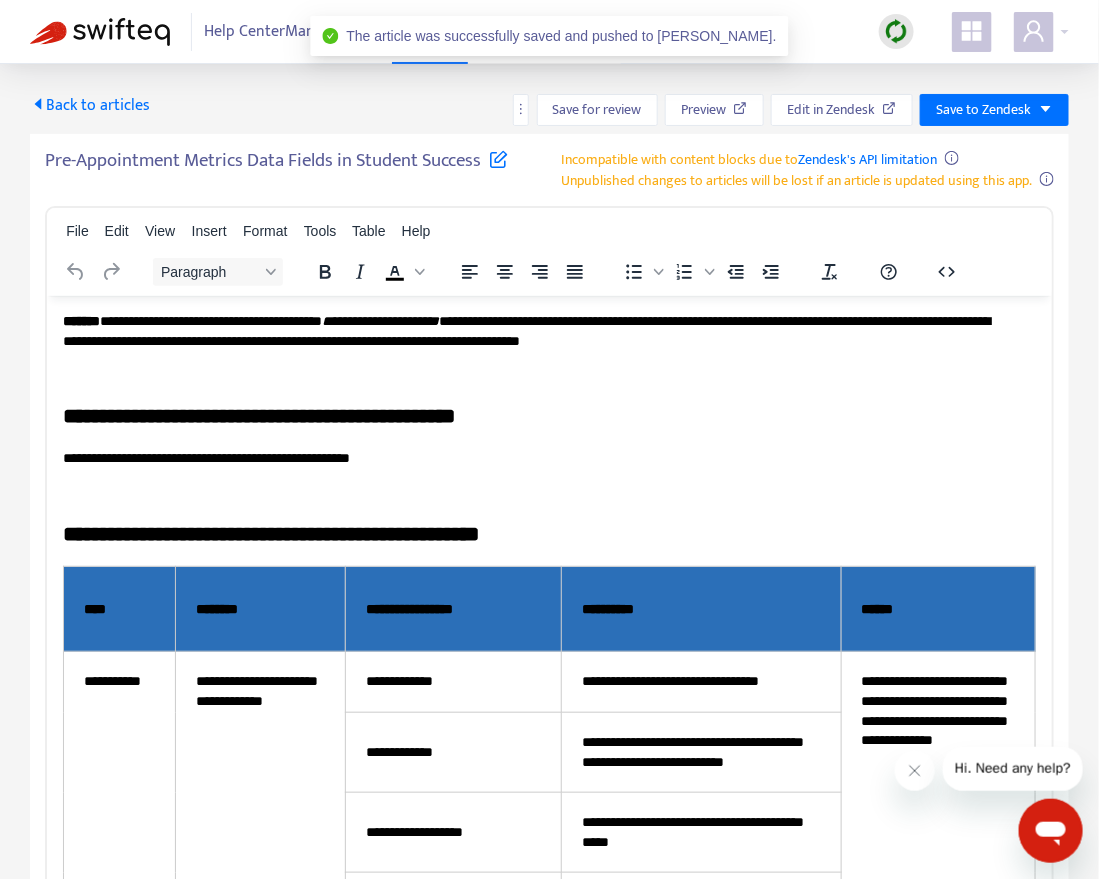 click on "Back to articles" at bounding box center [90, 105] 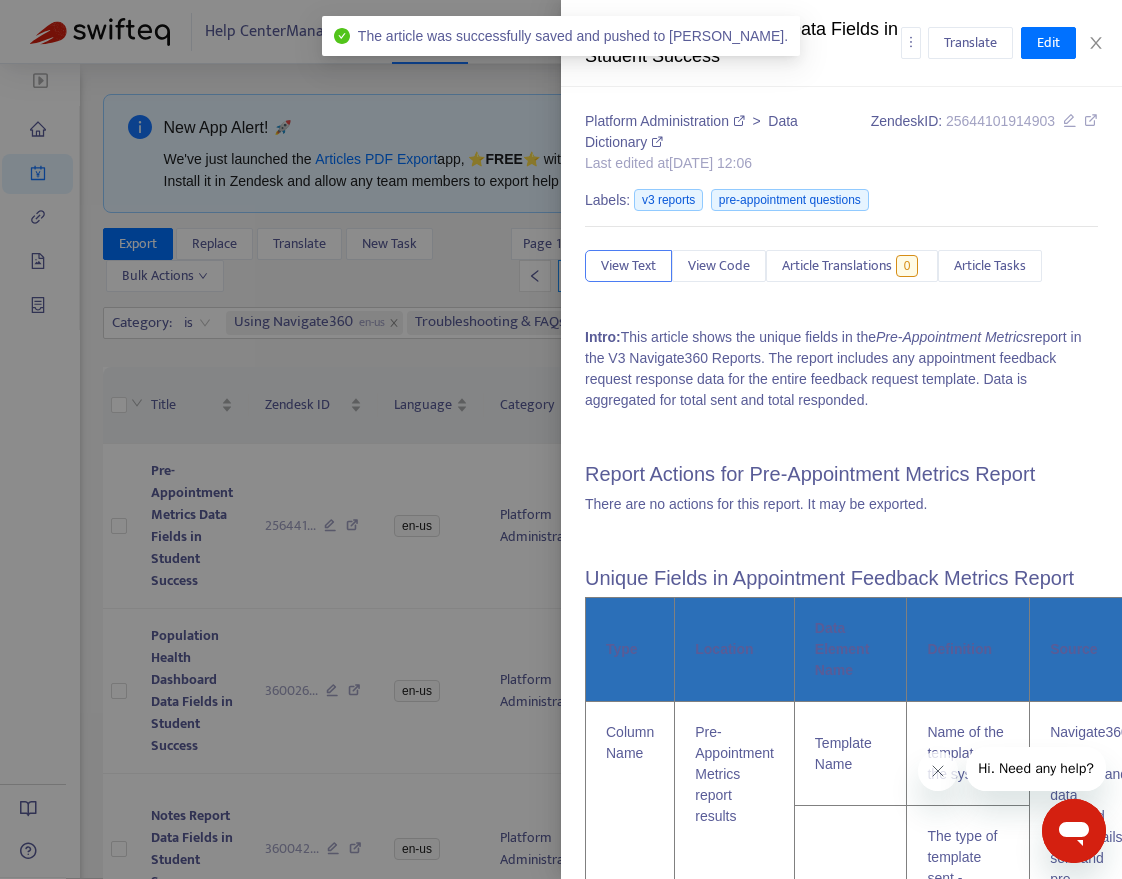 type on "**********" 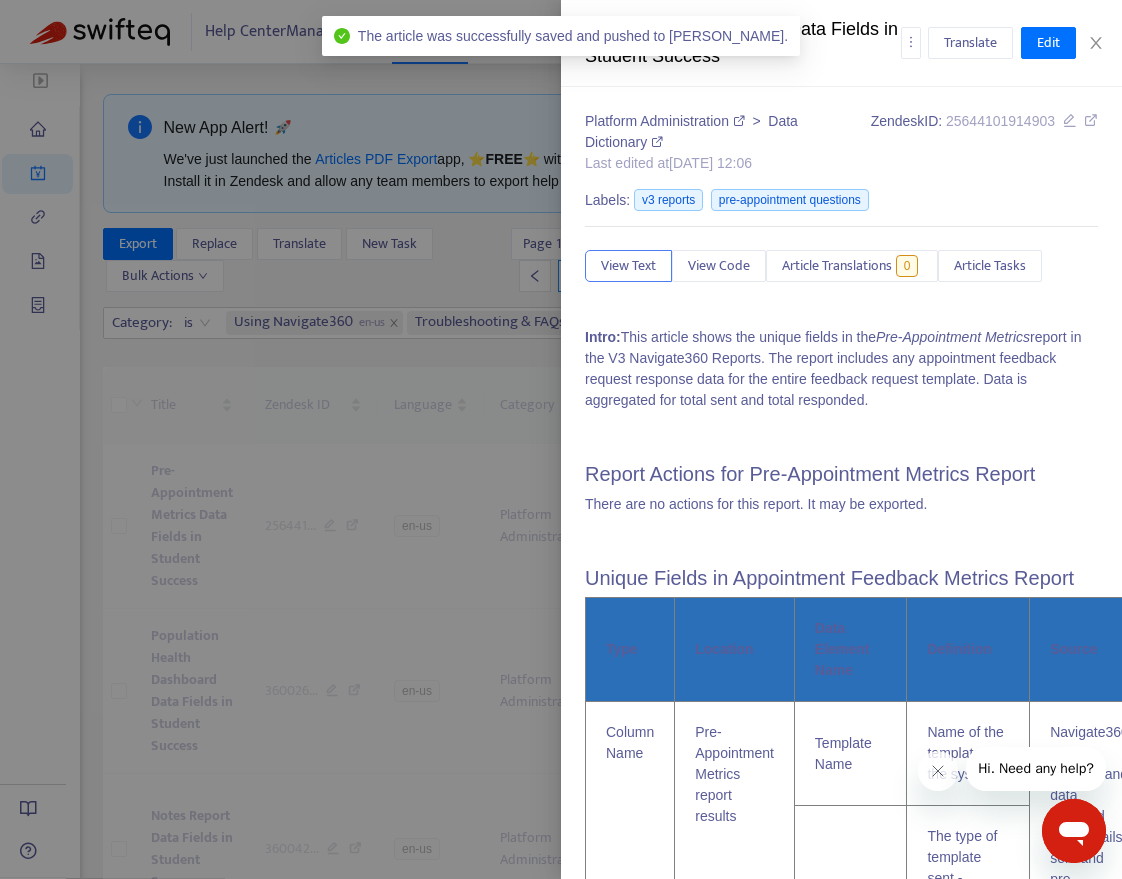 click at bounding box center (561, 439) 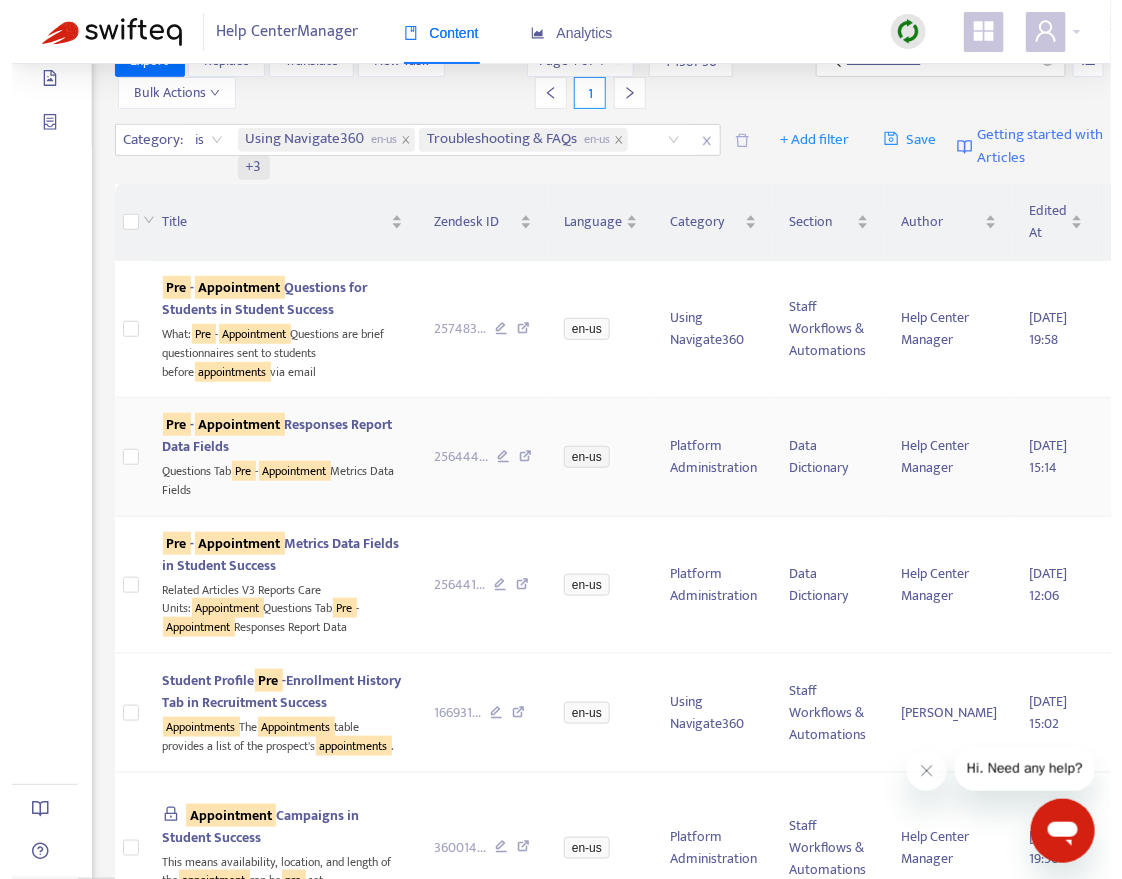 scroll, scrollTop: 249, scrollLeft: 0, axis: vertical 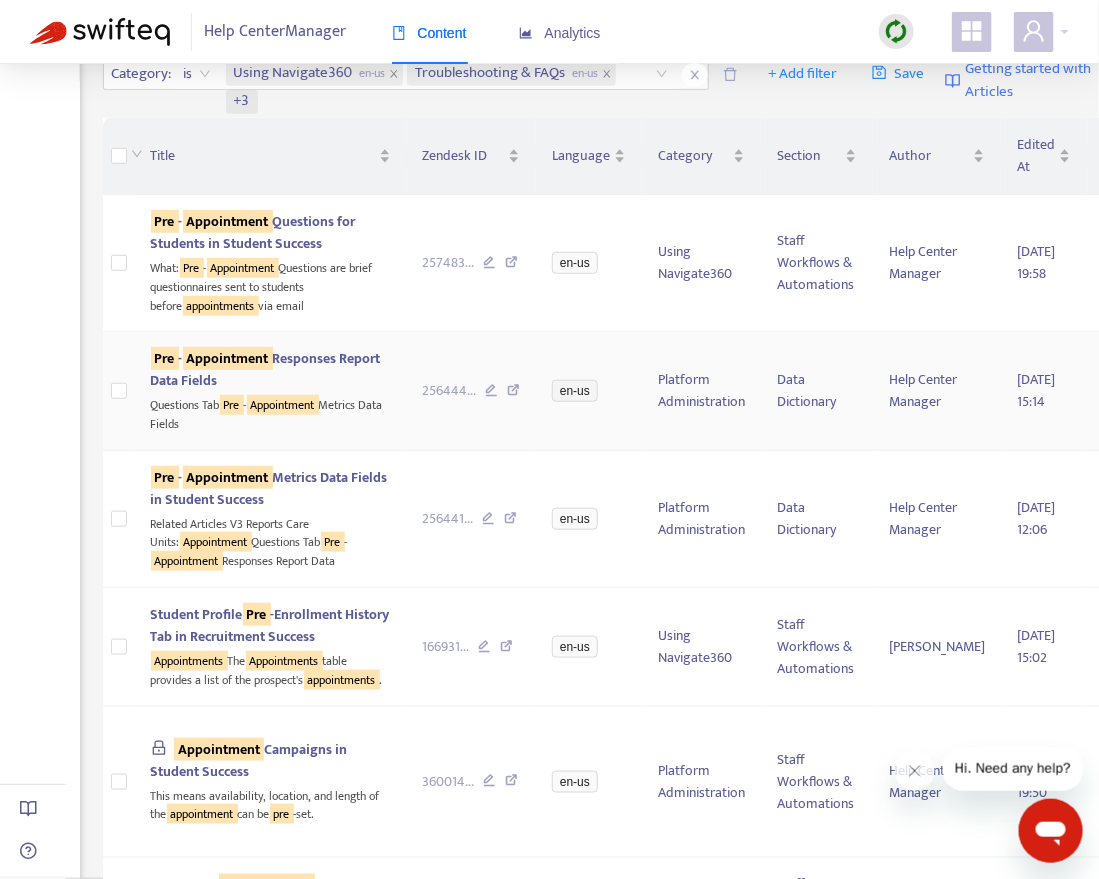 click on "Pre - Appointment  Responses Report Data Fields" at bounding box center [266, 369] 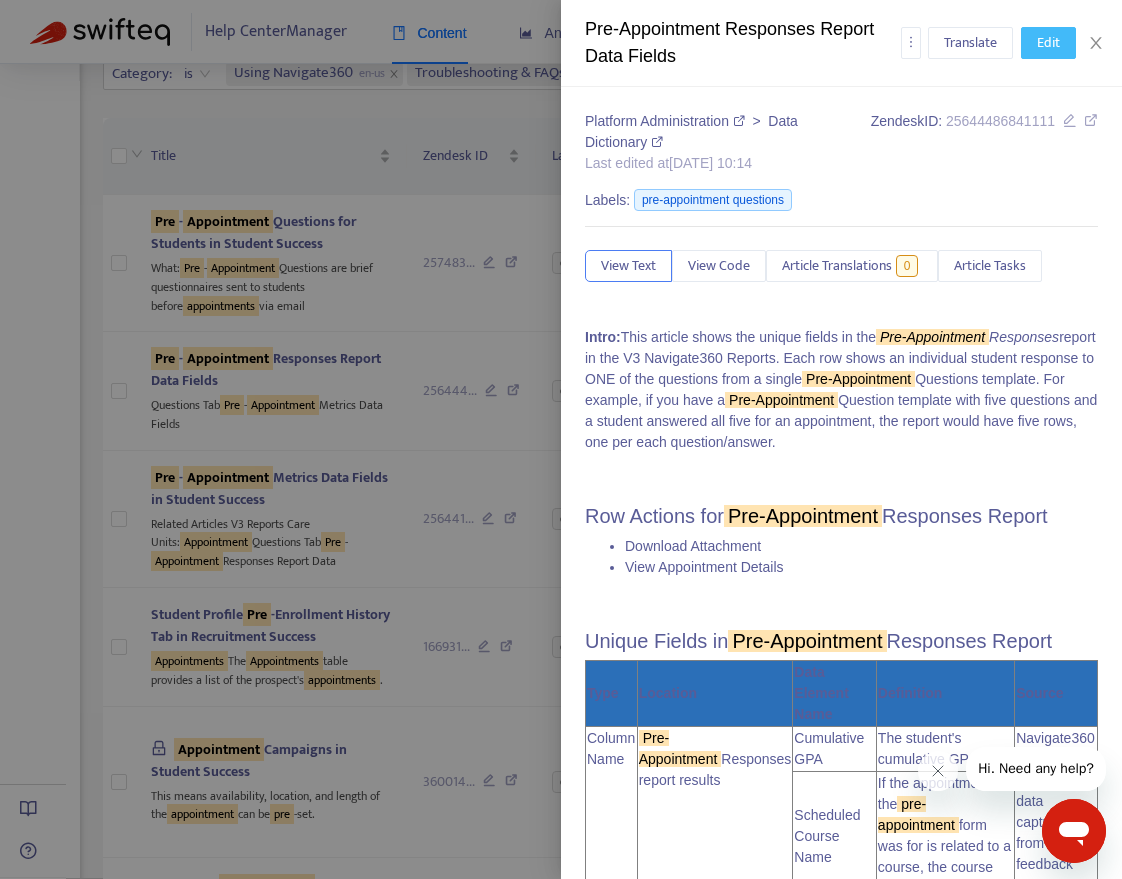 click on "Edit" at bounding box center [1048, 43] 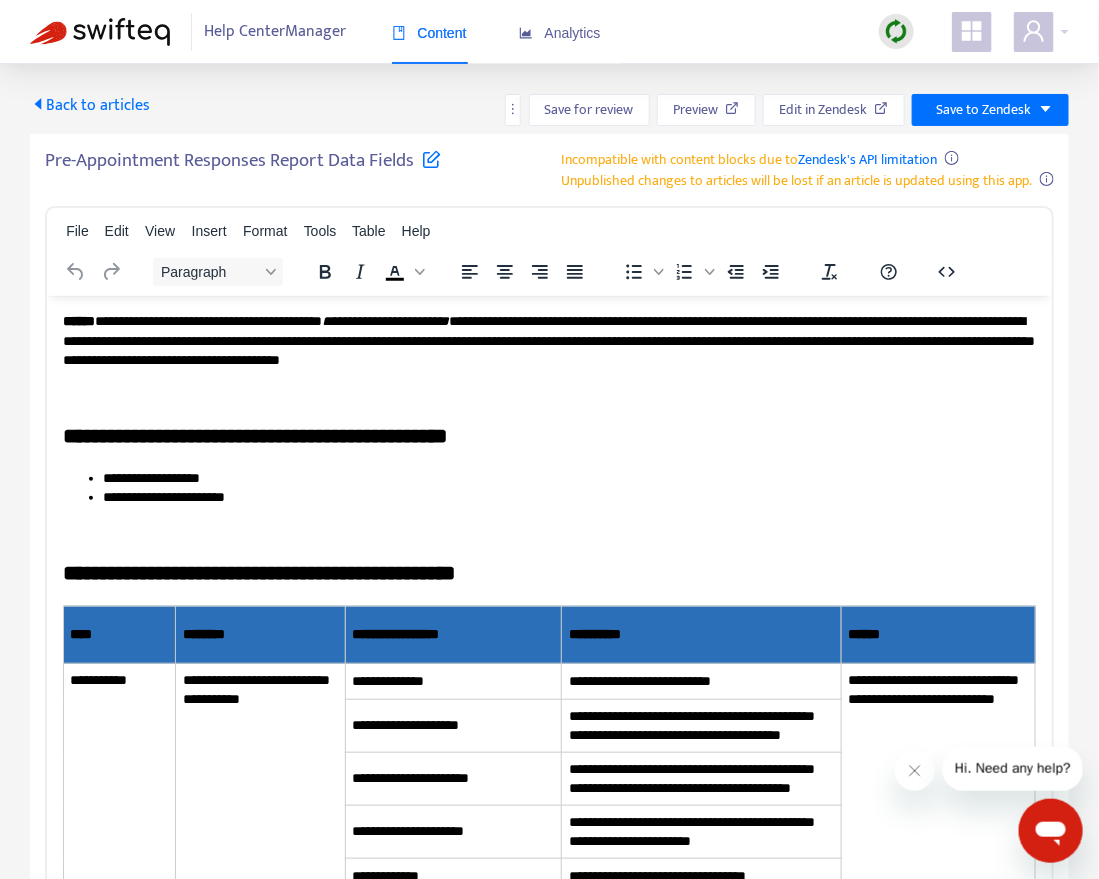 scroll, scrollTop: 0, scrollLeft: 0, axis: both 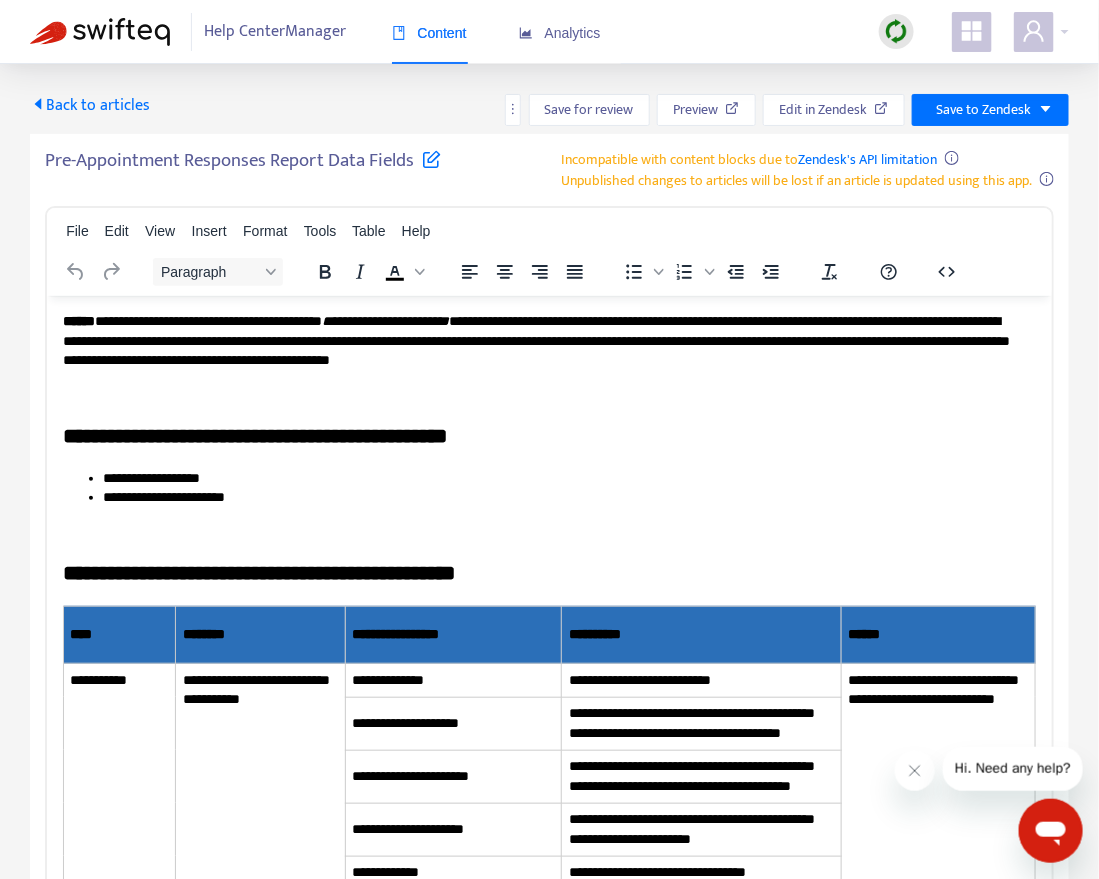 click at bounding box center (431, 158) 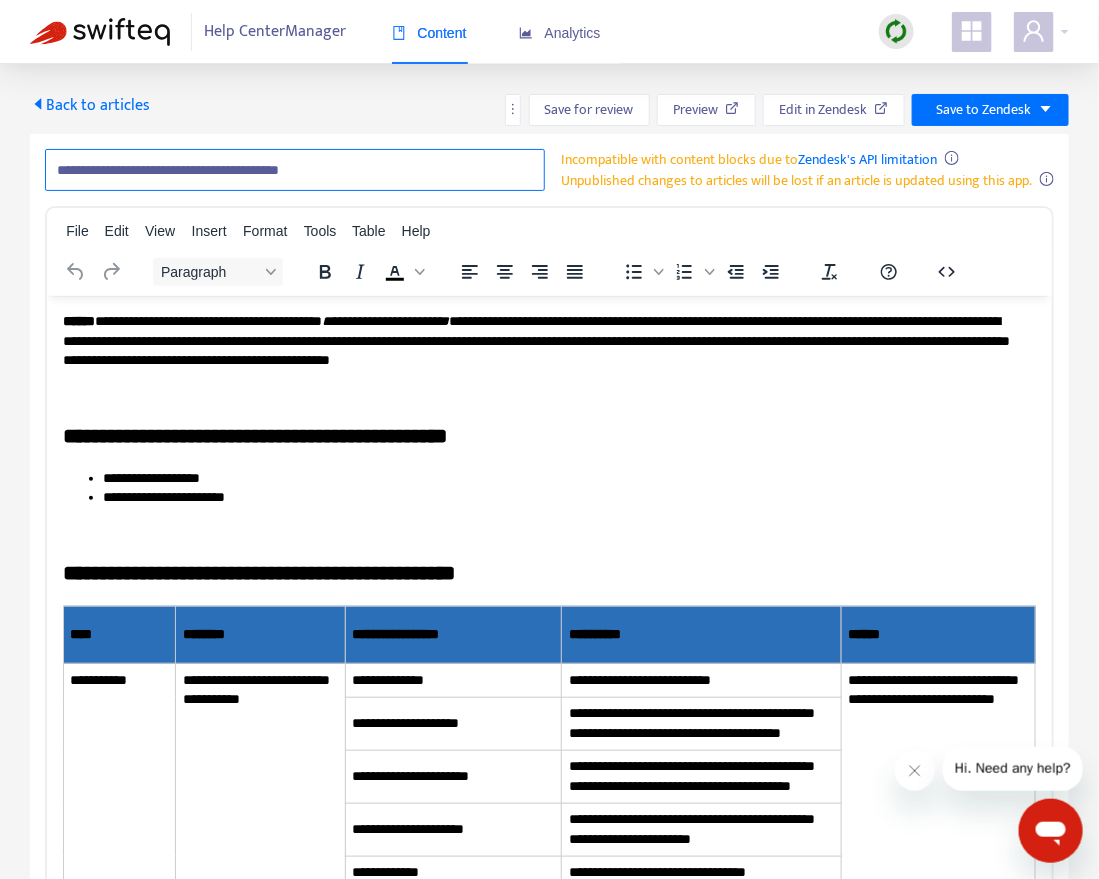 click on "**********" at bounding box center (295, 170) 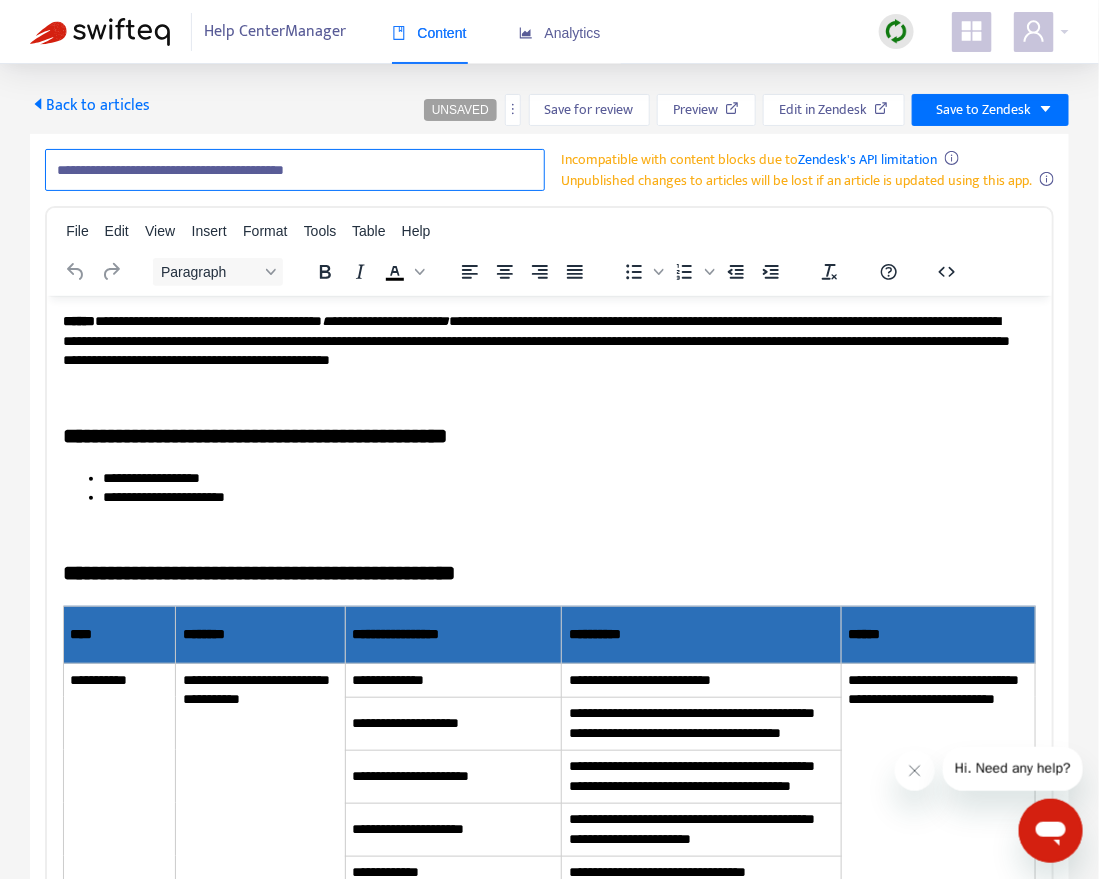 paste on "**********" 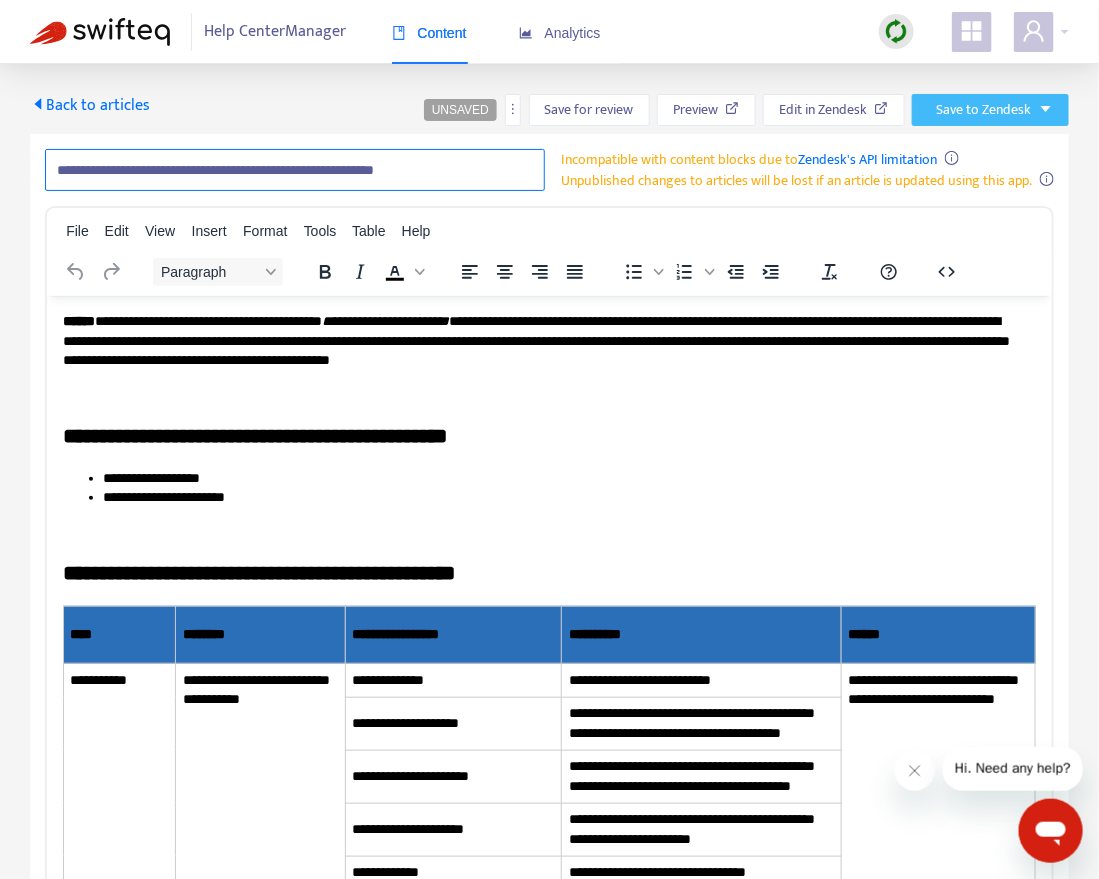 type on "**********" 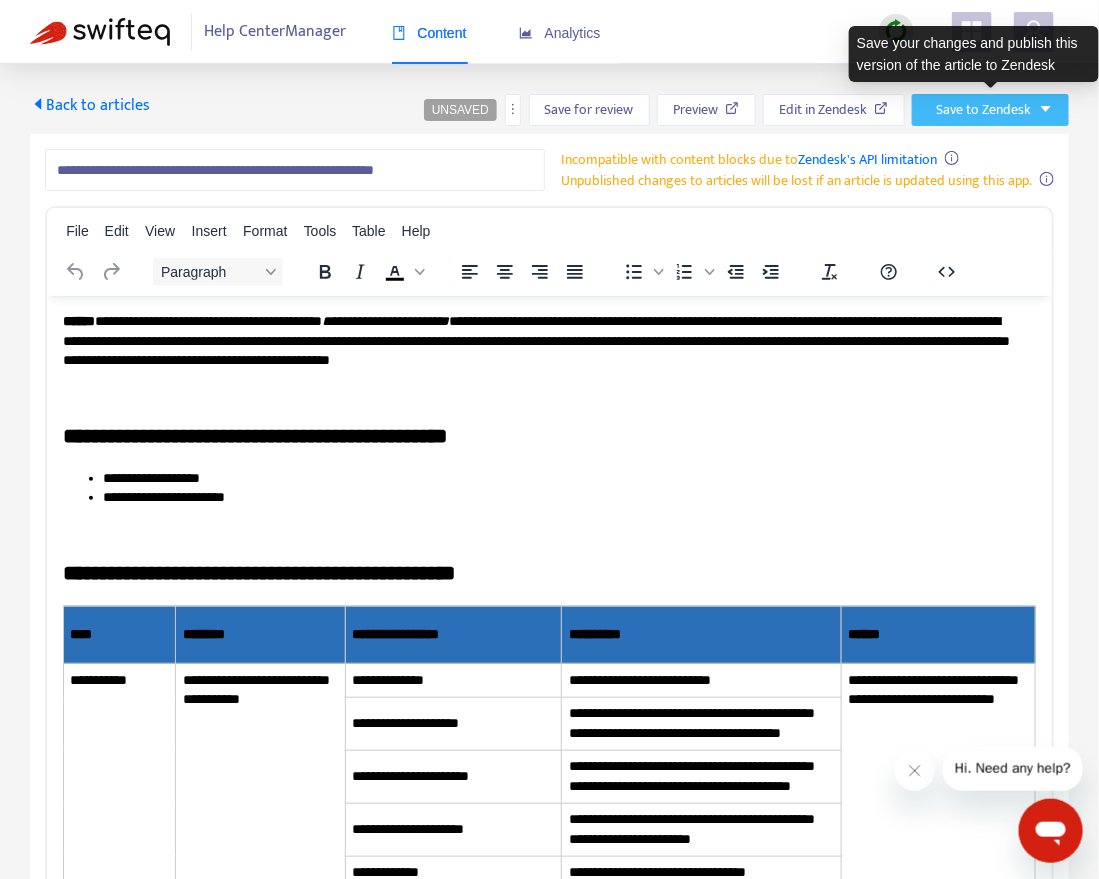 click on "Save to Zendesk" at bounding box center (983, 110) 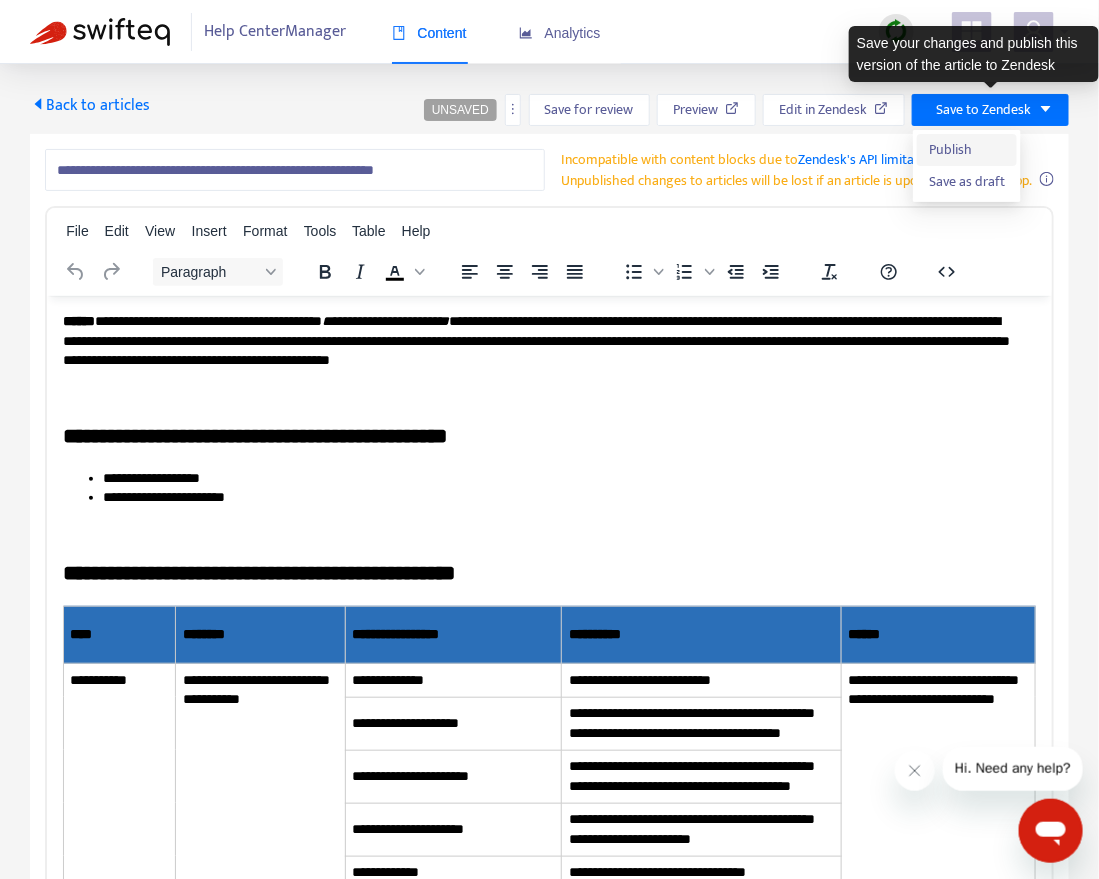 click on "Publish" at bounding box center (967, 150) 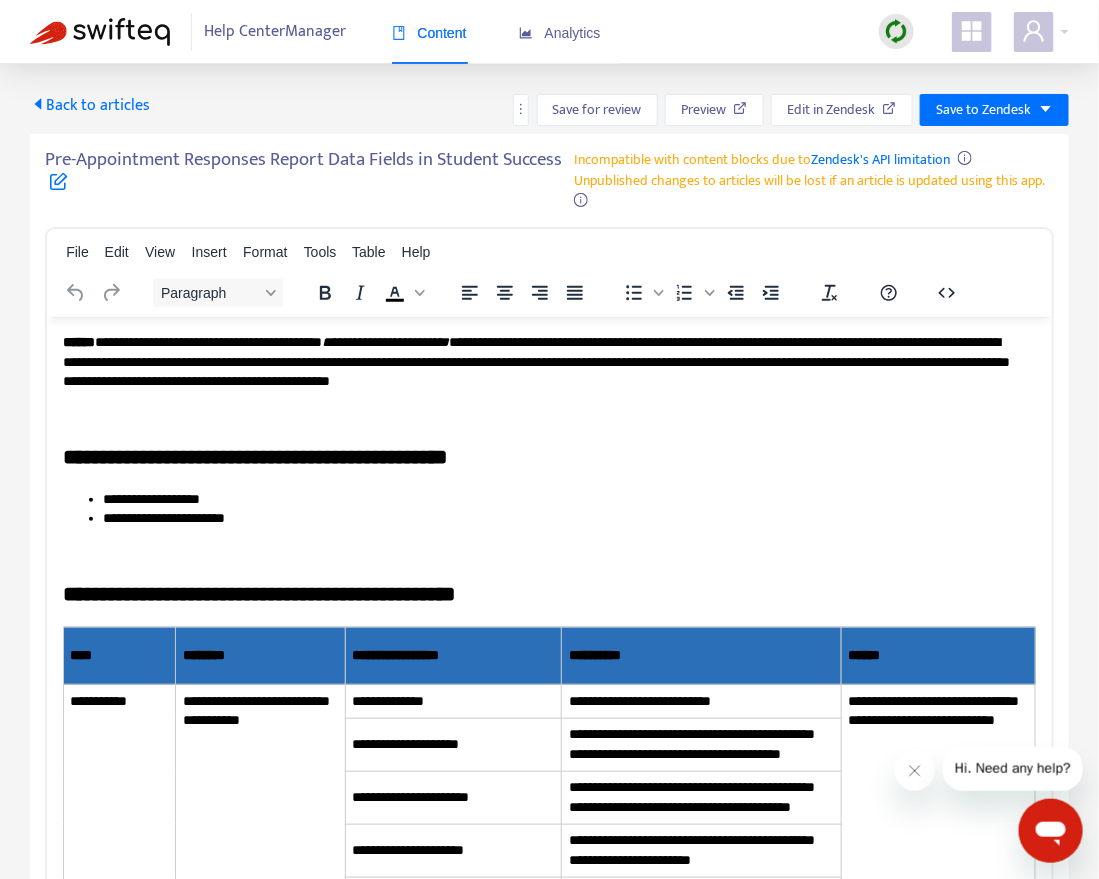 click on "Back to articles" at bounding box center [90, 105] 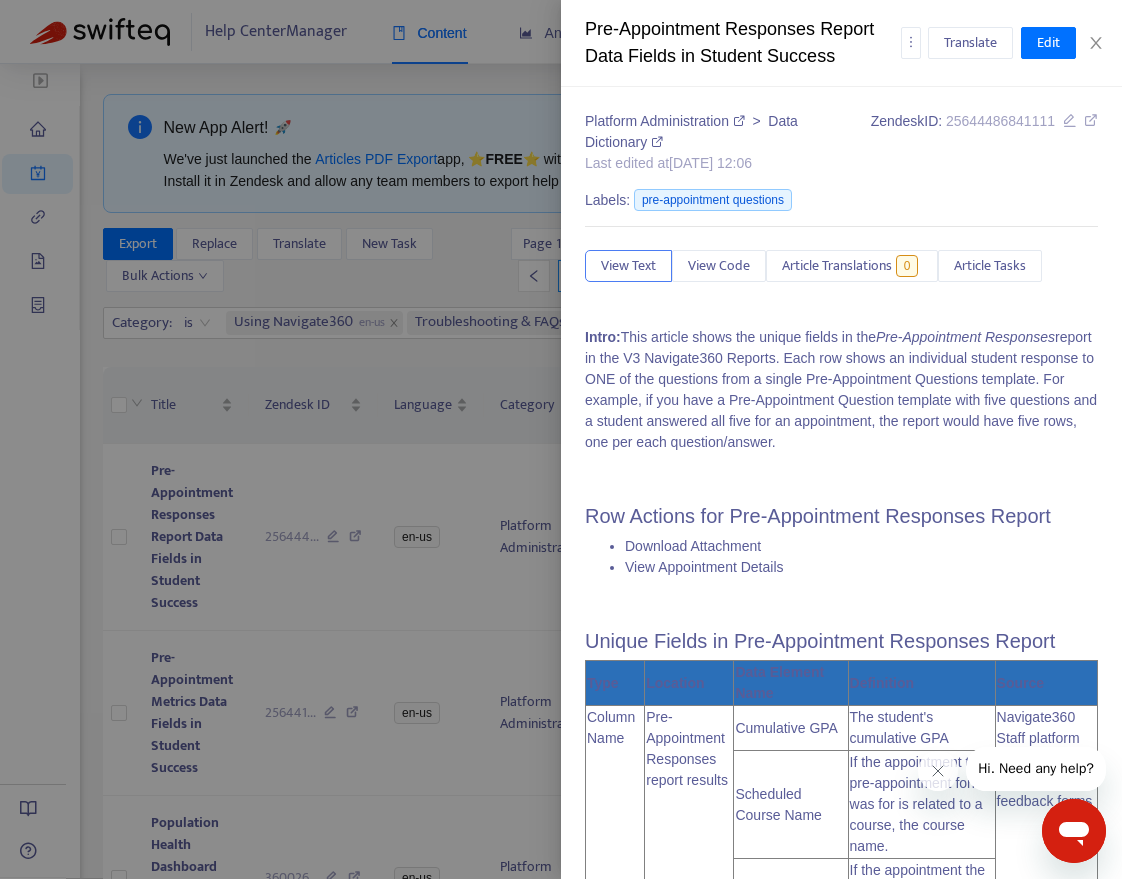 type on "**********" 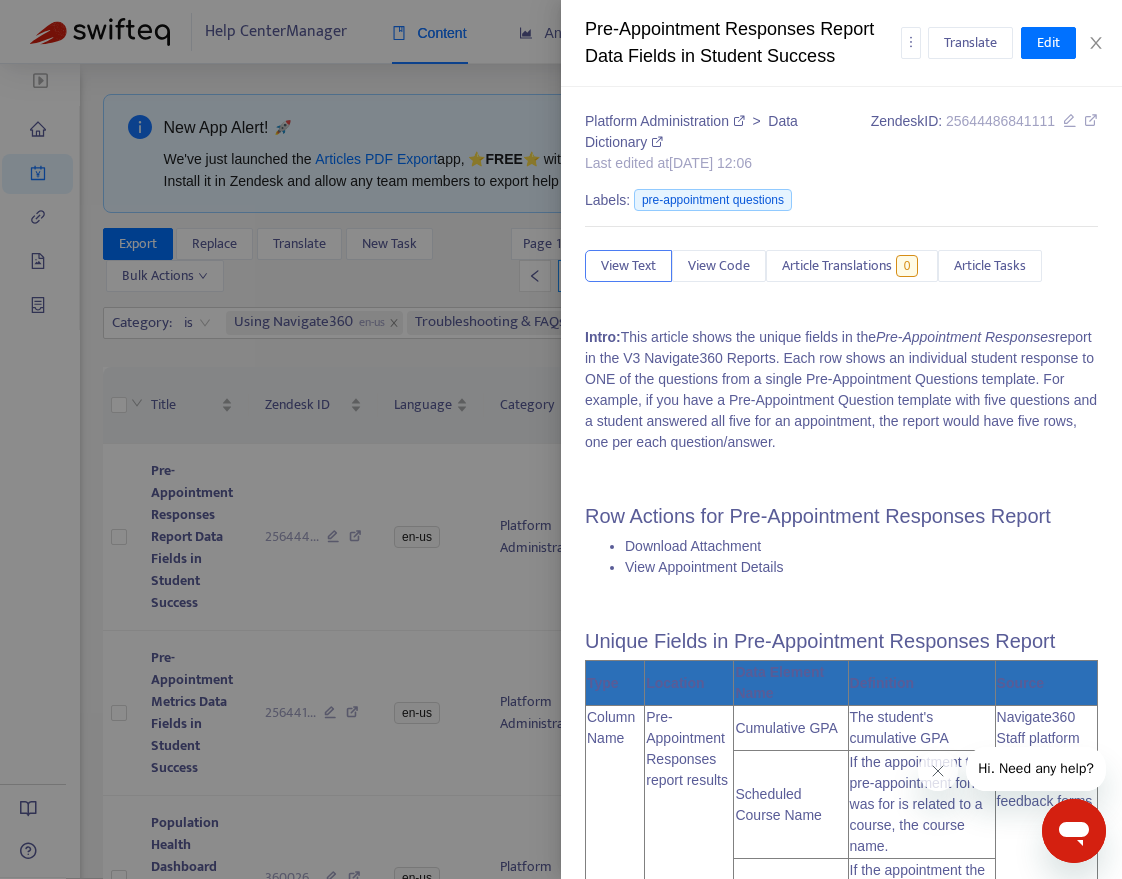 click at bounding box center [561, 439] 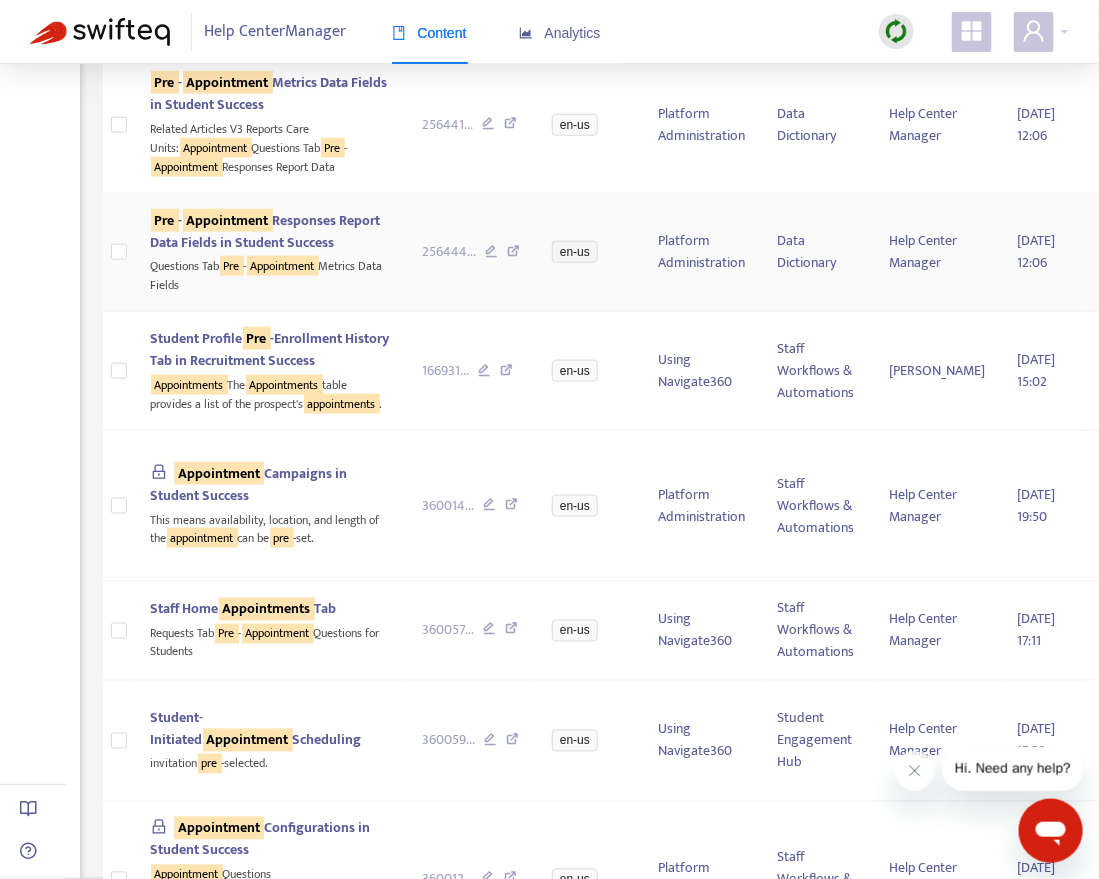 scroll, scrollTop: 0, scrollLeft: 0, axis: both 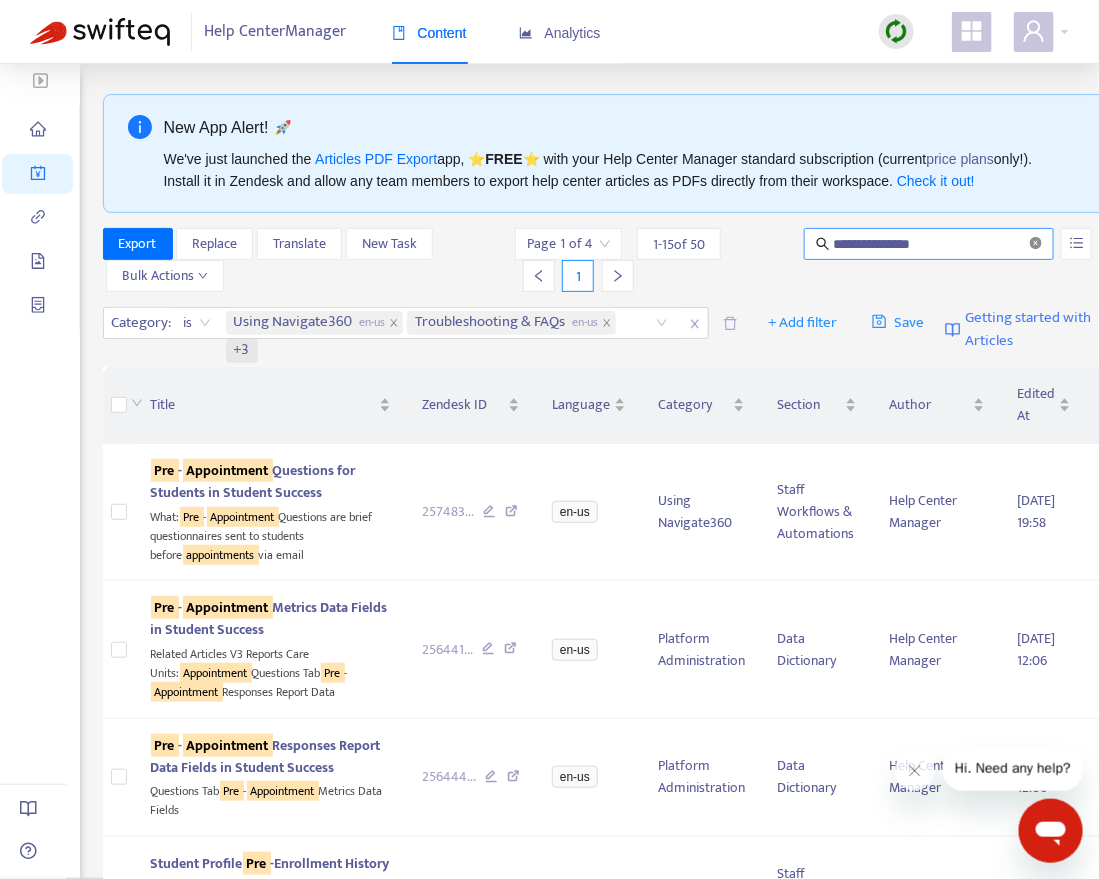 click 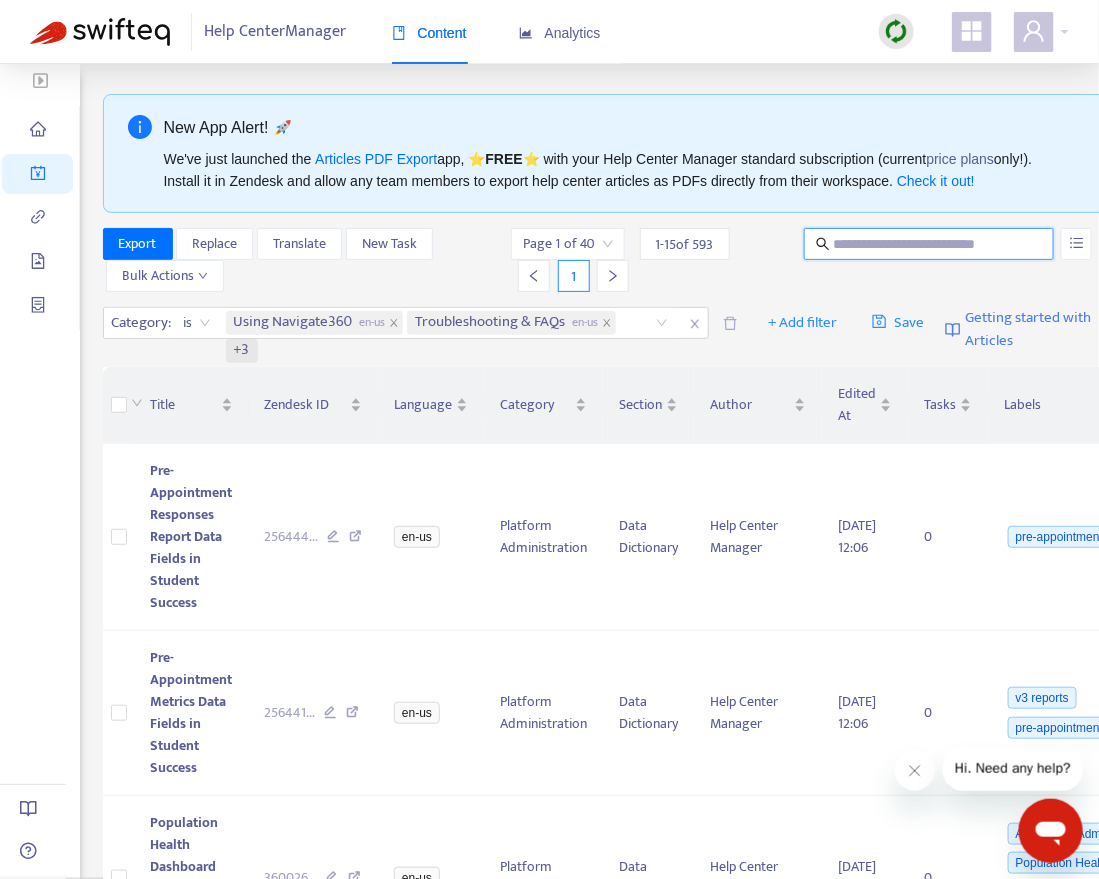 click at bounding box center (930, 244) 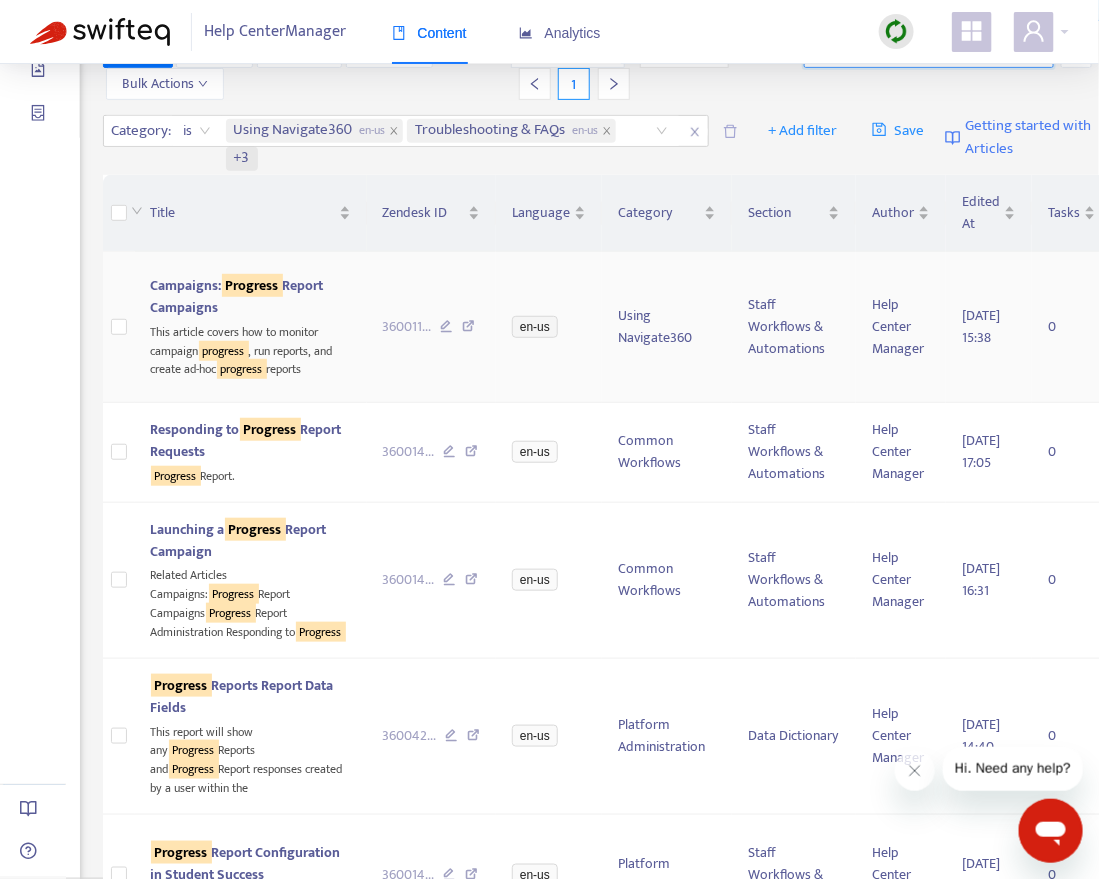 scroll, scrollTop: 0, scrollLeft: 0, axis: both 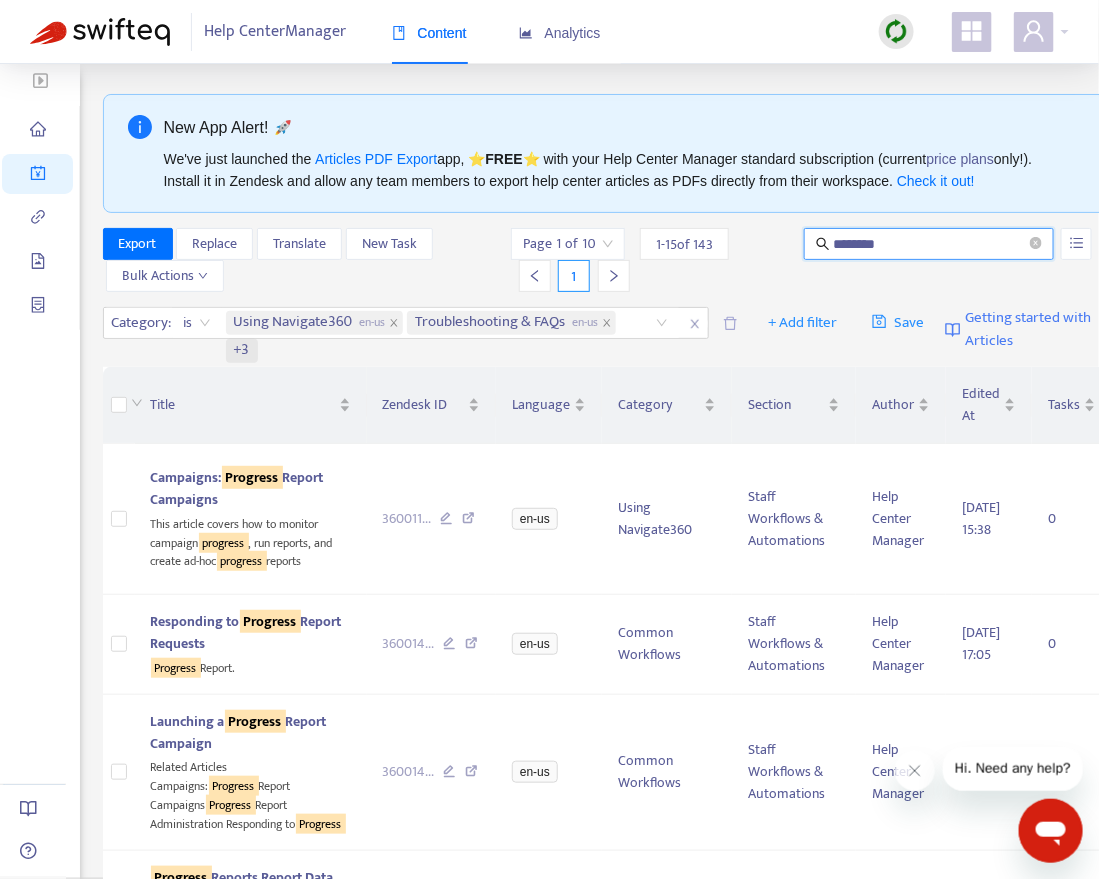 click on "********" at bounding box center (930, 244) 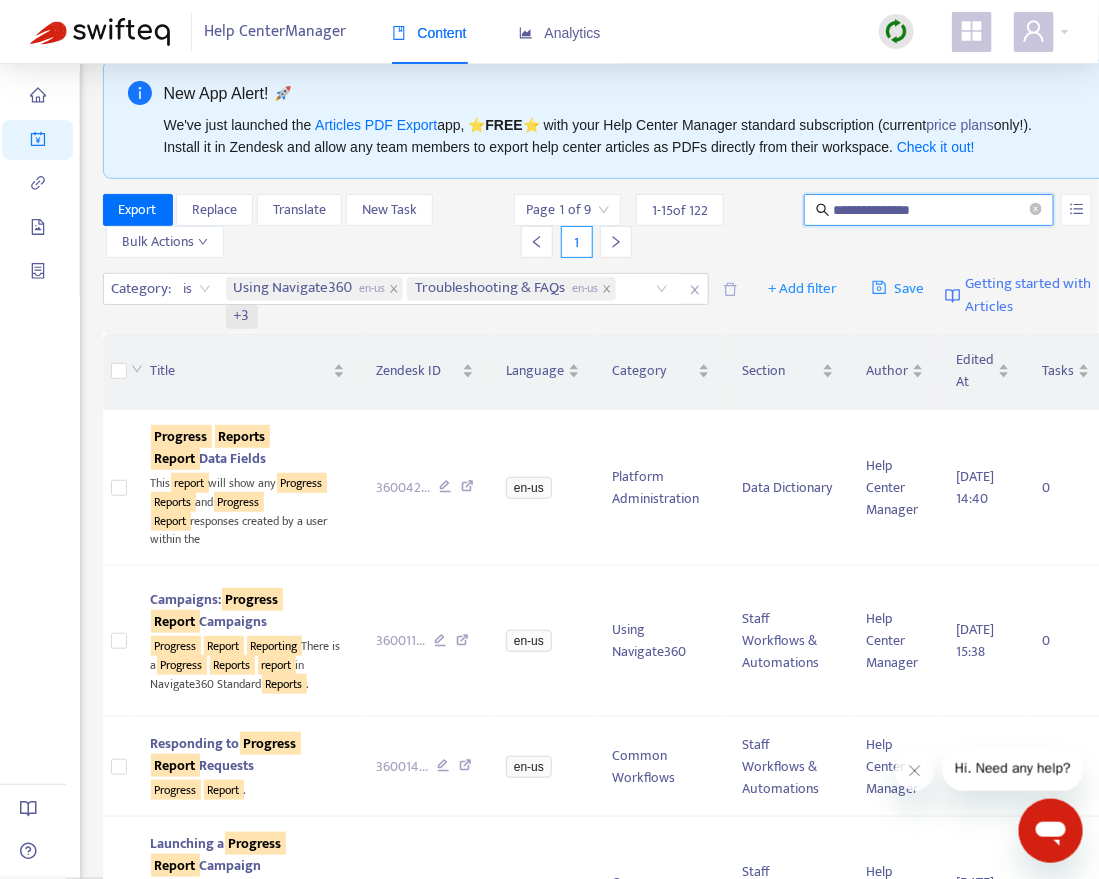 scroll, scrollTop: 0, scrollLeft: 0, axis: both 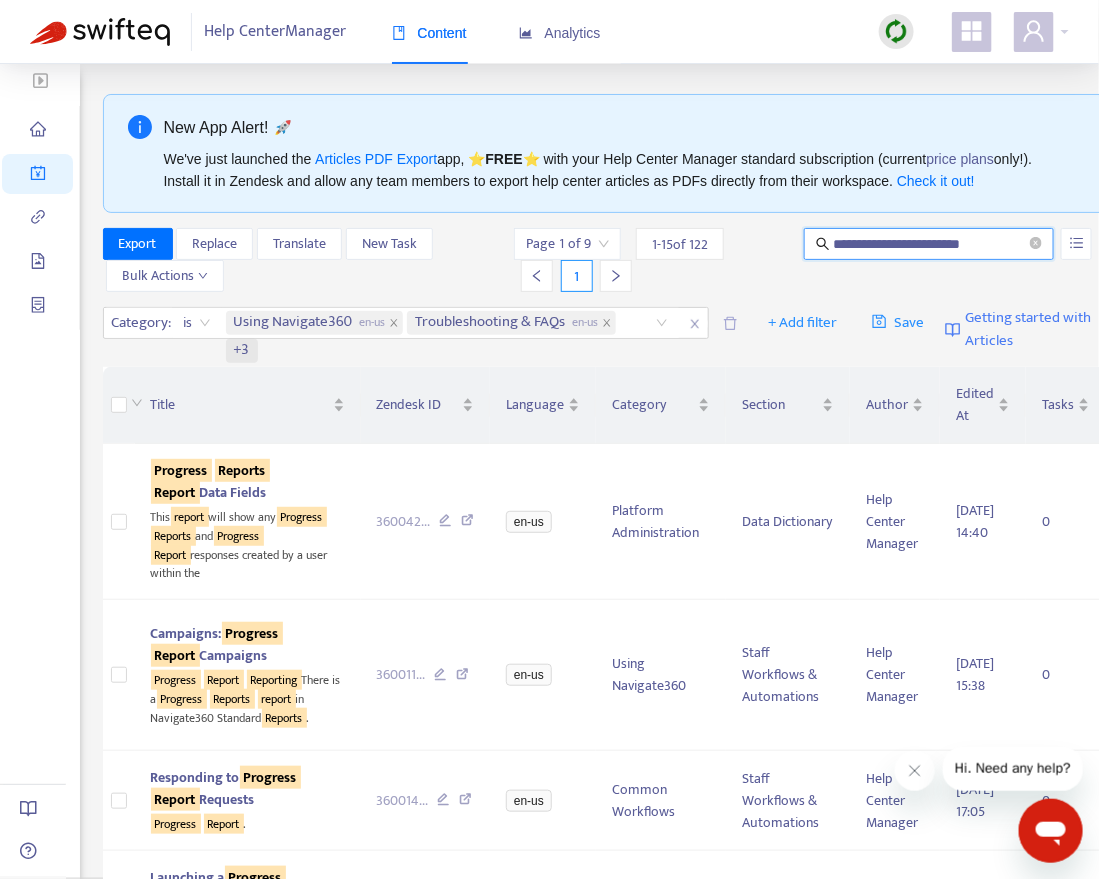type on "**********" 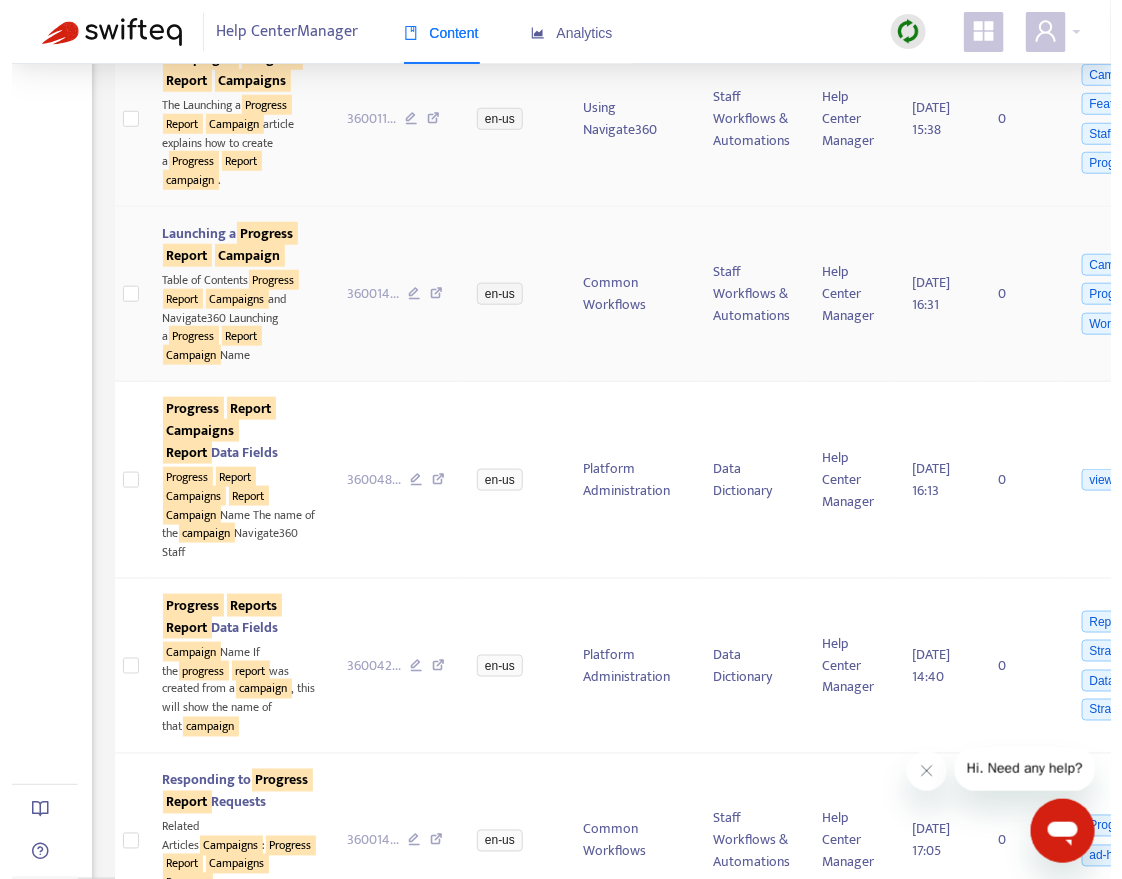 scroll, scrollTop: 438, scrollLeft: 0, axis: vertical 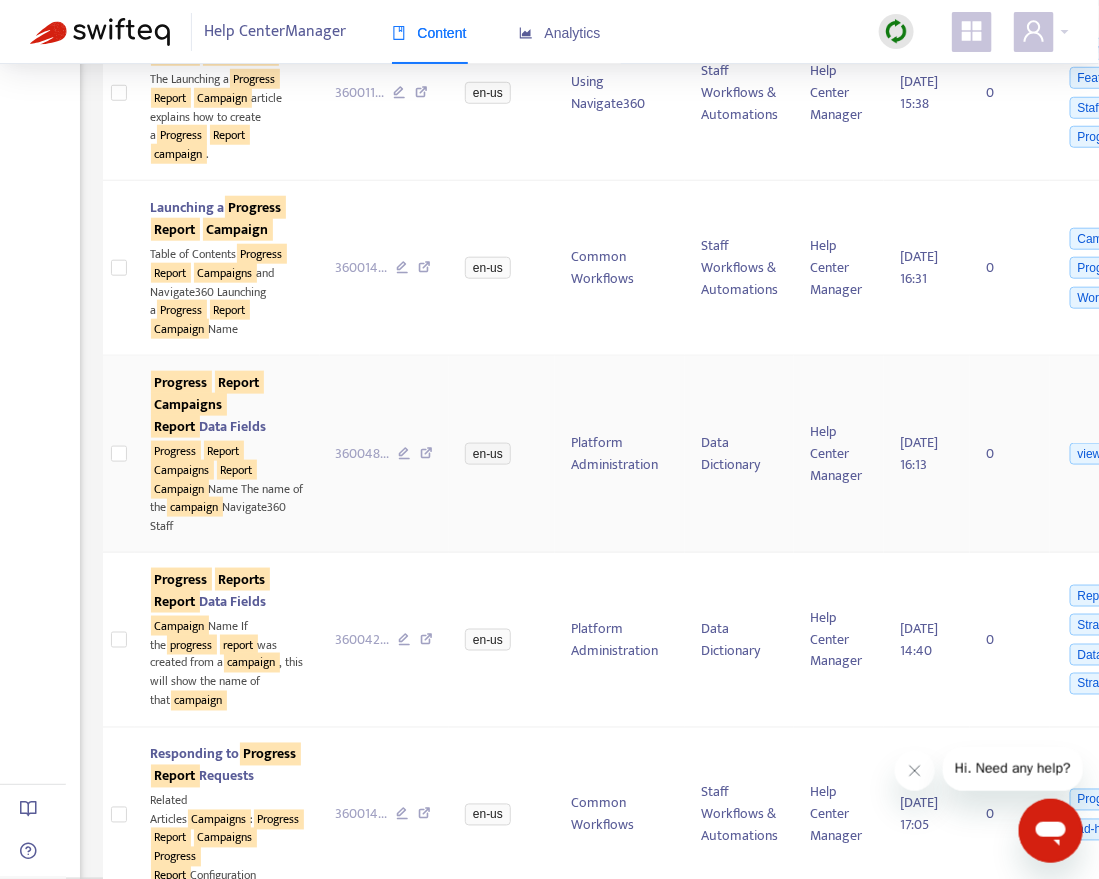 click on "Campaigns" at bounding box center (189, 404) 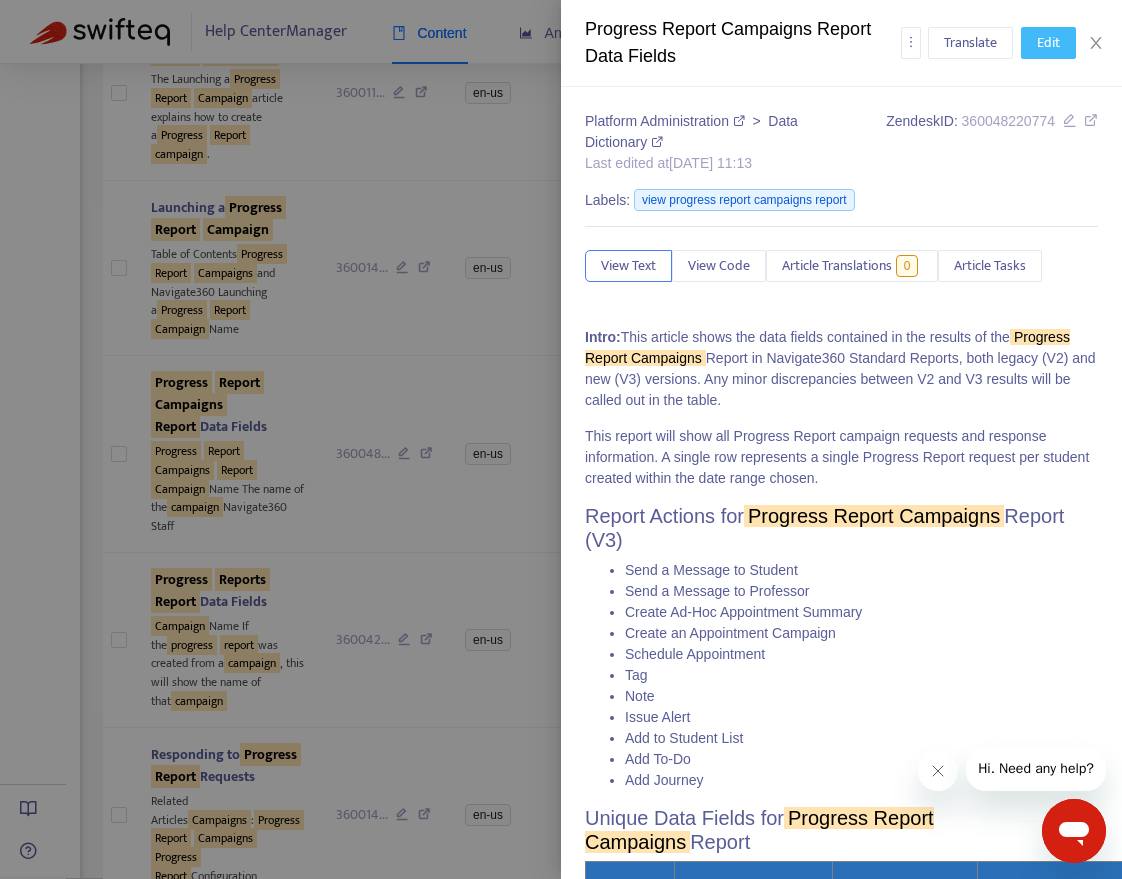click on "Edit" at bounding box center [1048, 43] 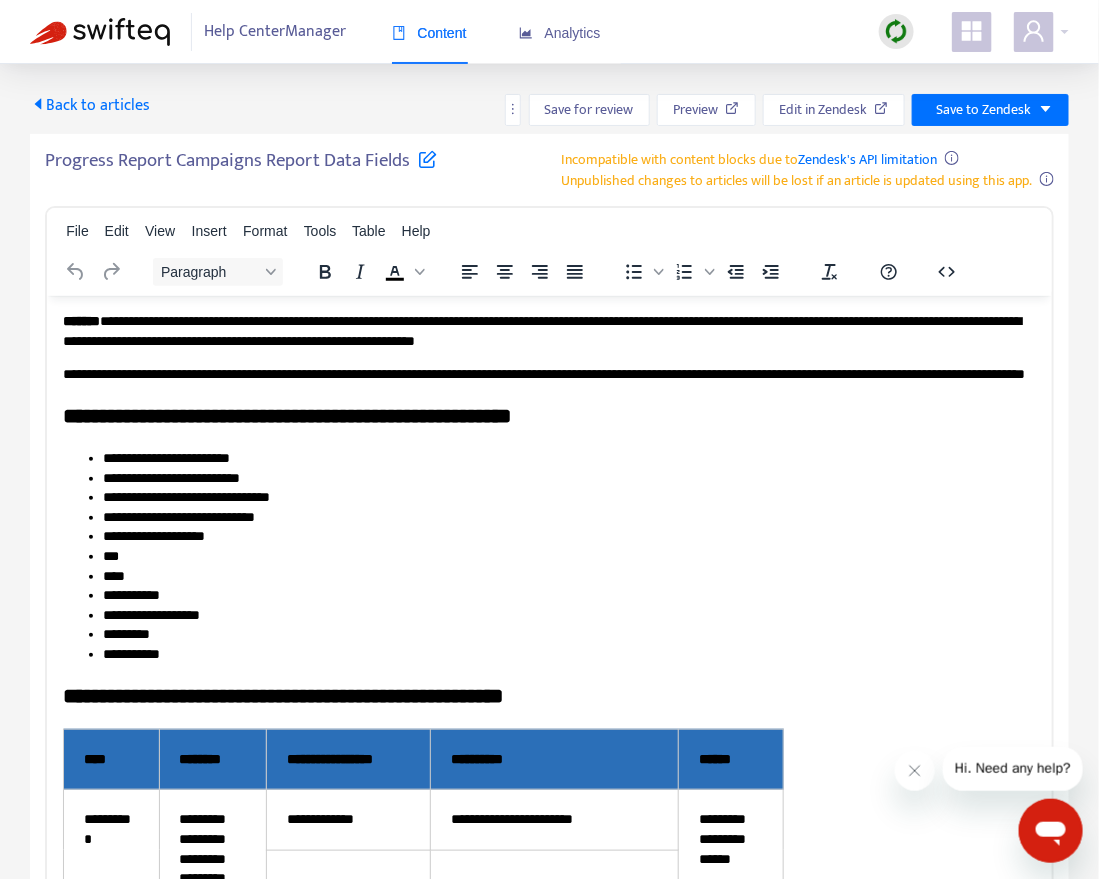 scroll, scrollTop: 0, scrollLeft: 0, axis: both 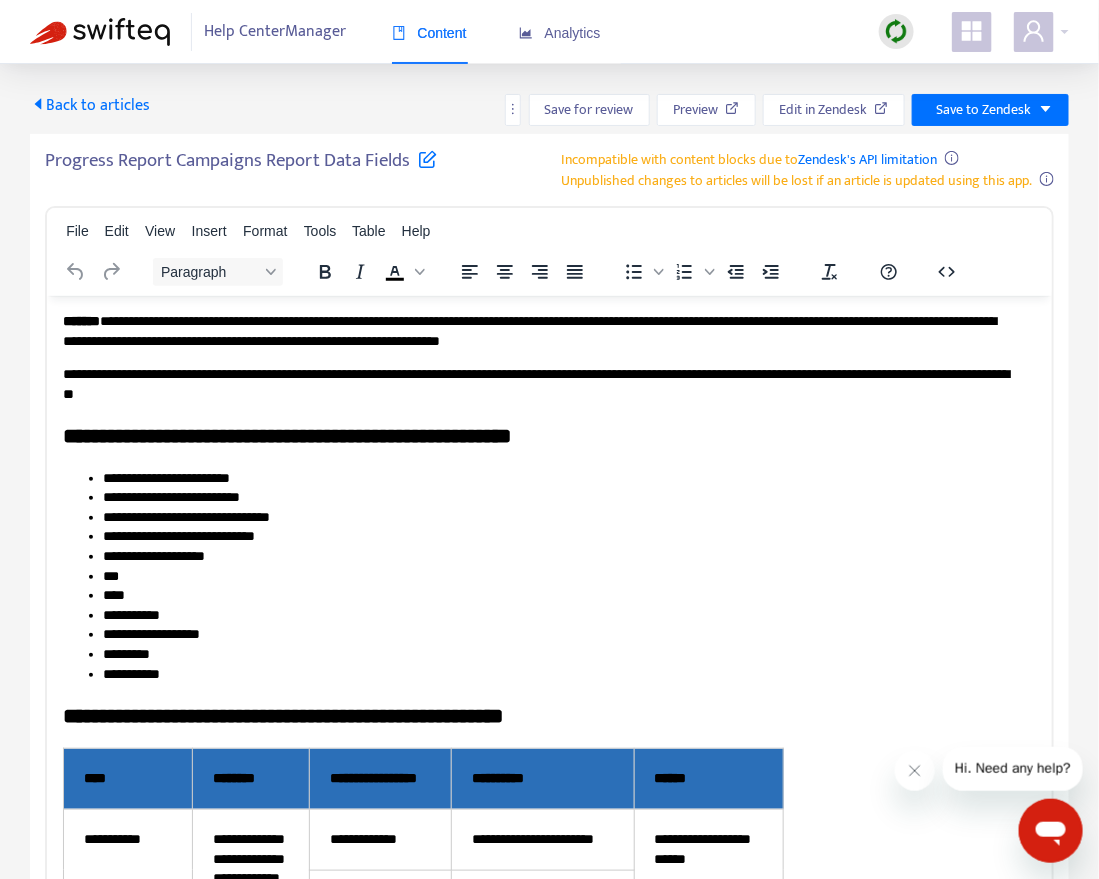 click at bounding box center [427, 158] 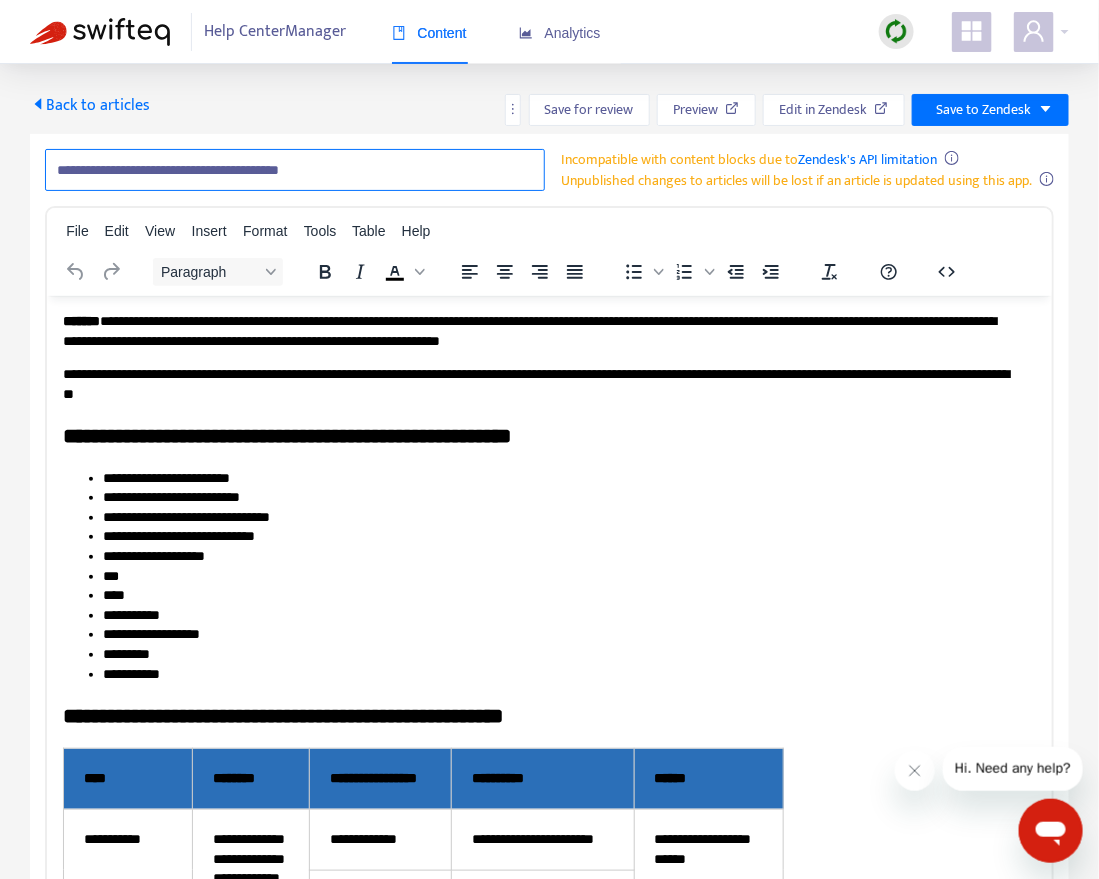 click on "**********" at bounding box center (295, 170) 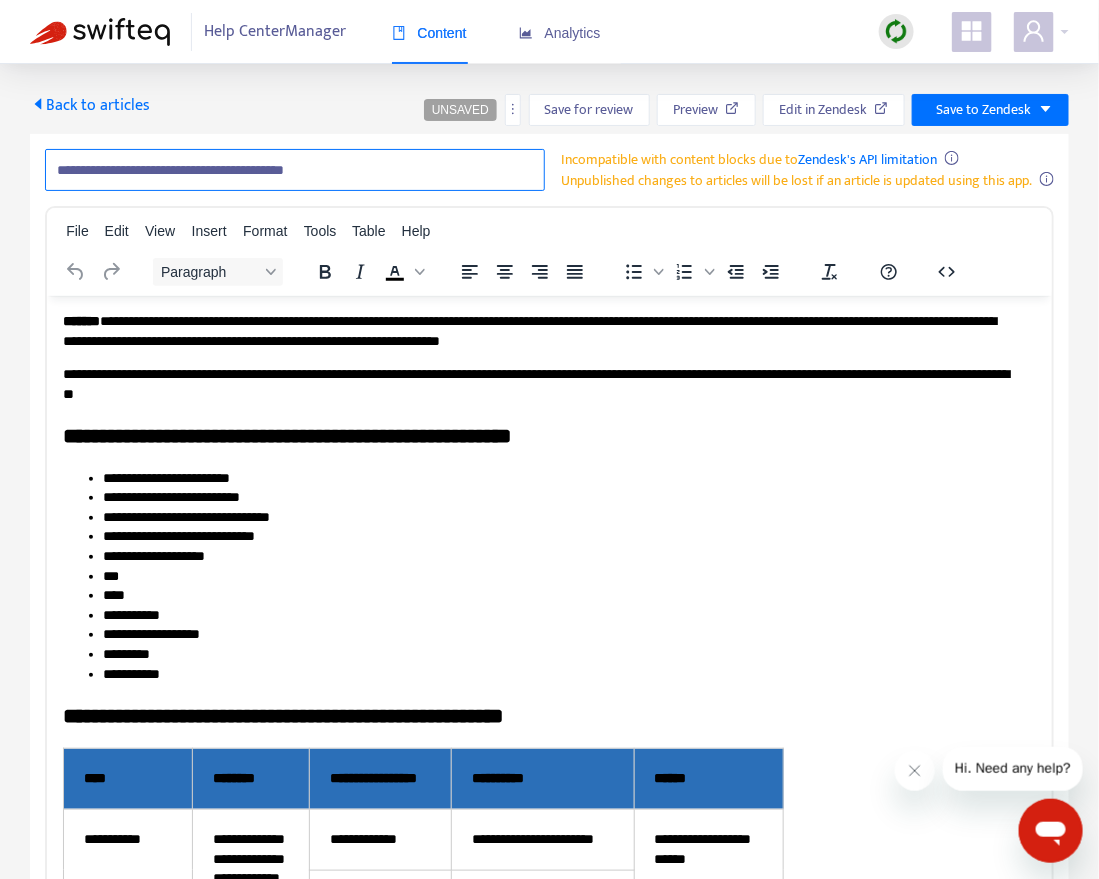 paste on "**********" 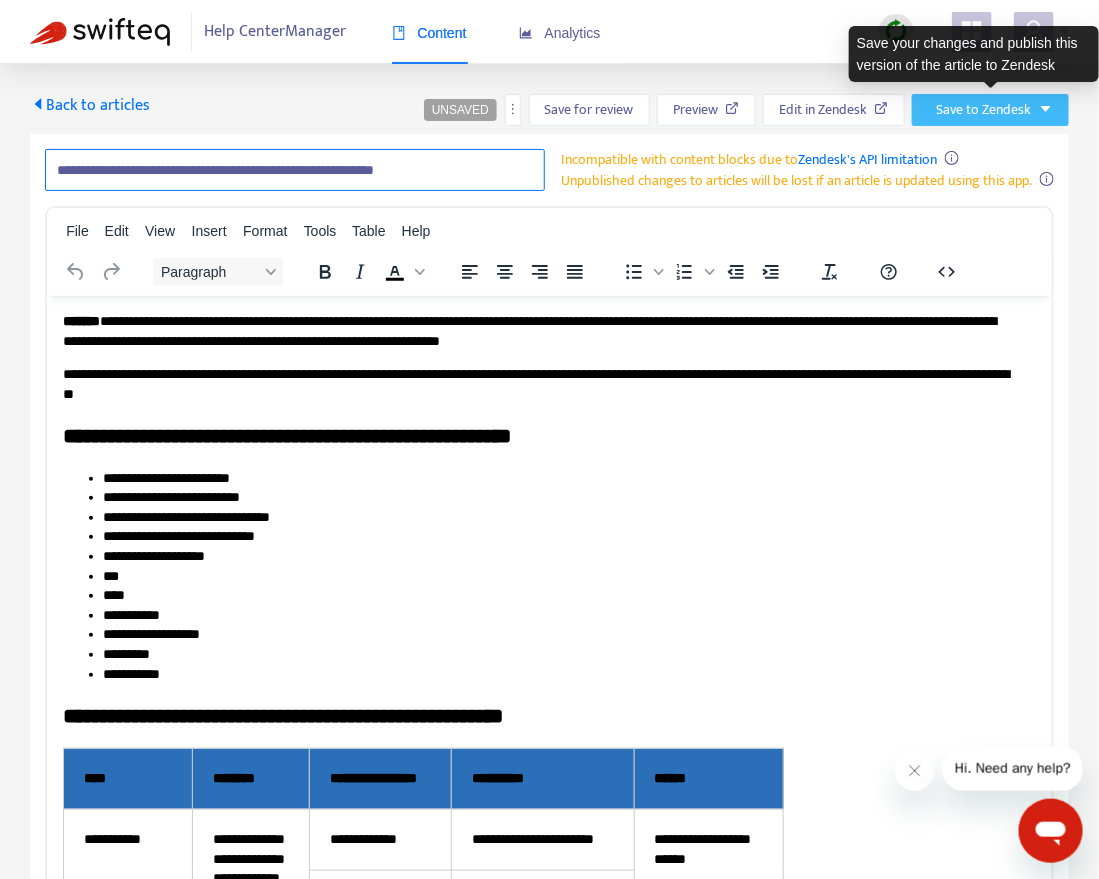 type on "**********" 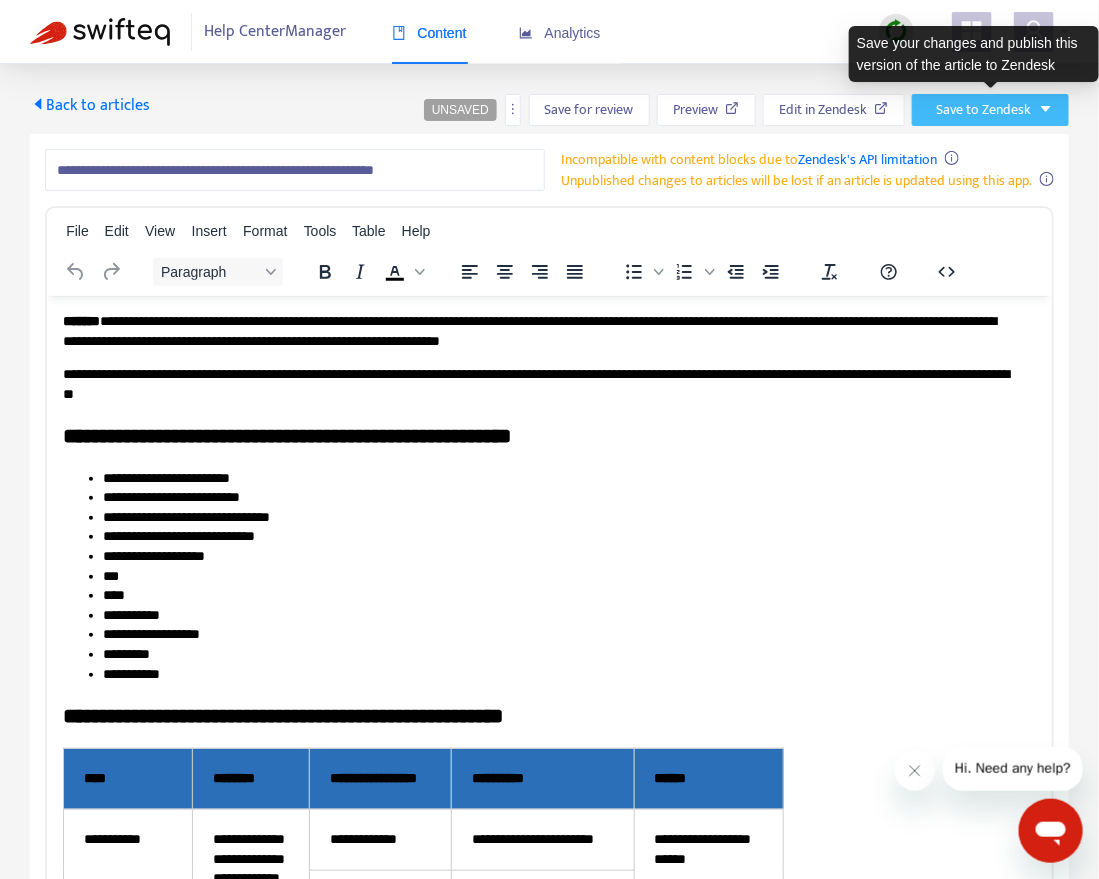 click on "Save to Zendesk" at bounding box center [983, 110] 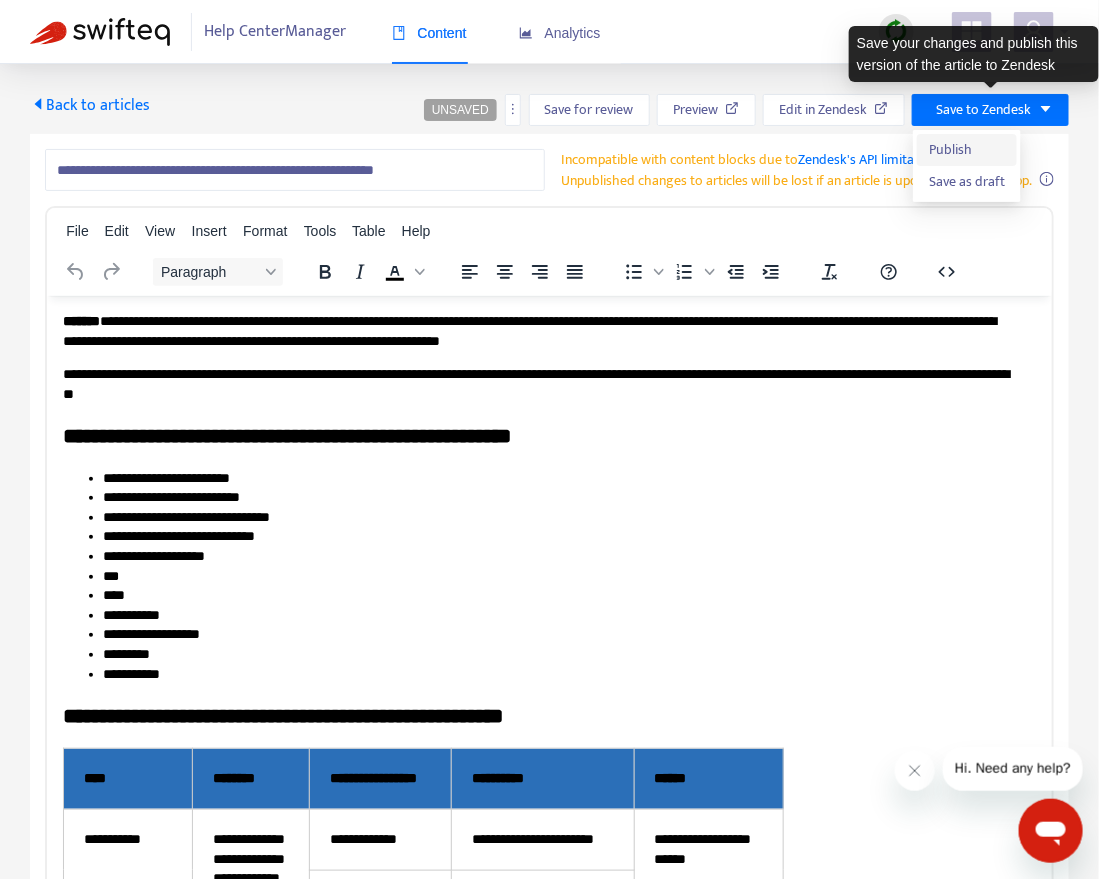 click on "Publish" at bounding box center (967, 150) 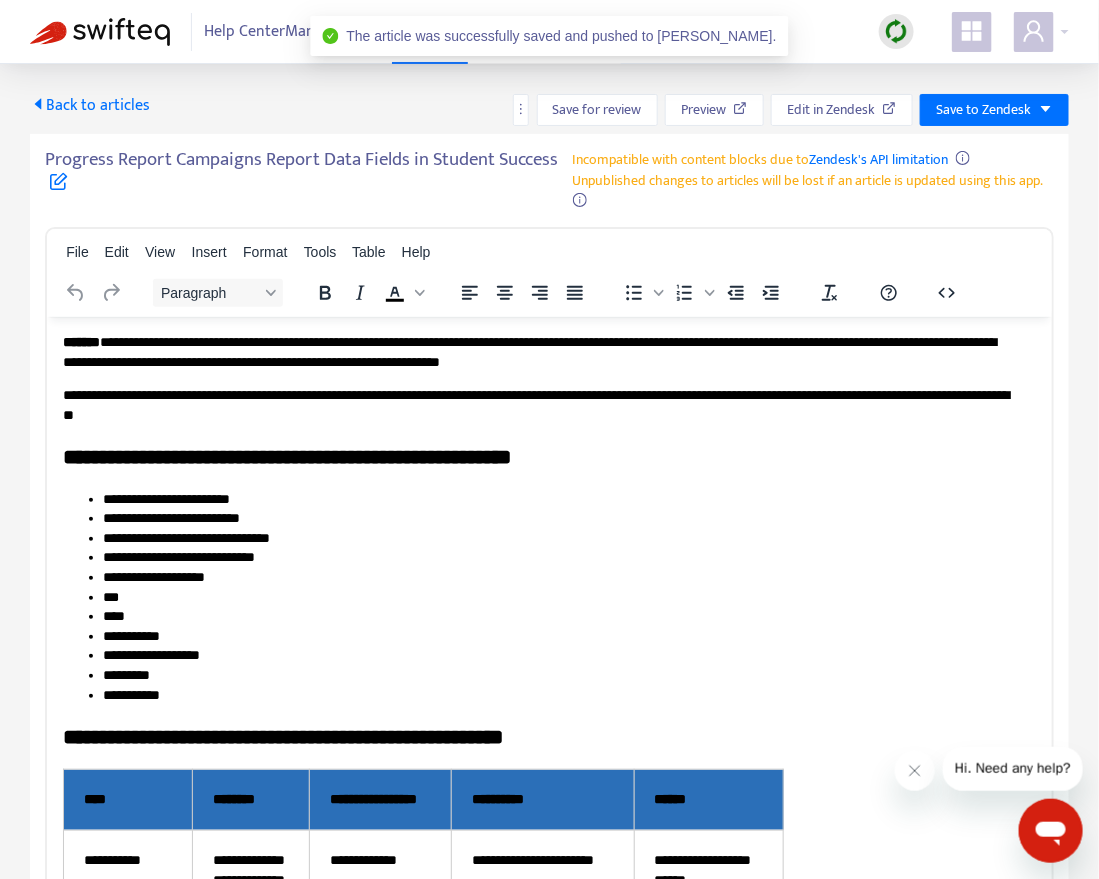 click on "Back to articles" at bounding box center (90, 105) 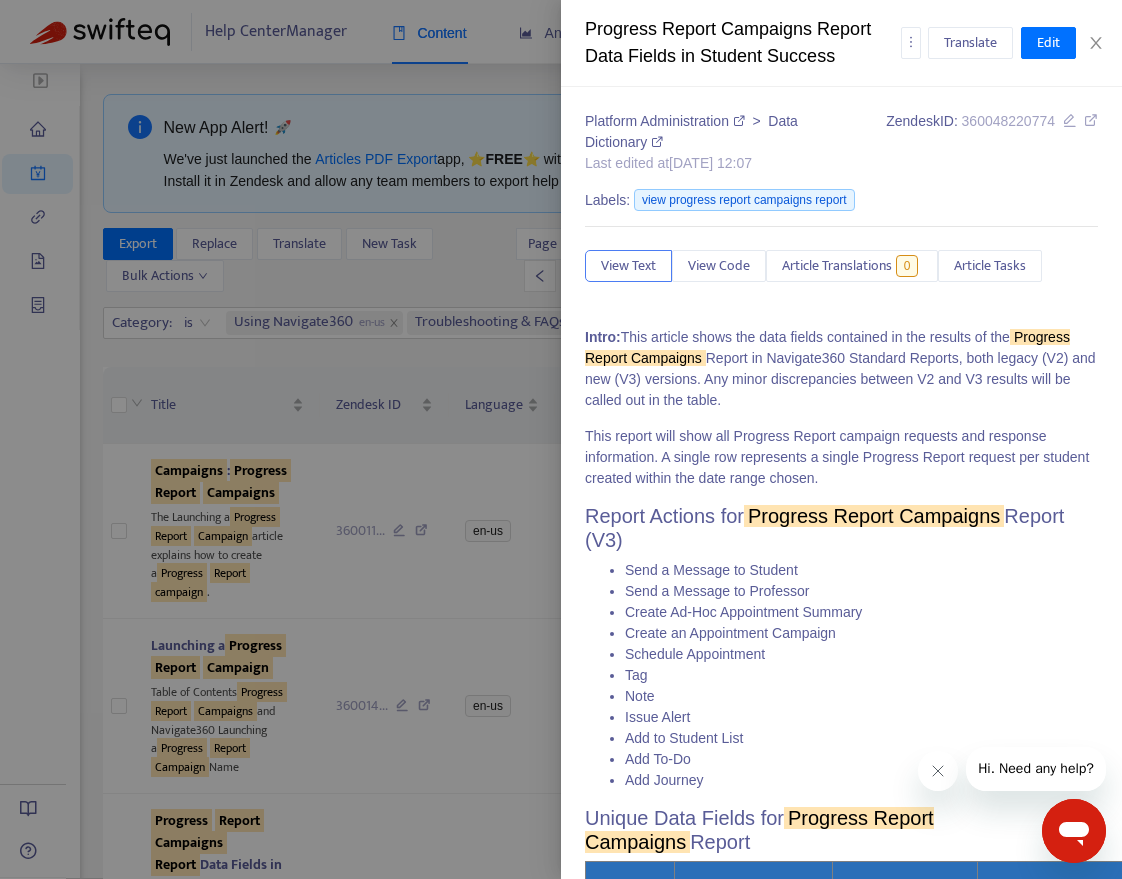 click at bounding box center [561, 439] 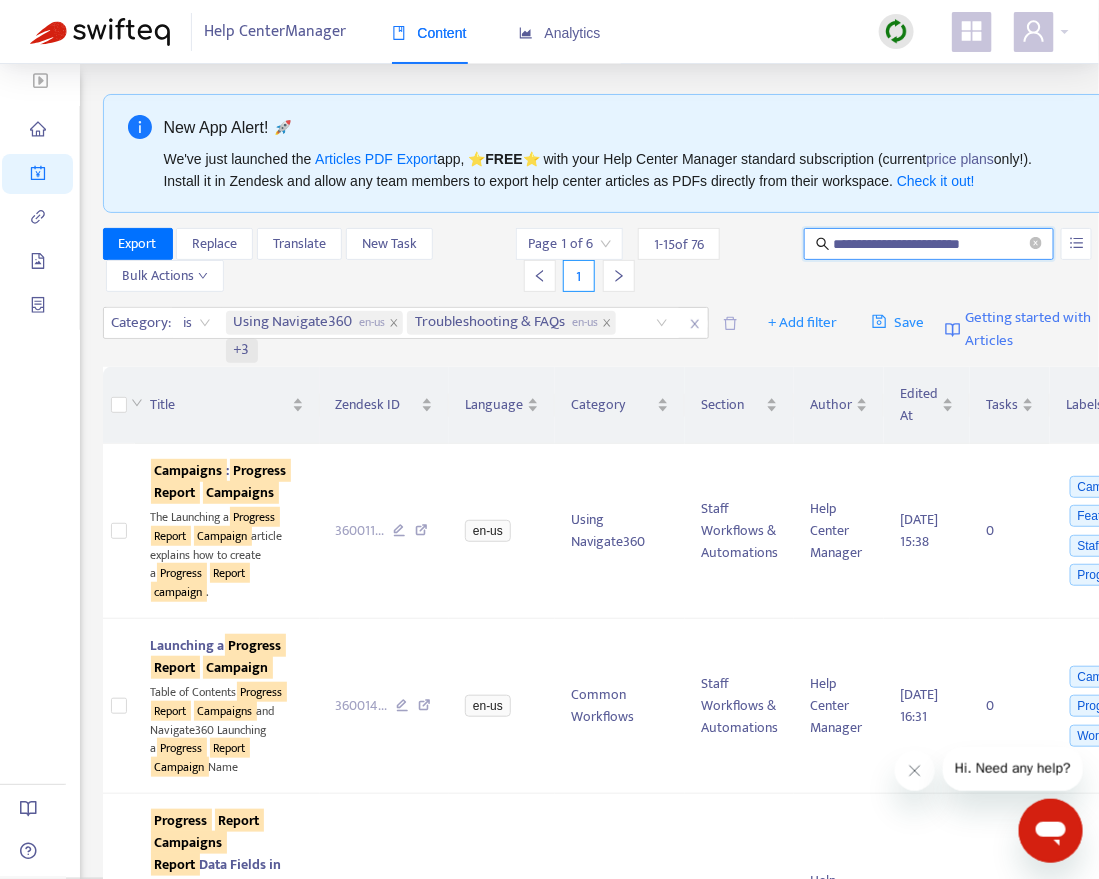 click on "**********" at bounding box center [930, 244] 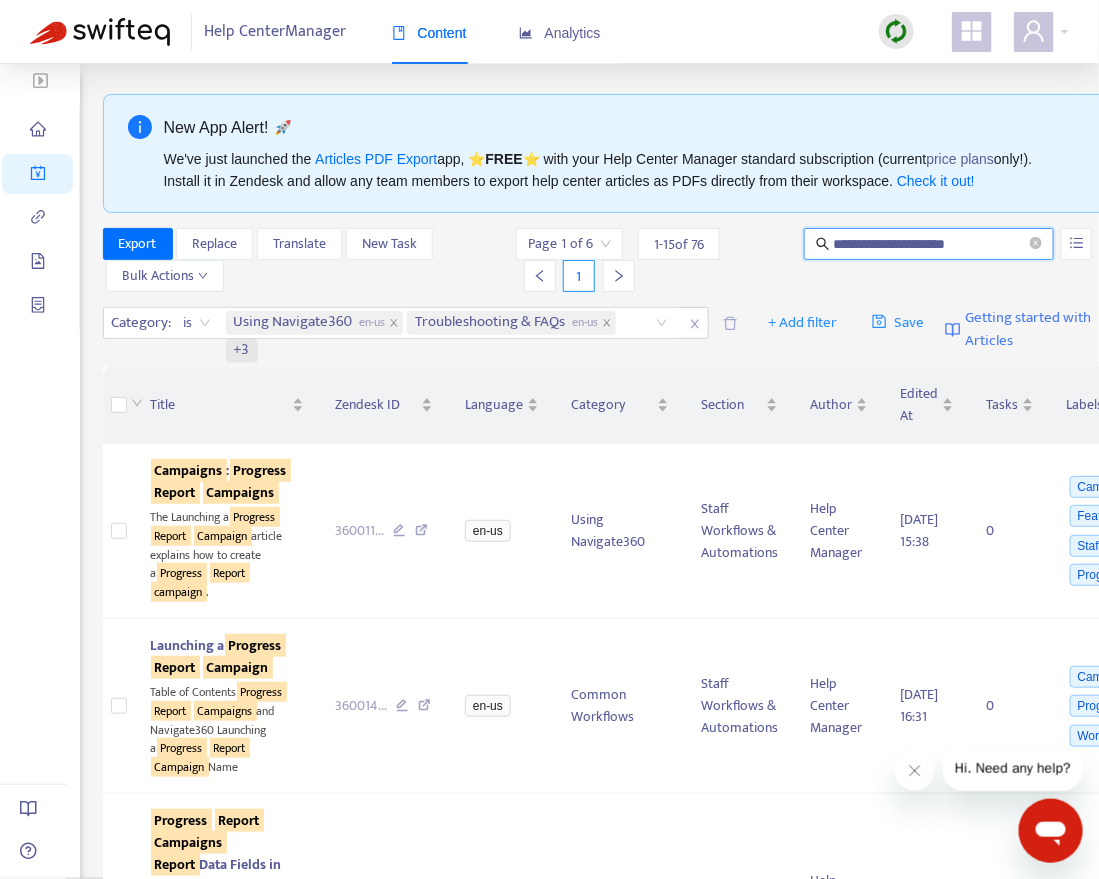 type on "**********" 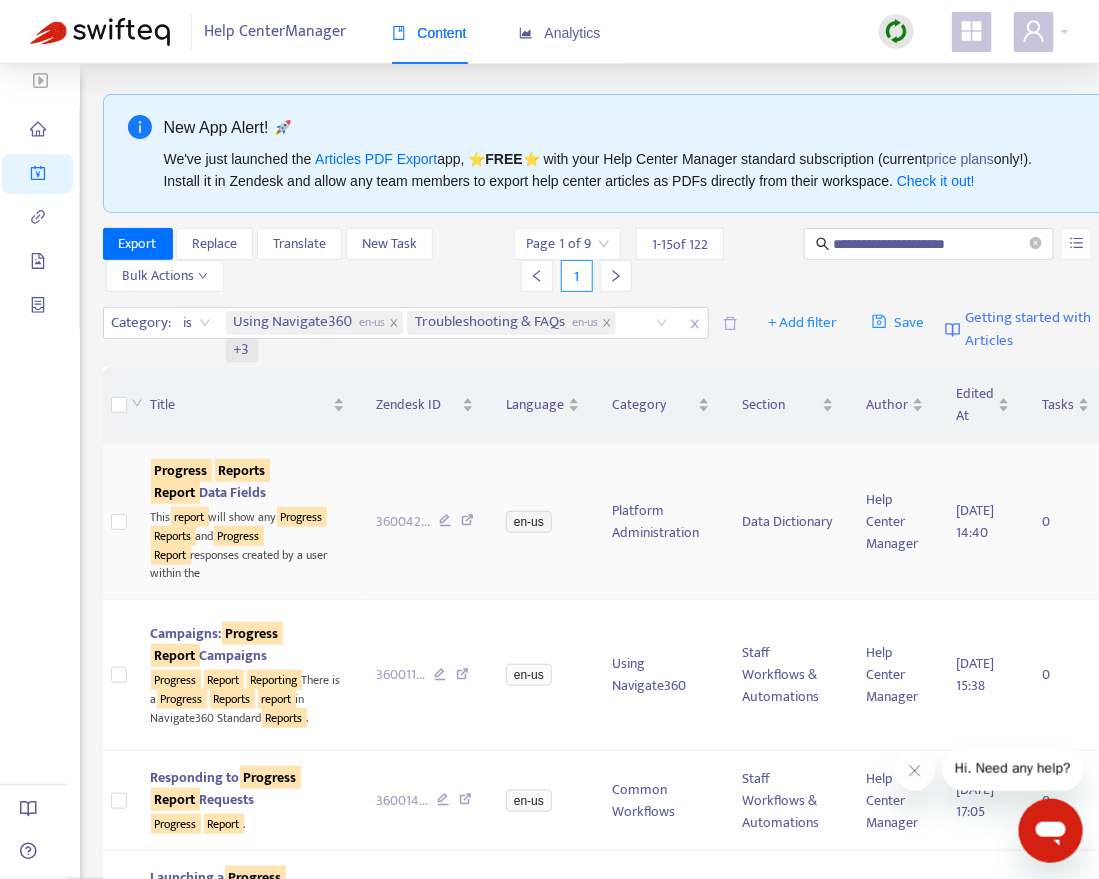 click on "Report" at bounding box center [175, 492] 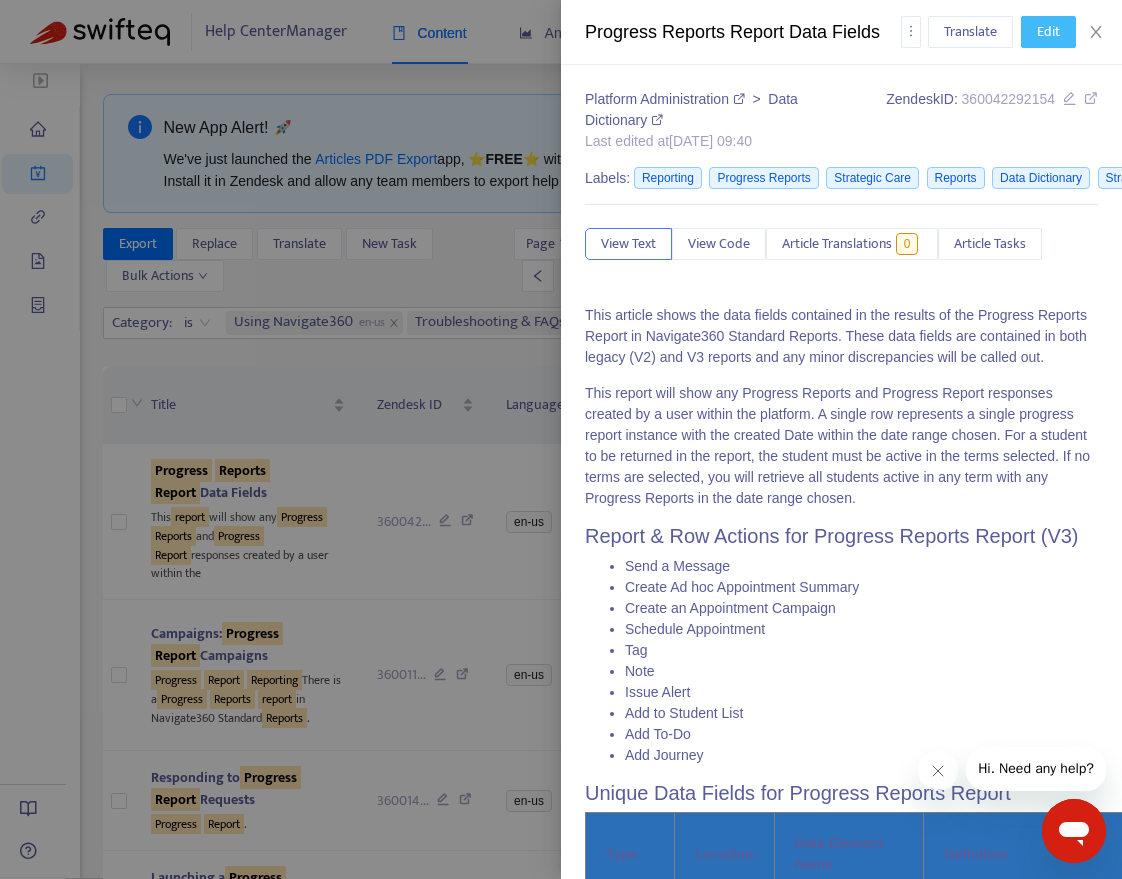 click on "Edit" at bounding box center (1048, 32) 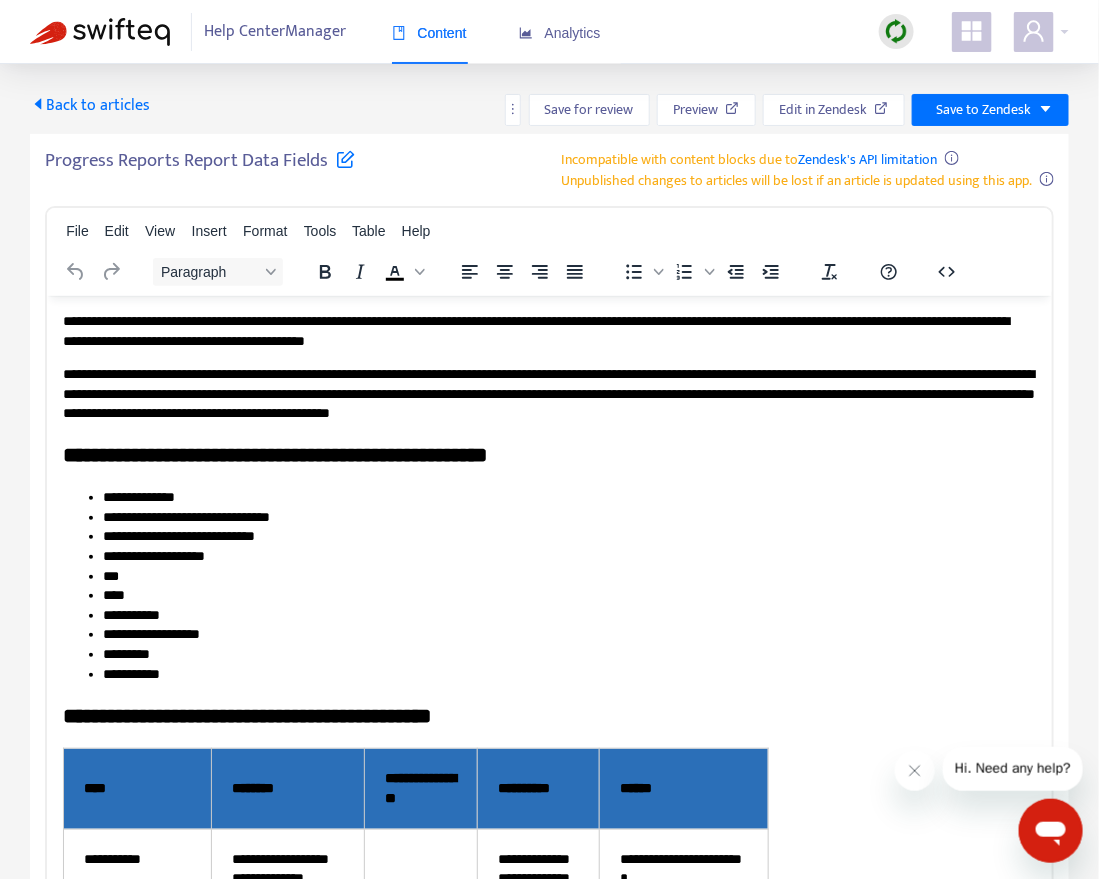scroll, scrollTop: 0, scrollLeft: 0, axis: both 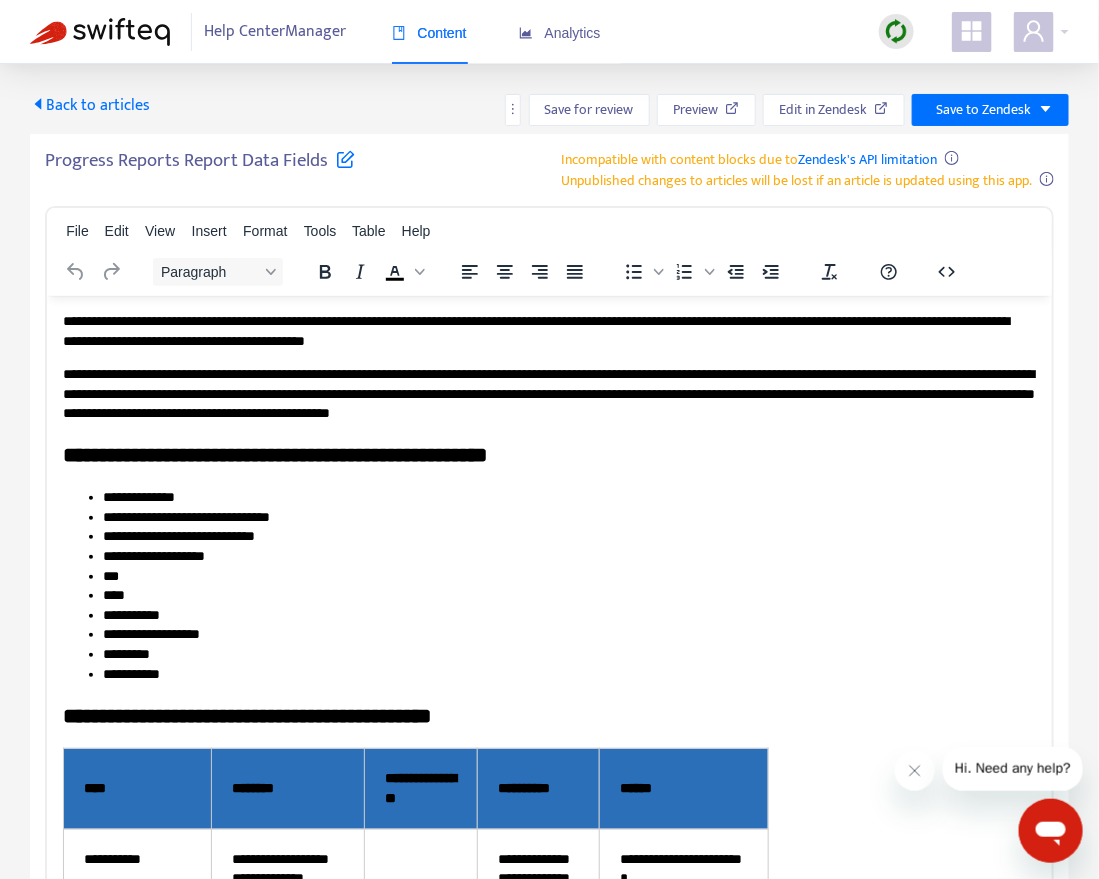 click at bounding box center (345, 158) 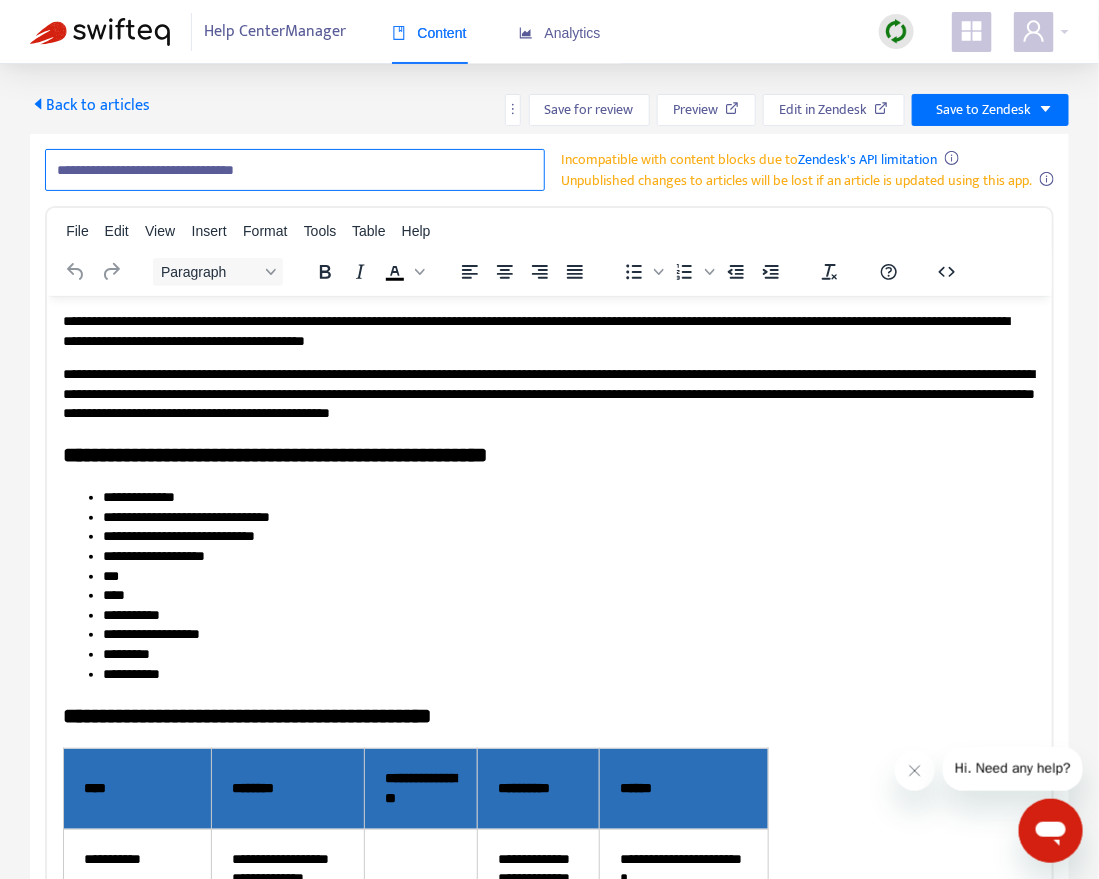 click on "**********" at bounding box center (295, 170) 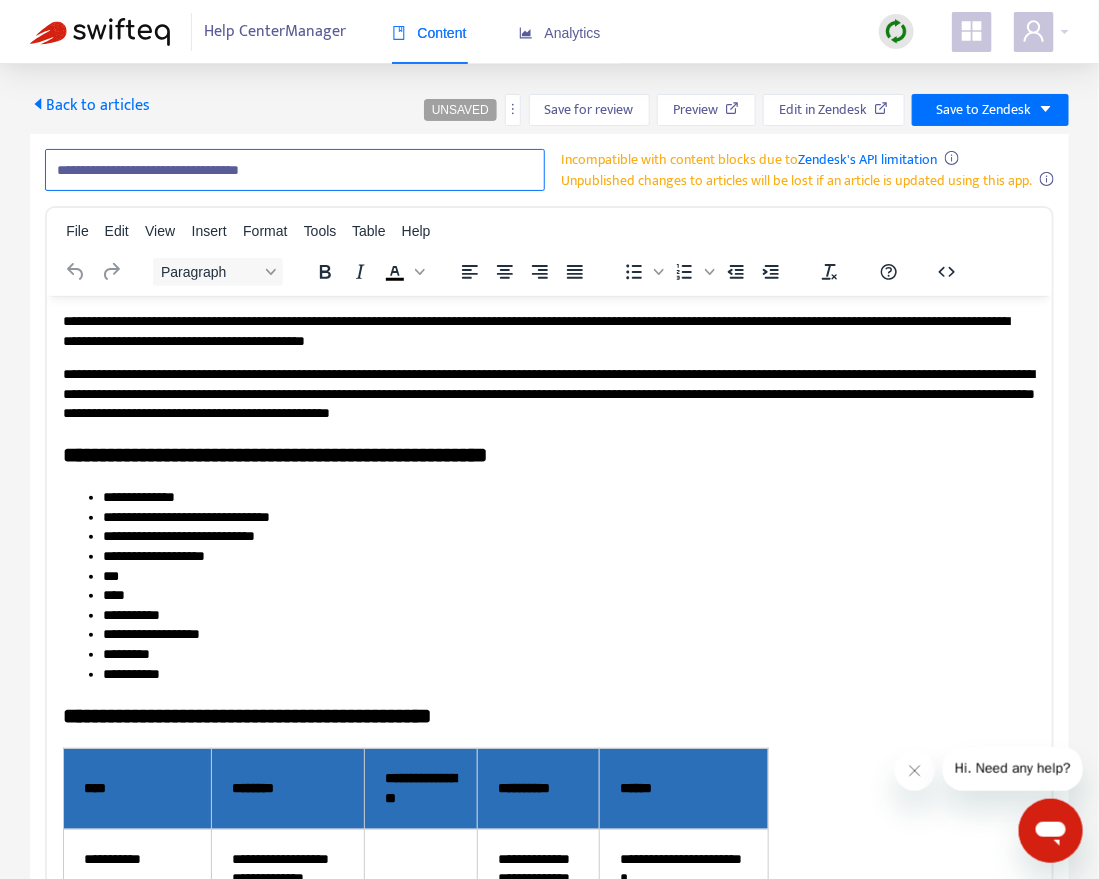 paste on "**********" 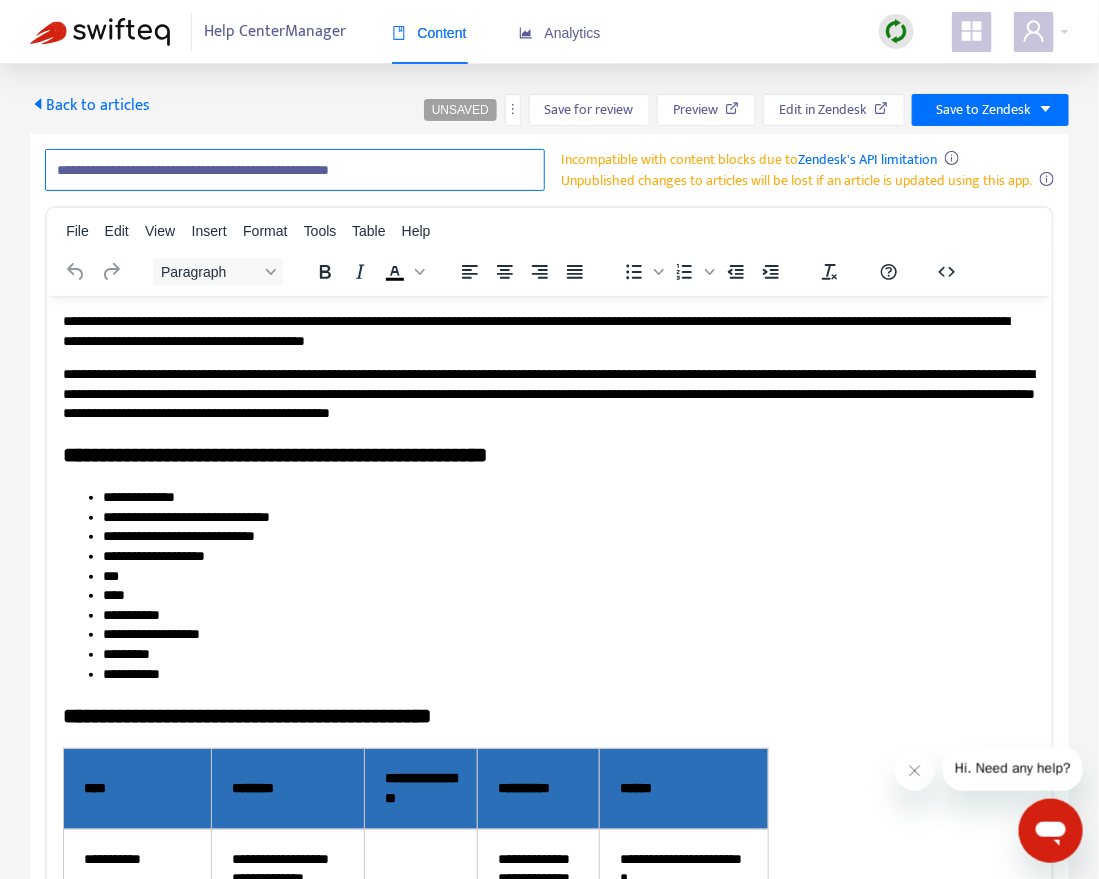 type on "**********" 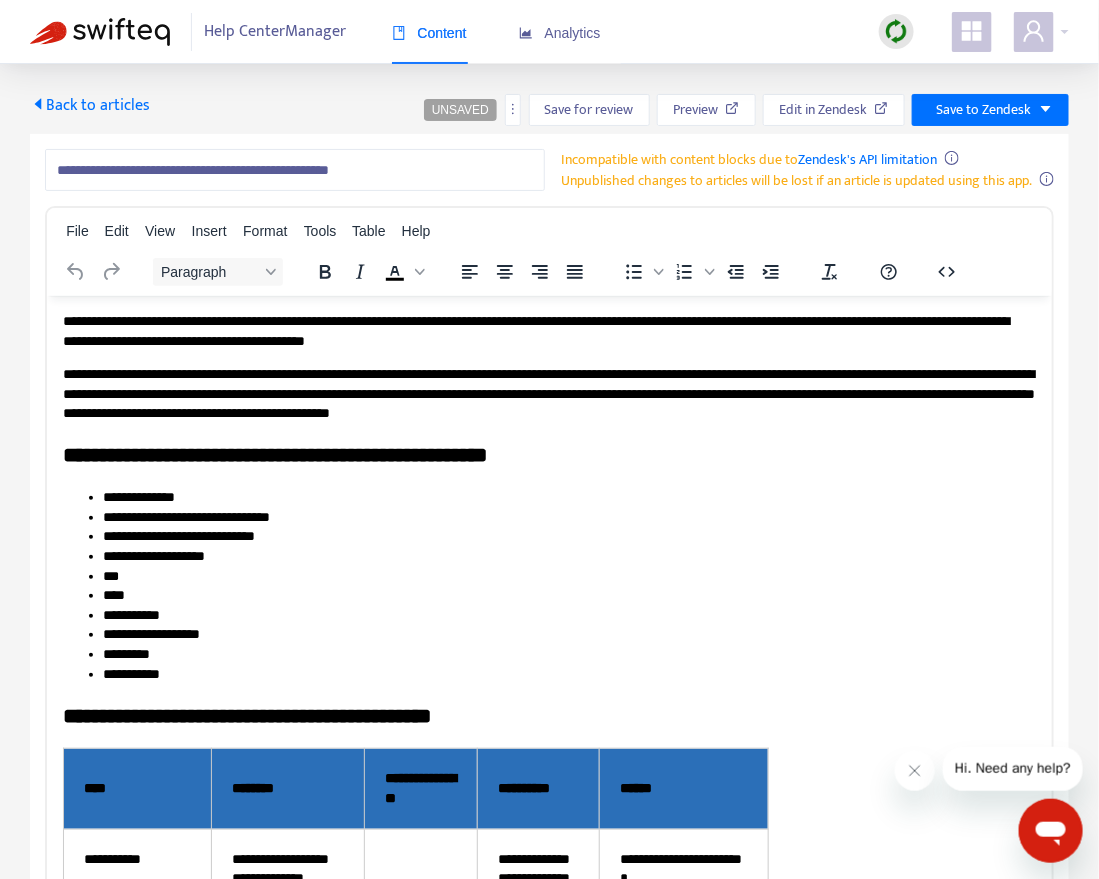 click on "**********" at bounding box center [549, 542] 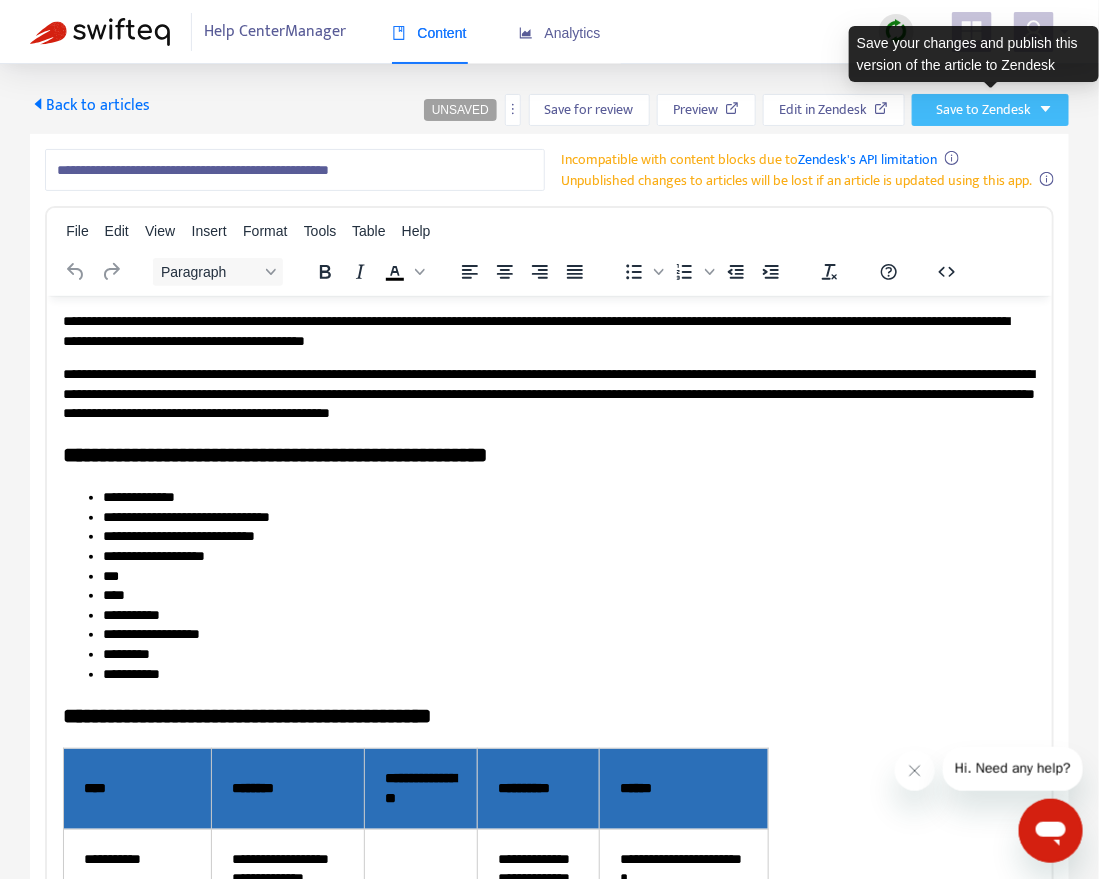 click on "Save to Zendesk" at bounding box center [983, 110] 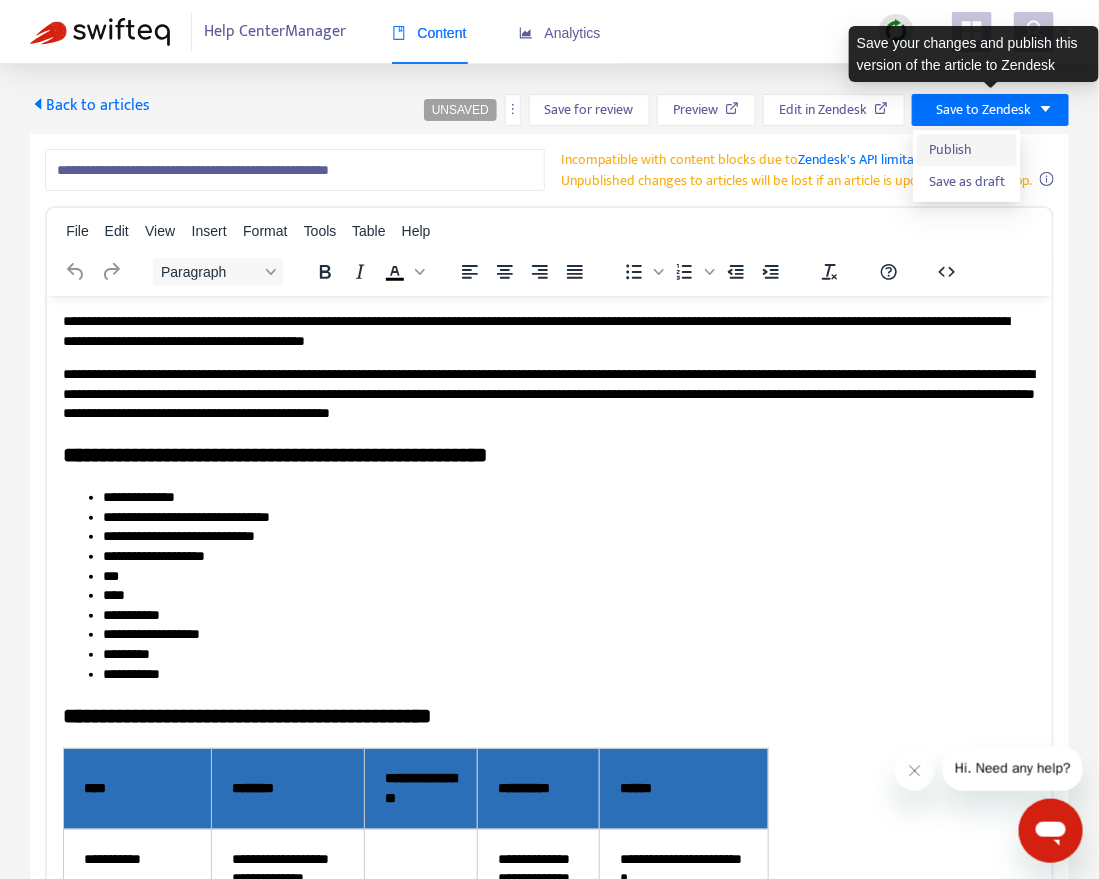 click on "Publish" at bounding box center [967, 150] 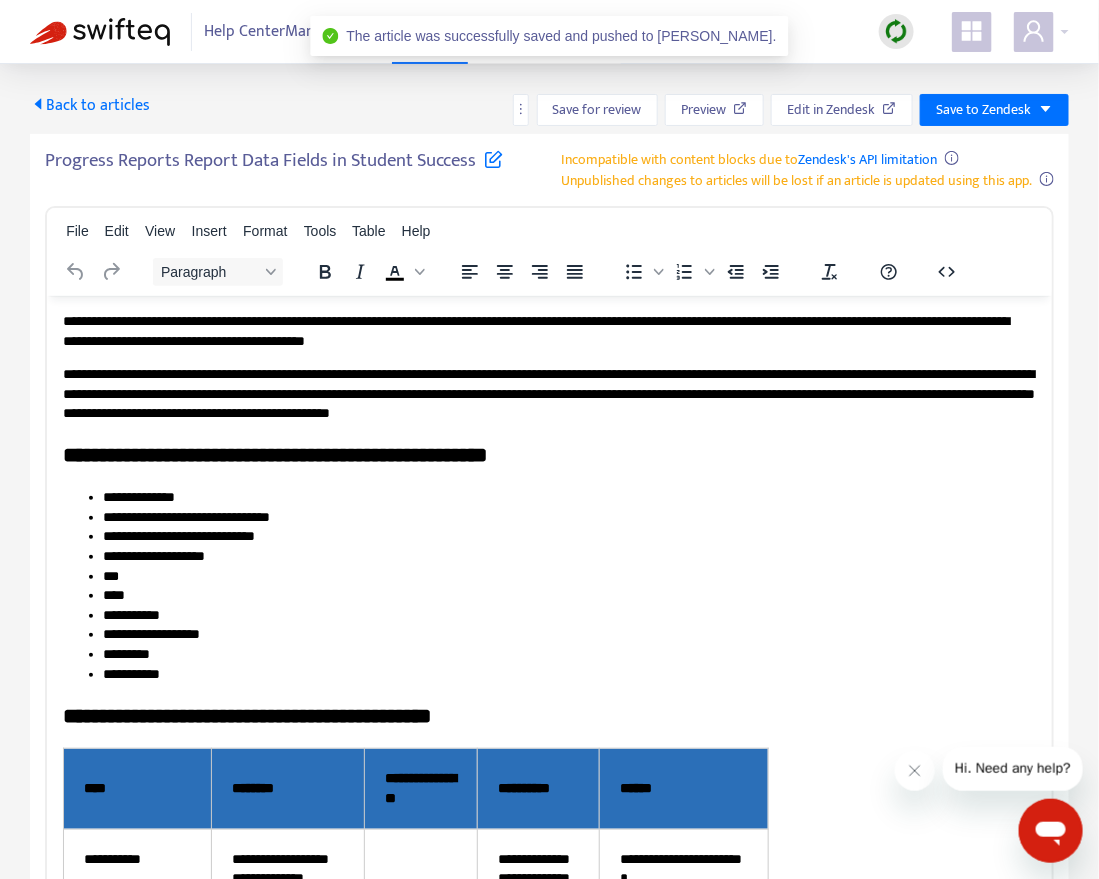 click on "Back to articles" at bounding box center (90, 105) 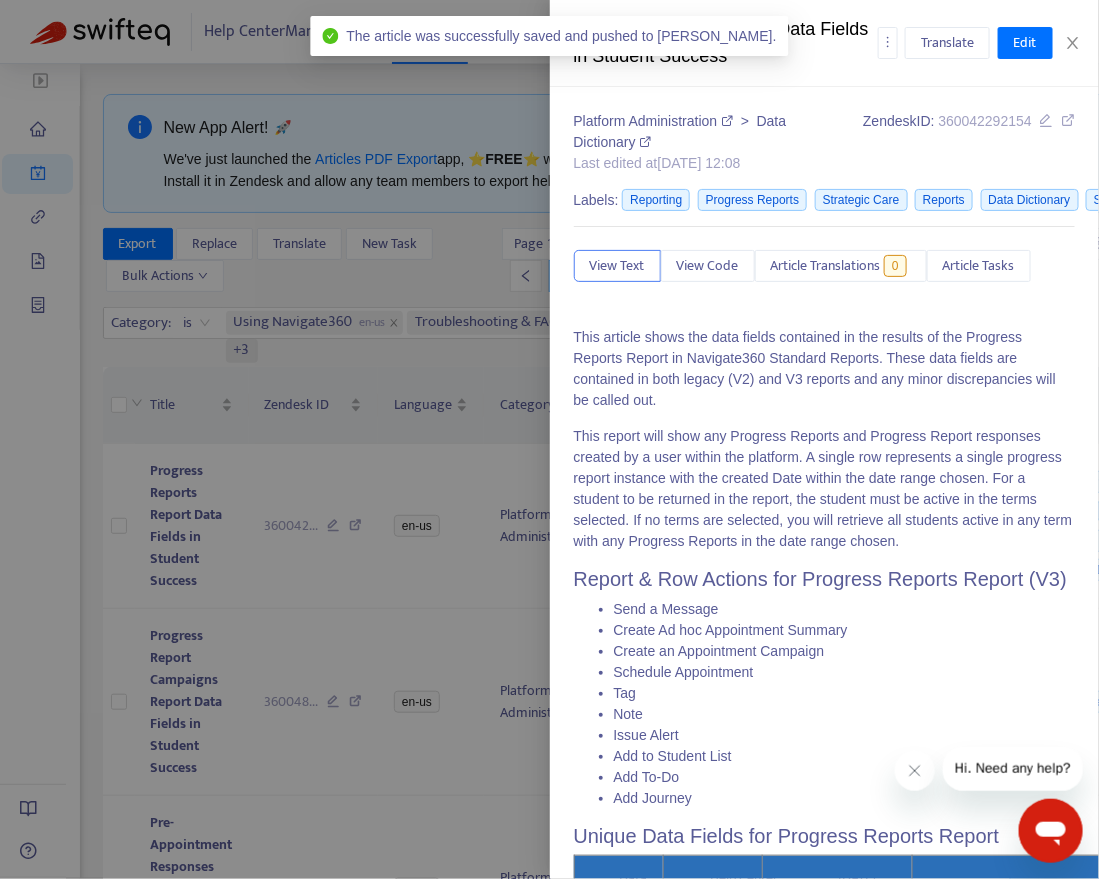 type on "**********" 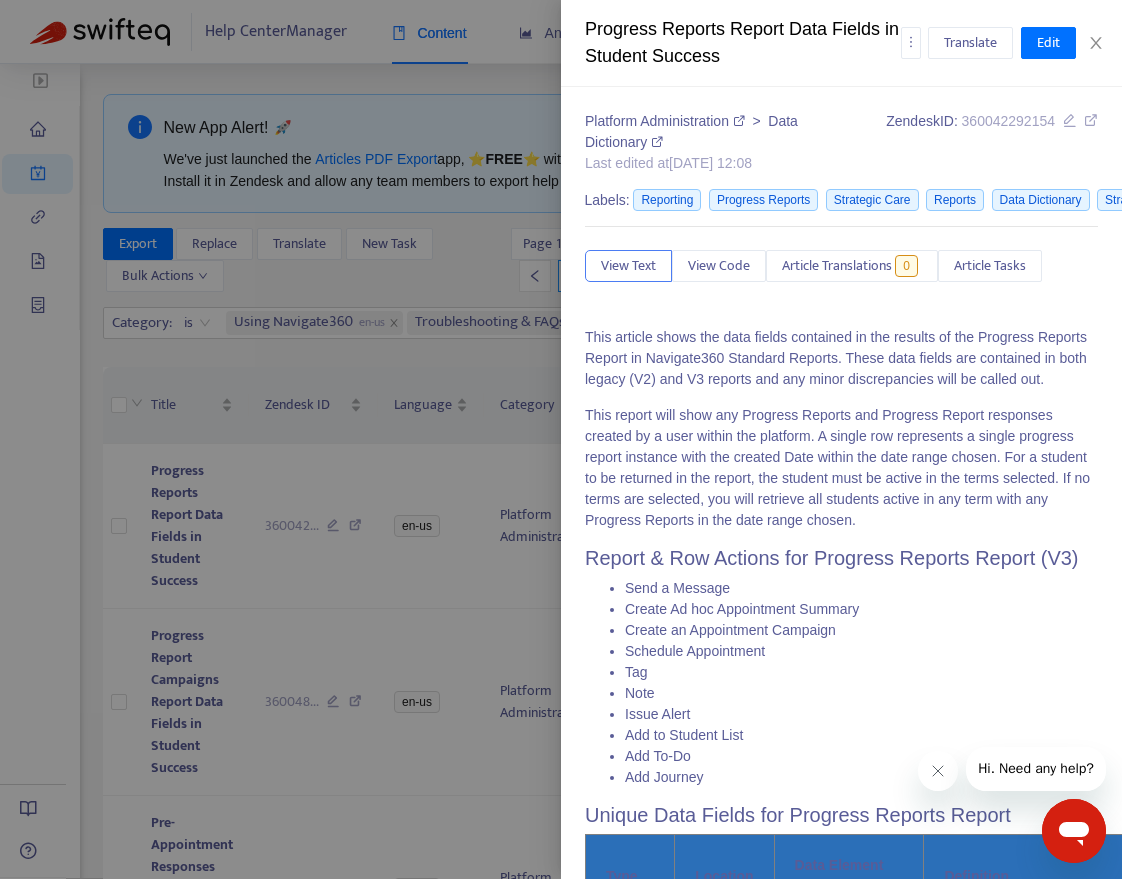 click at bounding box center [561, 439] 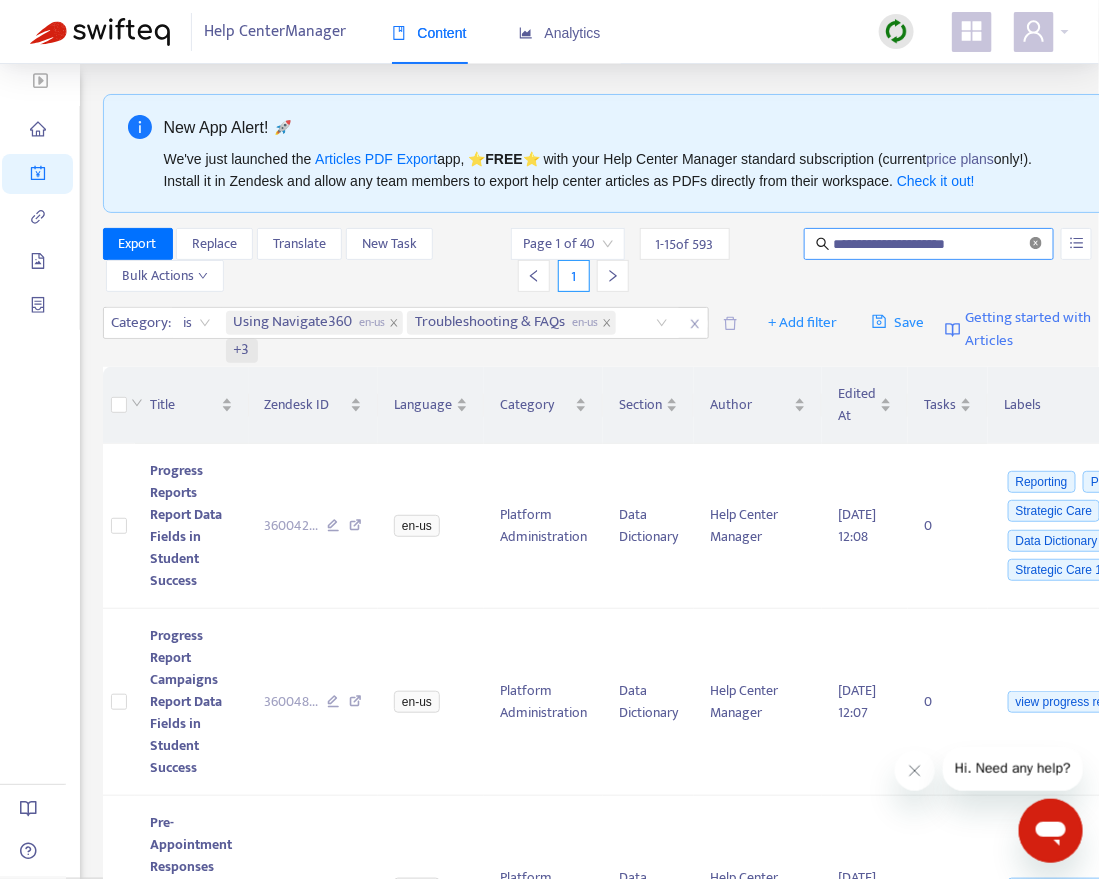 click 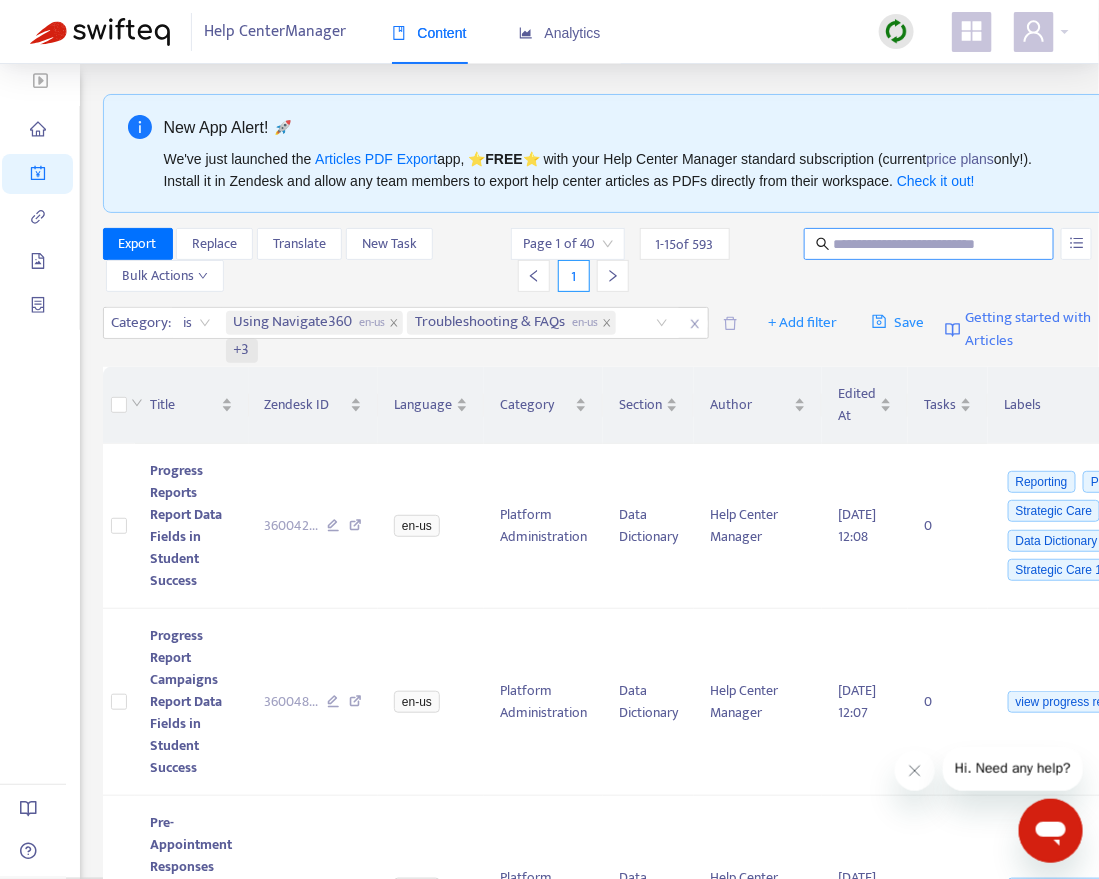 click at bounding box center [930, 244] 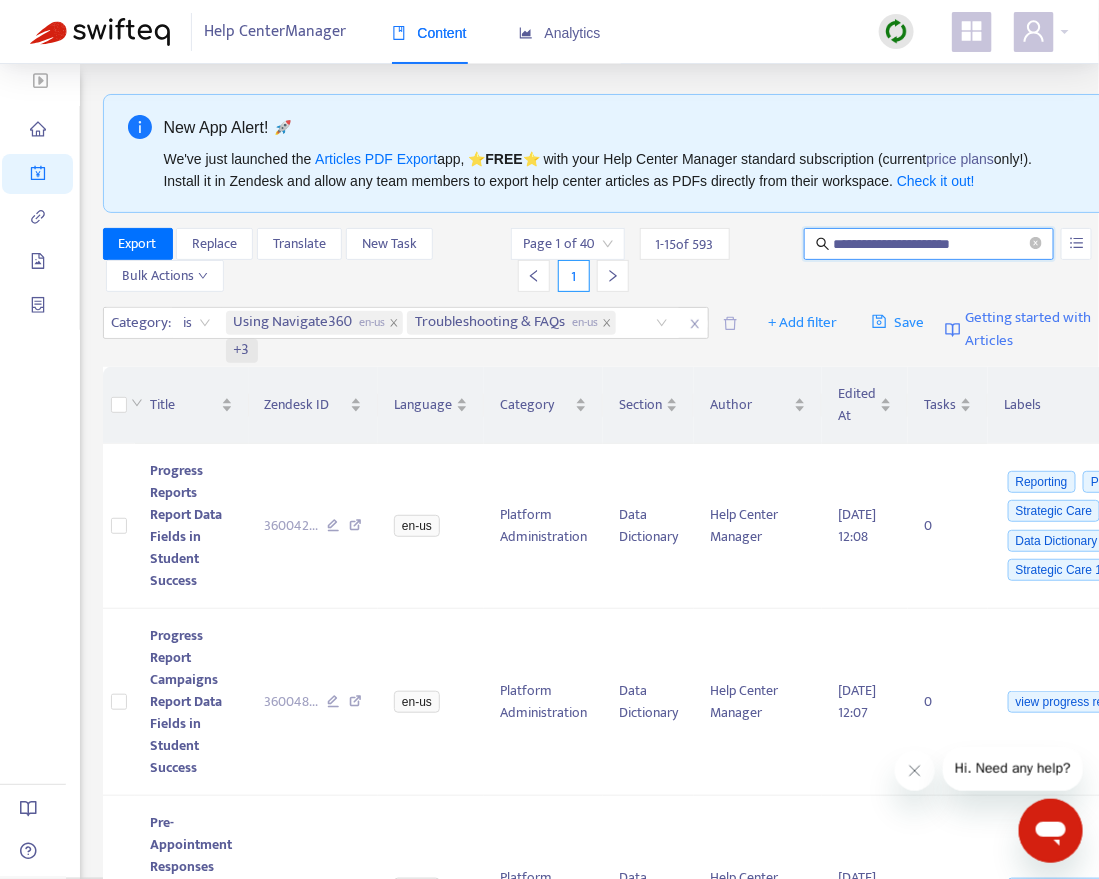 type on "**********" 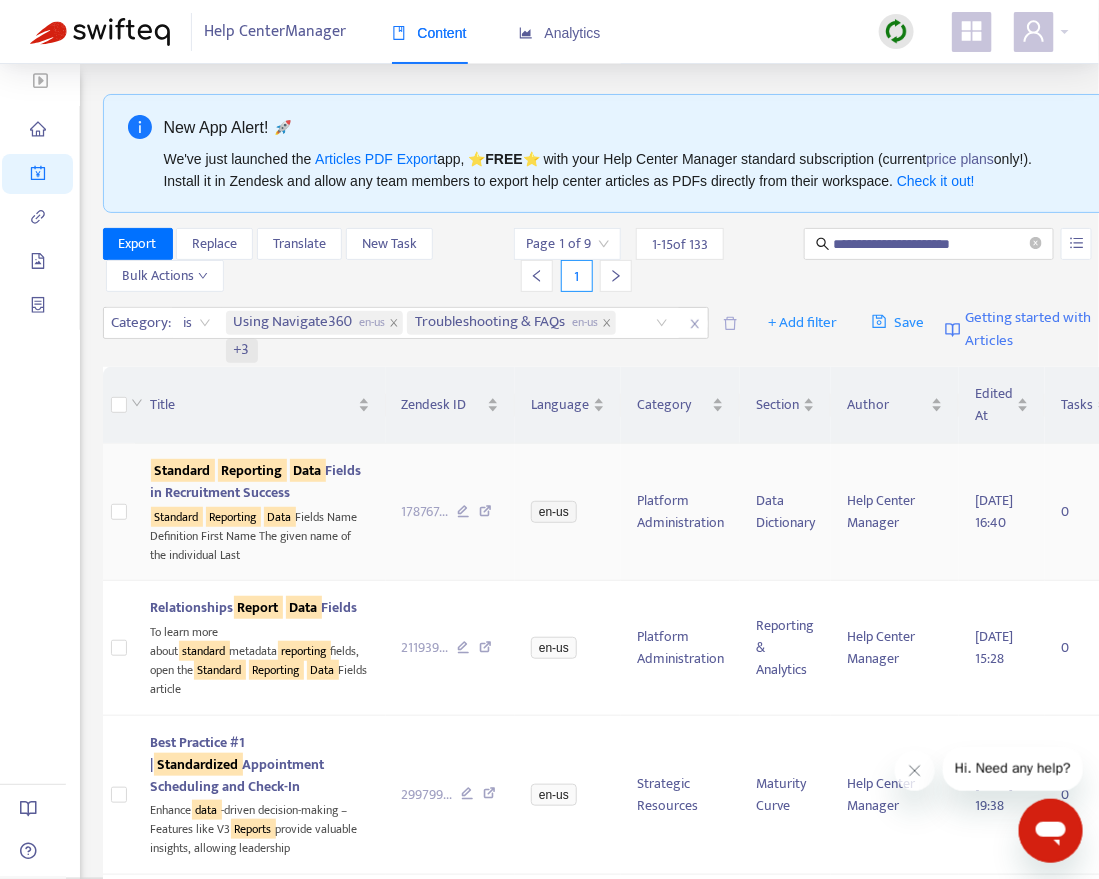 click on "Reporting" at bounding box center [252, 470] 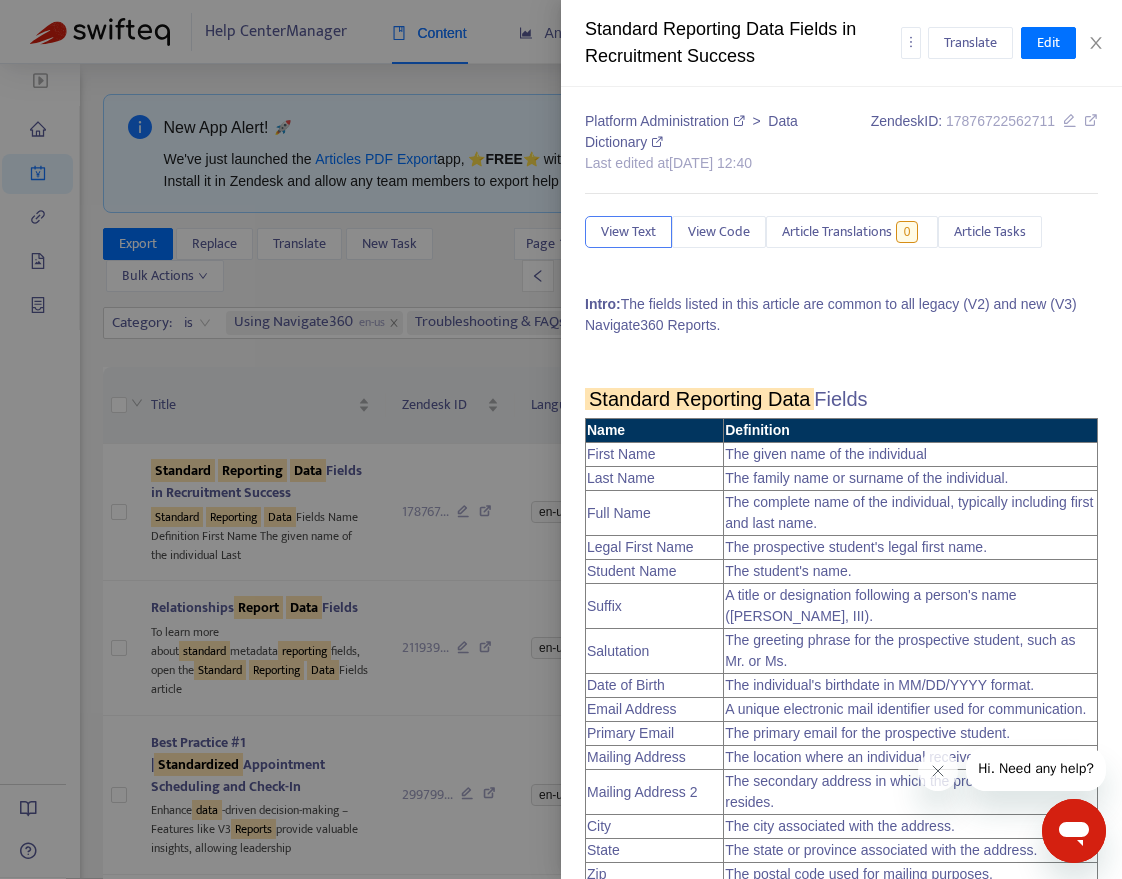 click on "Standard Reporting Data Fields in Recruitment Success Translate Edit" at bounding box center (841, 43) 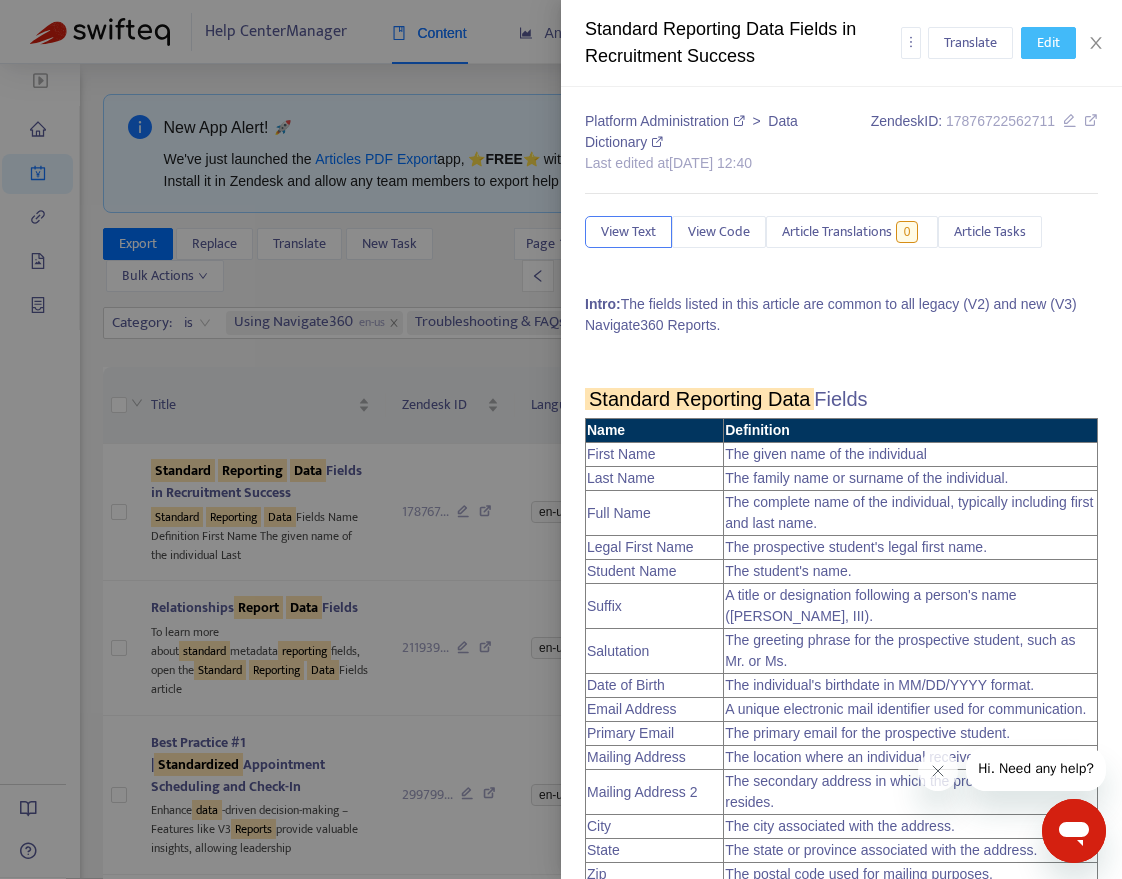 click on "Edit" at bounding box center [1048, 43] 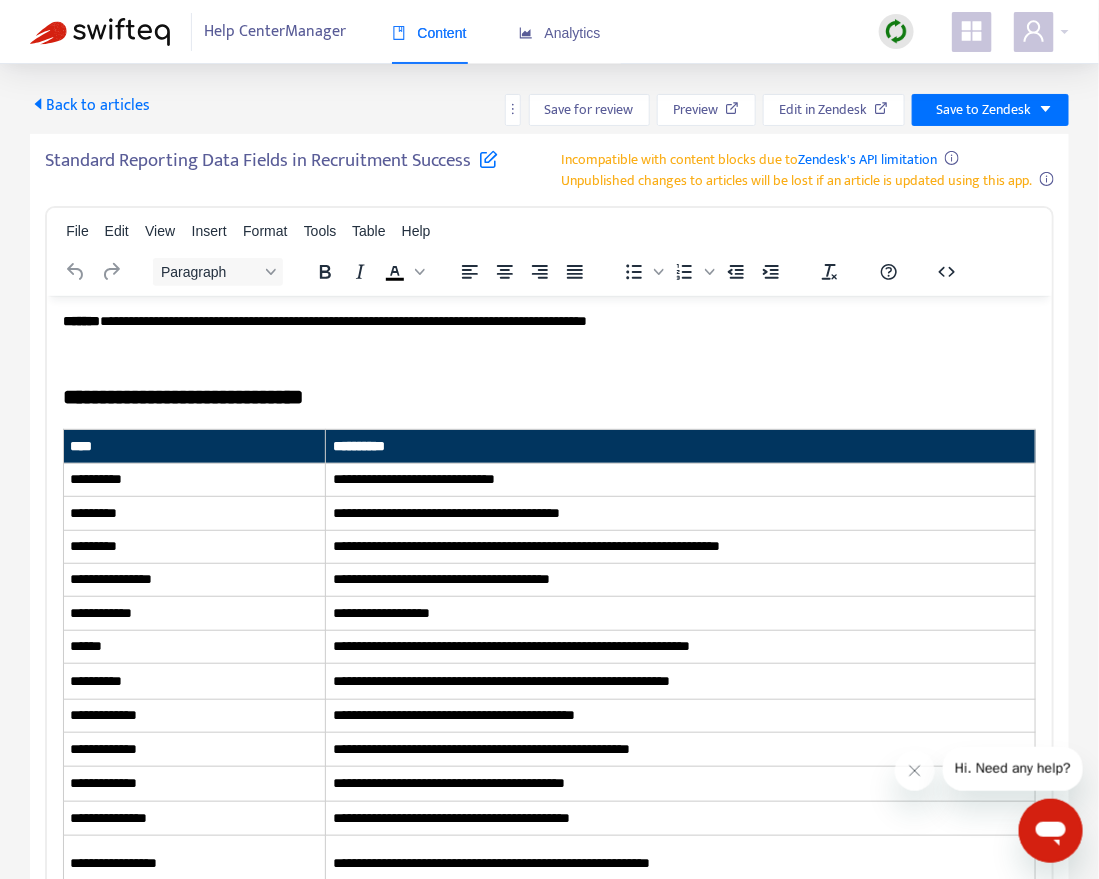 scroll, scrollTop: 0, scrollLeft: 0, axis: both 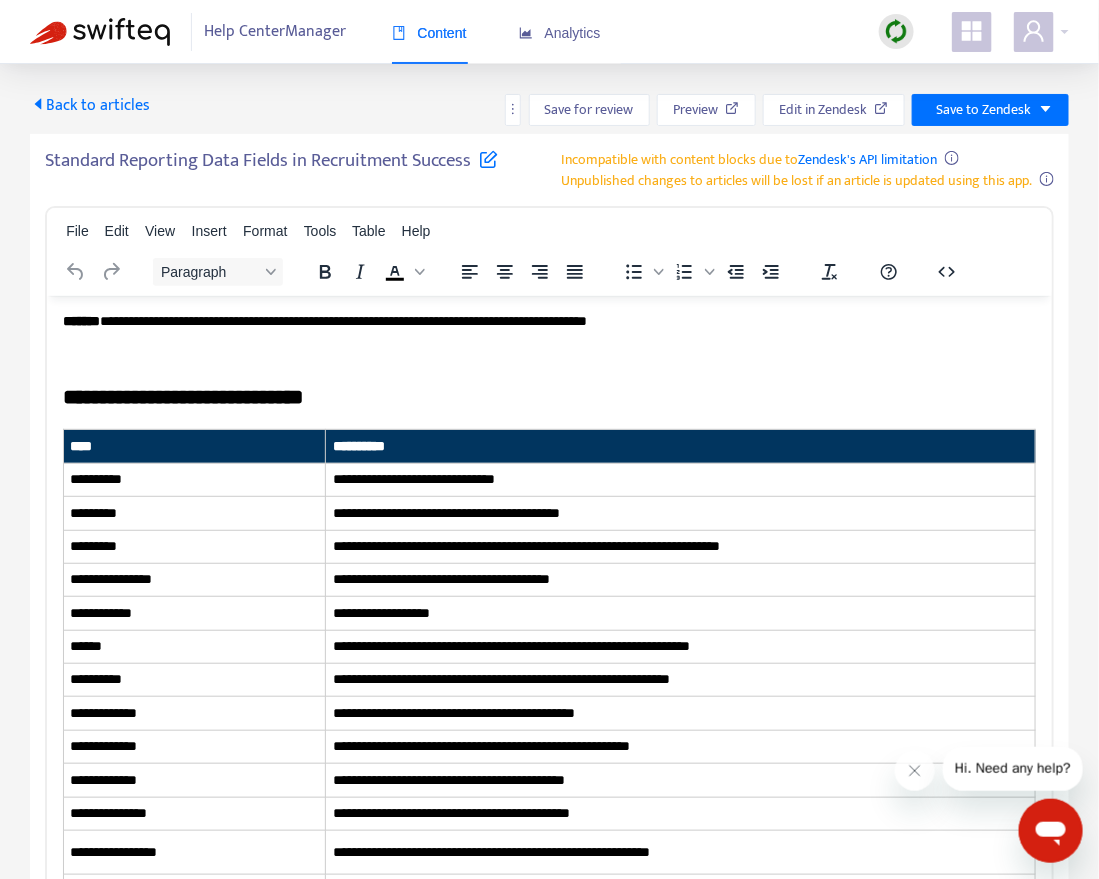 click at bounding box center (488, 158) 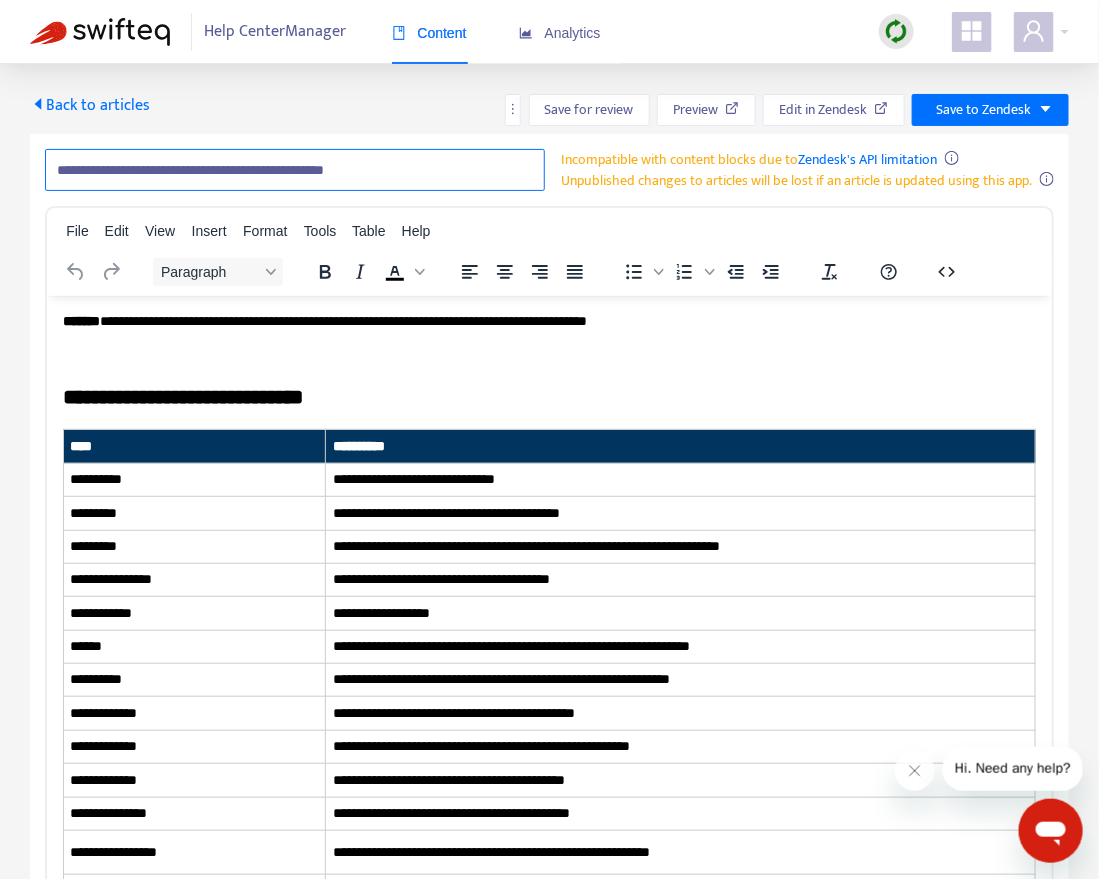 drag, startPoint x: 466, startPoint y: 168, endPoint x: 252, endPoint y: 179, distance: 214.28252 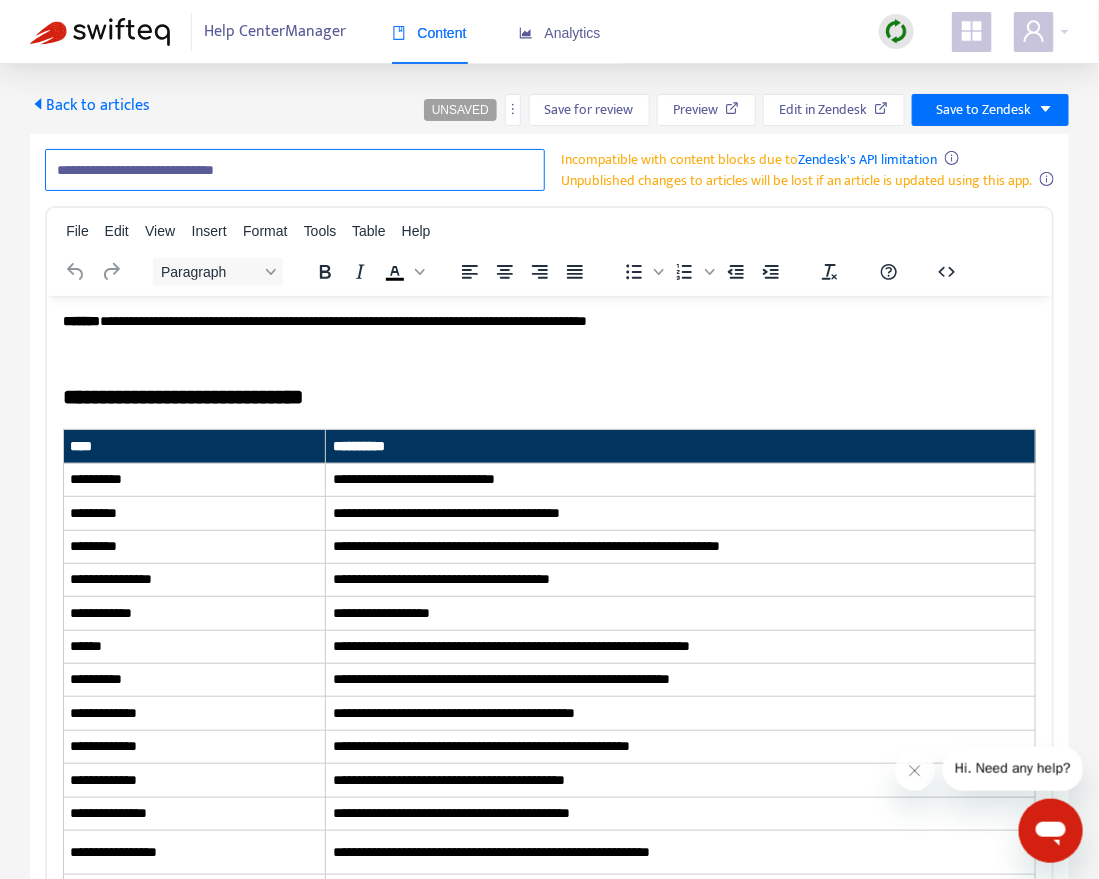 paste on "**********" 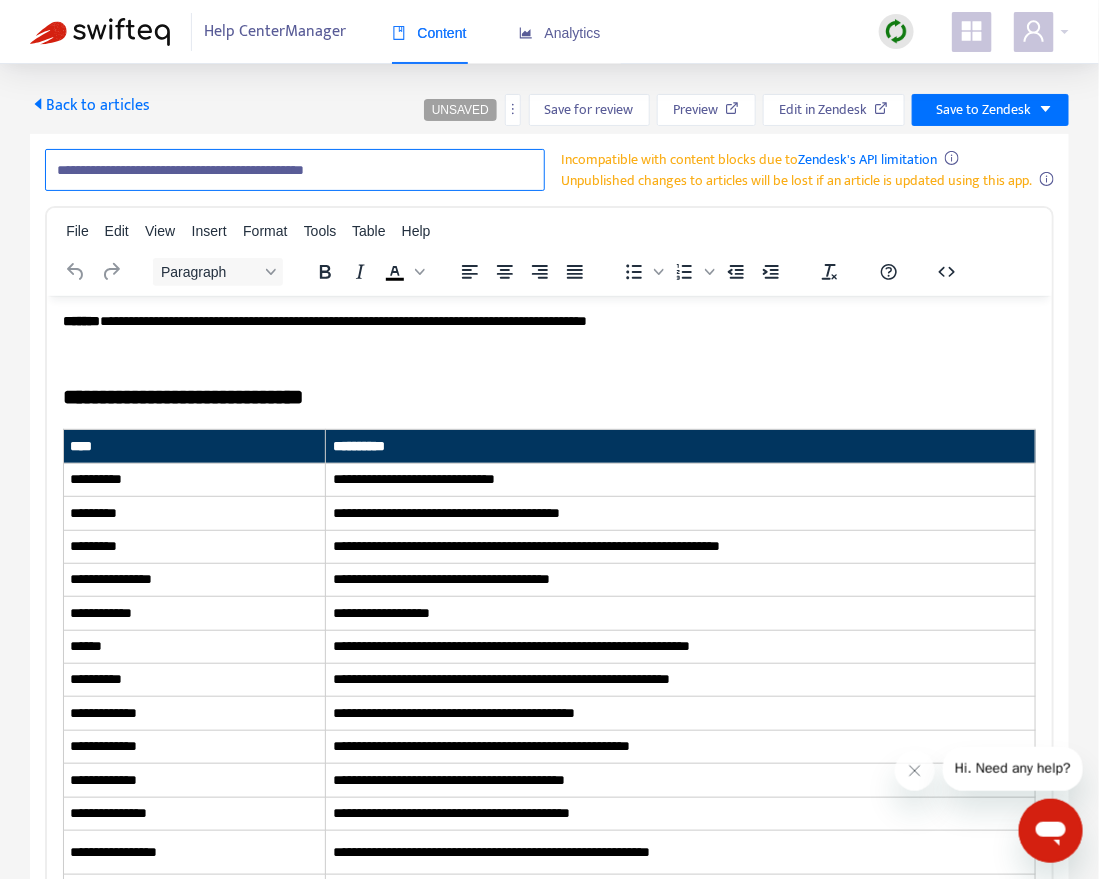 type on "**********" 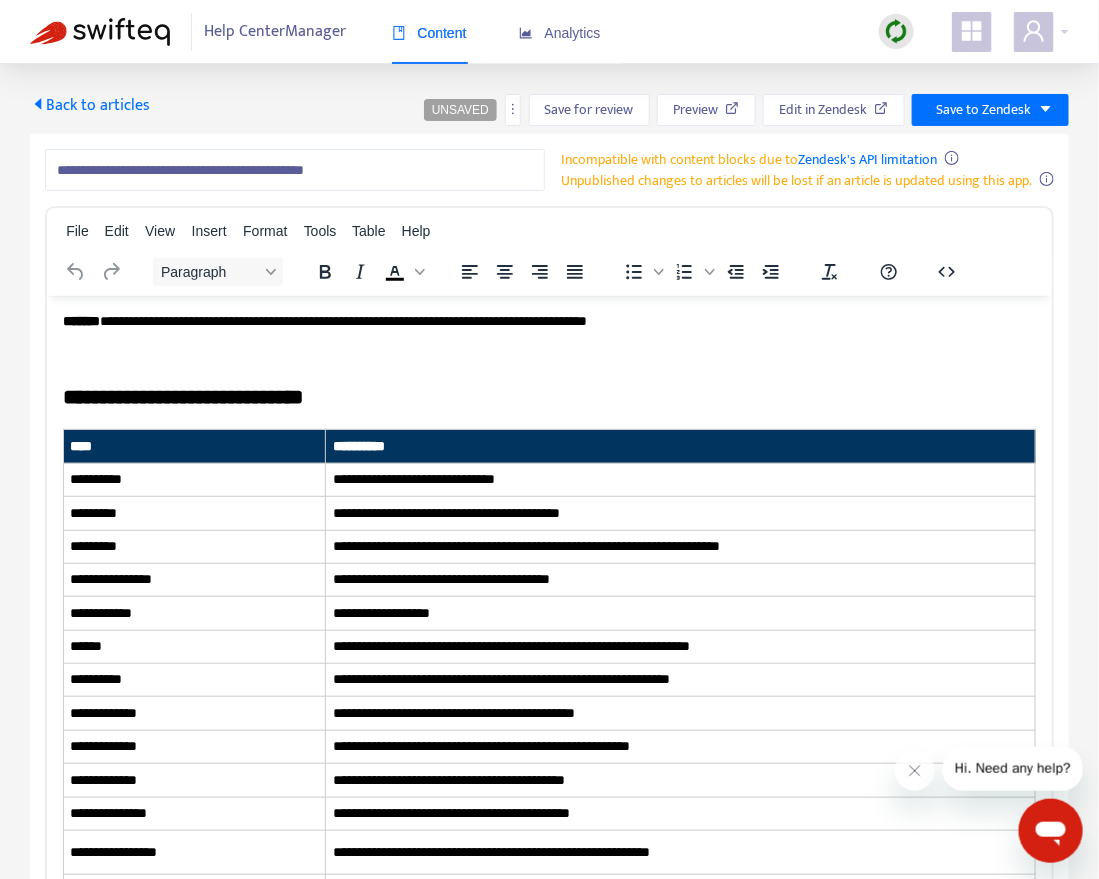 click on "**********" at bounding box center (549, 542) 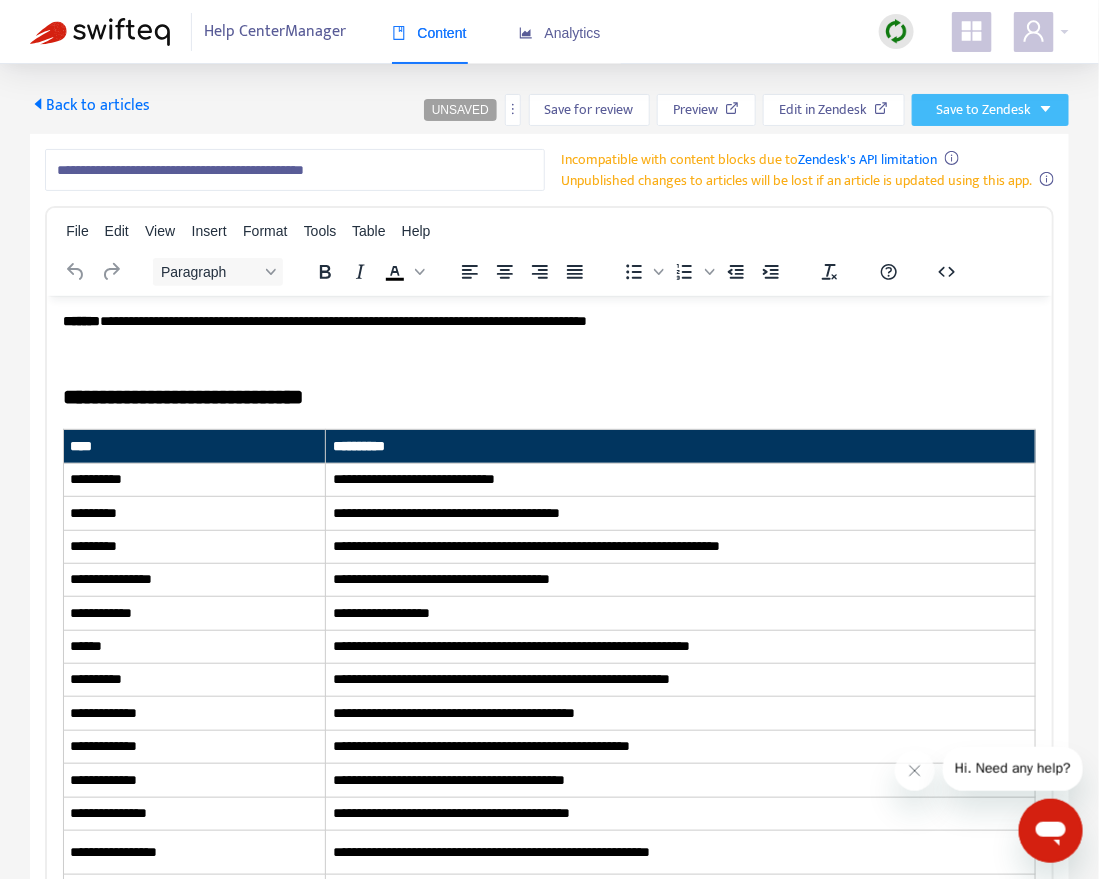 click on "Save to Zendesk" at bounding box center (983, 110) 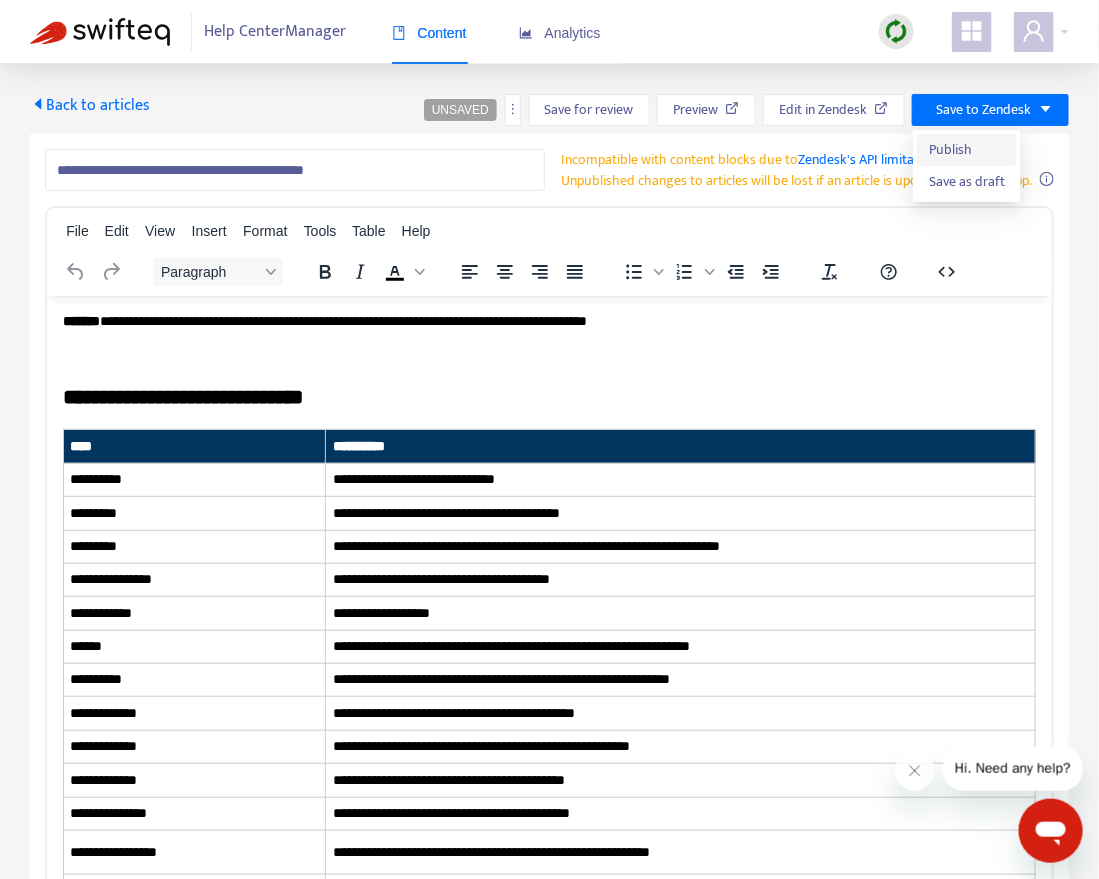 click on "Publish" at bounding box center [967, 150] 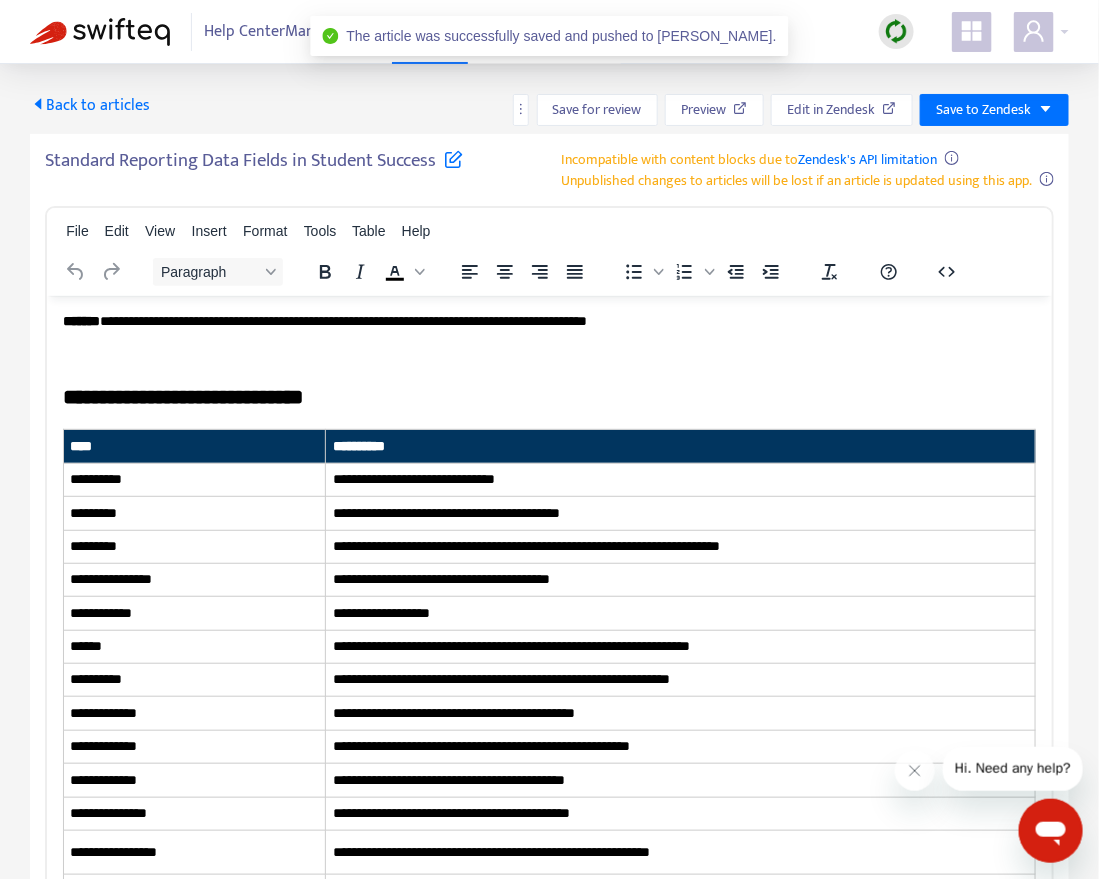 click on "Back to articles" at bounding box center (90, 105) 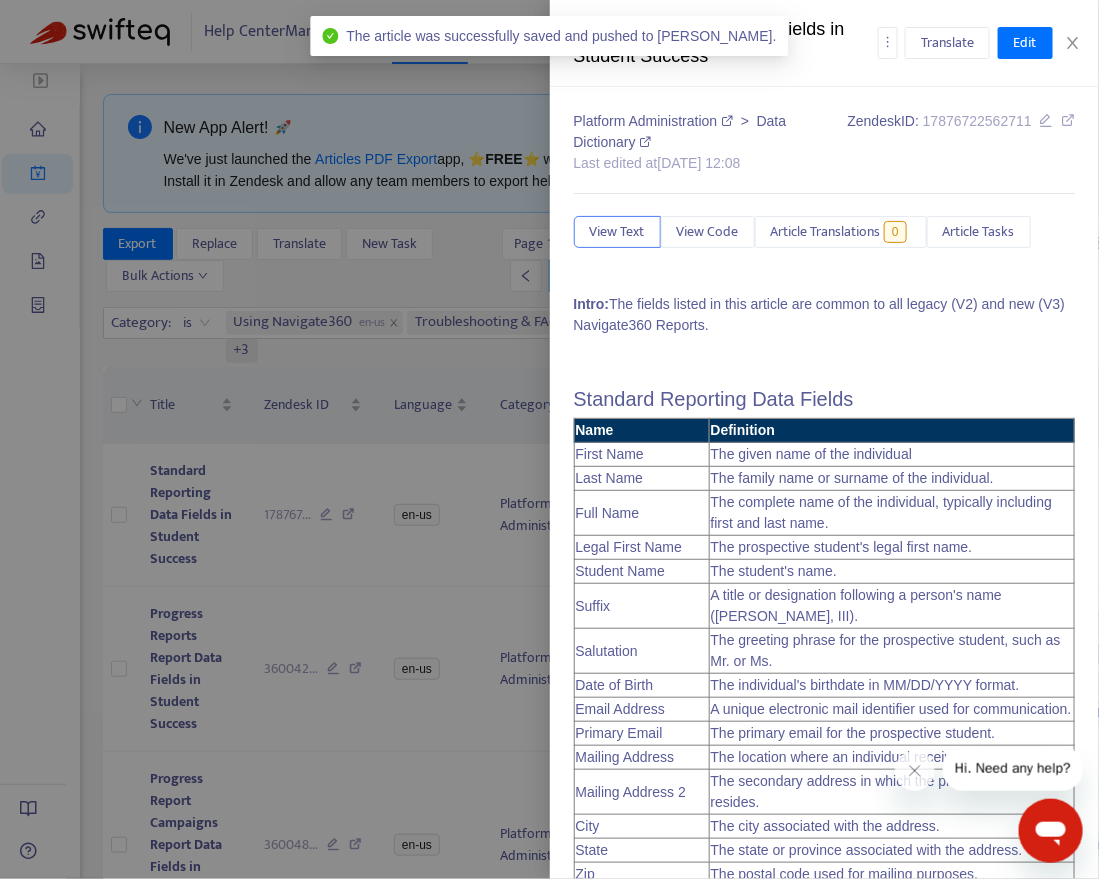 type on "**********" 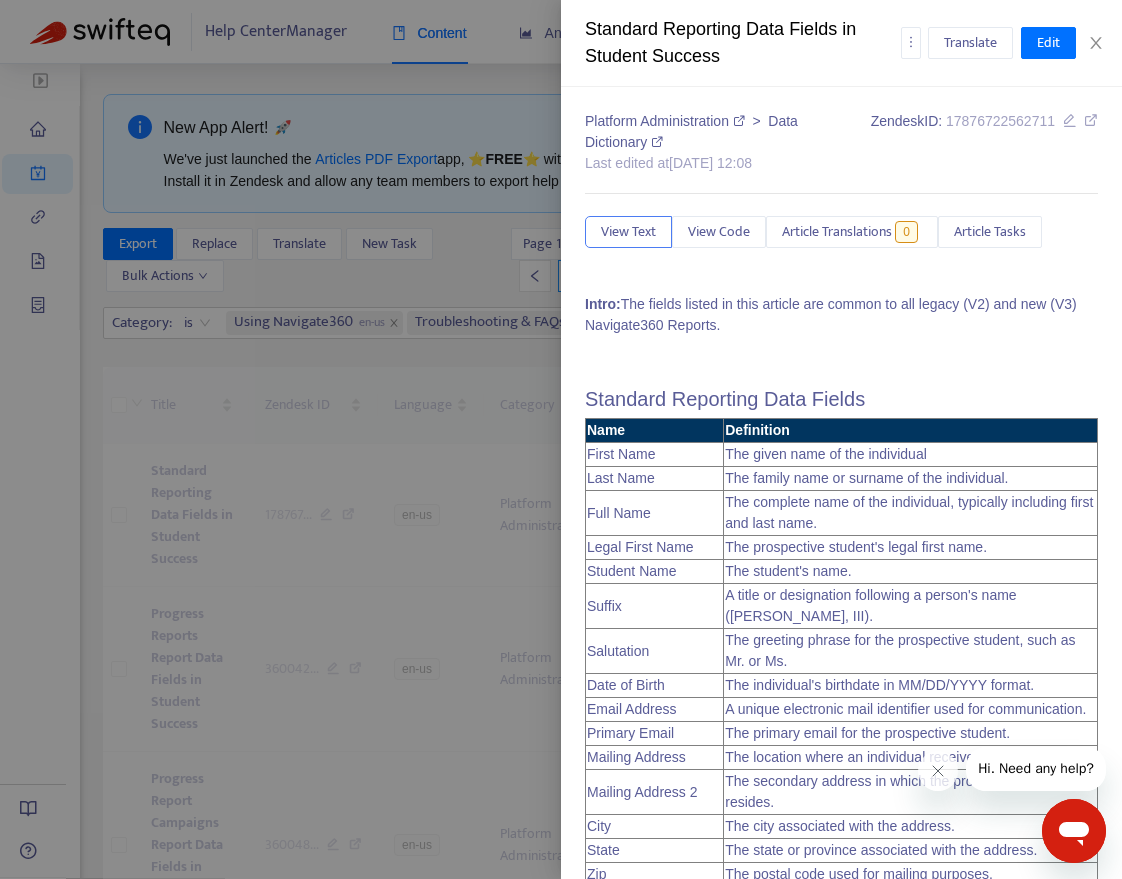 click at bounding box center (561, 439) 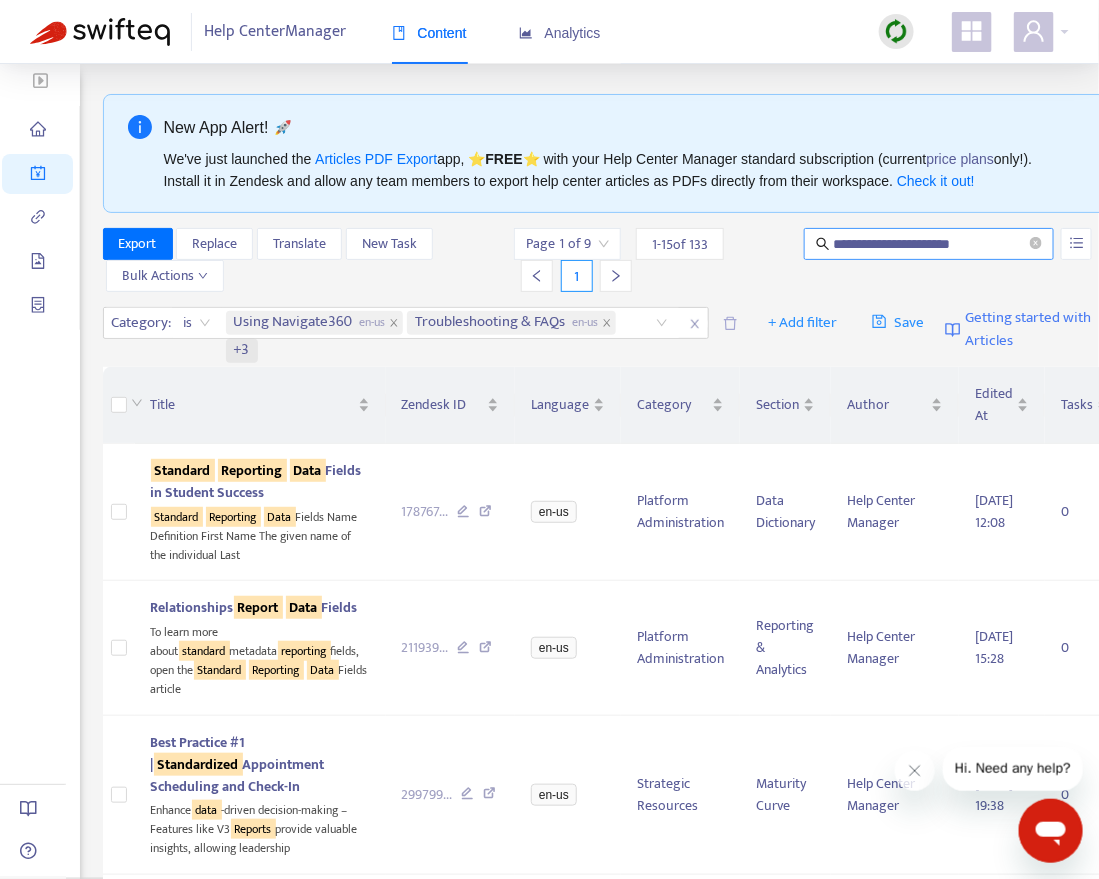 click on "**********" at bounding box center (930, 244) 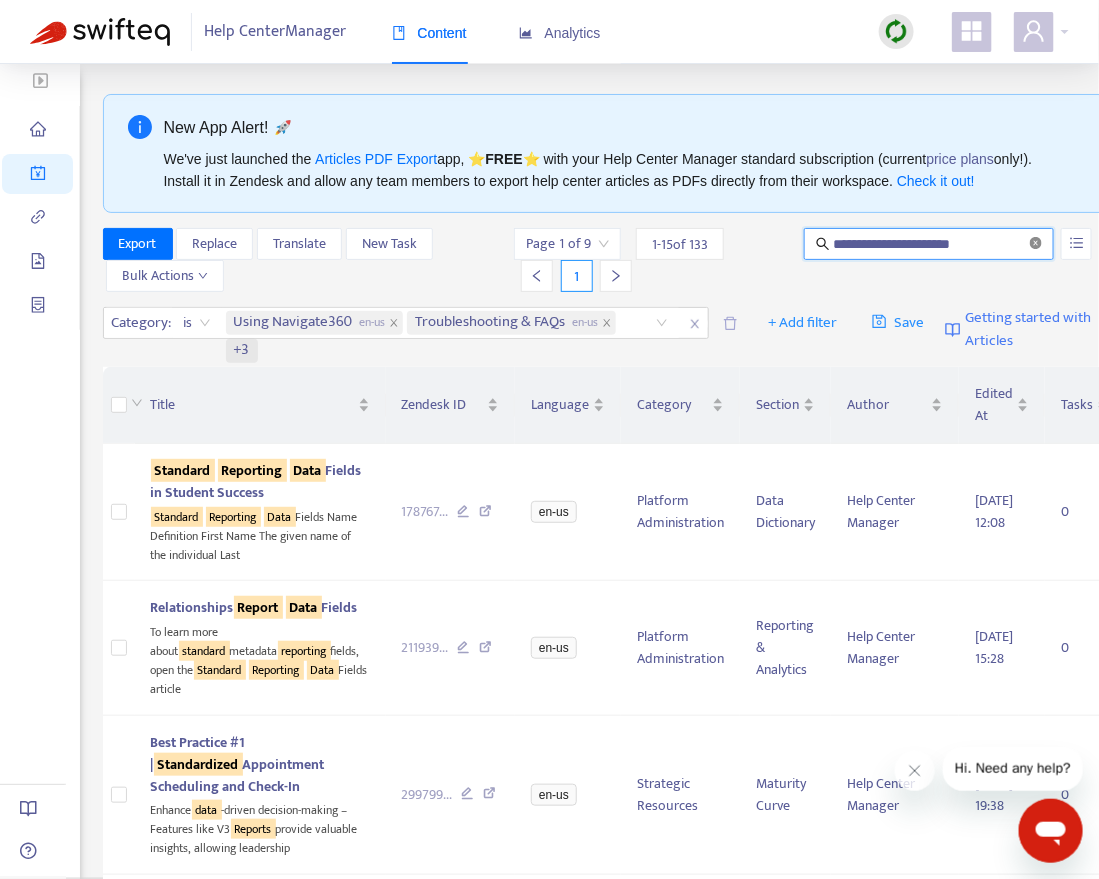 click 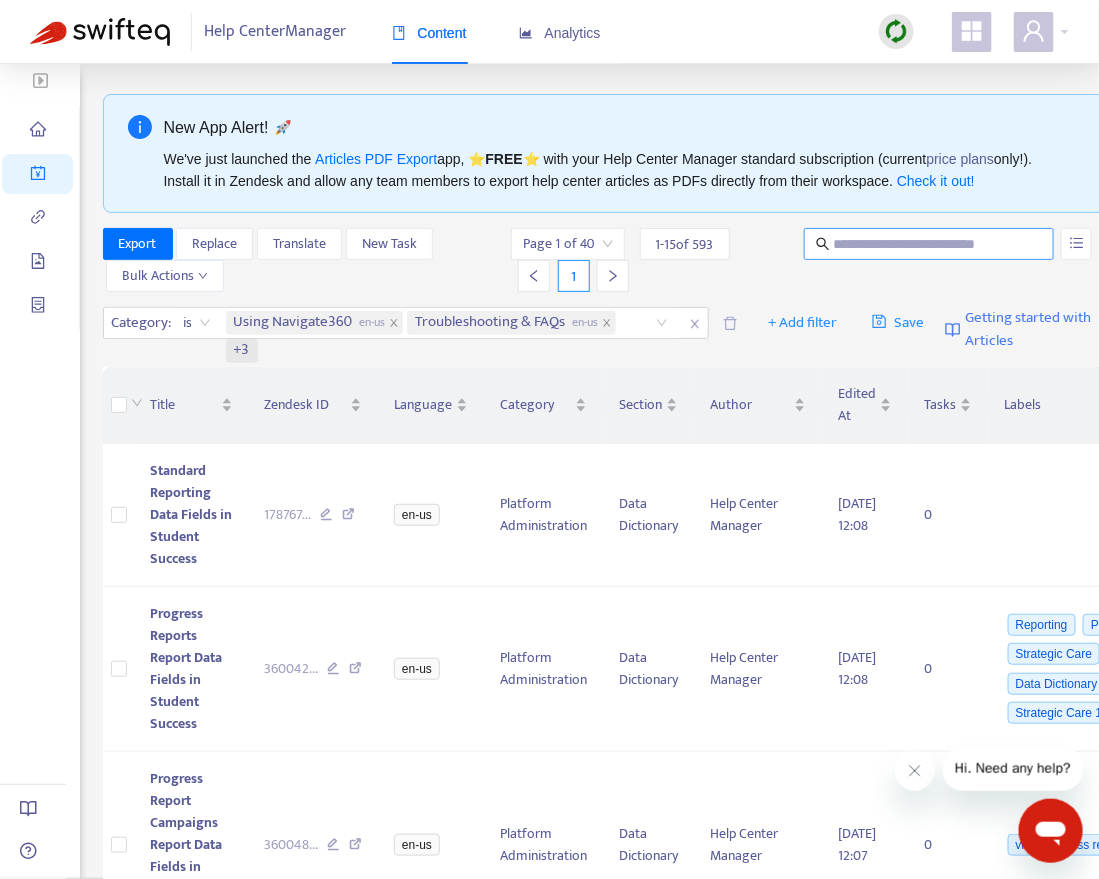 click at bounding box center [929, 244] 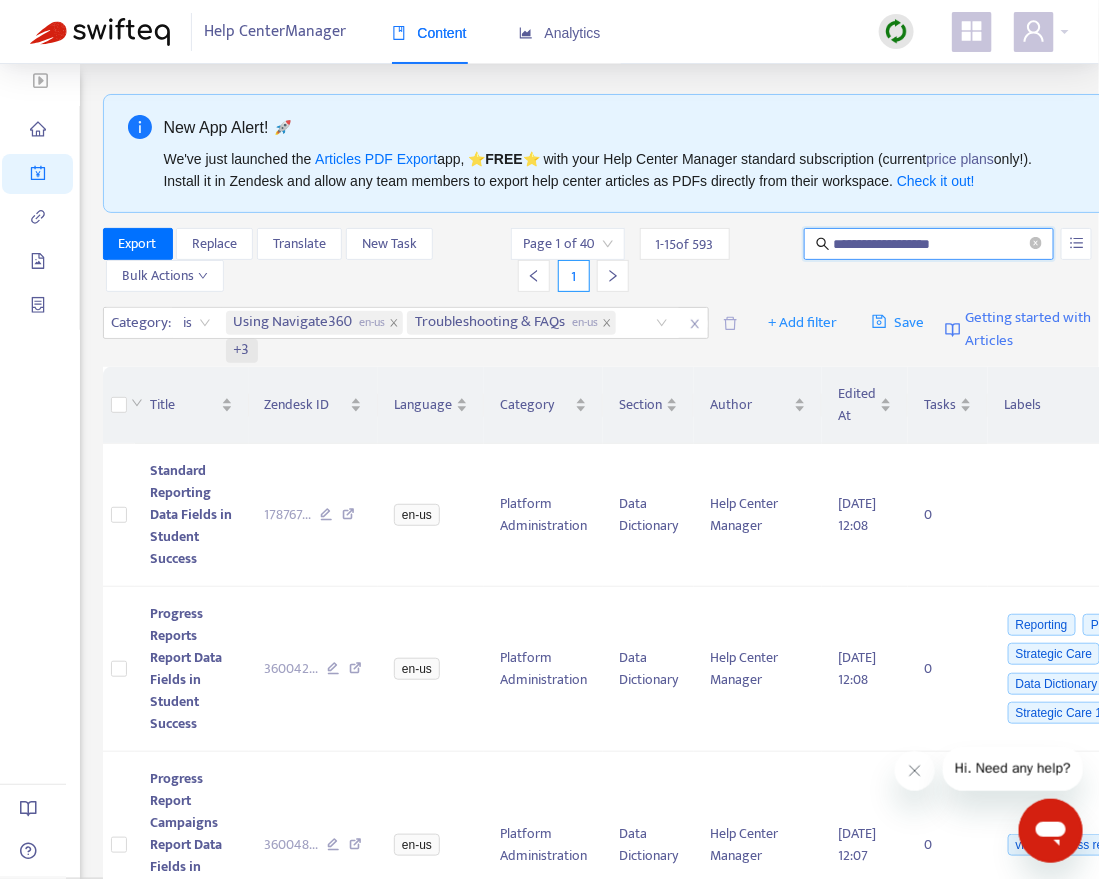 type on "**********" 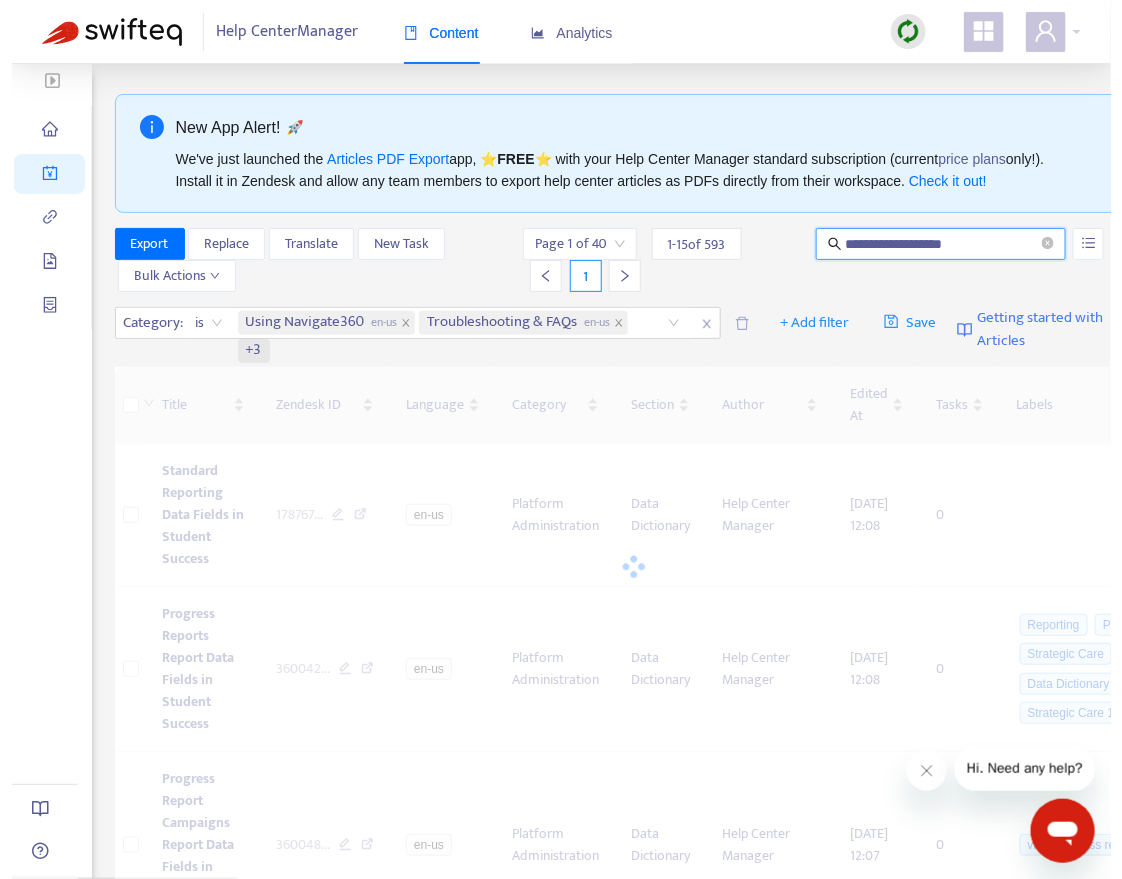 scroll, scrollTop: 133, scrollLeft: 0, axis: vertical 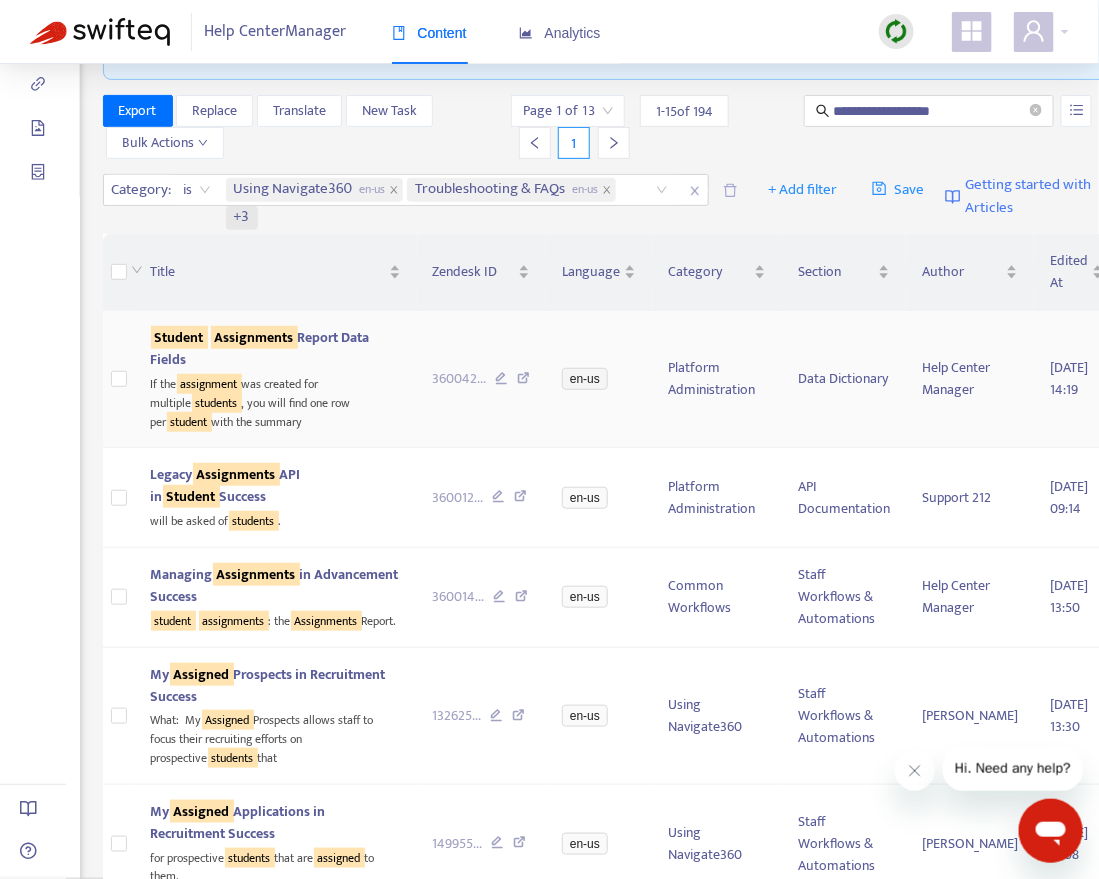 click on "Student   Assignments  Report Data Fields" at bounding box center (260, 348) 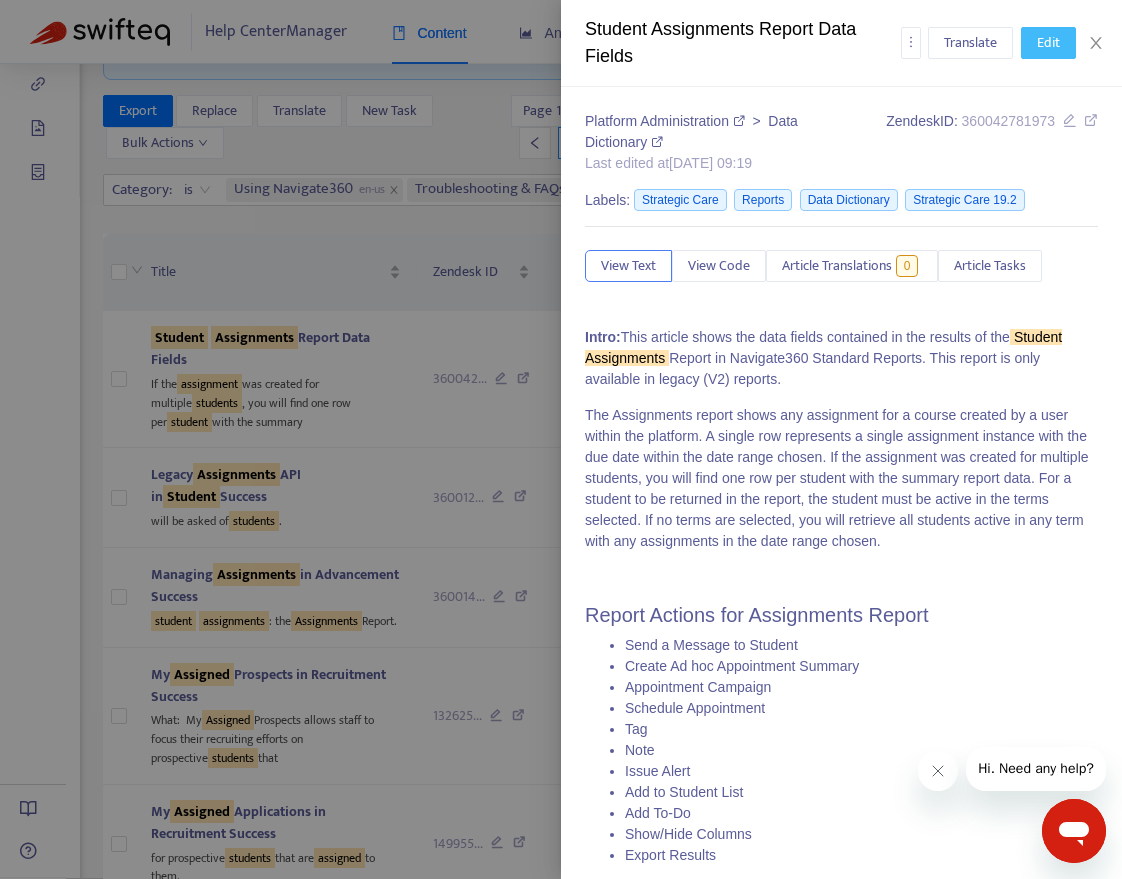 click on "Edit" at bounding box center (1048, 43) 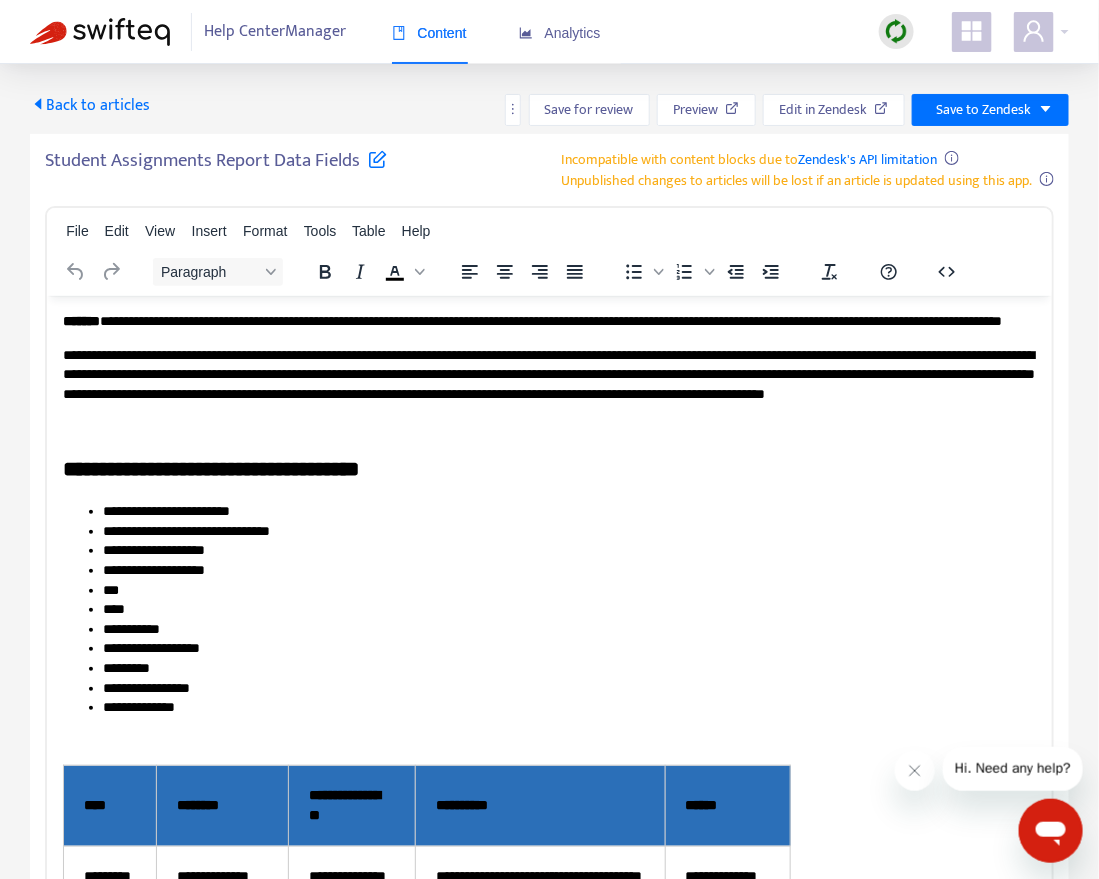 scroll, scrollTop: 0, scrollLeft: 0, axis: both 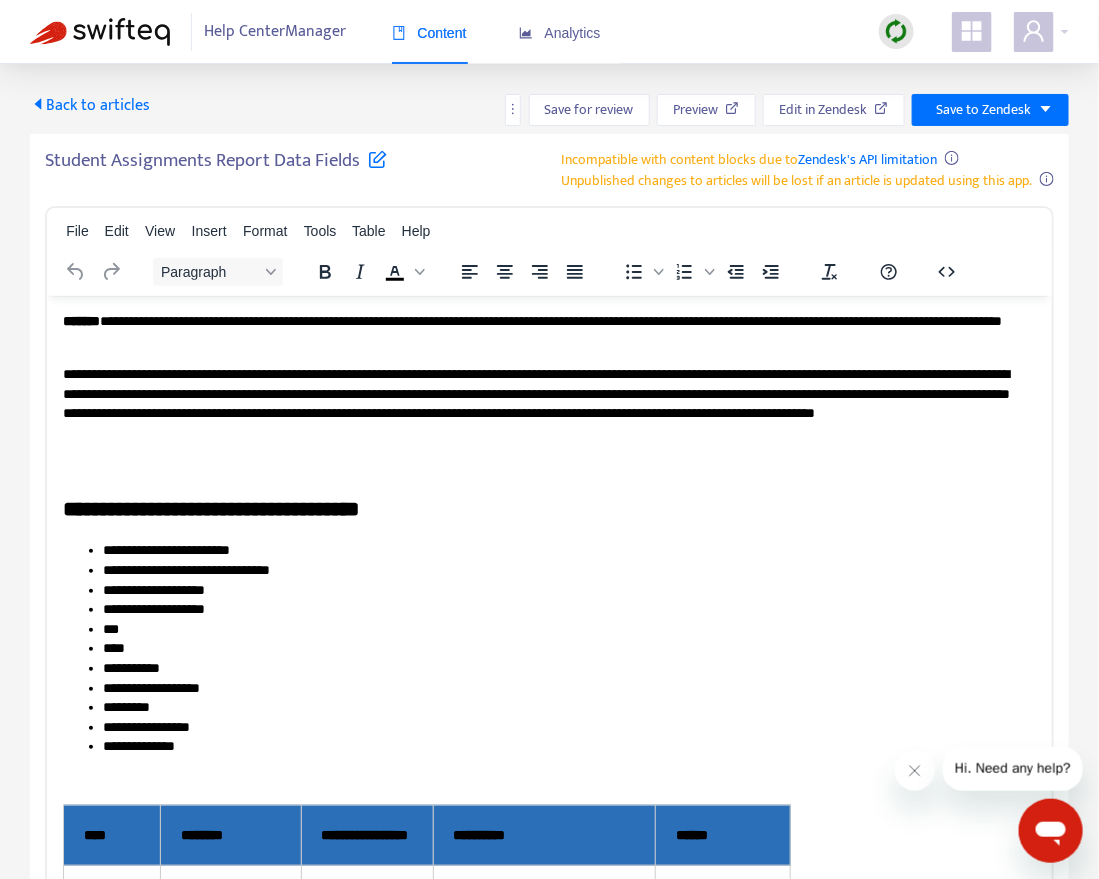 click at bounding box center (377, 158) 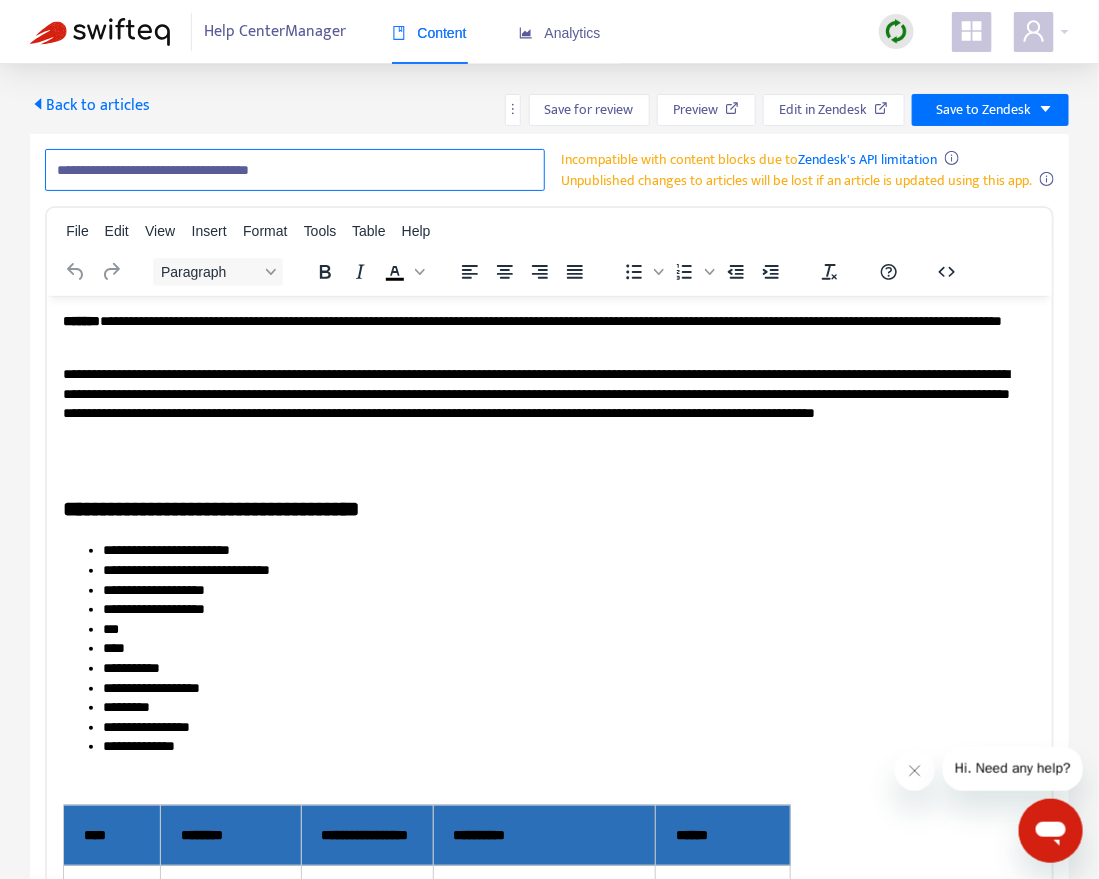click on "**********" at bounding box center [295, 170] 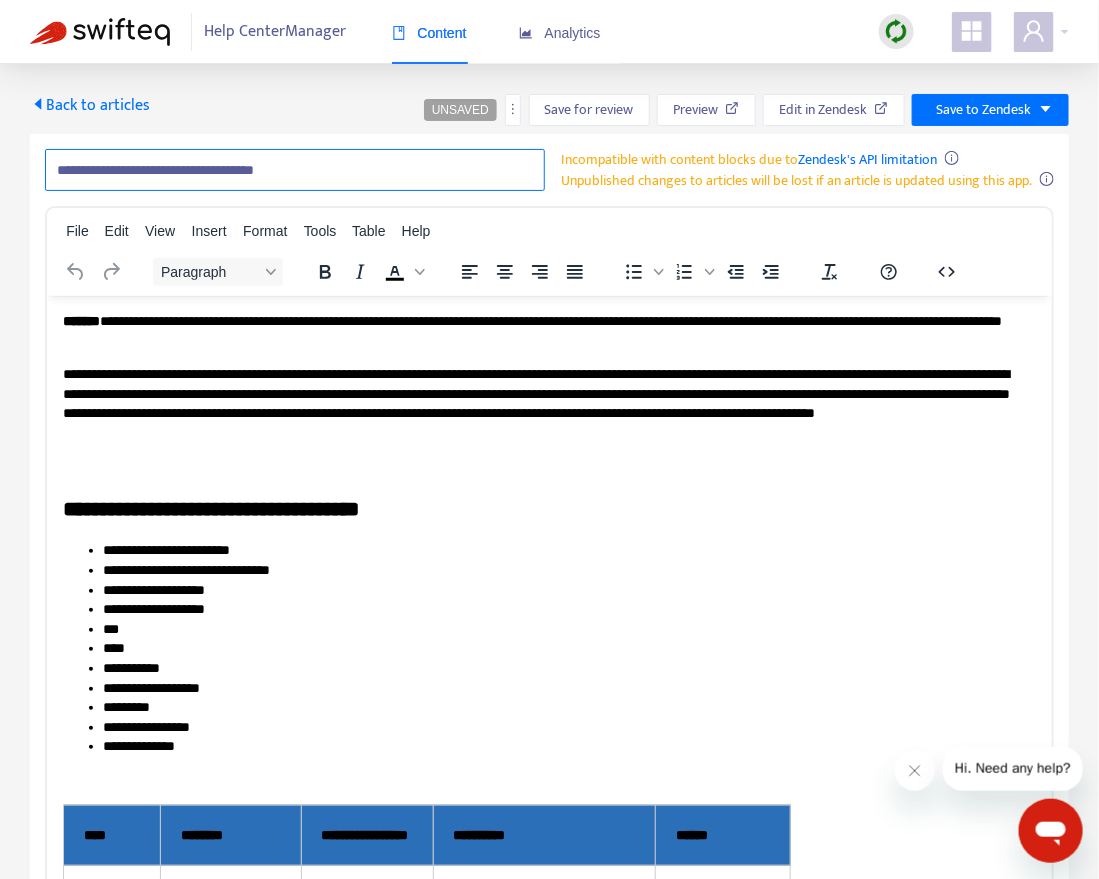 paste on "**********" 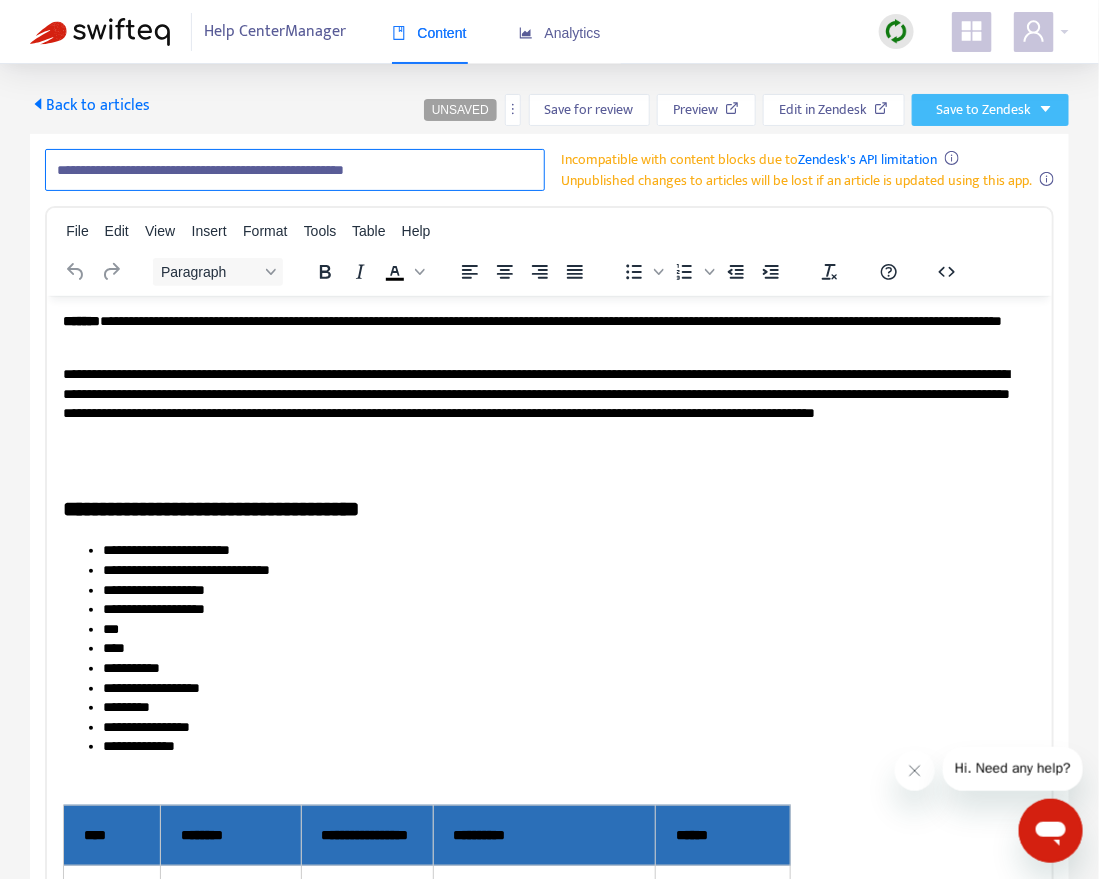 type on "**********" 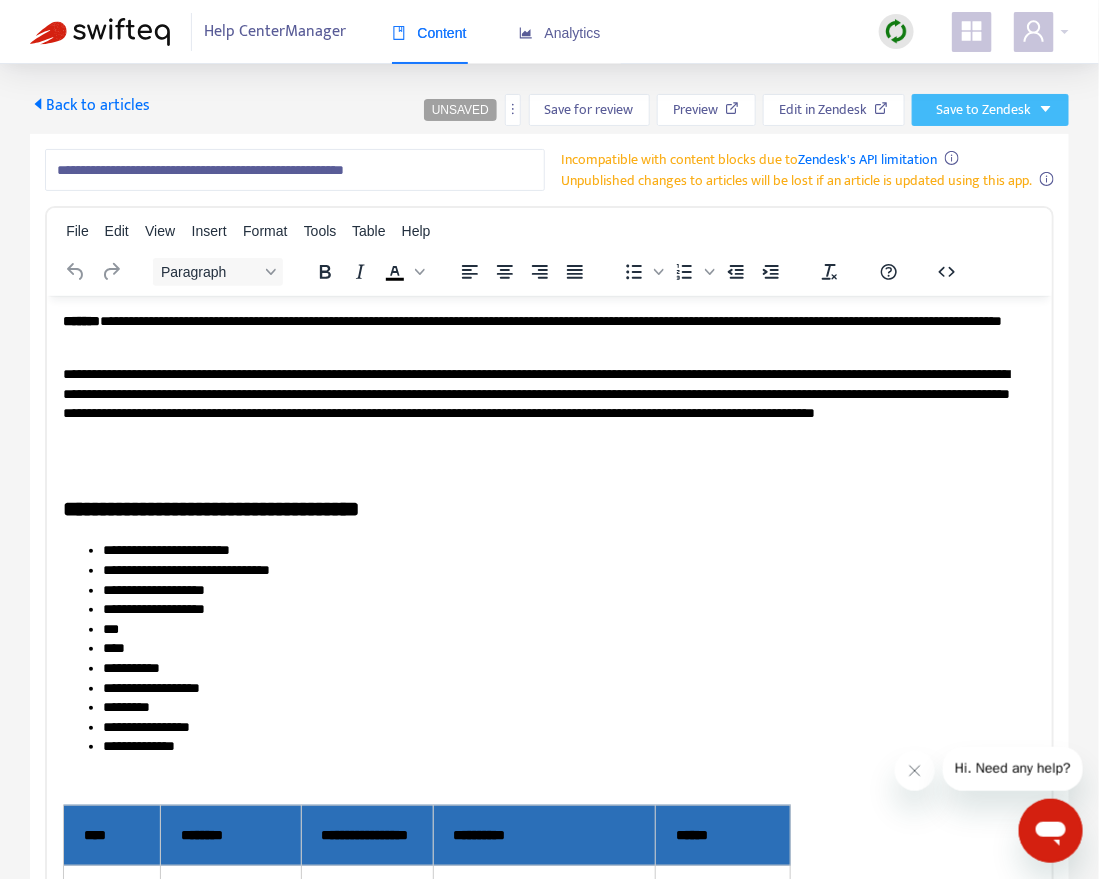 click on "Save to Zendesk" at bounding box center (983, 110) 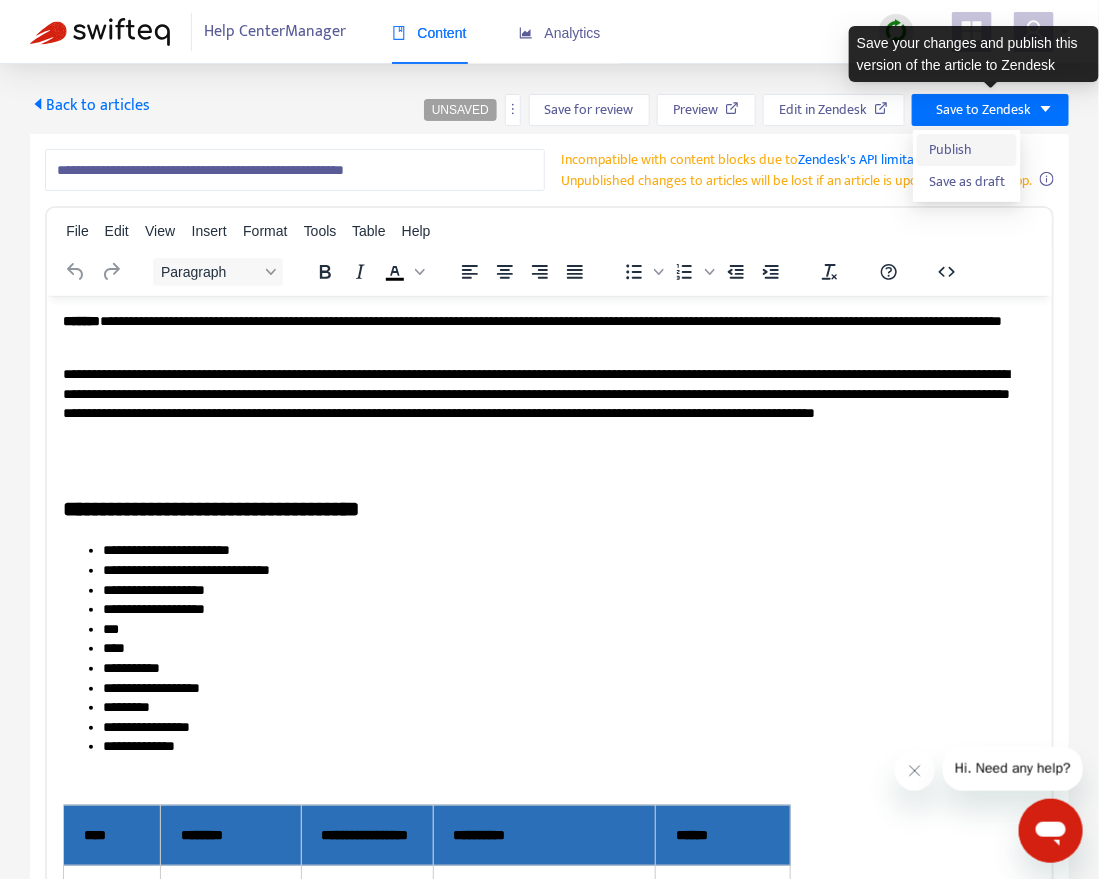 click on "Publish" at bounding box center (967, 150) 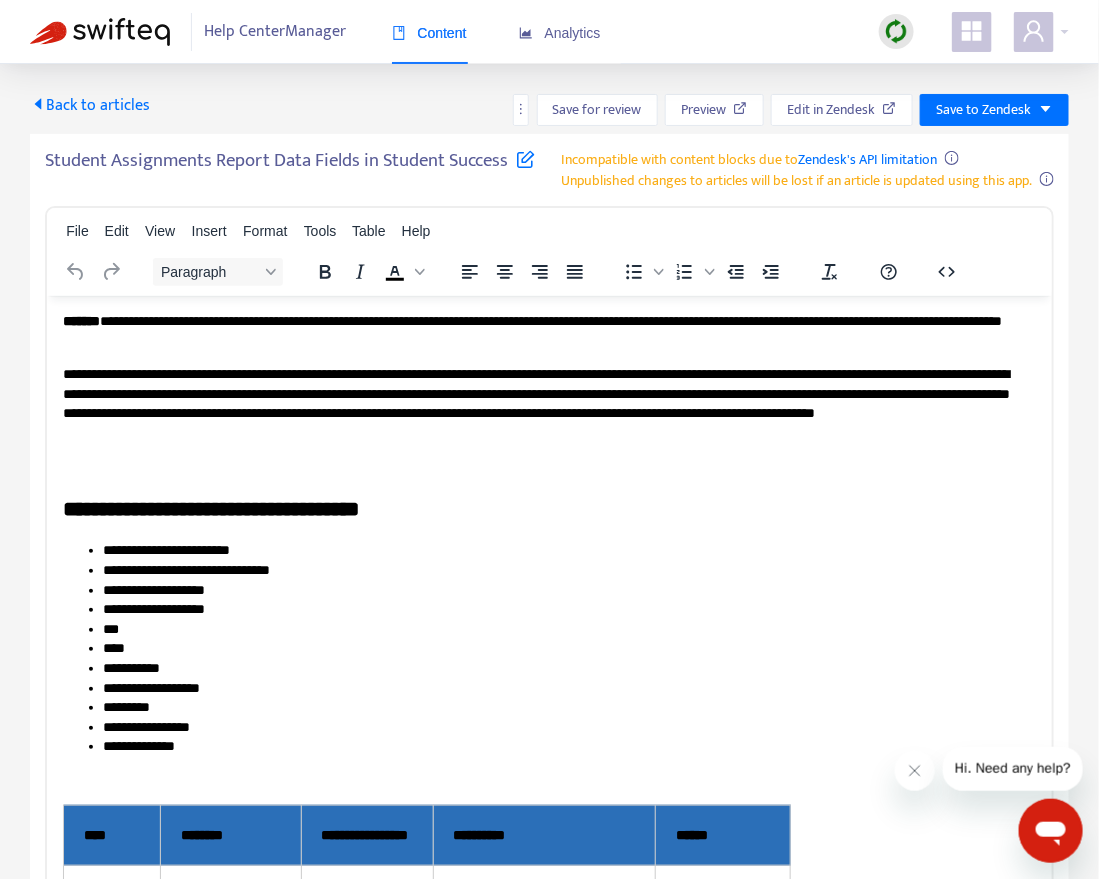 click on "Back to articles" at bounding box center [90, 105] 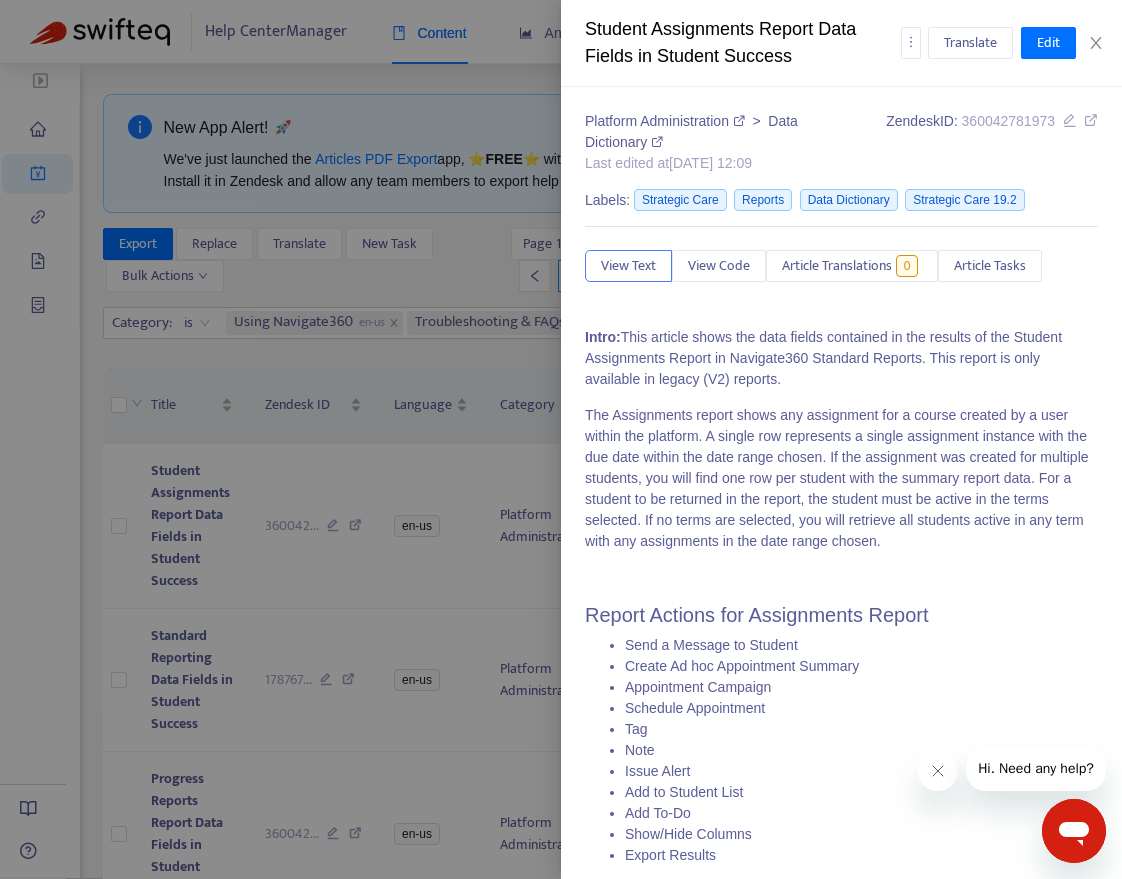 type on "**********" 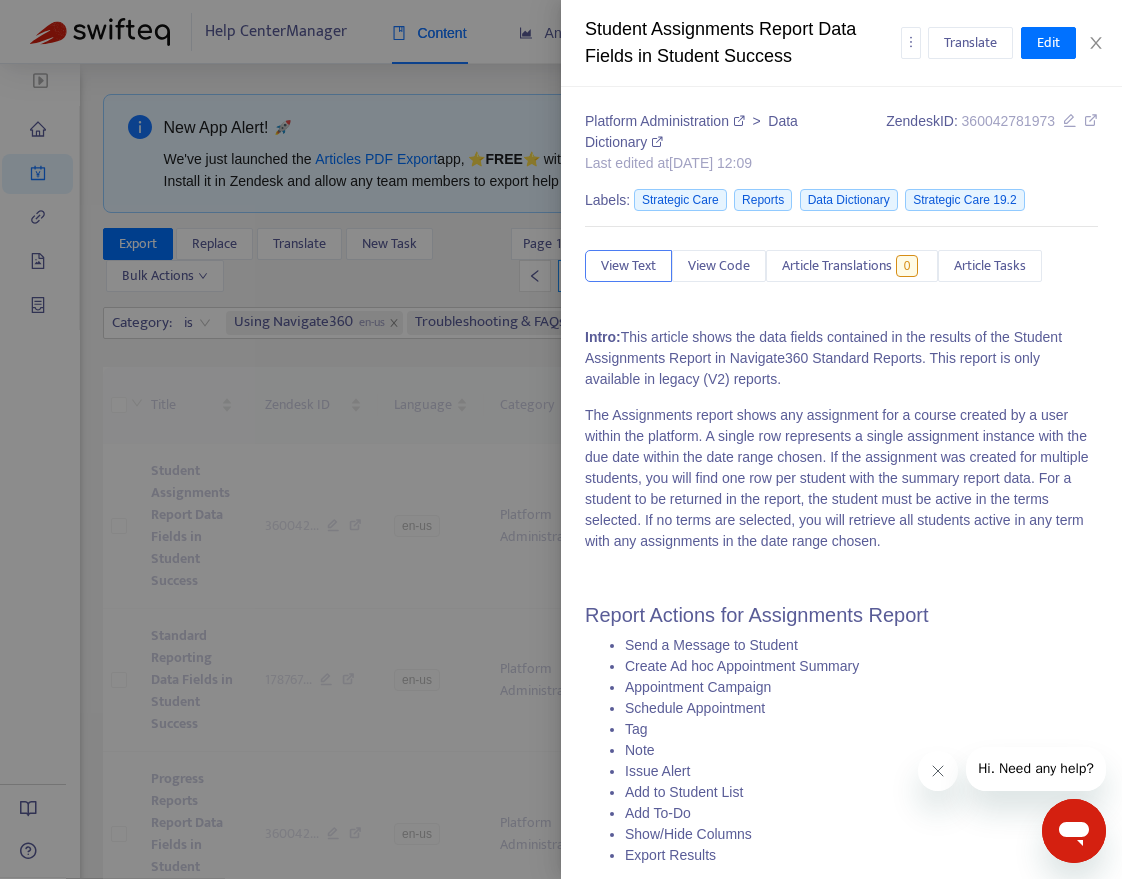 click at bounding box center (561, 439) 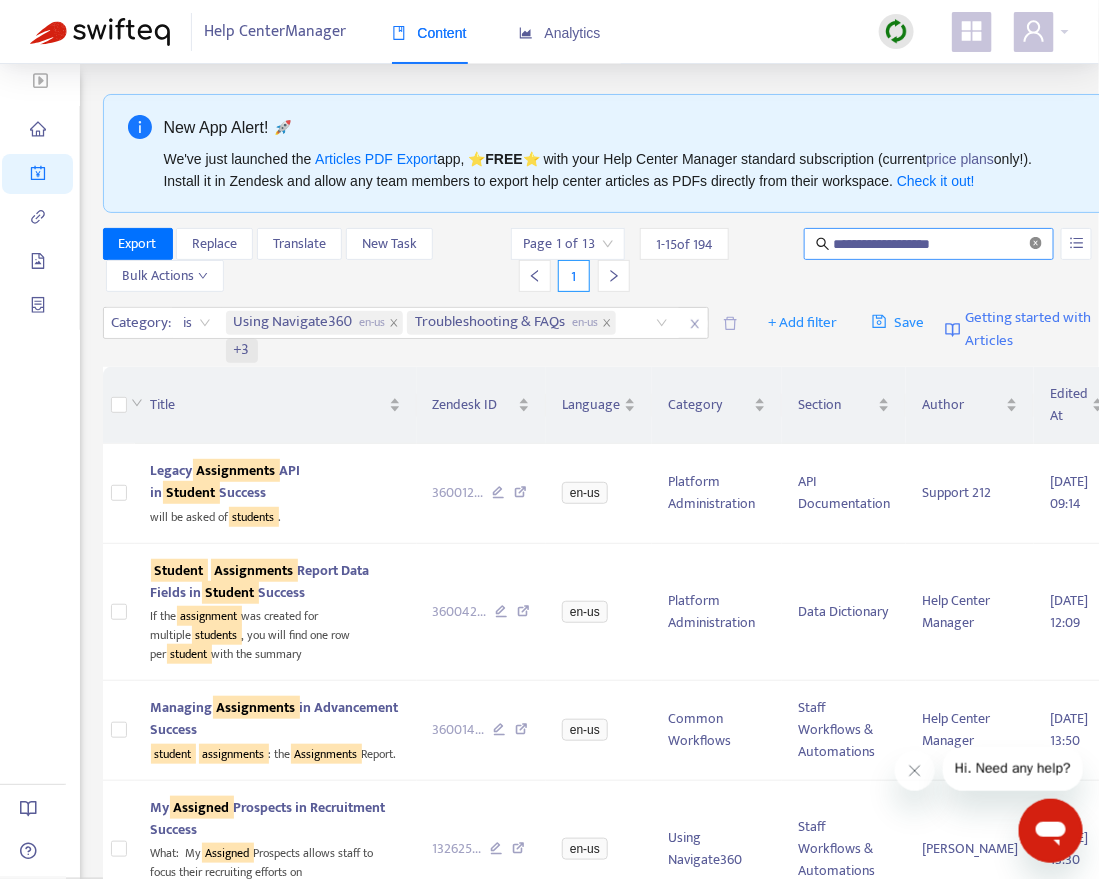 click 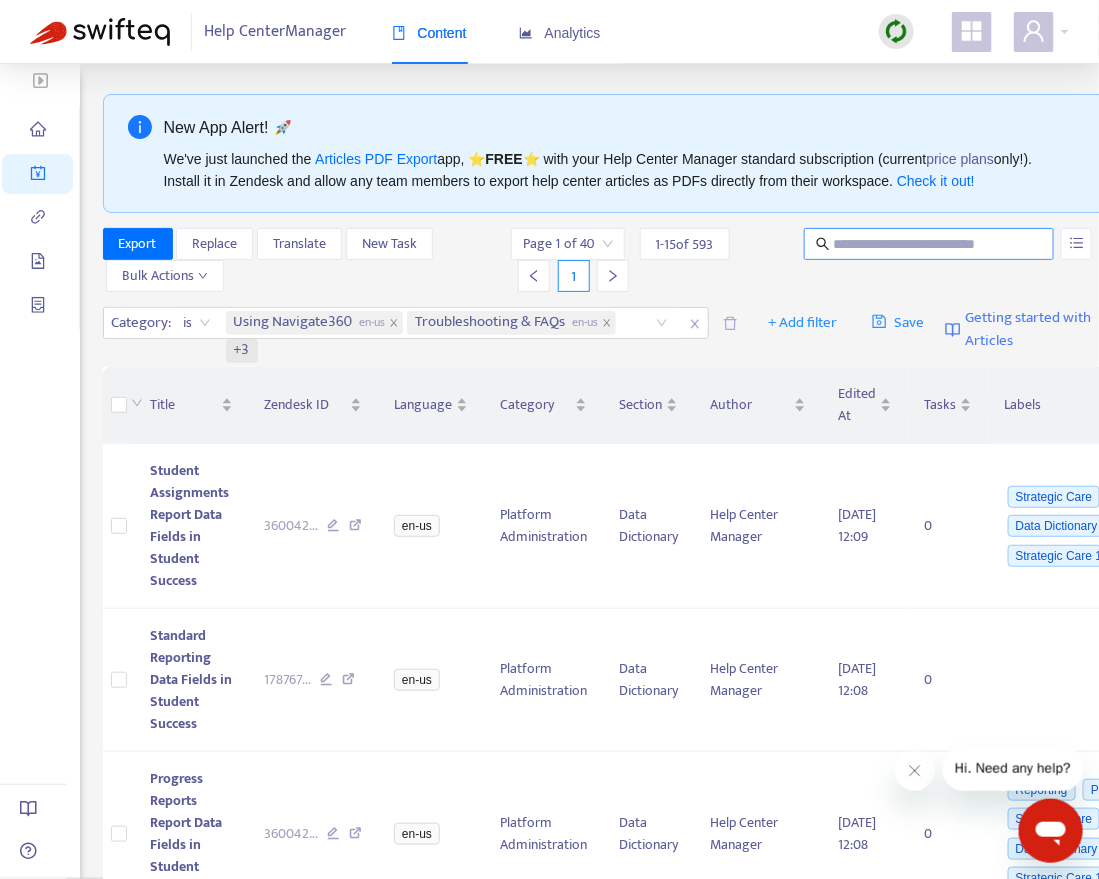 click at bounding box center (930, 244) 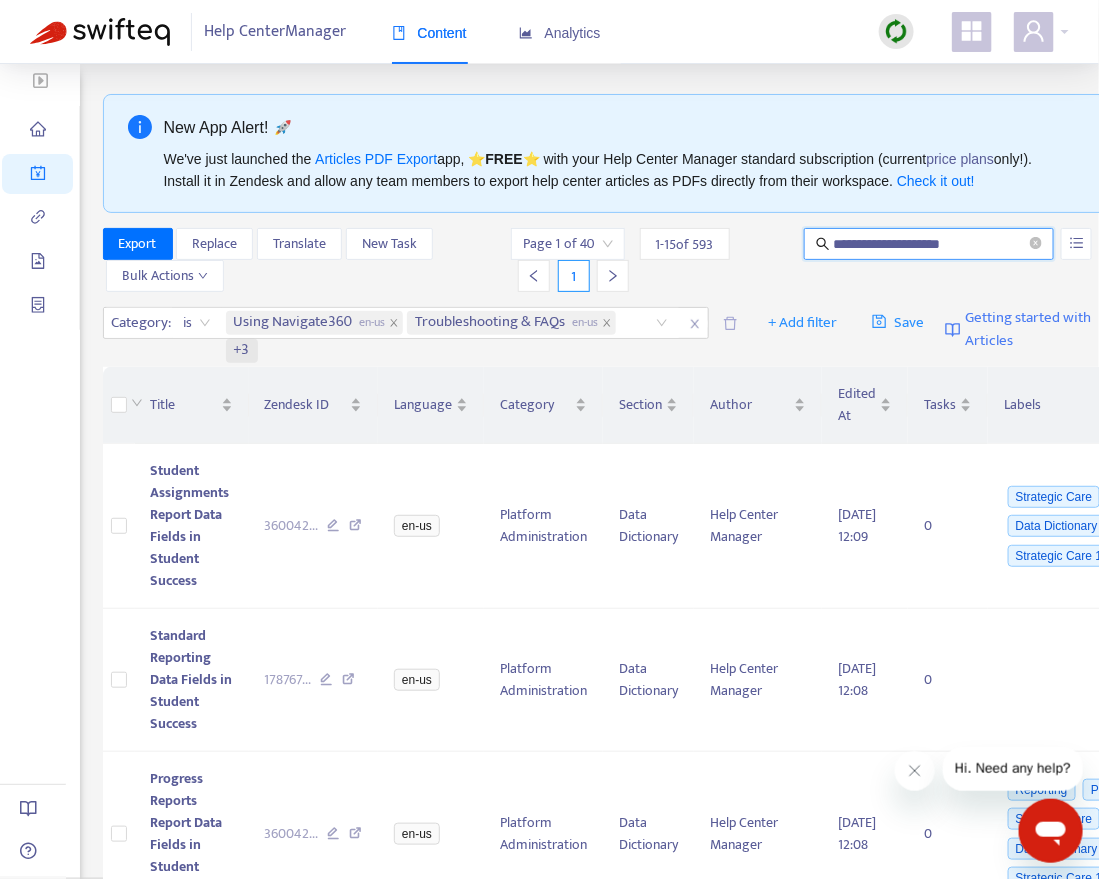 type on "**********" 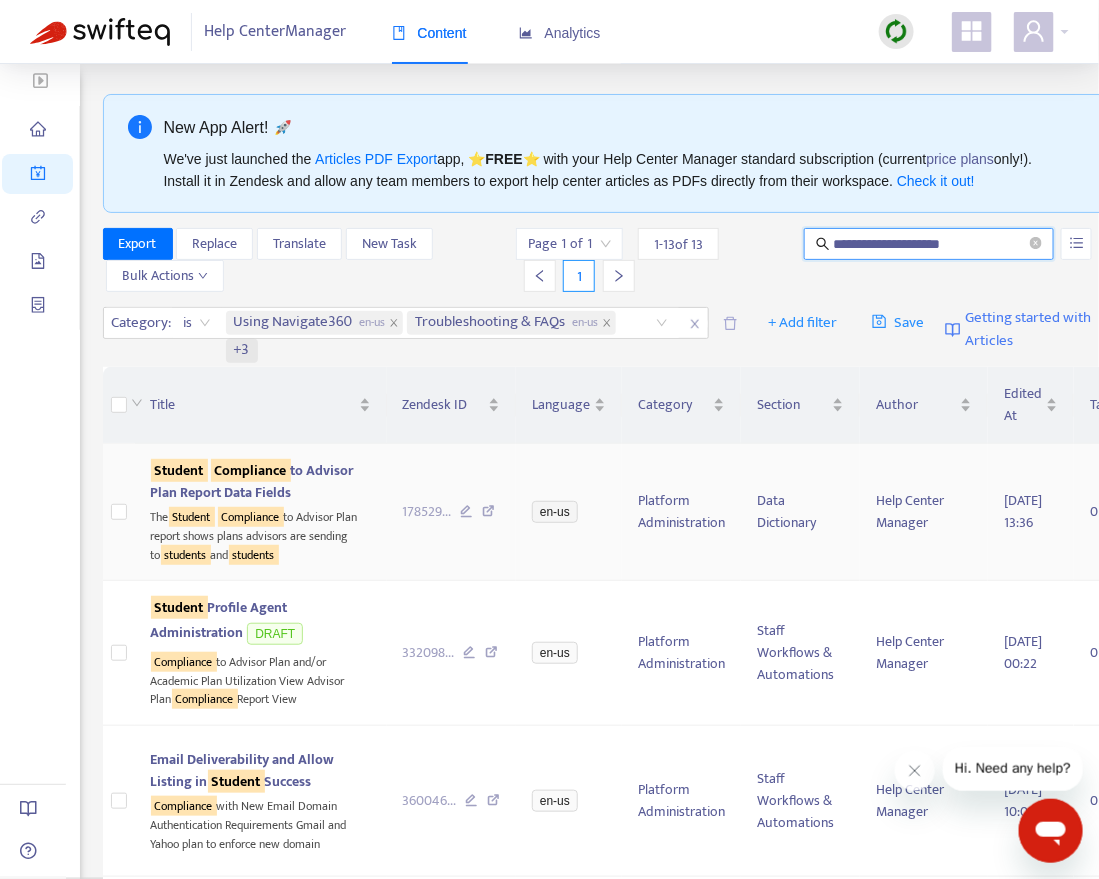 click on "Student   Compliance  to Advisor Plan Report Data Fields" at bounding box center [252, 481] 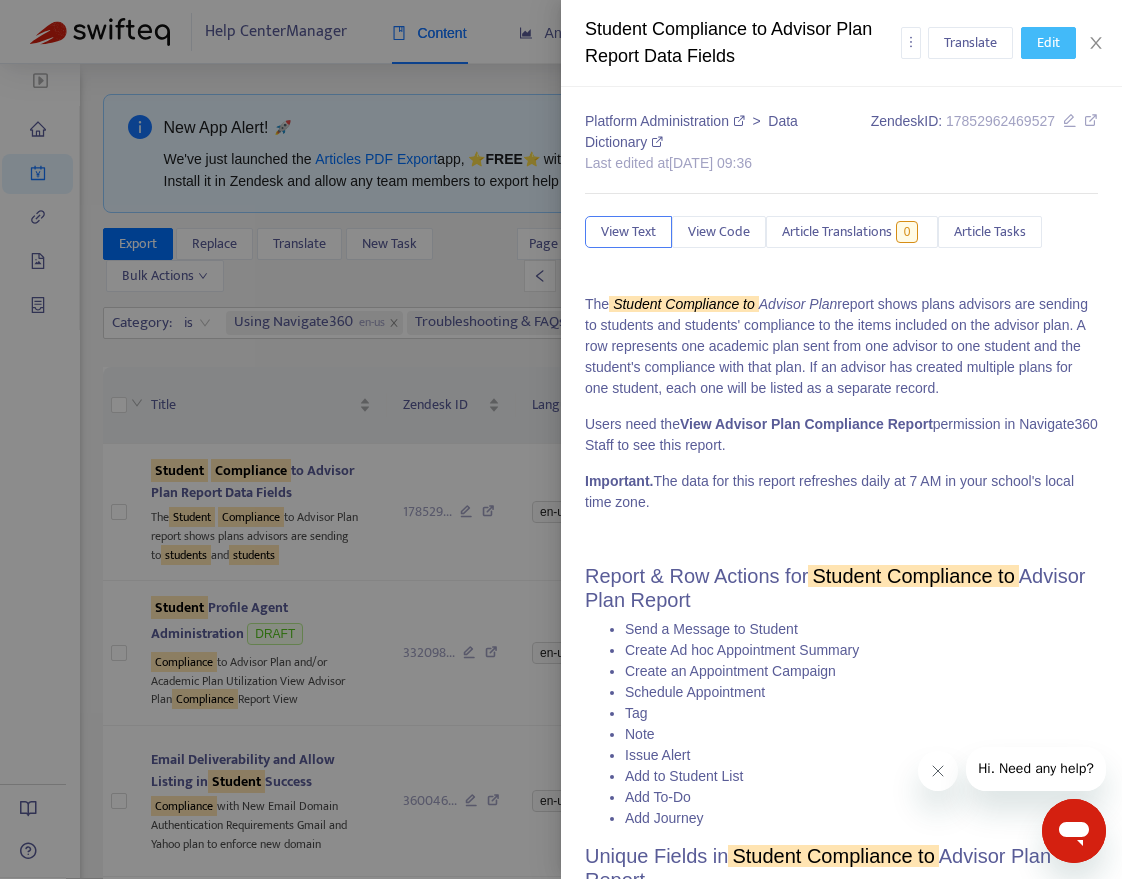 click on "Edit" at bounding box center [1048, 43] 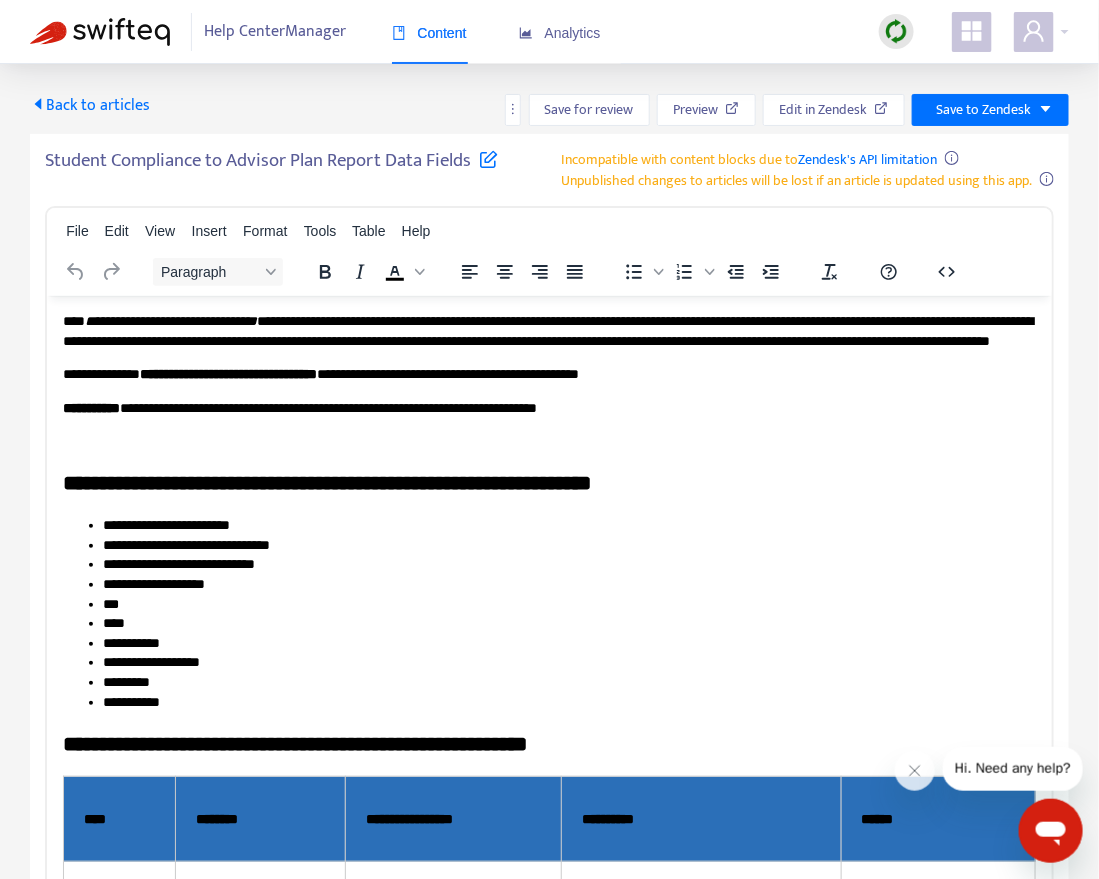 scroll, scrollTop: 0, scrollLeft: 0, axis: both 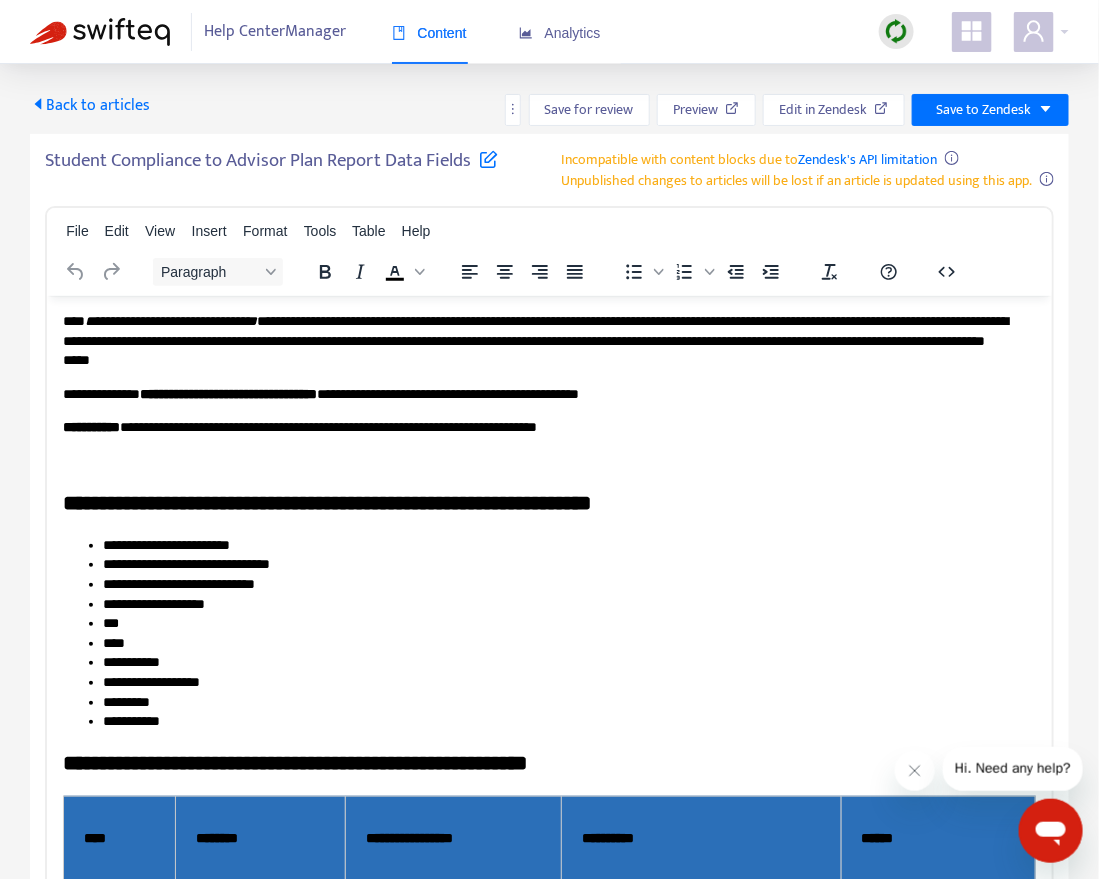 click at bounding box center [488, 158] 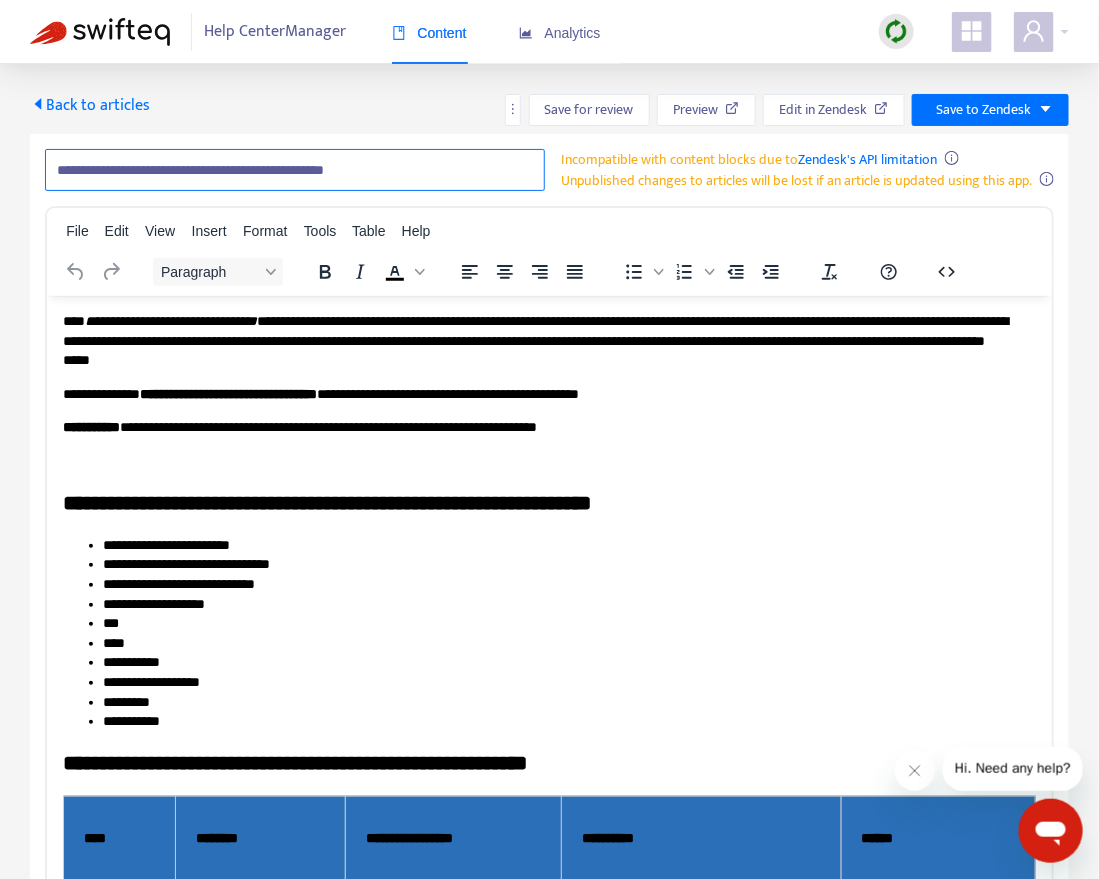 click on "**********" at bounding box center [295, 170] 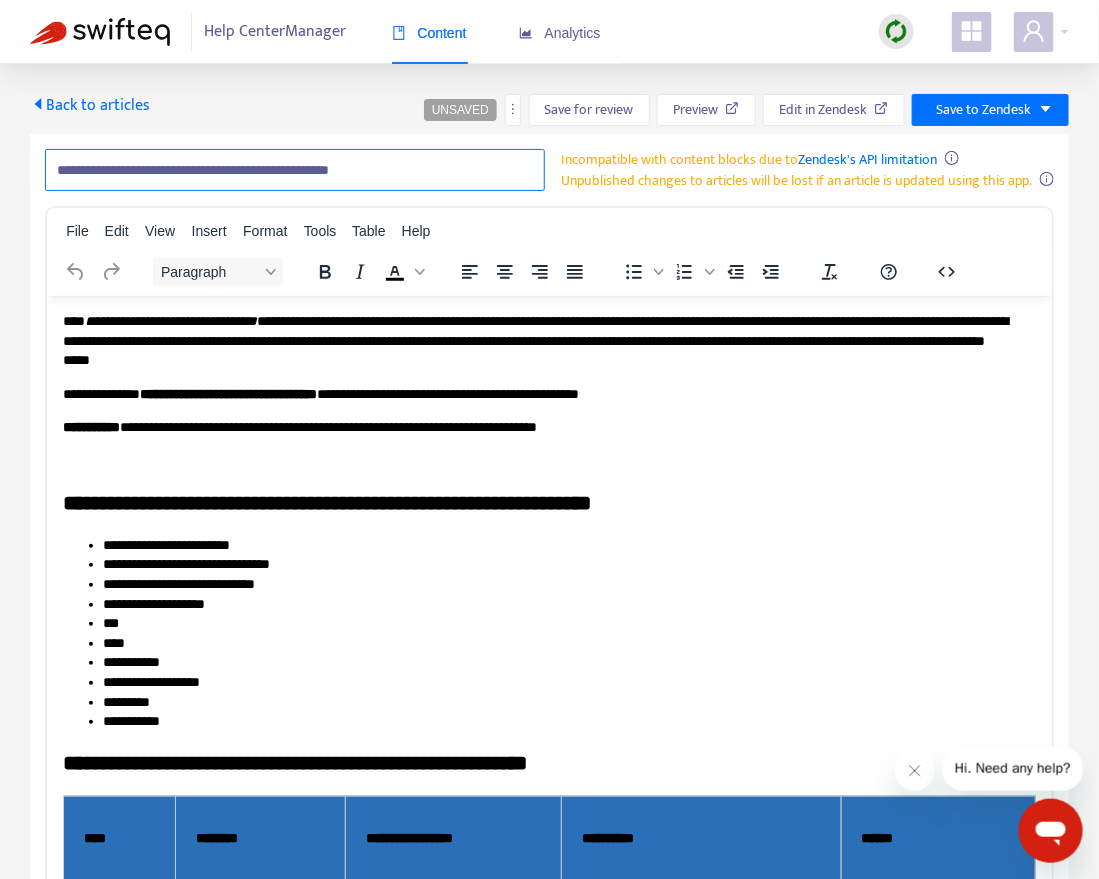 paste on "**********" 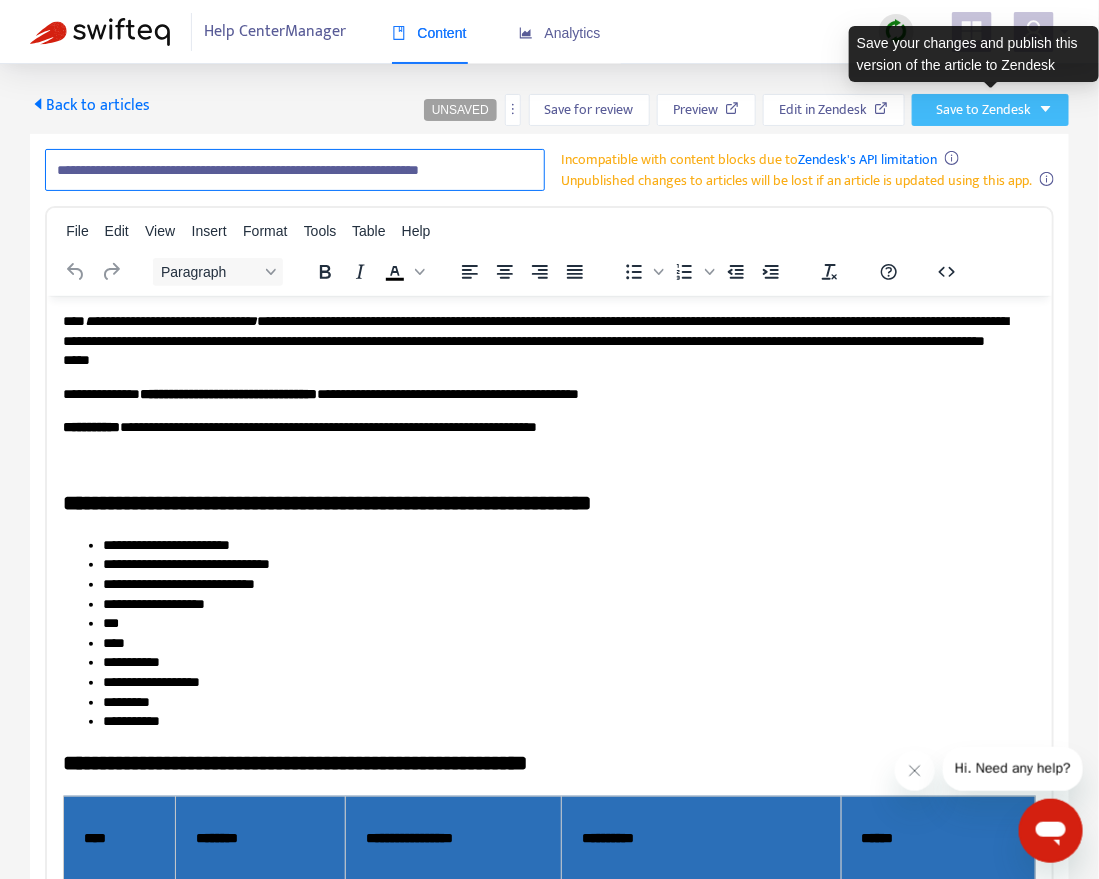 type on "**********" 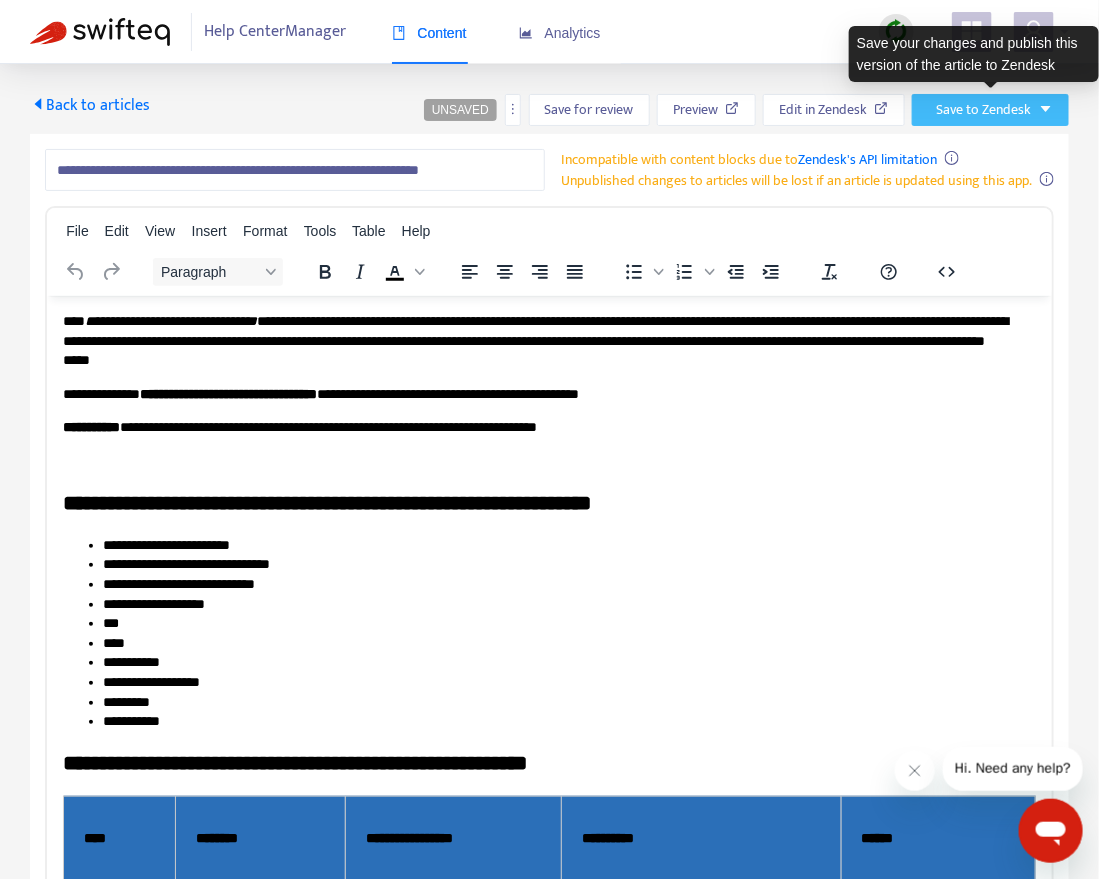 click on "Save to Zendesk" at bounding box center [983, 110] 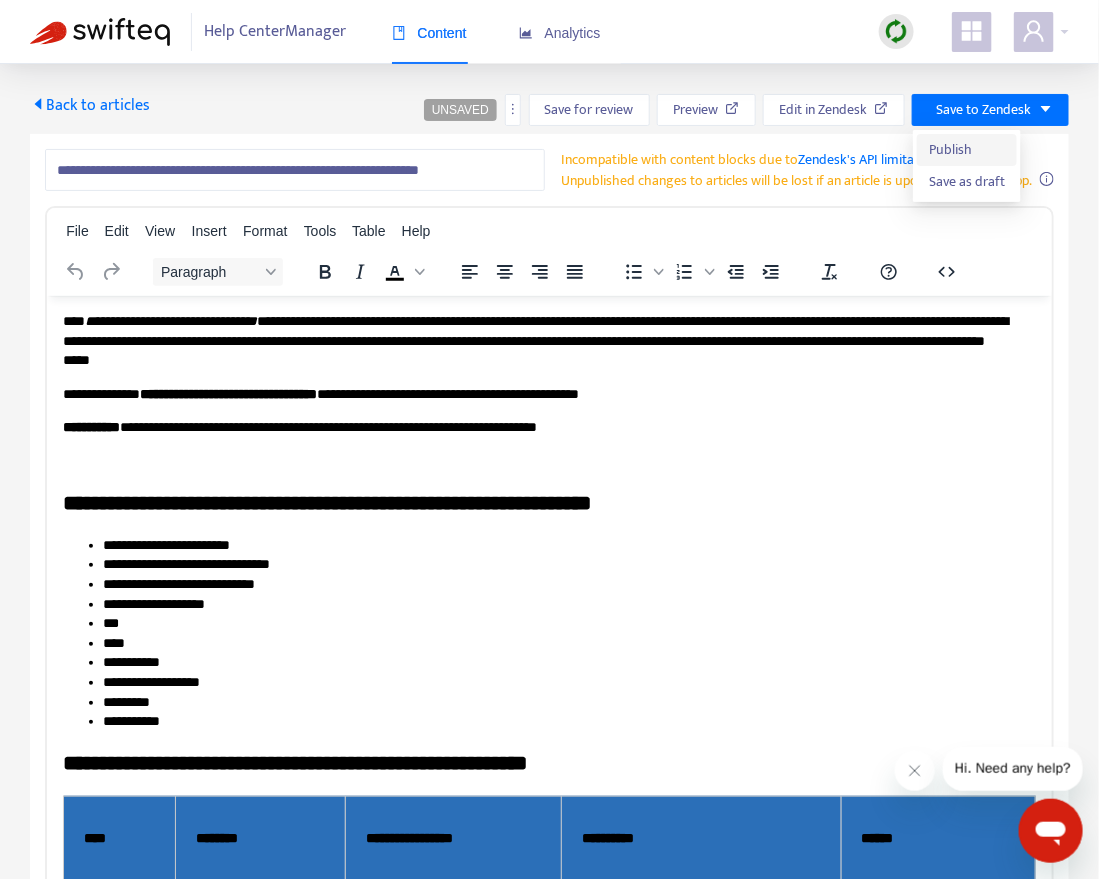 click on "Publish" at bounding box center [967, 150] 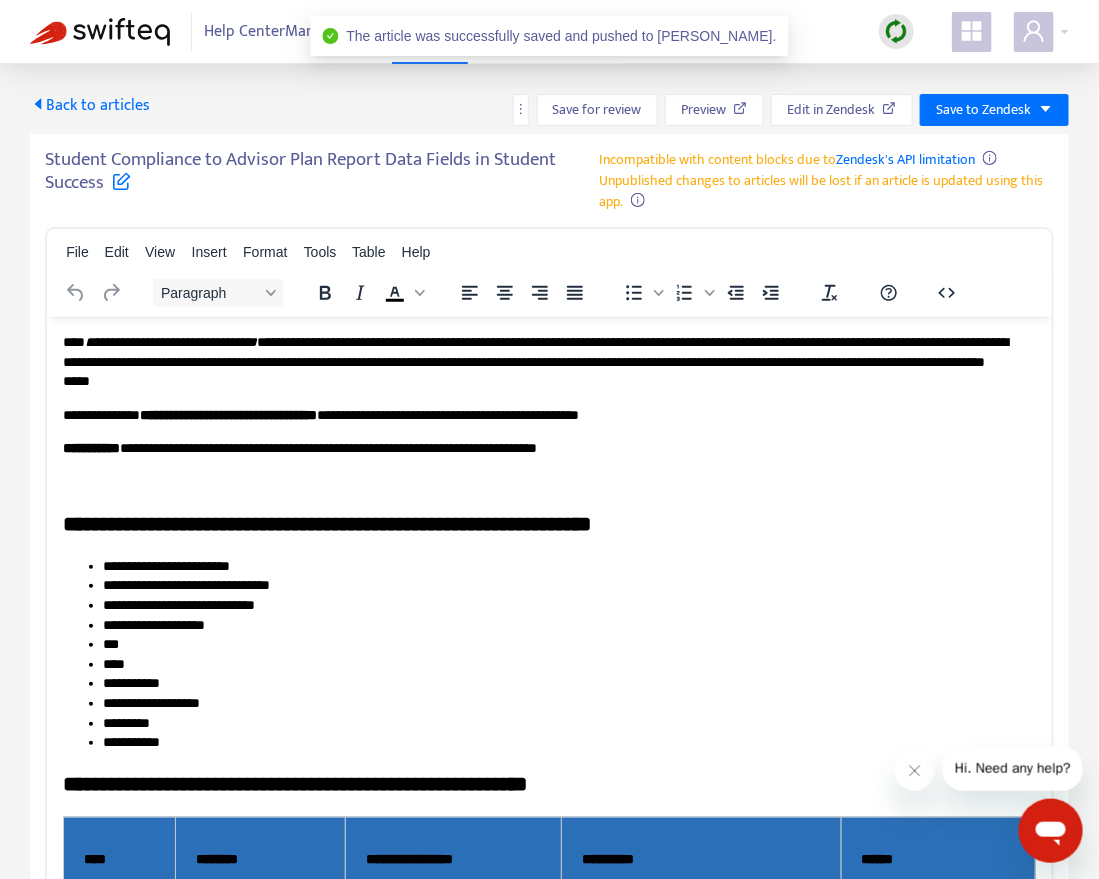 click on "Back to articles" at bounding box center [90, 105] 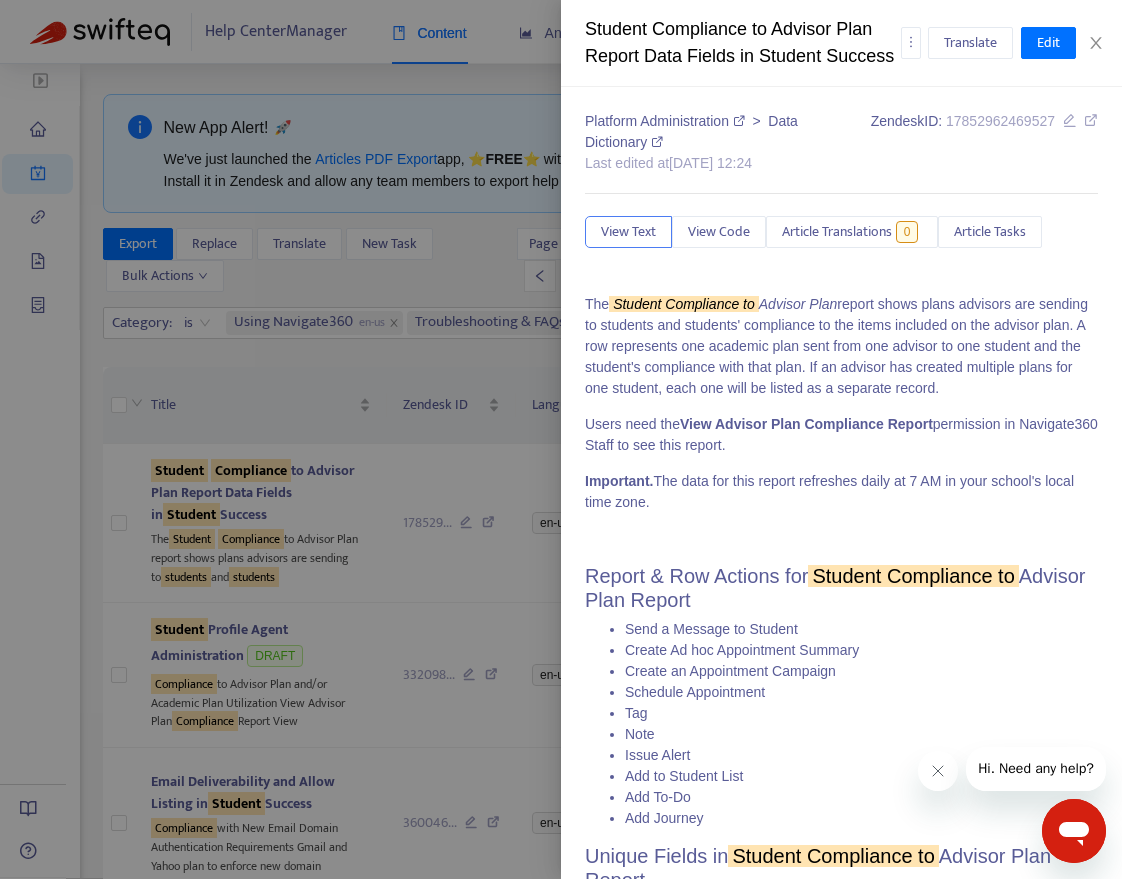 click at bounding box center (561, 439) 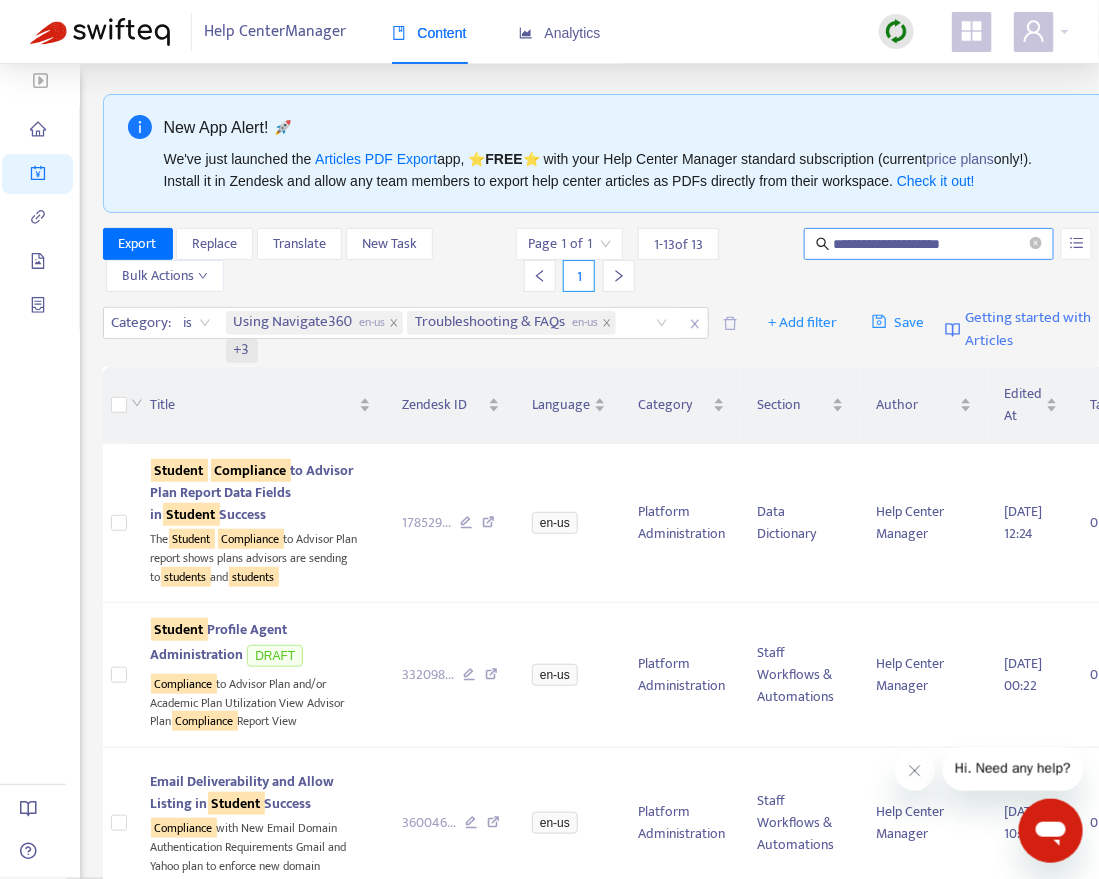 click on "**********" at bounding box center (930, 244) 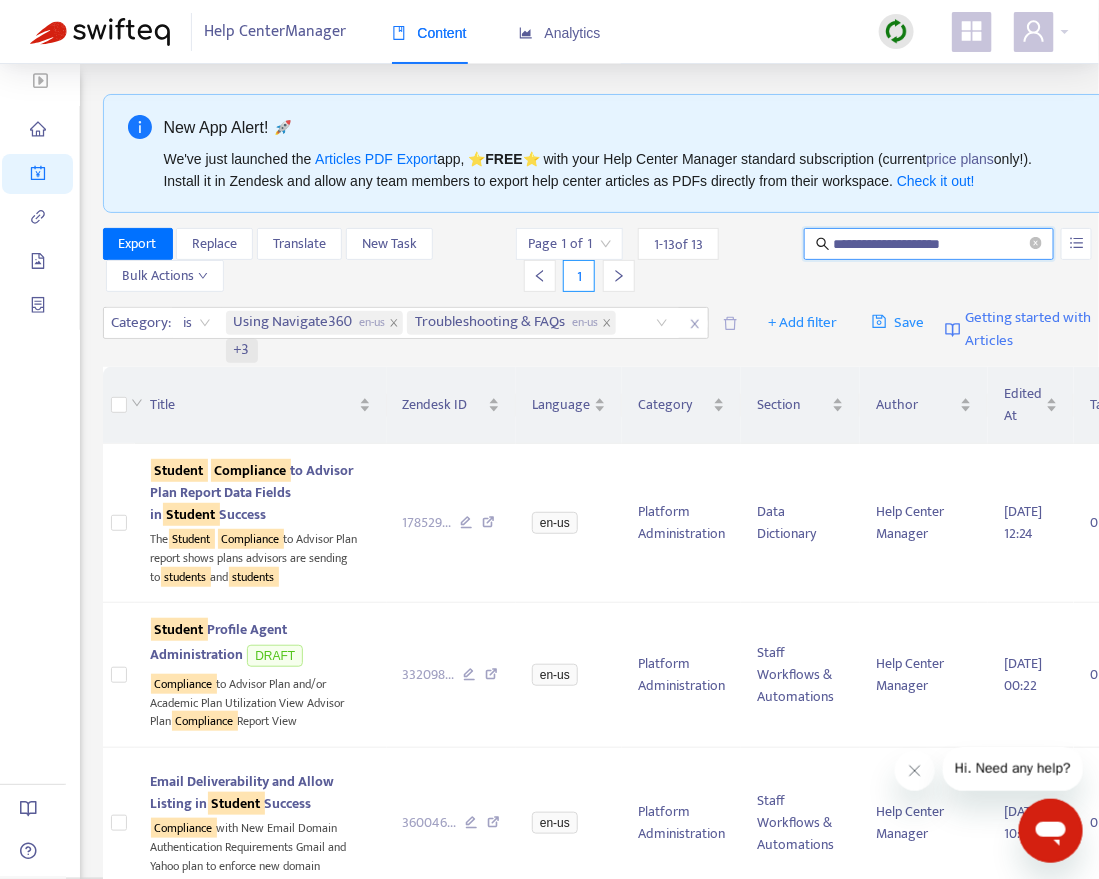 click on "**********" at bounding box center [930, 244] 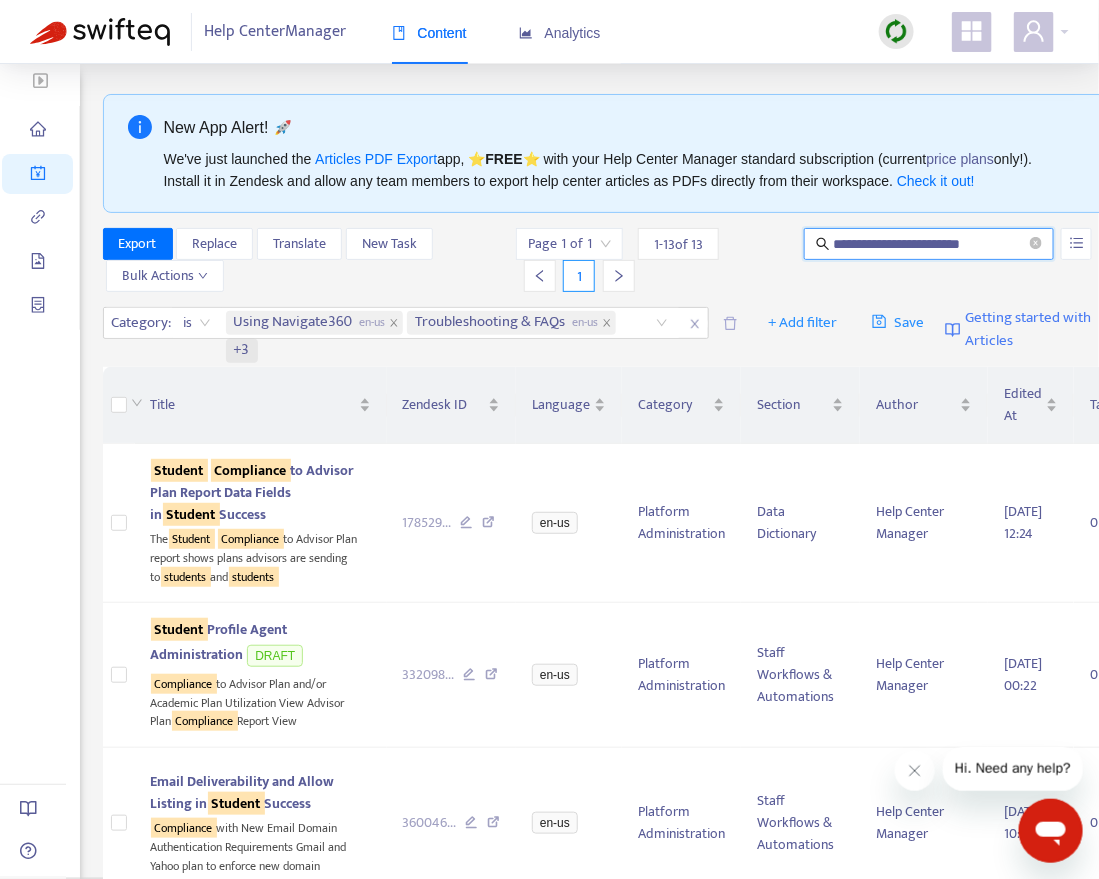 type on "**********" 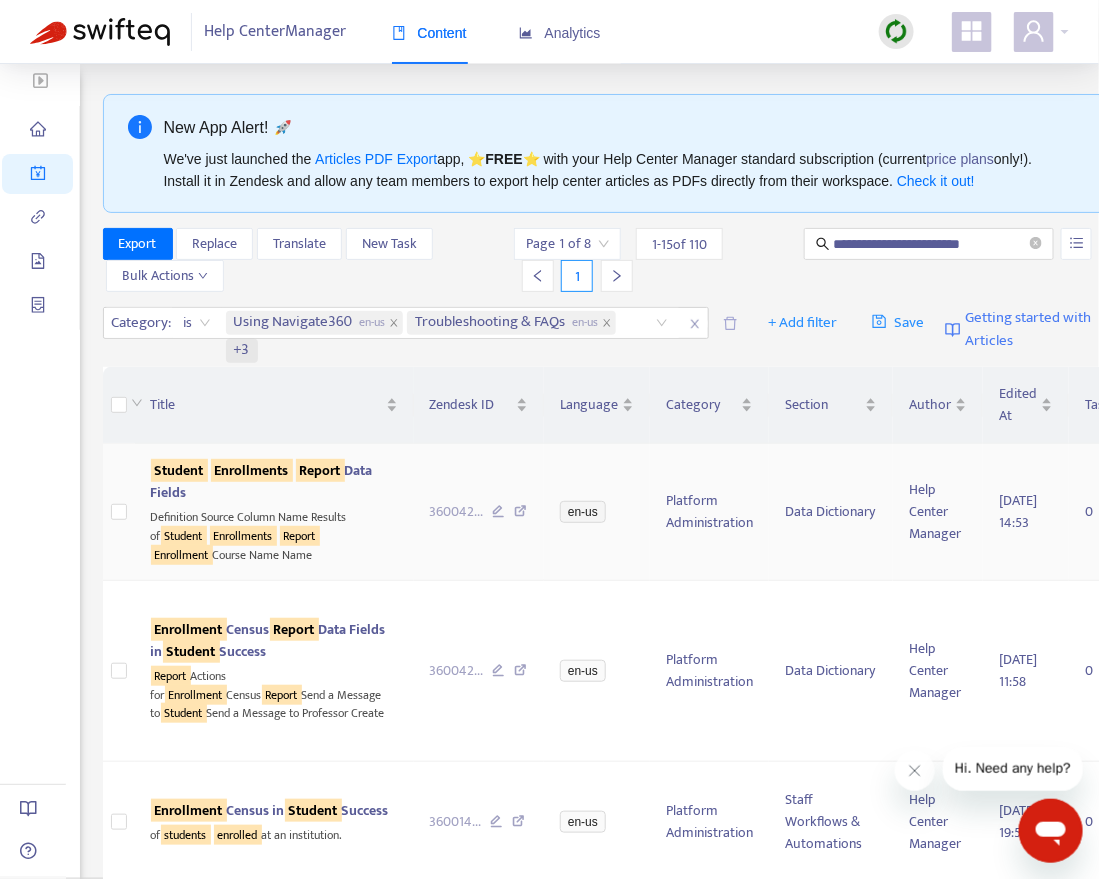 click on "Report" at bounding box center (320, 470) 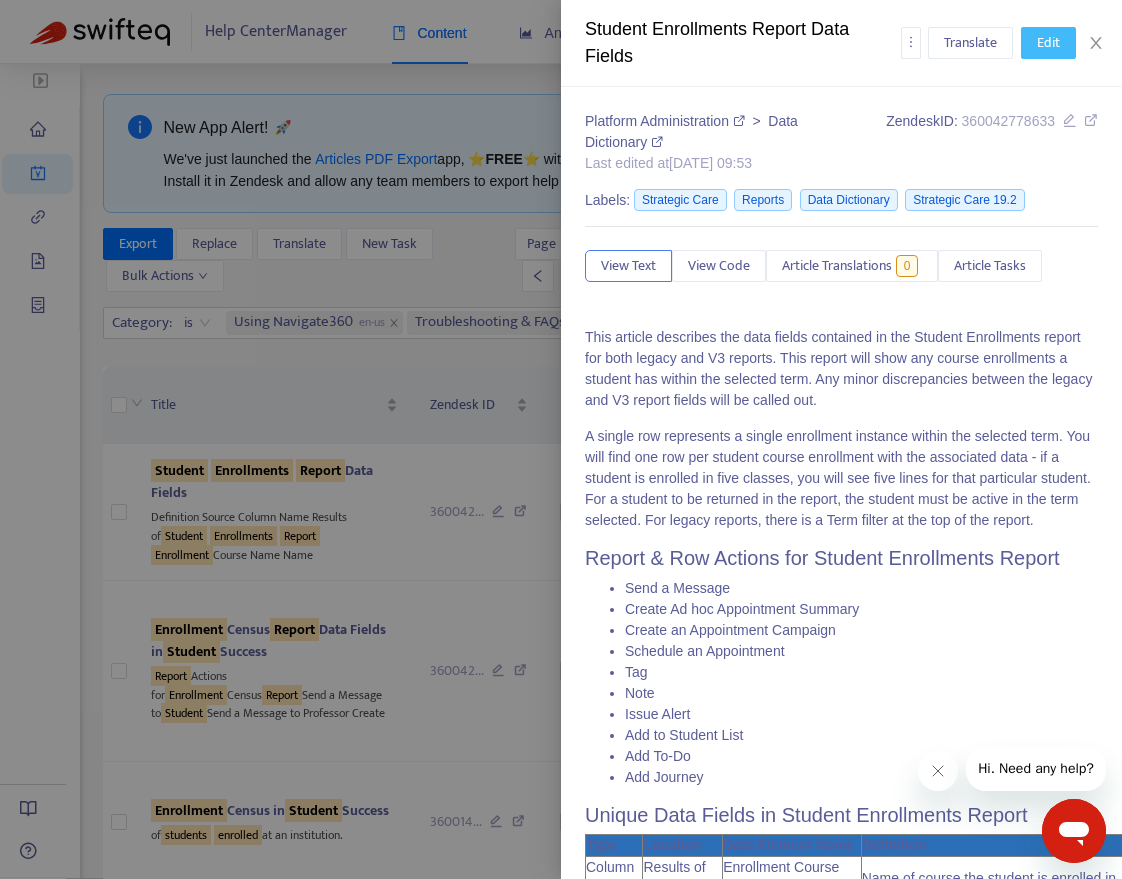 click on "Edit" at bounding box center [1048, 43] 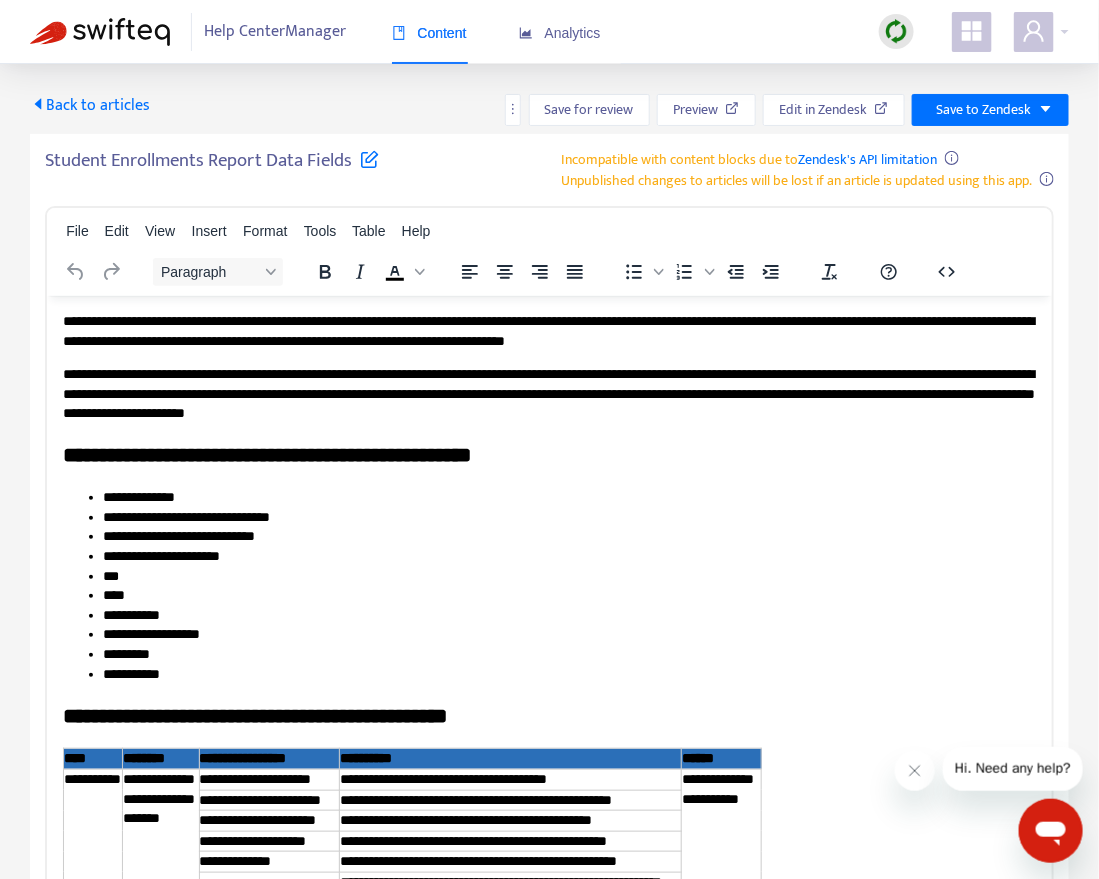 scroll, scrollTop: 0, scrollLeft: 0, axis: both 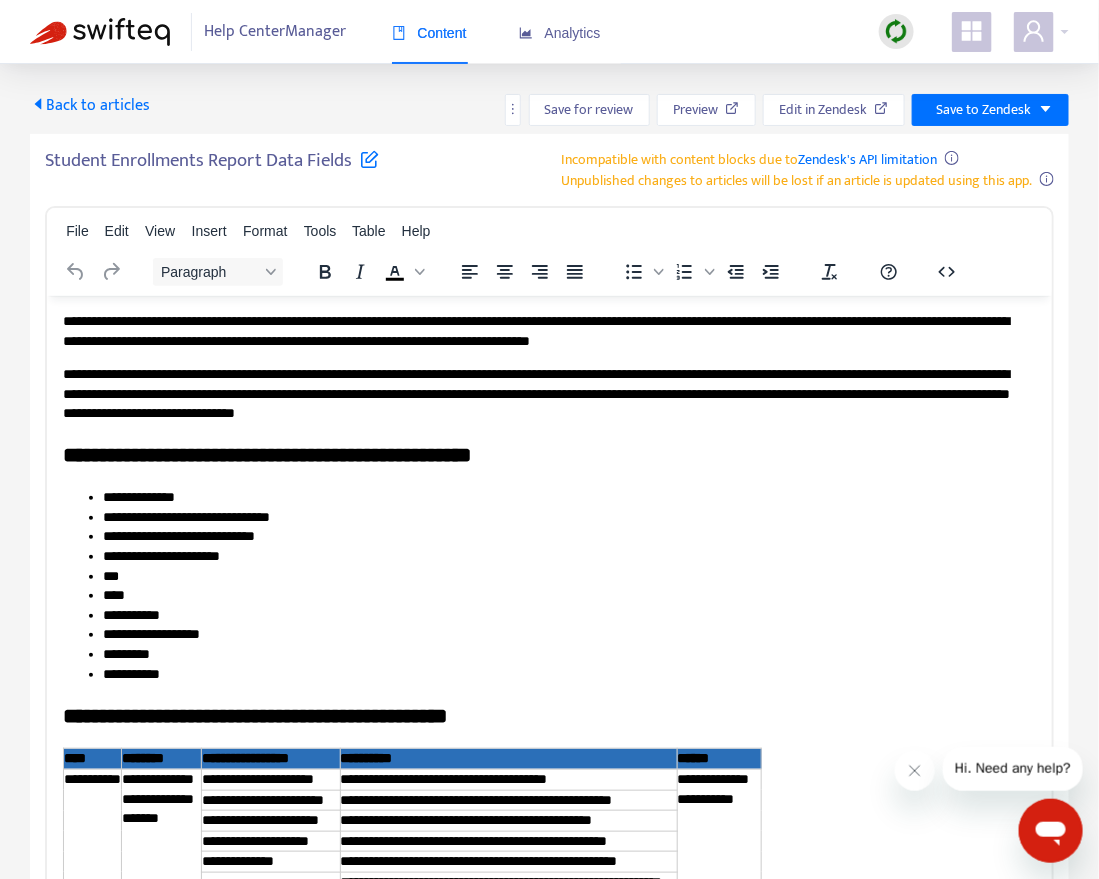 click at bounding box center (369, 158) 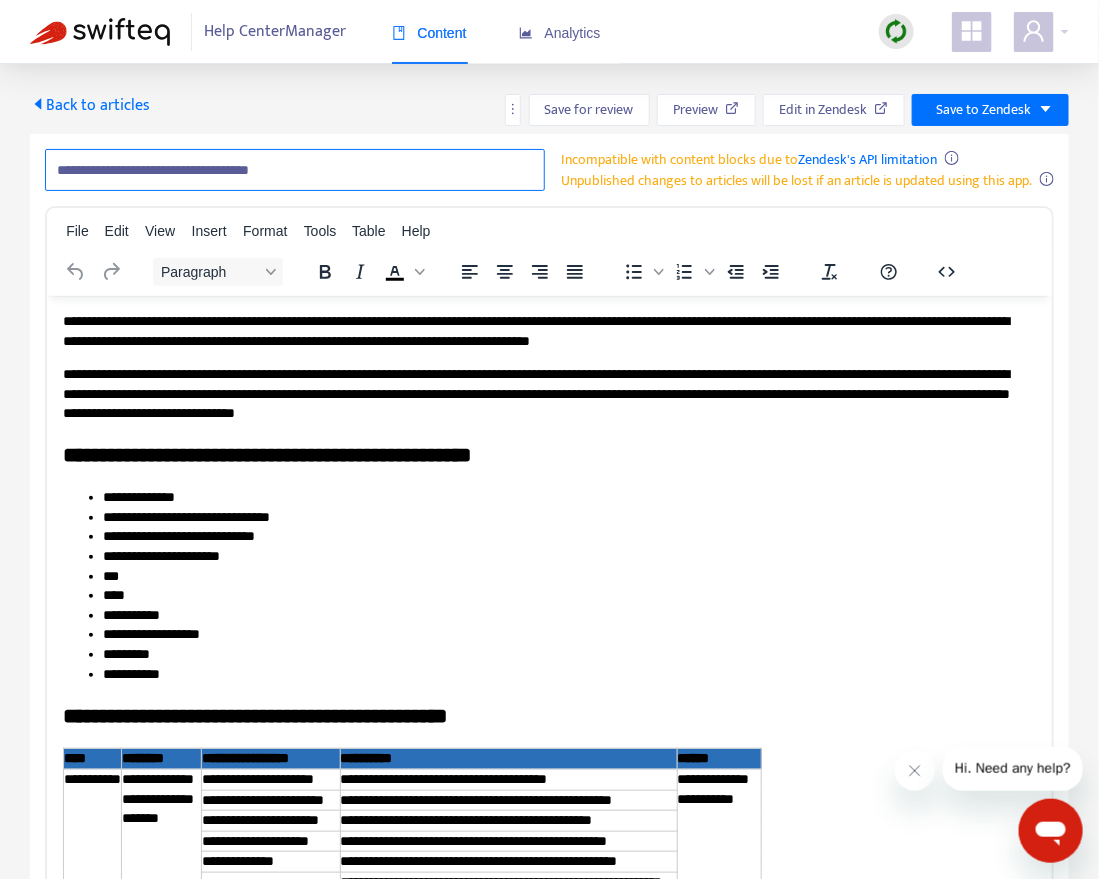 click on "**********" at bounding box center [295, 170] 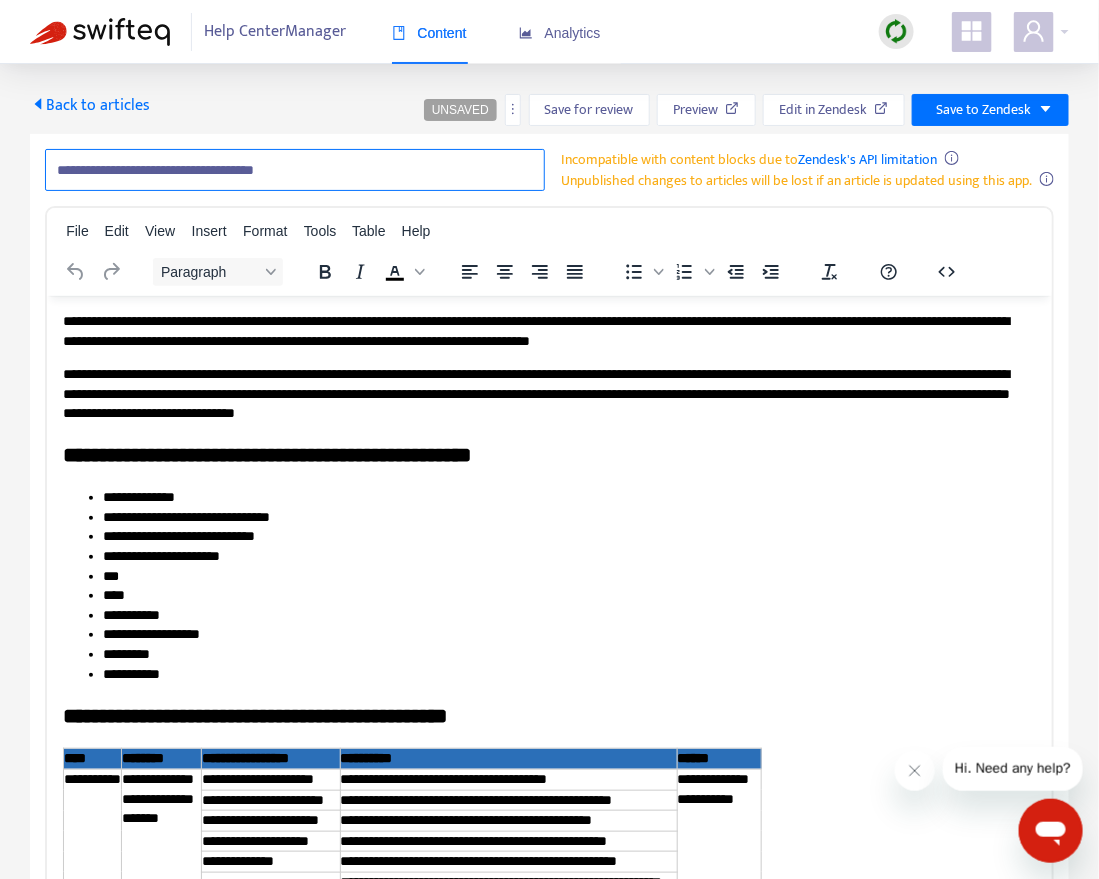 paste on "**********" 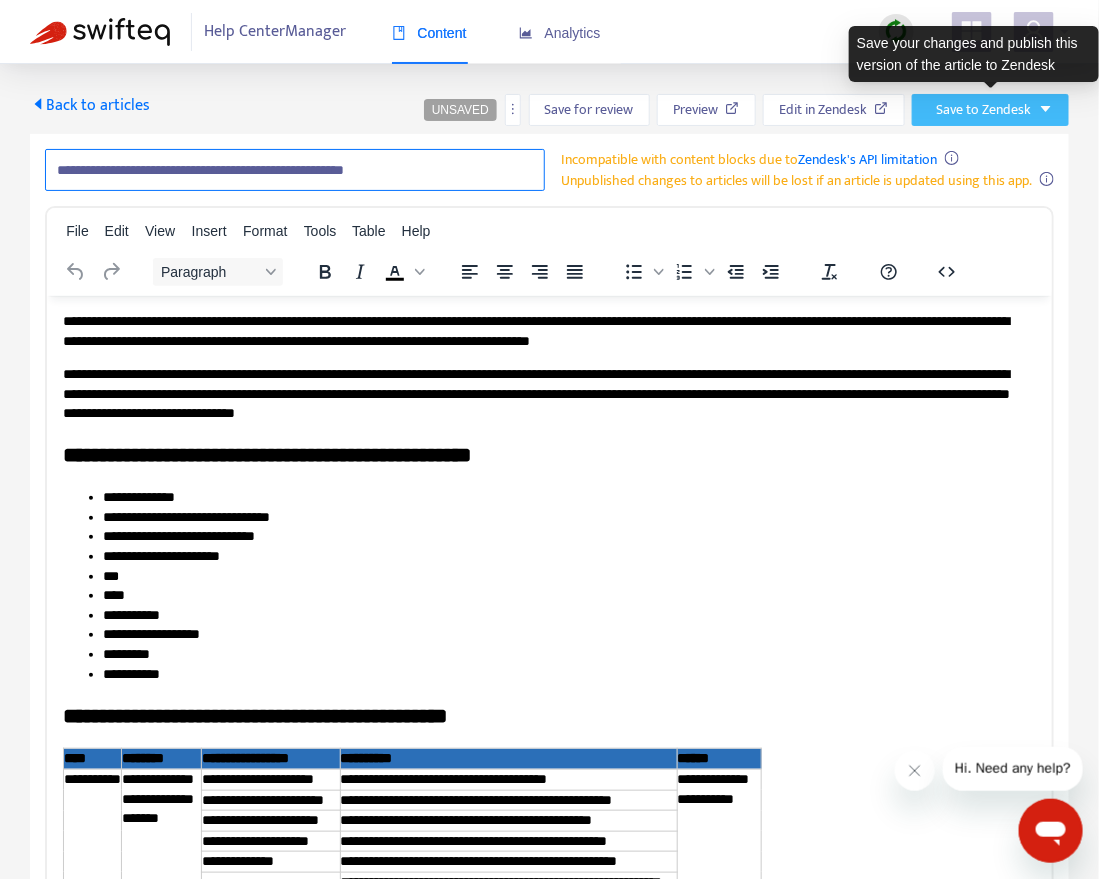 type on "**********" 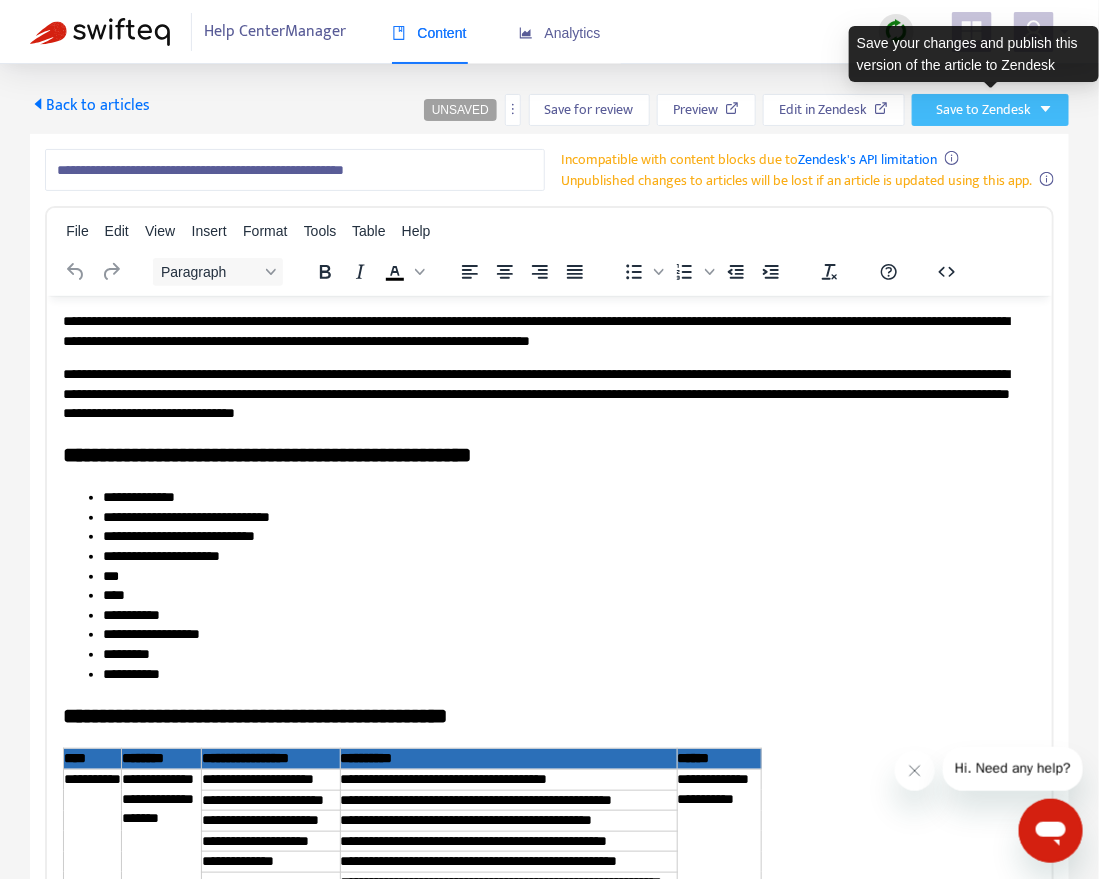 click on "Save to Zendesk" at bounding box center [983, 110] 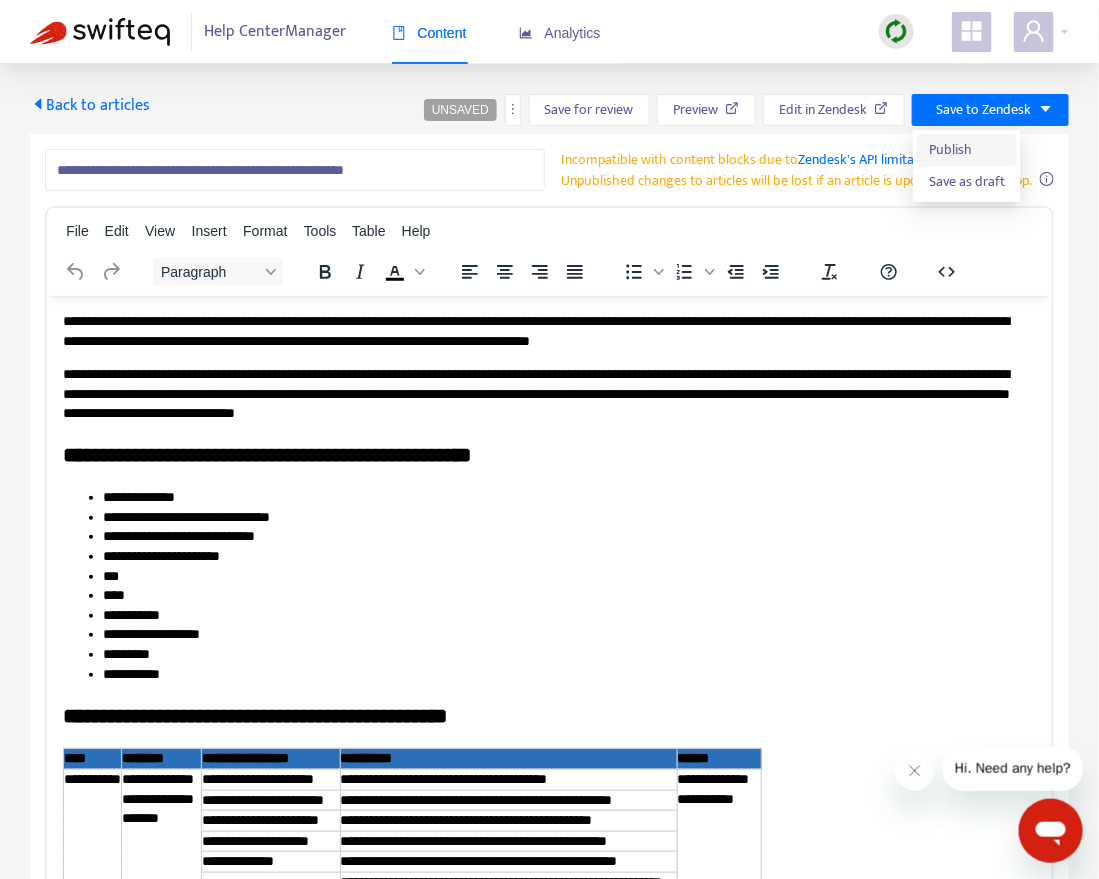 click on "Publish" at bounding box center (967, 150) 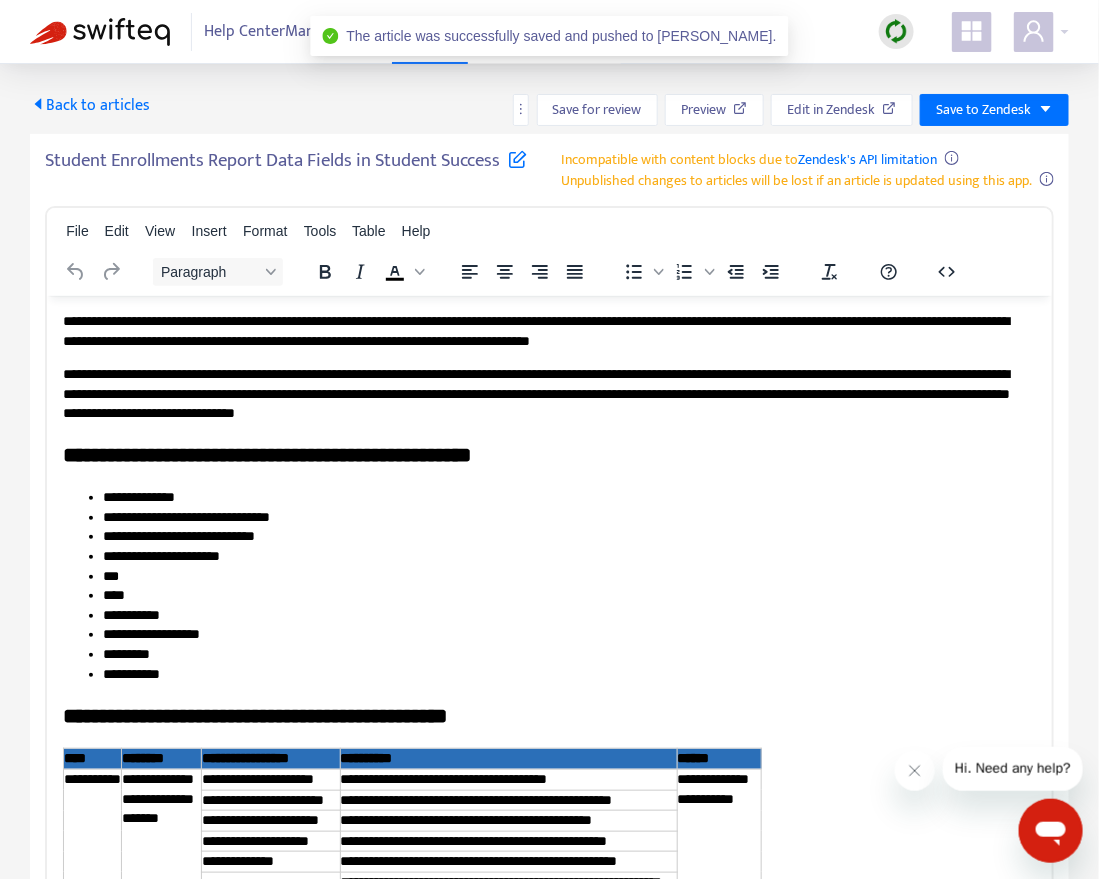 click on "Back to articles" at bounding box center (90, 105) 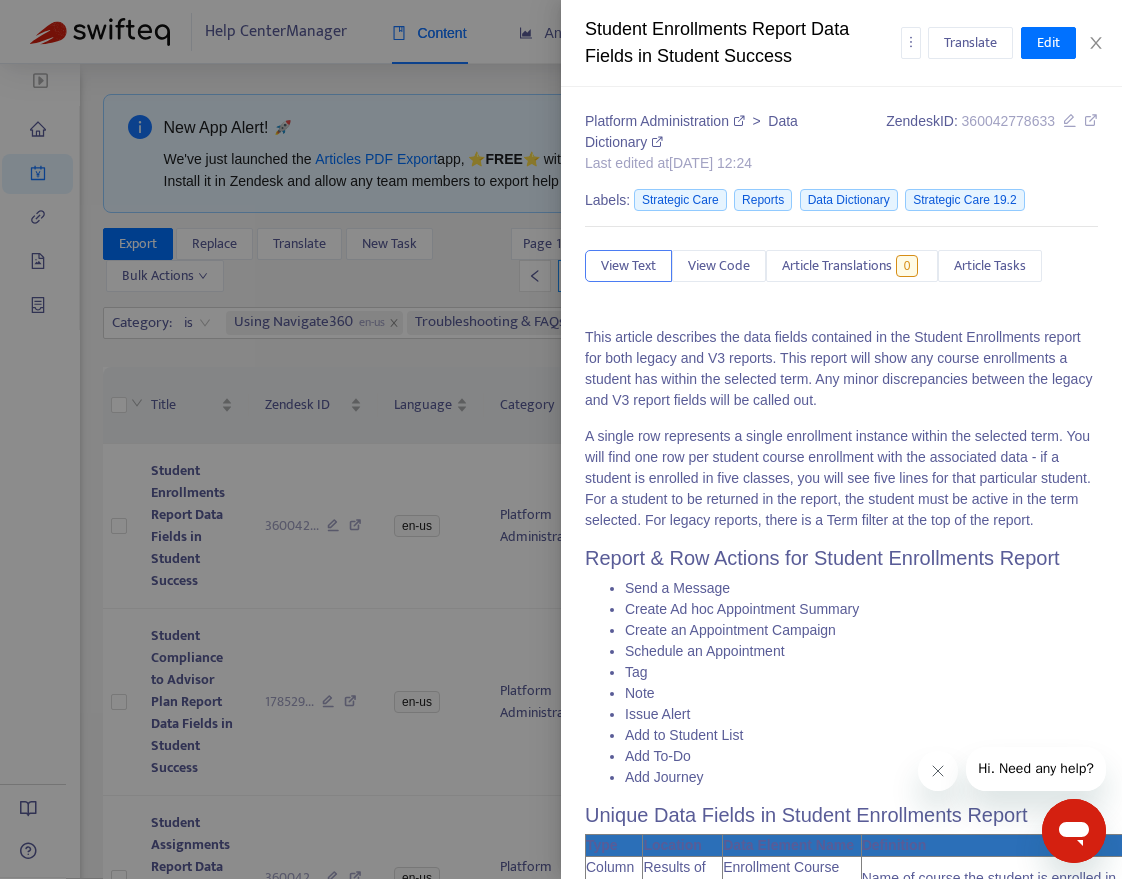 click at bounding box center (561, 439) 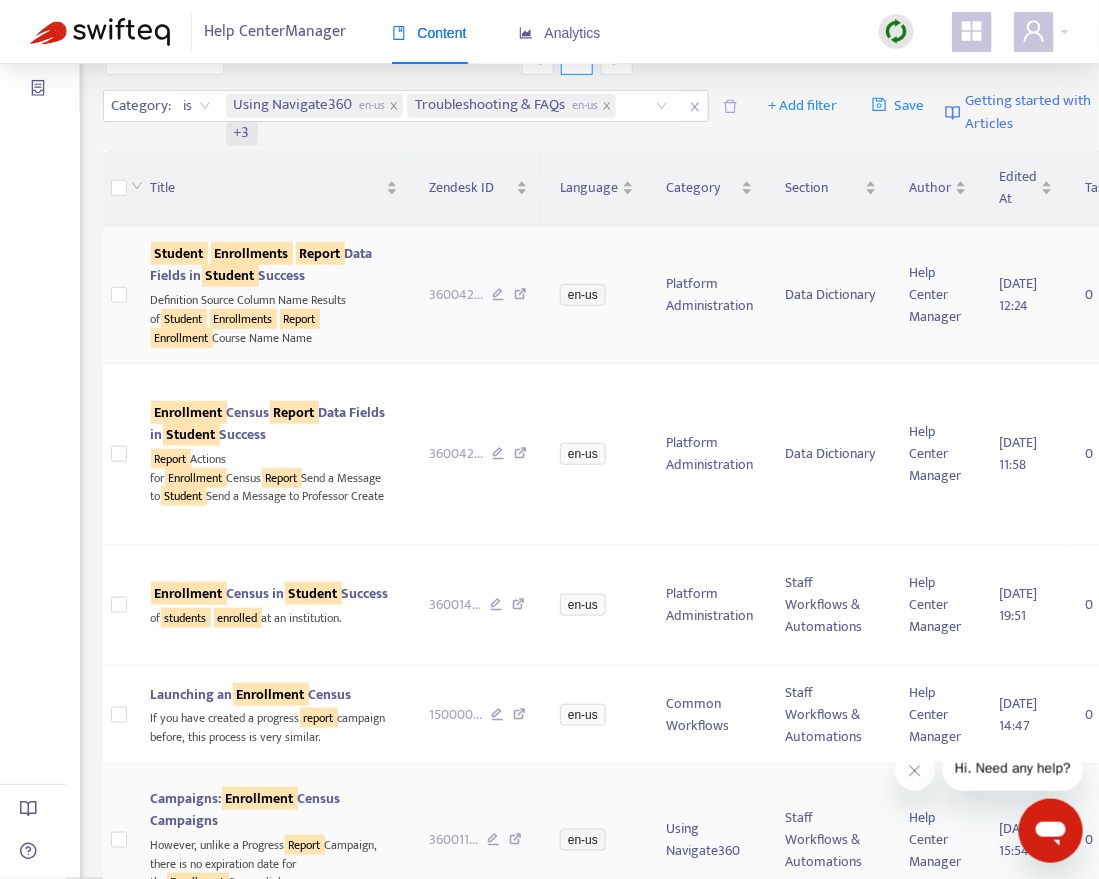 scroll, scrollTop: 0, scrollLeft: 0, axis: both 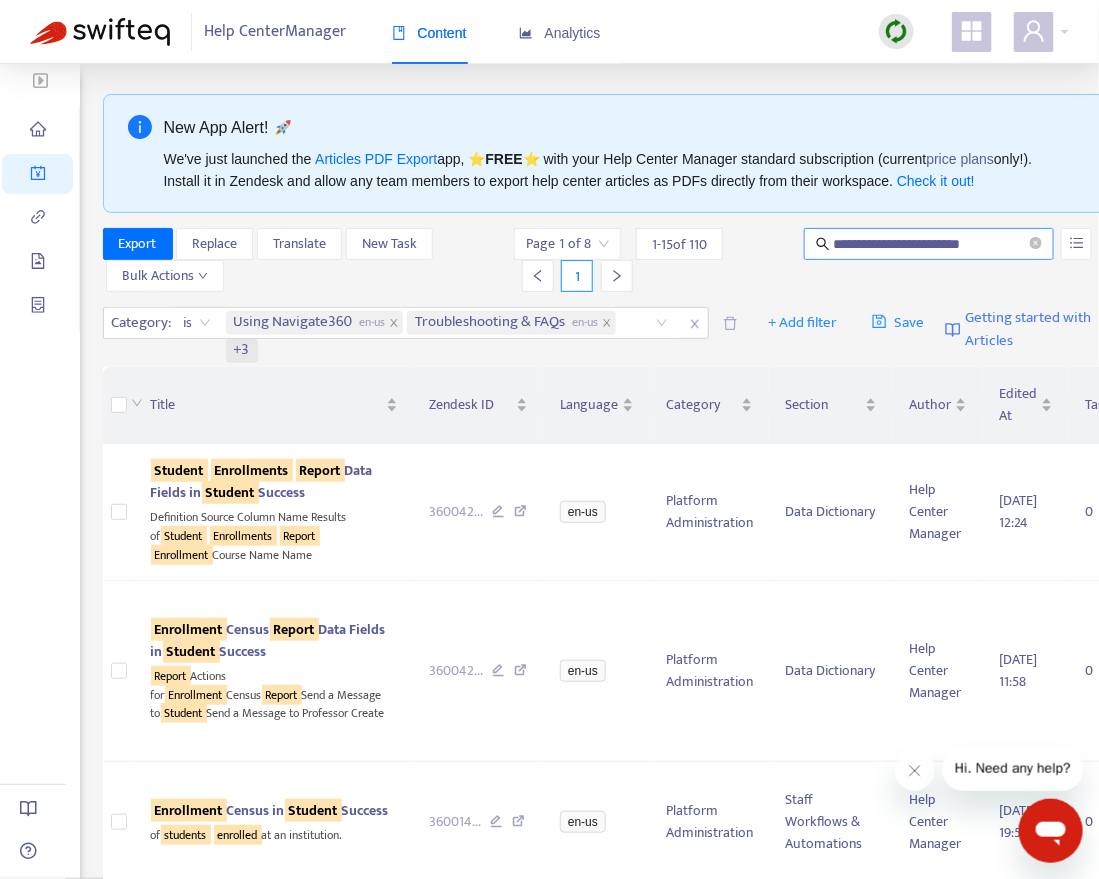 click on "**********" at bounding box center [930, 244] 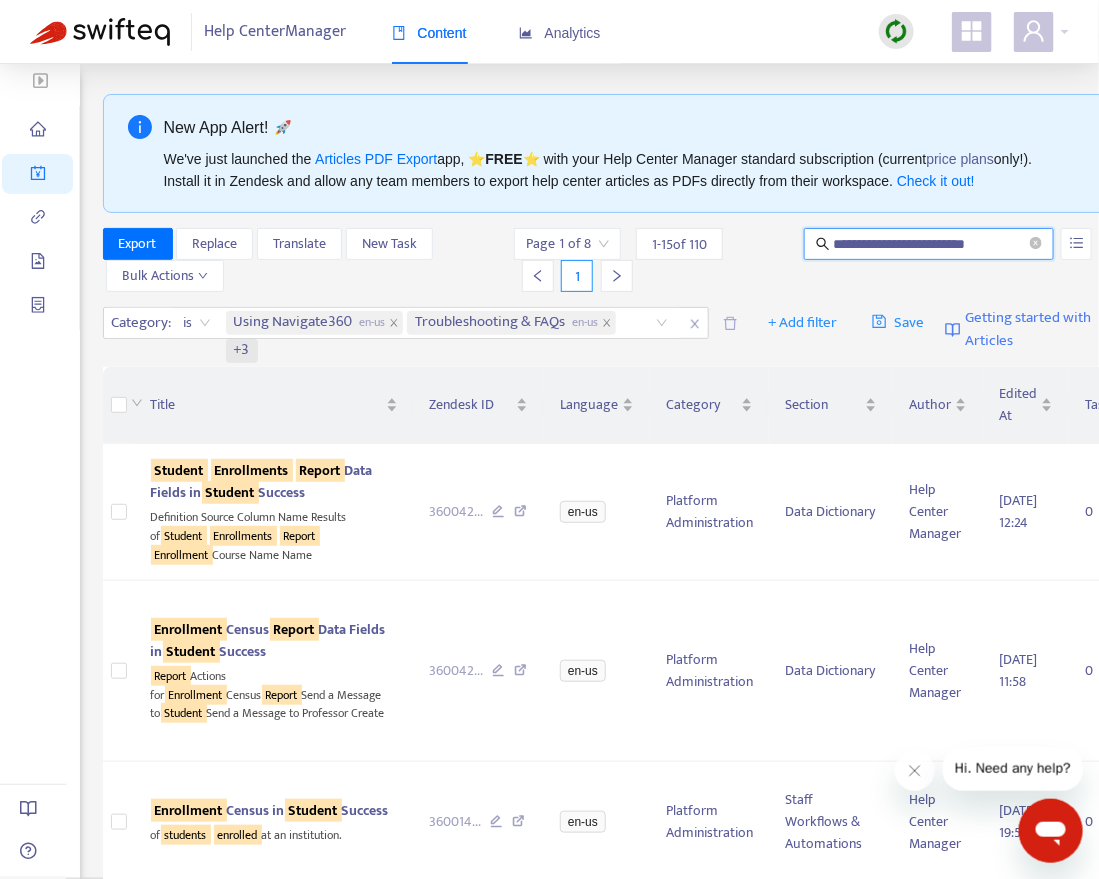 type on "**********" 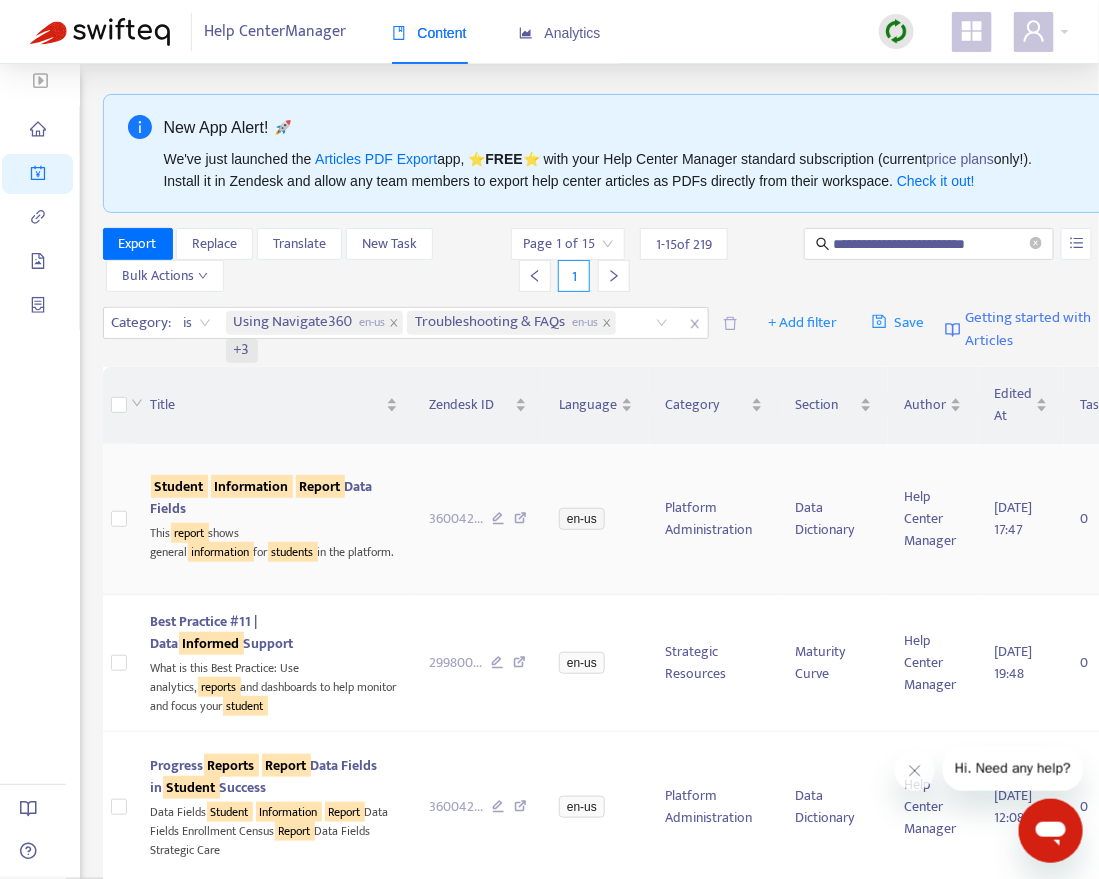 click on "Information" at bounding box center [252, 486] 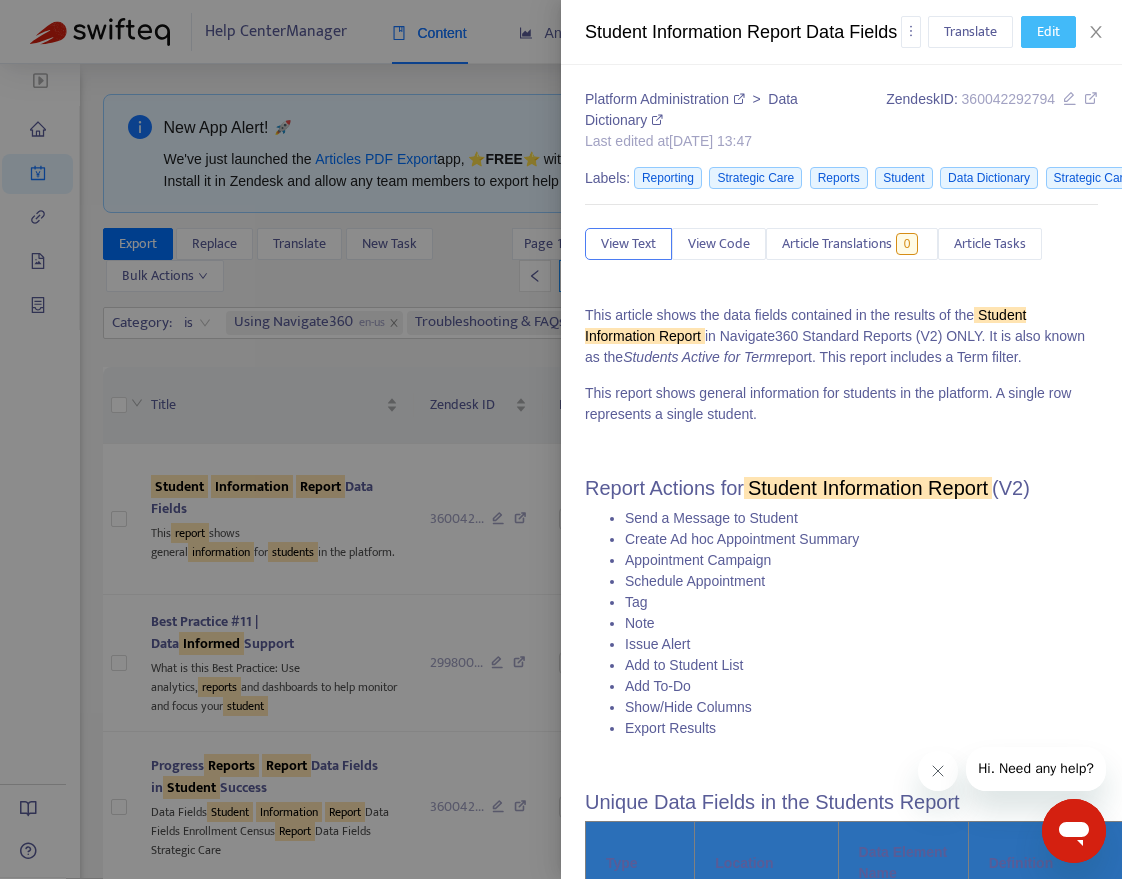 click on "Edit" at bounding box center [1048, 32] 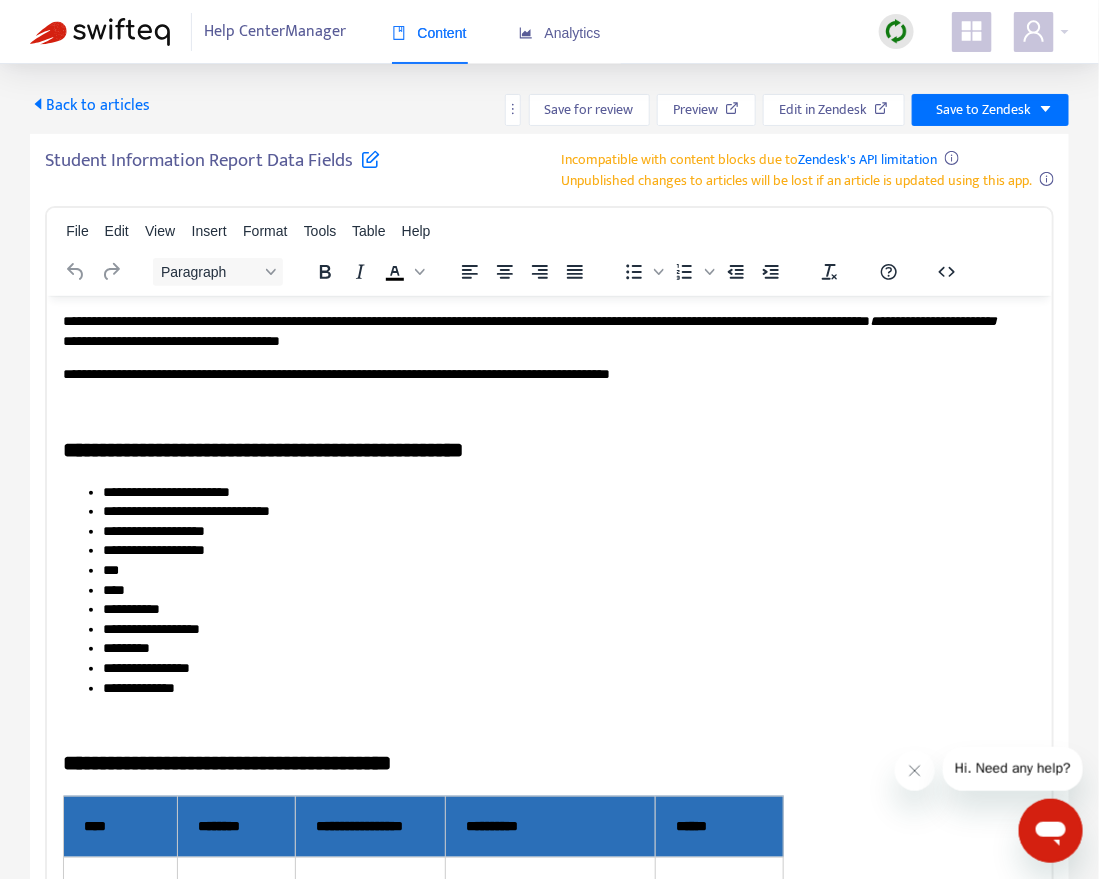 scroll, scrollTop: 0, scrollLeft: 0, axis: both 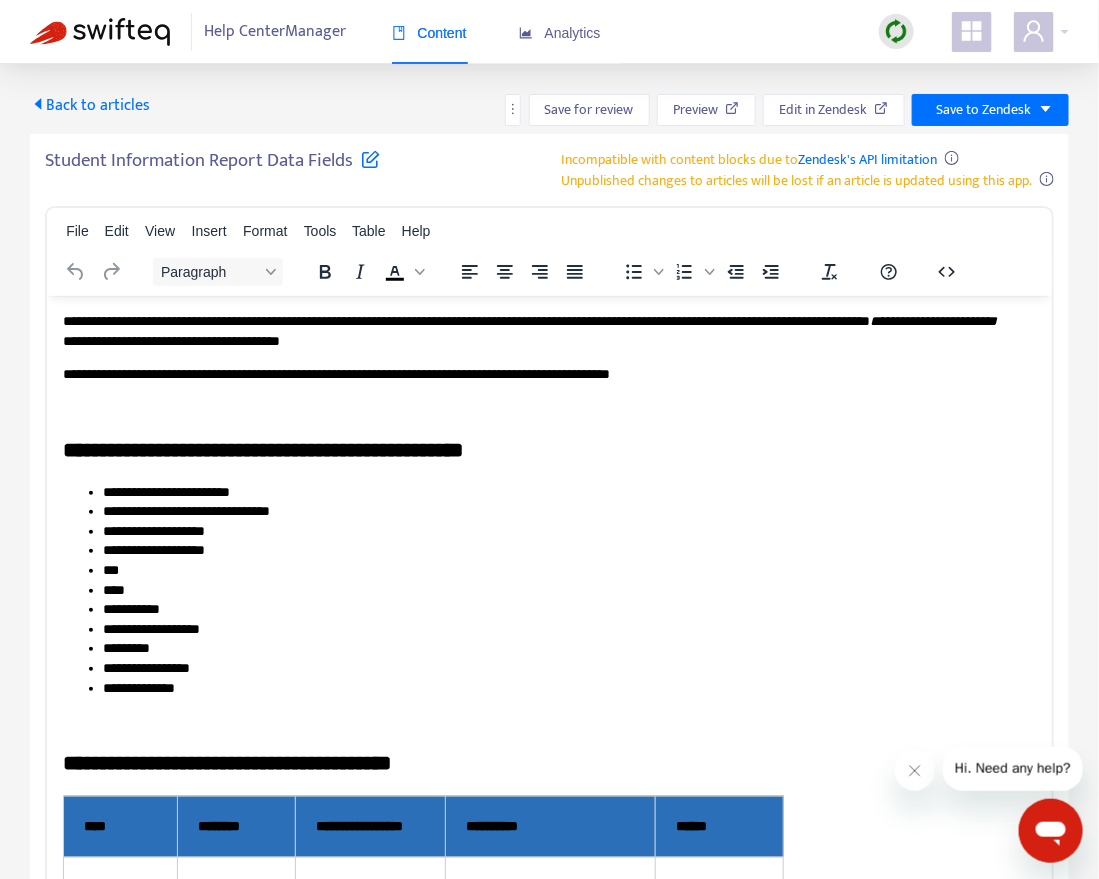 click on "Student Information Report Data Fields   Incompatible with content blocks due to  Zendesk's API limitation Unpublished changes to articles will be lost if an article is updated using this app." at bounding box center [549, 170] 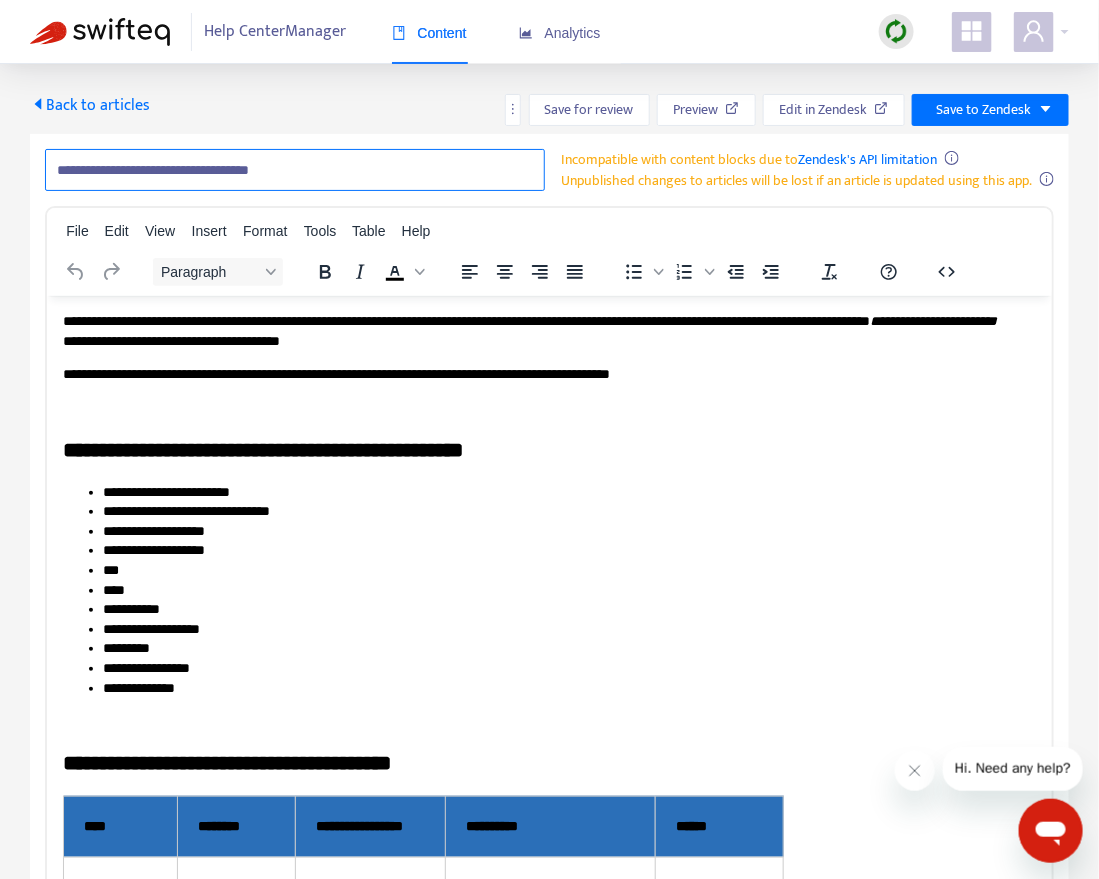 click on "**********" at bounding box center [295, 170] 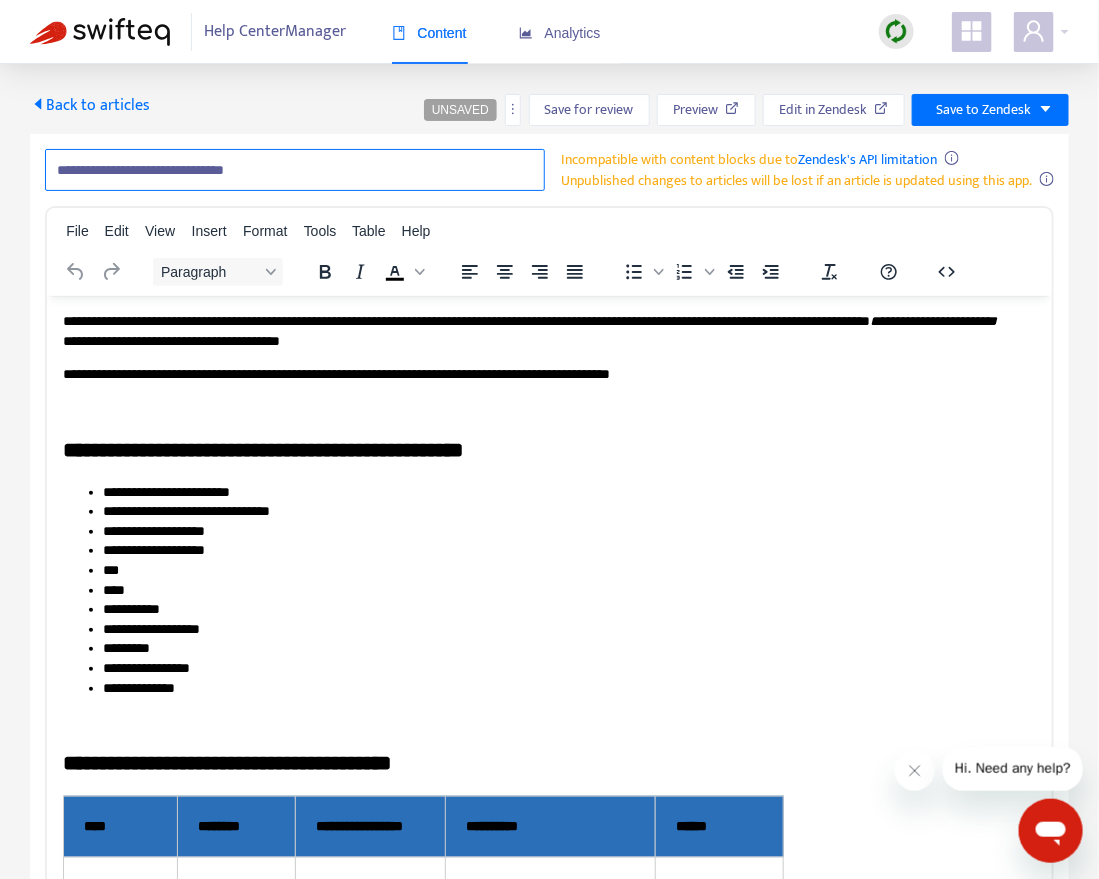 type on "**********" 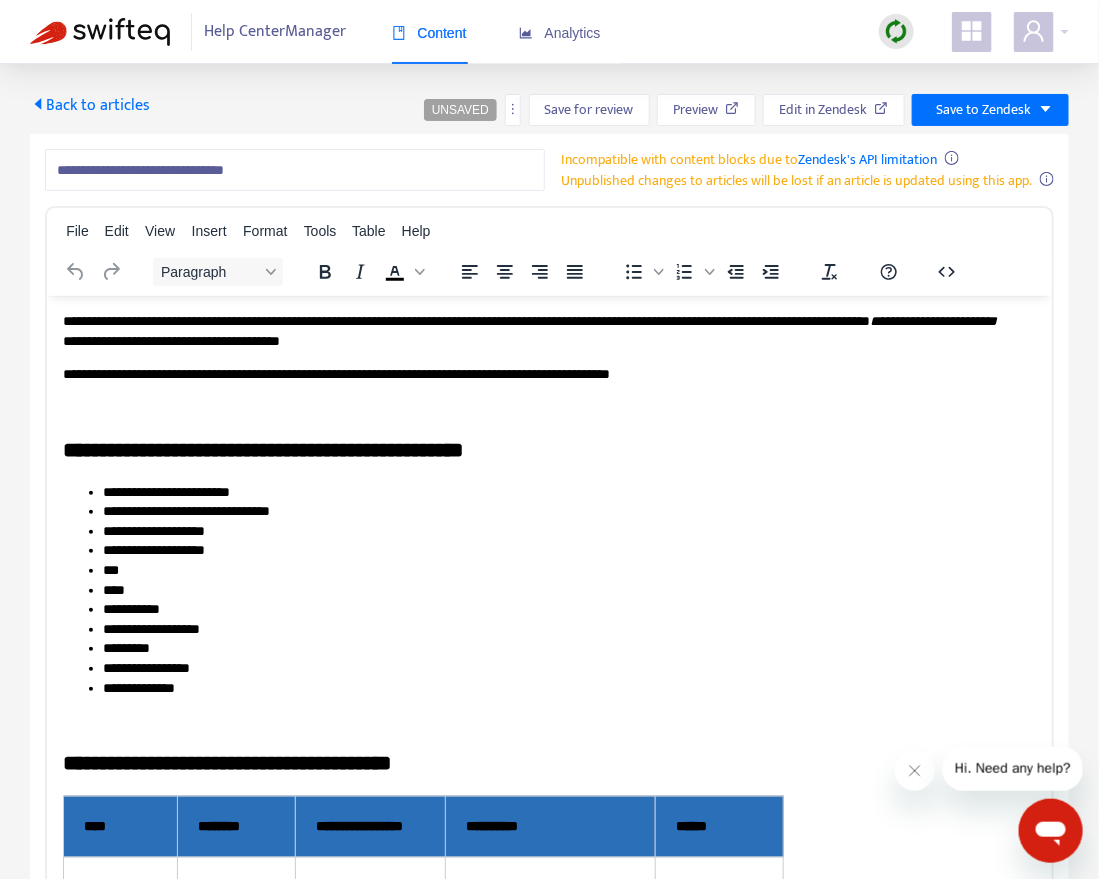 click on "Back to articles" at bounding box center [90, 105] 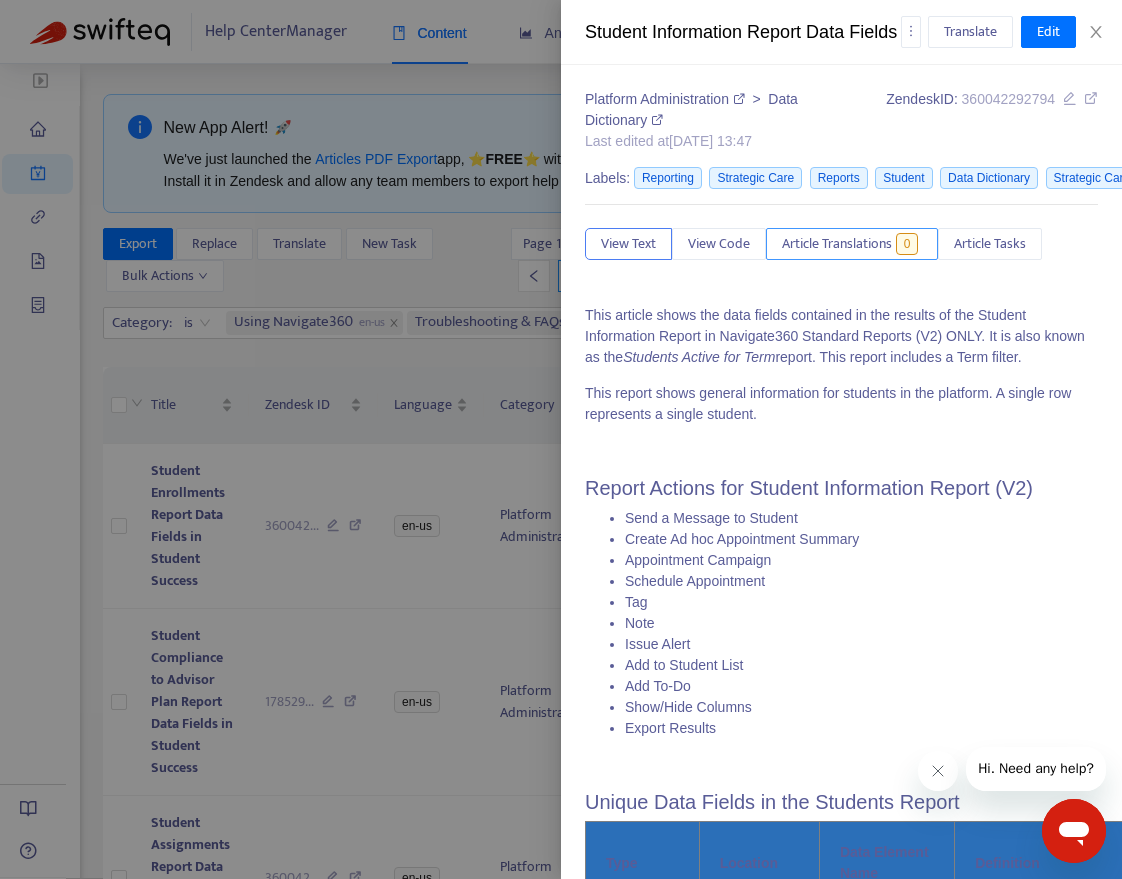 type on "**********" 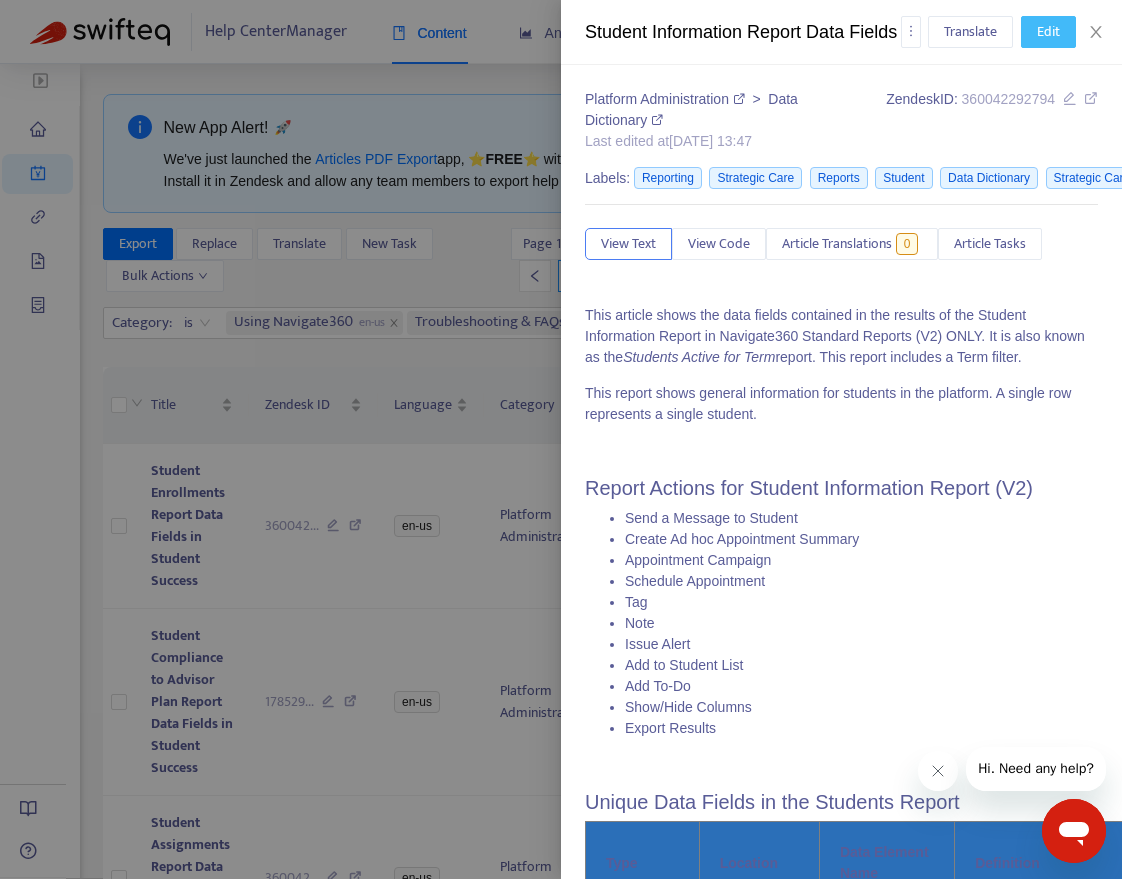 click on "Edit" at bounding box center (1048, 32) 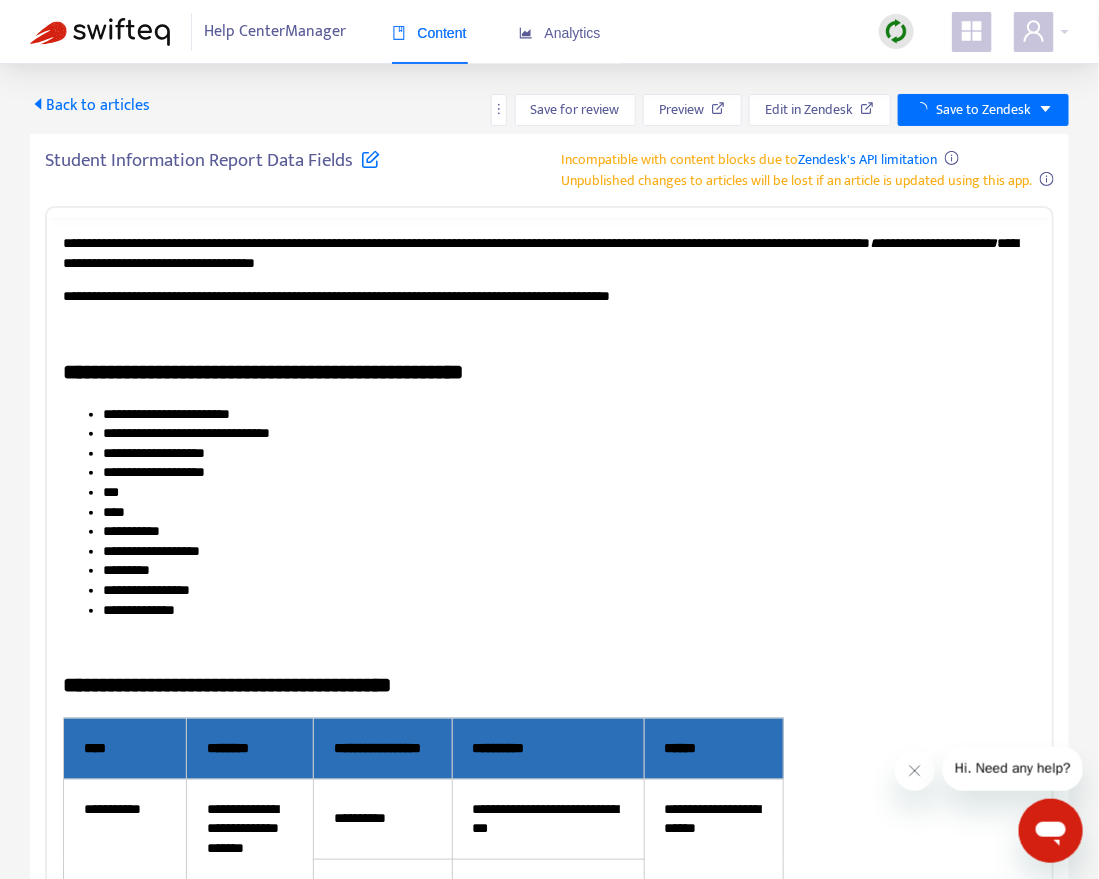 scroll, scrollTop: 0, scrollLeft: 0, axis: both 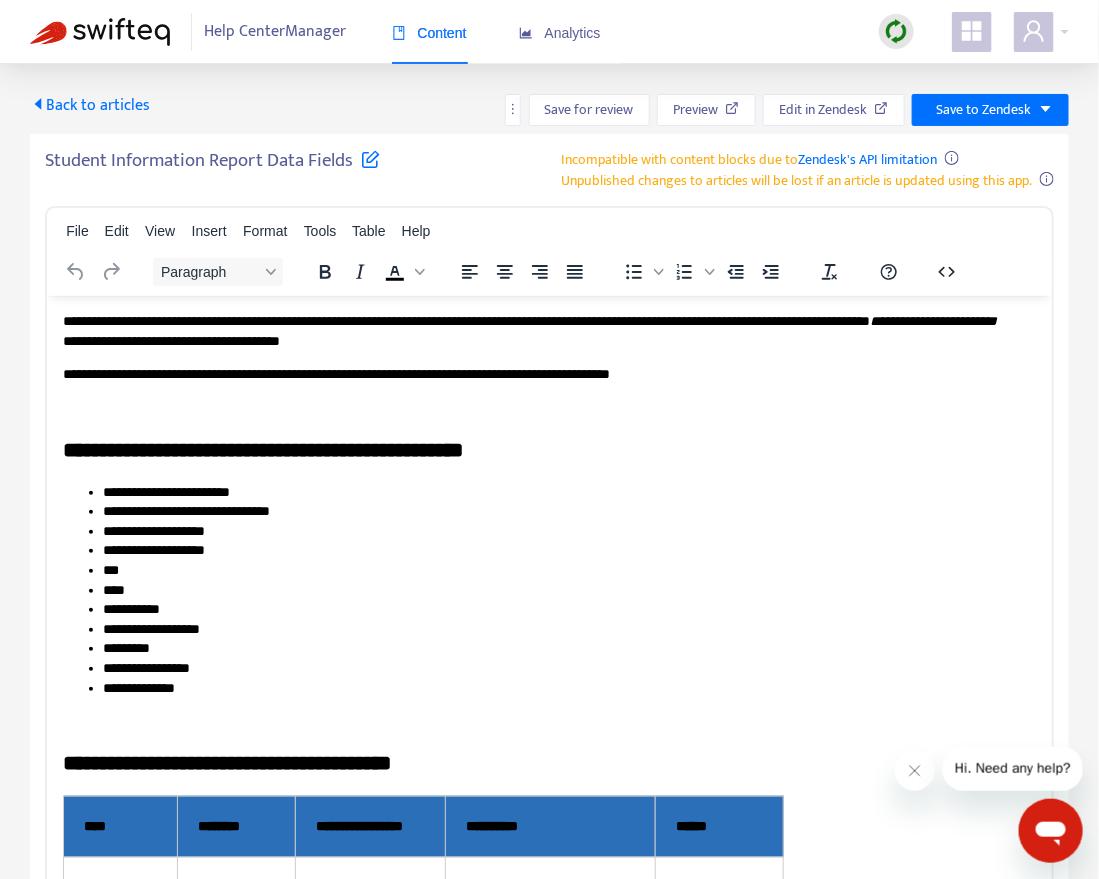 click on "Student Information Report Data Fields" at bounding box center (212, 166) 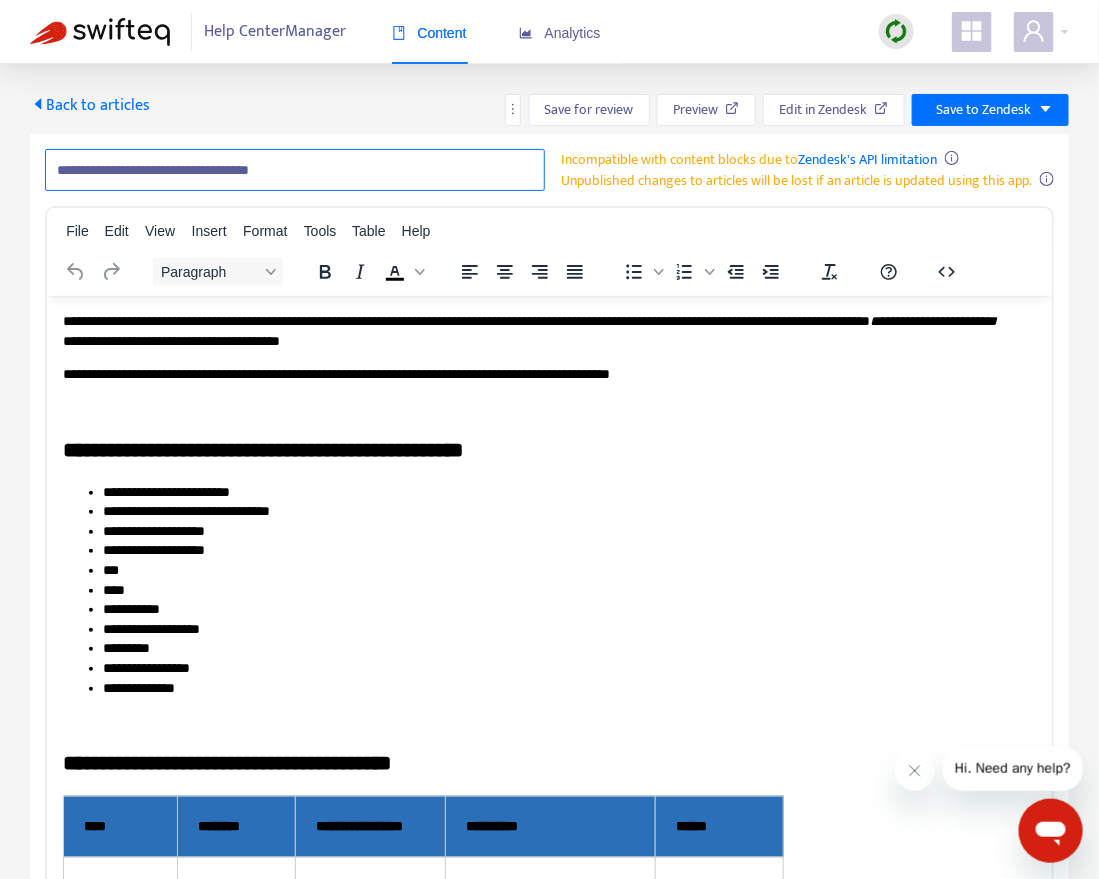 click on "**********" at bounding box center [295, 170] 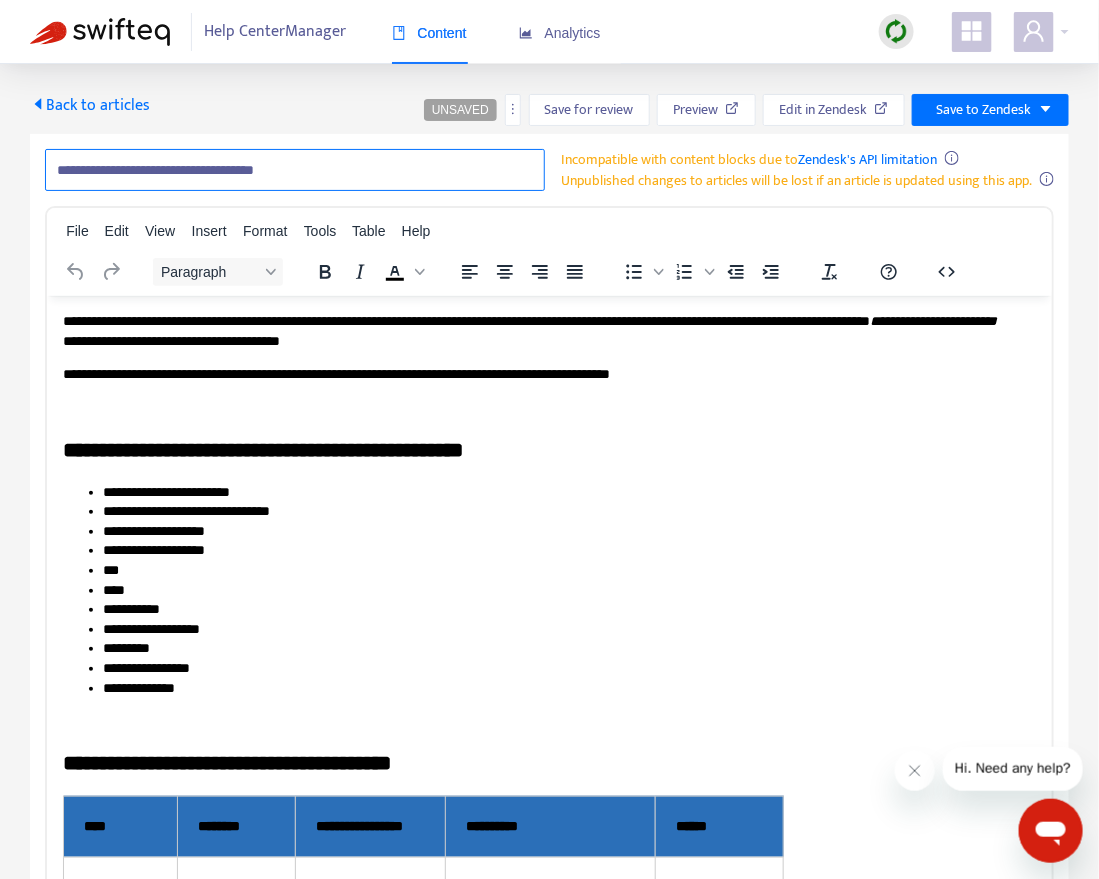 paste on "**********" 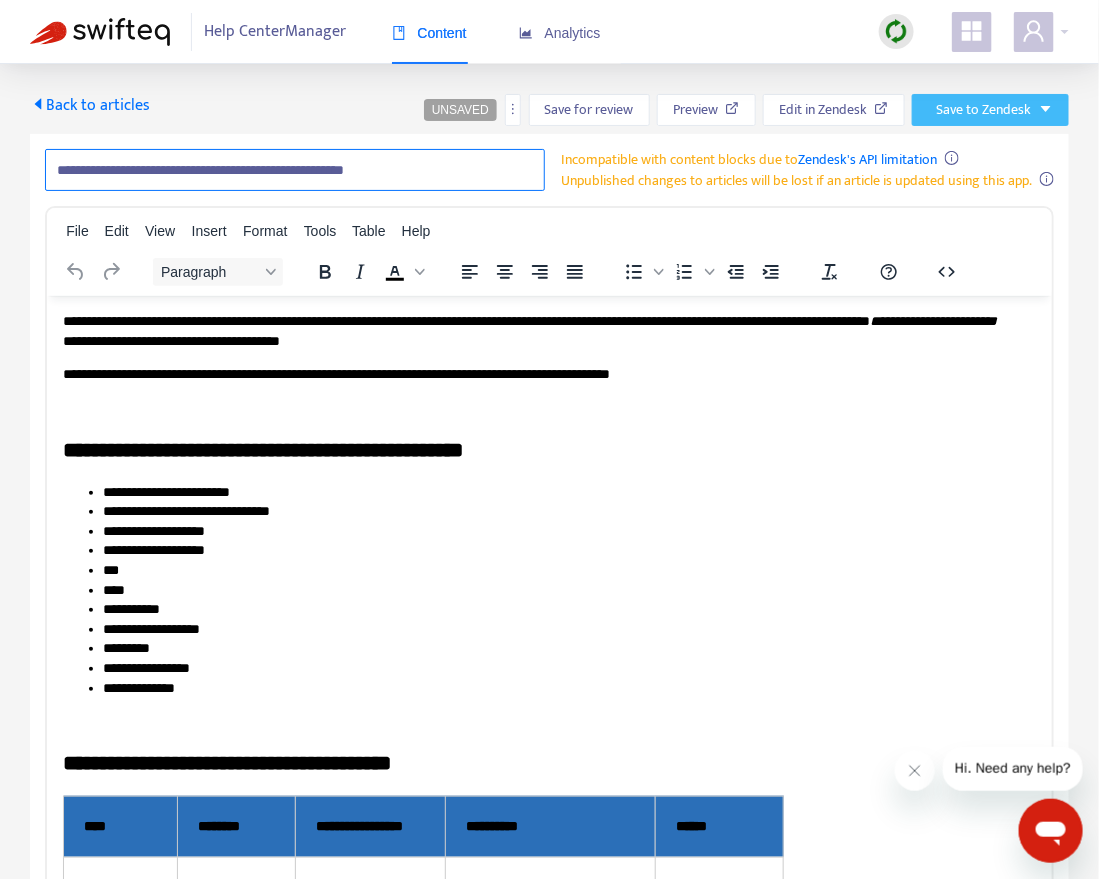 type on "**********" 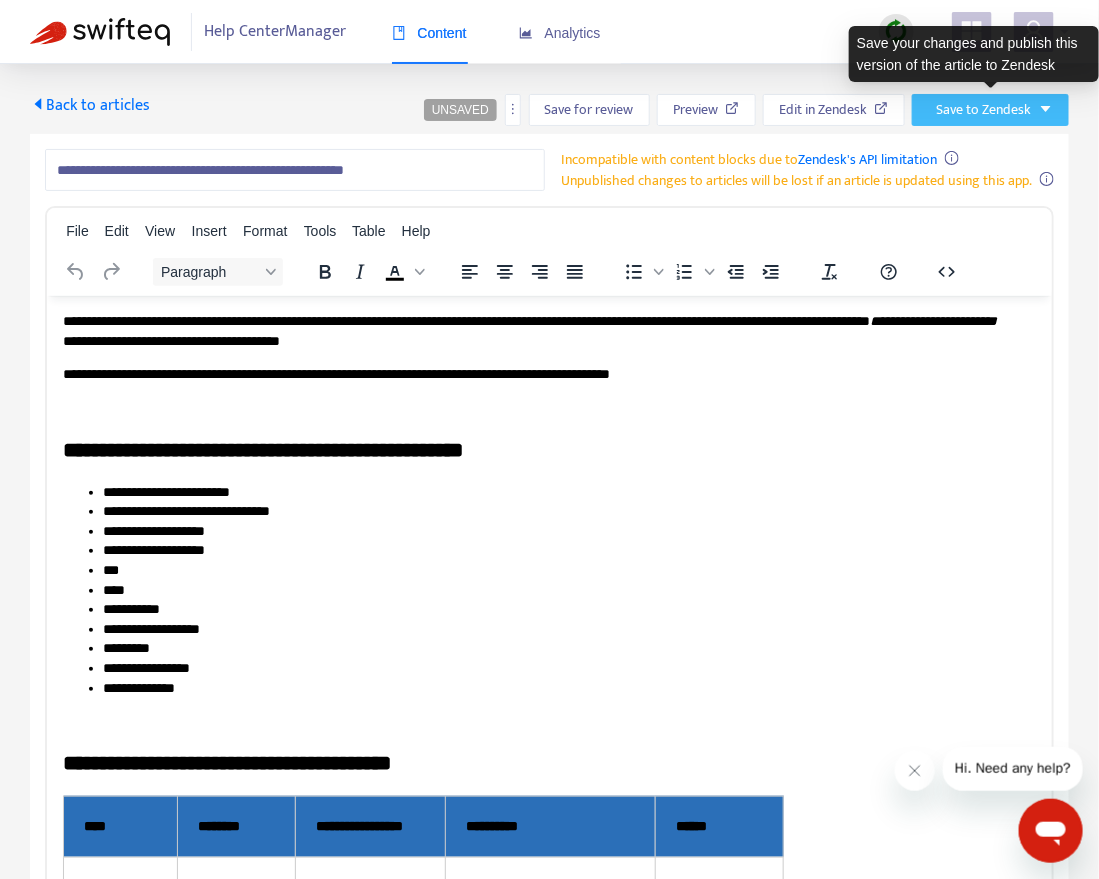 click on "Save to Zendesk" at bounding box center [990, 110] 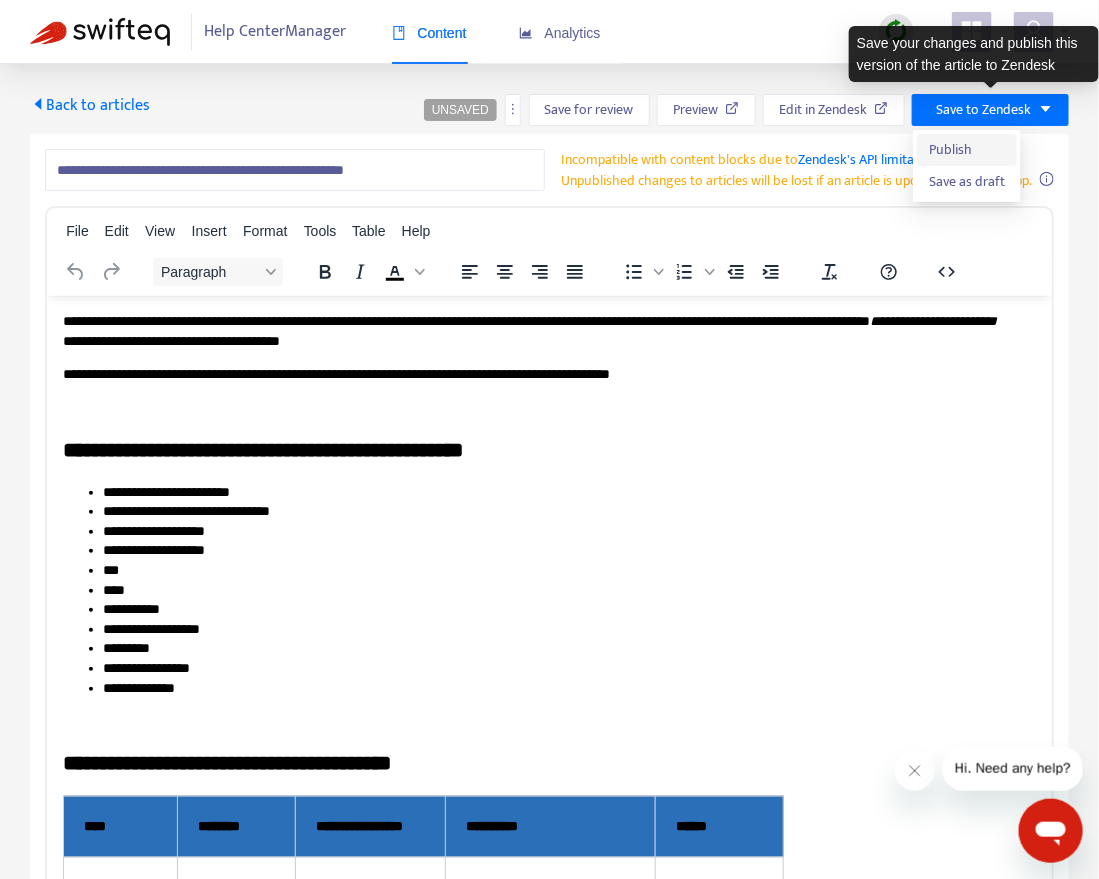 click on "Publish" at bounding box center [967, 150] 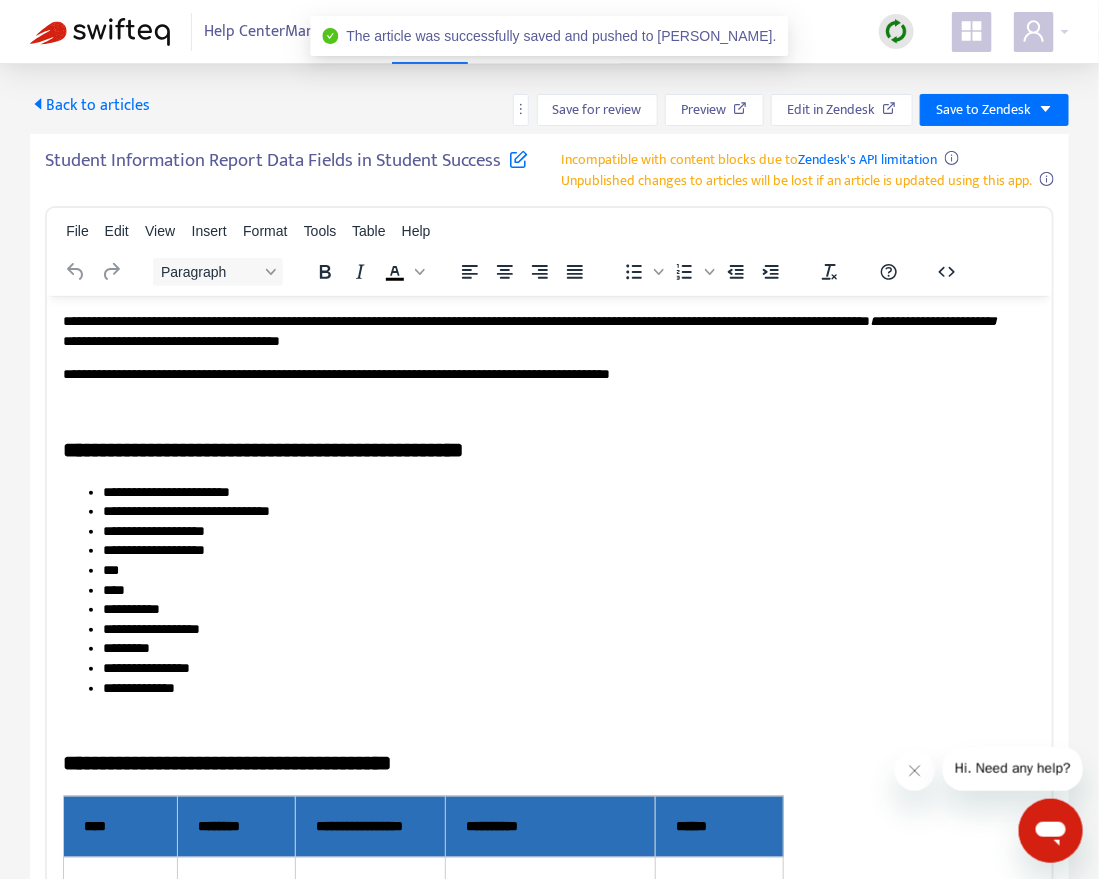 click on "Back to articles" at bounding box center (90, 105) 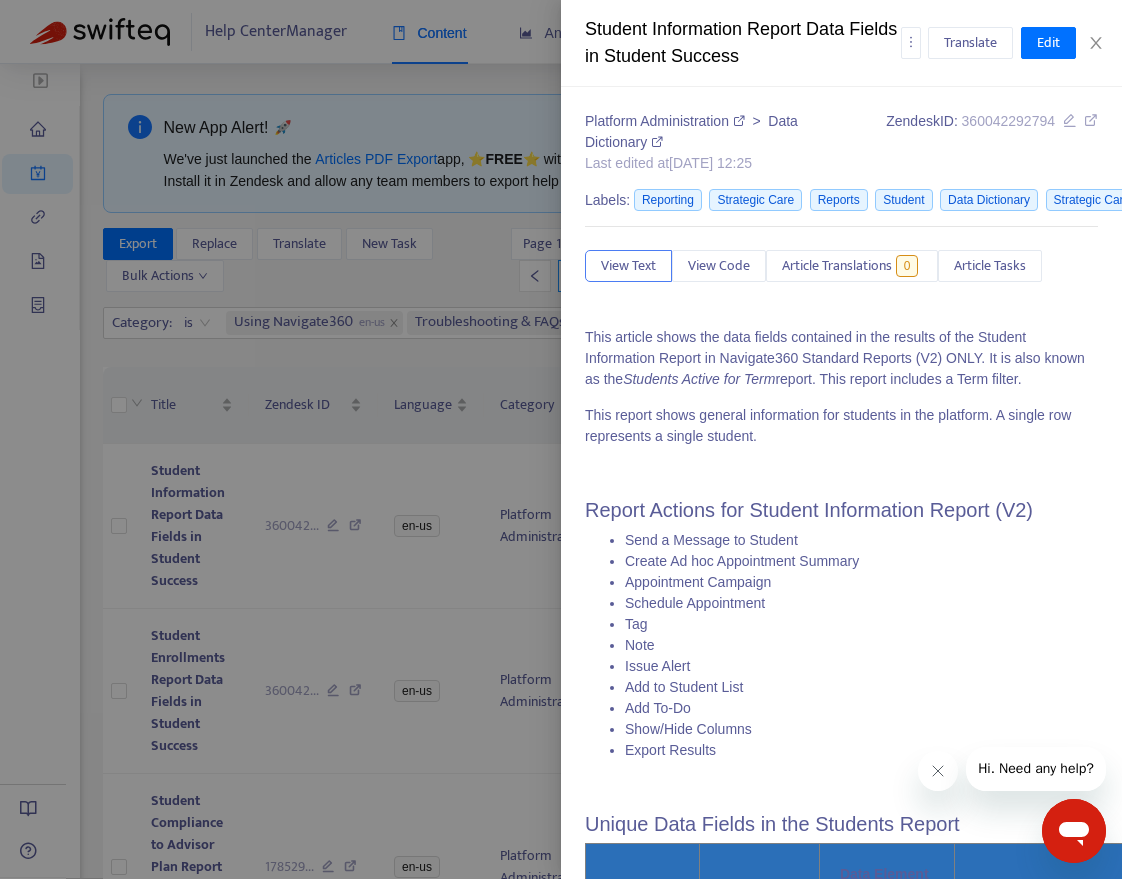 click at bounding box center [561, 439] 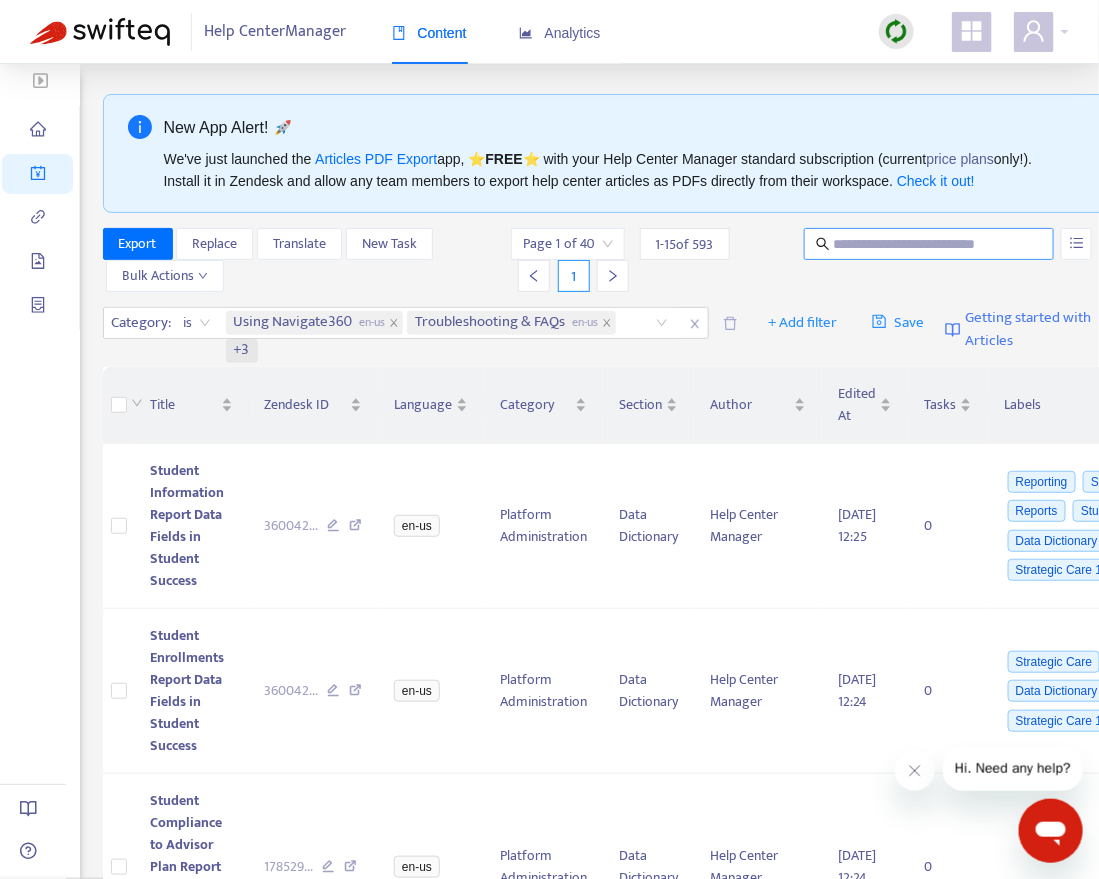click at bounding box center (929, 244) 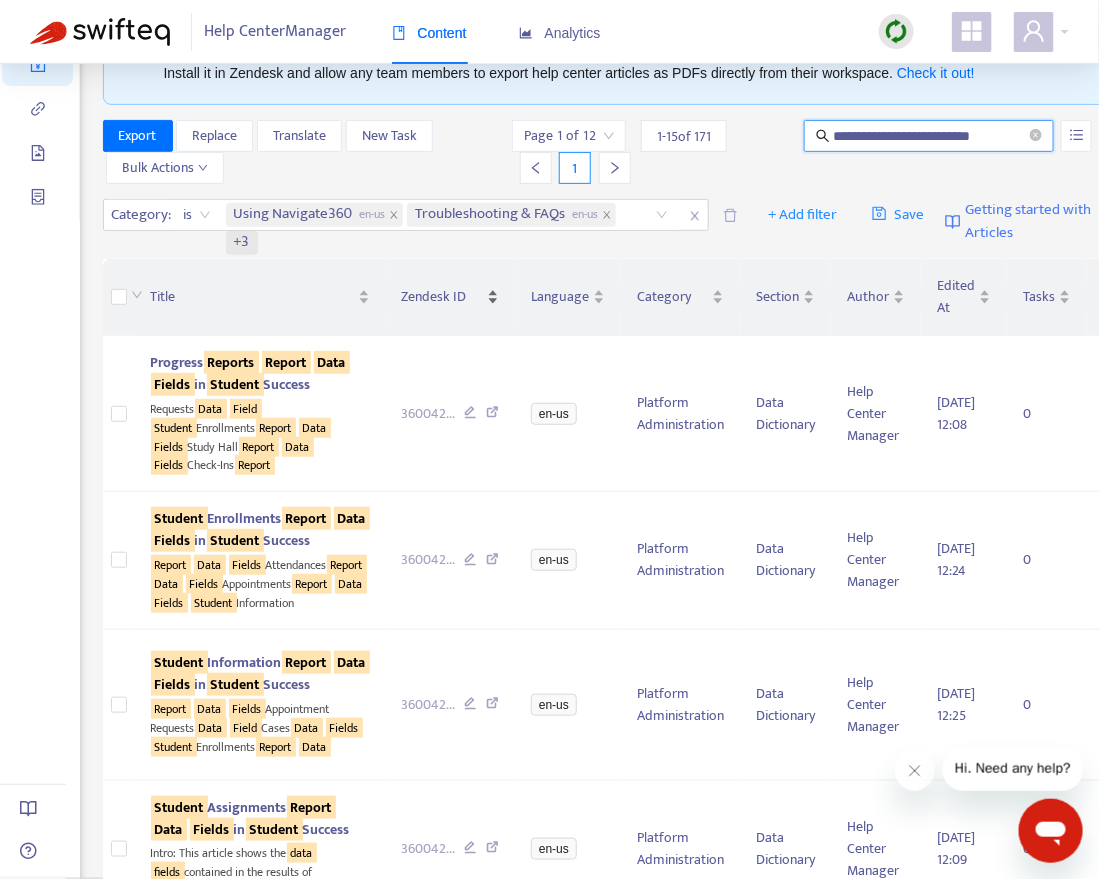 scroll, scrollTop: 0, scrollLeft: 0, axis: both 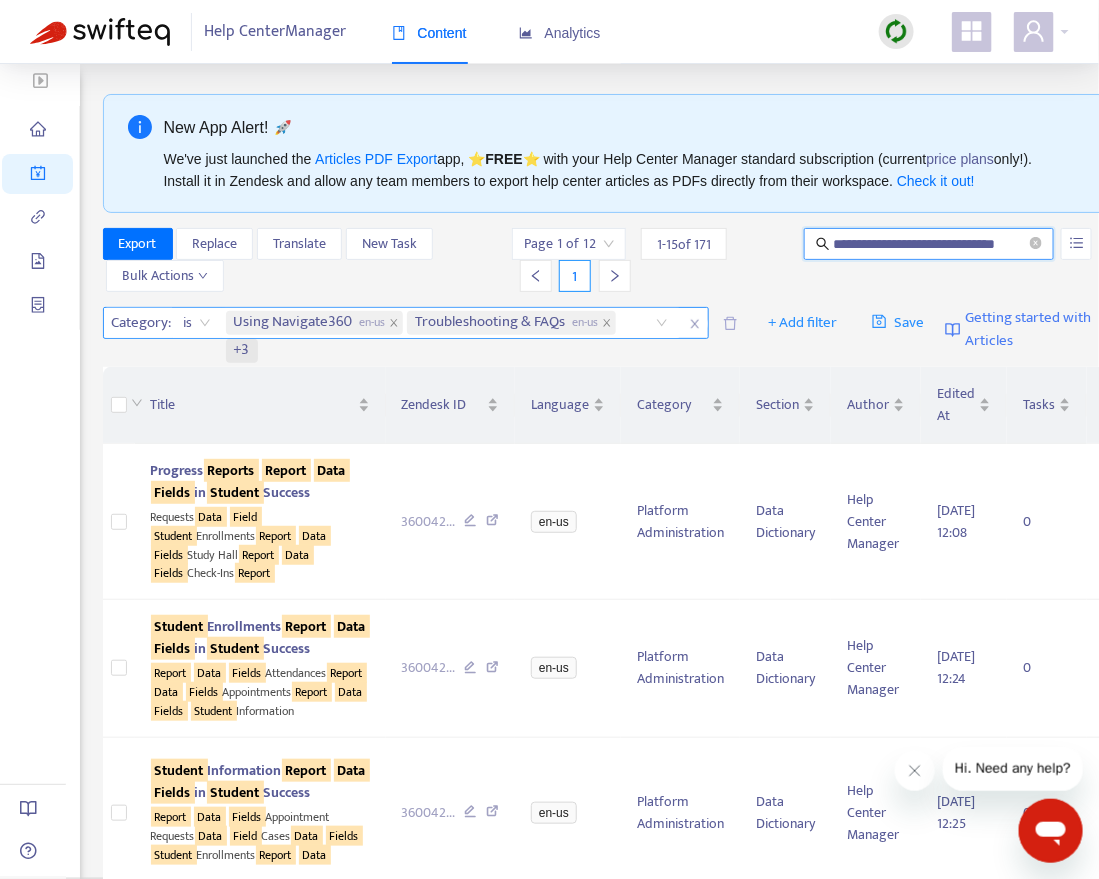 type on "**********" 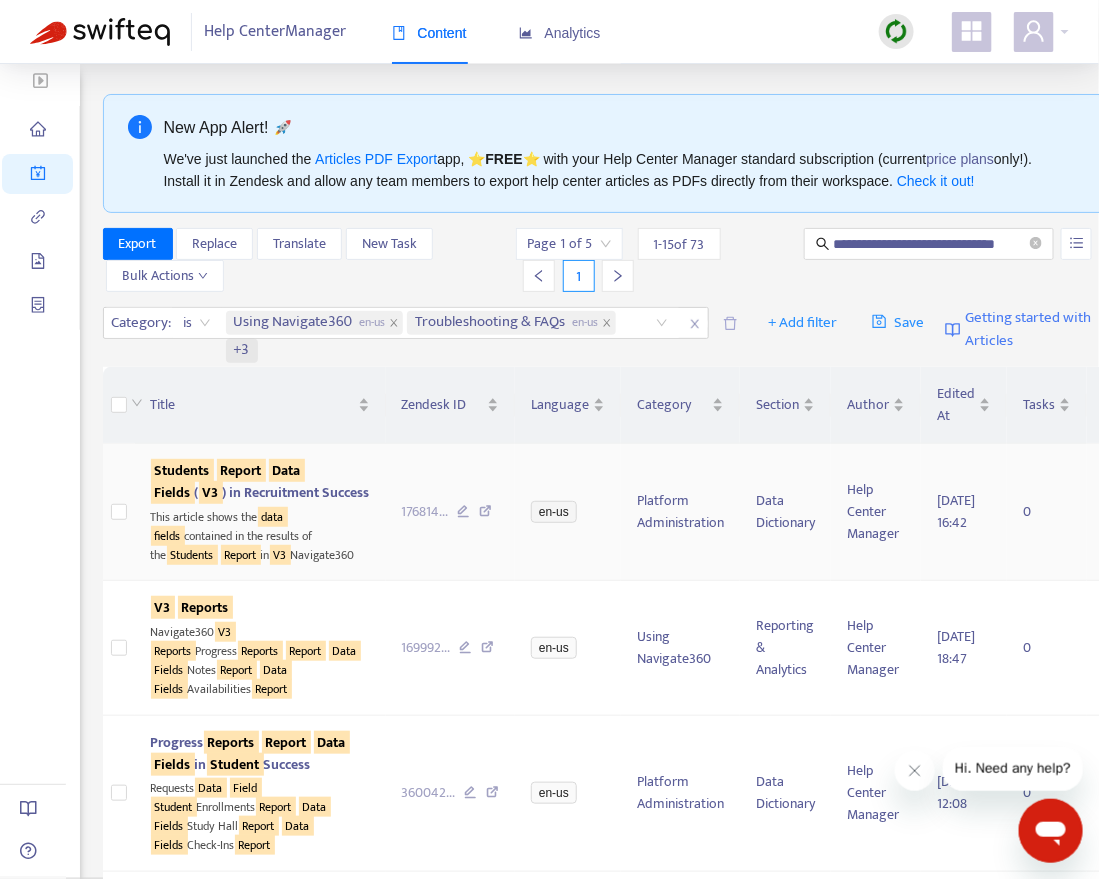 click on "Students   Report   Data   Fields  ( V3 ) in Recruitment Success" at bounding box center [260, 481] 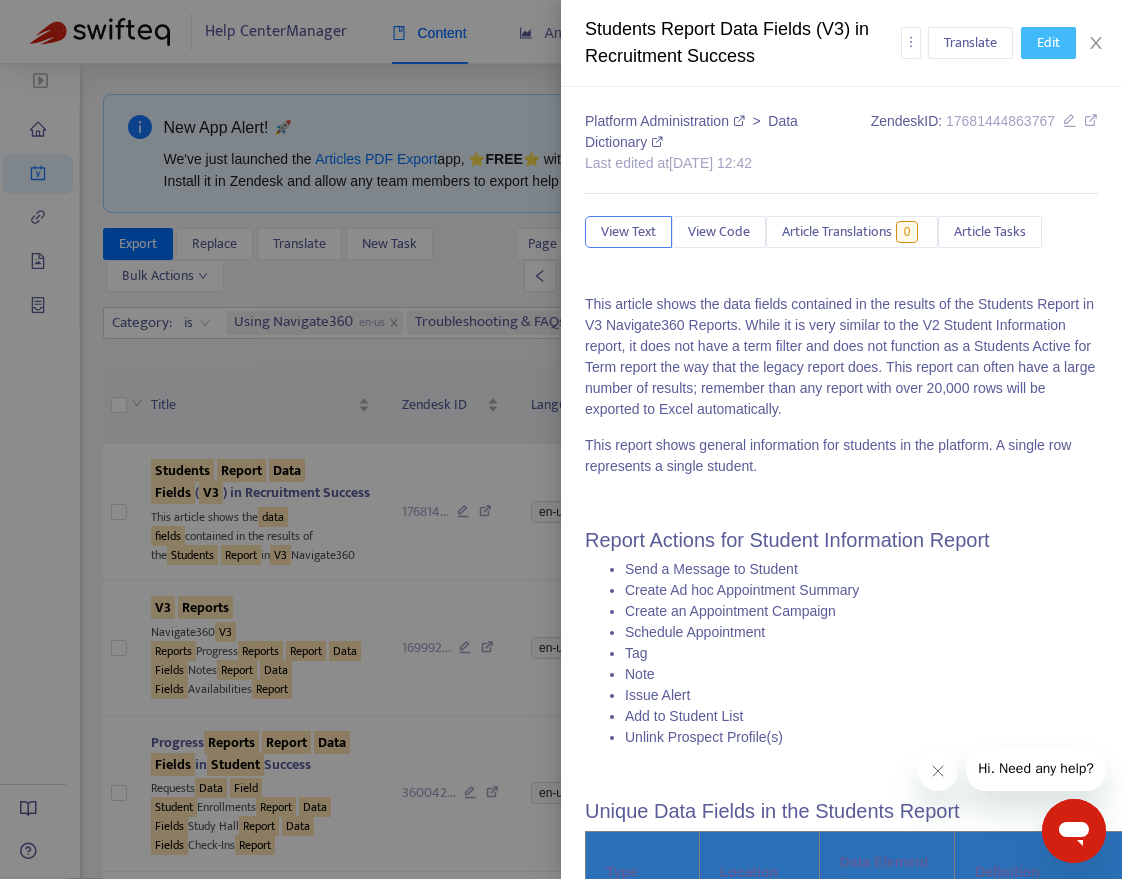 click on "Edit" at bounding box center [1048, 43] 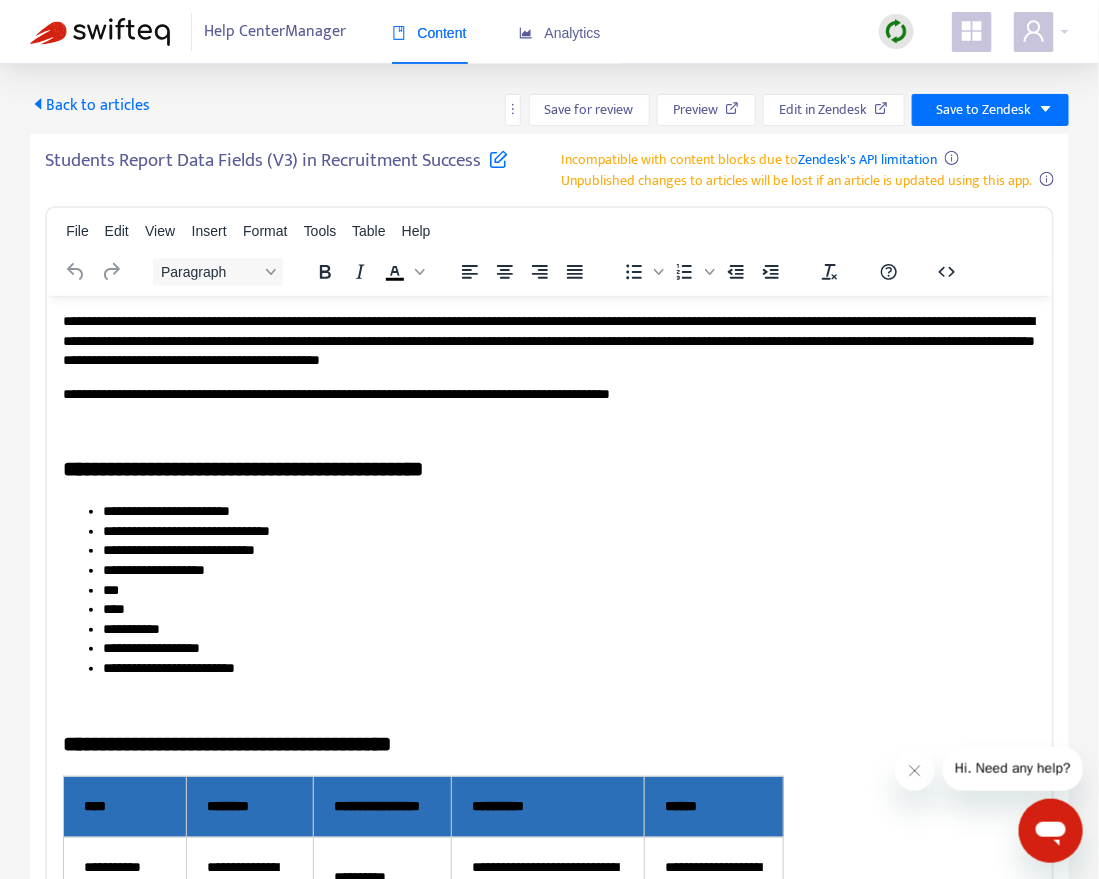 scroll, scrollTop: 0, scrollLeft: 0, axis: both 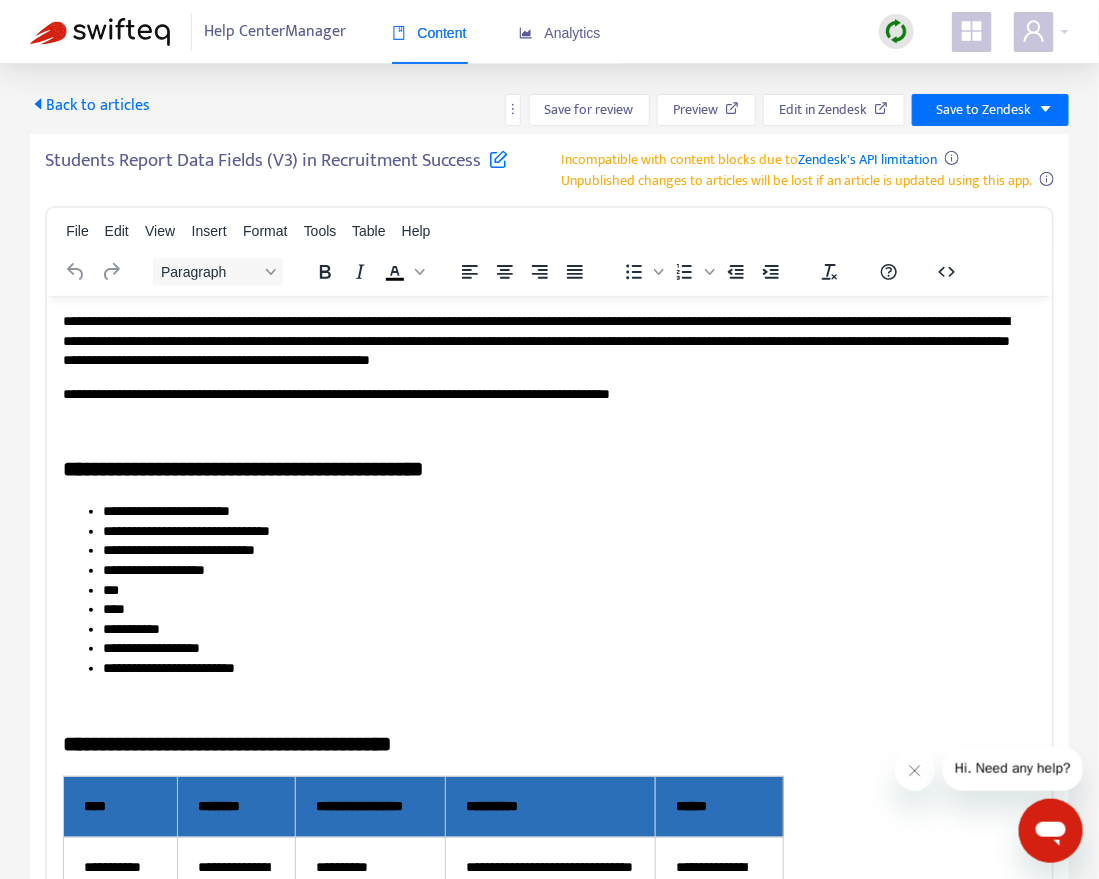 click at bounding box center [498, 158] 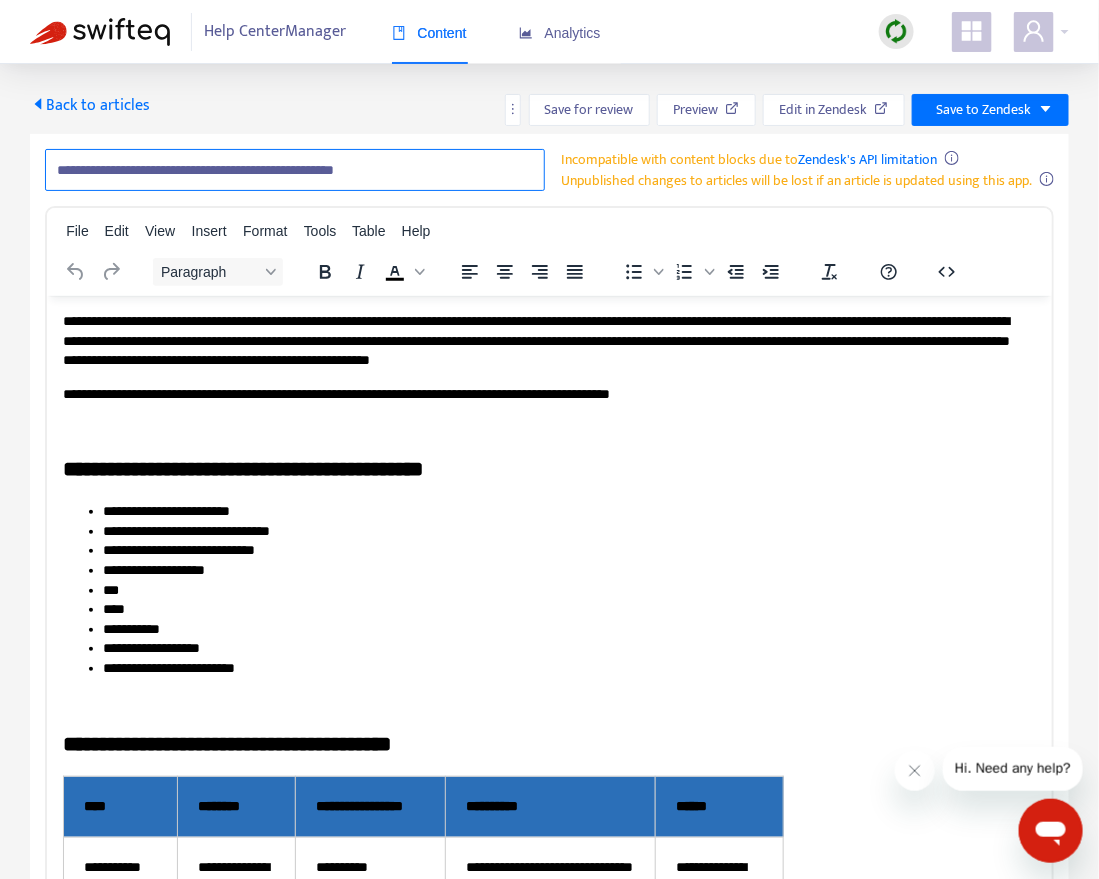 click on "**********" at bounding box center (295, 170) 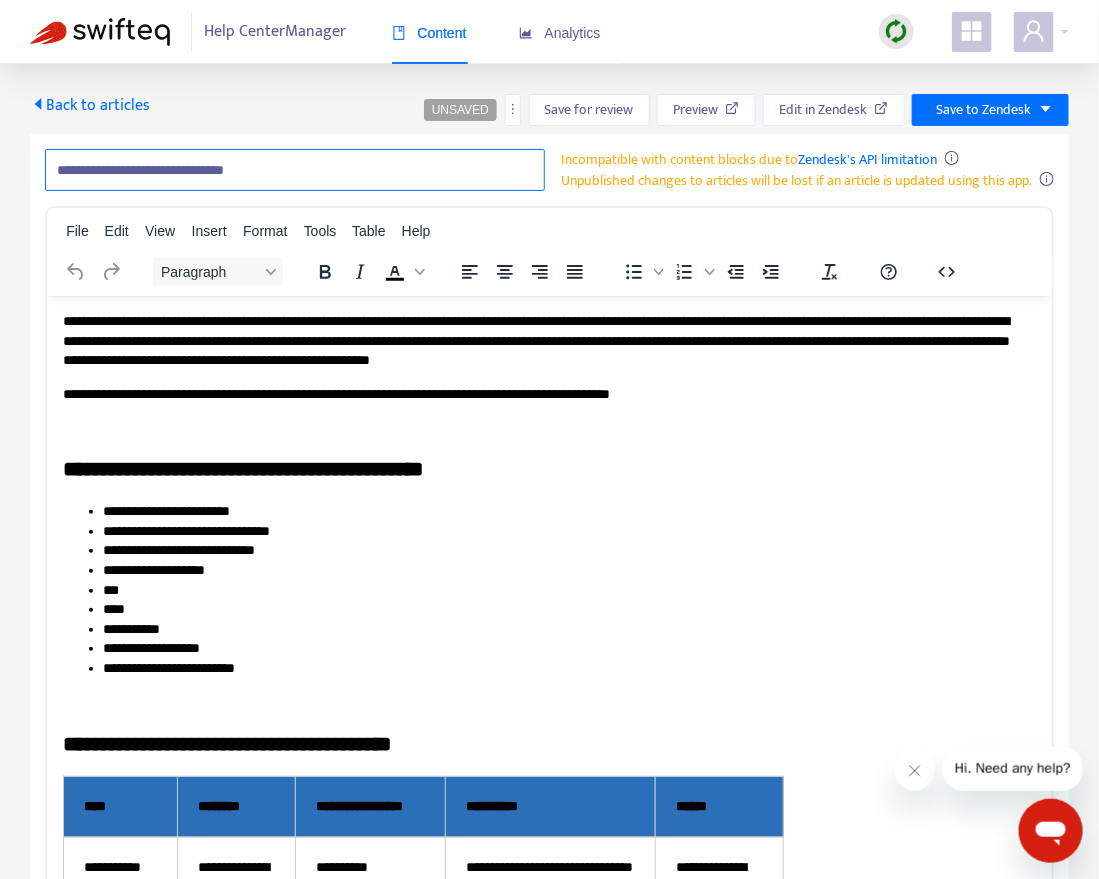 paste on "**********" 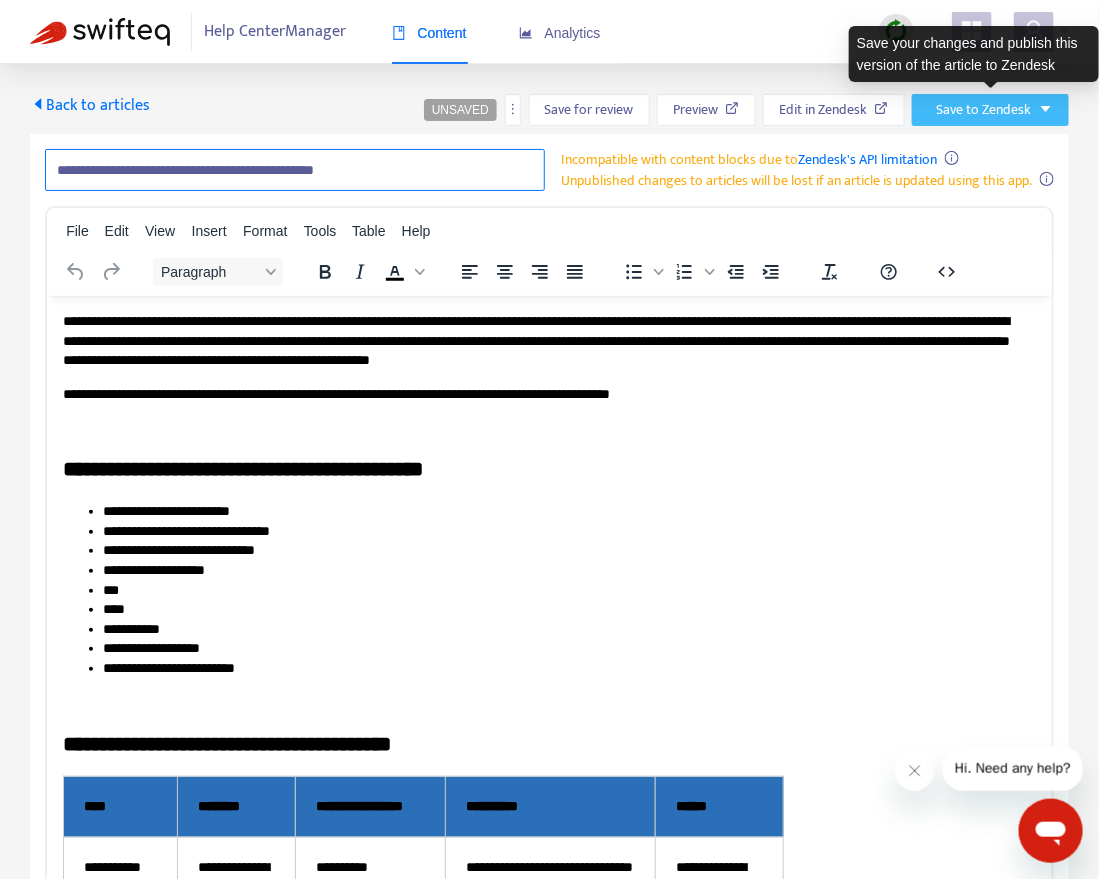 type on "**********" 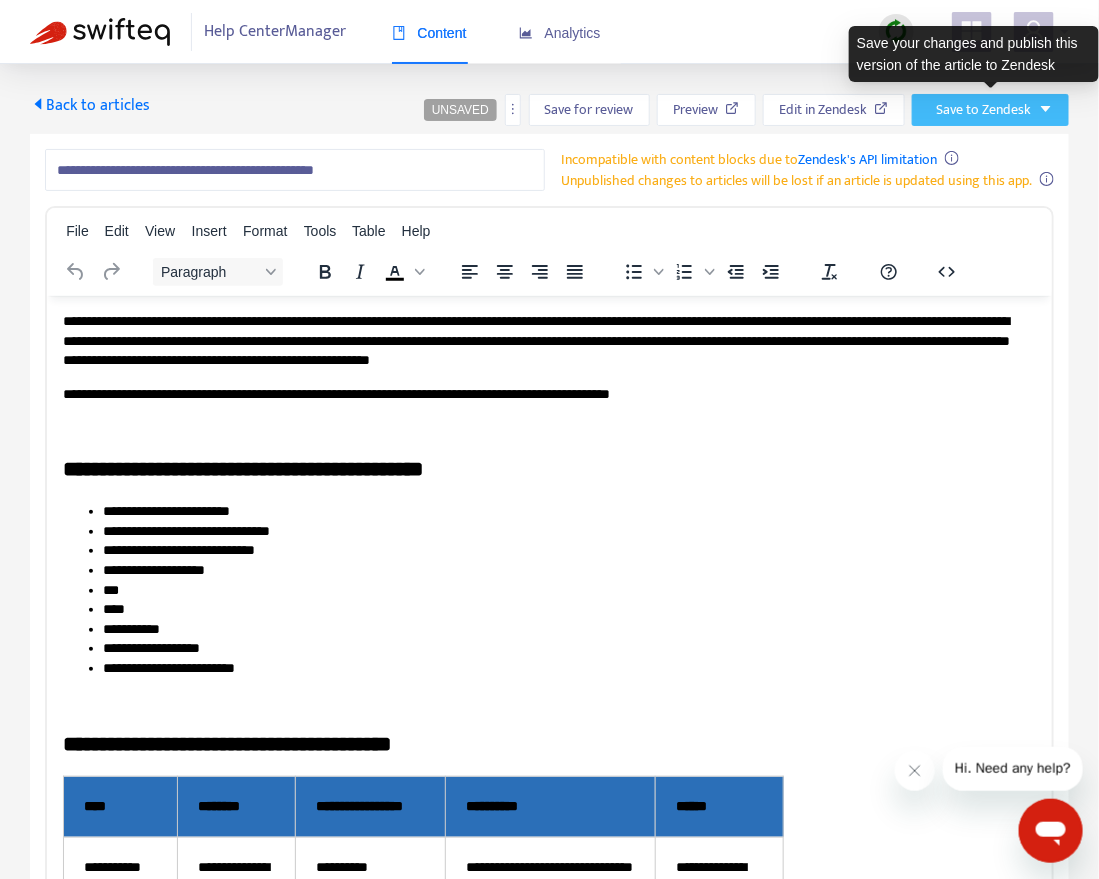 click on "Save to Zendesk" at bounding box center (983, 110) 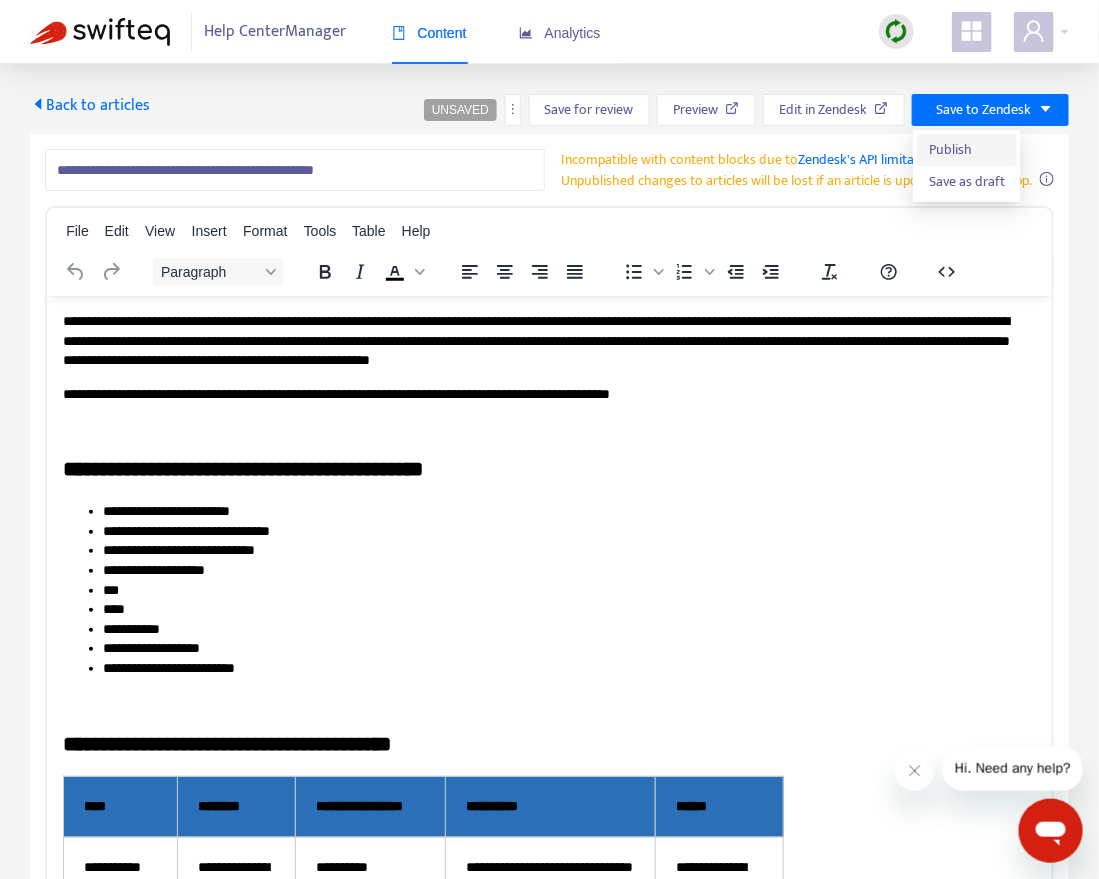 click on "Publish" at bounding box center (967, 150) 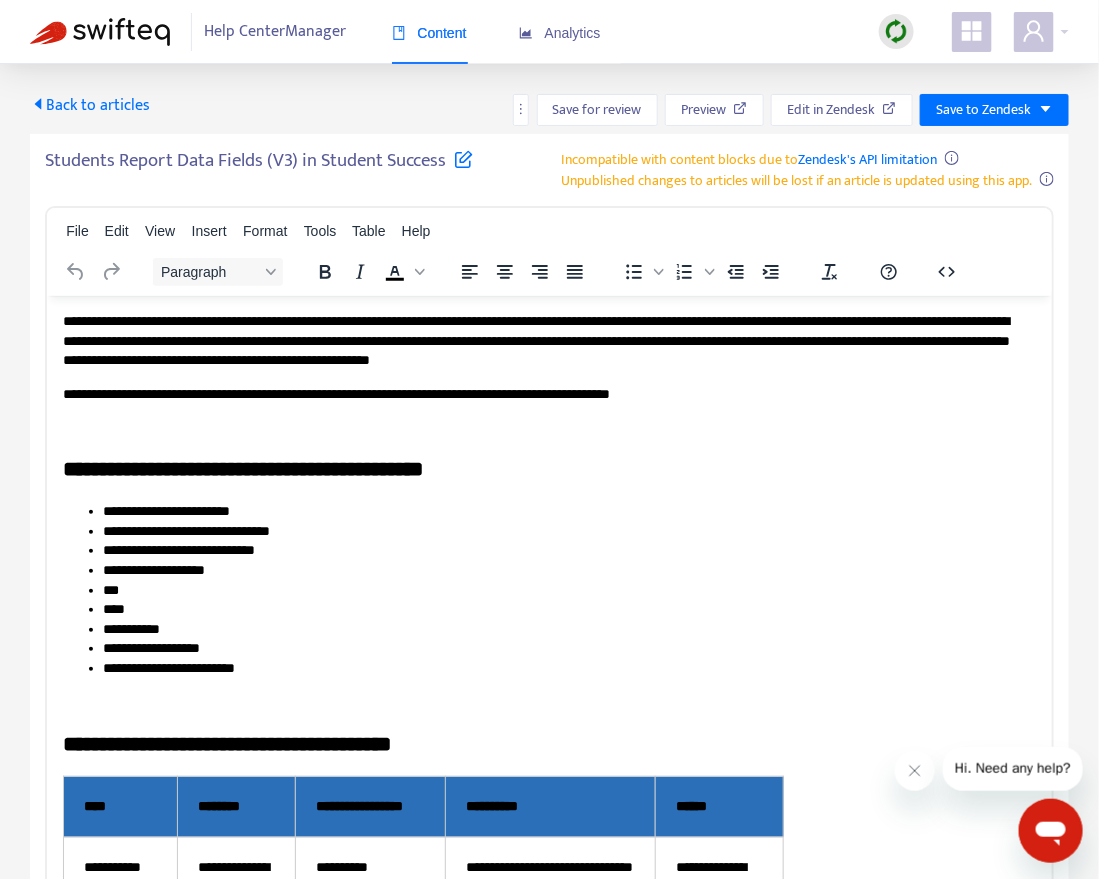 click on "Back to articles" at bounding box center [90, 105] 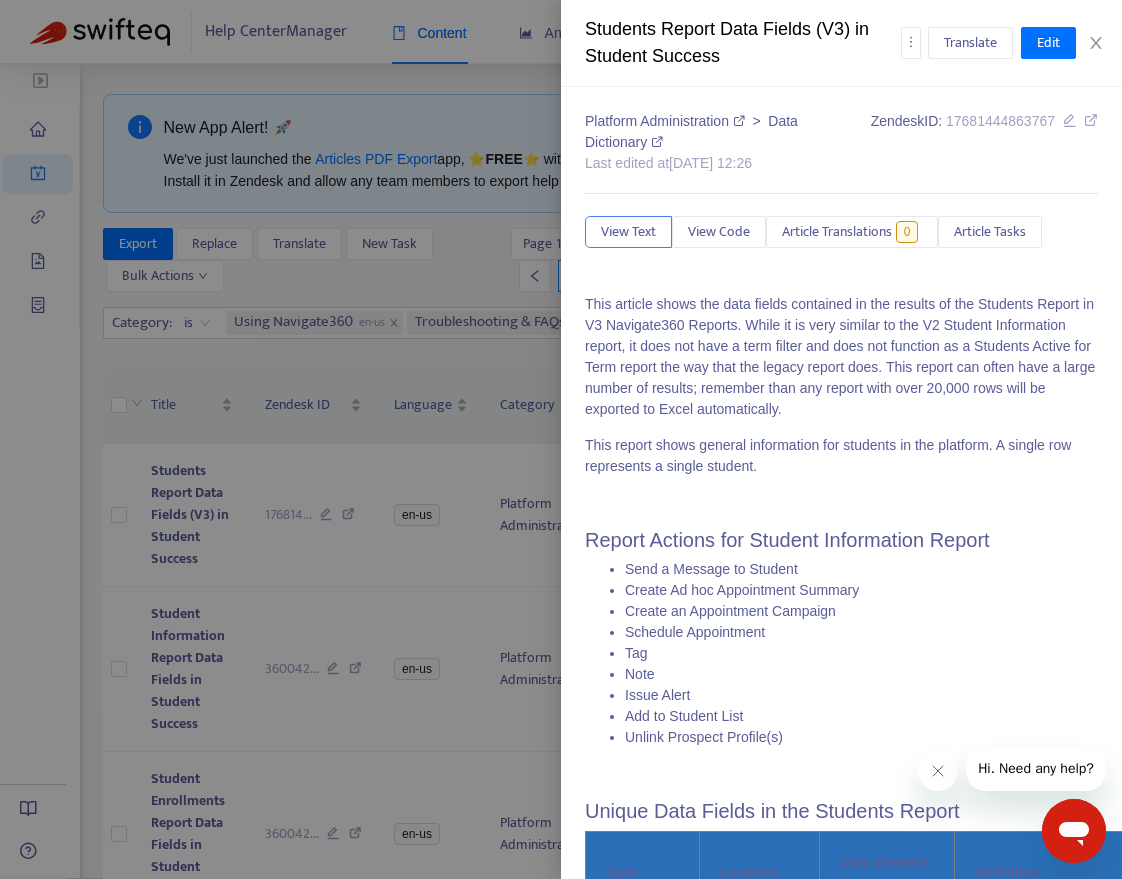 type on "**********" 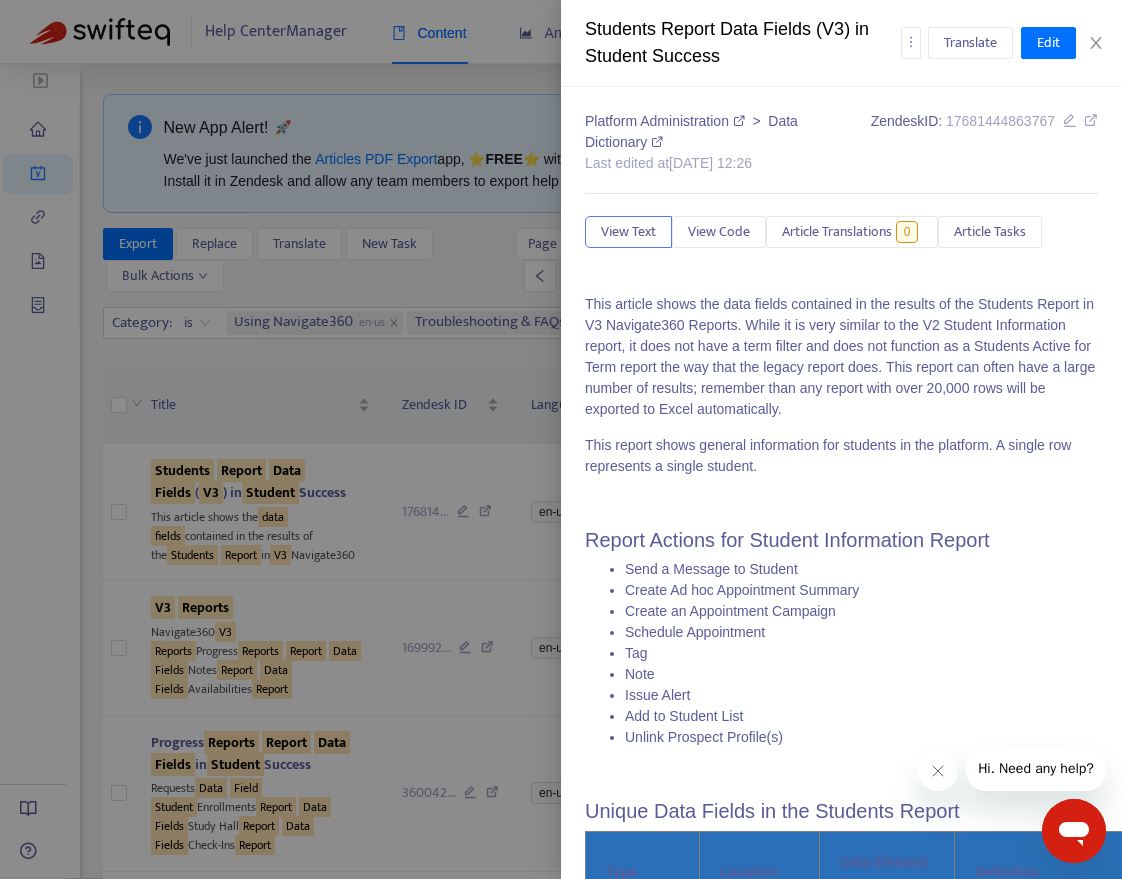 click at bounding box center (561, 439) 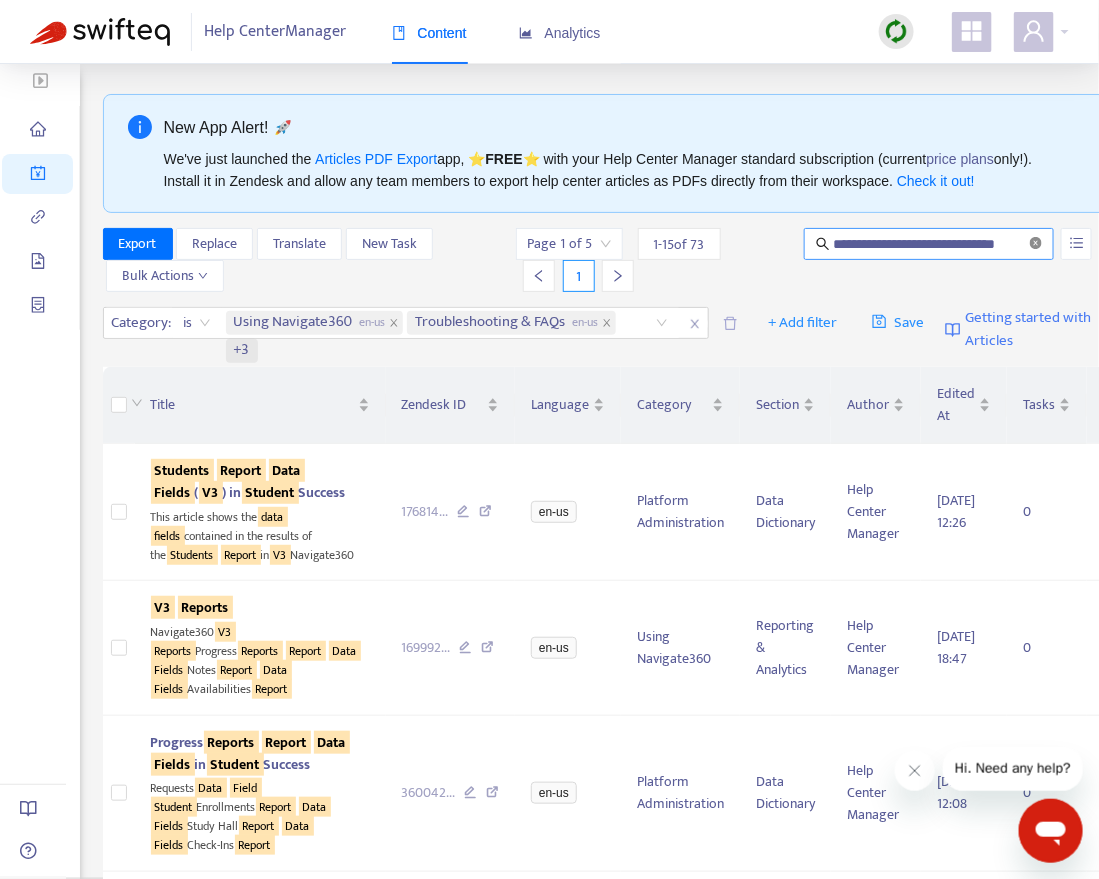 click 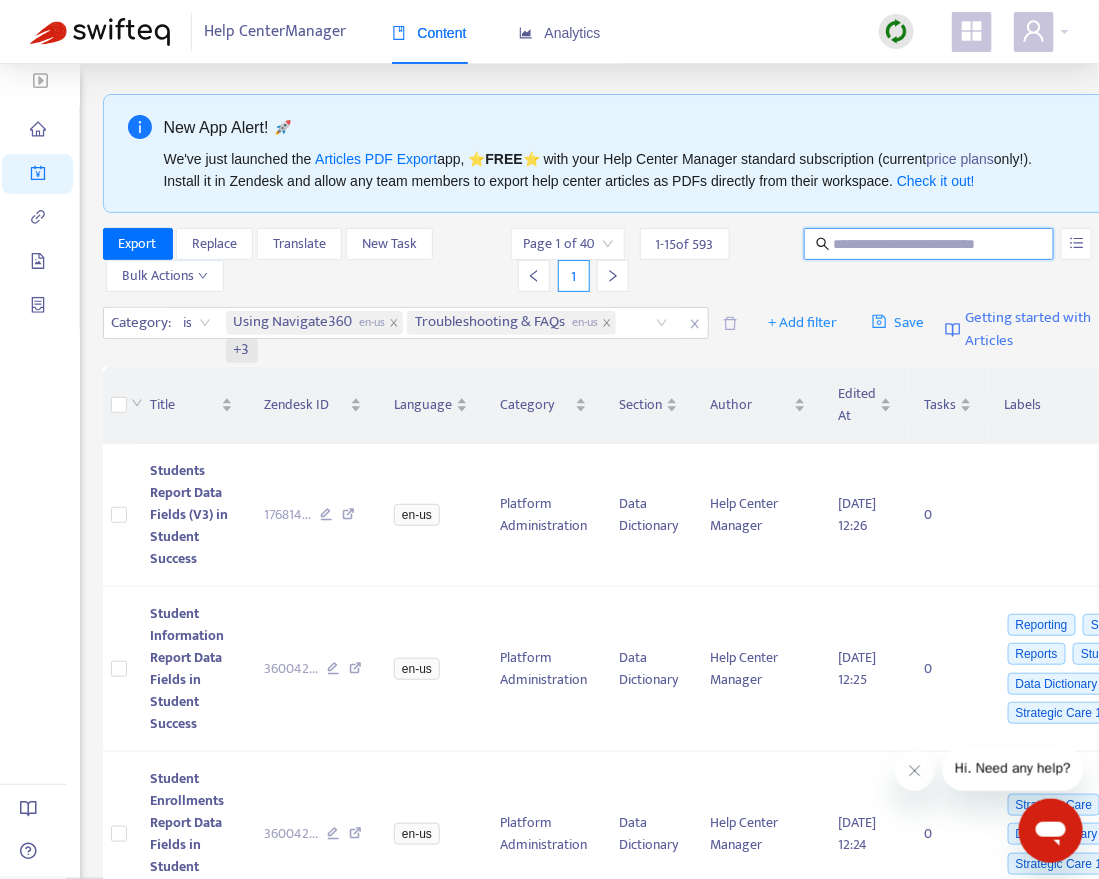 click at bounding box center [930, 244] 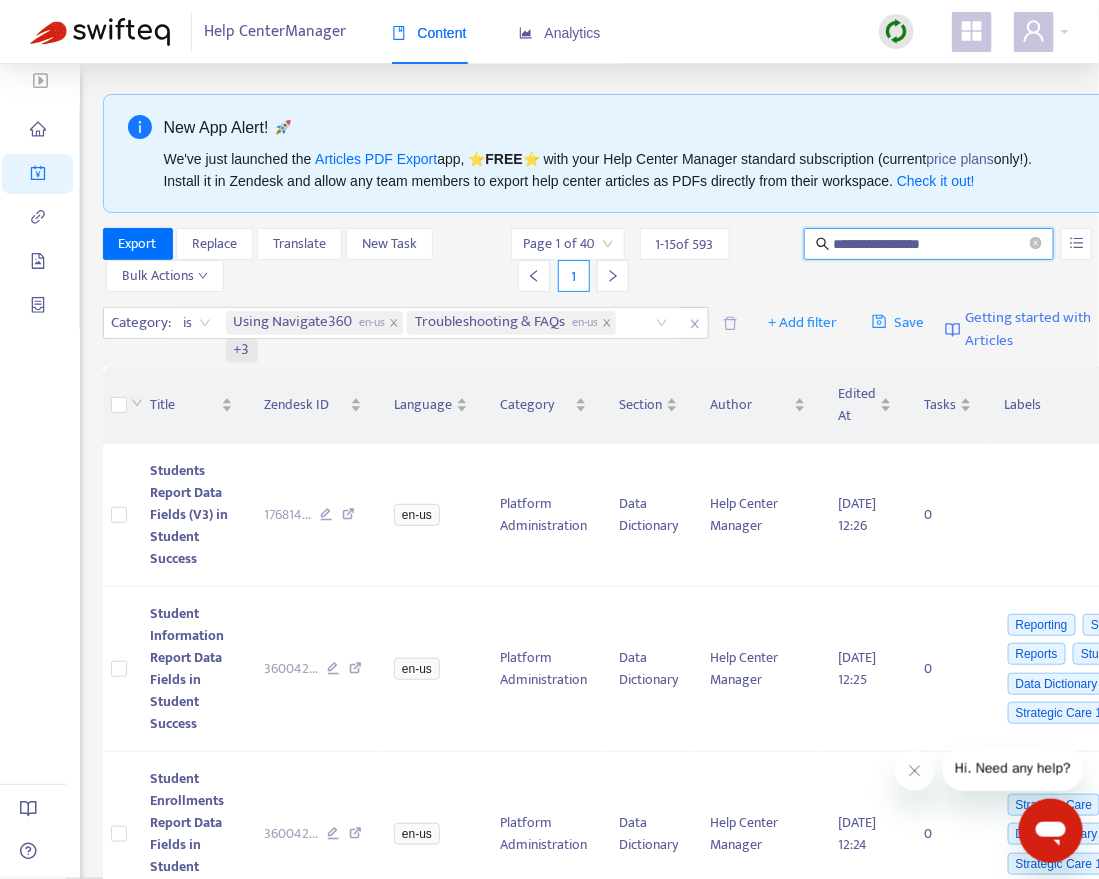 type on "**********" 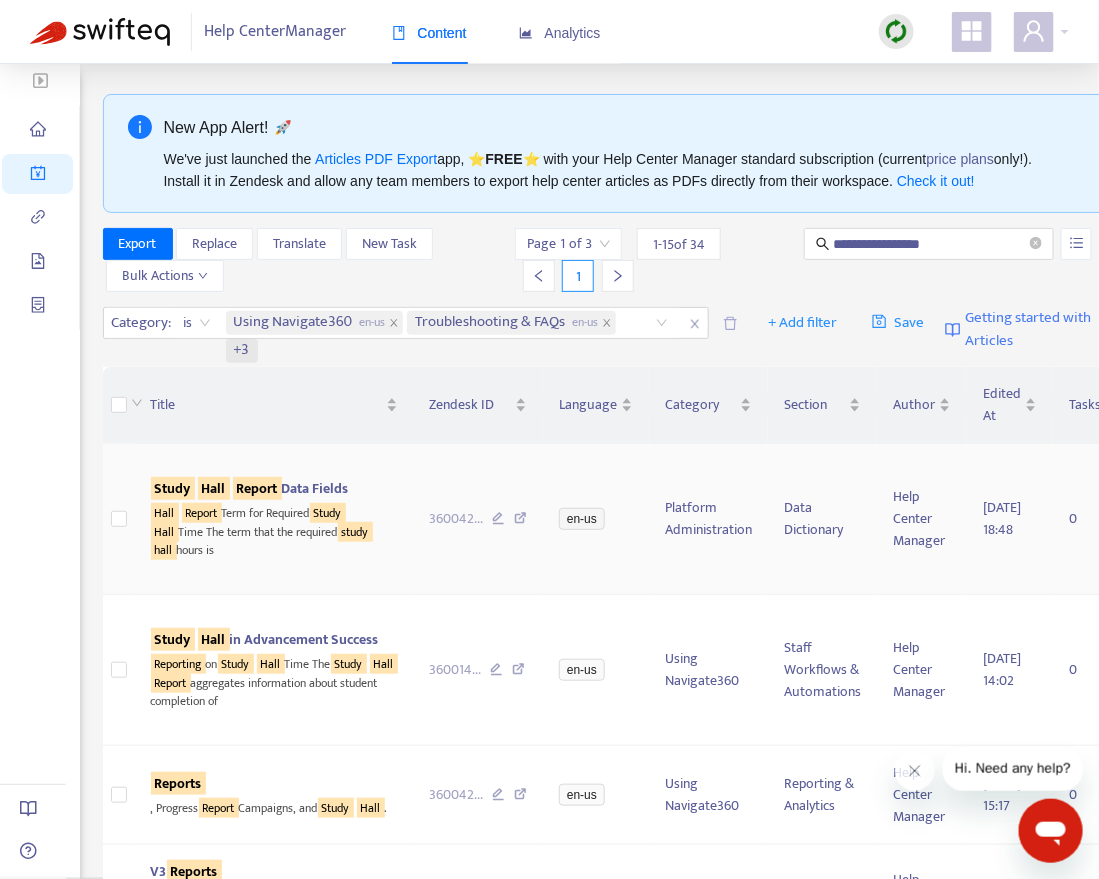 click on "Hall" at bounding box center (214, 488) 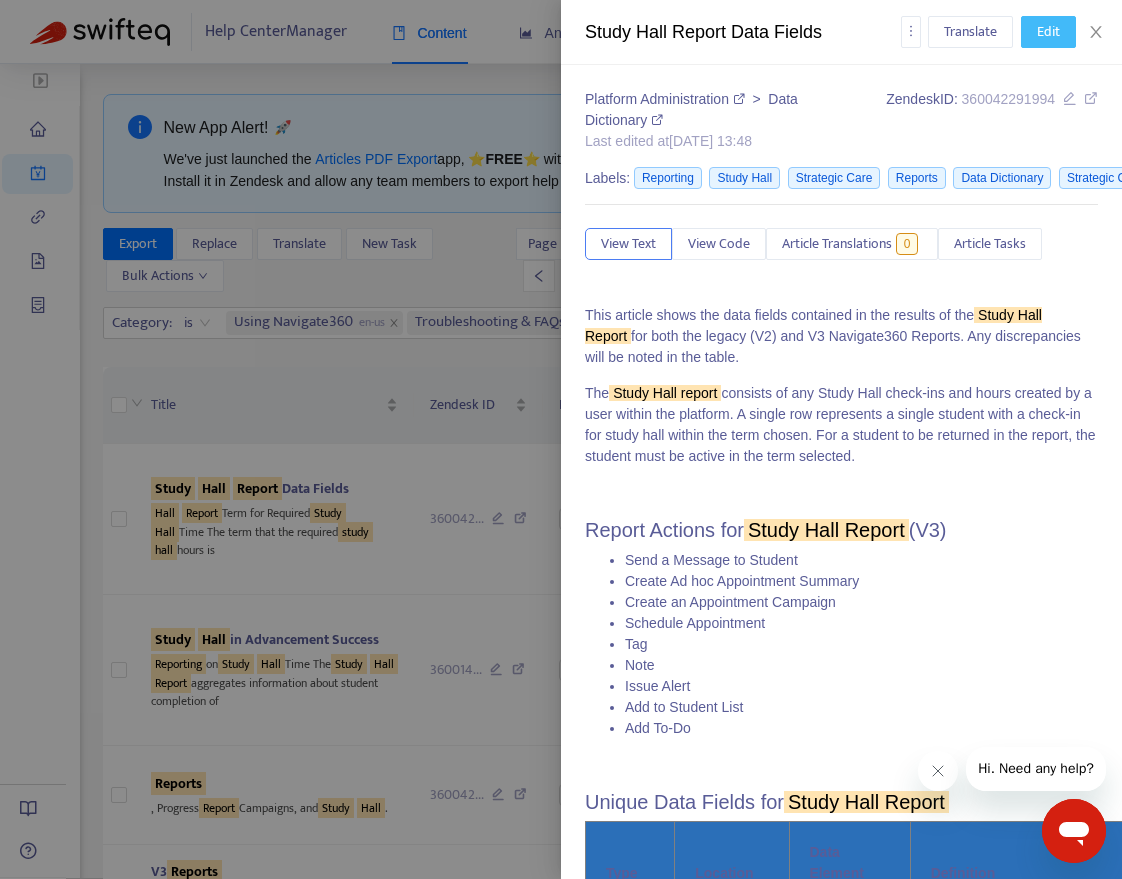 click on "Edit" at bounding box center [1048, 32] 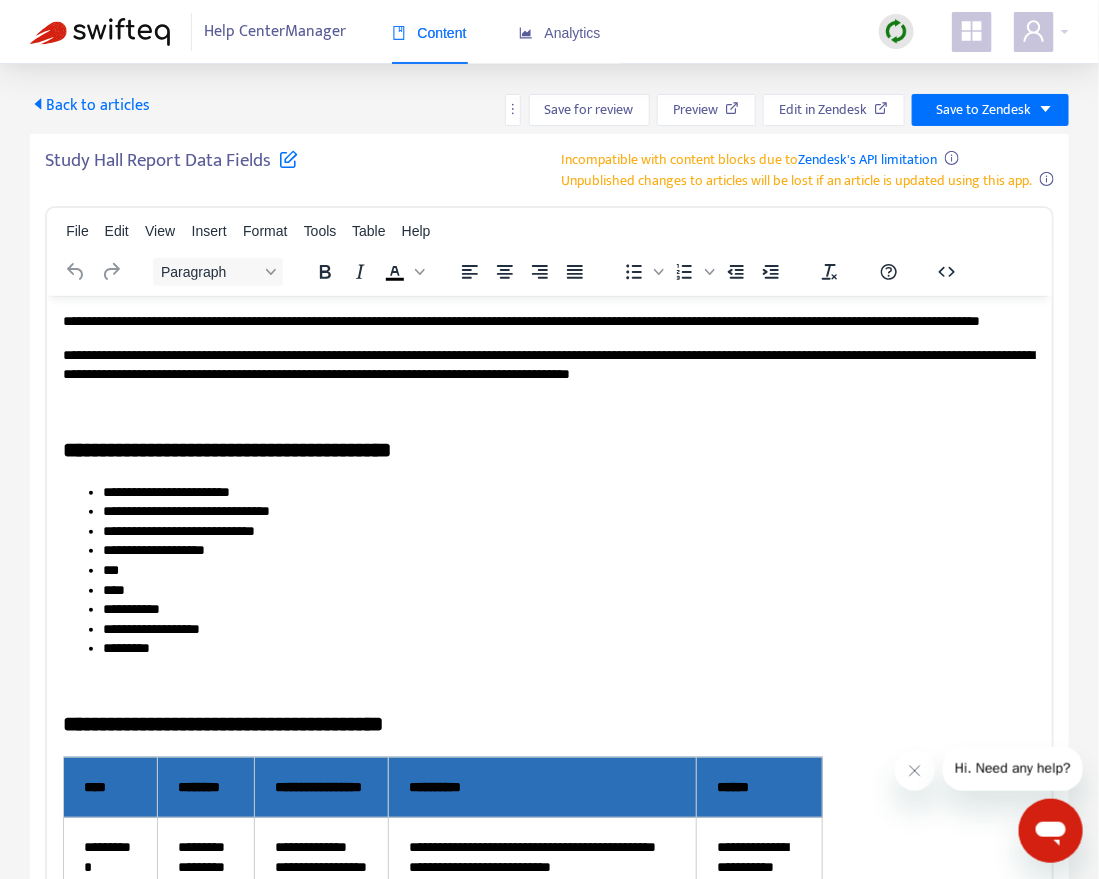 scroll, scrollTop: 0, scrollLeft: 0, axis: both 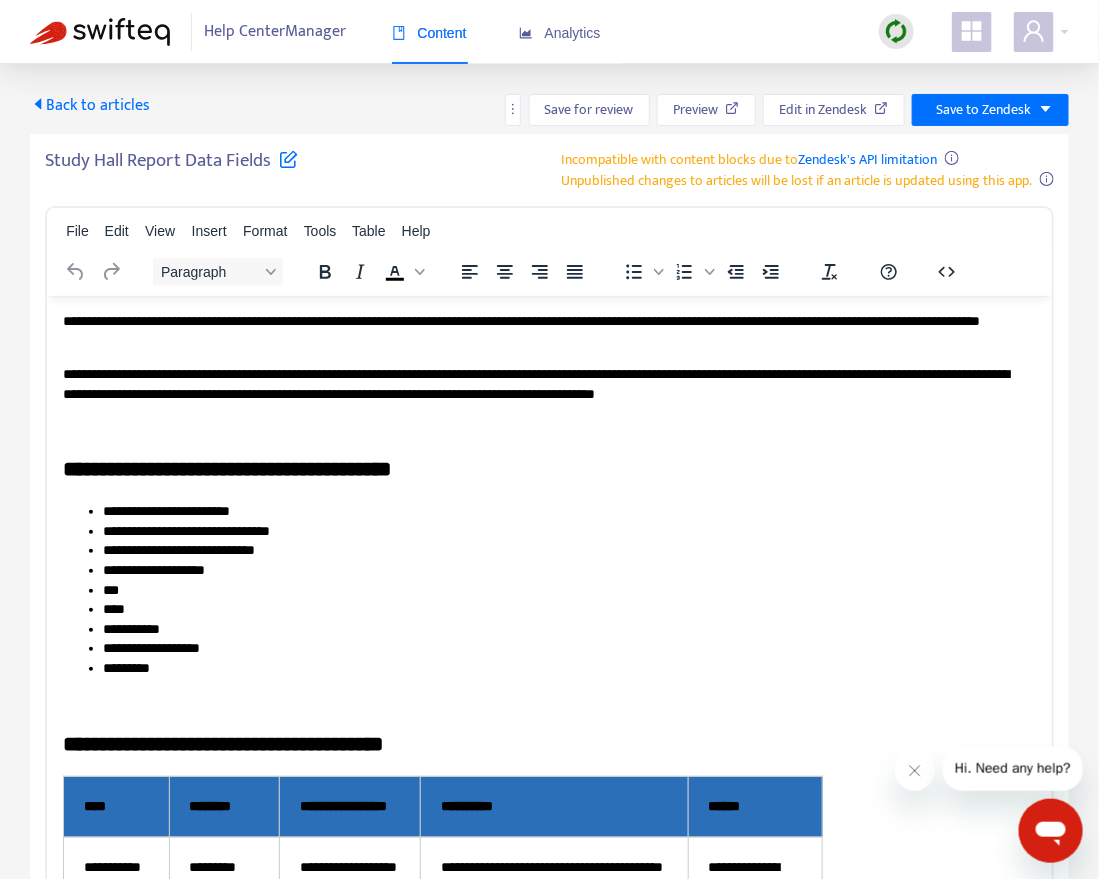 click on "Study Hall Report Data Fields   Incompatible with content blocks due to  Zendesk's API limitation Unpublished changes to articles will be lost if an article is updated using this app. File Edit View Insert Format Tools Table Help Paragraph To open the popup, press Shift+Enter To open the popup, press Shift+Enter To open the popup, press Shift+Enter Press Alt+0 for help 0 words" at bounding box center [549, 577] 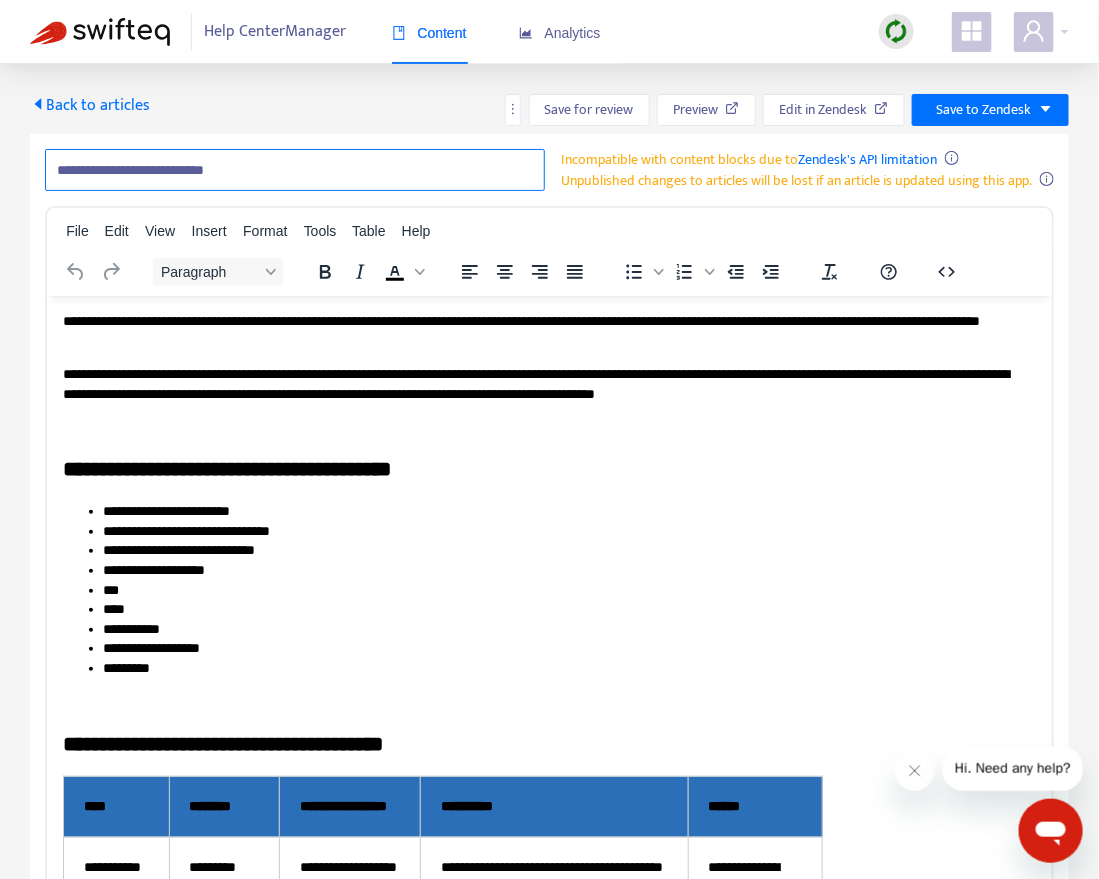 click on "**********" at bounding box center (295, 170) 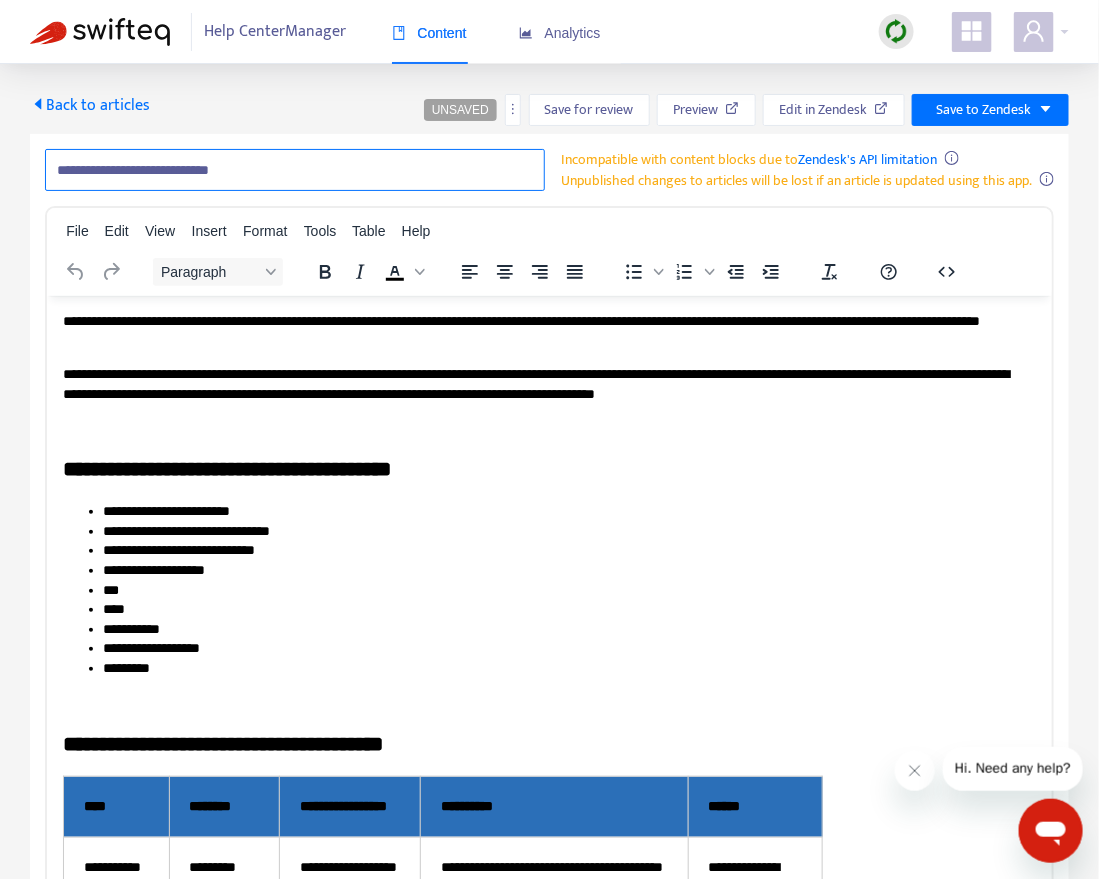 paste on "**********" 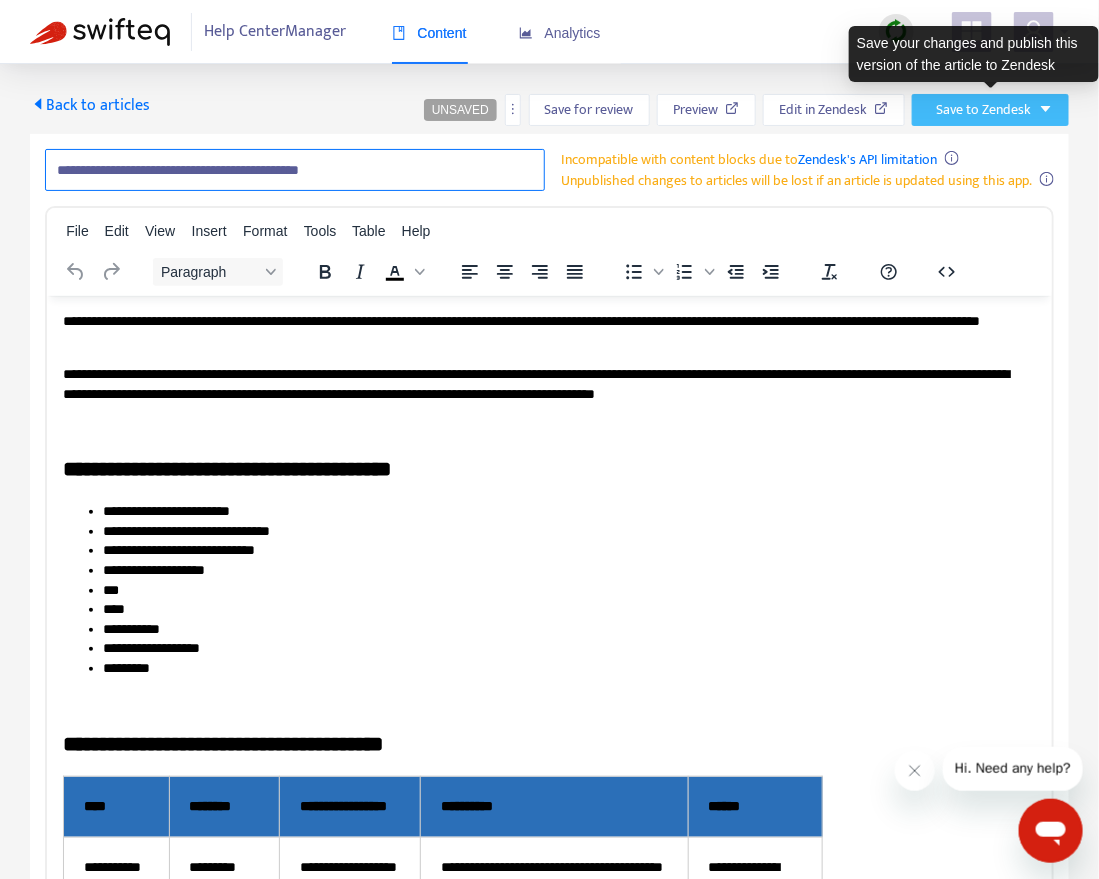 type on "**********" 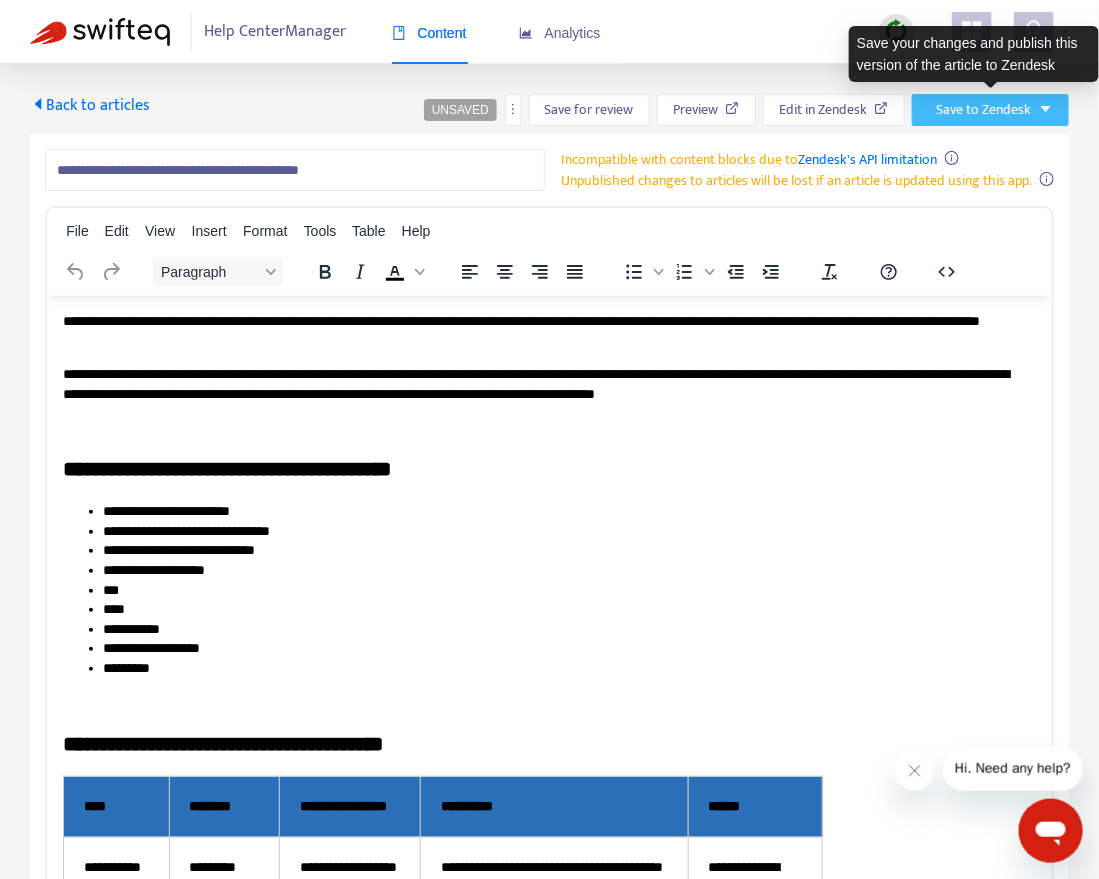 click on "Save to Zendesk" at bounding box center (983, 110) 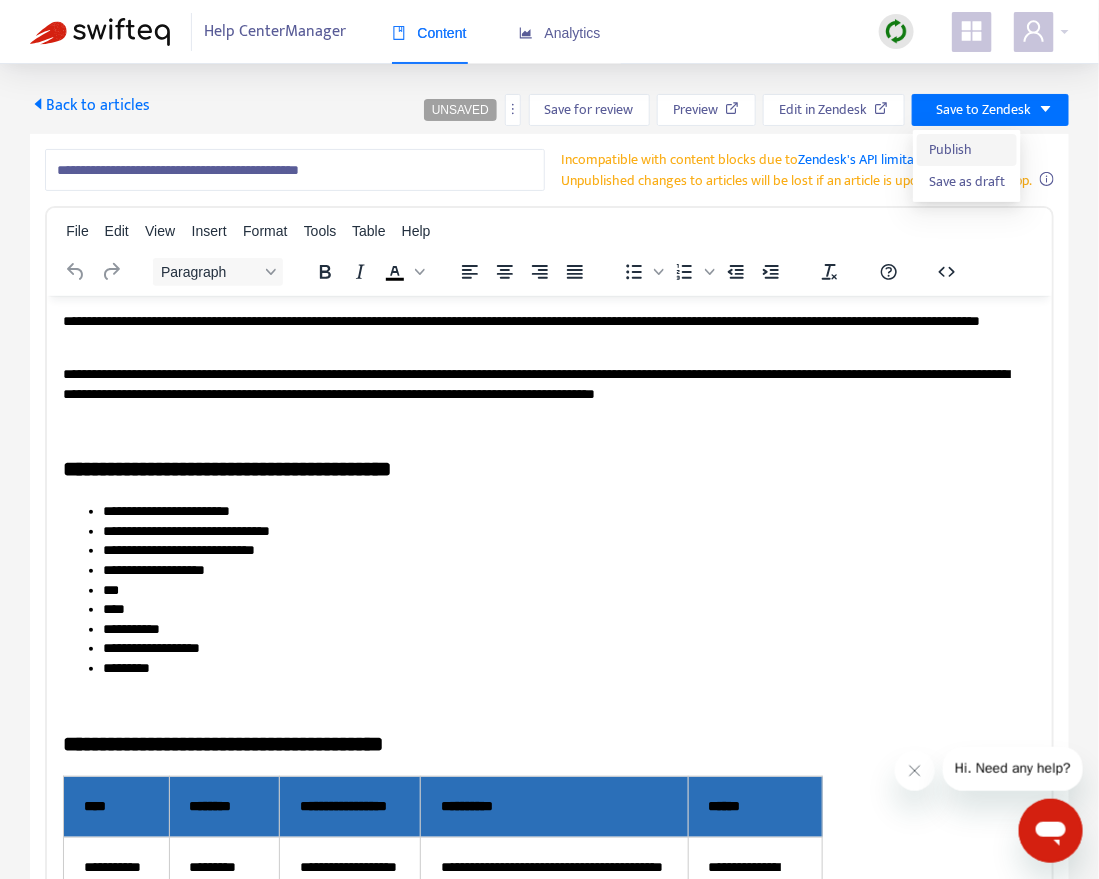 click on "Publish" at bounding box center [967, 150] 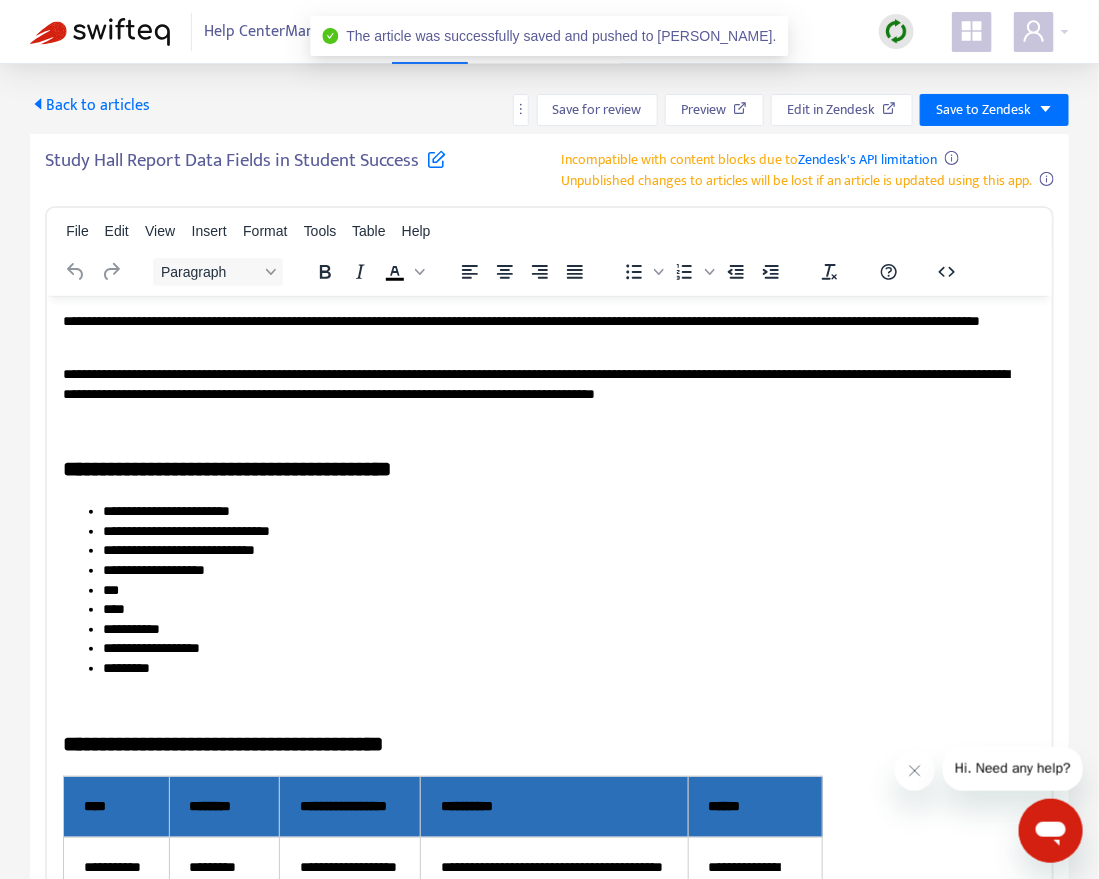 click on "Back to articles" at bounding box center (90, 105) 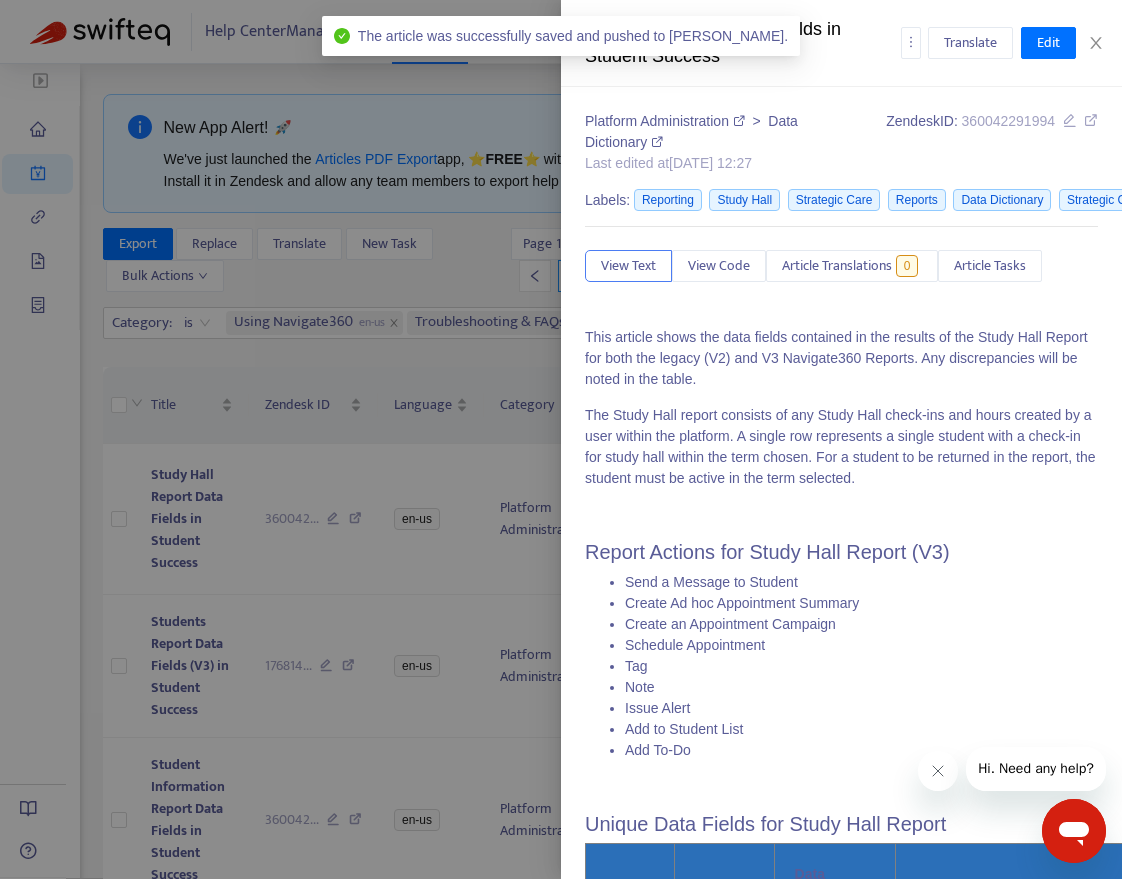 type on "**********" 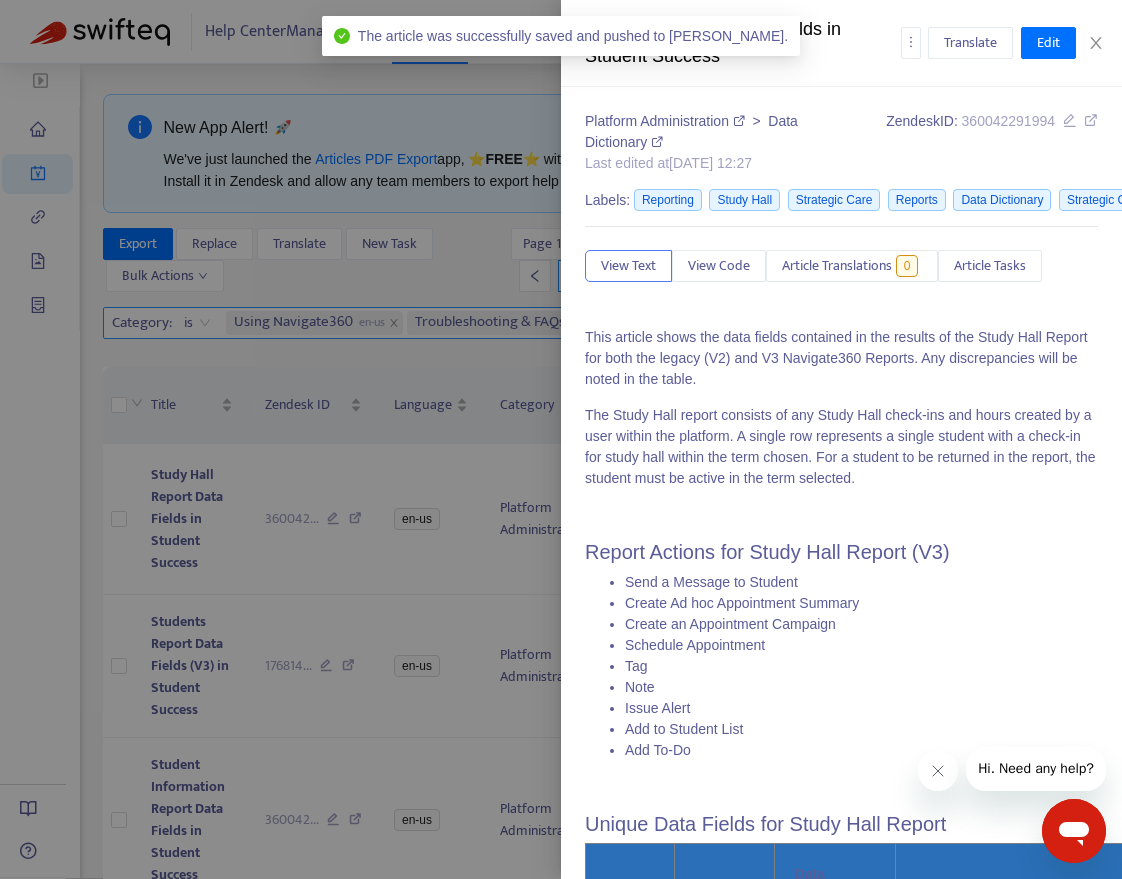 click at bounding box center [561, 439] 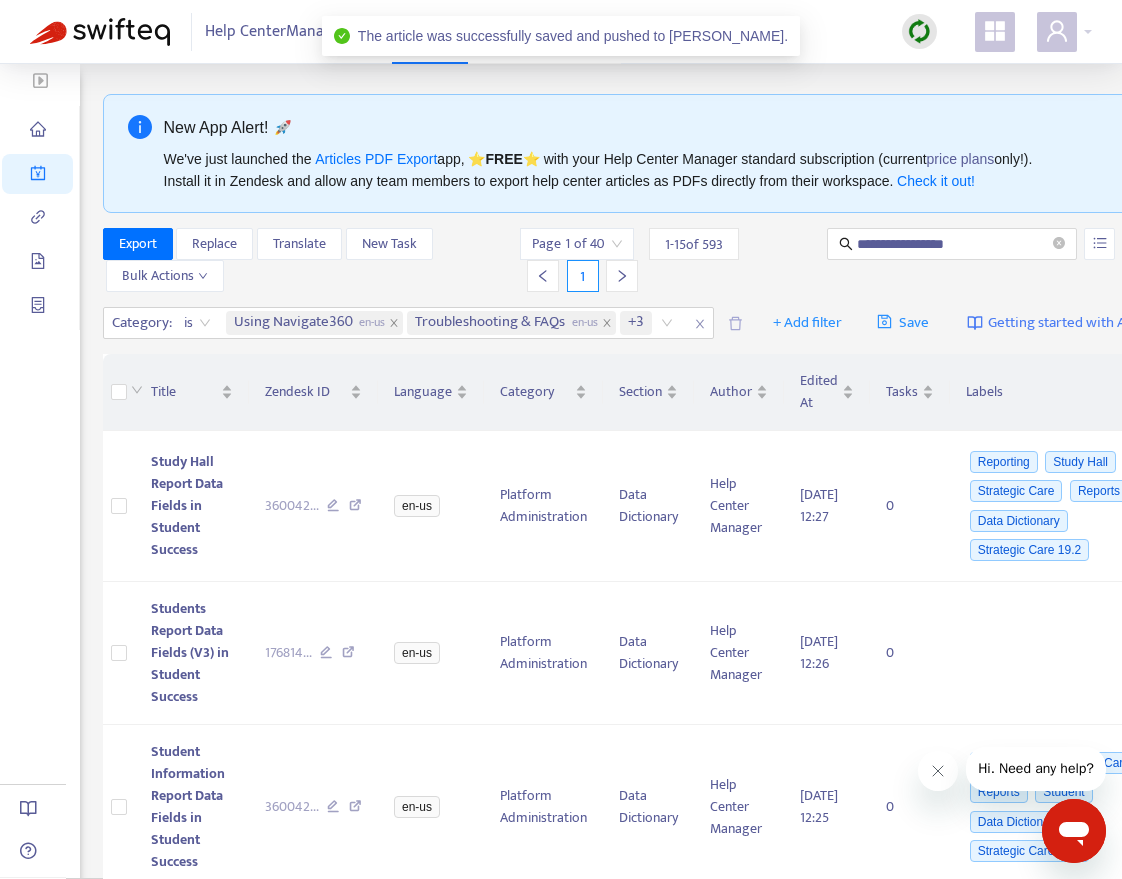 click on "**********" at bounding box center (561, 1495) 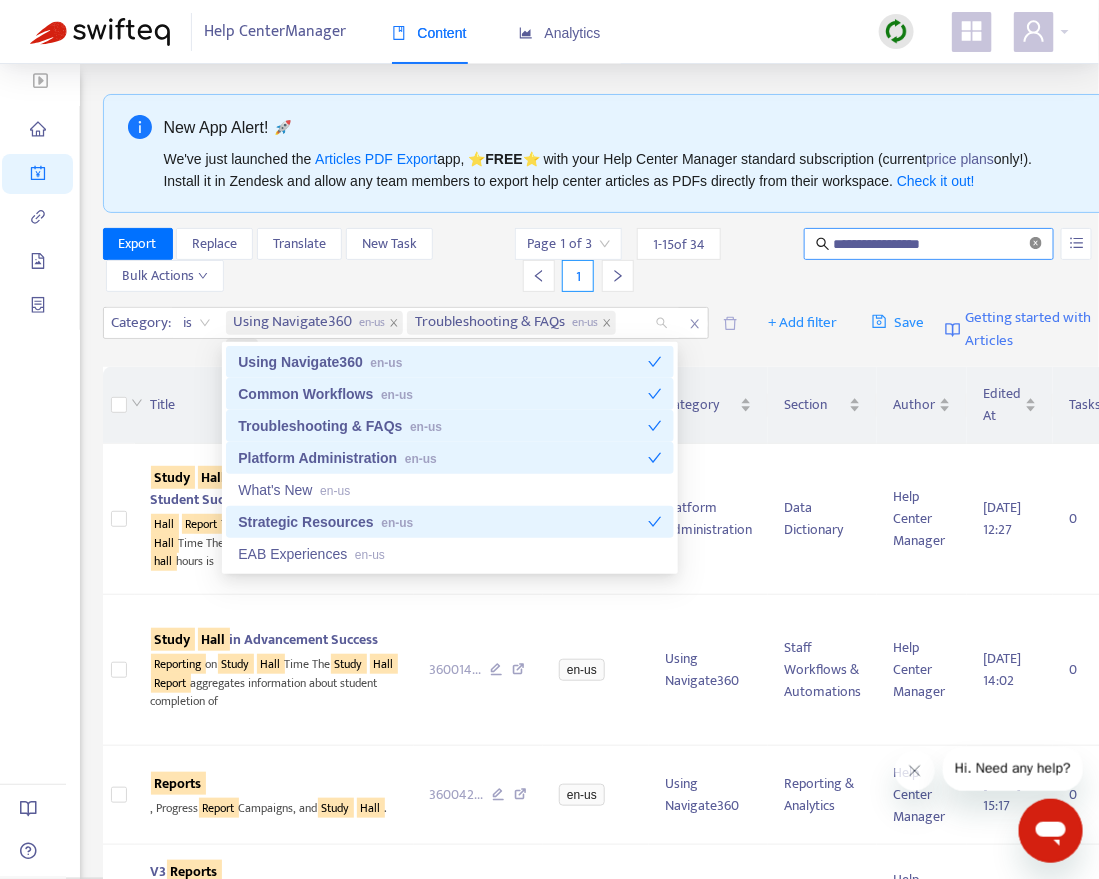 click 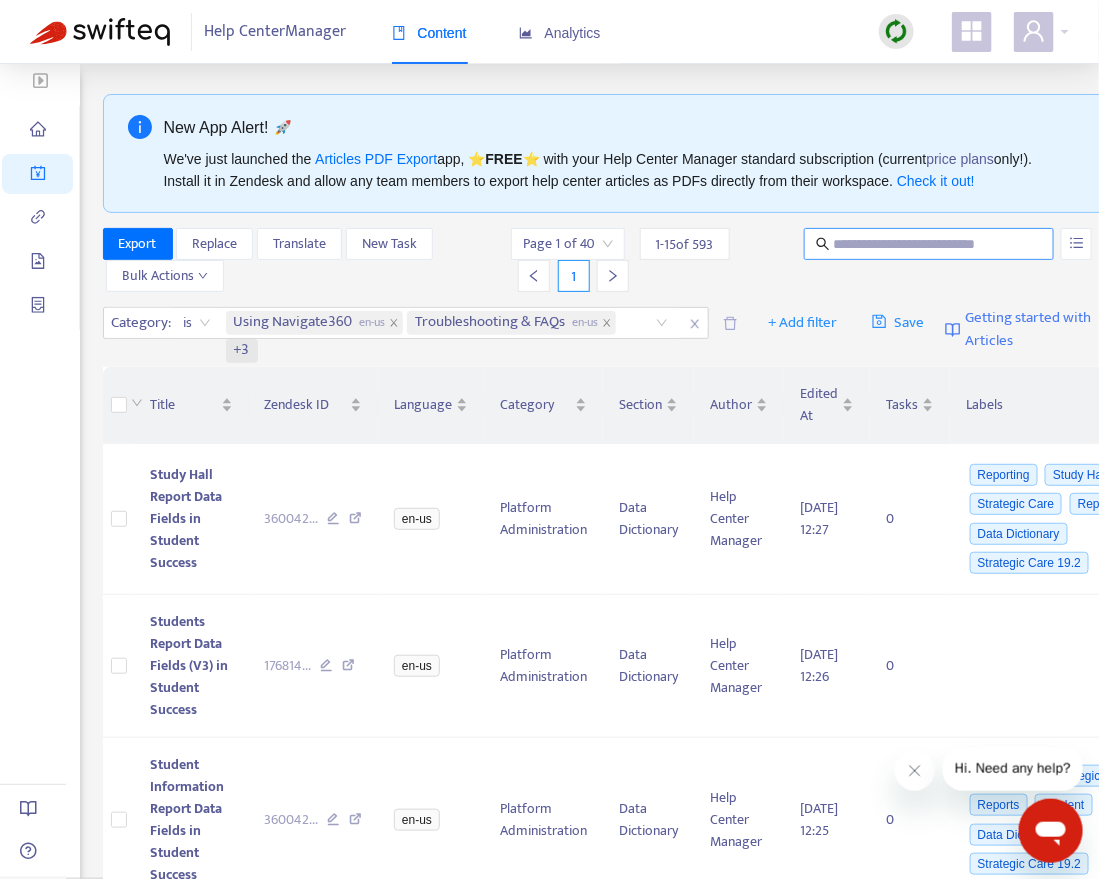 click at bounding box center [930, 244] 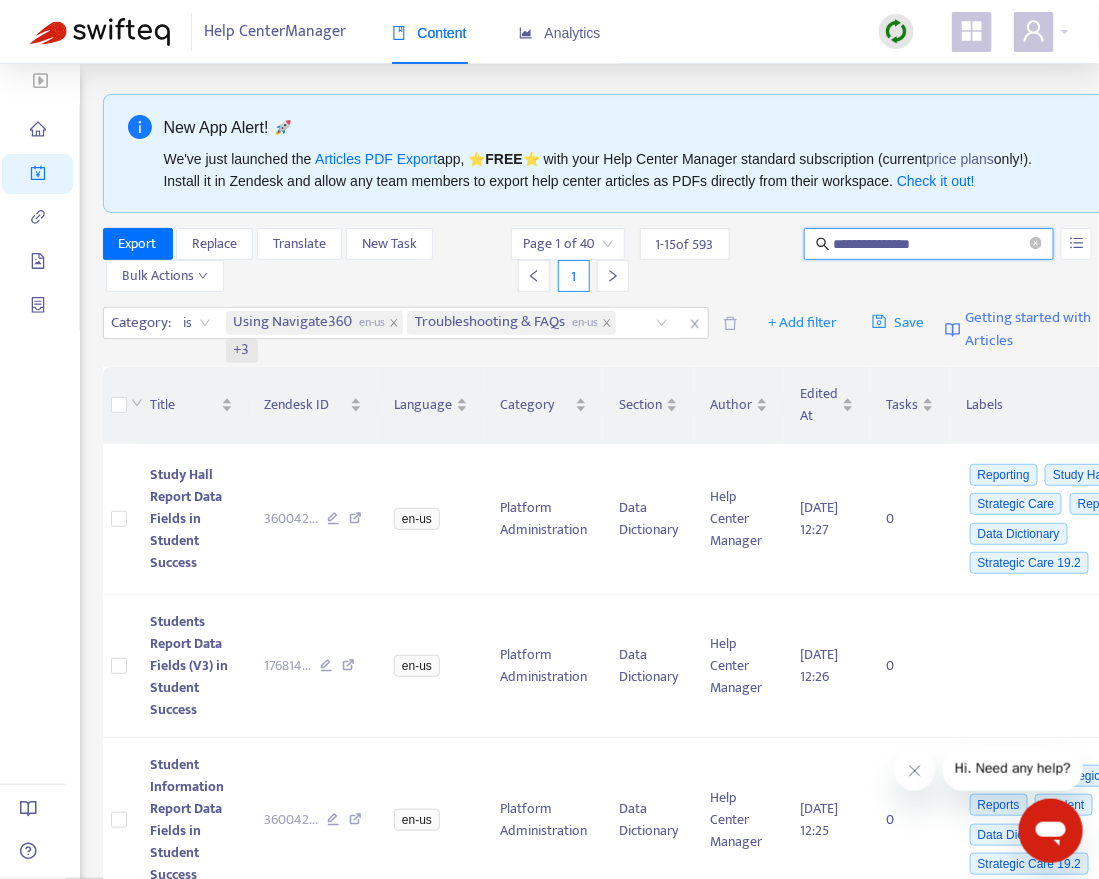 type on "**********" 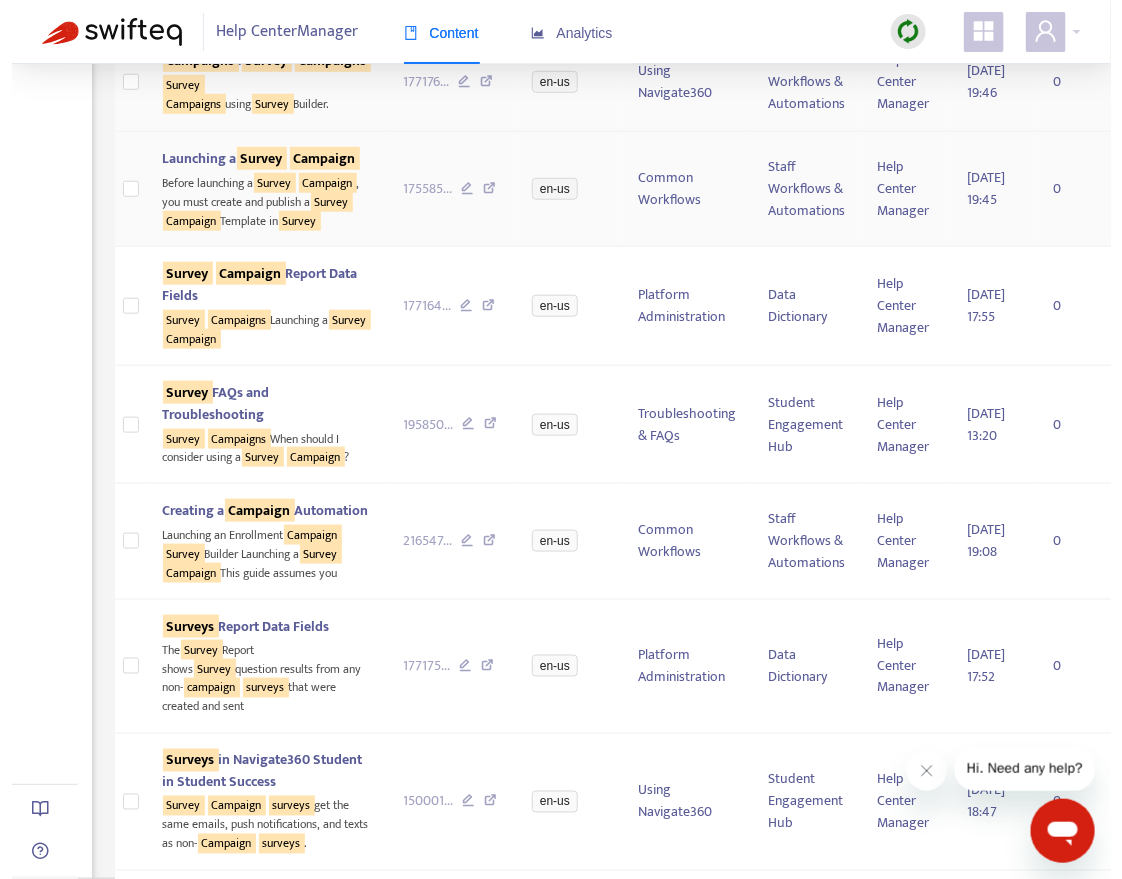 scroll, scrollTop: 414, scrollLeft: 0, axis: vertical 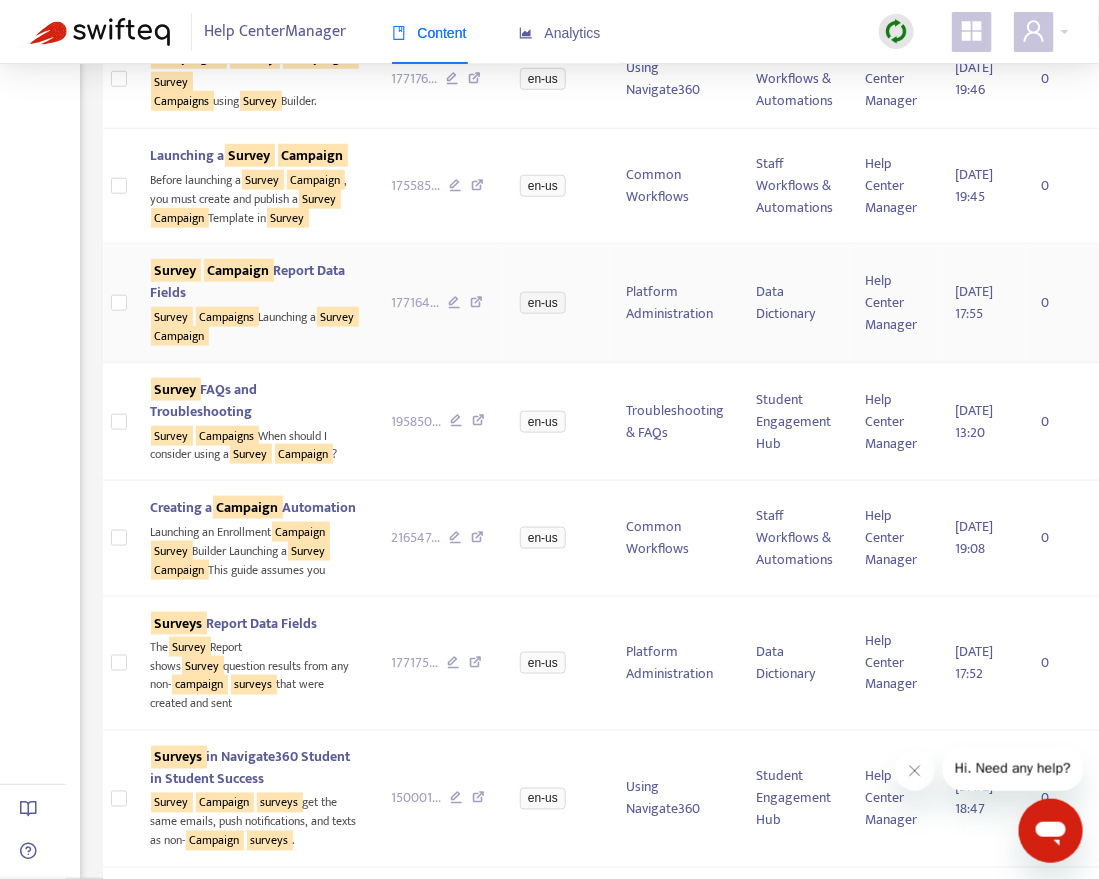 click on "Campaign" at bounding box center (239, 270) 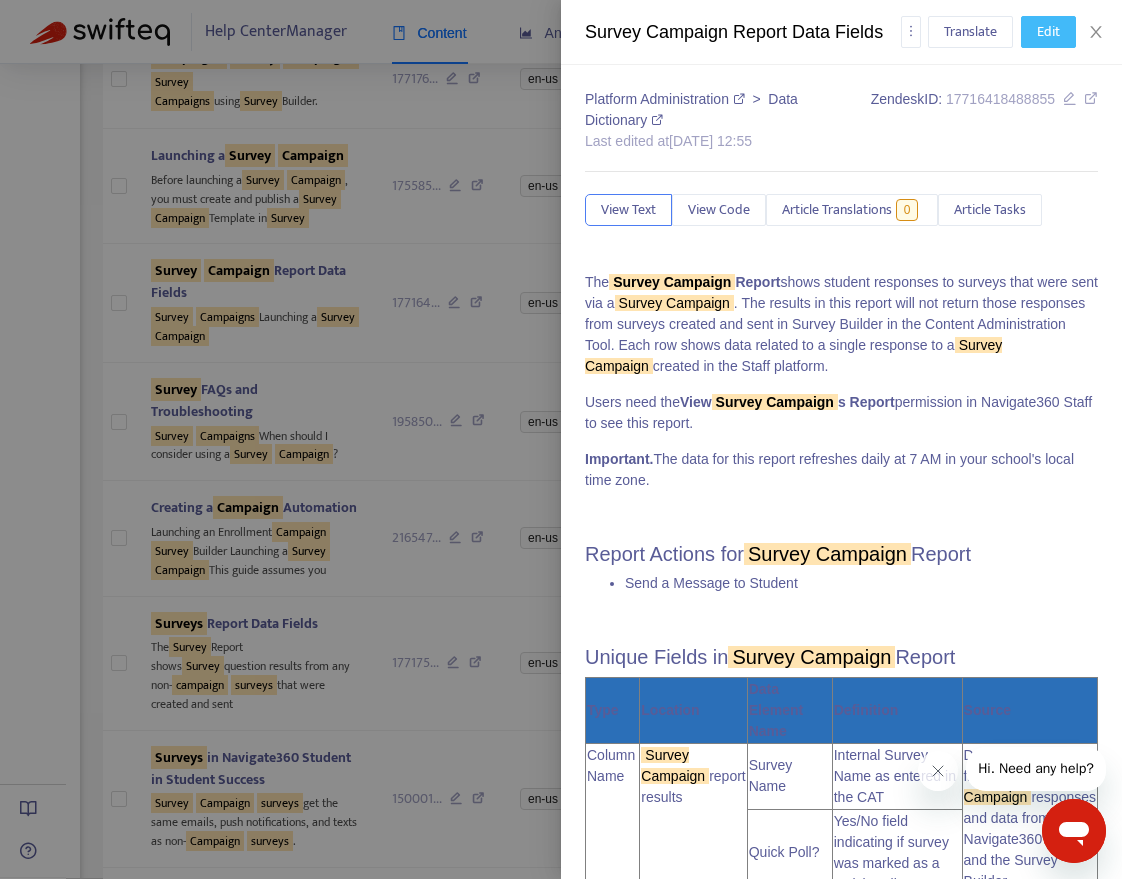 click on "Edit" at bounding box center [1048, 32] 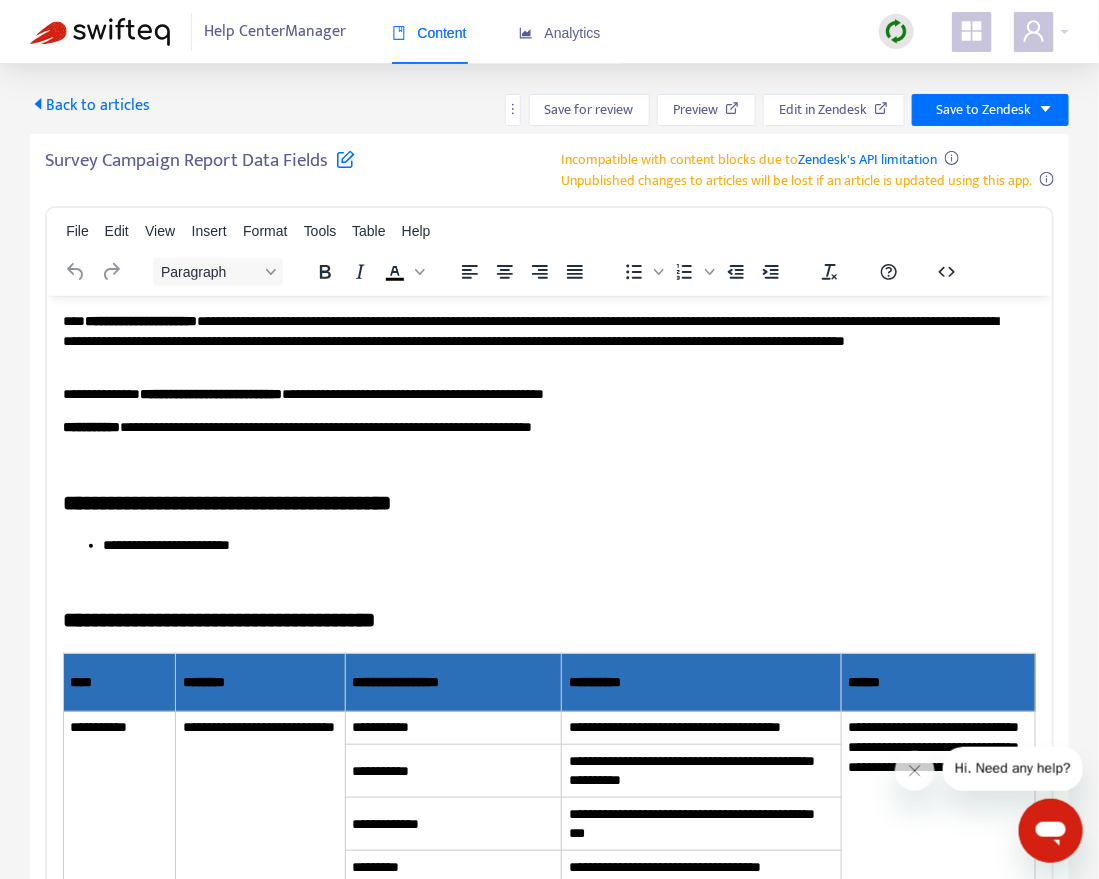 scroll, scrollTop: 0, scrollLeft: 0, axis: both 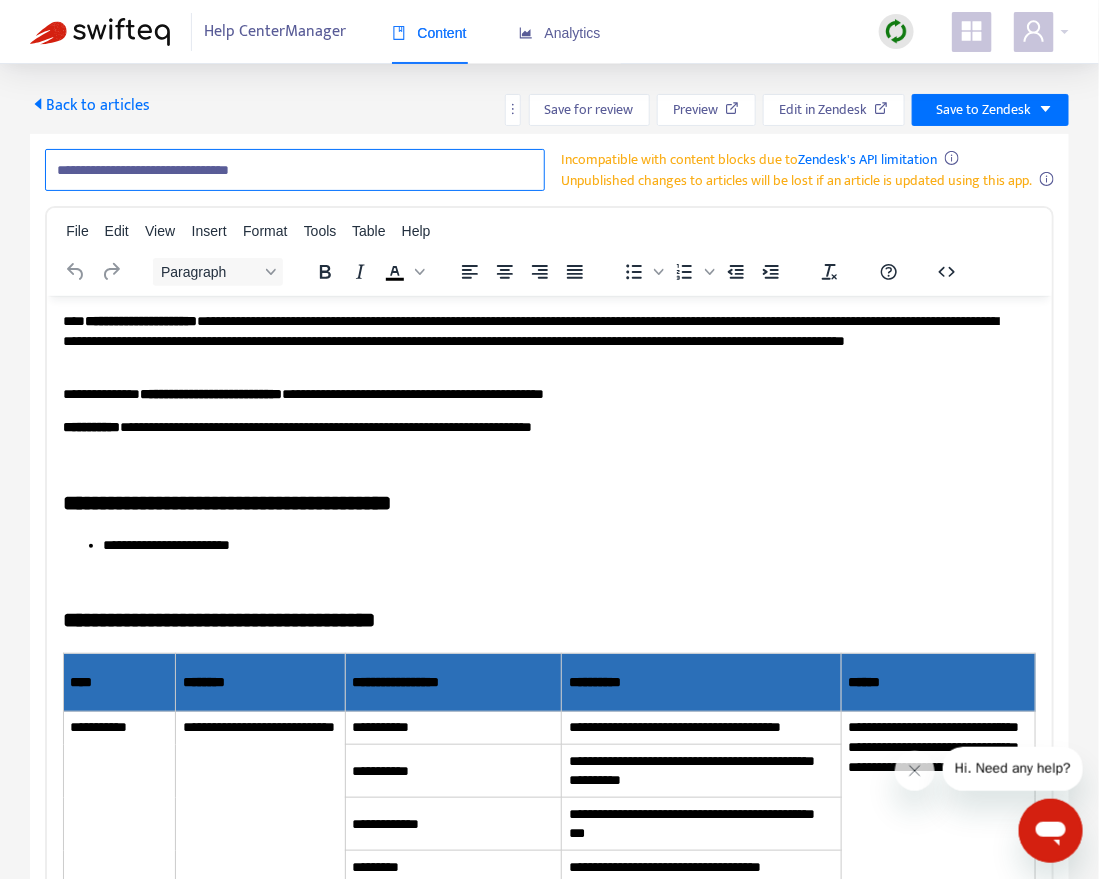click on "**********" at bounding box center (295, 170) 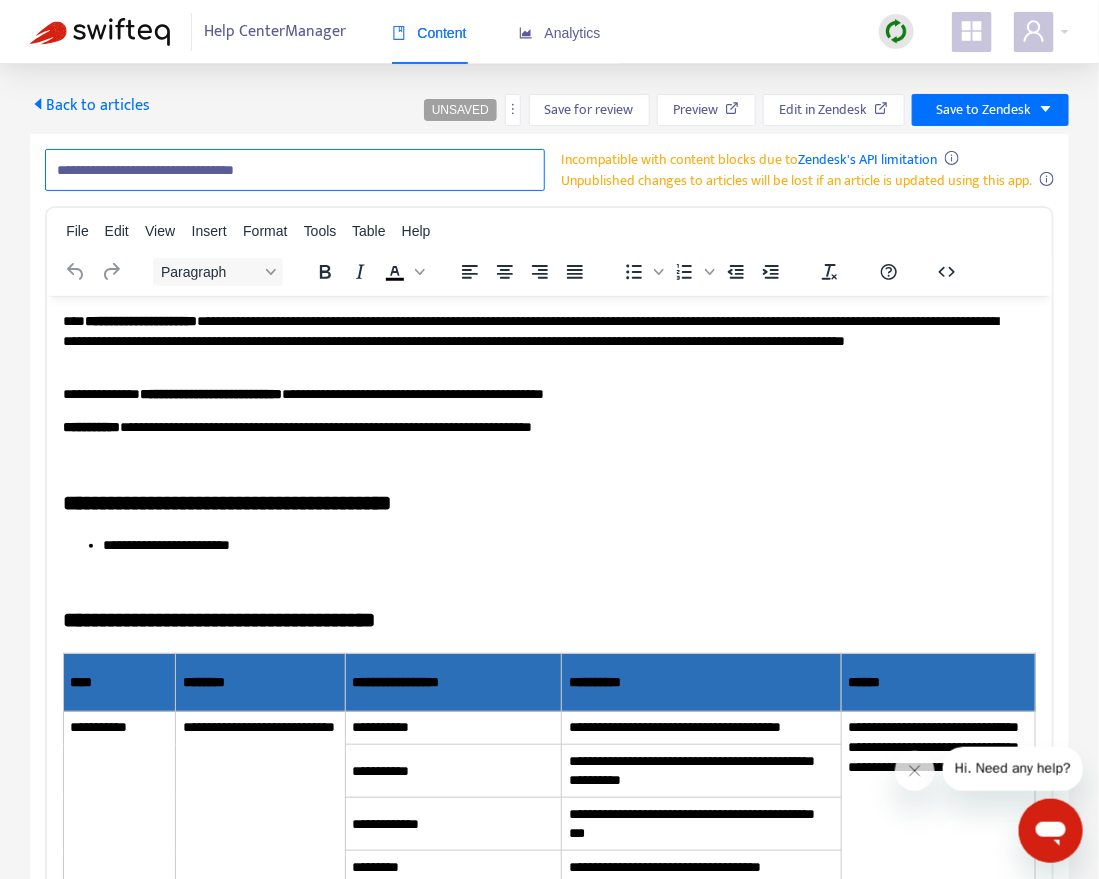 paste on "**********" 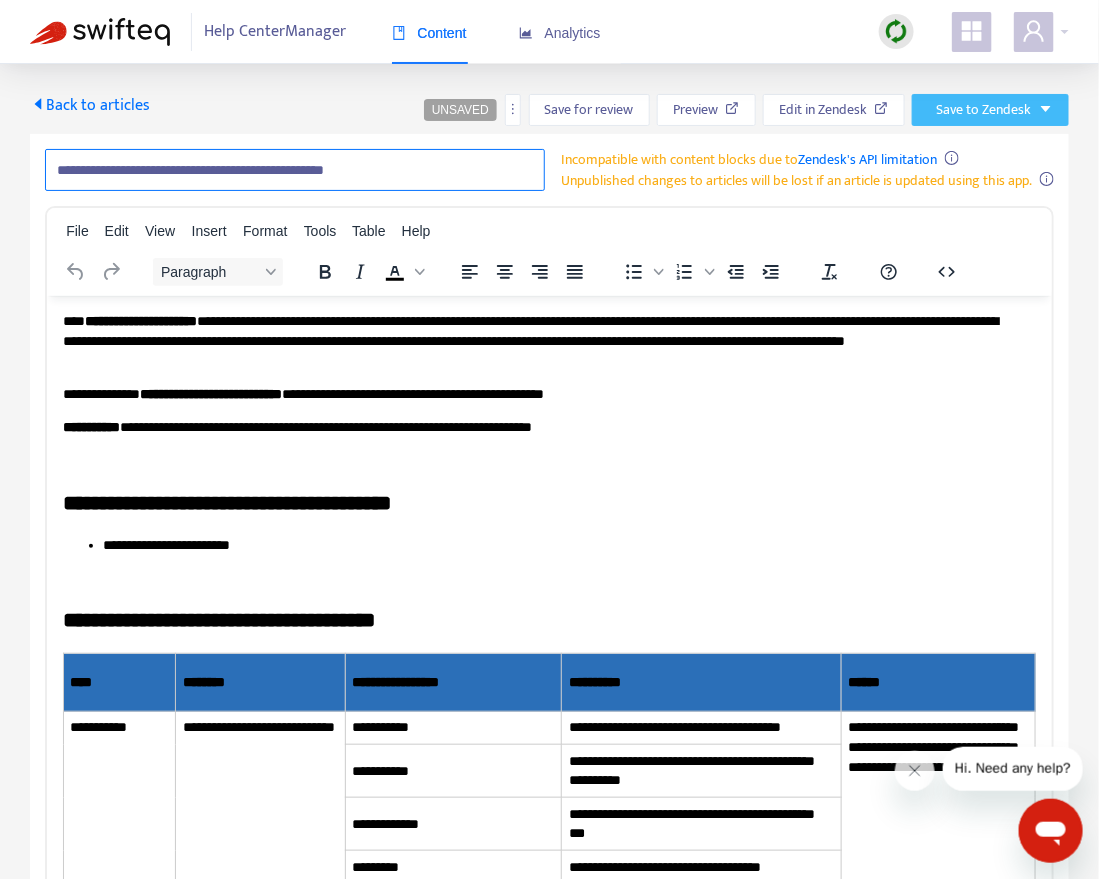 type on "**********" 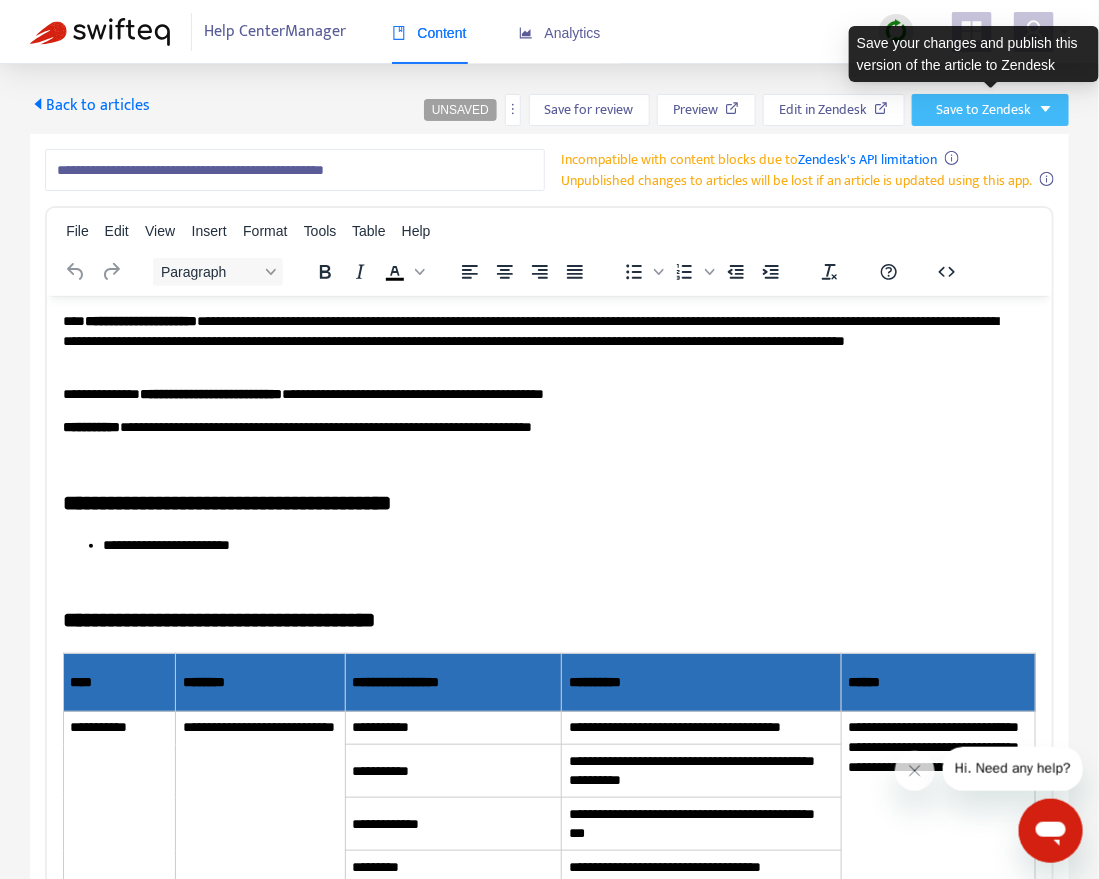 click on "Save to Zendesk" at bounding box center [990, 110] 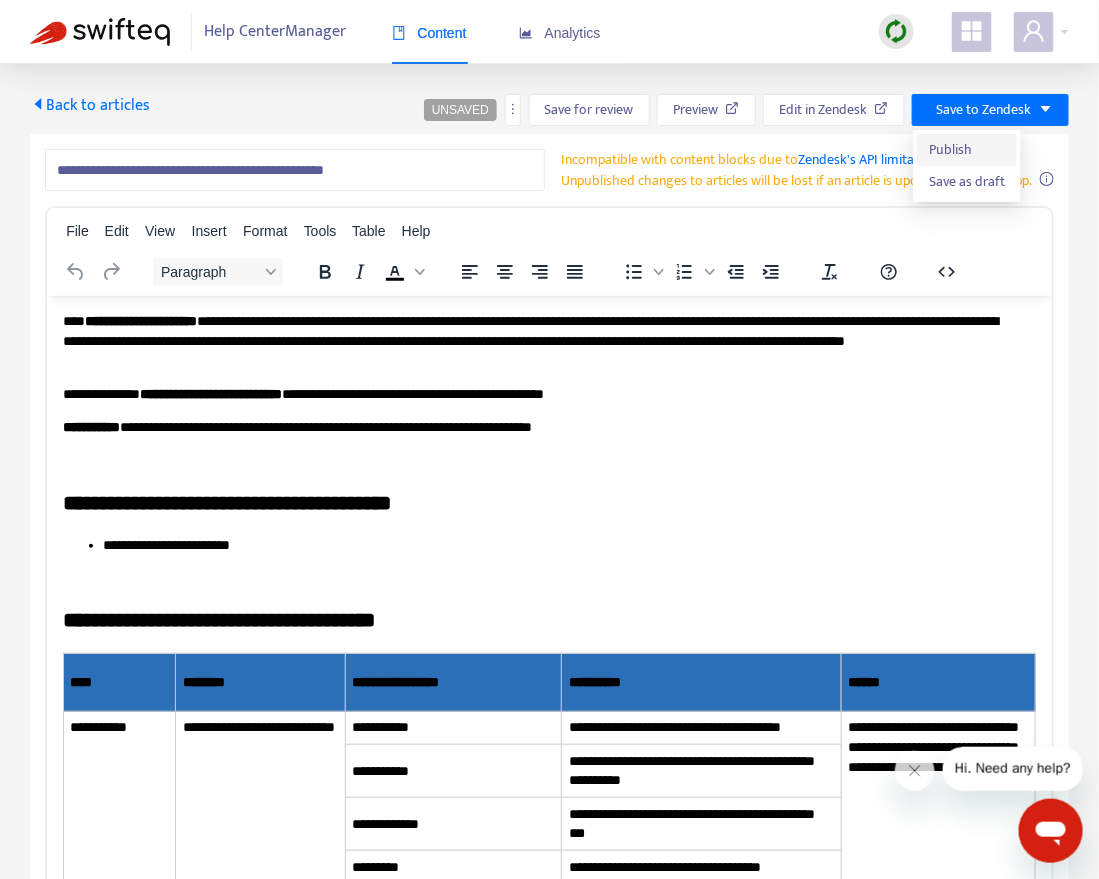 click on "Publish" at bounding box center [967, 150] 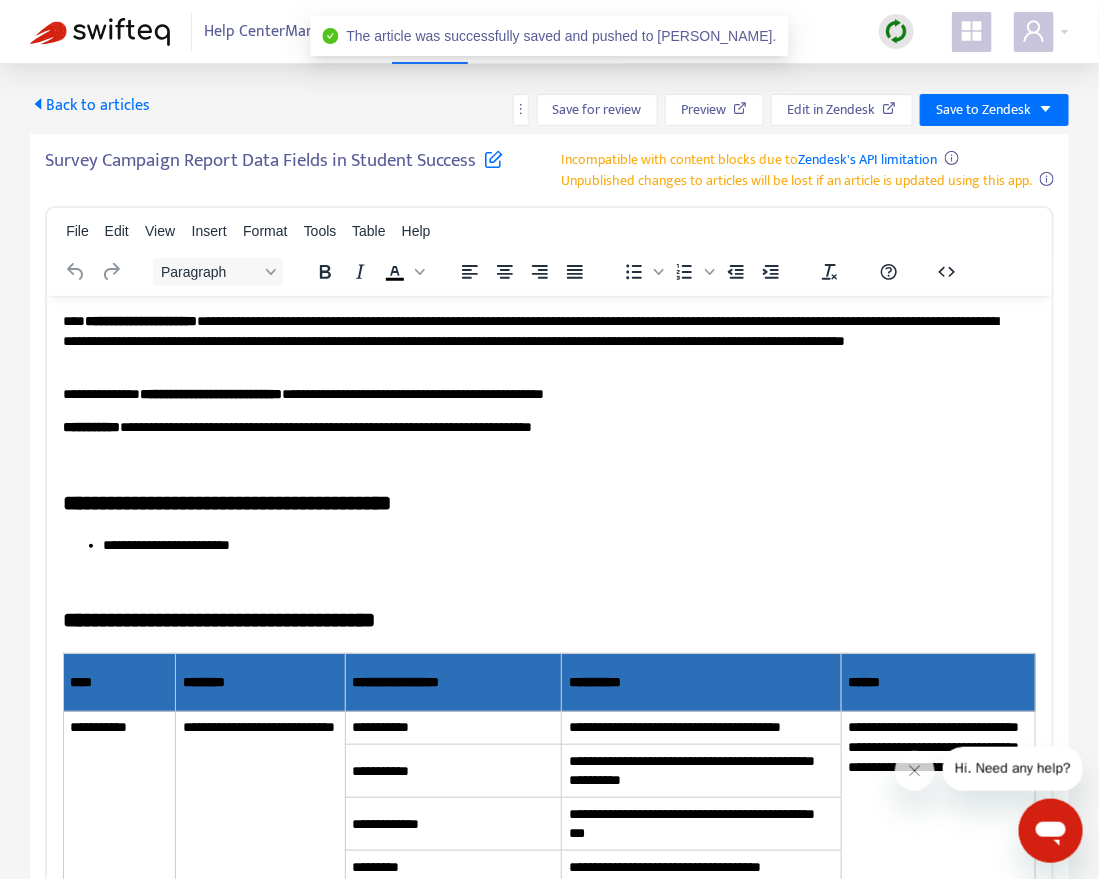 click on "Back to articles" at bounding box center (90, 105) 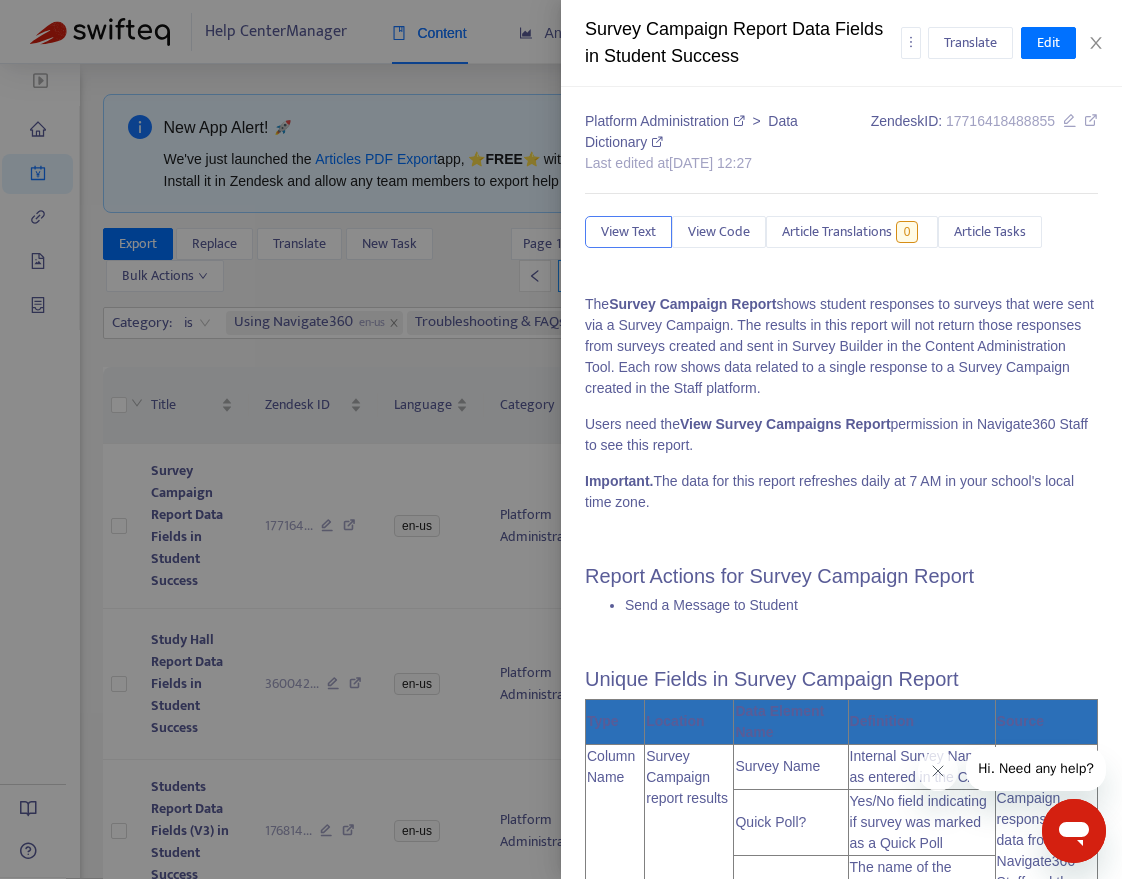 type on "**********" 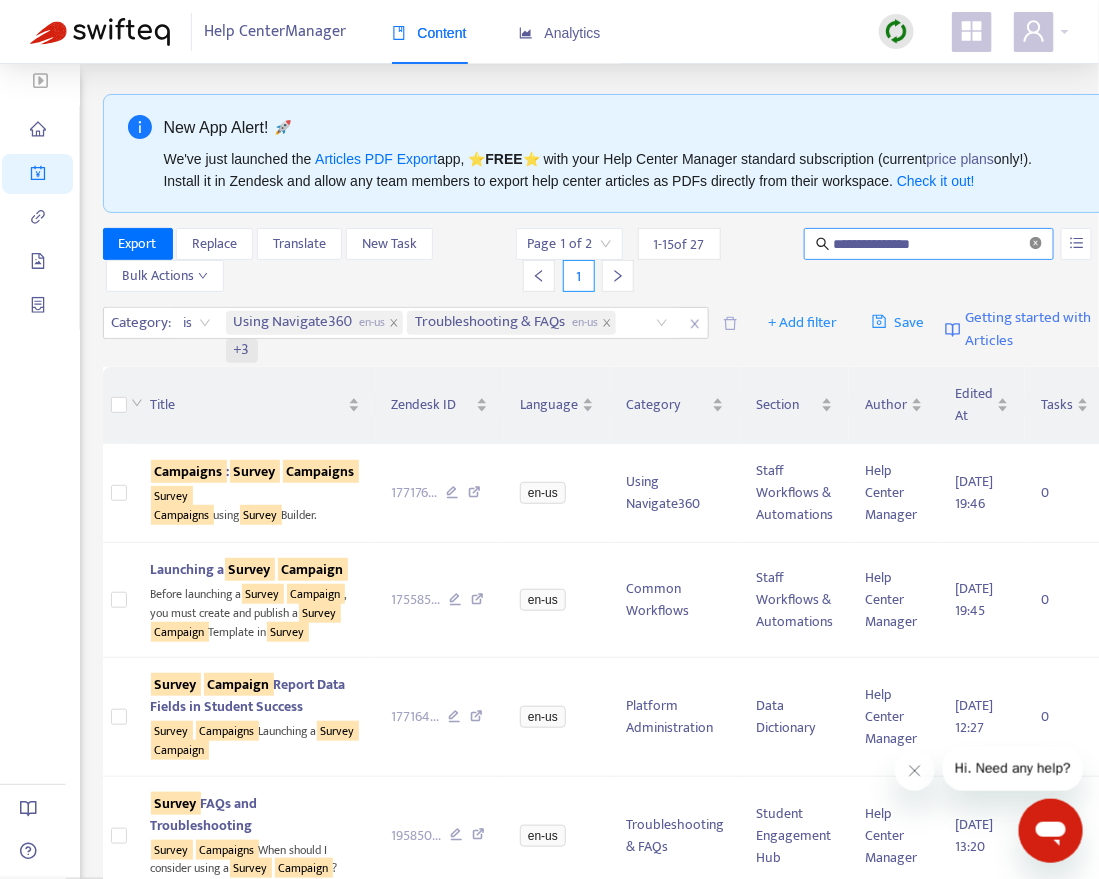 click 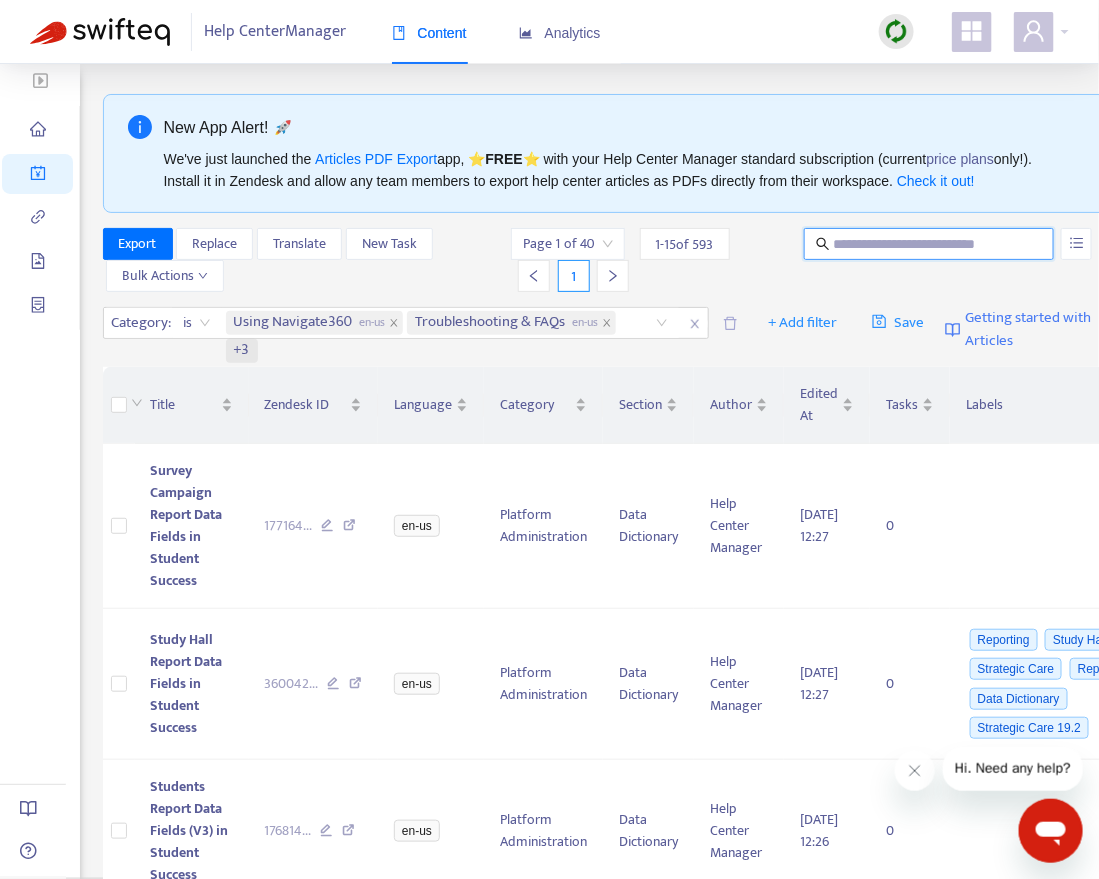 click at bounding box center [930, 244] 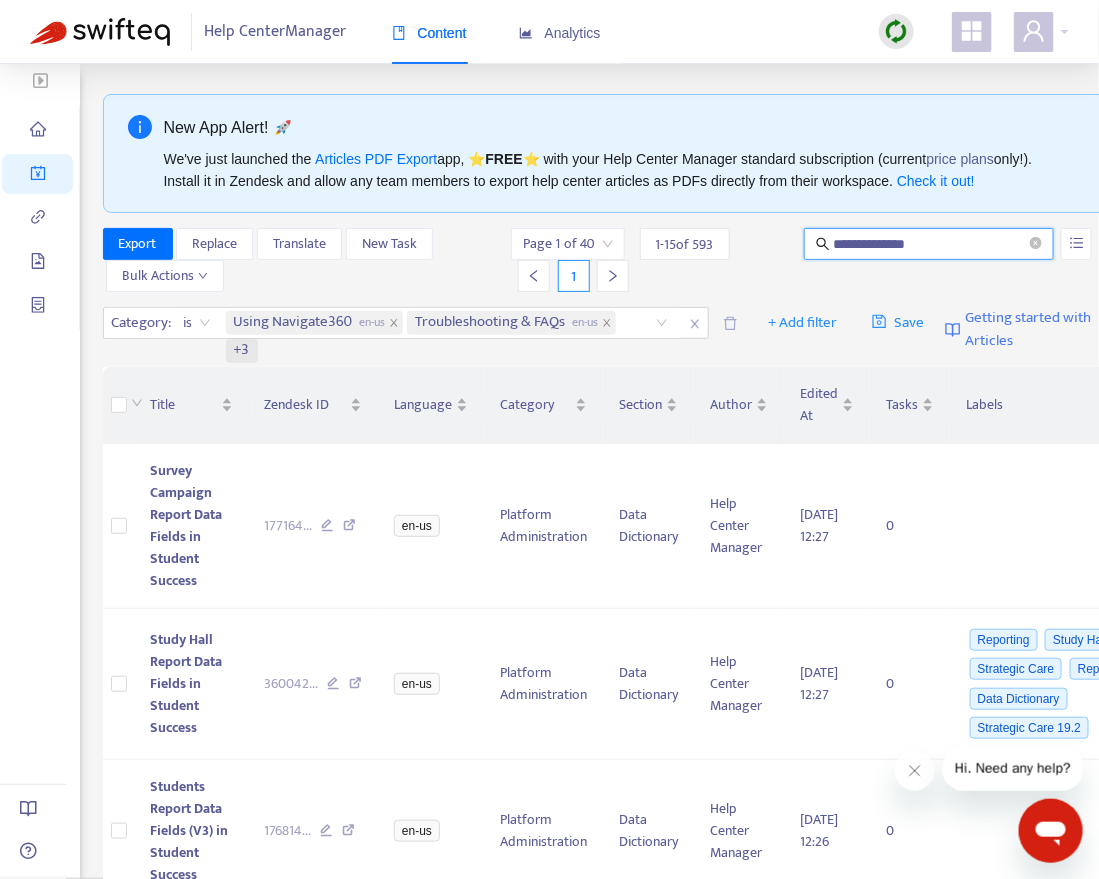type on "**********" 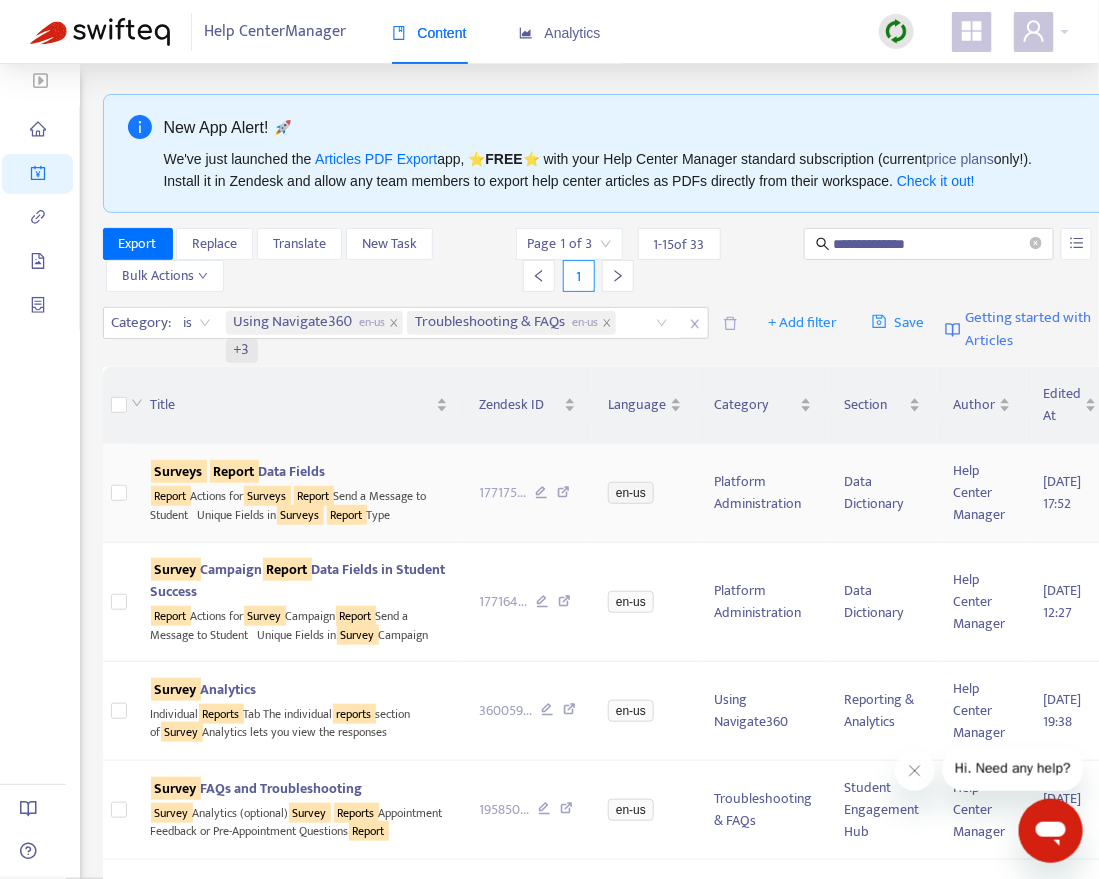 click on "Report" at bounding box center [234, 471] 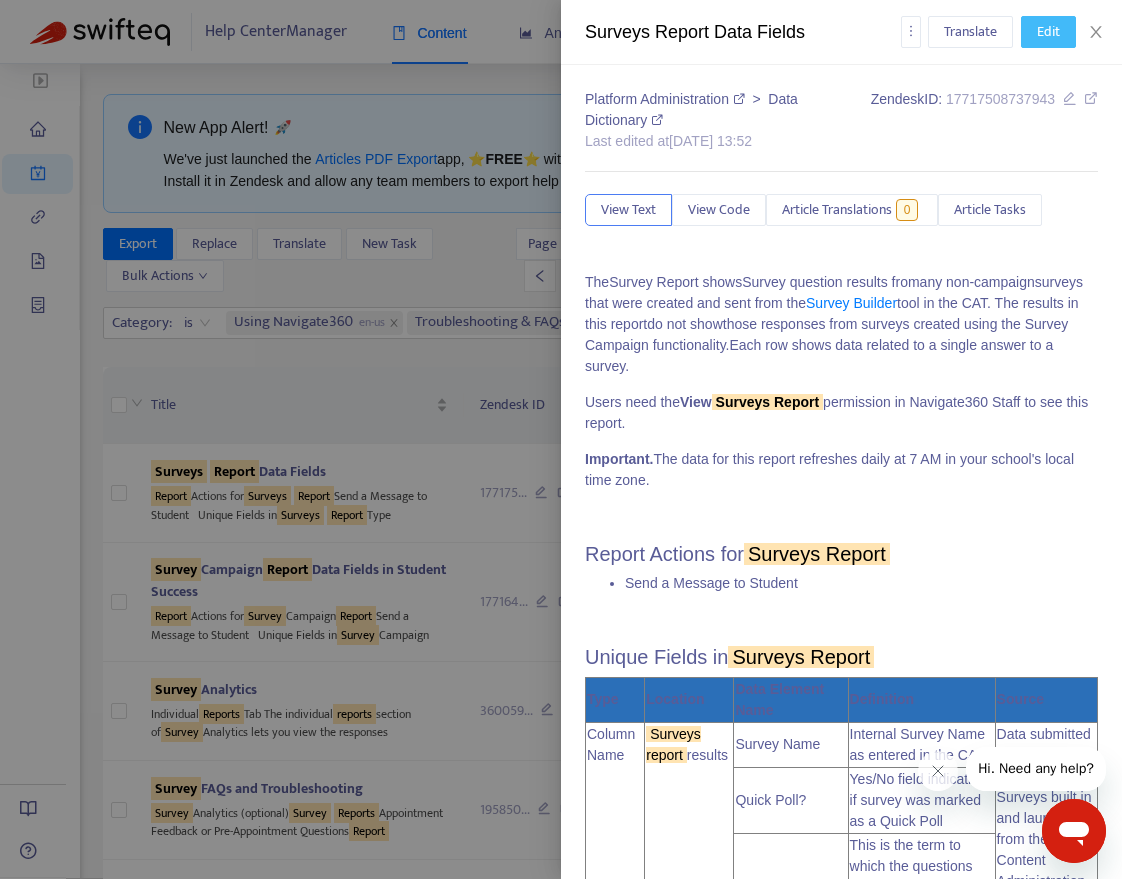 click on "Edit" at bounding box center (1048, 32) 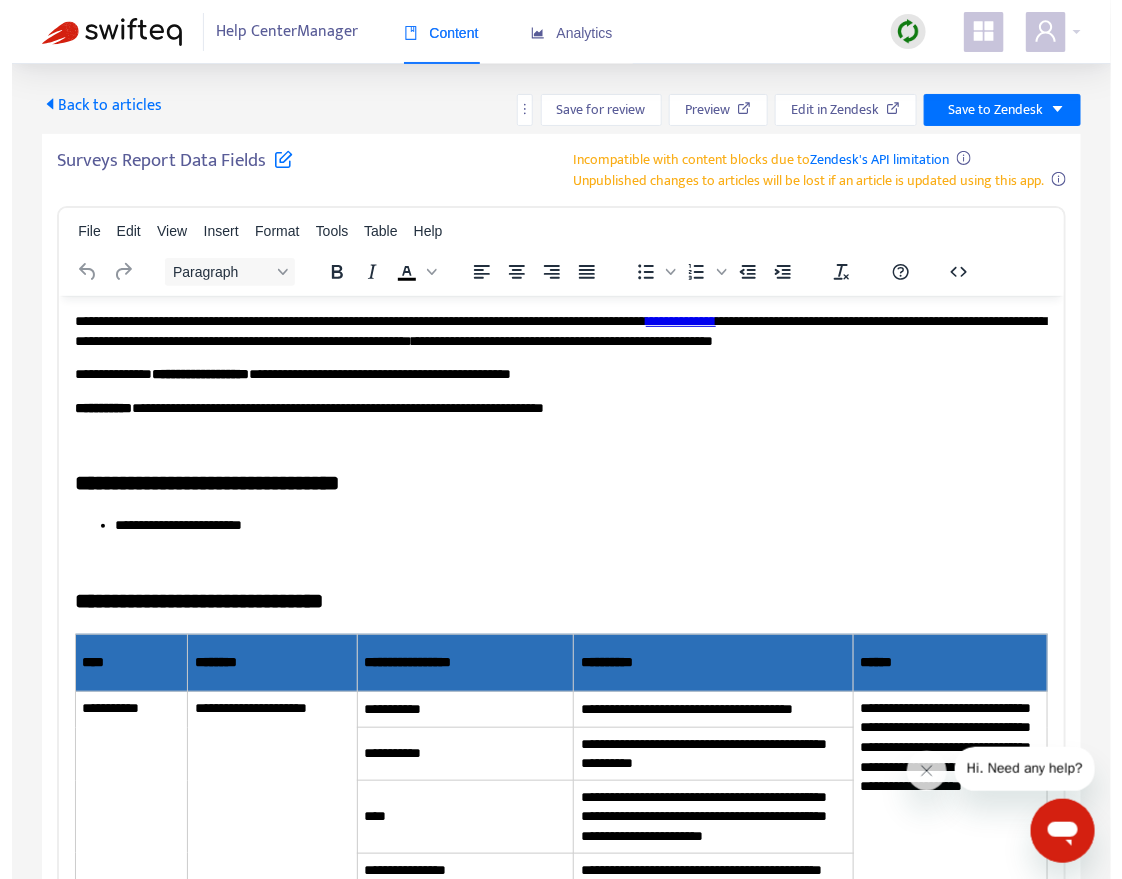 scroll, scrollTop: 0, scrollLeft: 0, axis: both 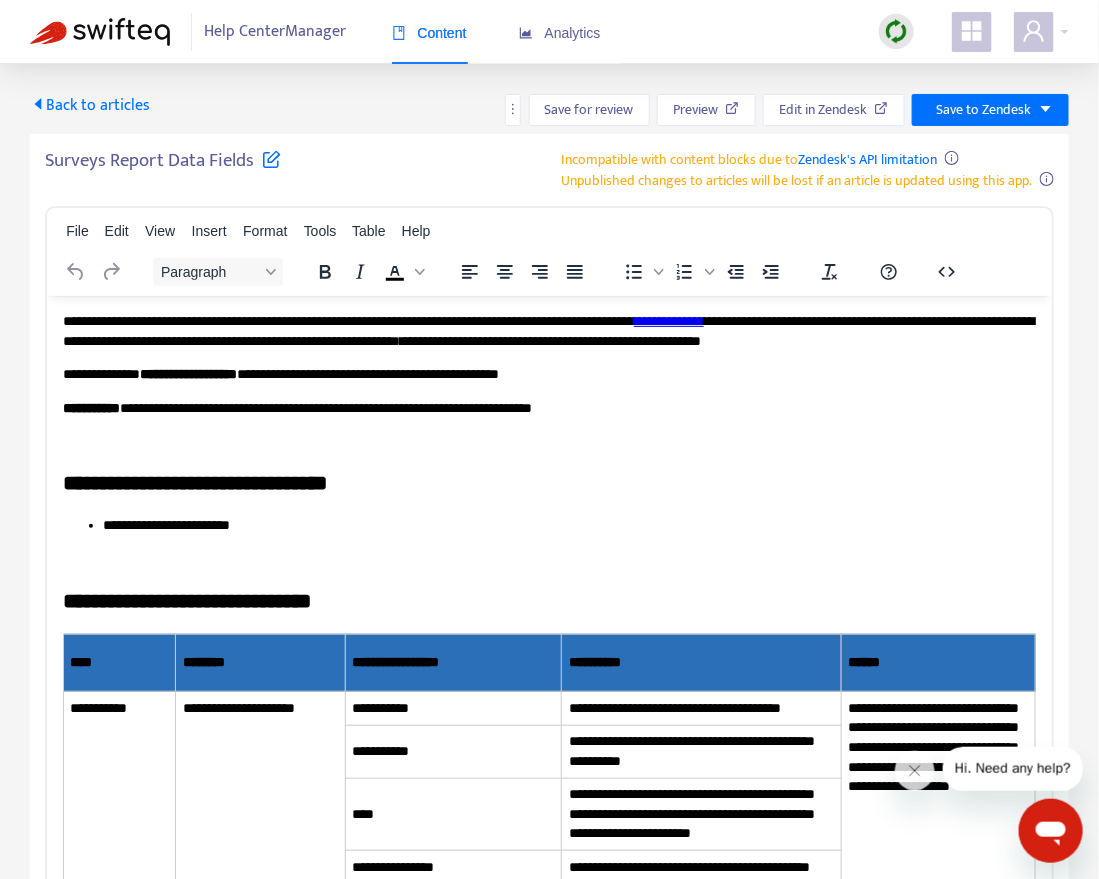 click at bounding box center (271, 158) 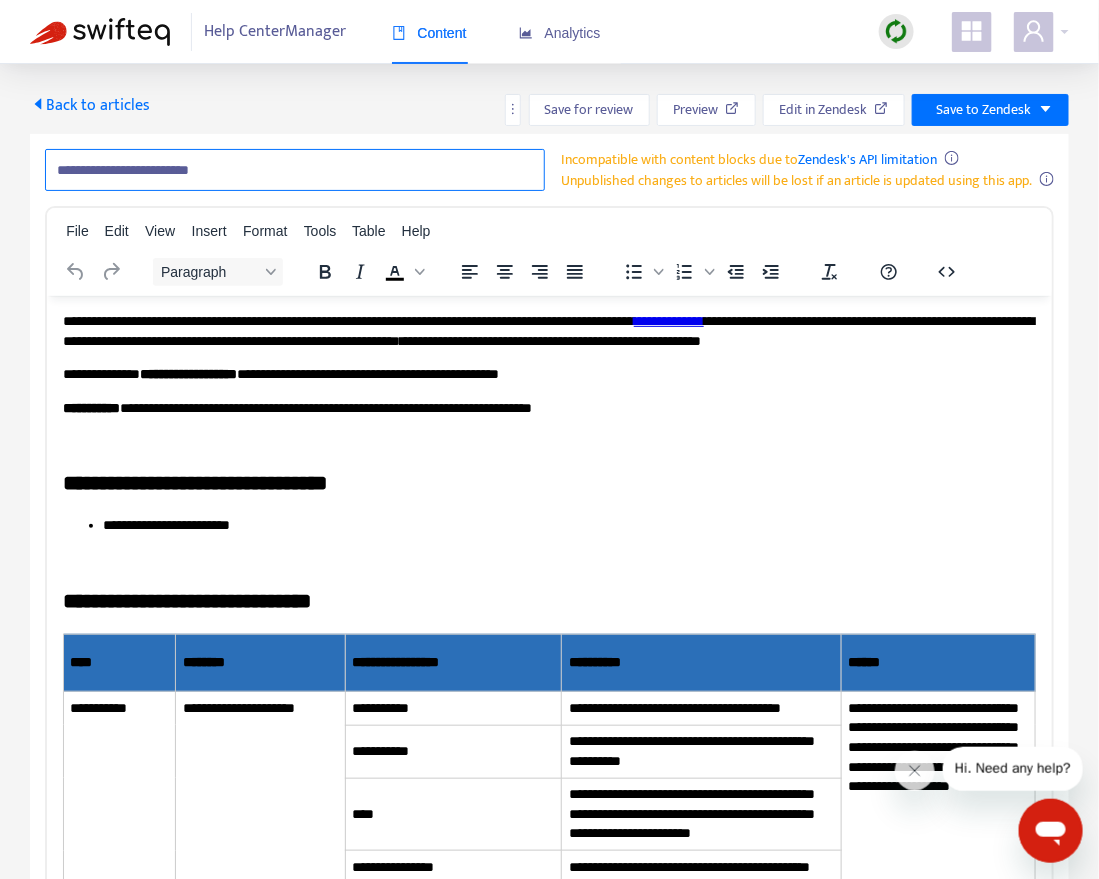 click on "**********" at bounding box center (295, 170) 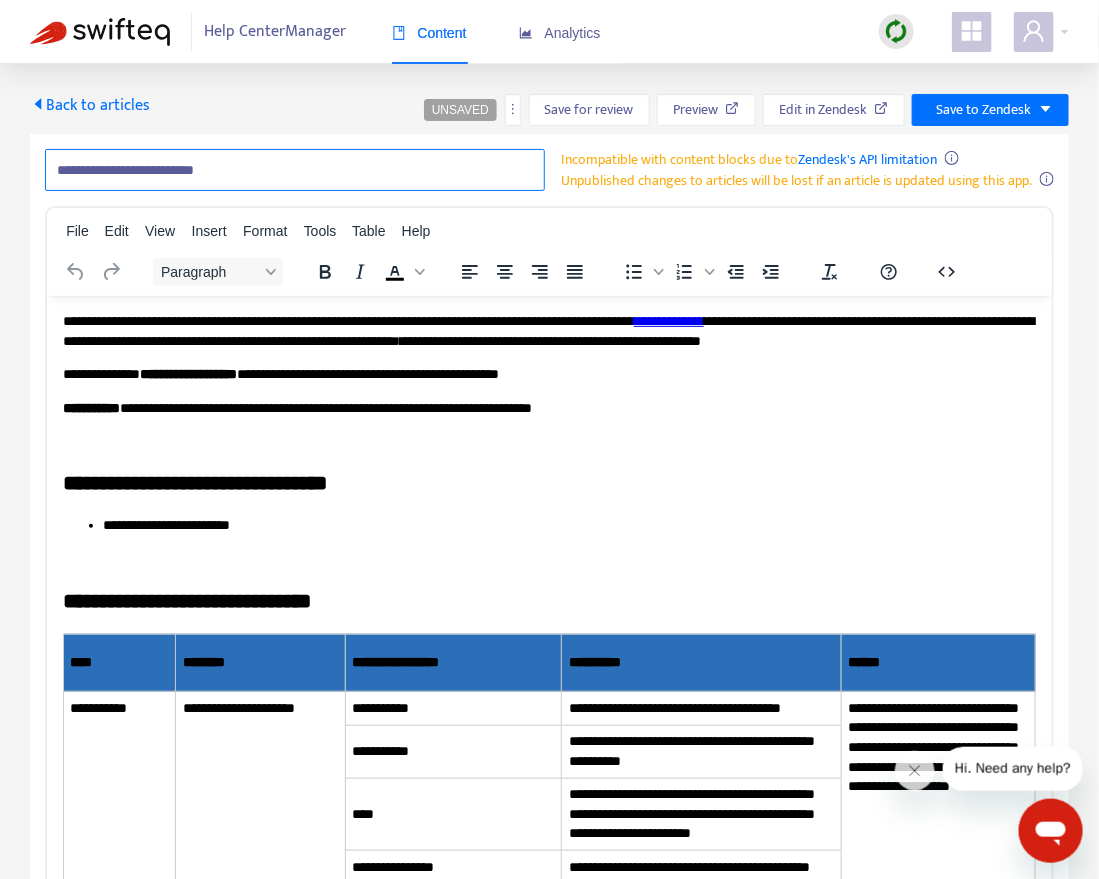 paste on "**********" 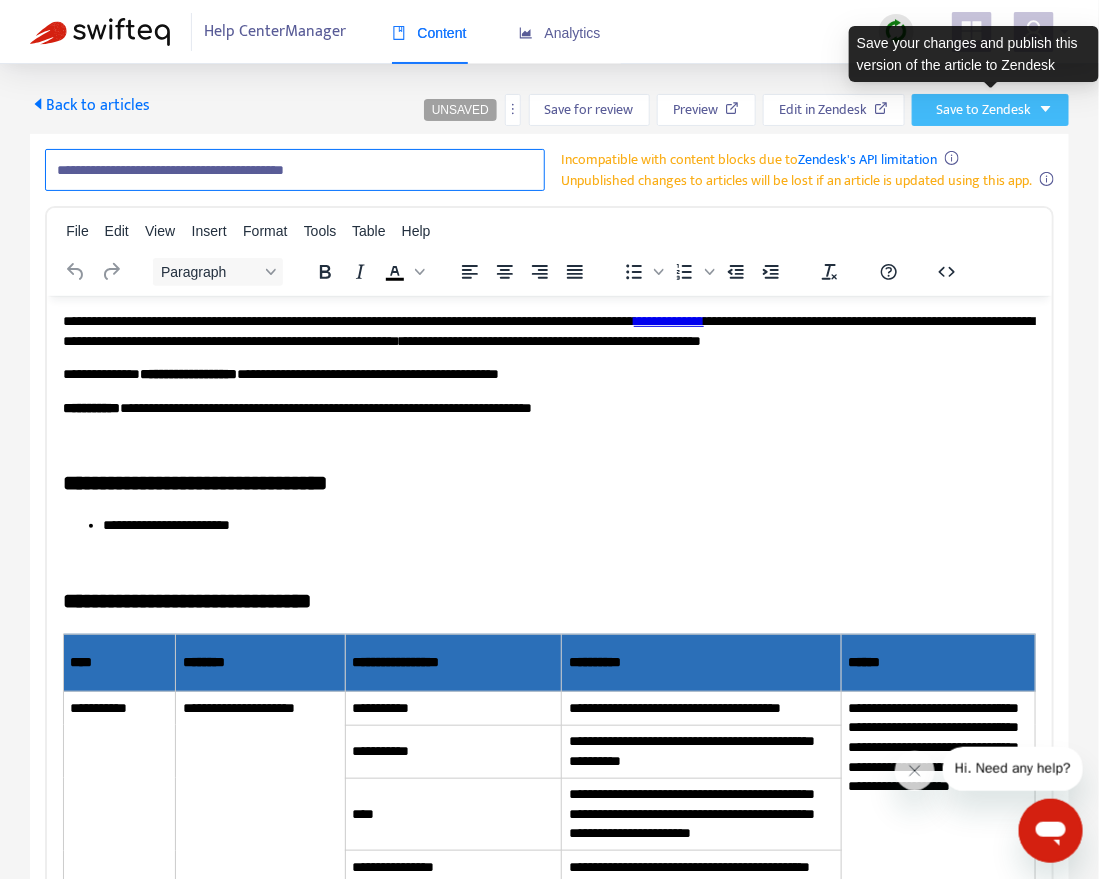 type on "**********" 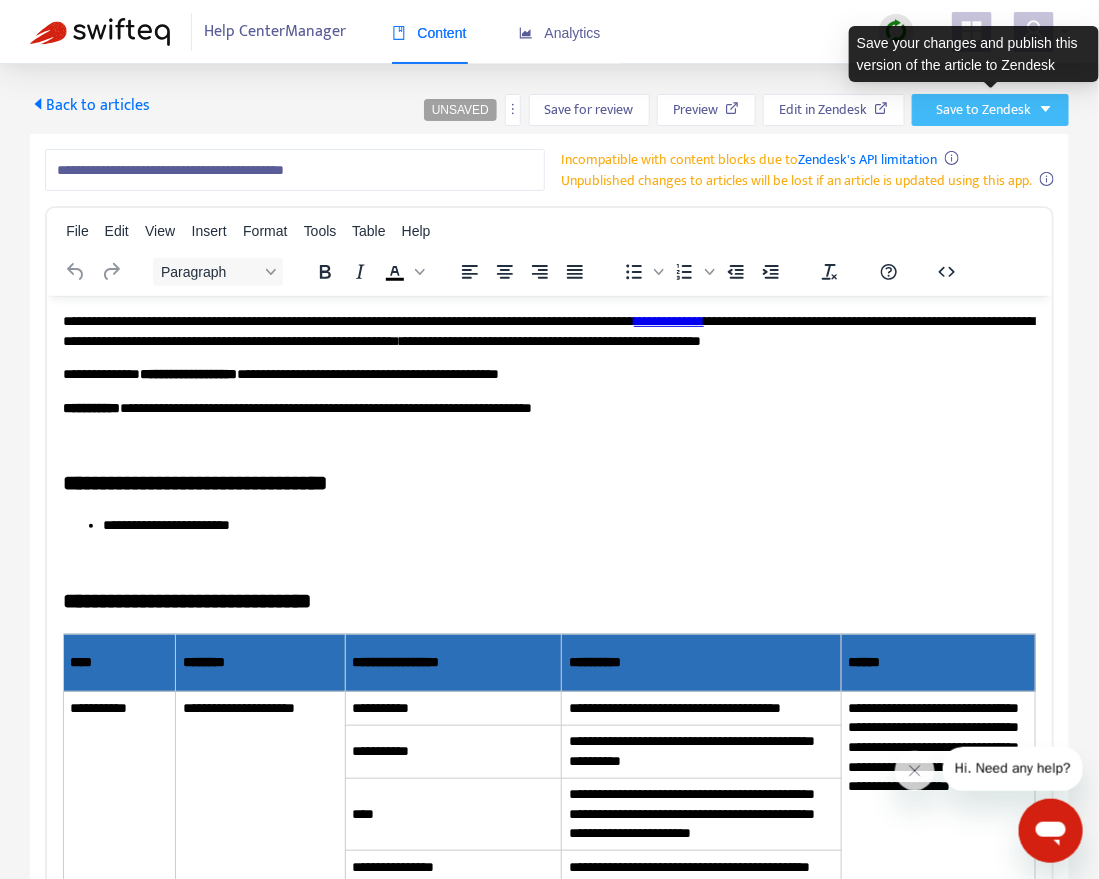 click on "Save to Zendesk" at bounding box center (990, 110) 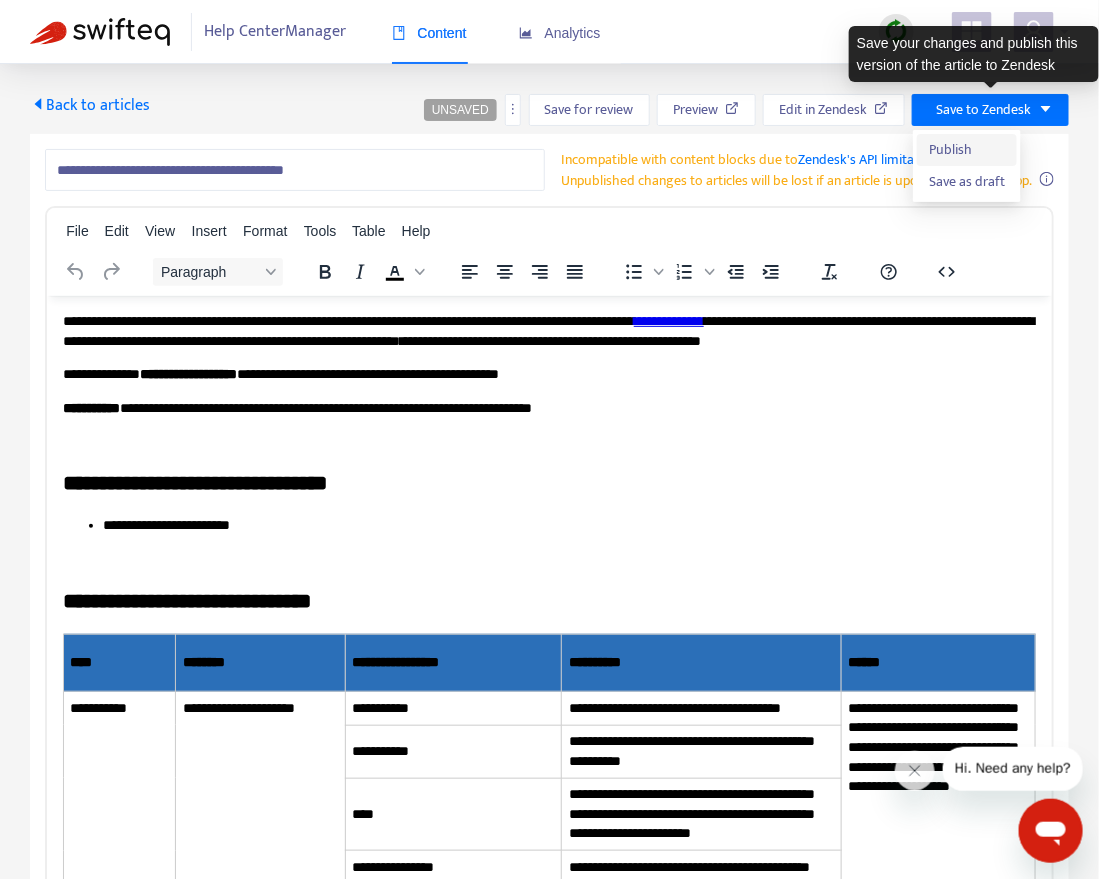 click on "Publish" at bounding box center [967, 150] 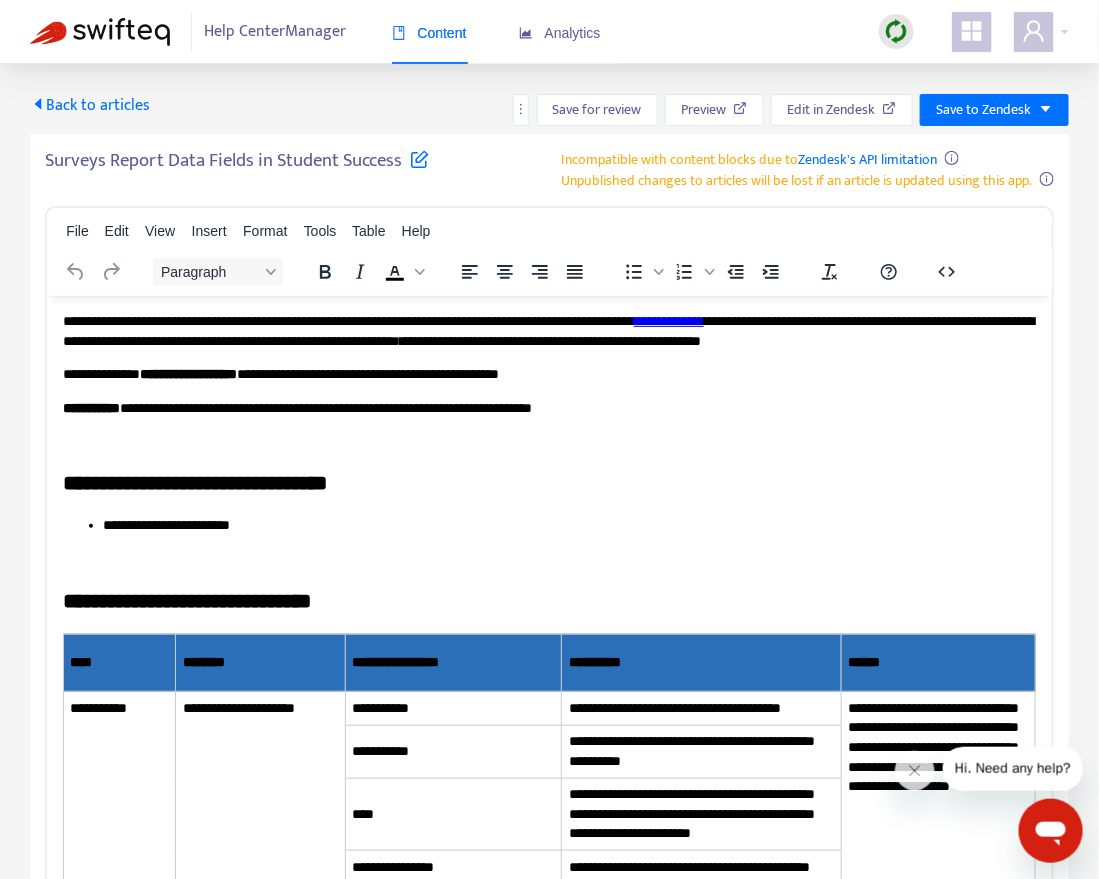 click on "Back to articles" at bounding box center (90, 105) 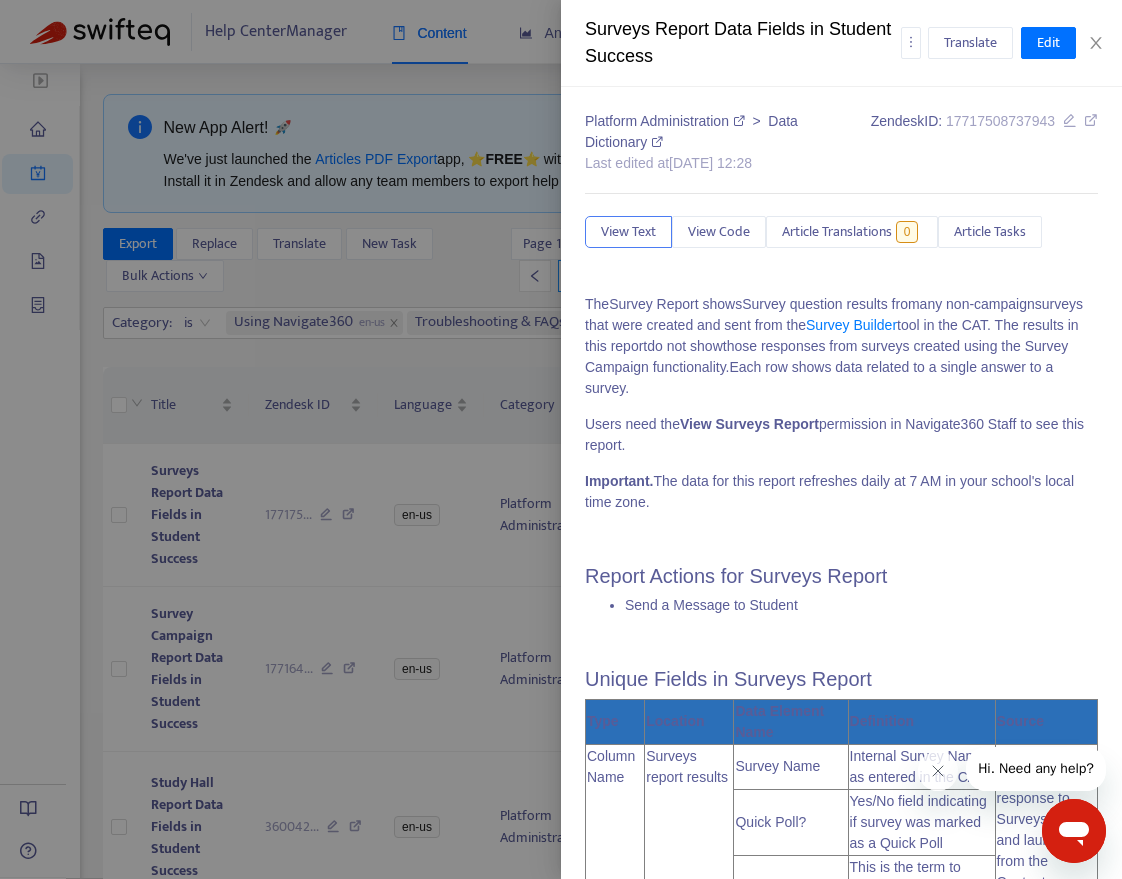 type on "**********" 